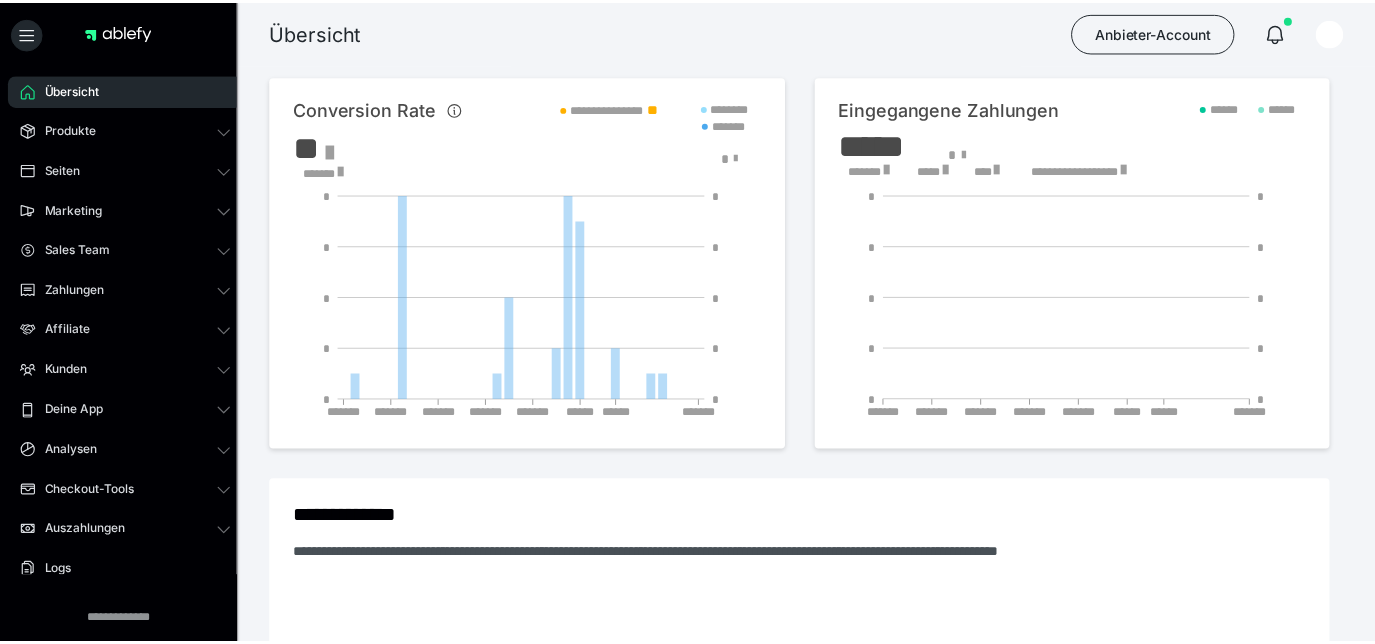 scroll, scrollTop: 0, scrollLeft: 0, axis: both 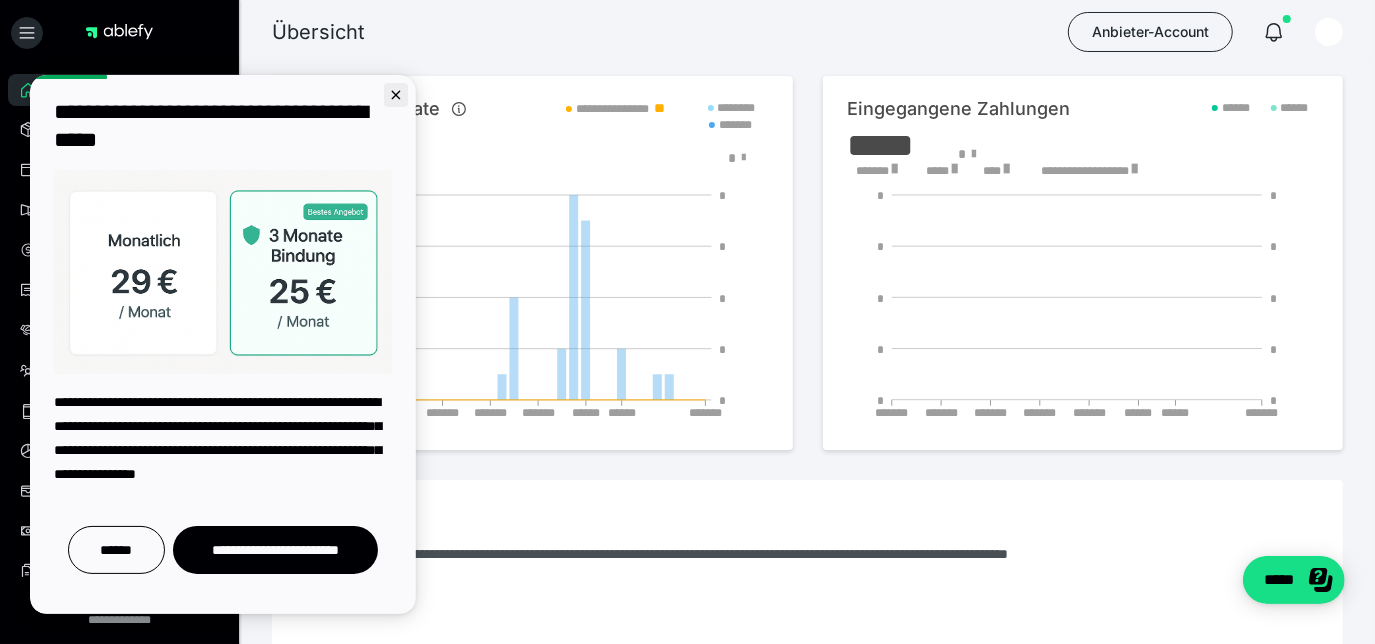click 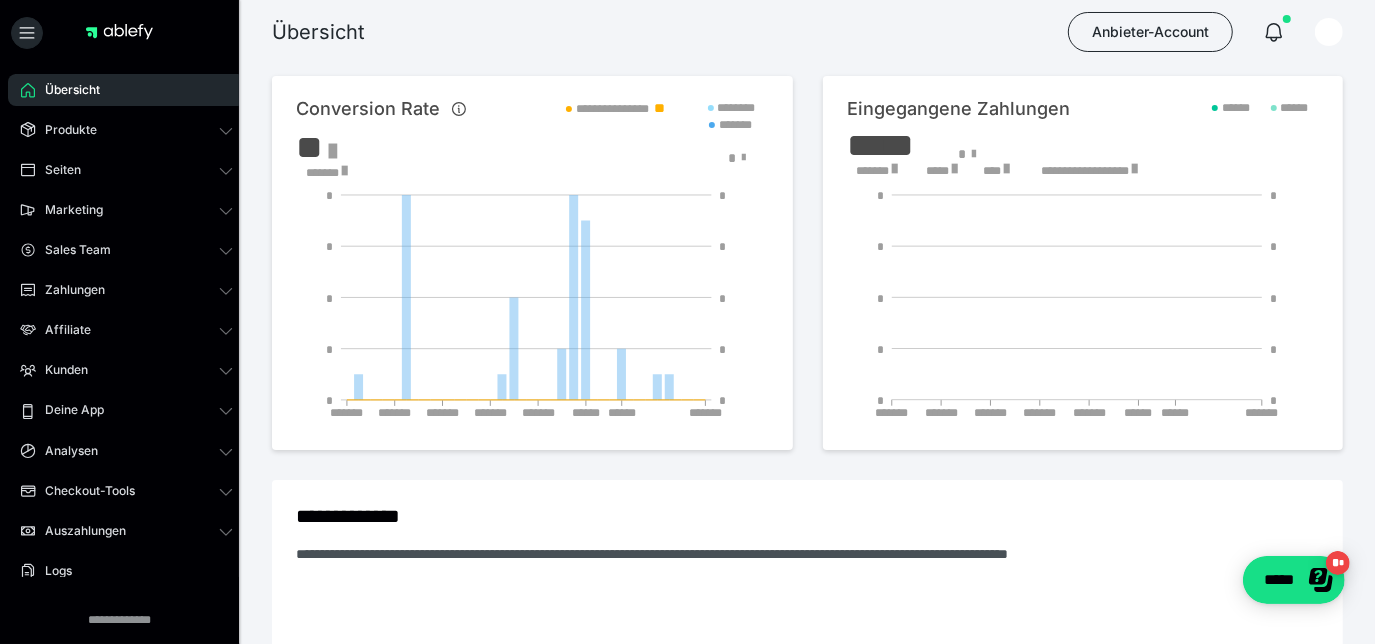 scroll, scrollTop: 0, scrollLeft: 0, axis: both 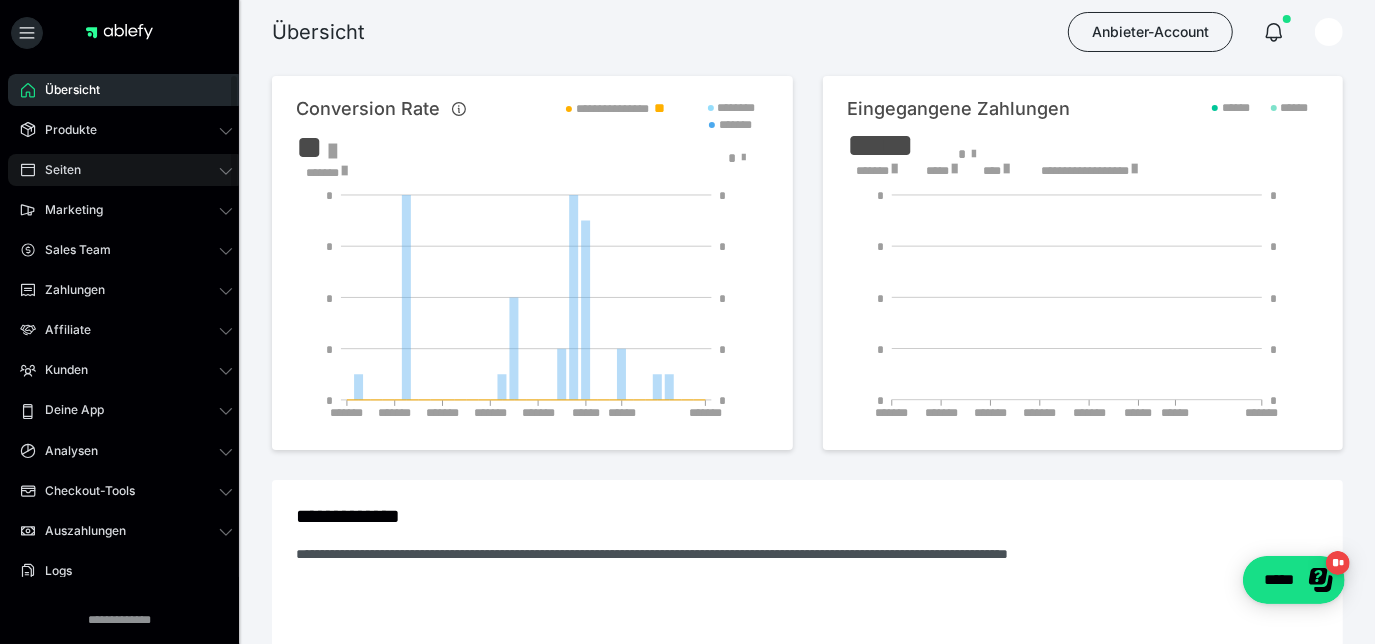 click on "Seiten" at bounding box center [56, 170] 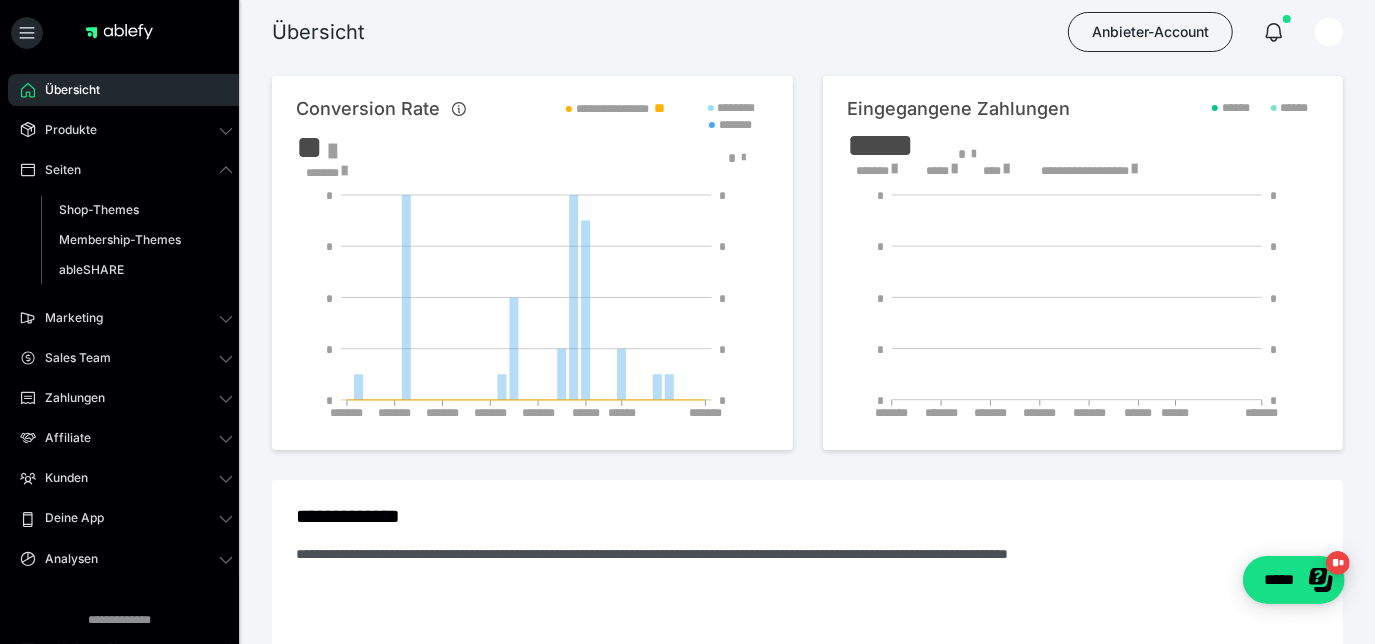 click on "Übersicht Produkte Alle Produkte Produkt-Kategorien Online-Kurs-Themes Mediathek Seiten Shop-Themes Membership-Themes ableSHARE Marketing Gutscheincodes Marketing-Tools Live-Stream-Events Content-IDs Upsell-Funnels Order Bumps Tracking-Codes E-Mail-Schnittstellen Webhooks Sales Team Sales Team Zahlungen Bestellungen Fälligkeiten Transaktionen Rechnungen & Storno-Rechnungen Mahnwesen & Inkasso Affiliate Affiliate-Programme Affiliates Statistiken Landingpages Kunden Kunden Kurs-Zugänge Membership-Zugänge E-Ticket-Bestellungen Awards Lizenzschlüssel Deine App Analysen Analysen Analysen 3.0 Checkout-Tools Bezahlseiten-Templates Zahlungspläne Zusatzkosten Widerrufskonditionen Zusatzfelder Zusatzfeld-Antworten Steuersätze Auszahlungen Neue Auszahlung Berichte Logs Einstellungen" at bounding box center [126, 464] 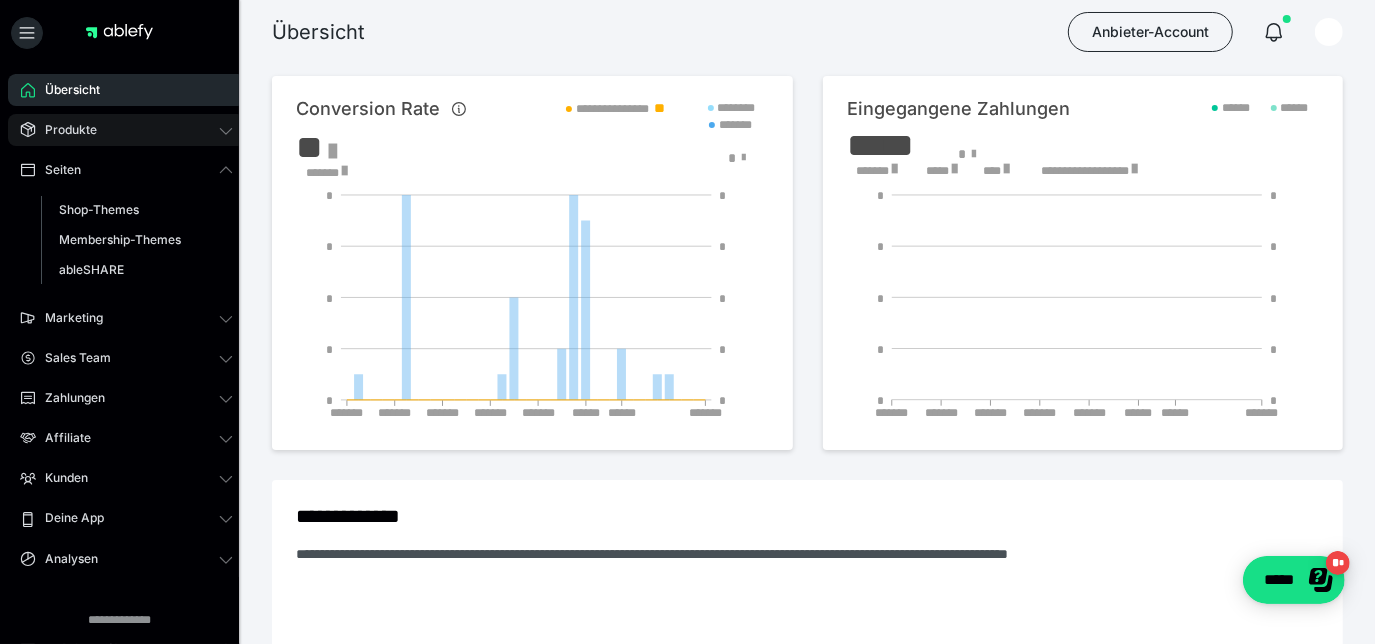 click on "Produkte" at bounding box center (64, 130) 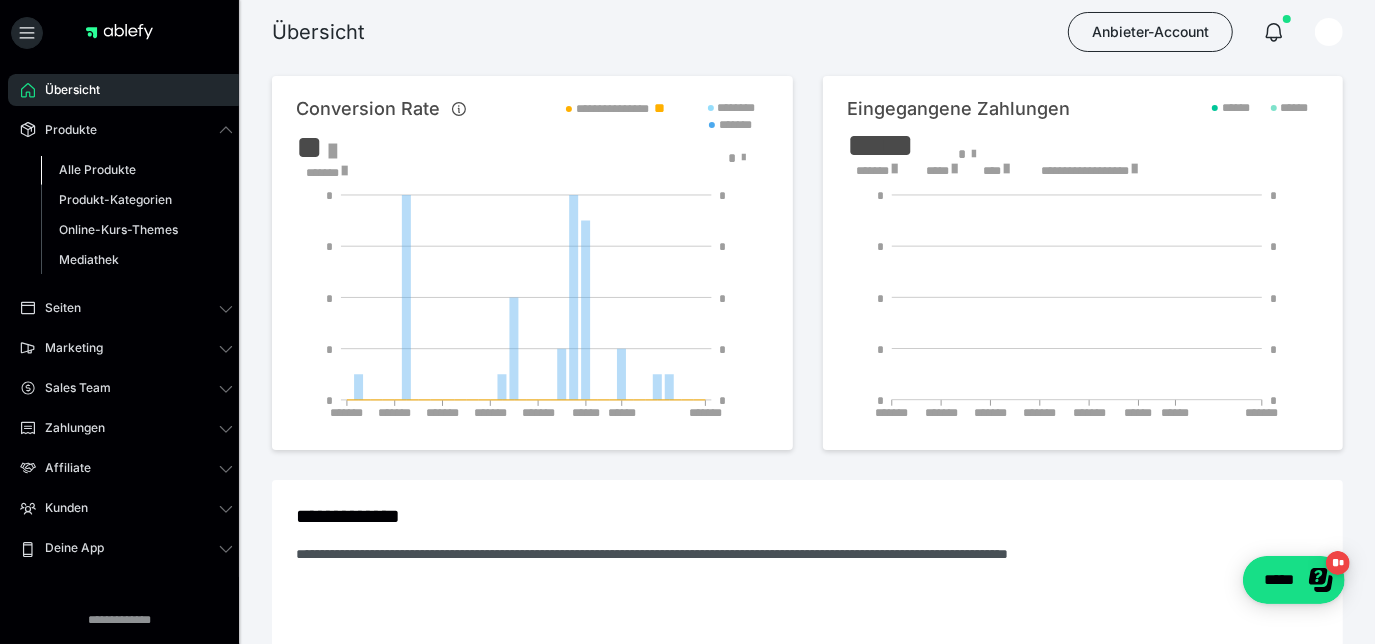 click on "Alle Produkte" at bounding box center [97, 169] 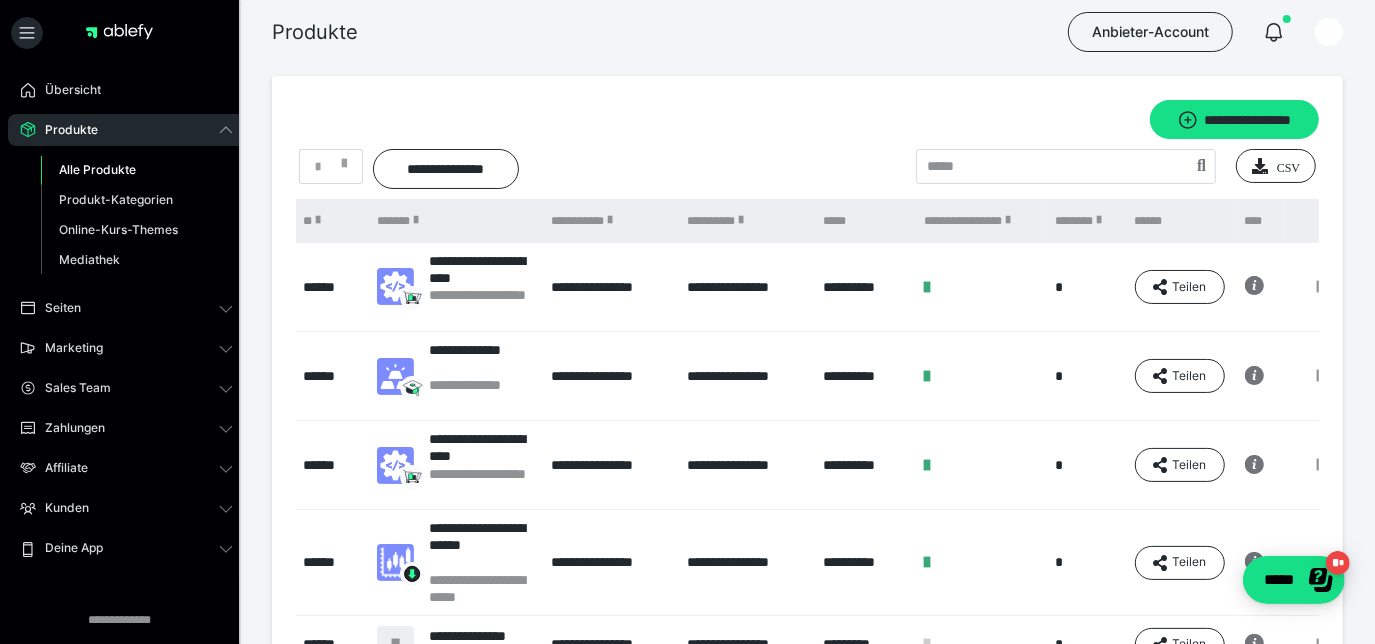 scroll, scrollTop: 0, scrollLeft: 10, axis: horizontal 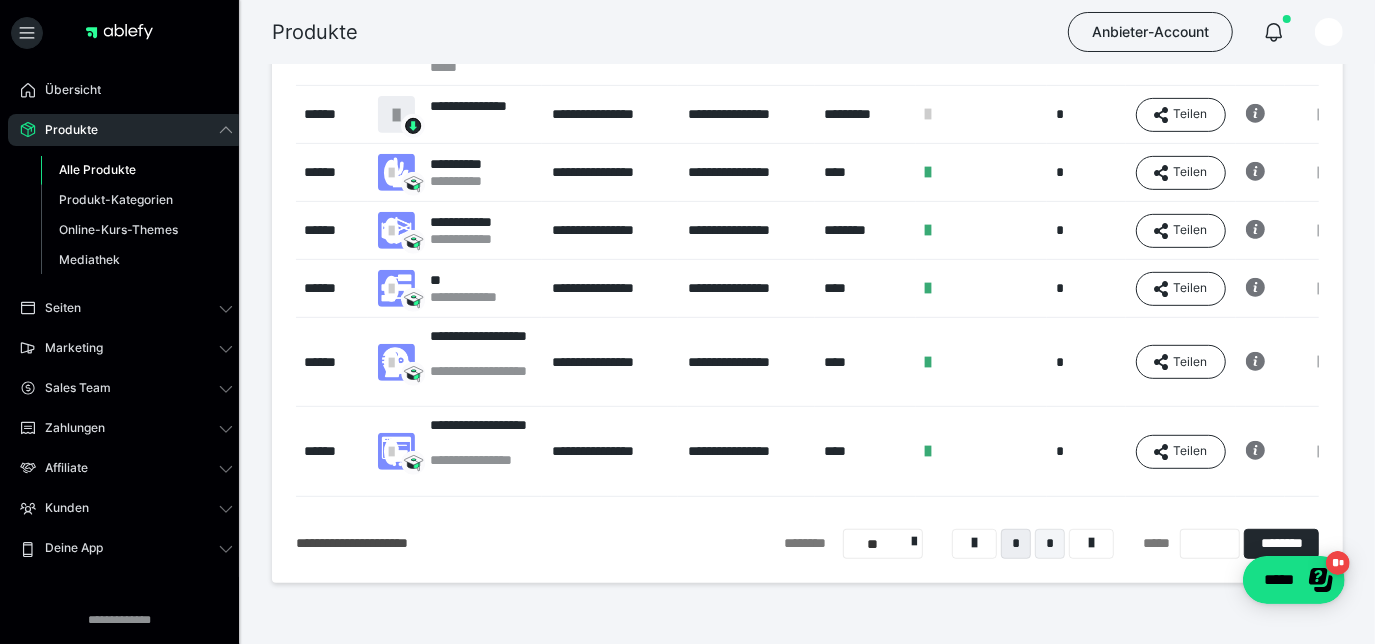 click on "*" at bounding box center [1050, 544] 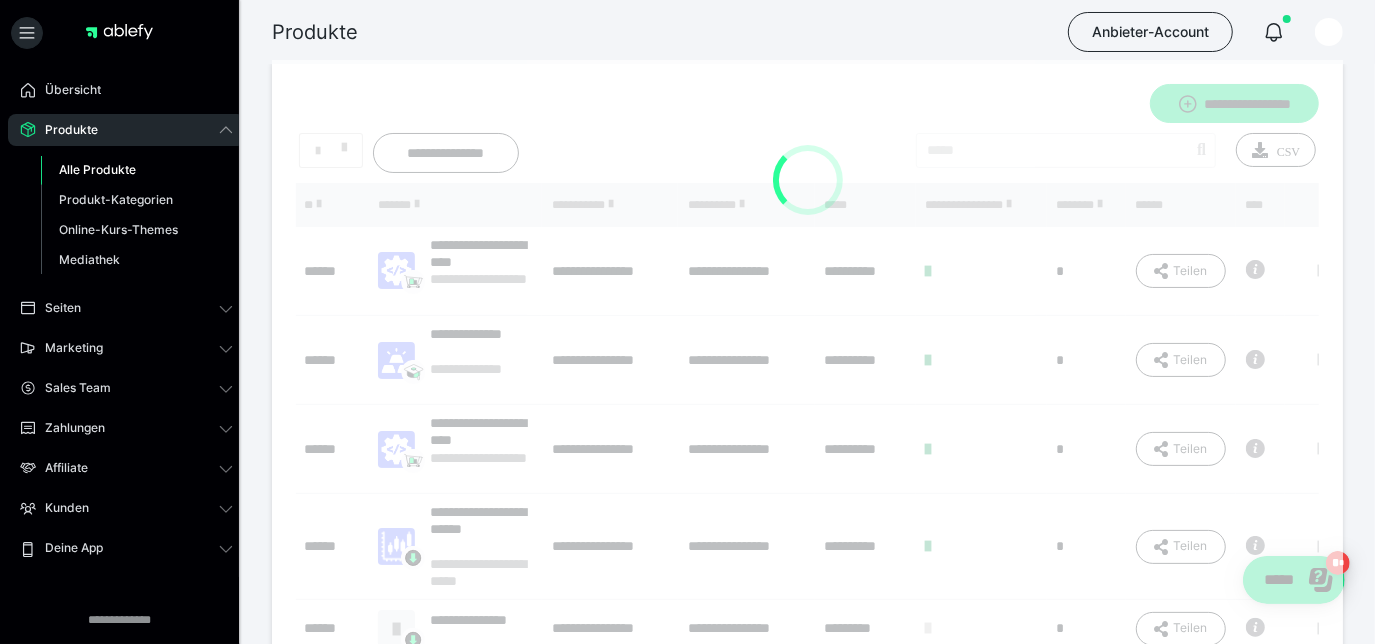 scroll, scrollTop: 0, scrollLeft: 0, axis: both 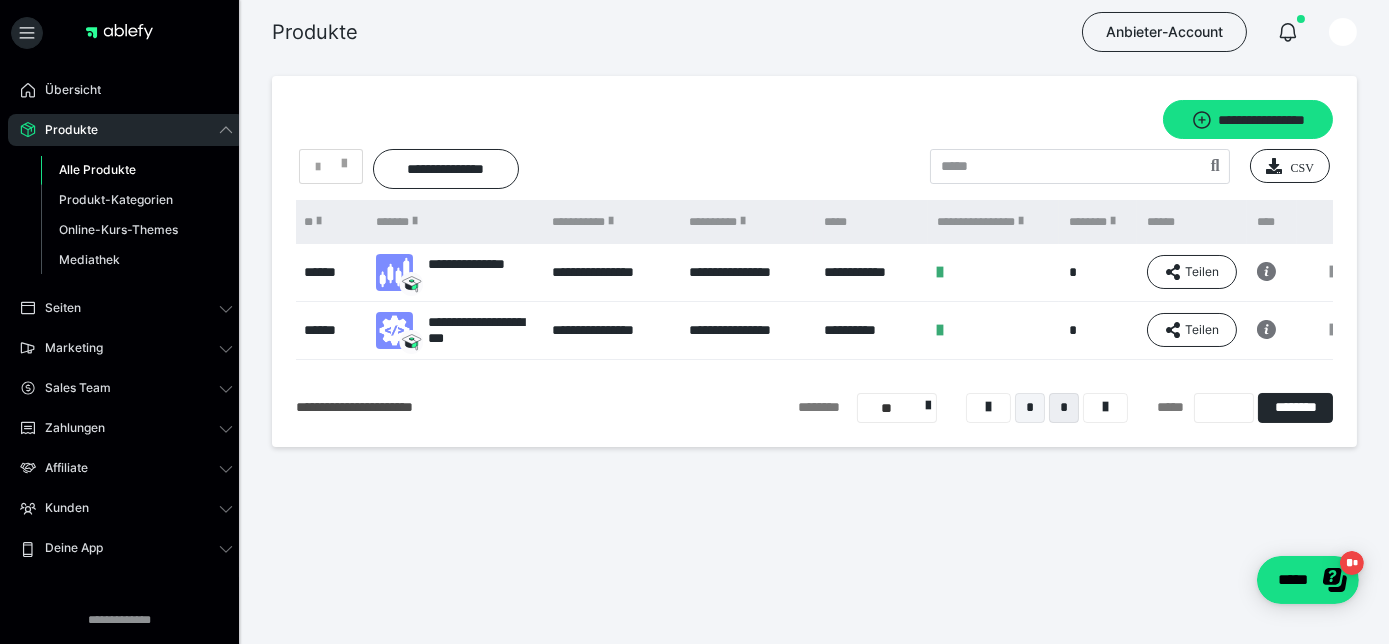 click on "*" at bounding box center [1030, 408] 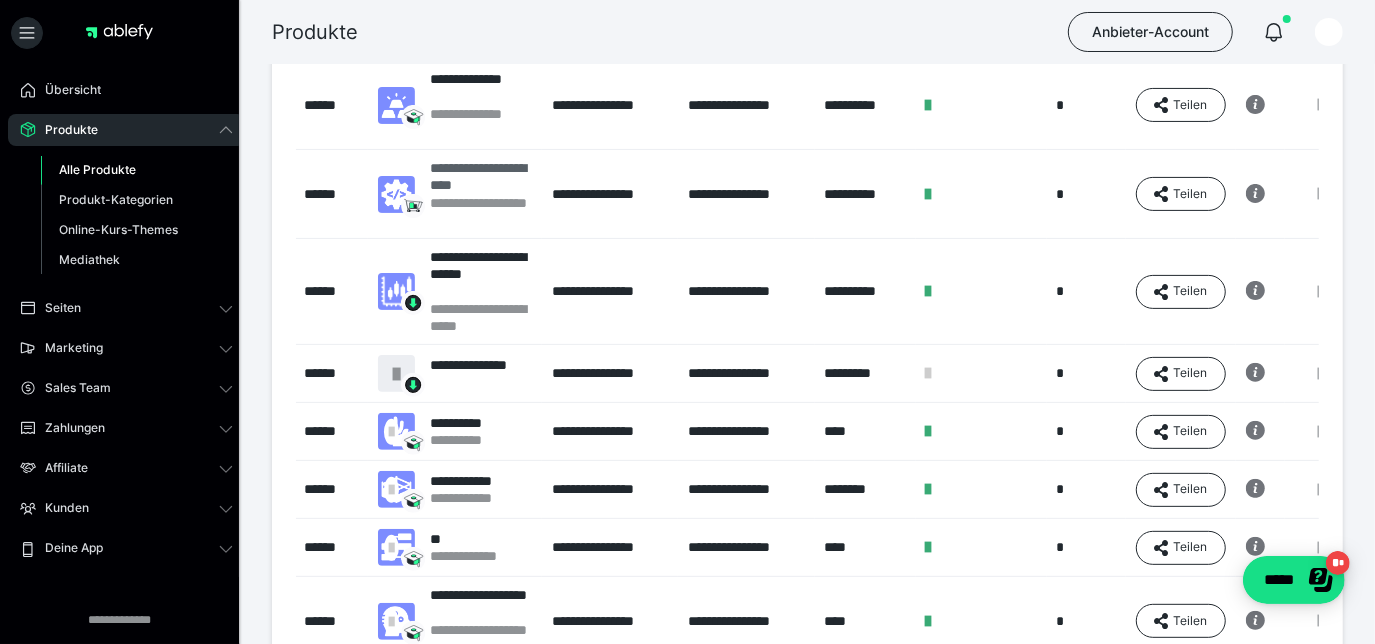 scroll, scrollTop: 272, scrollLeft: 0, axis: vertical 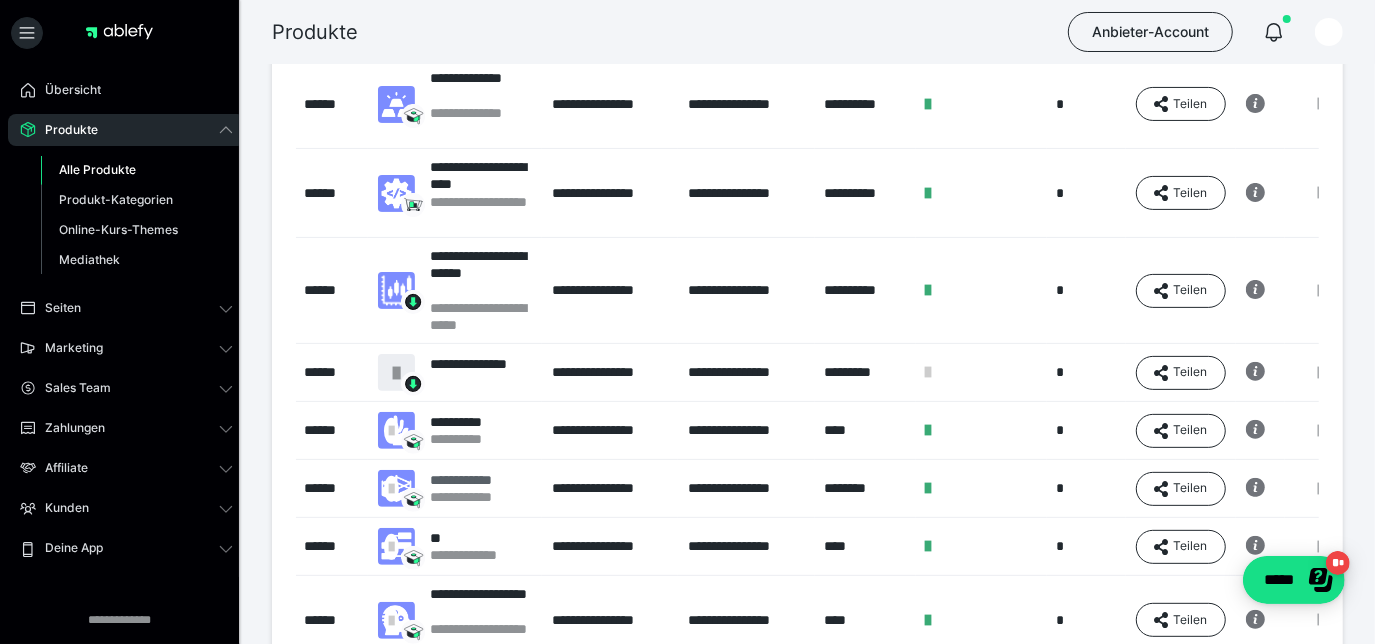 click on "**********" at bounding box center (472, 480) 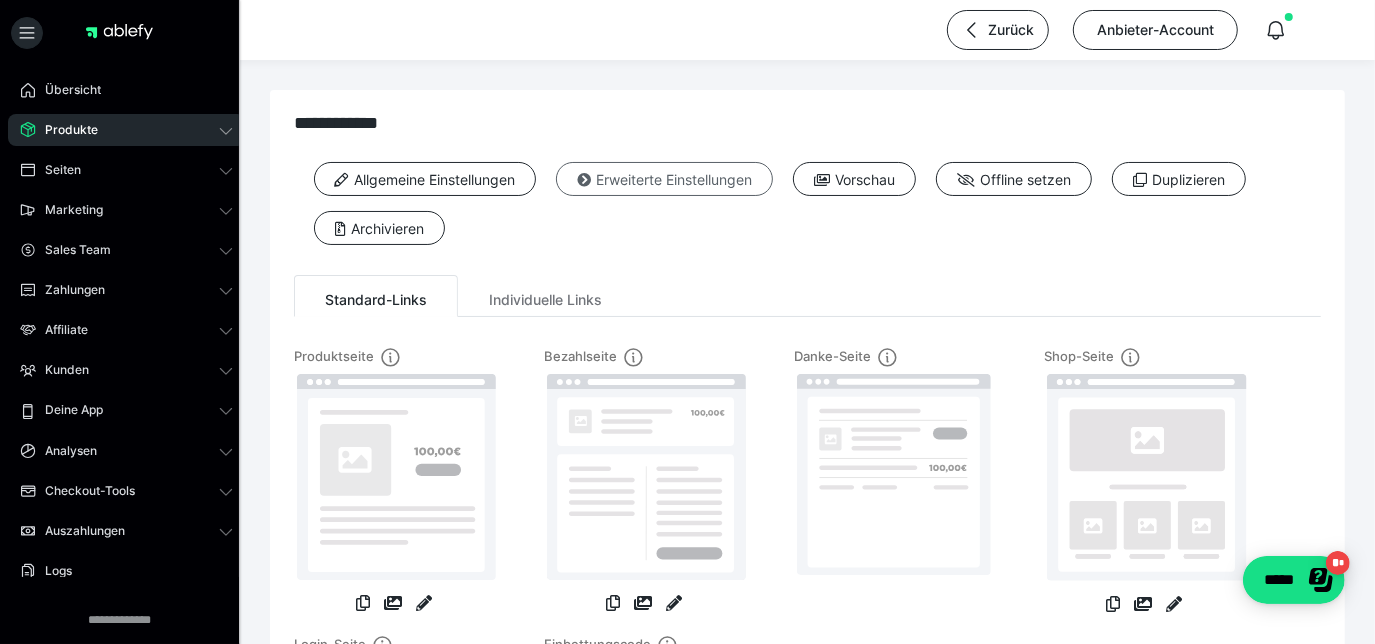click on "Erweiterte Einstellungen" at bounding box center [664, 179] 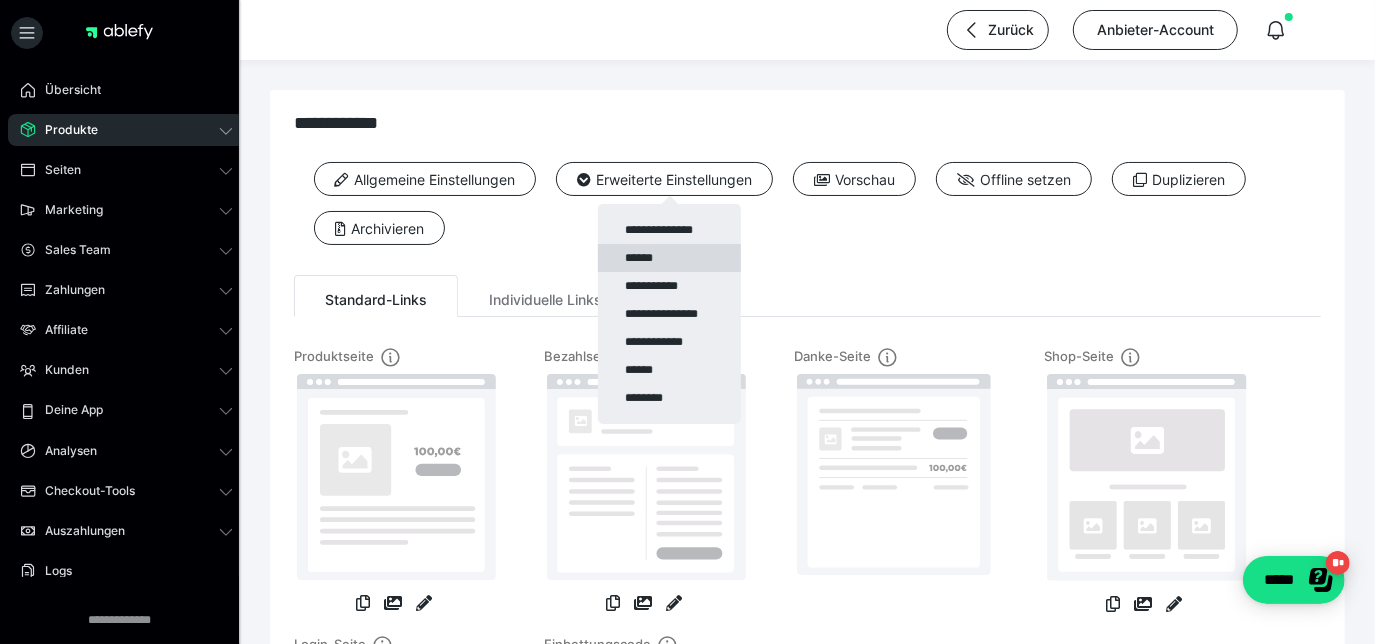 click on "******" at bounding box center (669, 258) 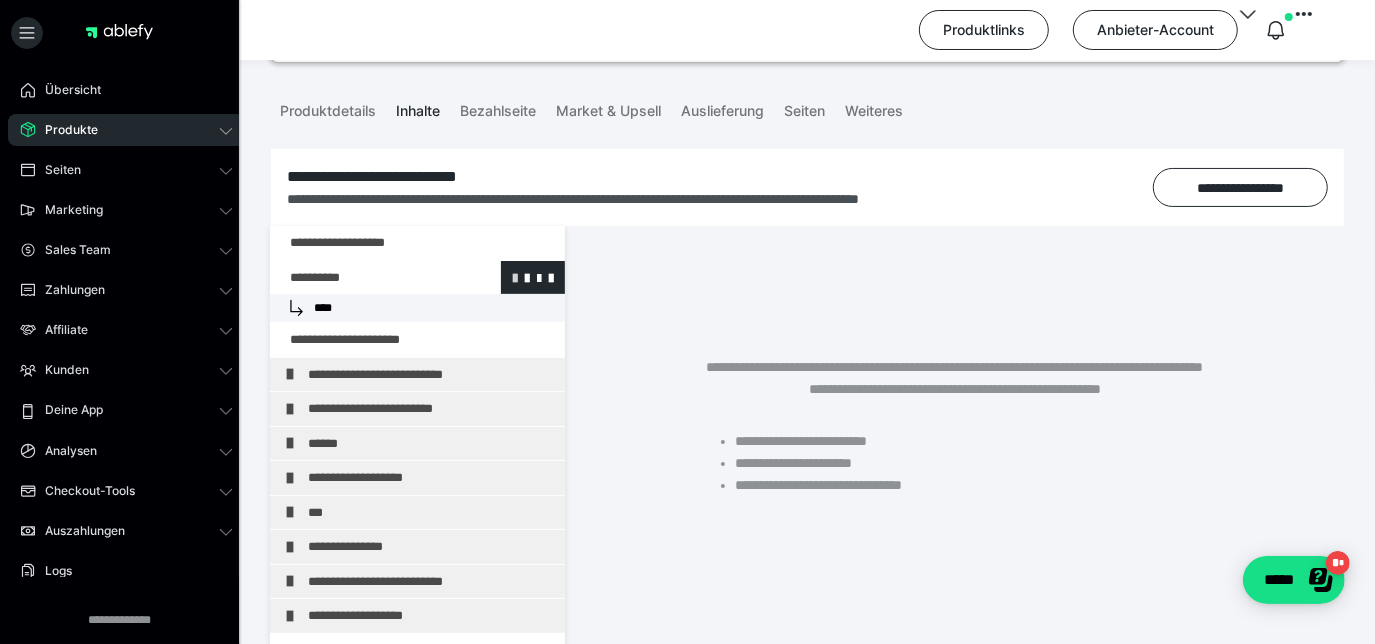 scroll, scrollTop: 122, scrollLeft: 0, axis: vertical 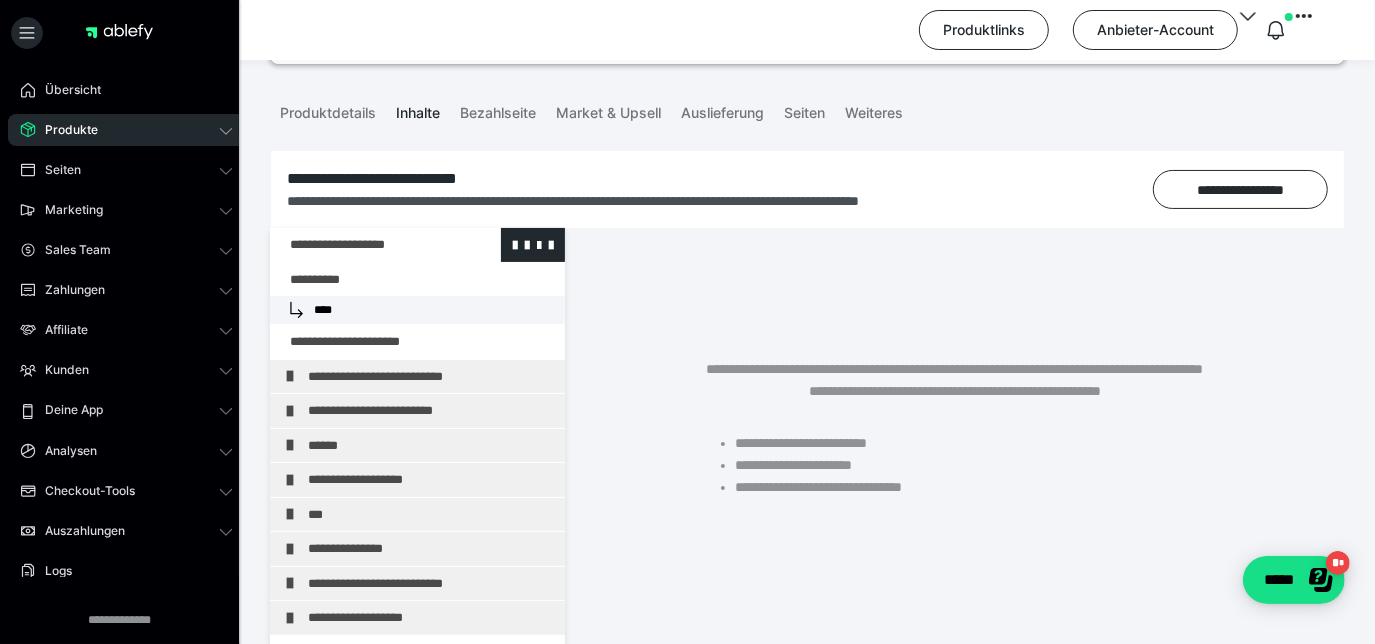 click at bounding box center [365, 245] 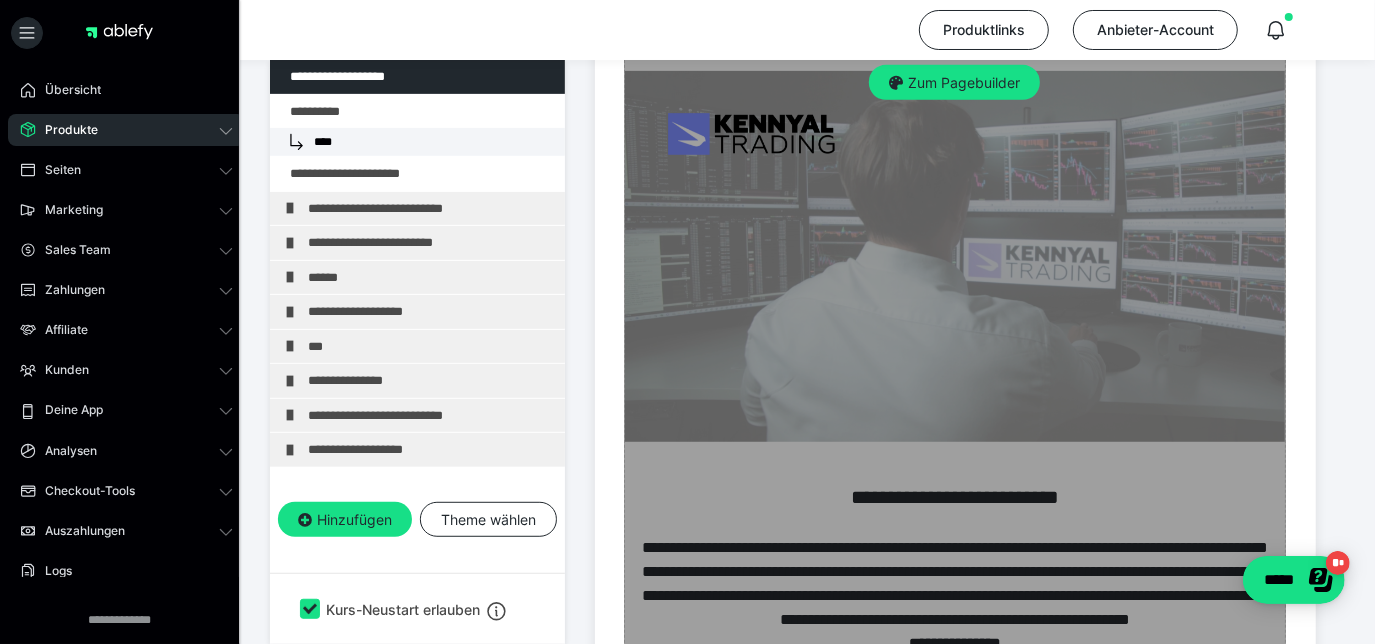 scroll, scrollTop: 585, scrollLeft: 0, axis: vertical 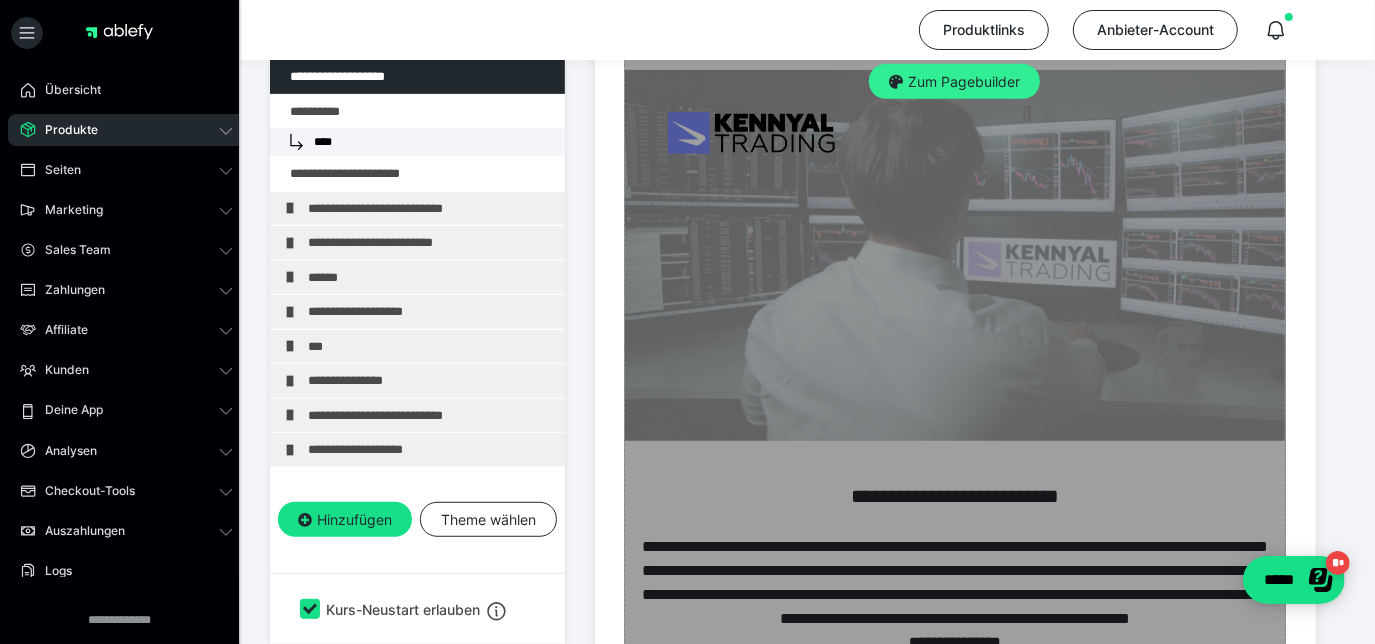 click on "Zum Pagebuilder" at bounding box center [954, 82] 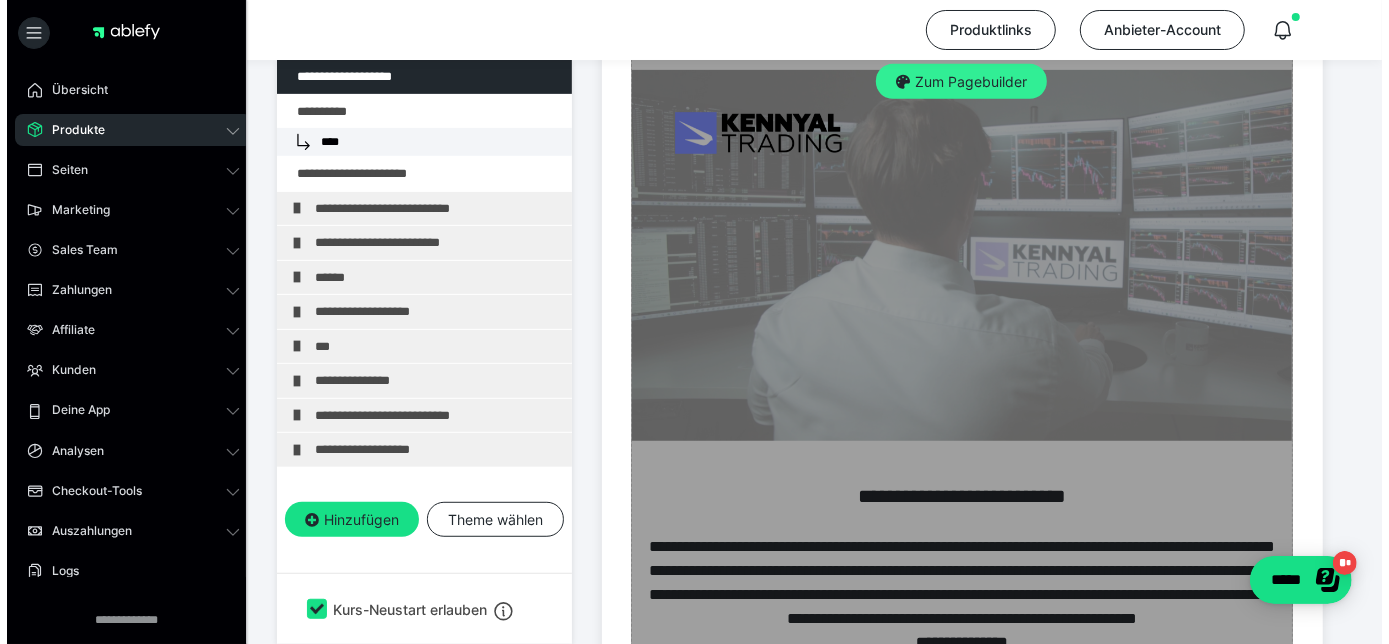scroll, scrollTop: 289, scrollLeft: 0, axis: vertical 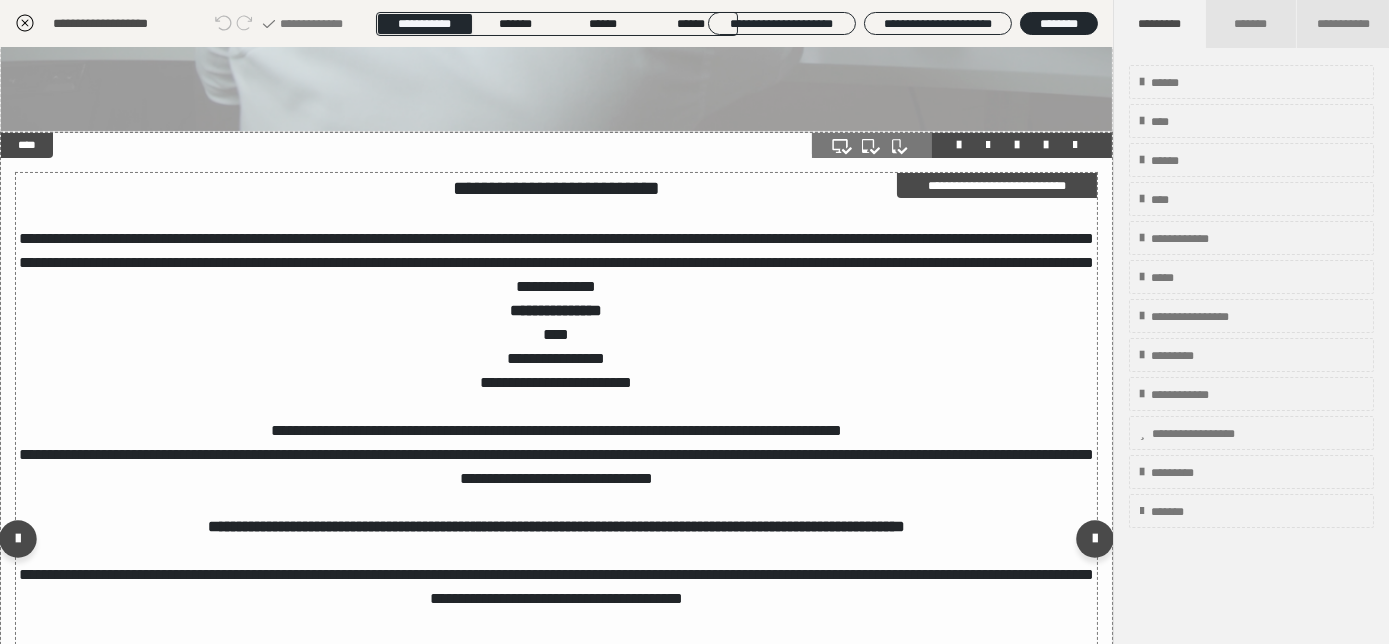 click on "**********" at bounding box center [556, 263] 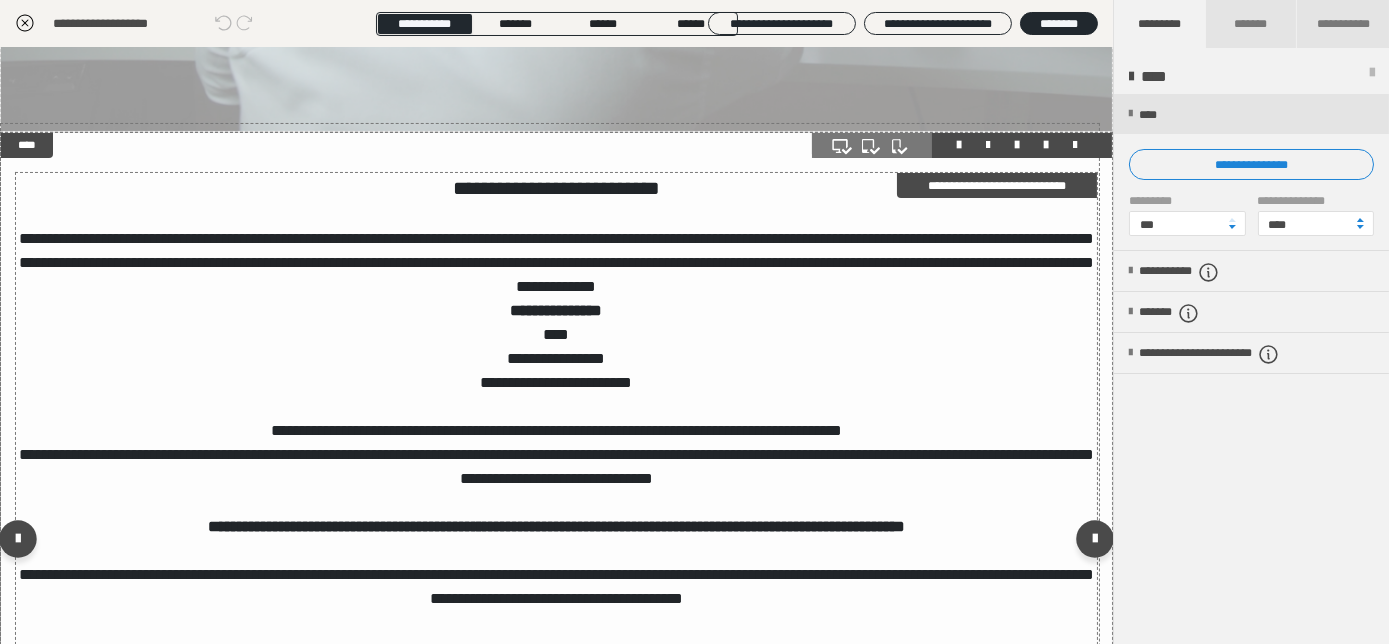 click on "**********" at bounding box center (556, 311) 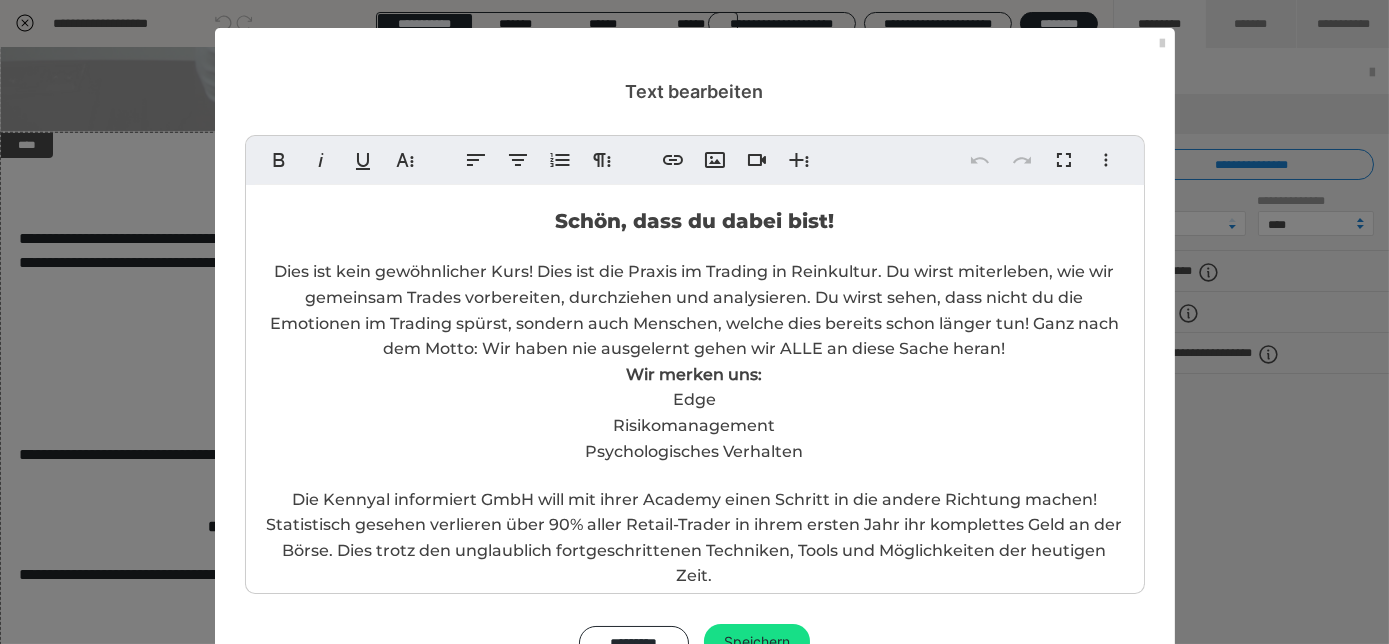 click on "Dies ist kein gewöhnlicher Kurs! Dies ist die Praxis im Trading in Reinkultur. Du wirst miterleben, wie wir gemeinsam Trades vorbereiten, durchziehen und analysieren. Du wirst sehen, dass nicht du die Emotionen im Trading spürst, sondern auch Menschen, welche dies bereits schon länger tun! Ganz nach dem Motto: Wir haben nie ausgelernt gehen wir ALLE an diese Sache heran!" at bounding box center [695, 310] 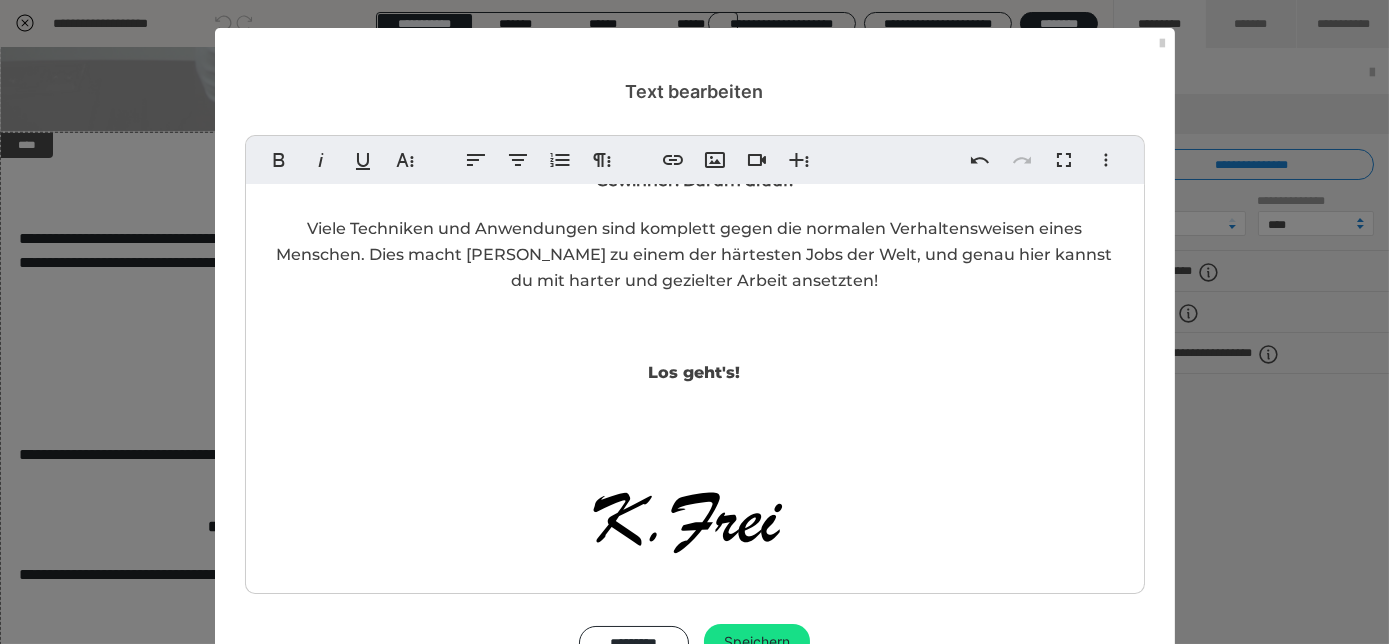 scroll, scrollTop: 493, scrollLeft: 0, axis: vertical 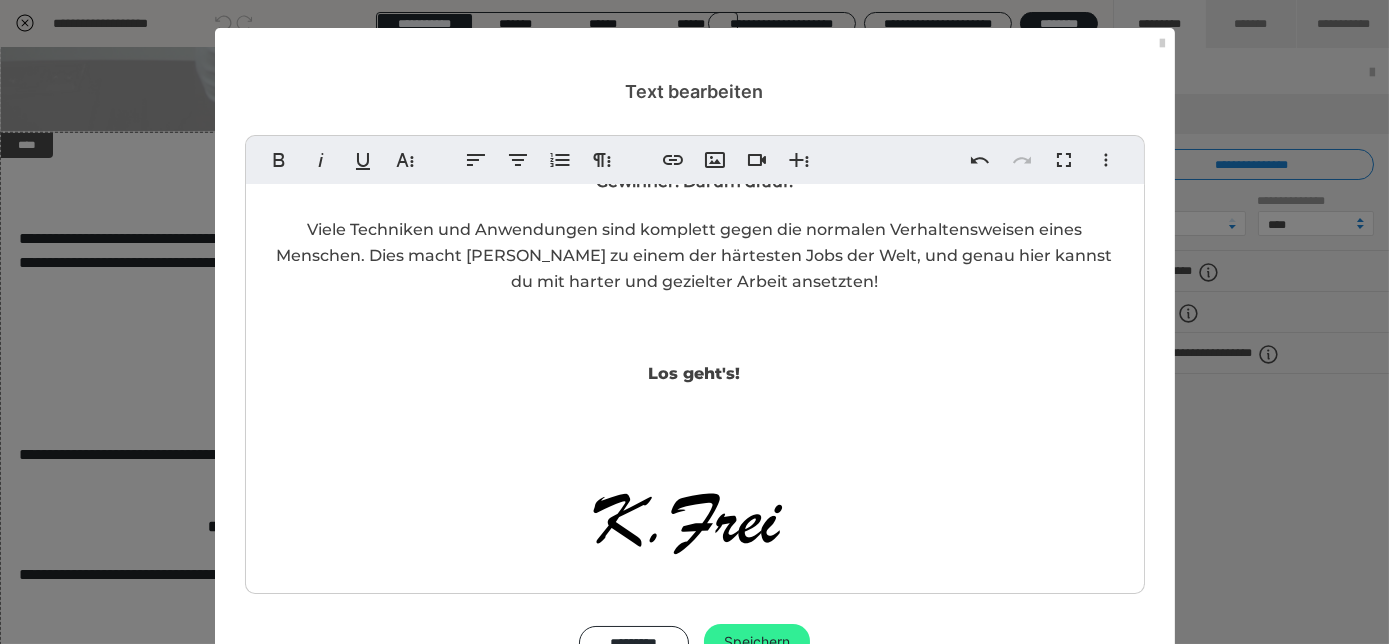 click on "Speichern" at bounding box center [757, 642] 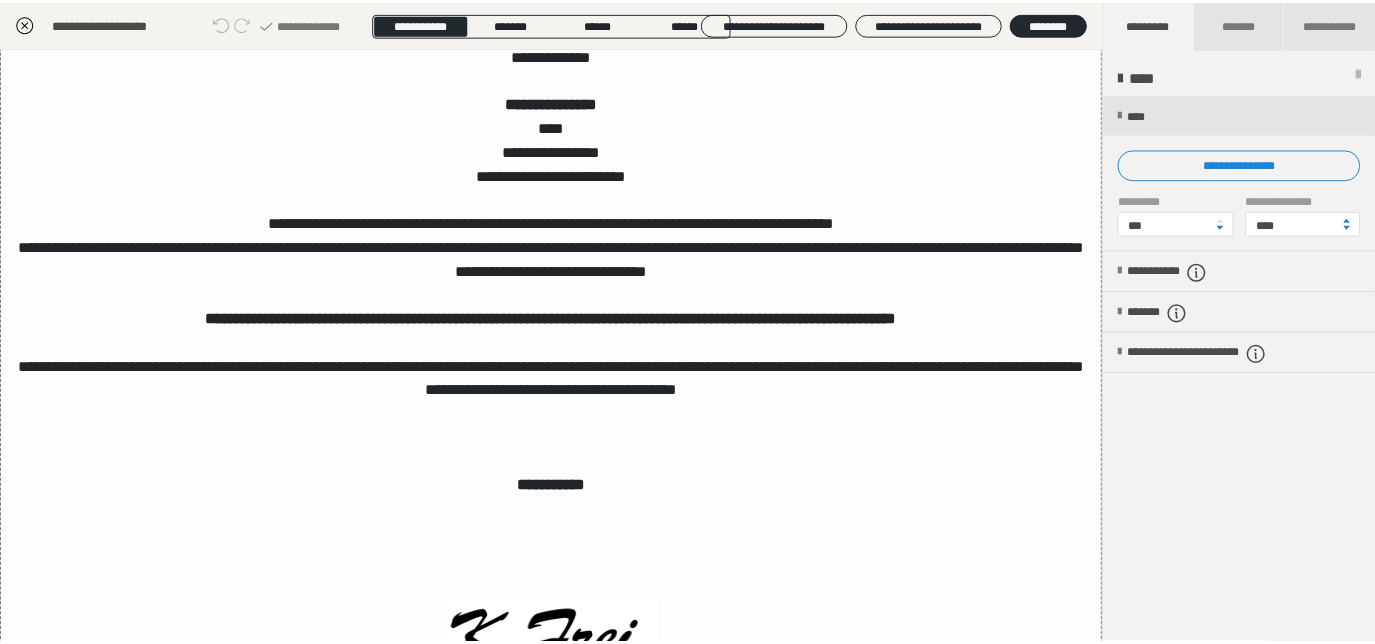 scroll, scrollTop: 806, scrollLeft: 0, axis: vertical 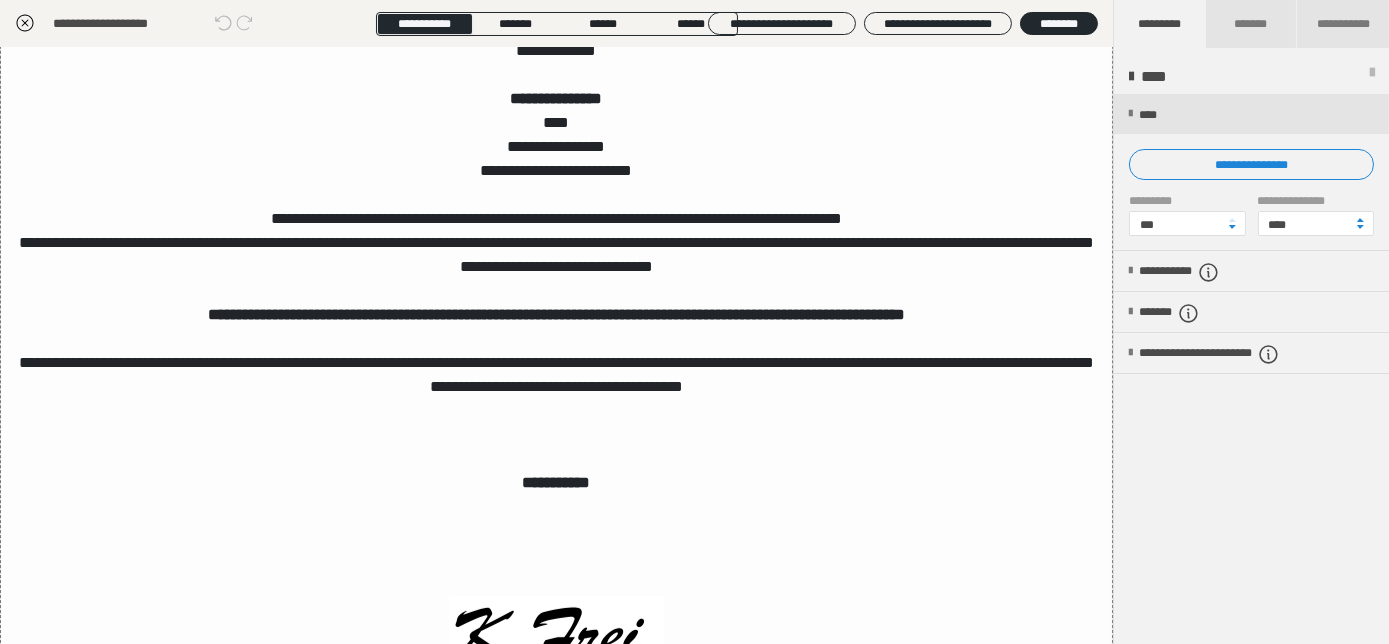 click 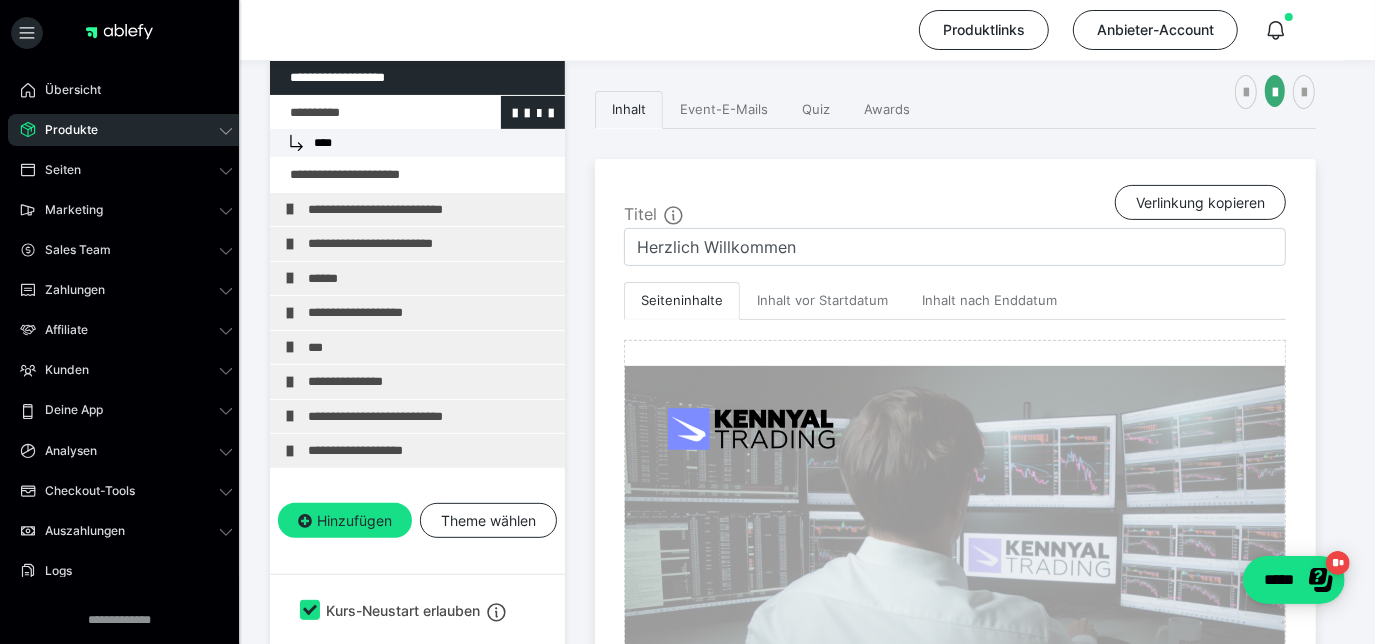 click at bounding box center (365, 113) 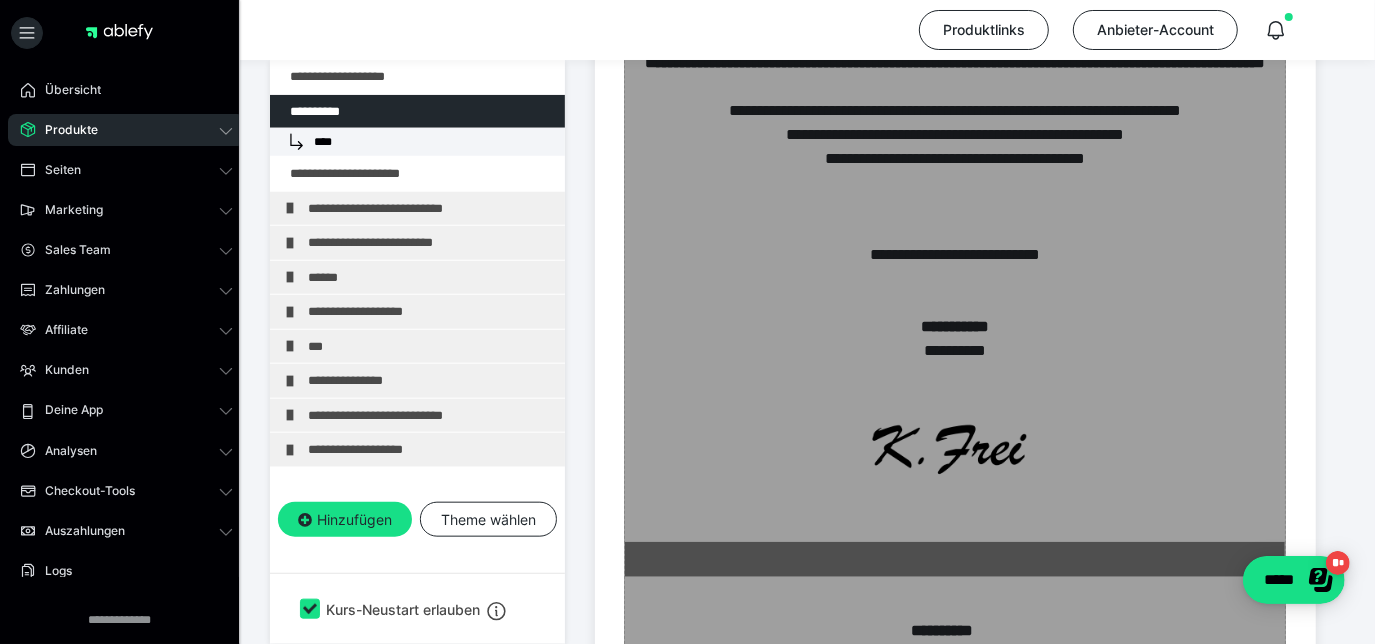 scroll, scrollTop: 1230, scrollLeft: 0, axis: vertical 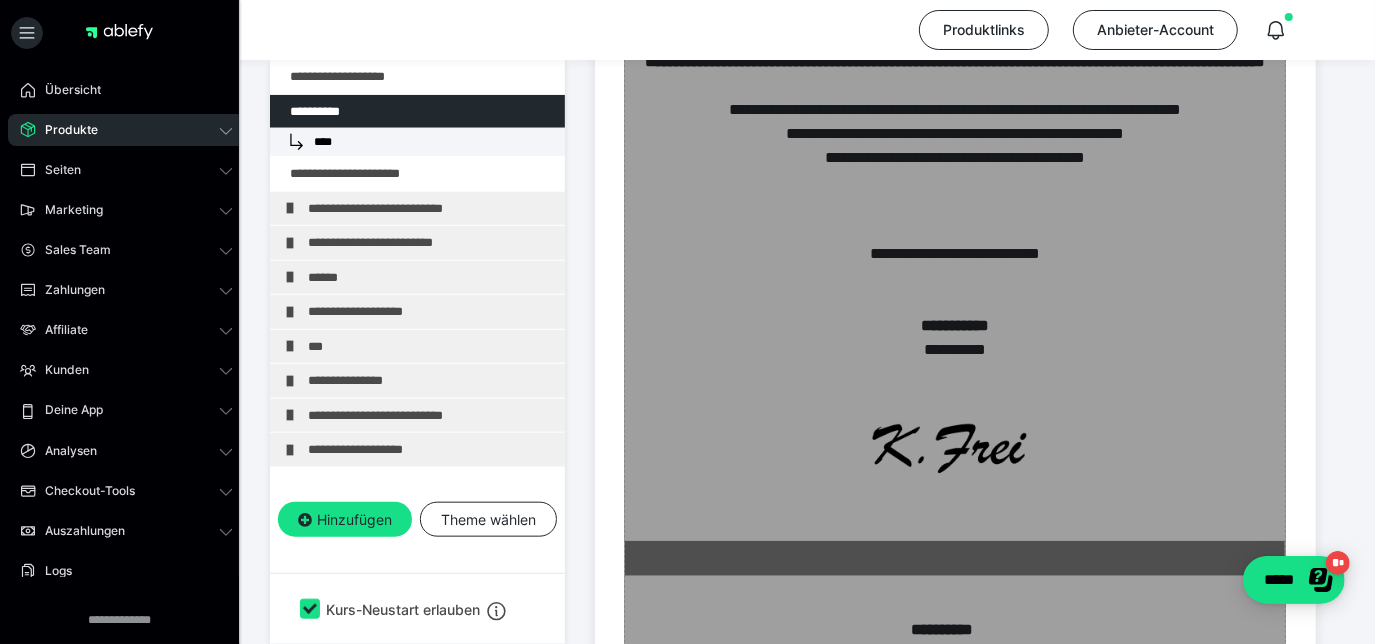 drag, startPoint x: 801, startPoint y: 431, endPoint x: 796, endPoint y: 448, distance: 17.720045 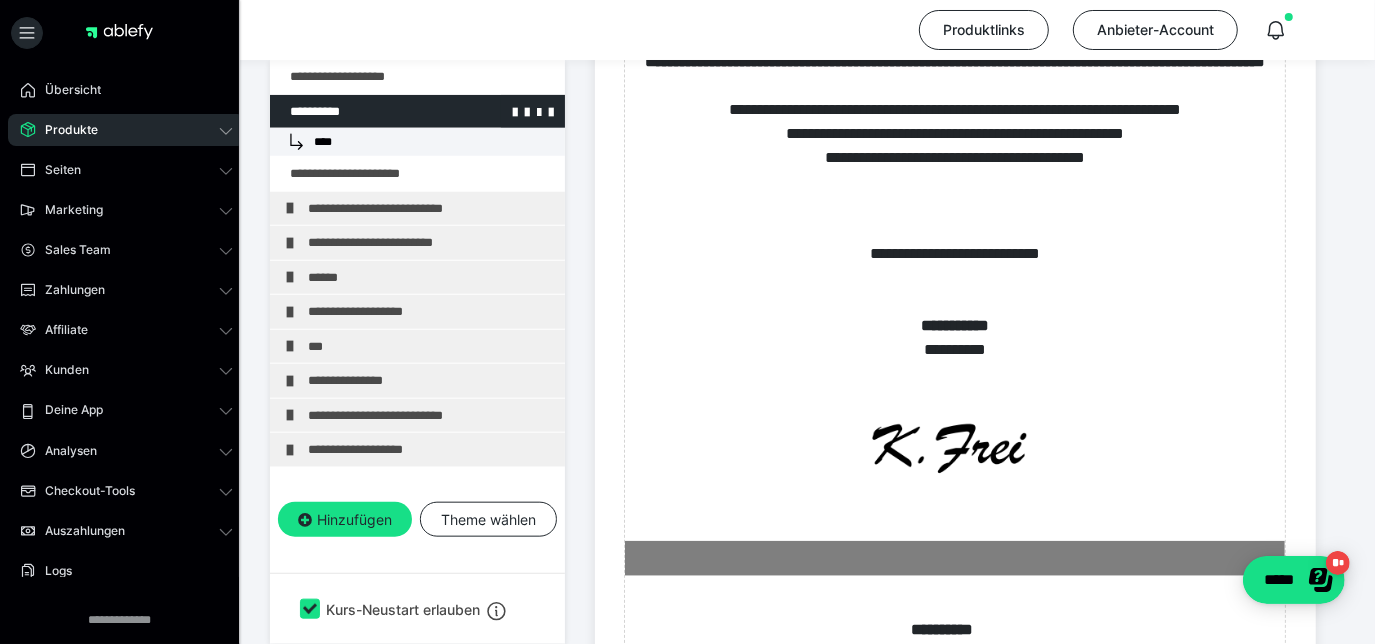click on "****" at bounding box center [417, 142] 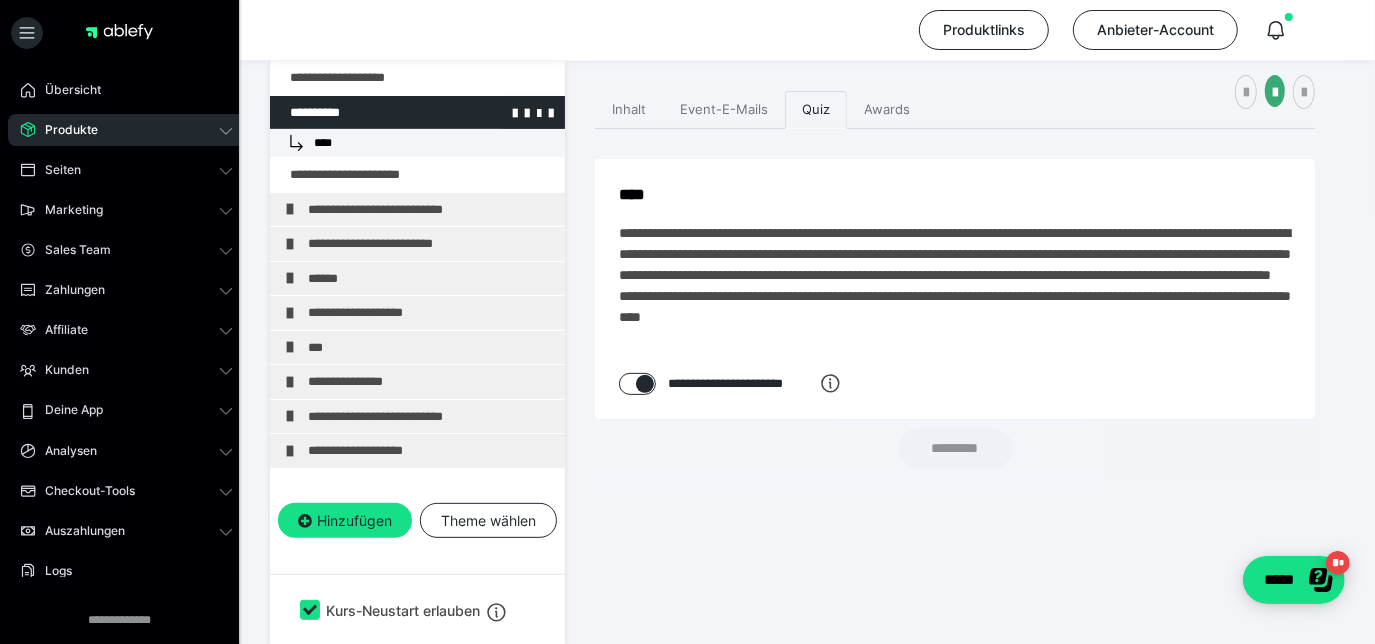 checkbox on "****" 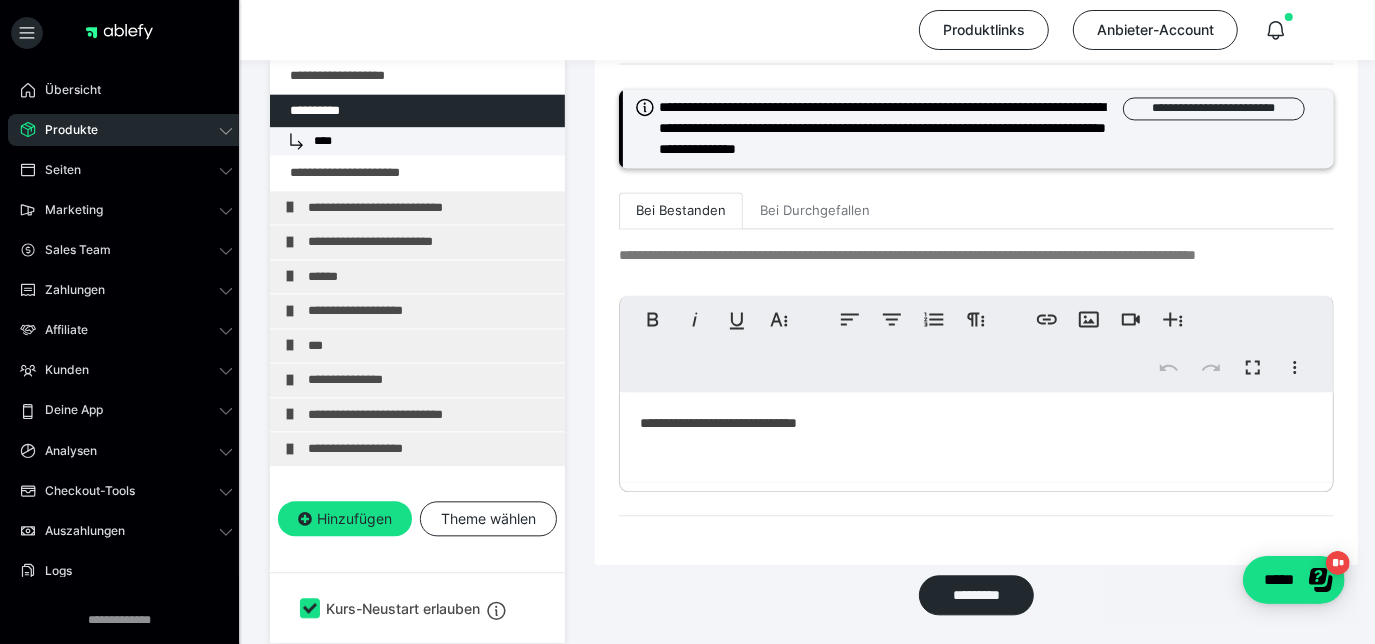scroll, scrollTop: 2779, scrollLeft: 0, axis: vertical 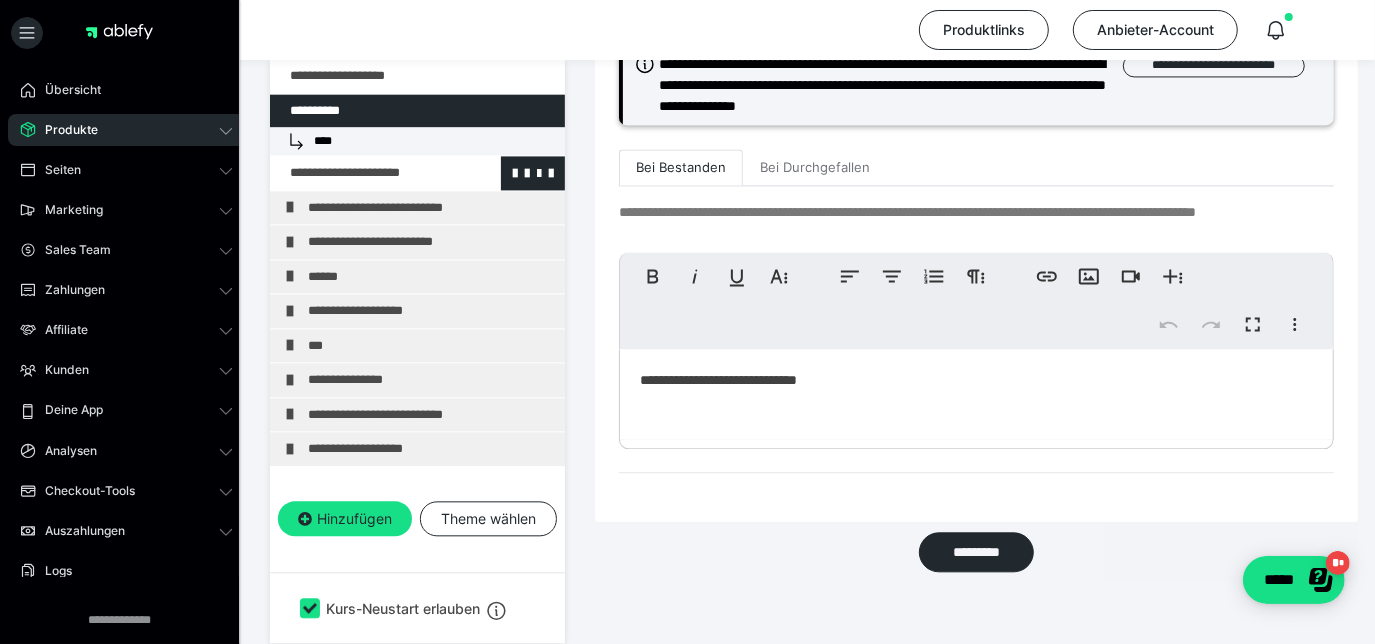 click at bounding box center [365, 174] 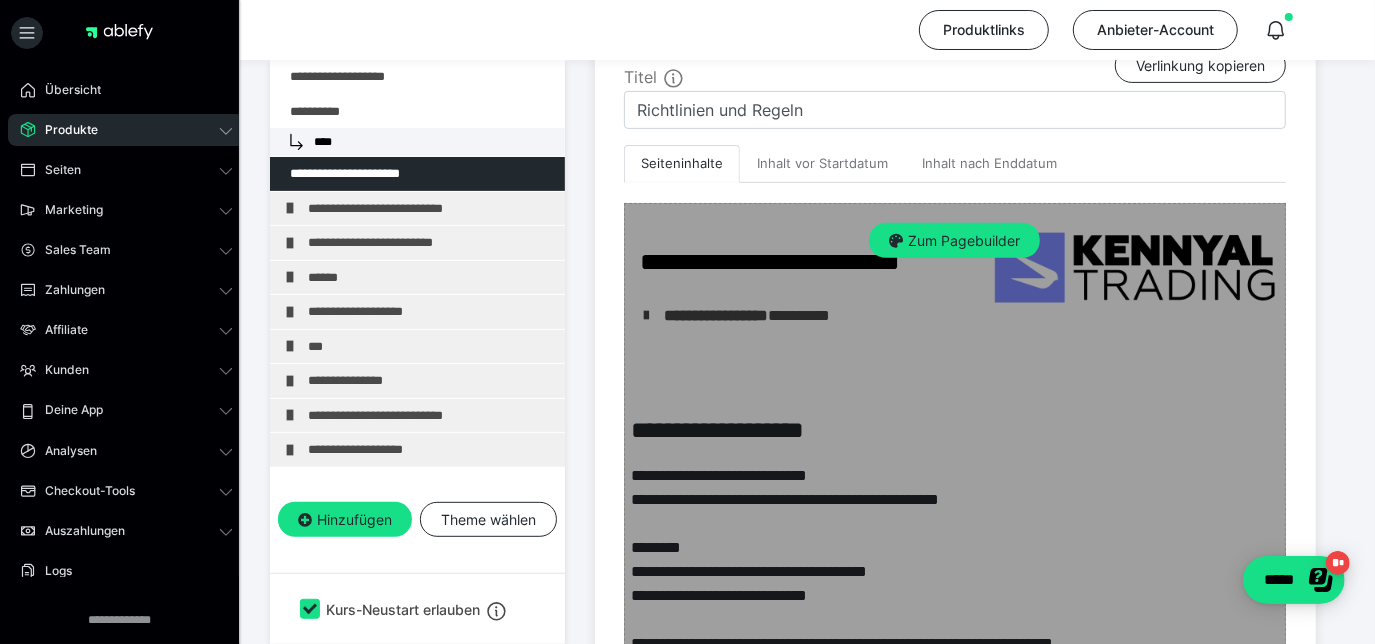 scroll, scrollTop: 424, scrollLeft: 0, axis: vertical 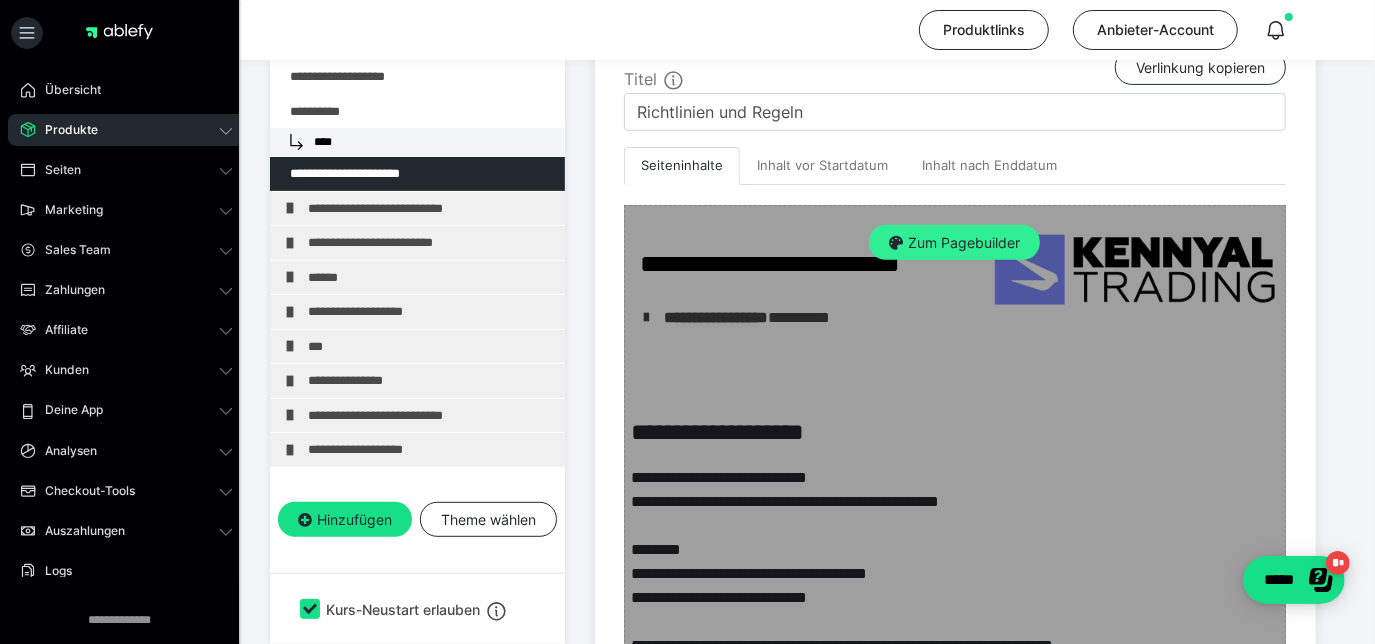 click on "Zum Pagebuilder" at bounding box center [954, 243] 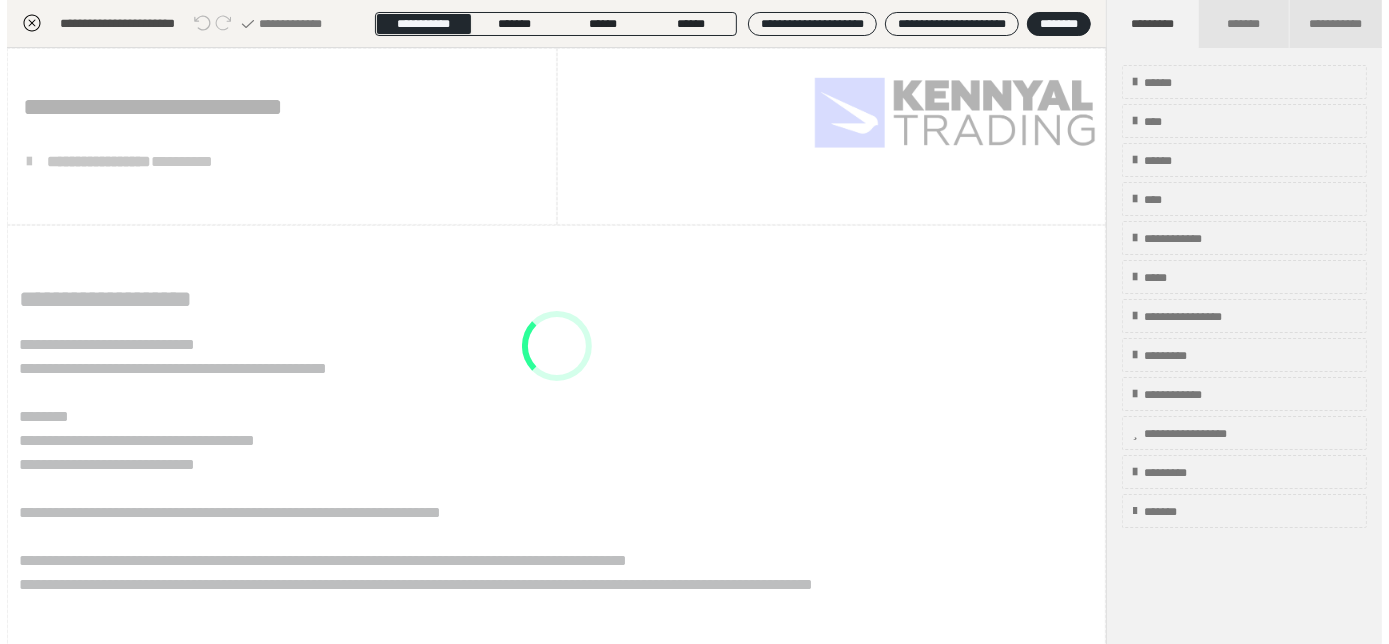 scroll, scrollTop: 289, scrollLeft: 0, axis: vertical 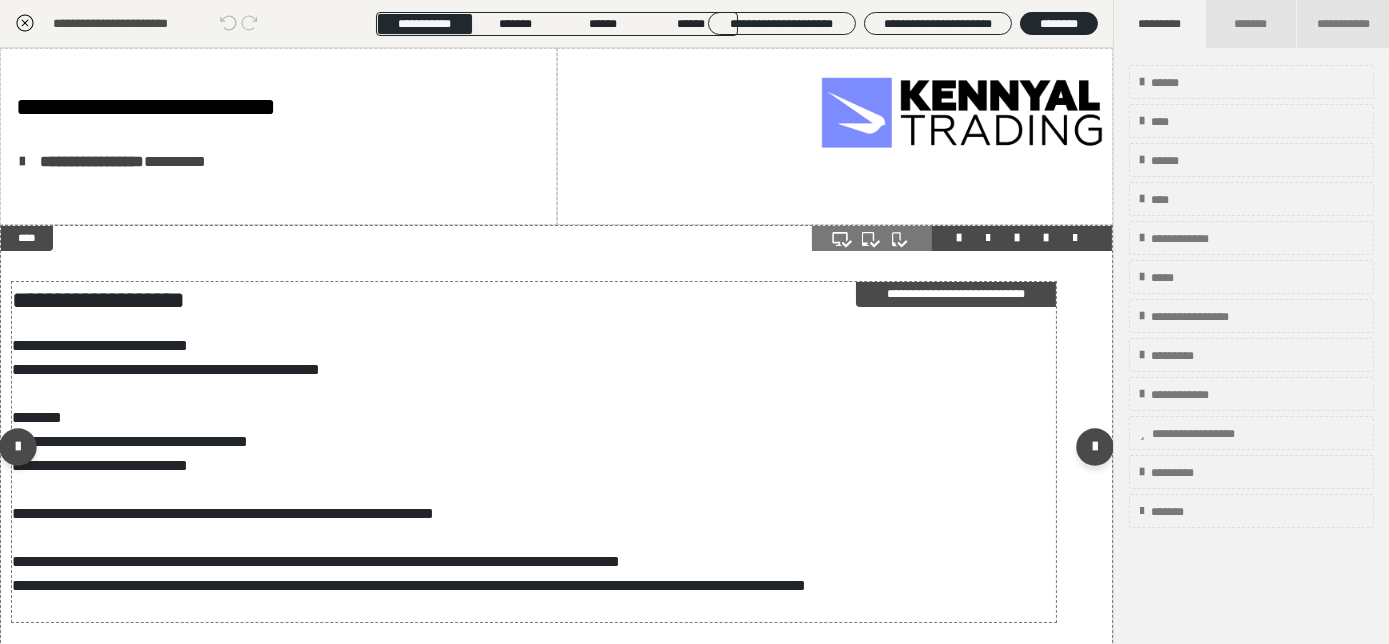 click on "**********" at bounding box center (528, 452) 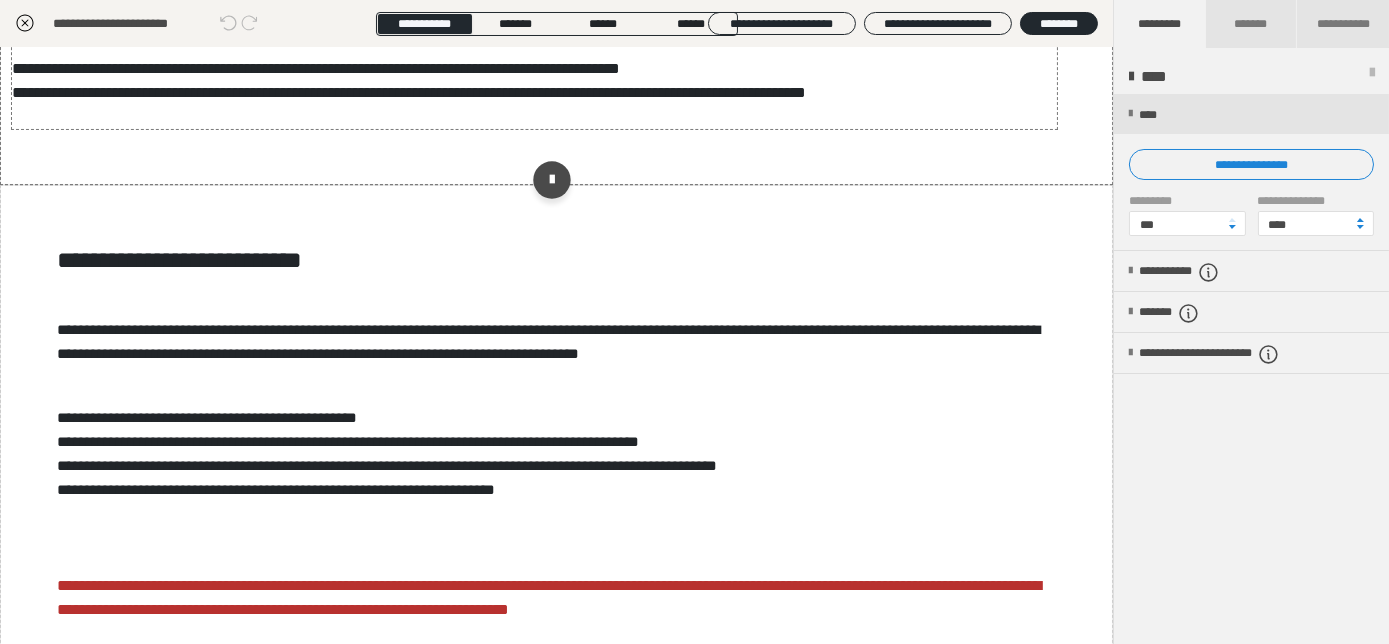 scroll, scrollTop: 502, scrollLeft: 0, axis: vertical 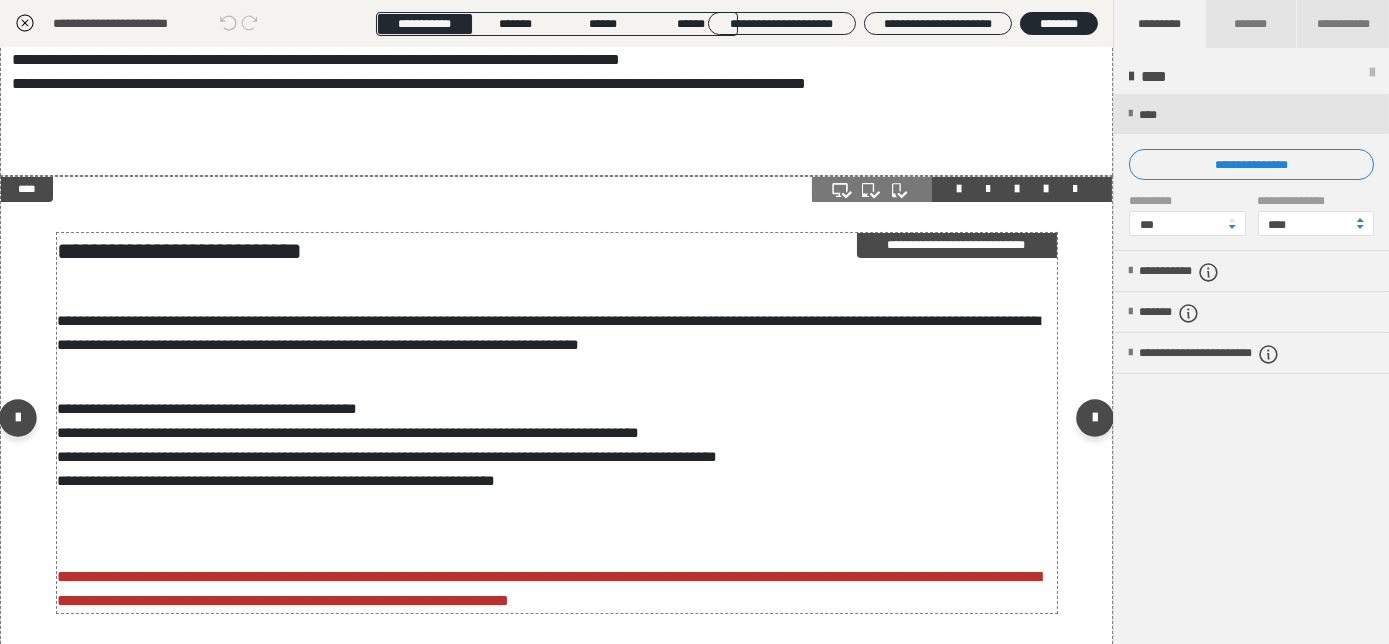 click on "**********" at bounding box center (549, 332) 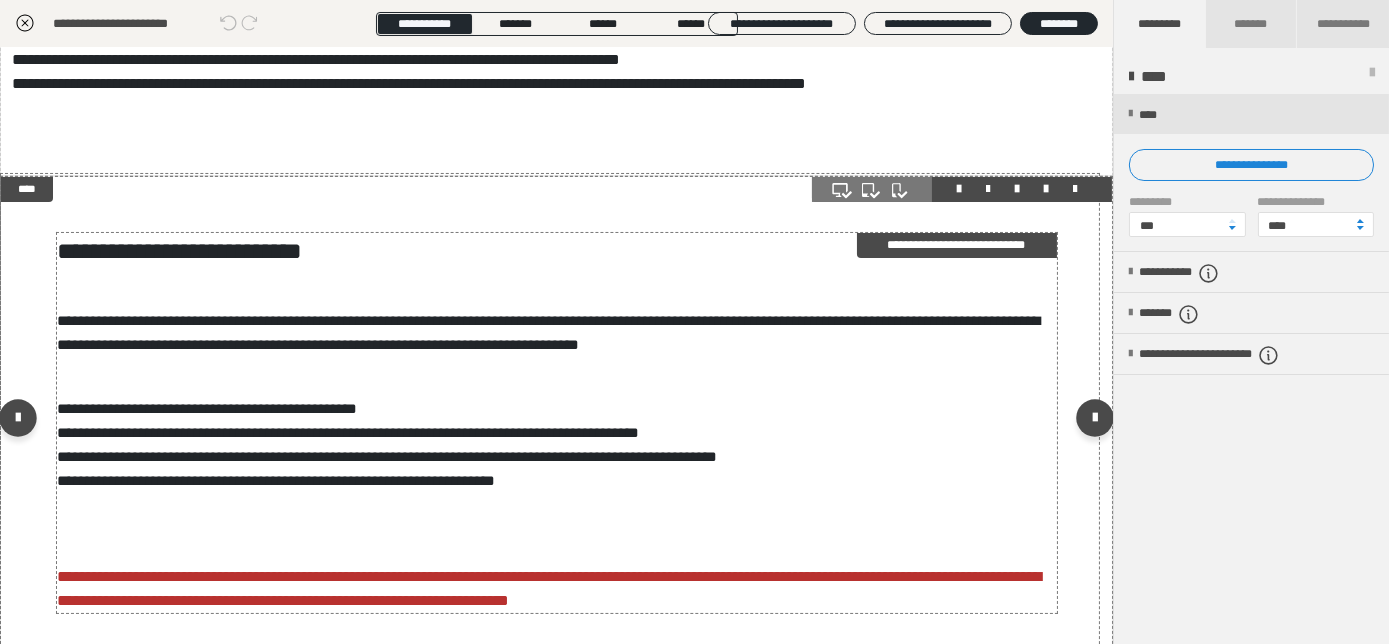 click on "**********" at bounding box center (549, 332) 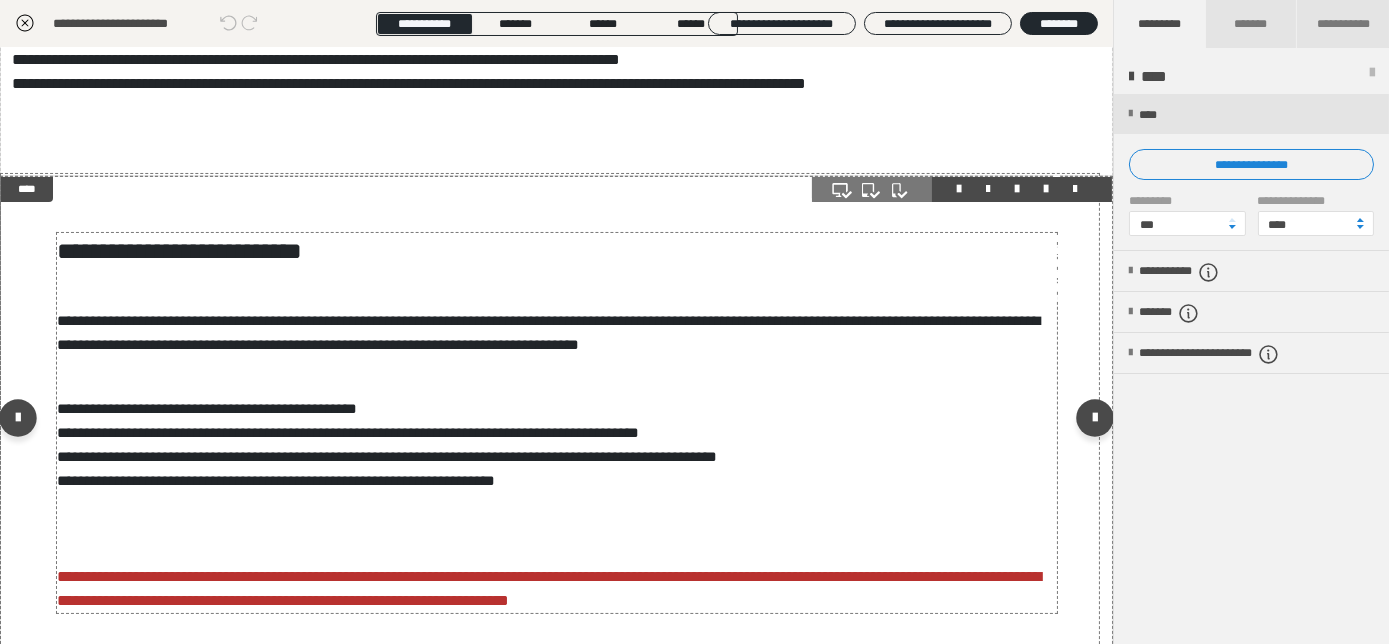 click on "**********" at bounding box center [695, 344] 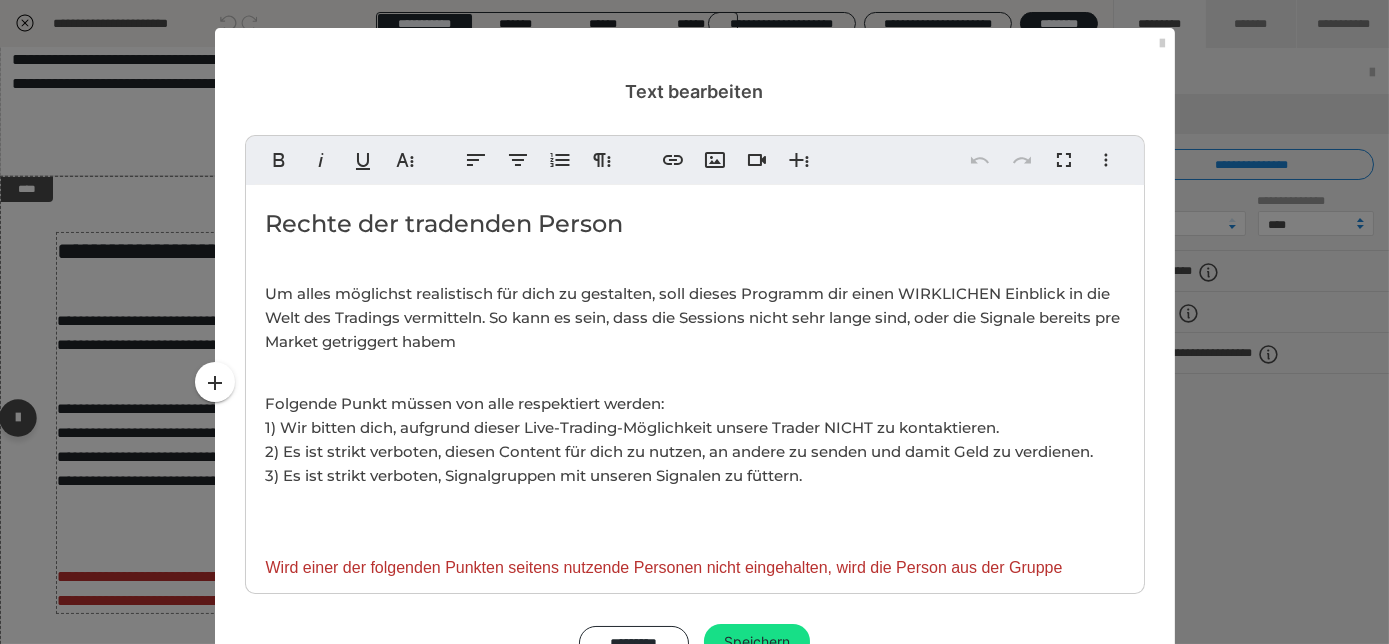 click on "Um alles möglichst realistisch für dich zu gestalten, soll dieses Programm dir einen WIRKLICHEN Einblick in die Welt des Tradings vermitteln. So kann es sein, dass die Sessions nicht sehr lange sind, oder die Signale bereits pre Market getriggert habem" at bounding box center [693, 317] 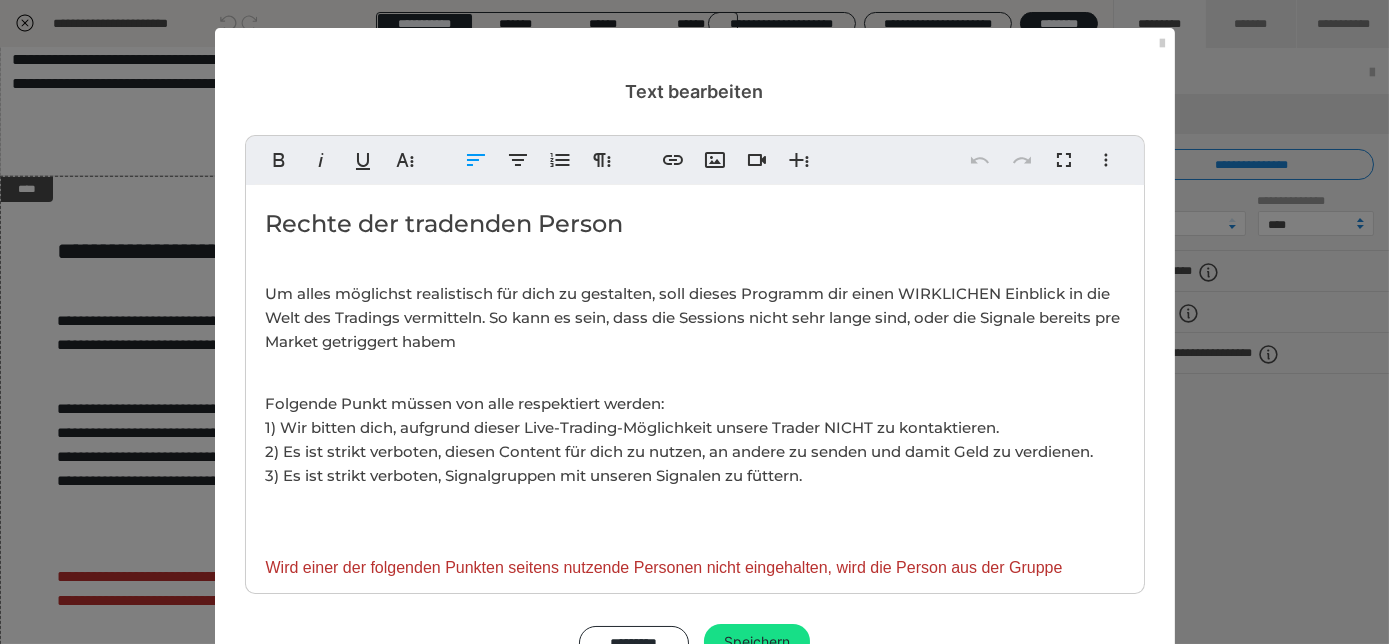 click on "Um alles möglichst realistisch für dich zu gestalten, soll dieses Programm dir einen WIRKLICHEN Einblick in die Welt des Tradings vermitteln. So kann es sein, dass die Sessions nicht sehr lange sind, oder die Signale bereits pre Market getriggert habem" at bounding box center [693, 317] 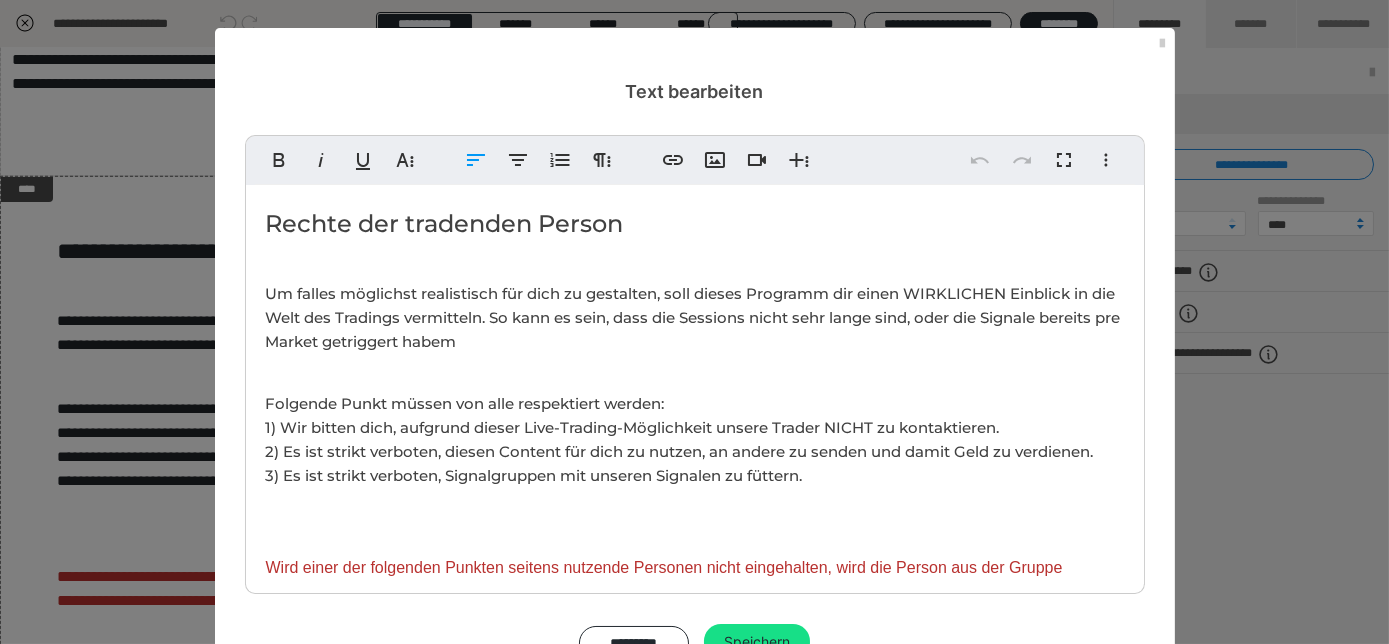 type 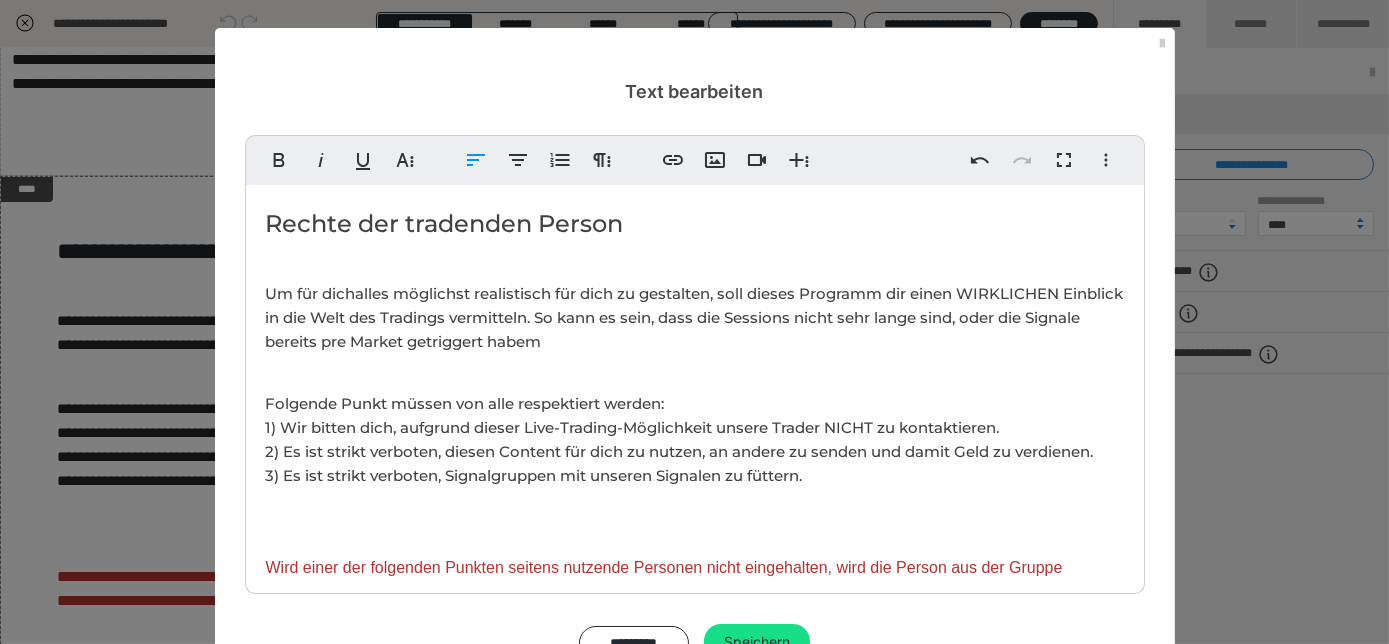 click on "Um für dich  alles möglichst realistisch für dich zu gestalten, soll dieses Programm dir einen WIRKLICHEN Einblick in die Welt des Tradings vermitteln. So kann es sein, dass die Sessions nicht sehr lange sind, oder die Signale bereits pre Market getriggert habem" at bounding box center (695, 317) 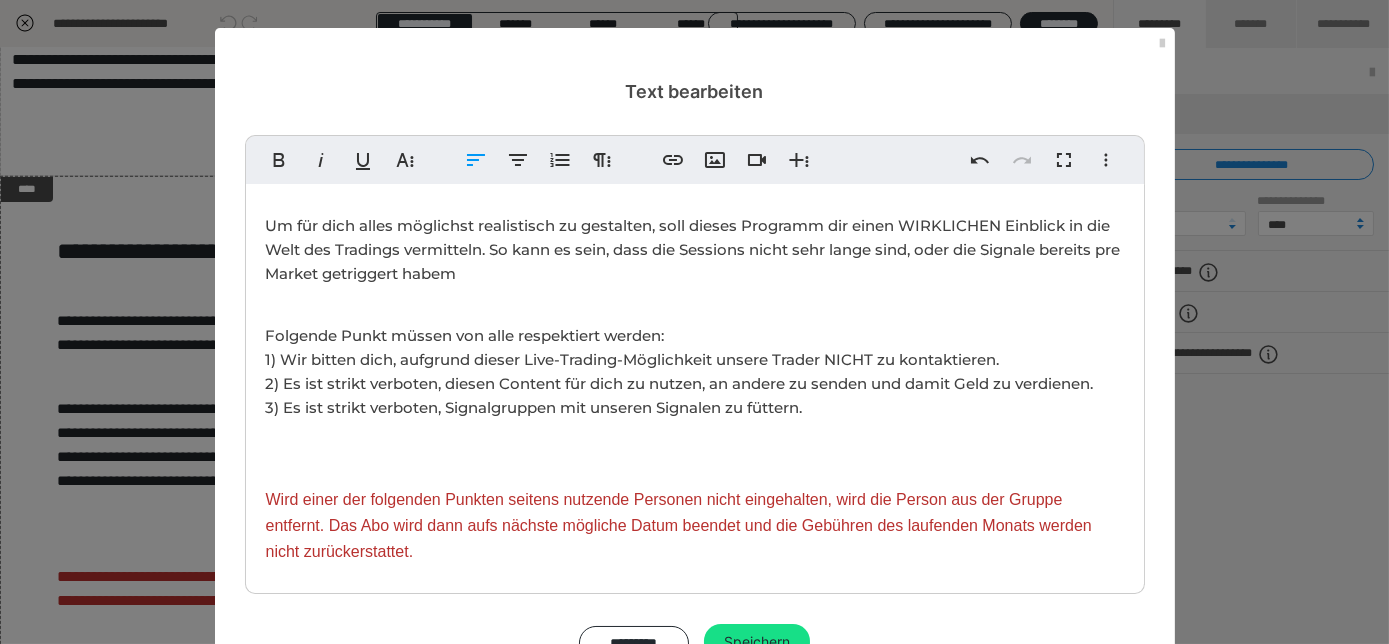 scroll, scrollTop: 72, scrollLeft: 0, axis: vertical 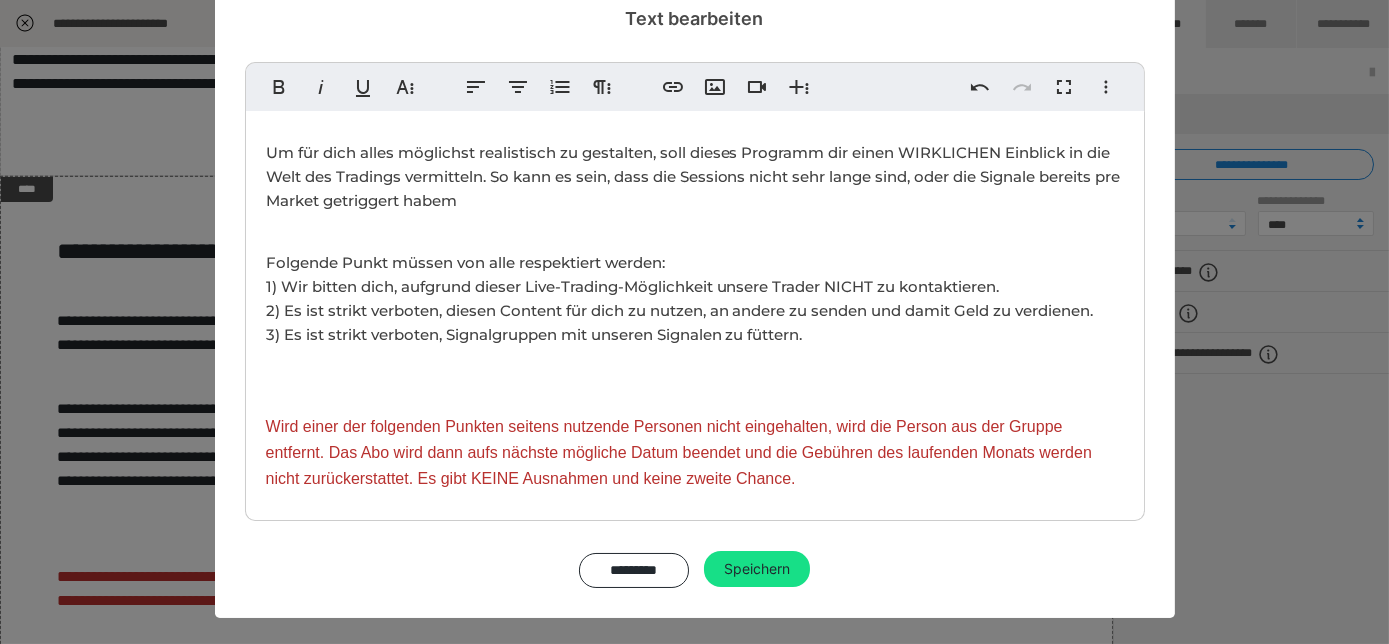 click on "2) Es ist strikt verboten, diesen Content für dich zu nutzen, an andere zu senden und damit Geld zu verdienen." at bounding box center (680, 310) 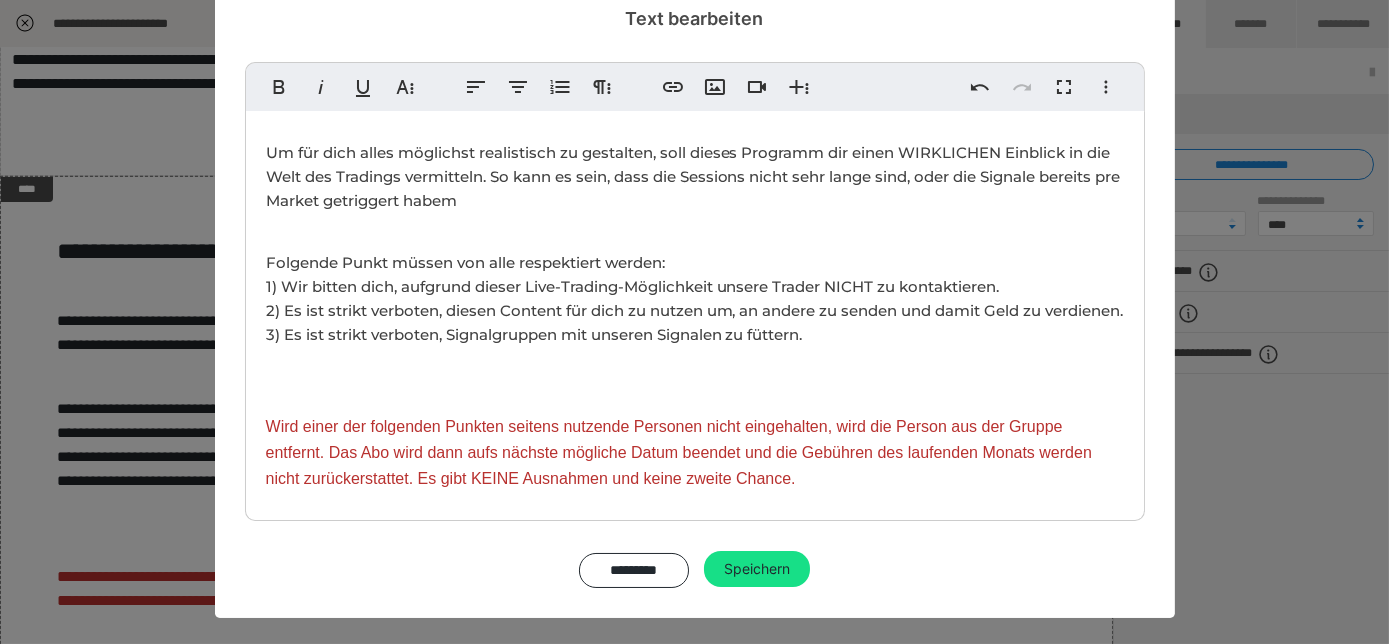 scroll, scrollTop: 96, scrollLeft: 0, axis: vertical 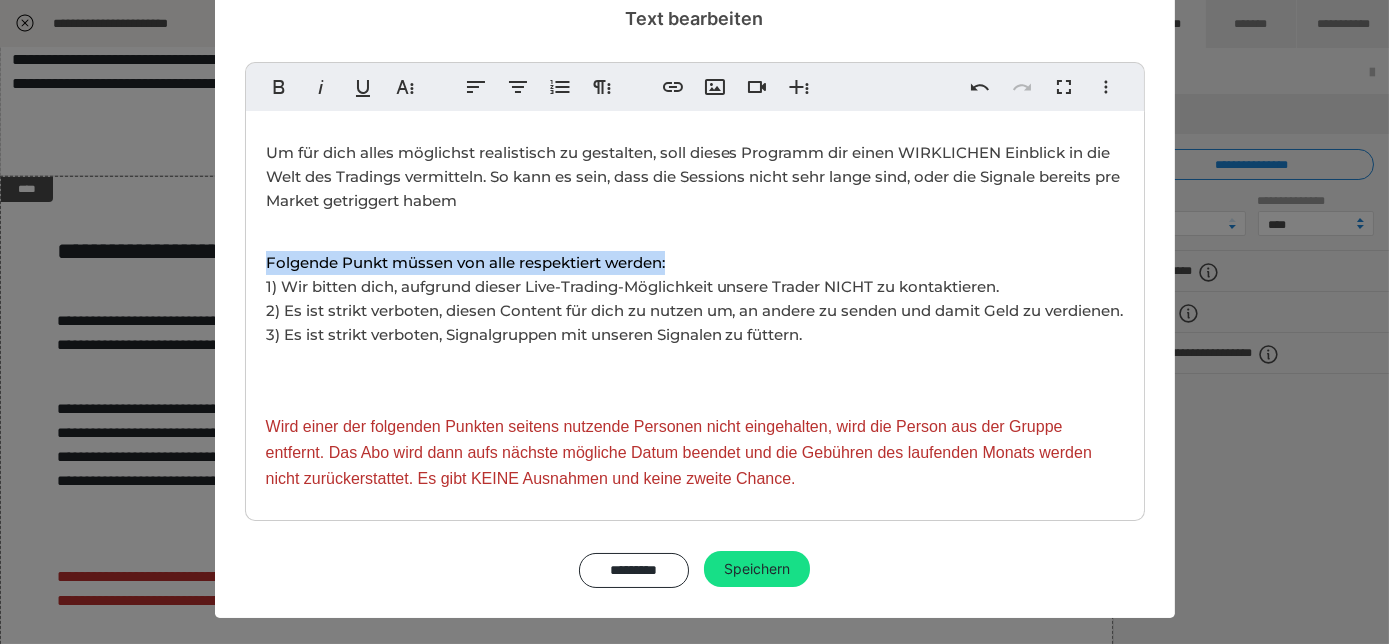 drag, startPoint x: 661, startPoint y: 237, endPoint x: 258, endPoint y: 233, distance: 403.01984 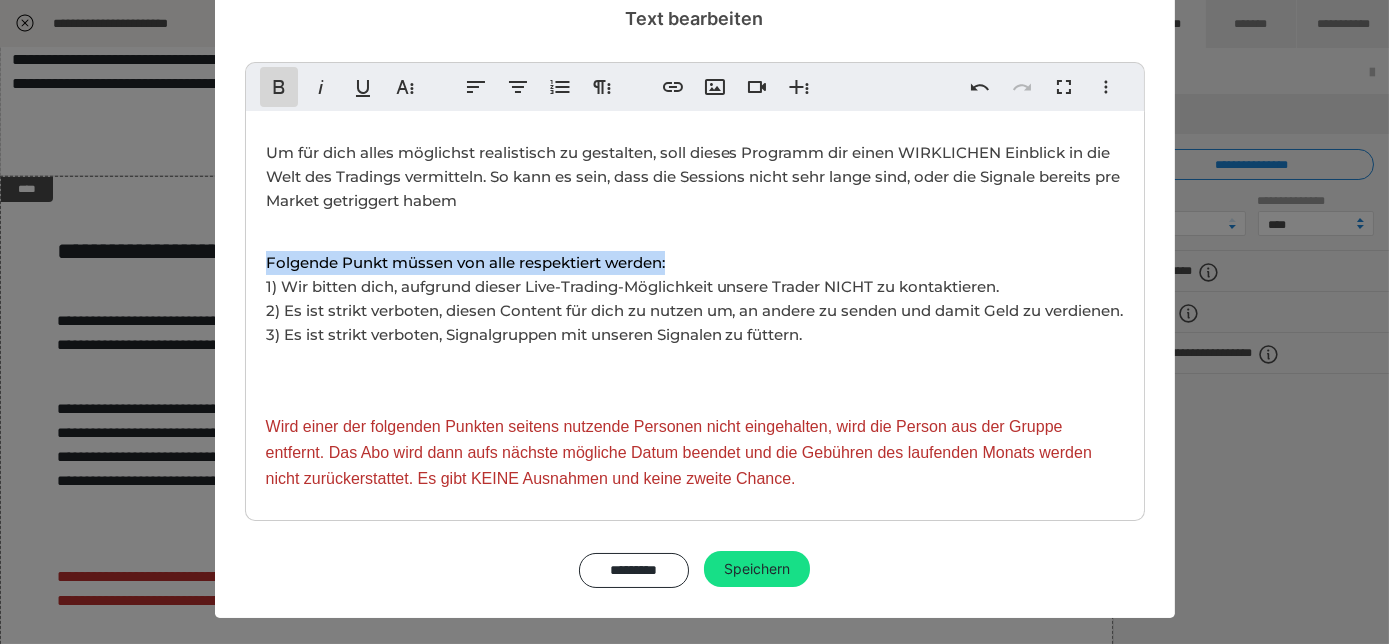 click on "****" at bounding box center [279, 87] 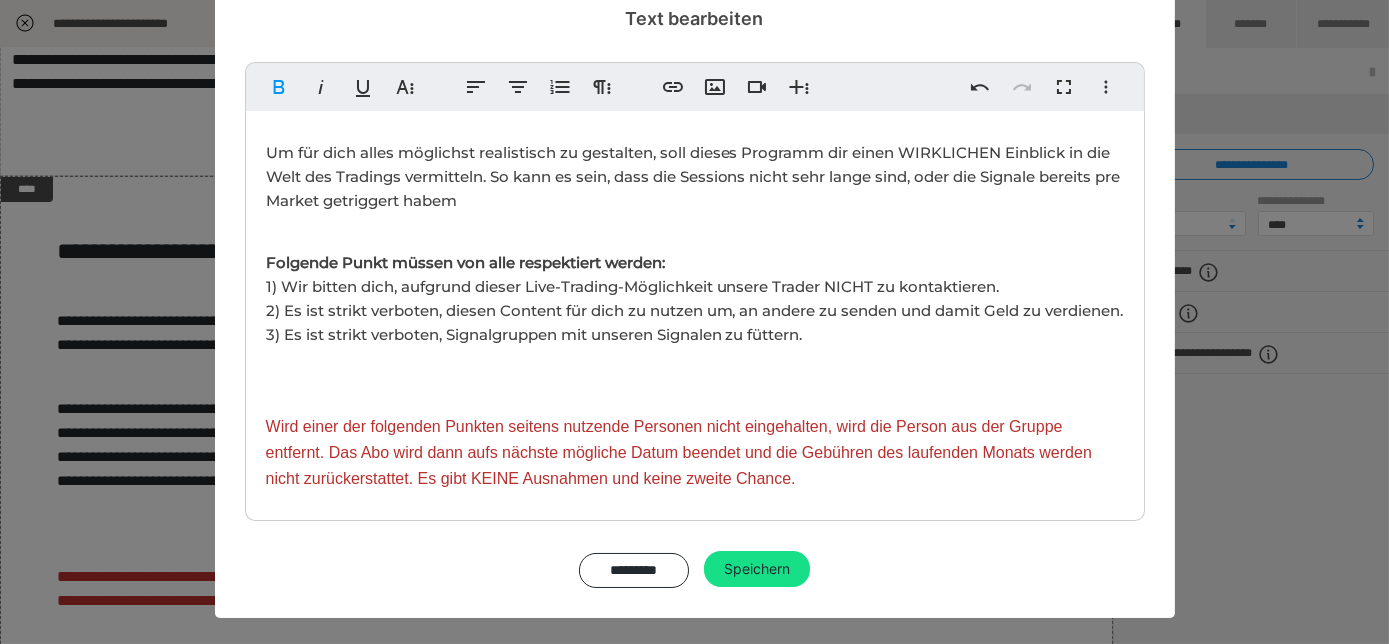 click on "2) Es ist strikt verboten, diesen Content für dich zu nutzen um, an andere zu senden und damit Geld zu verdienen." at bounding box center (695, 310) 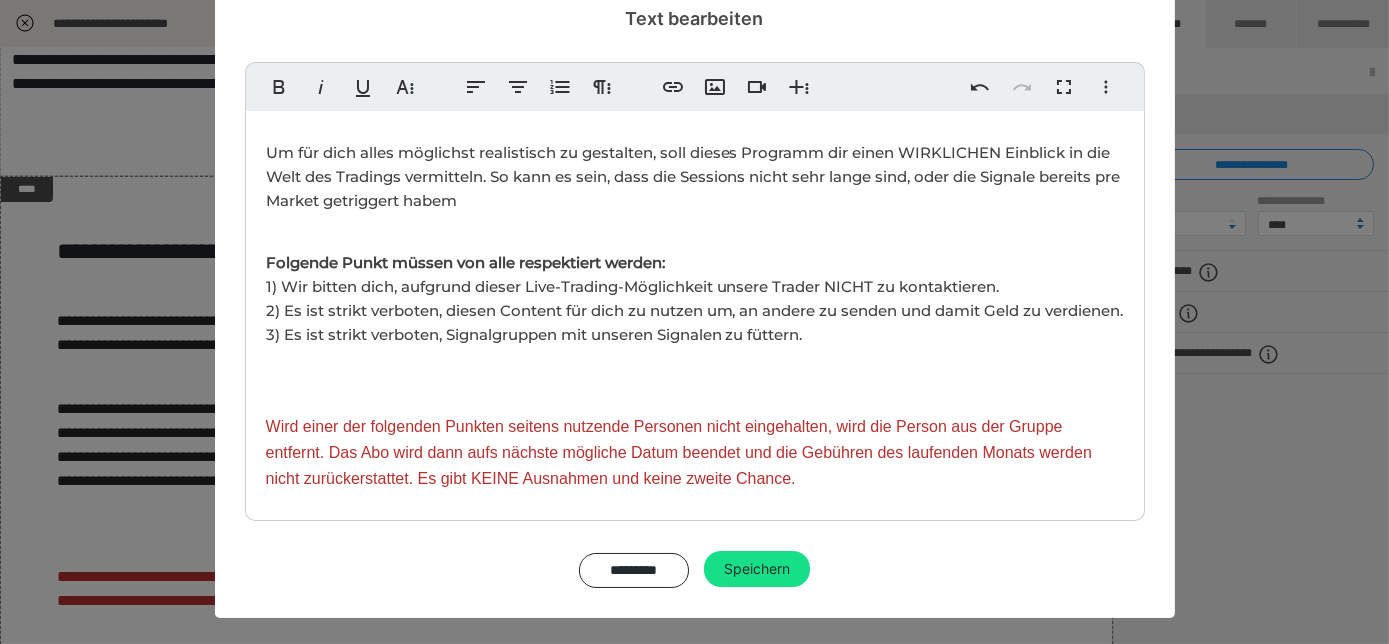 click on "Rechte der tradenden Person Um für dich alles möglichst realistisch zu gestalten, soll dieses Programm dir einen WIRKLICHEN Einblick in die Welt des Tradings vermitteln. So kann es sein, dass die Sessions nicht sehr lange sind, oder die Signale bereits pre Market getriggert habem Folgende Punkt müssen von alle respektiert werden: 1) Wir bitten dich, aufgrund dieser Live-Trading-Möglichkeit unsere Trader NICHT zu kontaktieren. 2) Es ist strikt verboten, diesen Content für dich zu nutzen um, an andere zu senden und damit Geld zu verdienen. 3) Es ist strikt verboten, Signalgruppen mit unseren Signalen zu füttern. Wird einer der folgenden Punkten seitens nutzende Personen nicht eingehalten, wird die Person aus der Gruppe entfernt. Das Abo wird dann aufs nächste mögliche Datum beendet und die Gebühren des laufenden Monats werden nicht zurückerstattet. Es gibt KEINE Ausnahmen und keine zweite Chance." at bounding box center (695, 277) 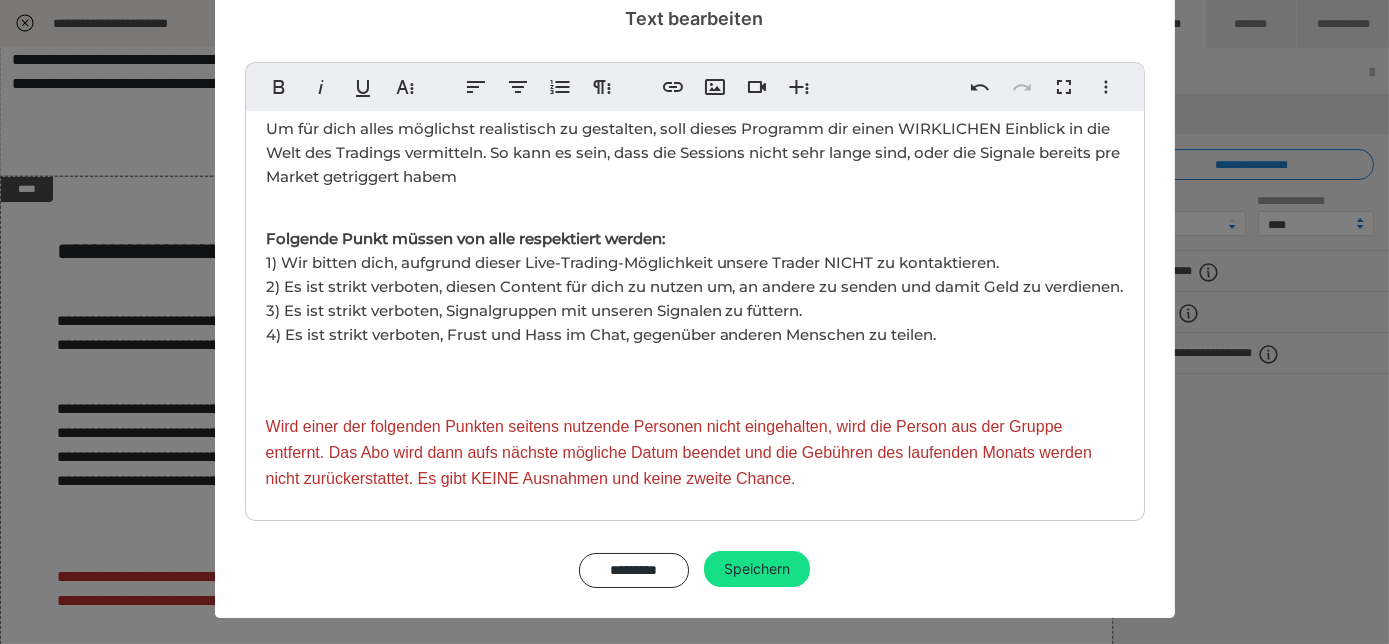 scroll, scrollTop: 121, scrollLeft: 0, axis: vertical 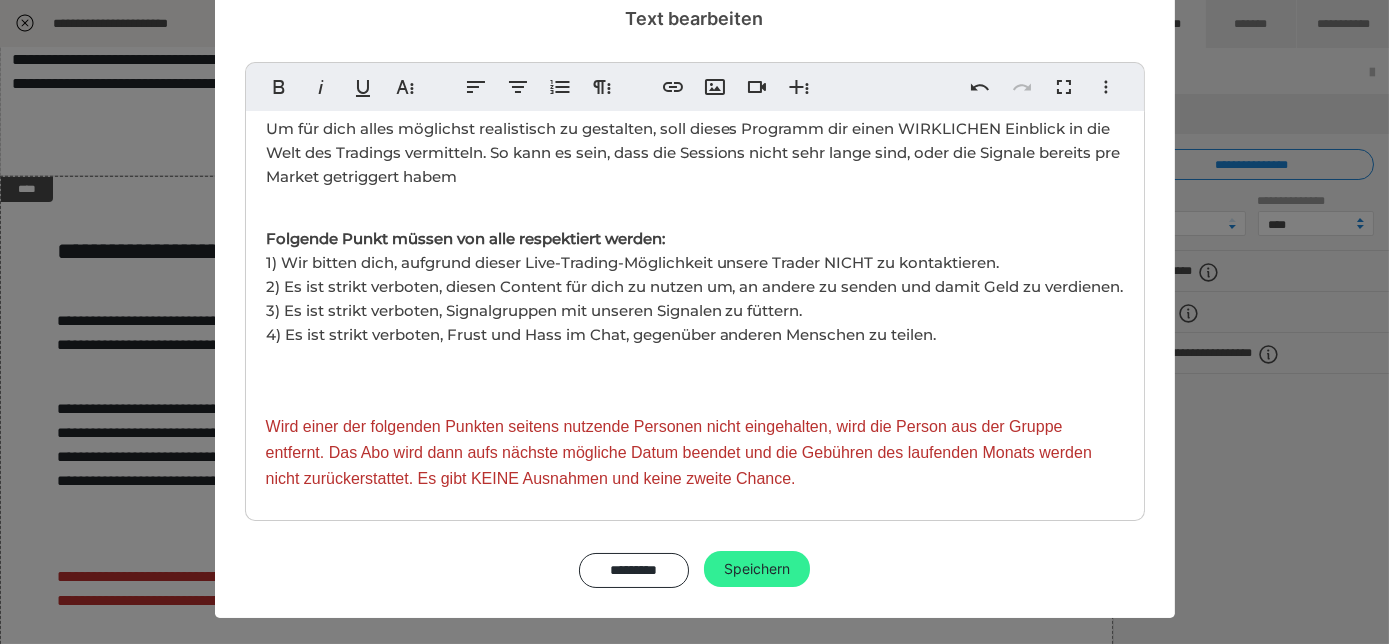 click on "Speichern" at bounding box center (757, 569) 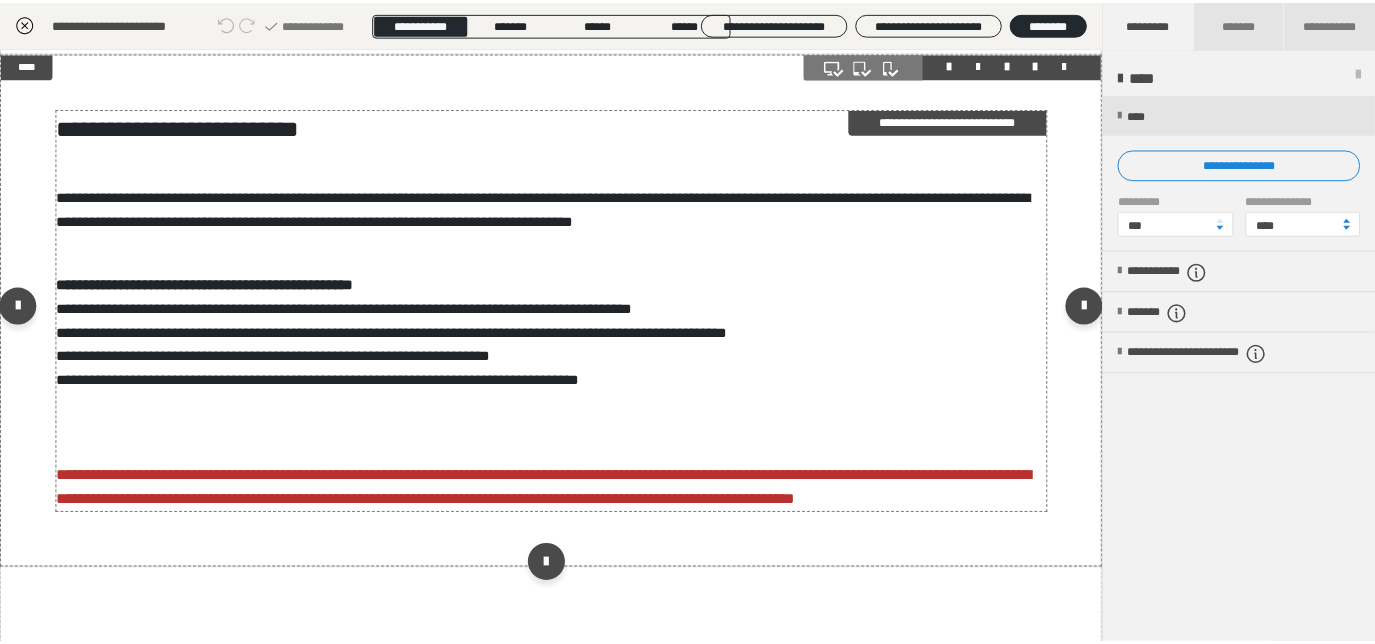 scroll, scrollTop: 629, scrollLeft: 0, axis: vertical 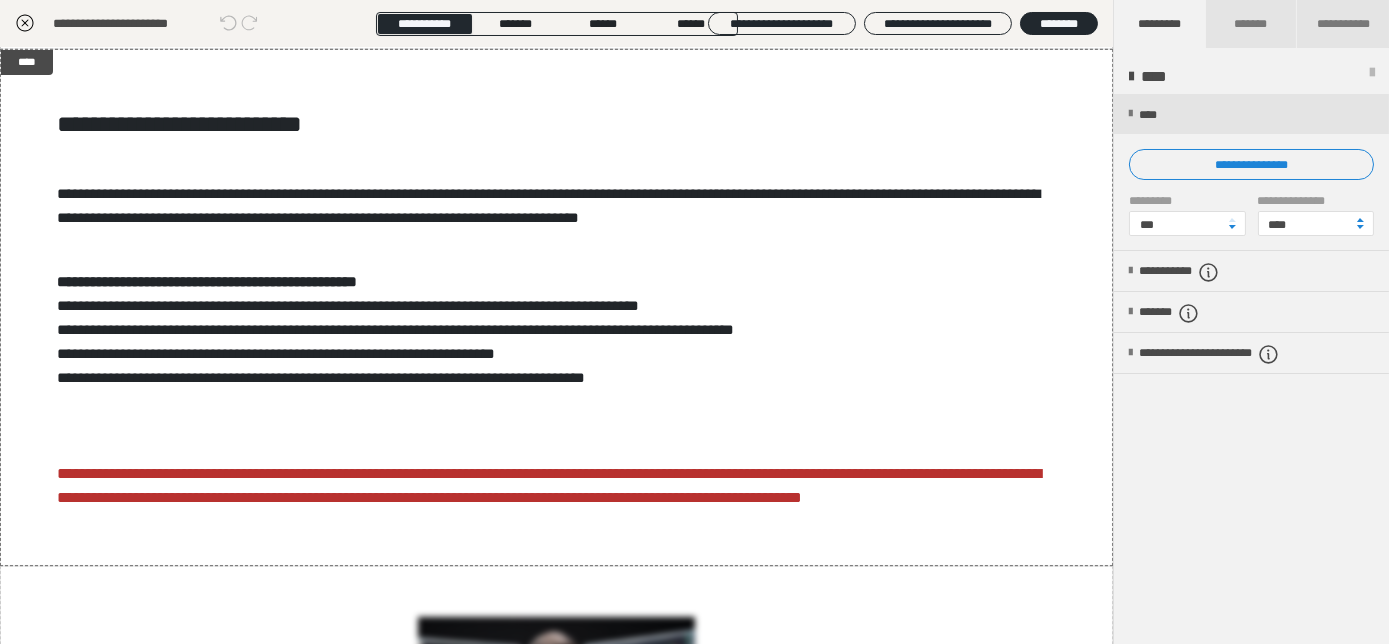 click 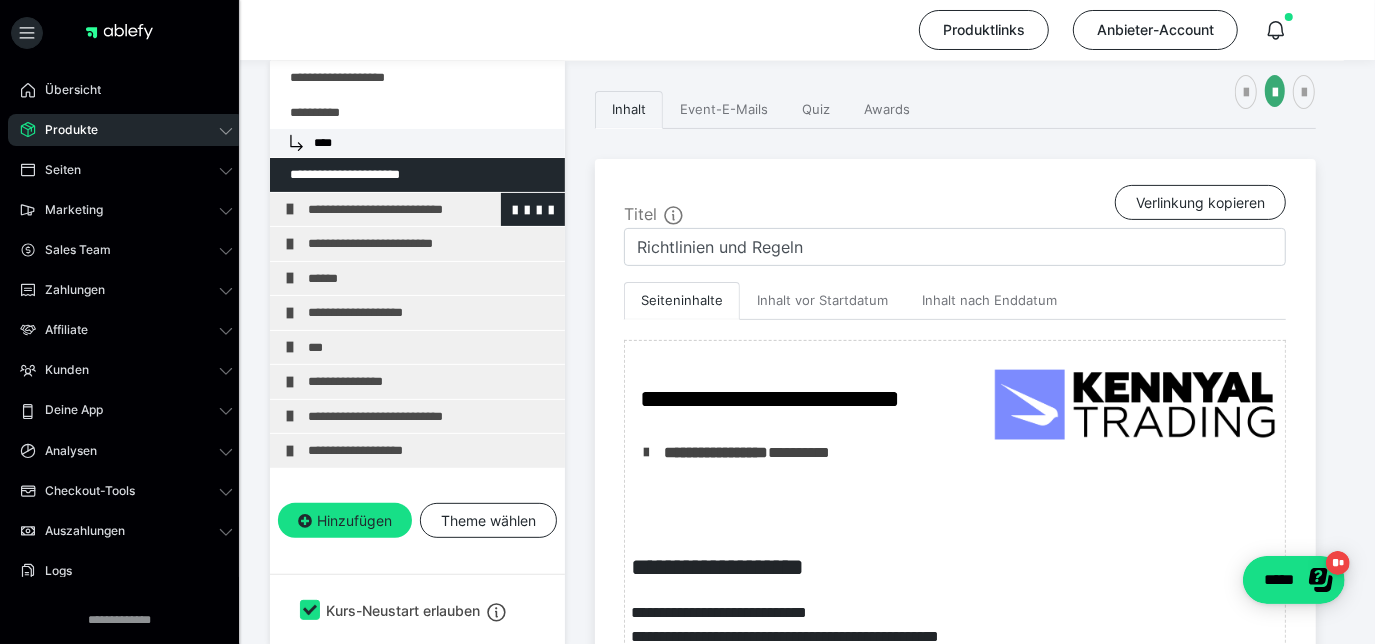 click on "**********" at bounding box center (431, 210) 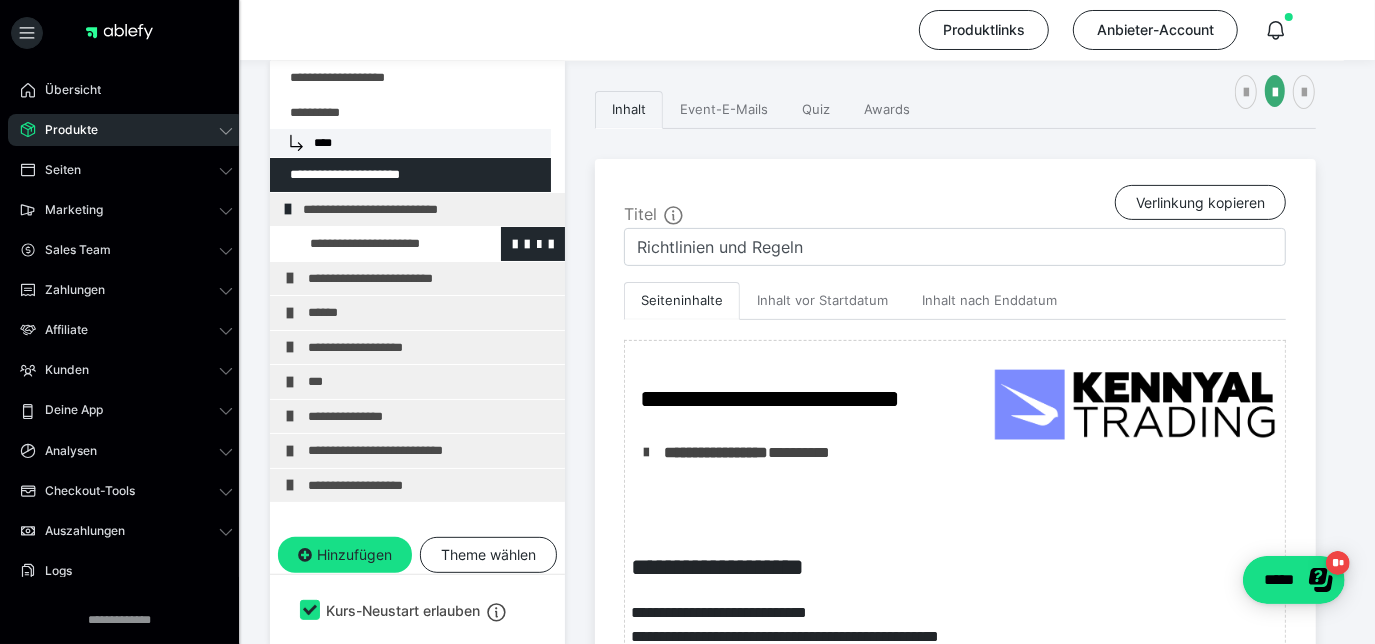 click at bounding box center [375, 244] 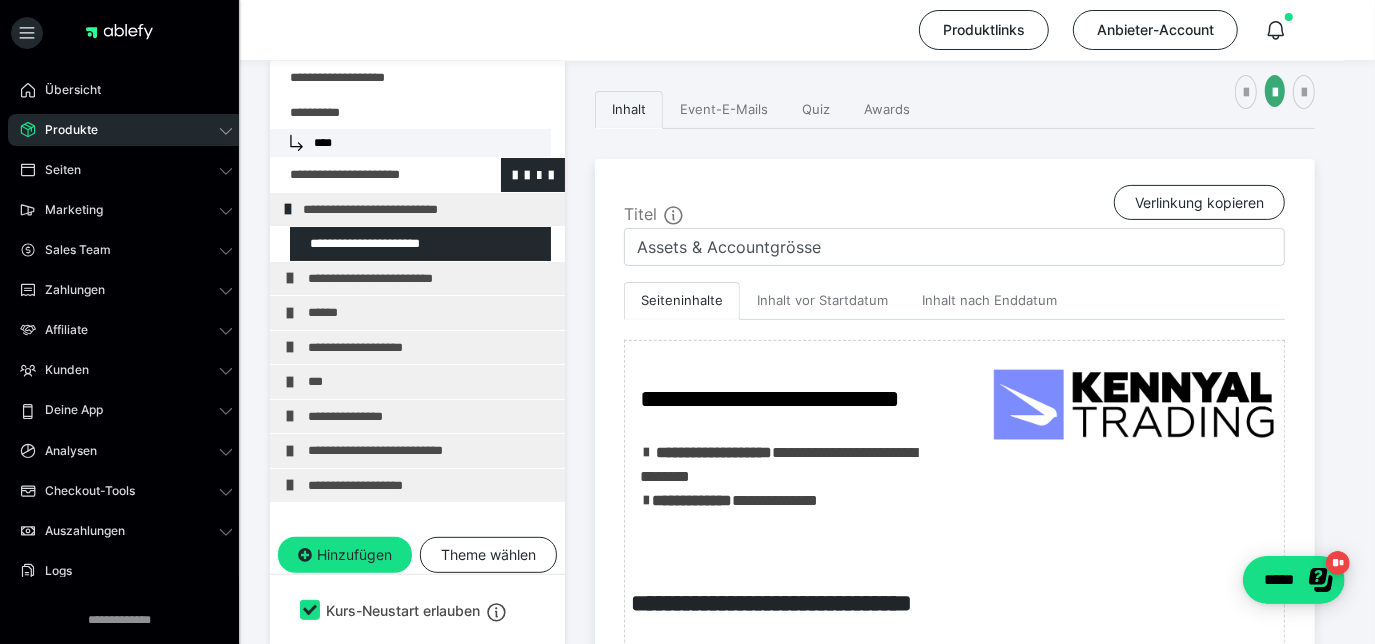 click at bounding box center (365, 175) 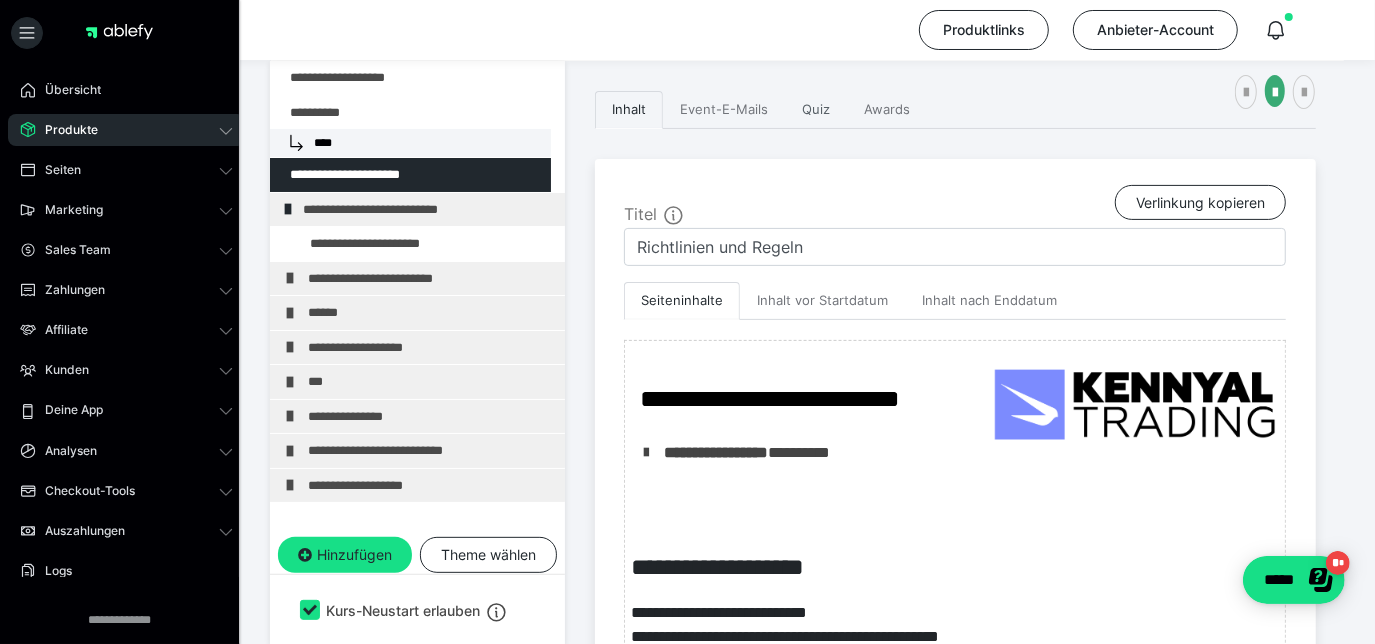 click on "Quiz" at bounding box center (816, 110) 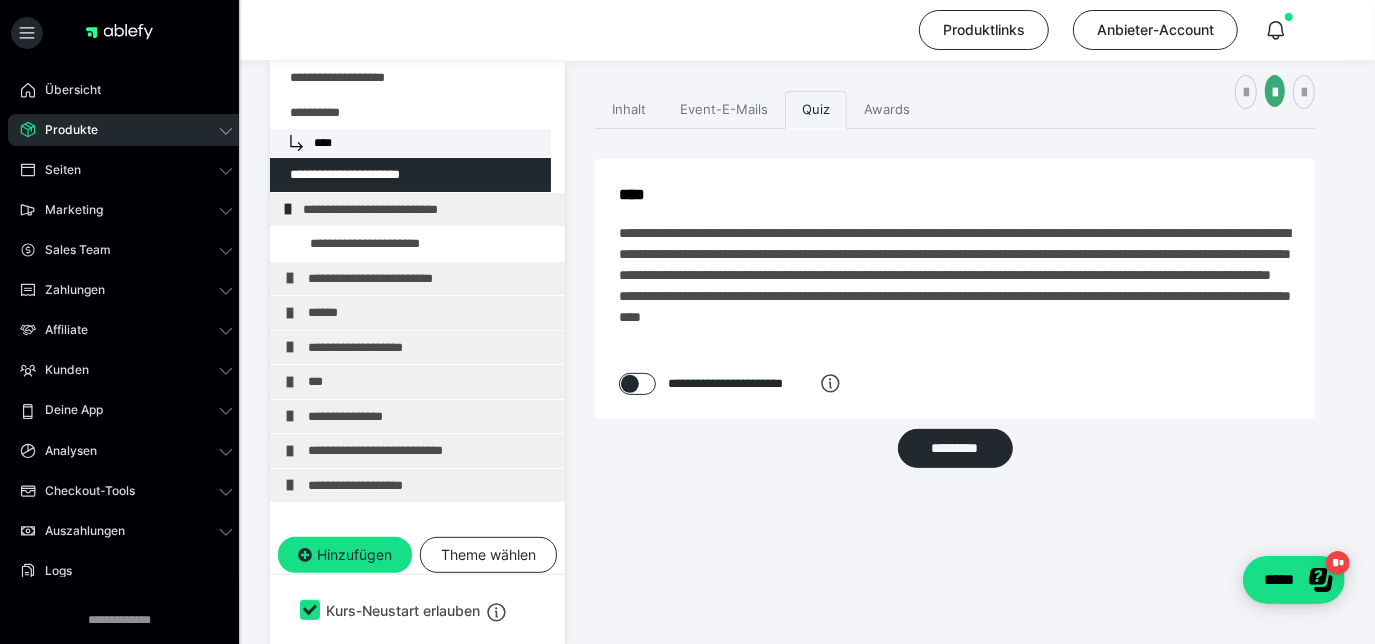 click at bounding box center (630, 384) 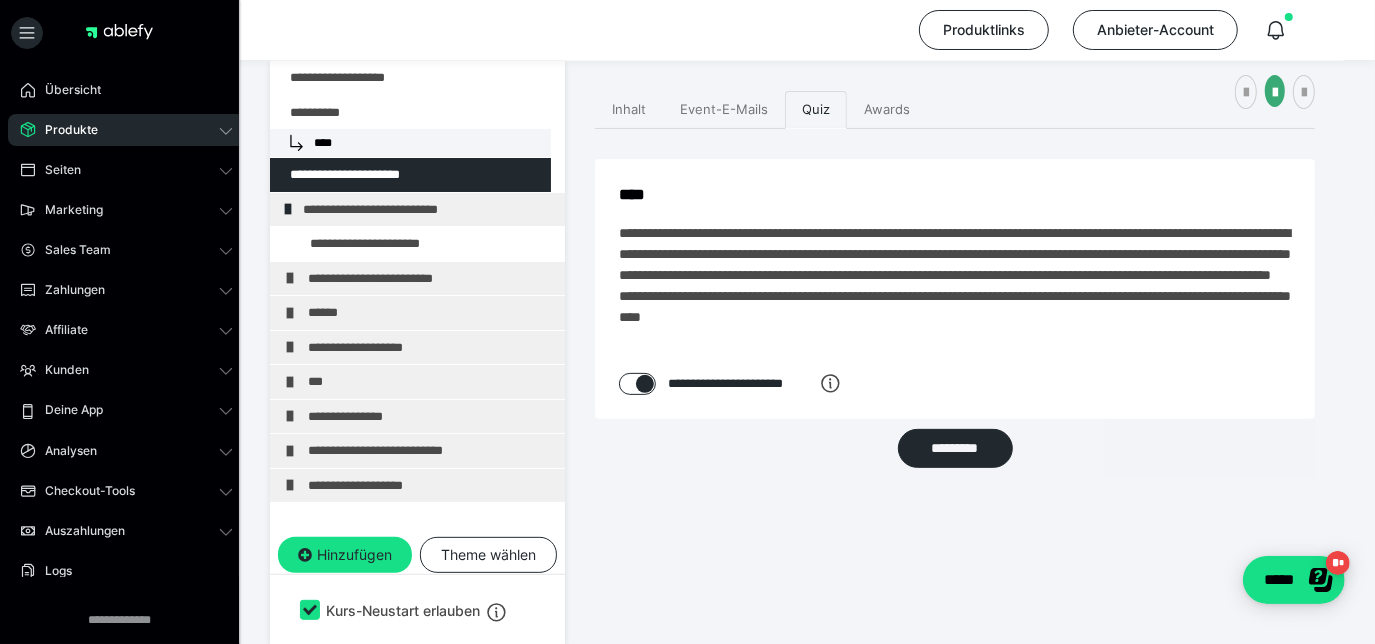 checkbox on "****" 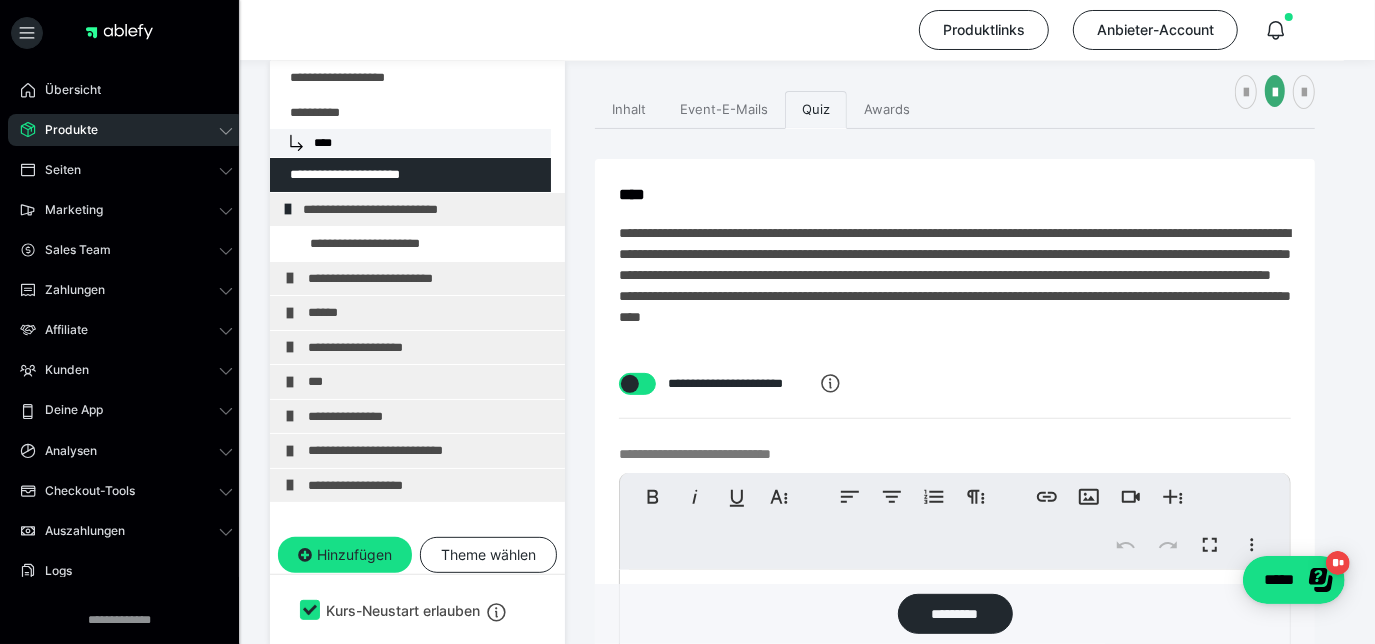 click on "**********" at bounding box center (955, 286) 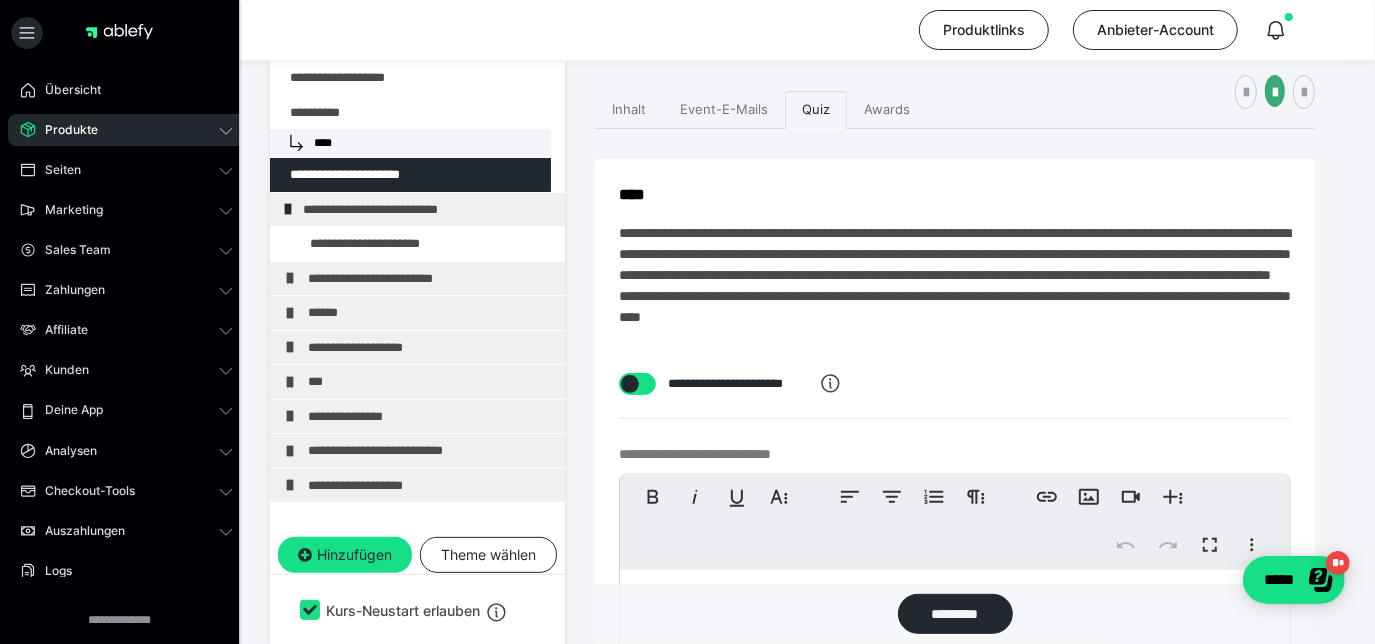 click at bounding box center [955, 615] 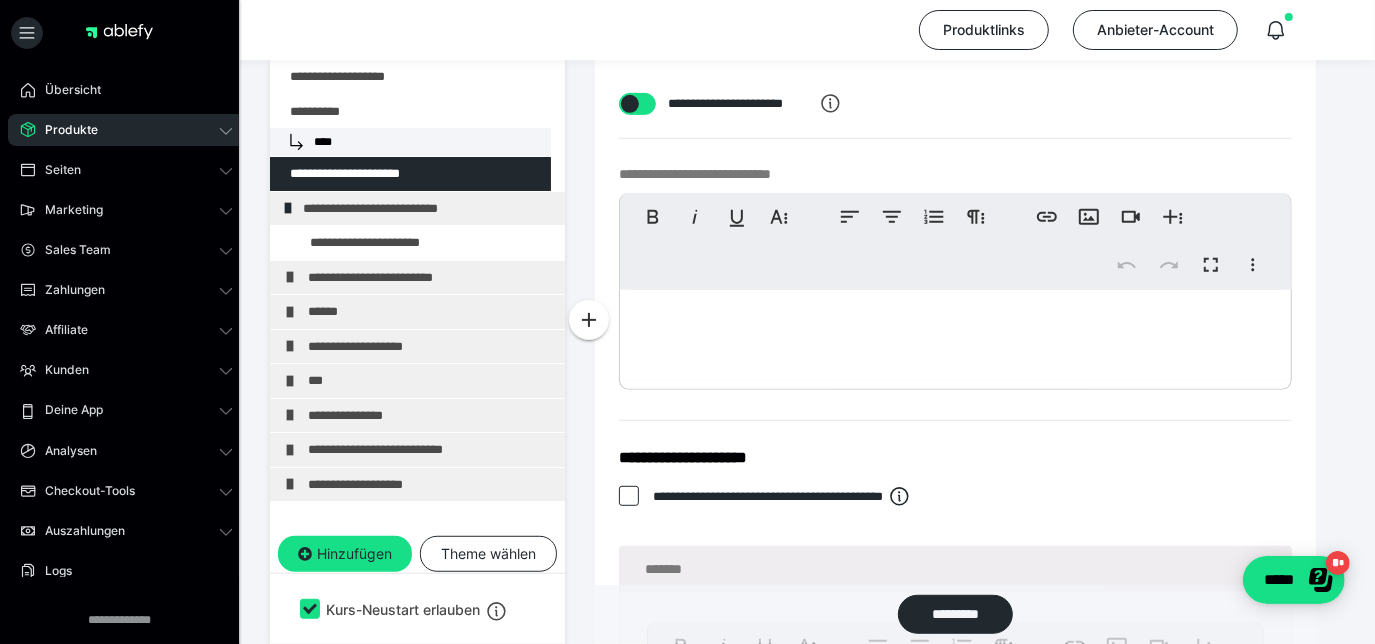 click at bounding box center [955, 335] 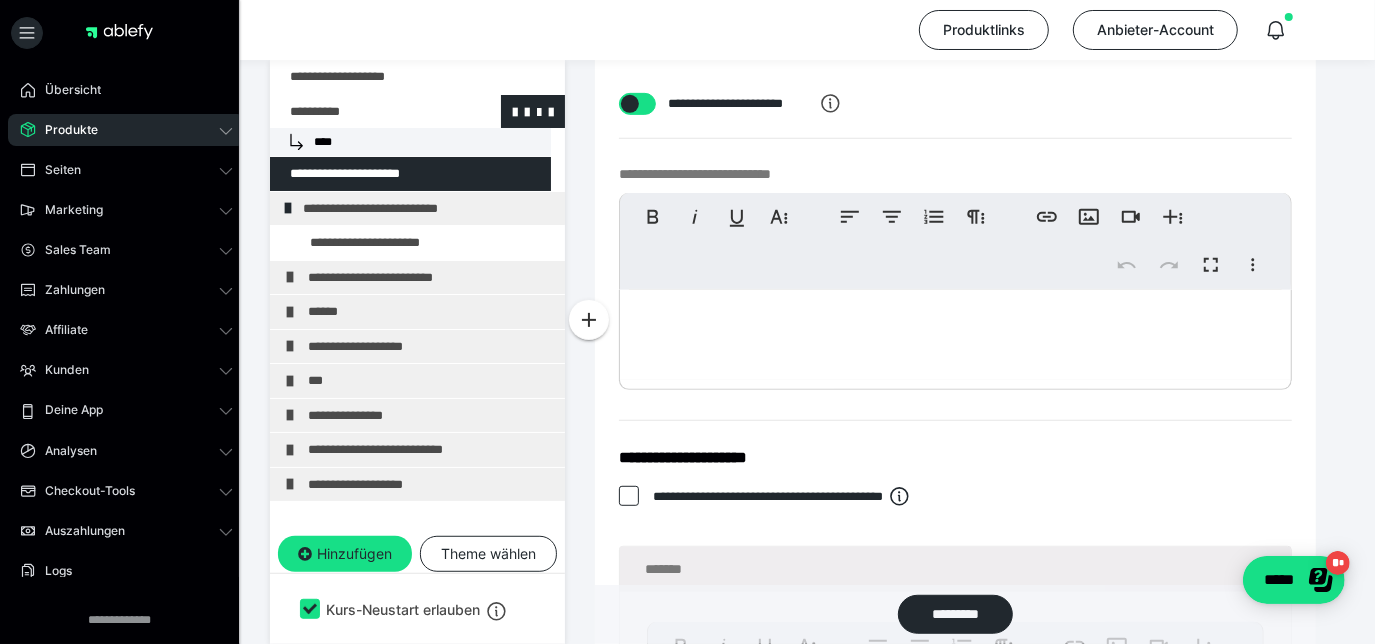 click on "****" at bounding box center (410, 142) 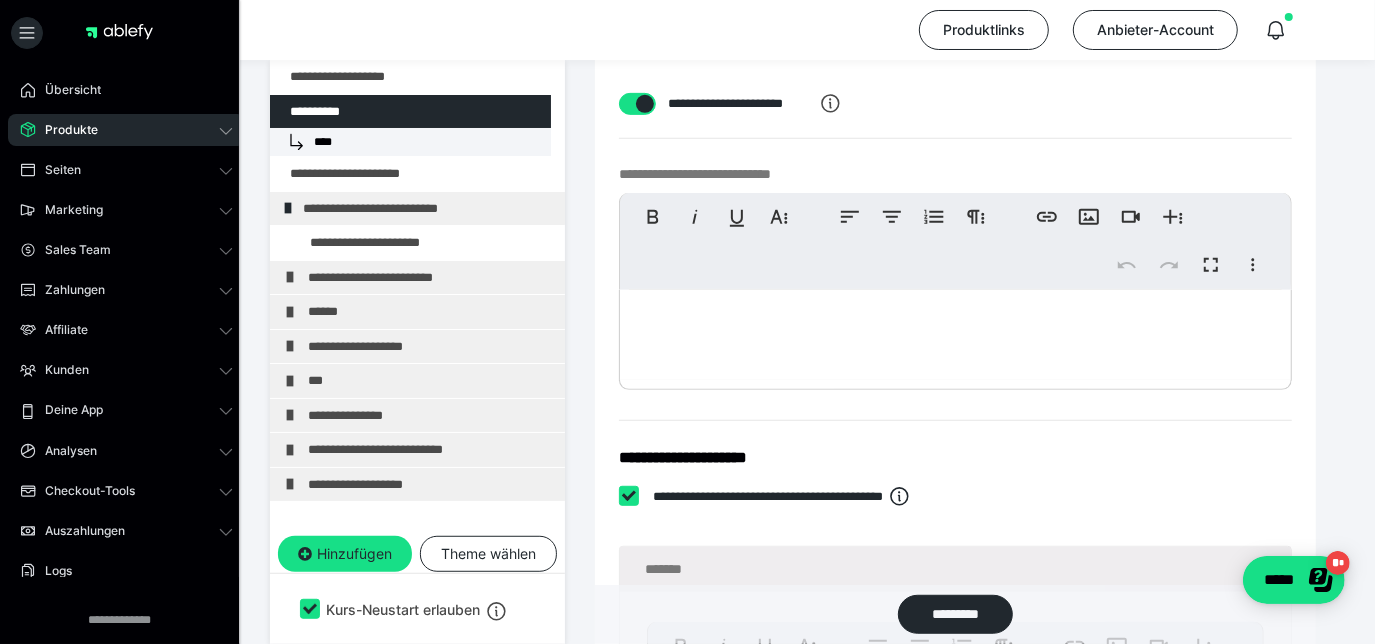checkbox on "****" 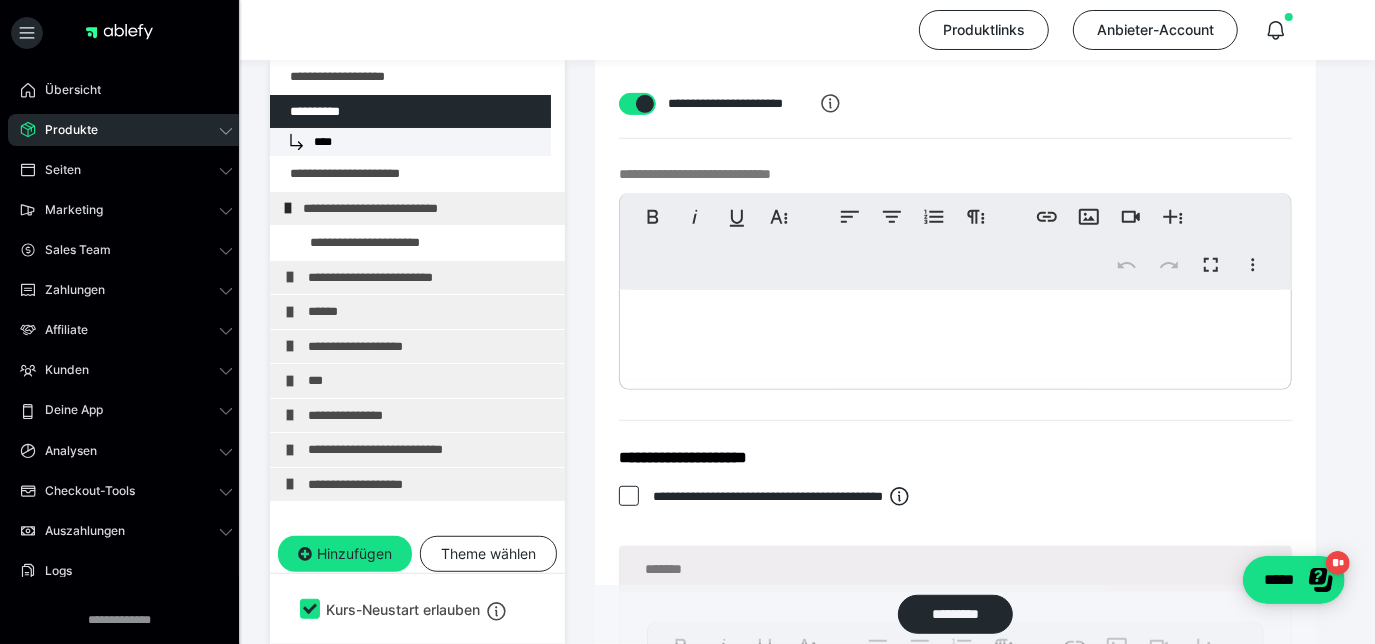 scroll, scrollTop: 216, scrollLeft: 0, axis: vertical 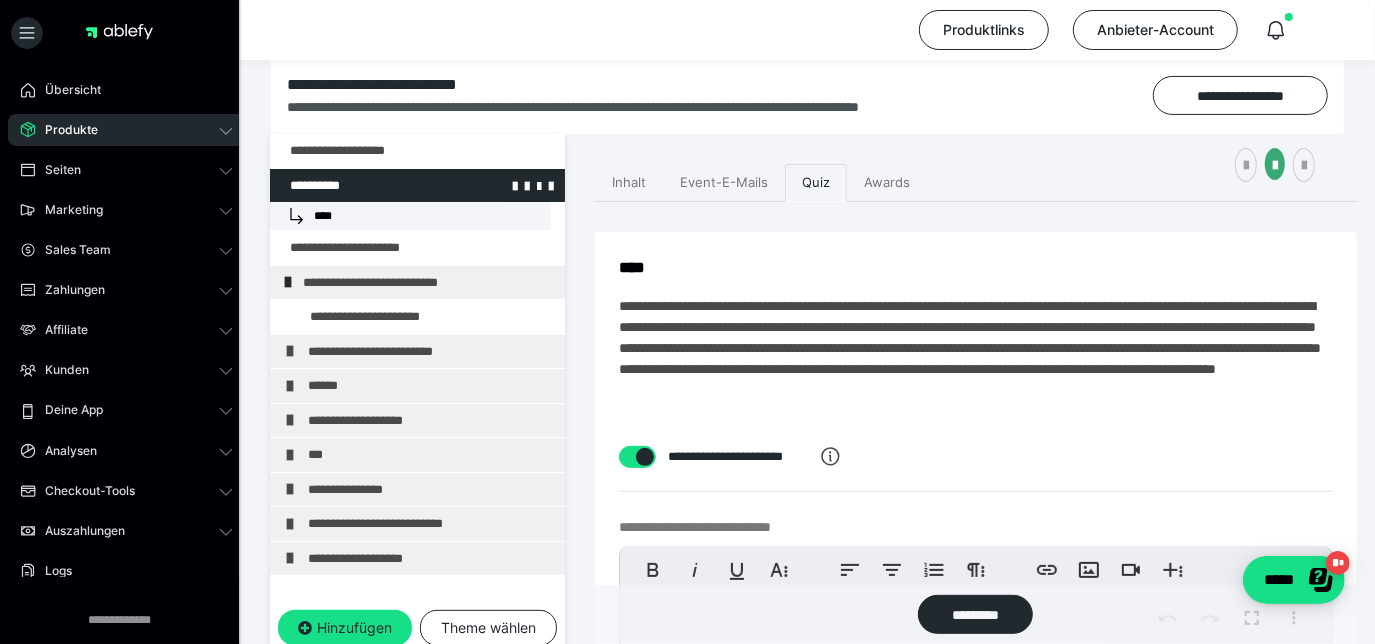 click at bounding box center [365, 186] 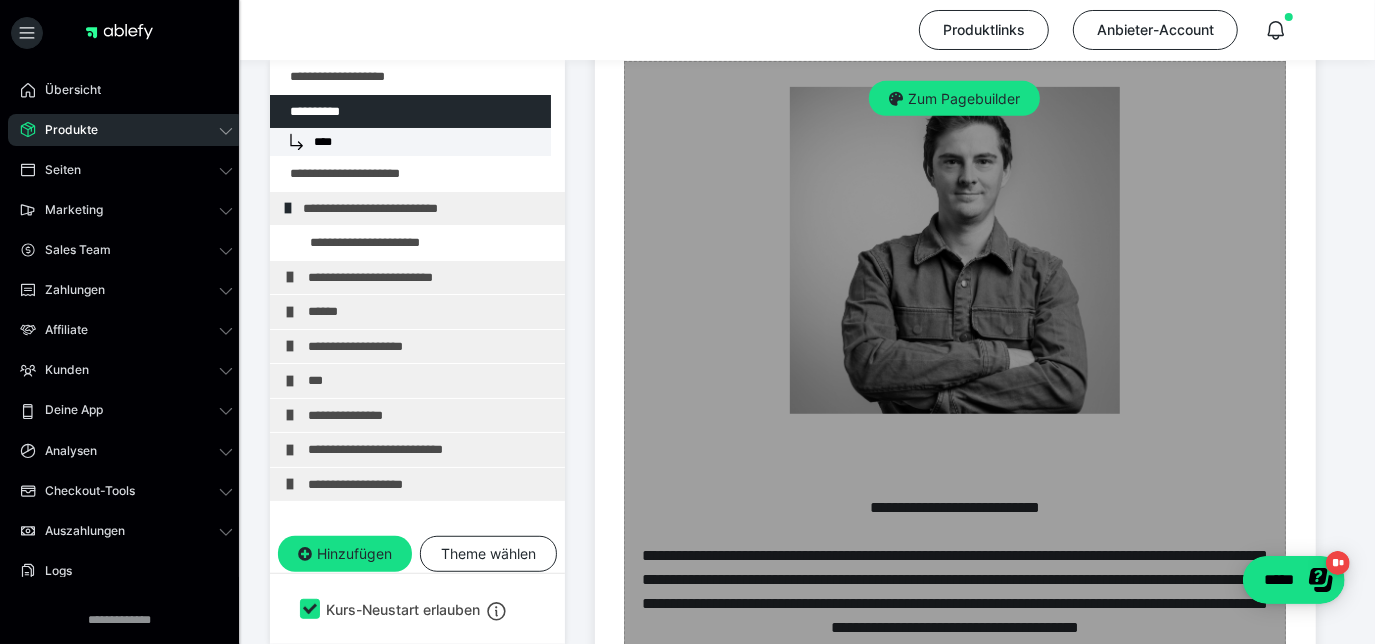 scroll, scrollTop: 568, scrollLeft: 0, axis: vertical 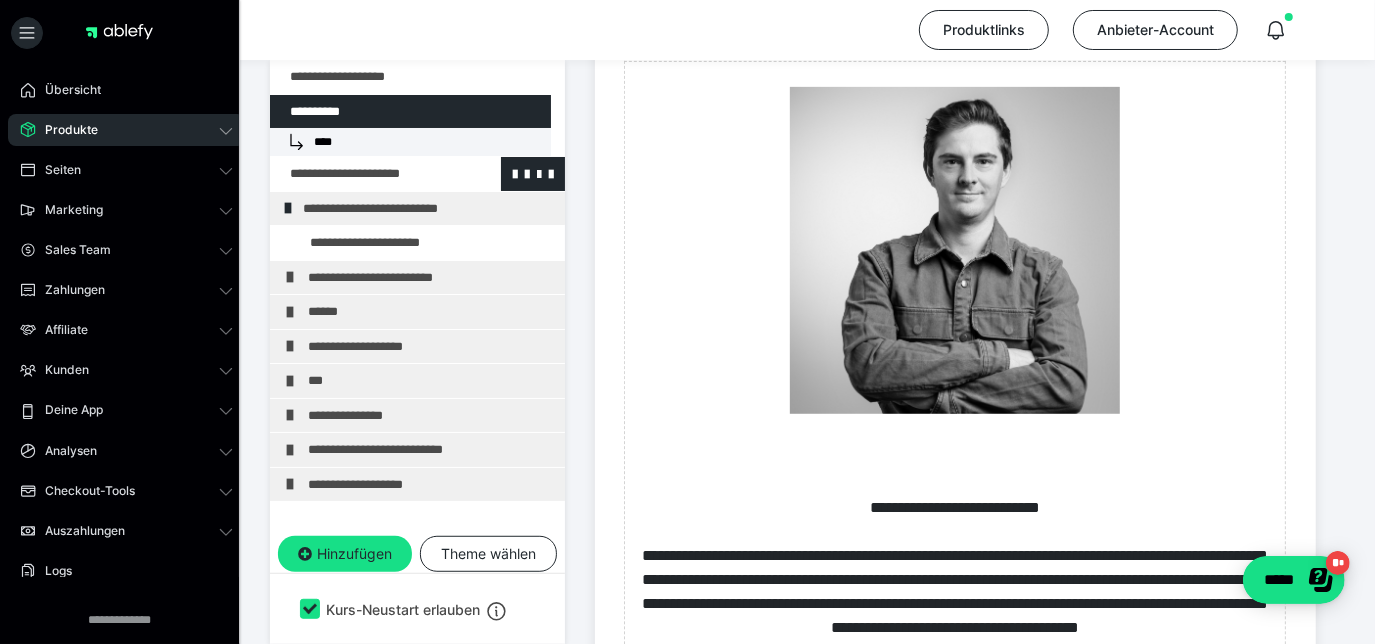 click at bounding box center (365, 174) 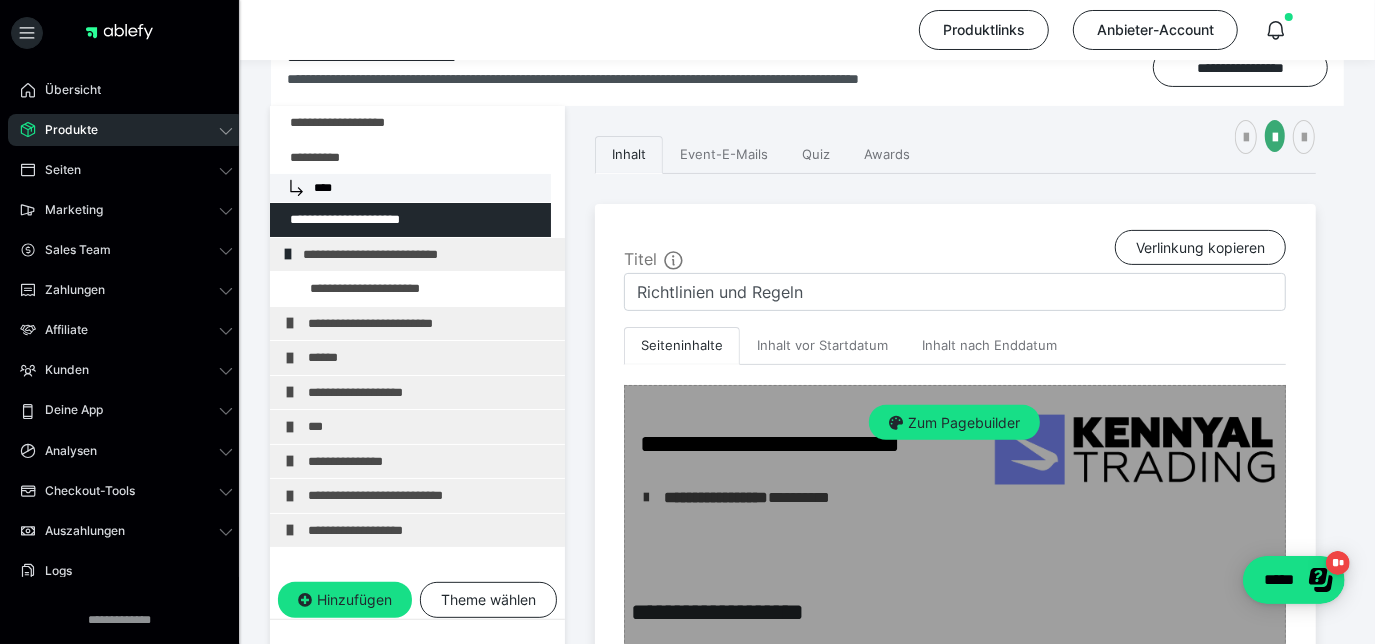 scroll, scrollTop: 245, scrollLeft: 0, axis: vertical 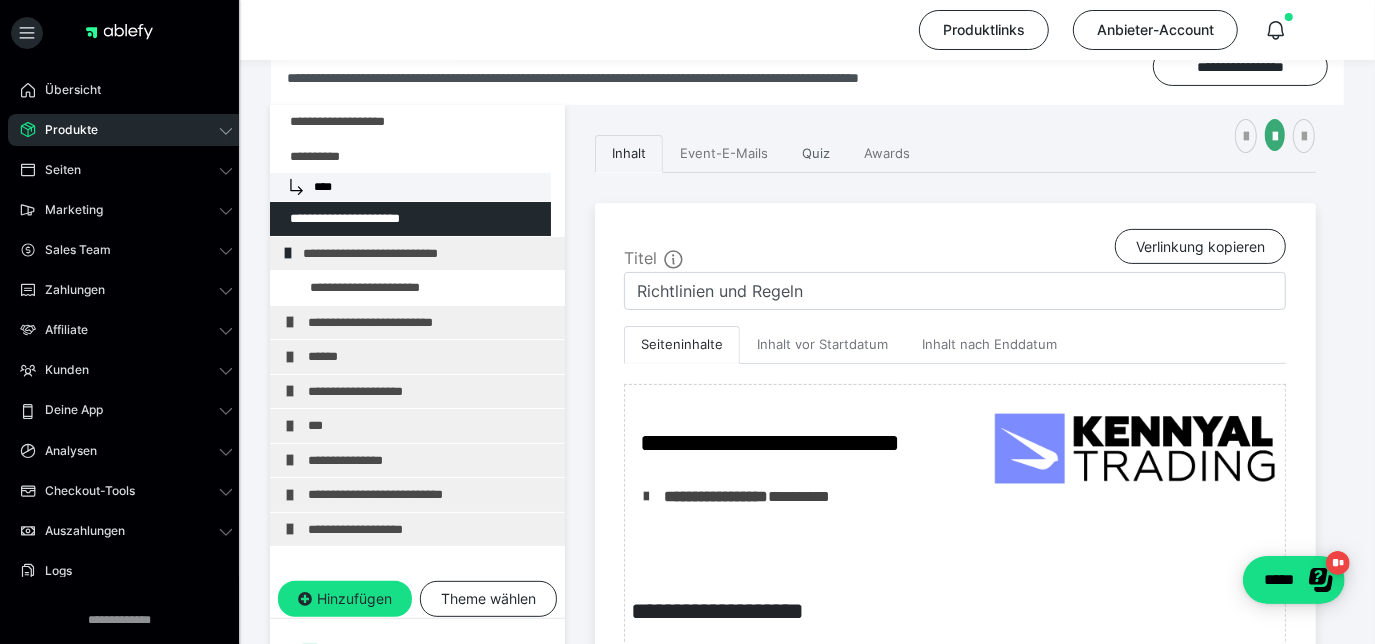 click on "Quiz" at bounding box center [816, 154] 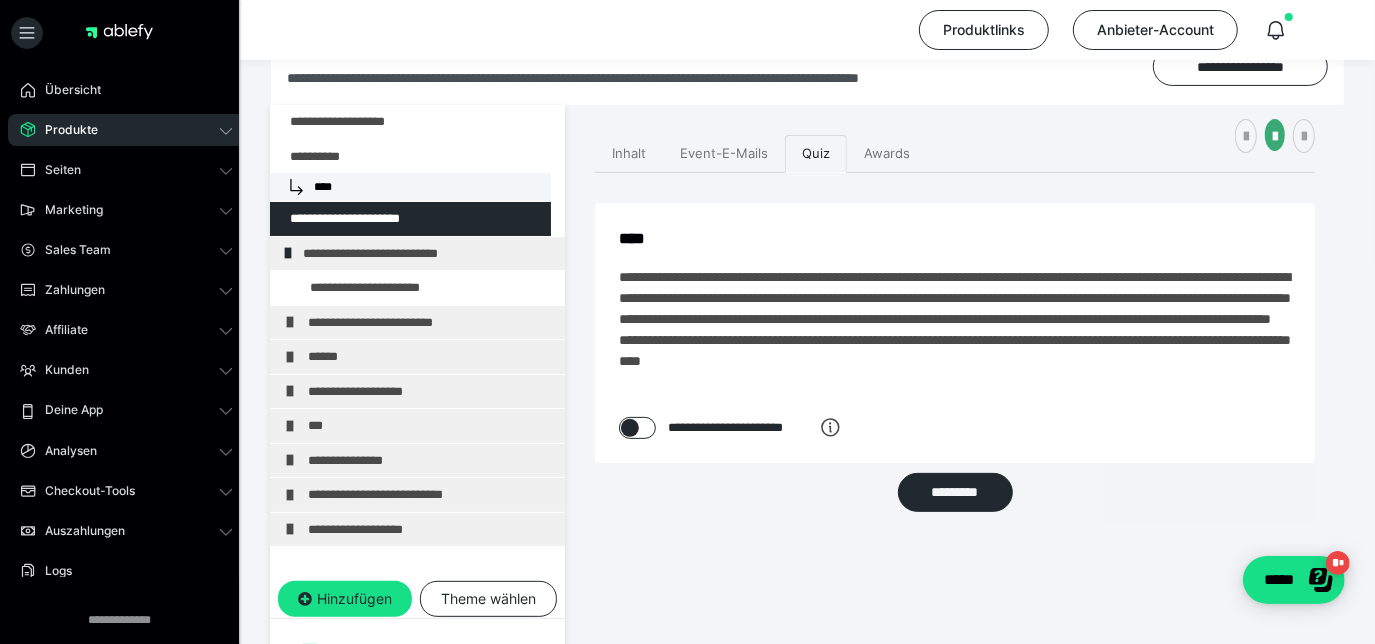 click at bounding box center (630, 428) 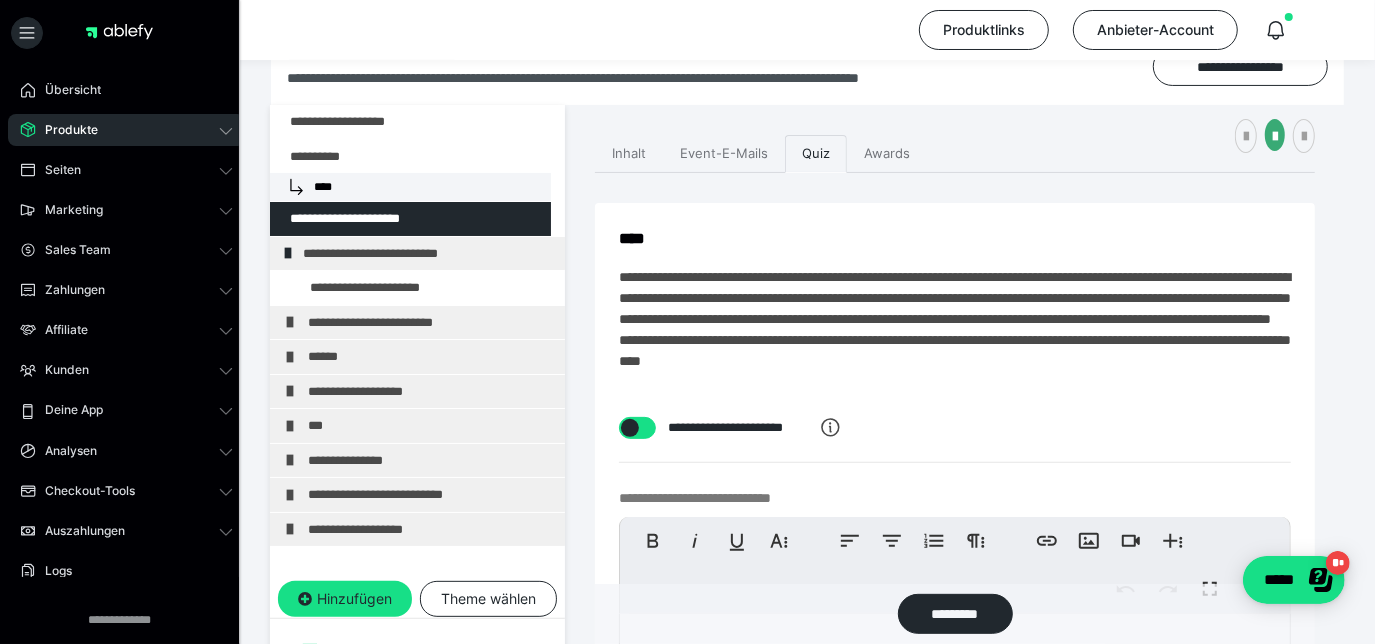 click on "**********" at bounding box center [741, 428] 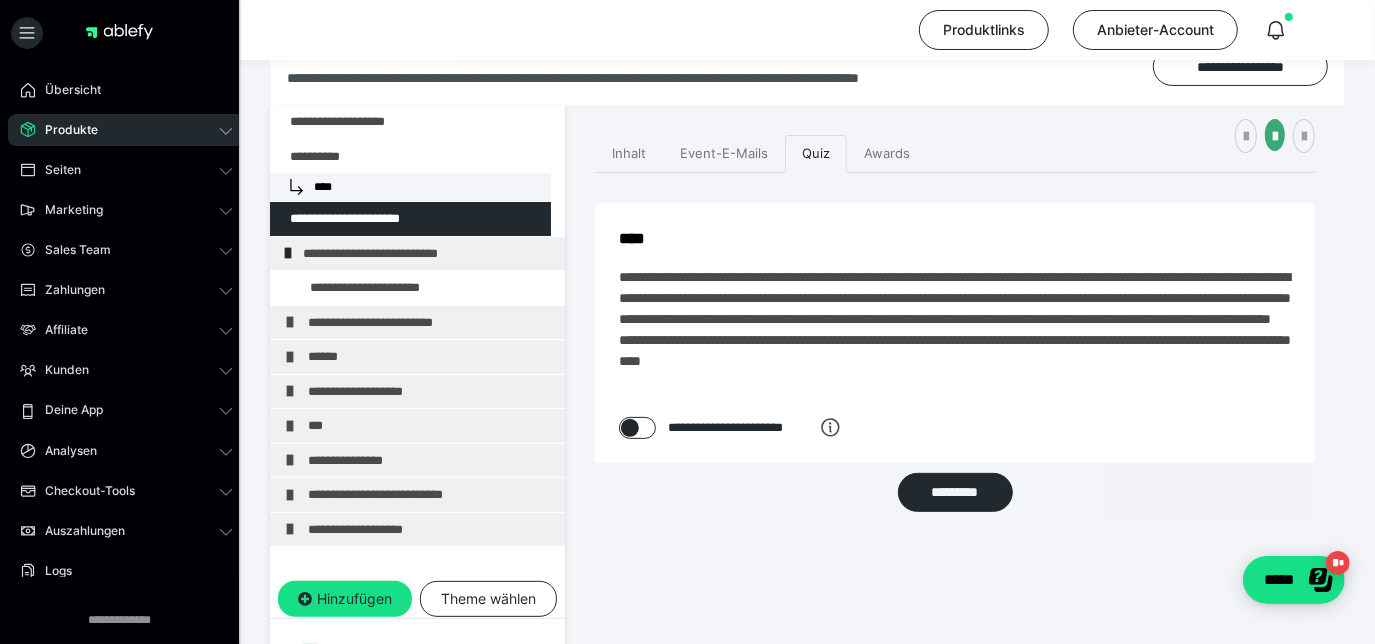 scroll, scrollTop: 289, scrollLeft: 0, axis: vertical 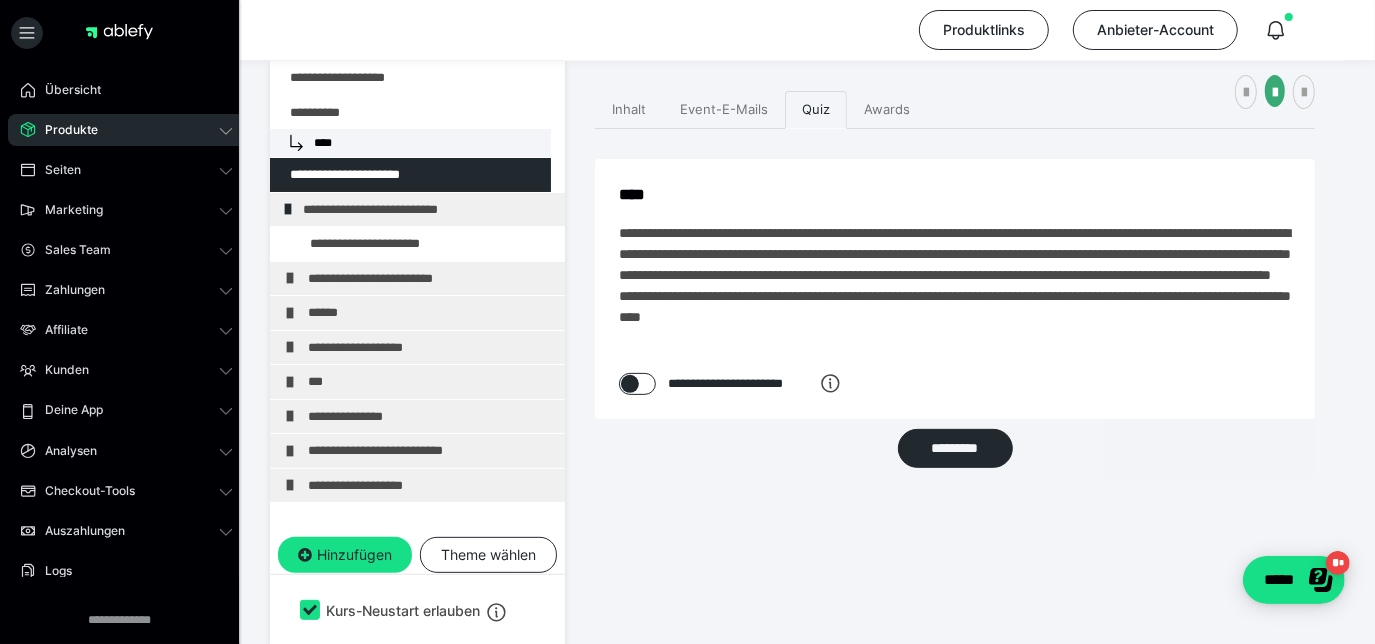 click on "**********" at bounding box center [955, 289] 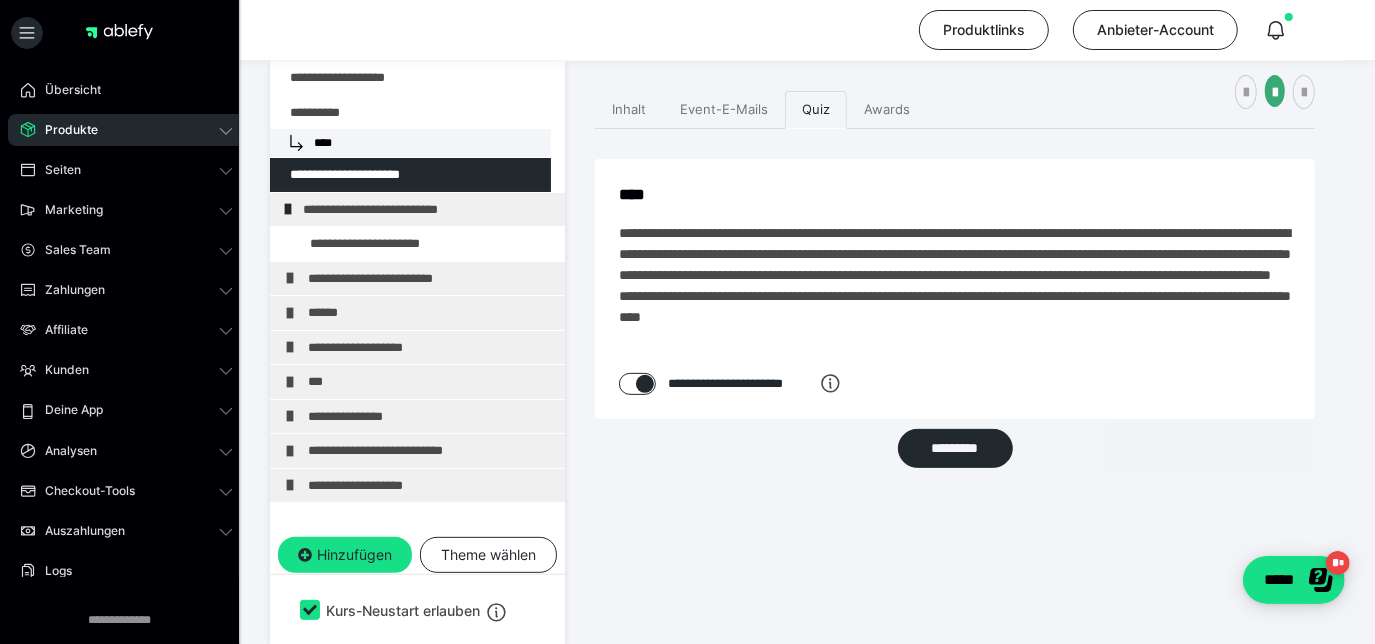 checkbox on "****" 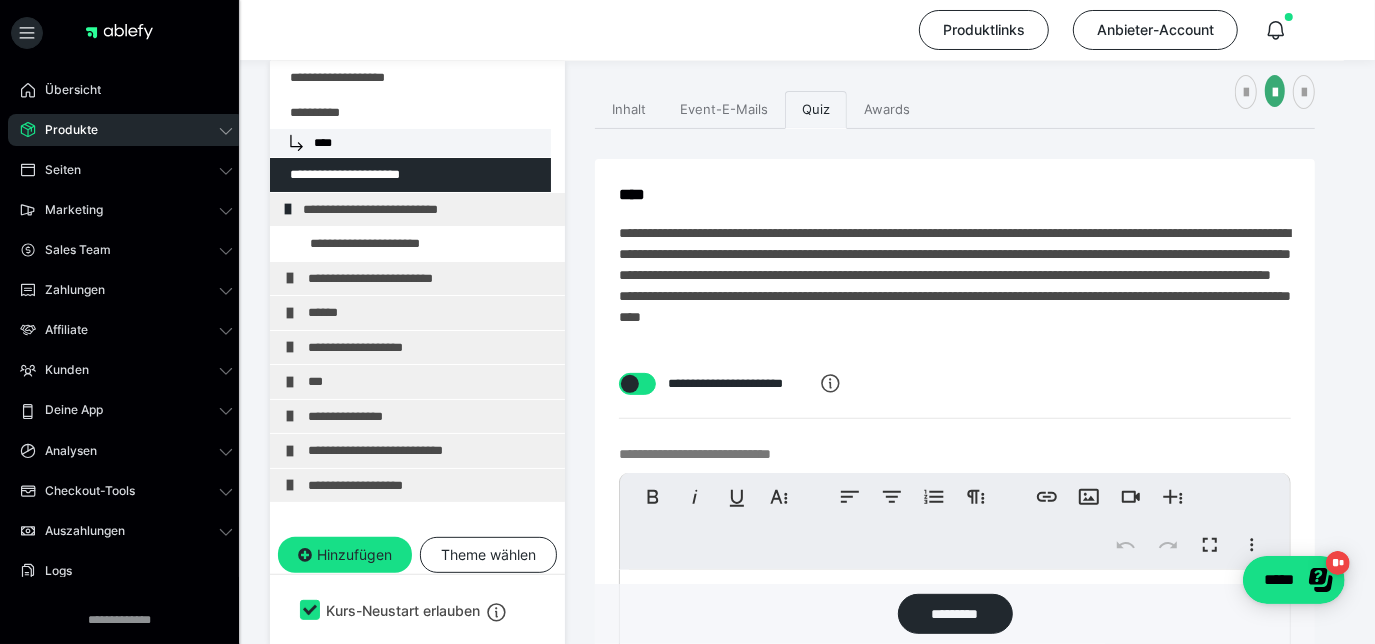 click on "**********" at bounding box center [716, 497] 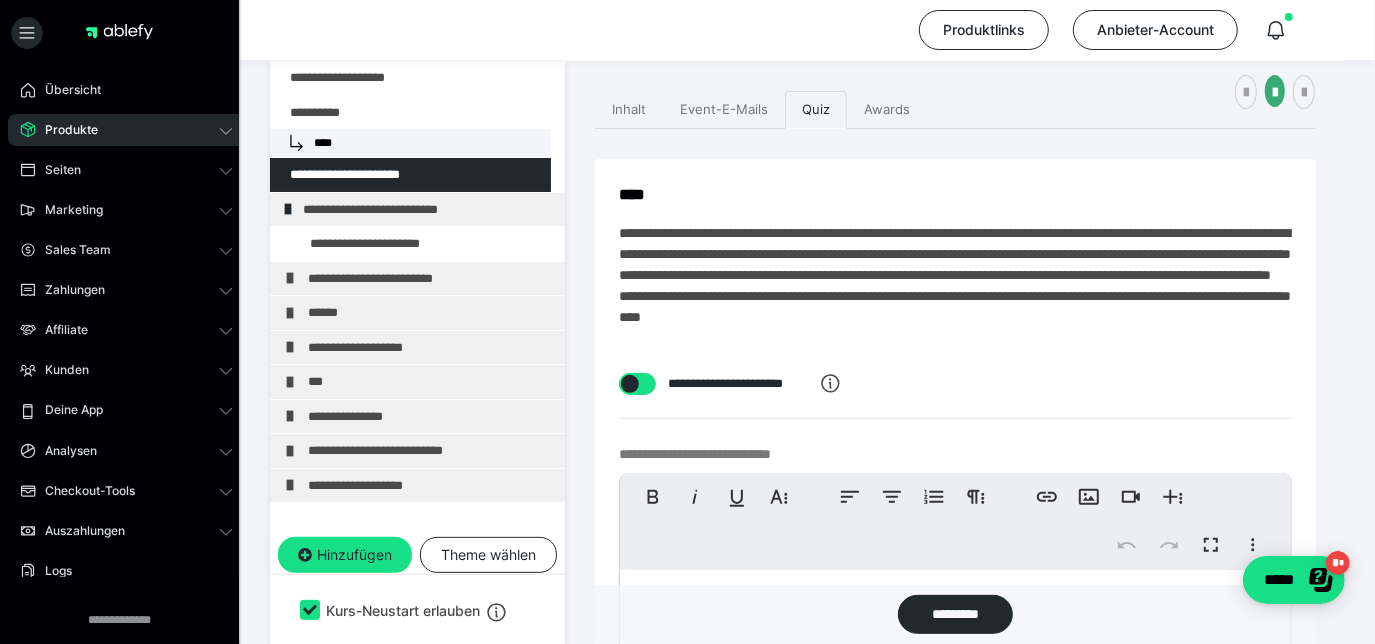 scroll, scrollTop: 594, scrollLeft: 0, axis: vertical 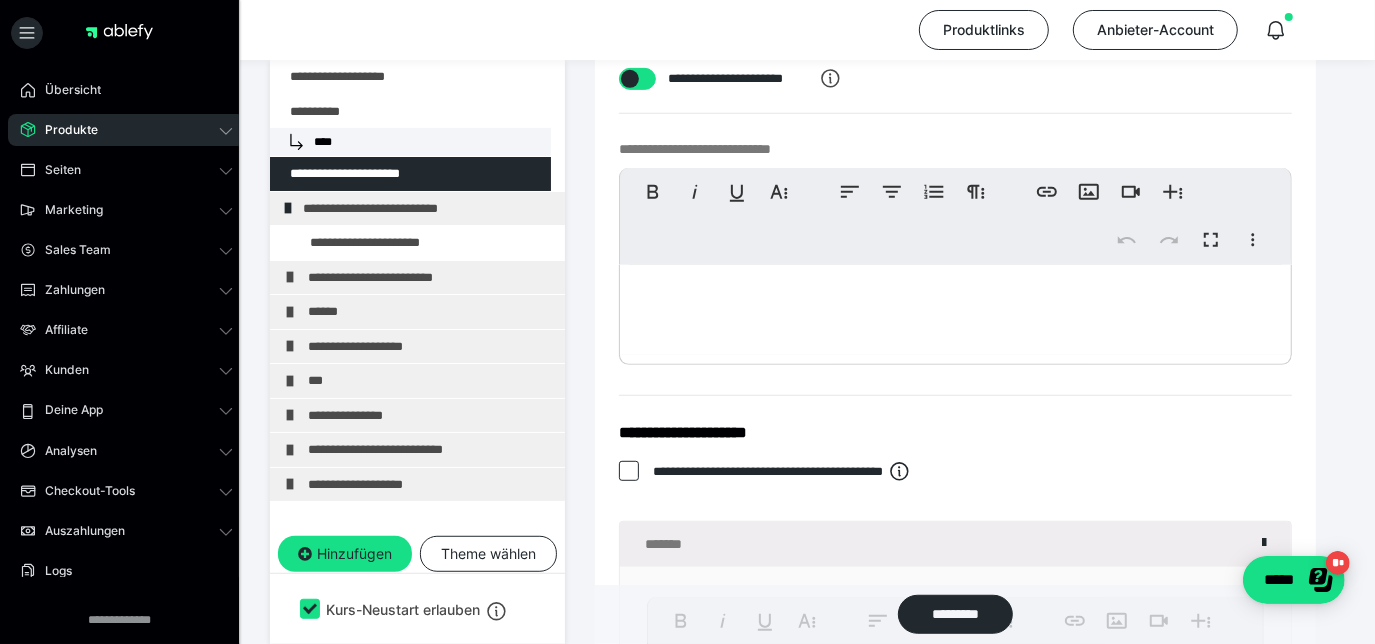 click at bounding box center [955, 310] 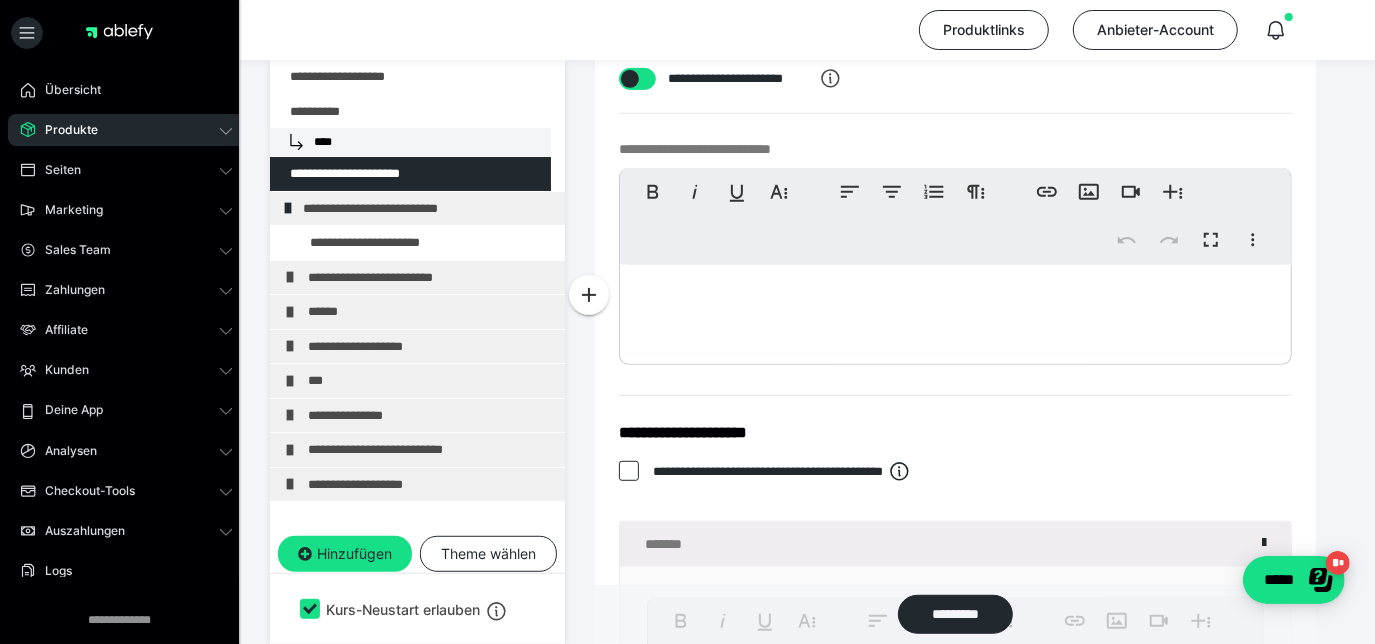 click at bounding box center [955, 310] 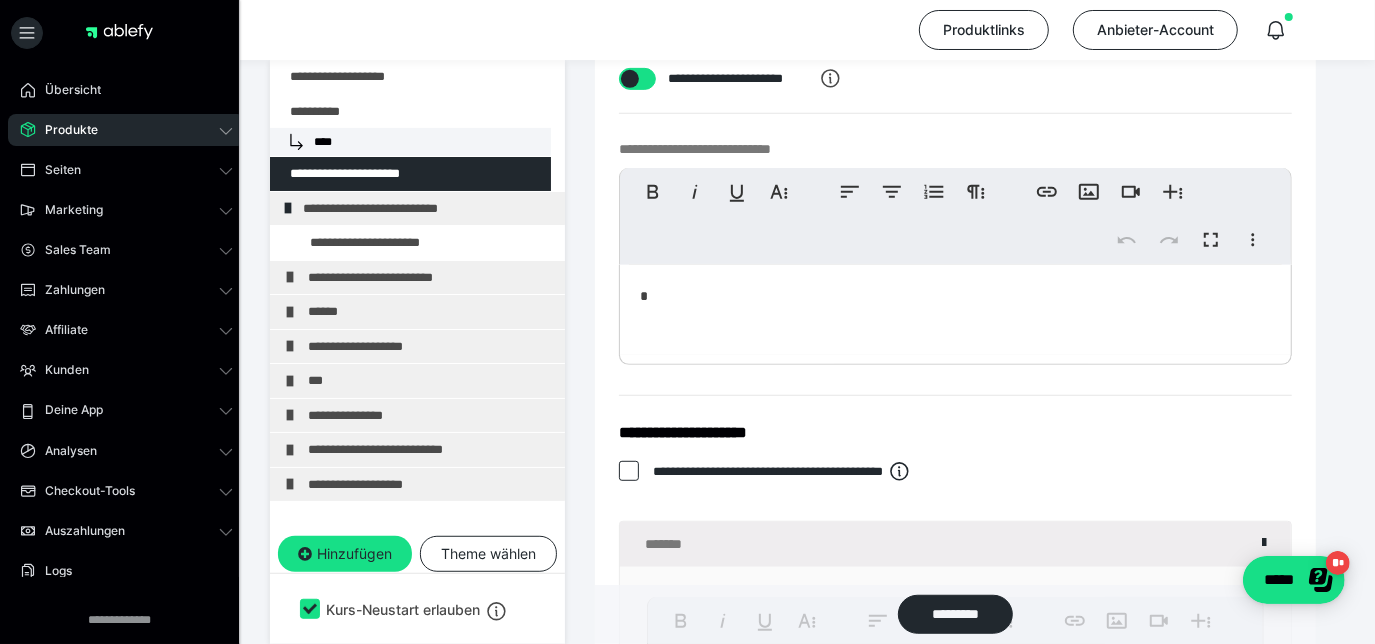 type 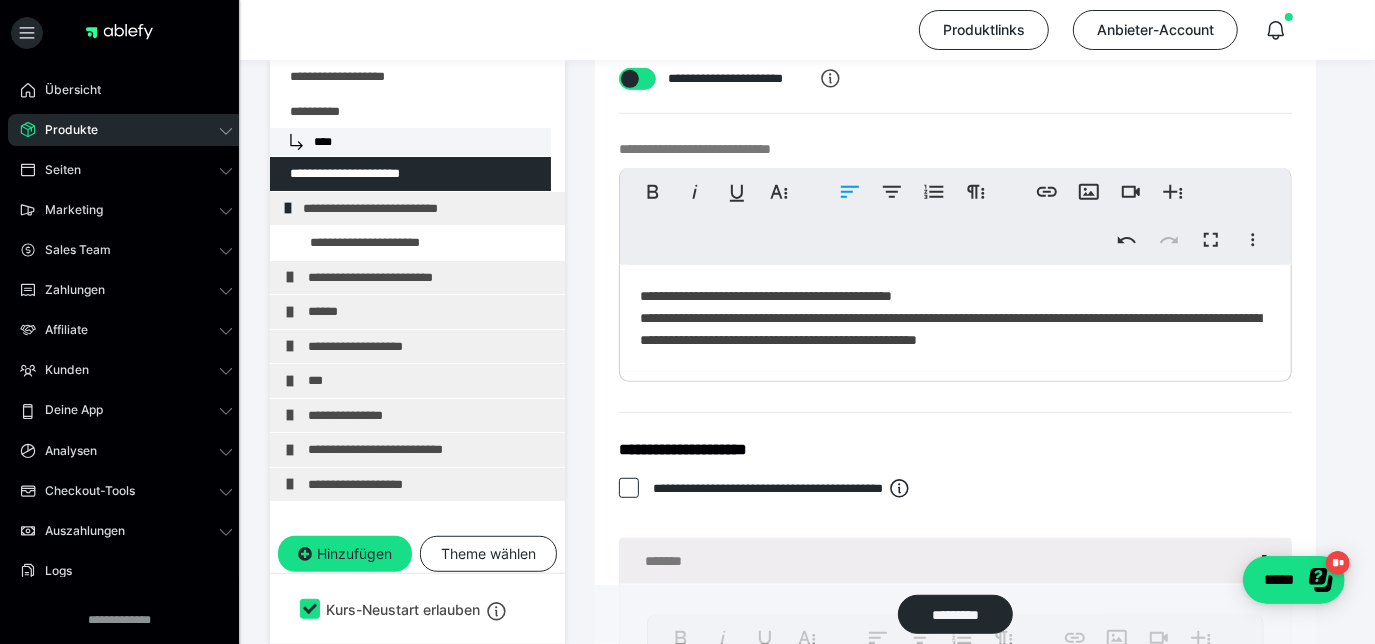 click on "**********" at bounding box center (955, 318) 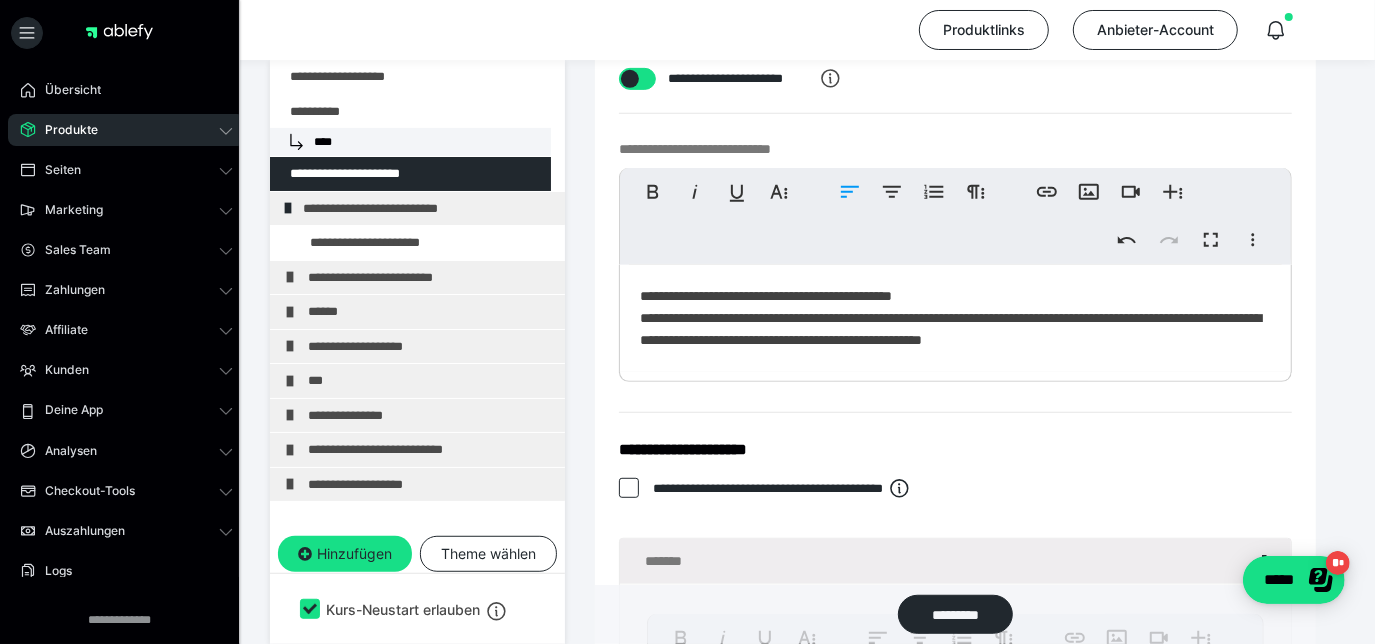 click on "**********" at bounding box center [955, 318] 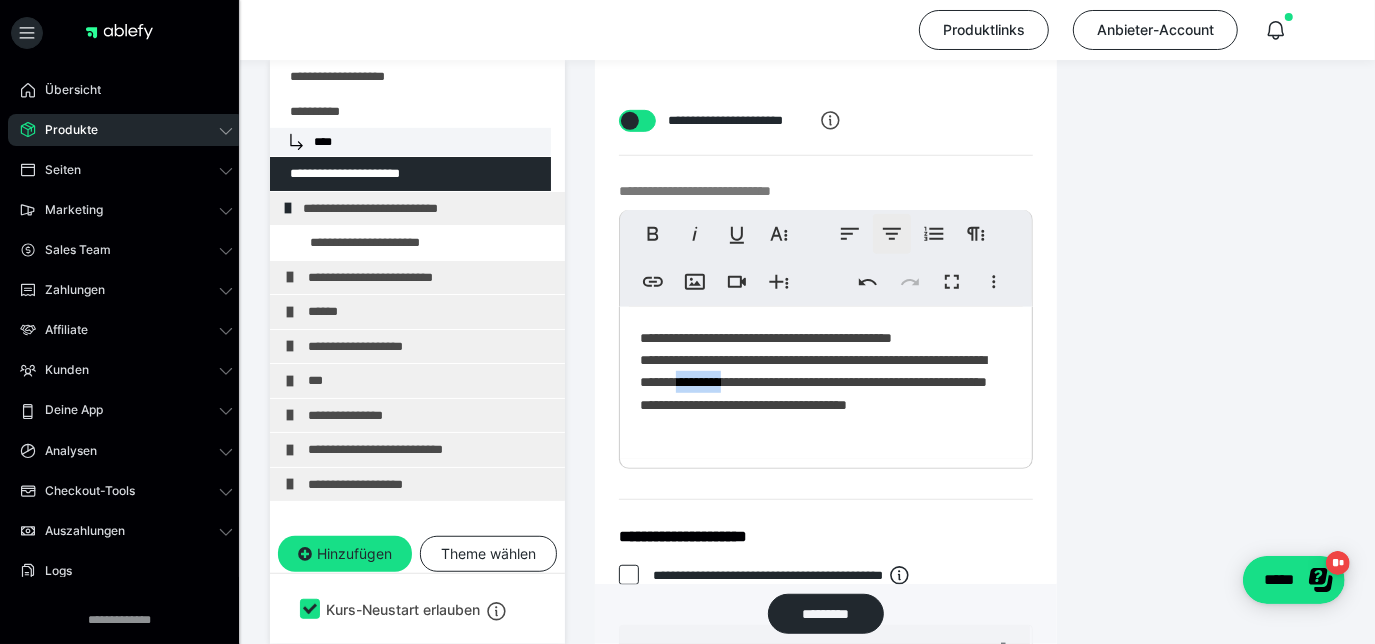 scroll, scrollTop: 416, scrollLeft: 0, axis: vertical 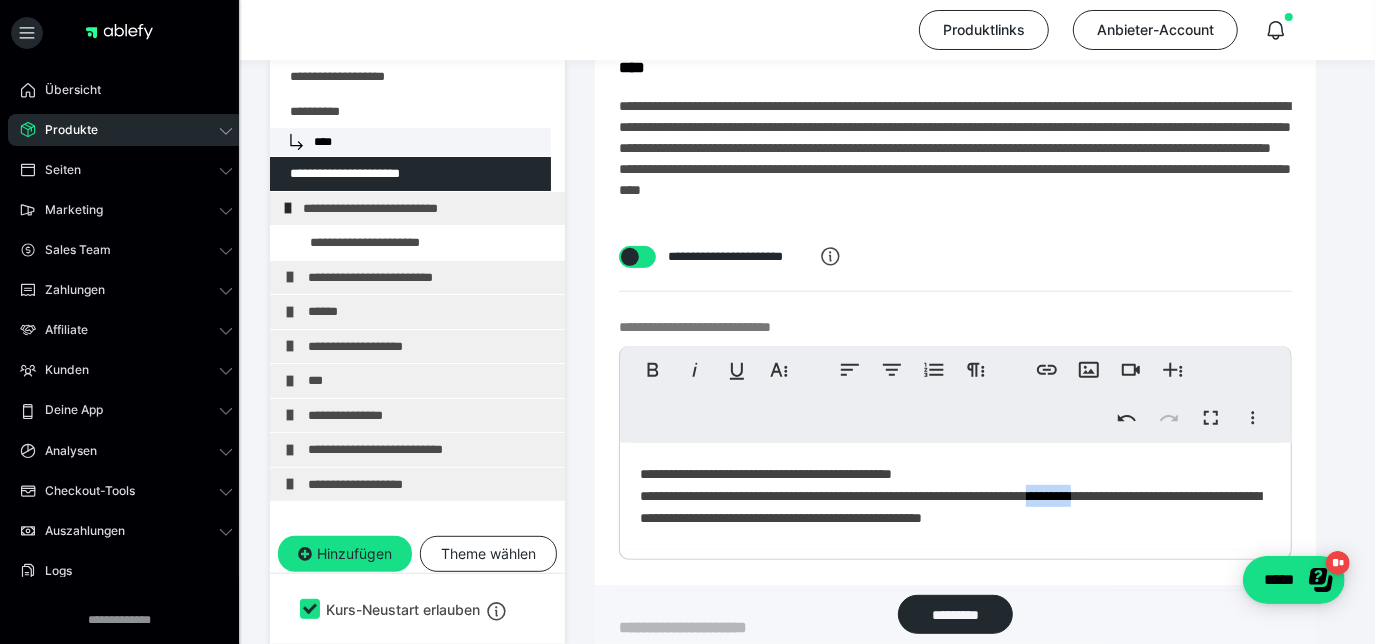 click on "**********" at bounding box center [955, 496] 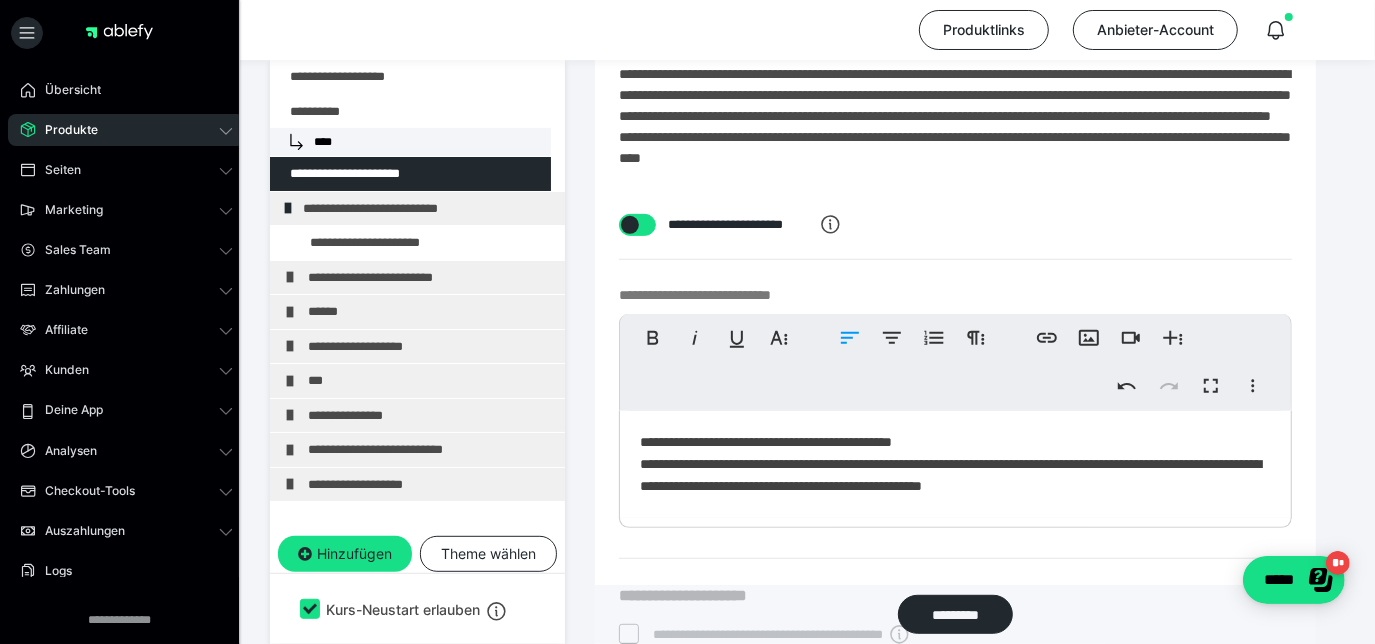 scroll, scrollTop: 635, scrollLeft: 0, axis: vertical 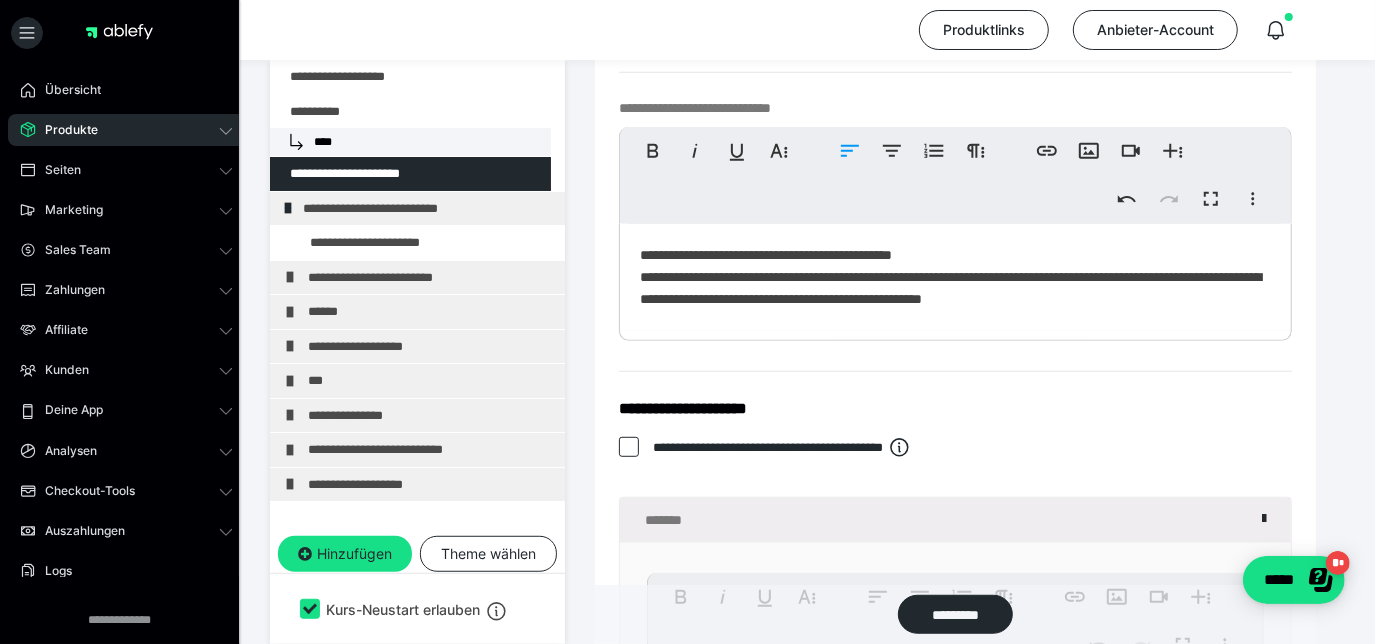 click on "**********" at bounding box center [955, 277] 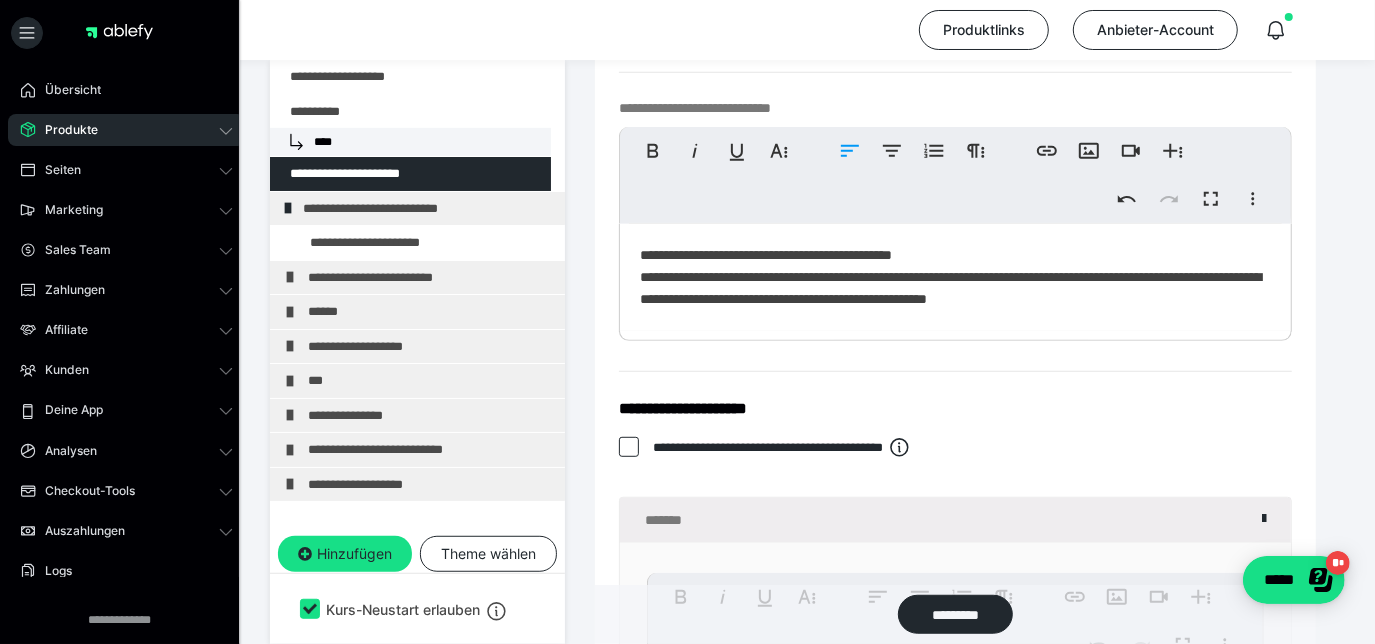 click on "**********" at bounding box center [955, 277] 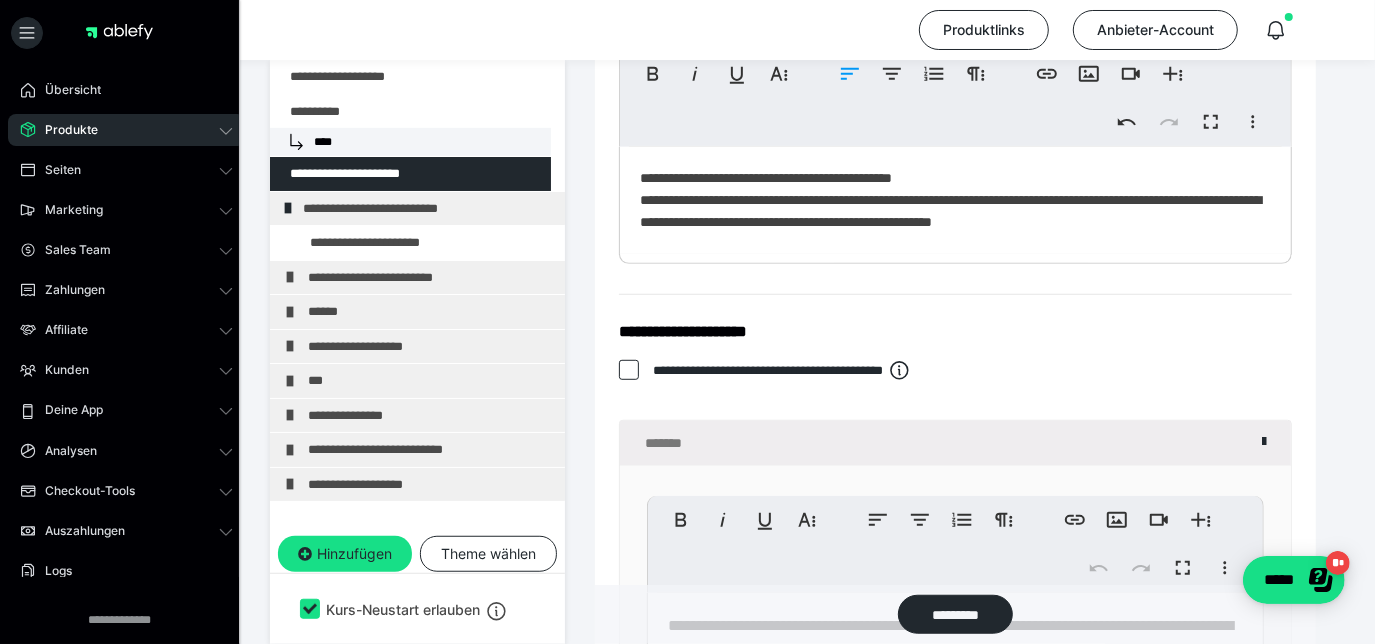 scroll, scrollTop: 725, scrollLeft: 0, axis: vertical 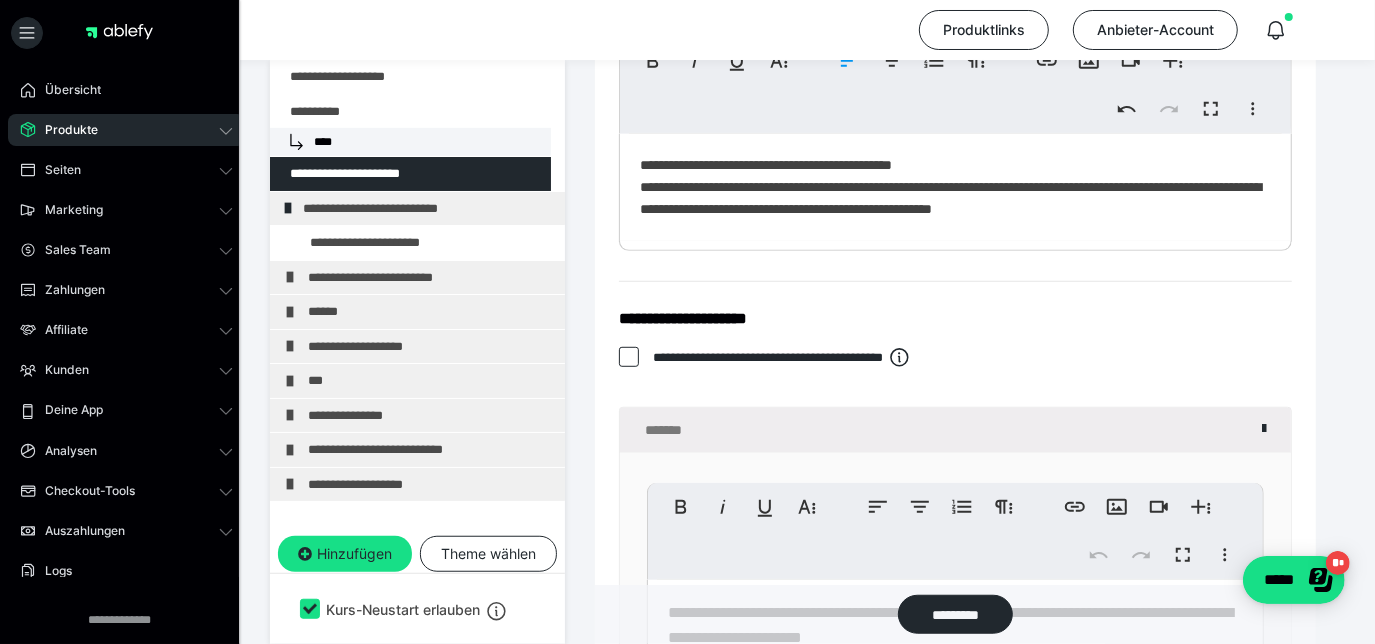 click at bounding box center [629, 357] 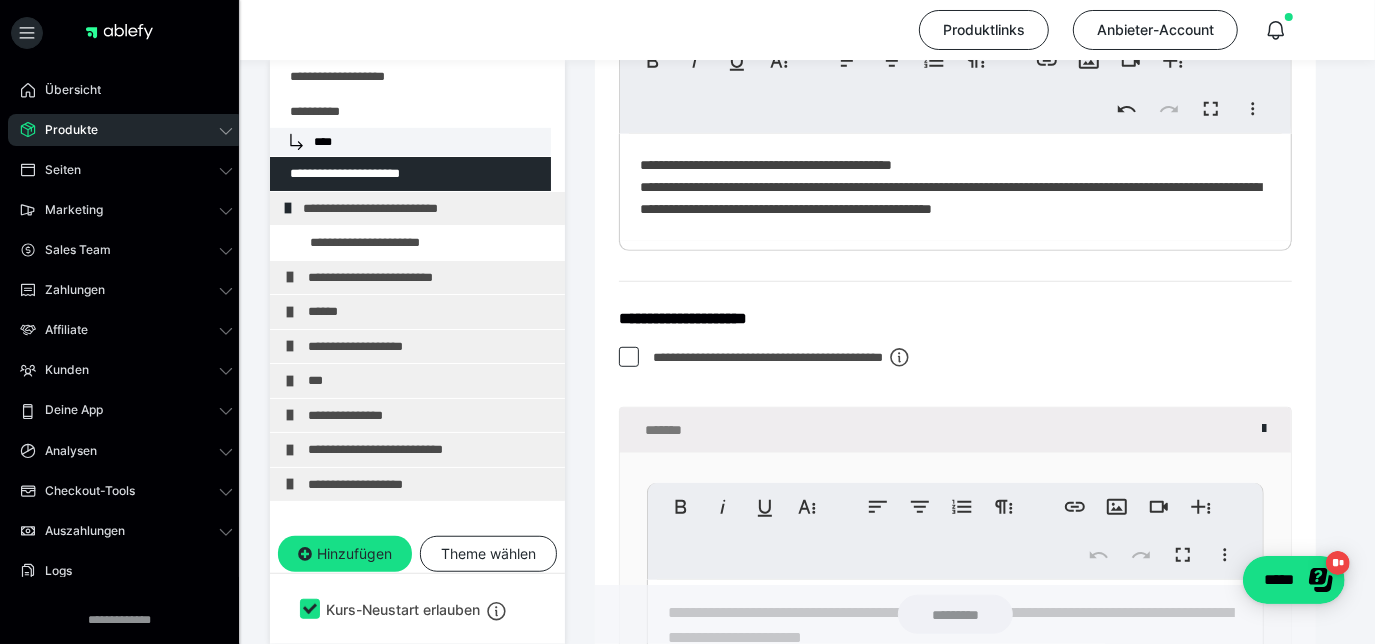 click at bounding box center [629, 357] 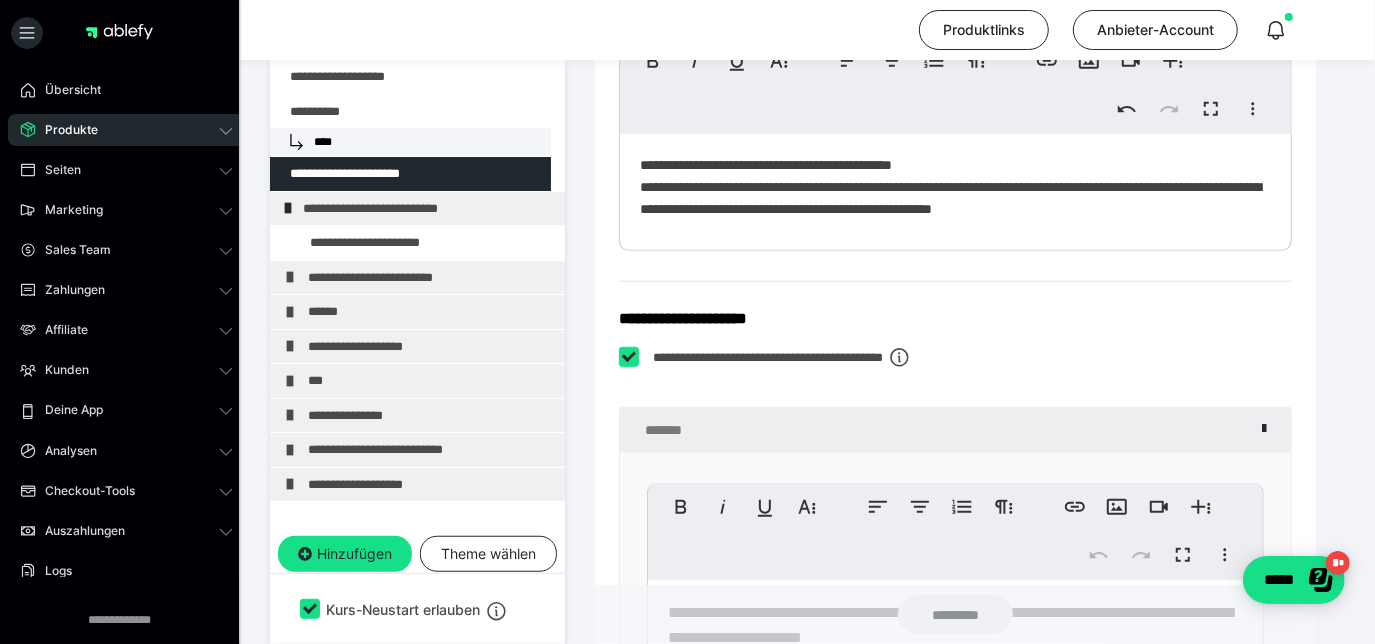checkbox on "****" 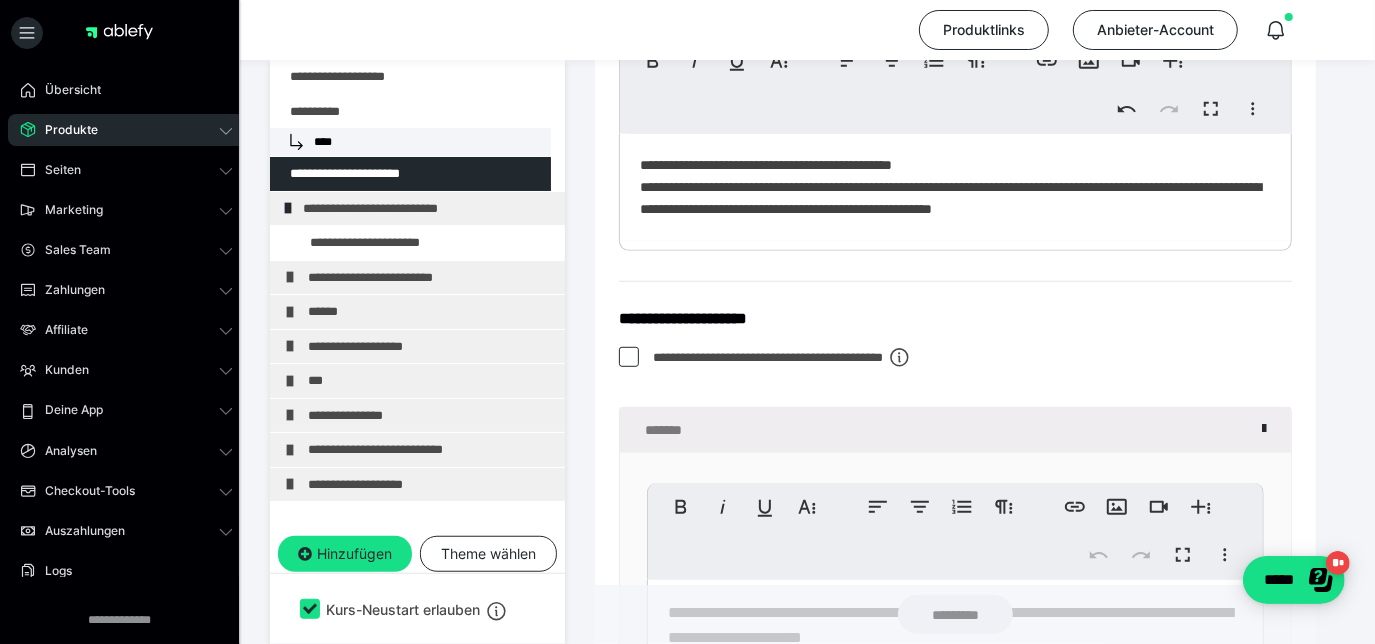 click on "*******" at bounding box center [955, 430] 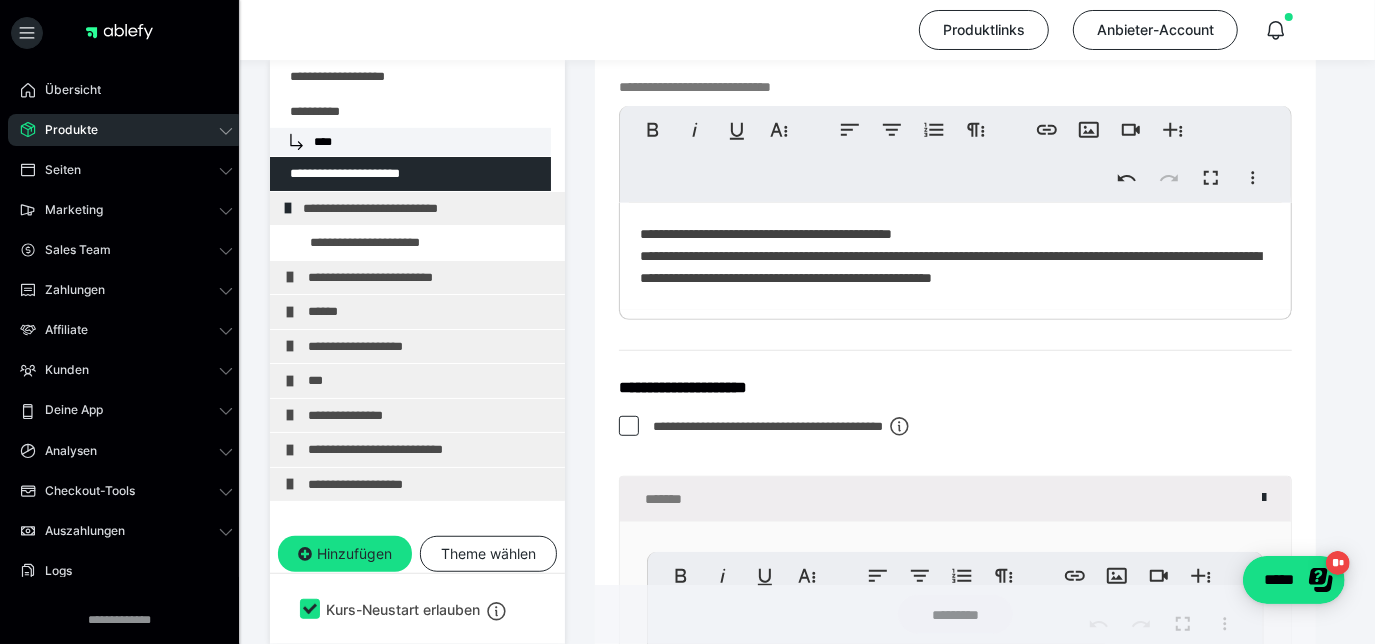 scroll, scrollTop: 914, scrollLeft: 0, axis: vertical 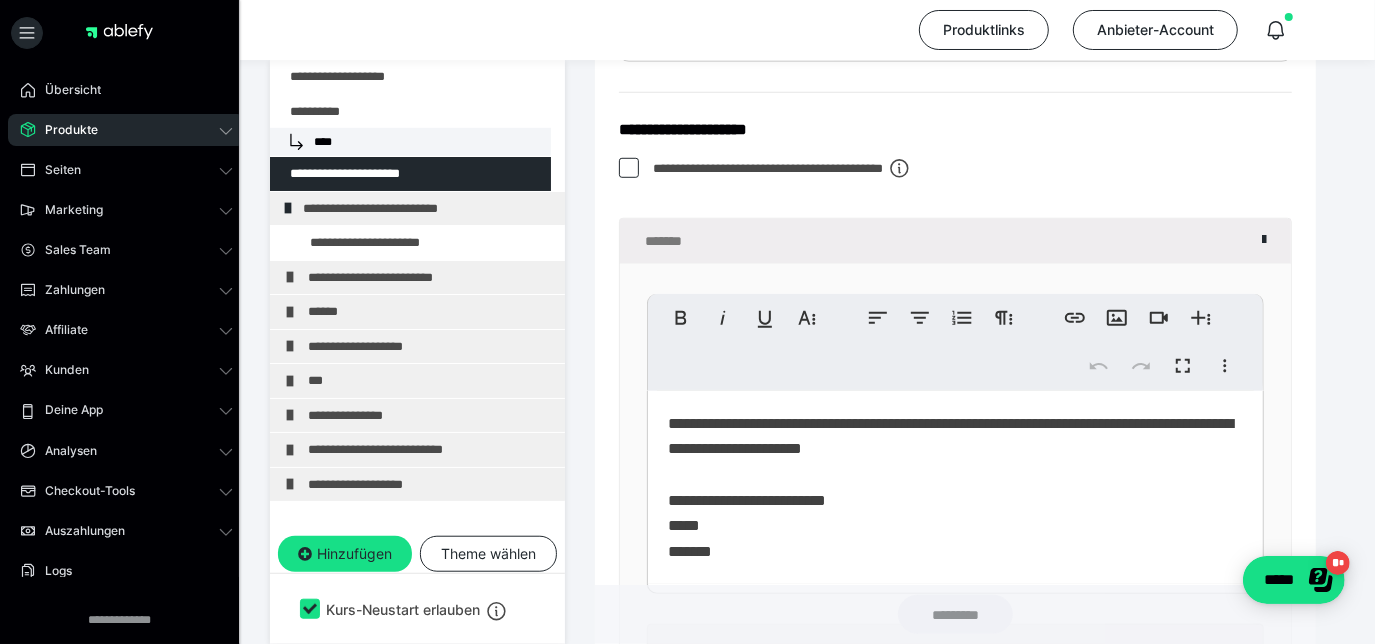 click on "**********" at bounding box center (955, 488) 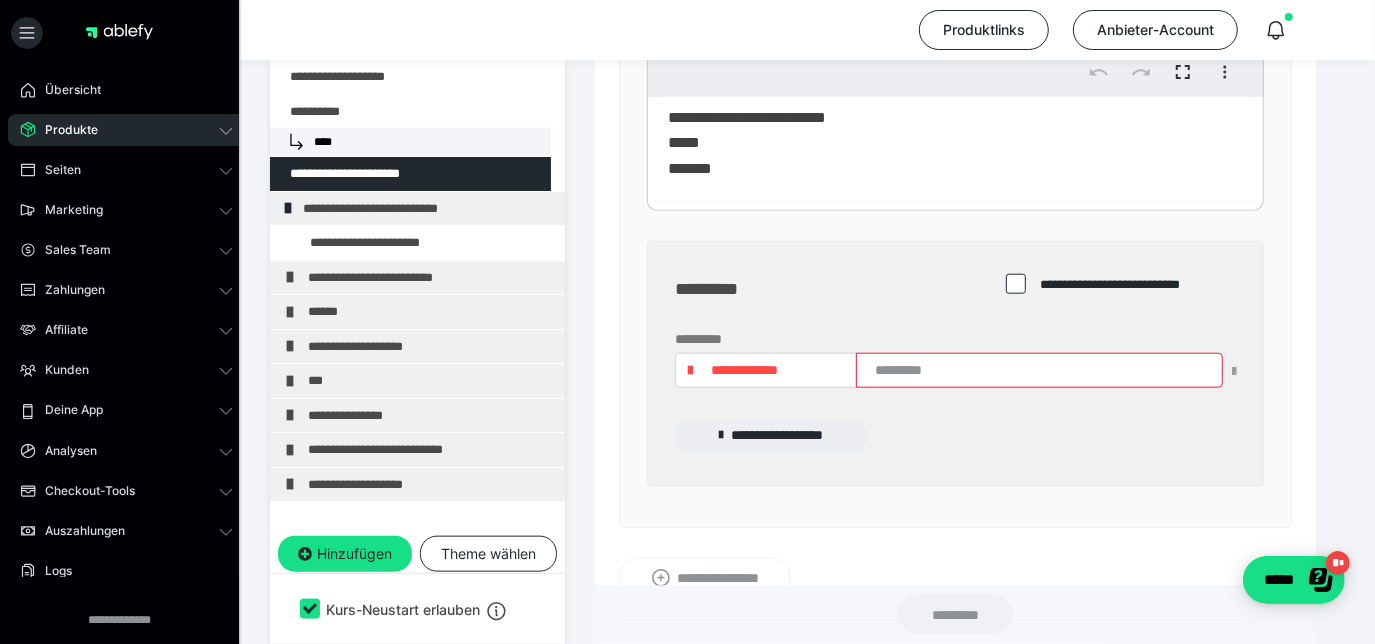 click on "**********" at bounding box center (744, 370) 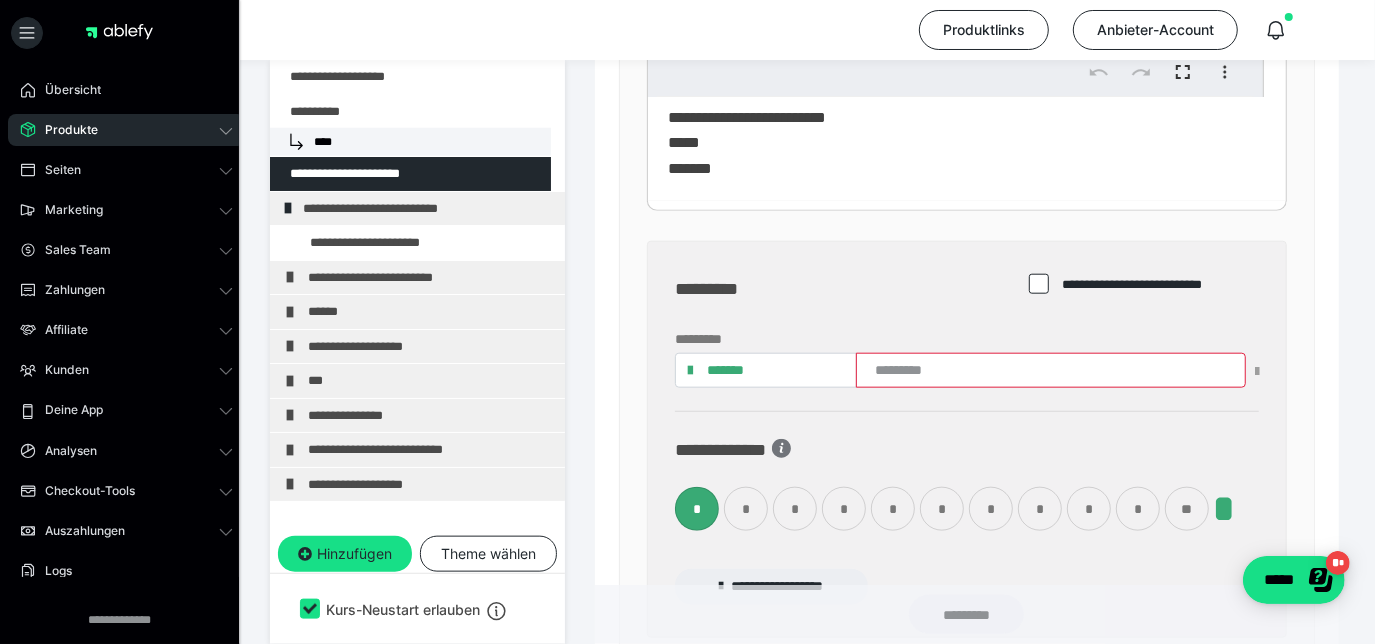 click on "**" at bounding box center [1187, 509] 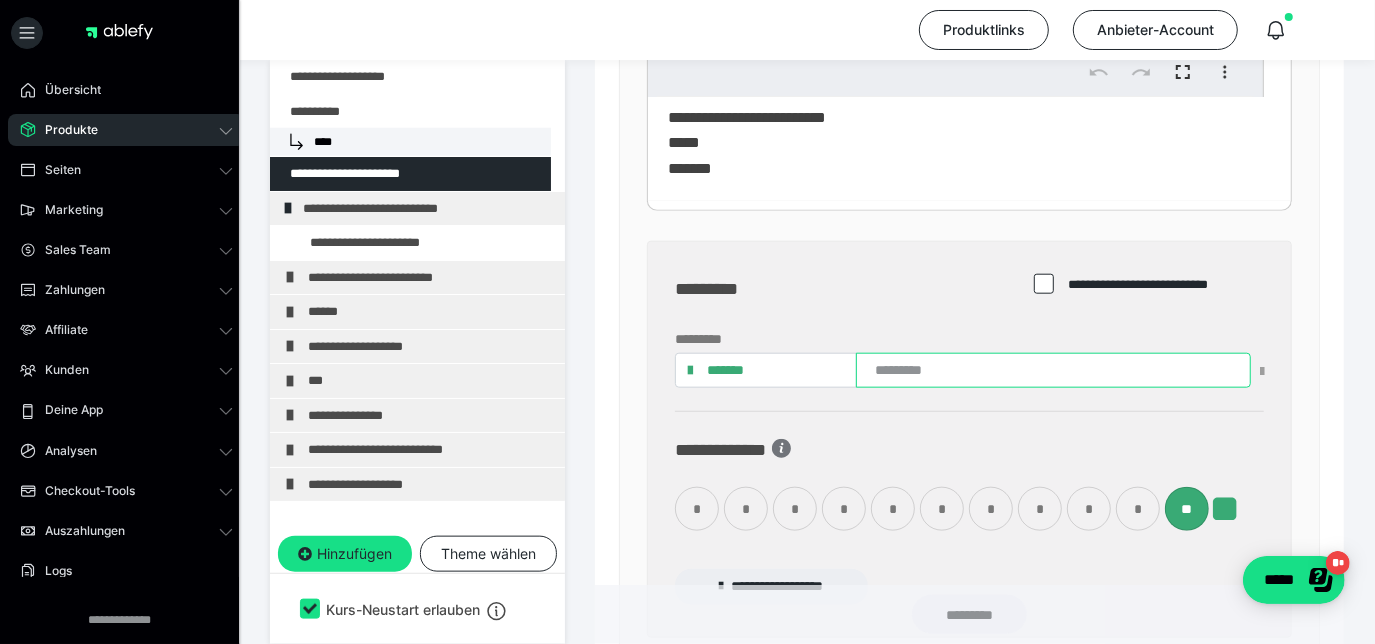 click at bounding box center (1053, 370) 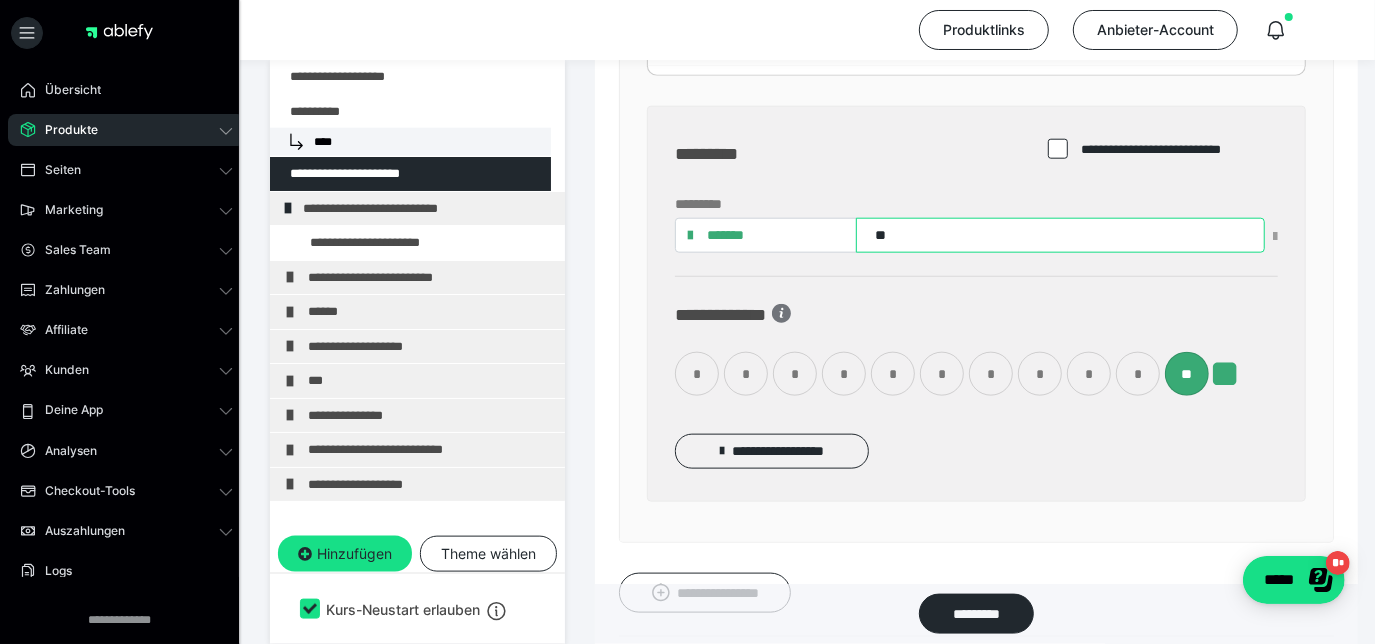 scroll, scrollTop: 1566, scrollLeft: 0, axis: vertical 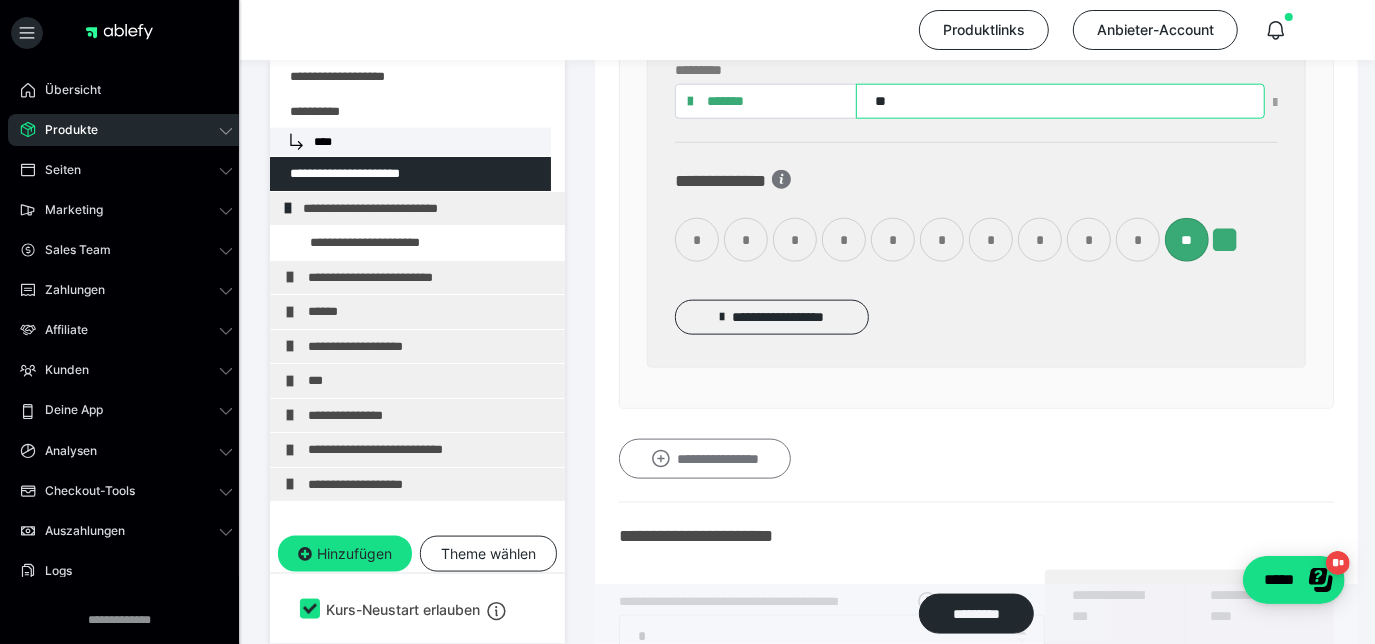 type on "**" 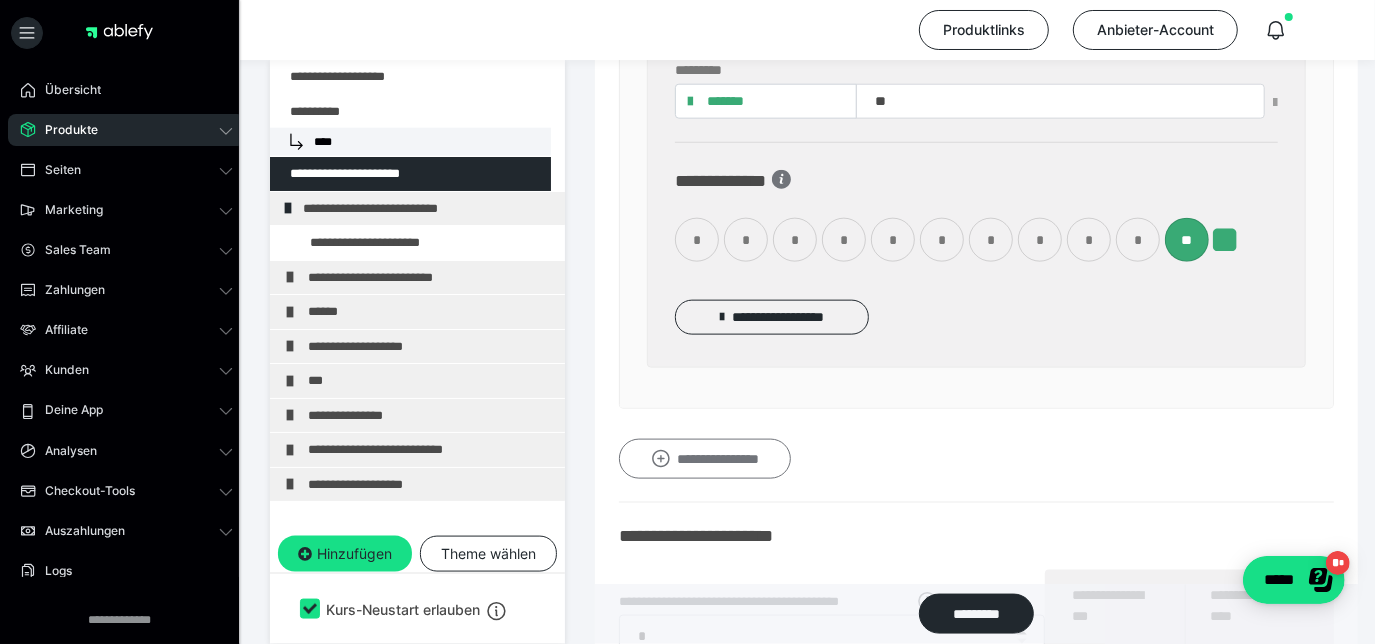 click on "**********" at bounding box center [705, 458] 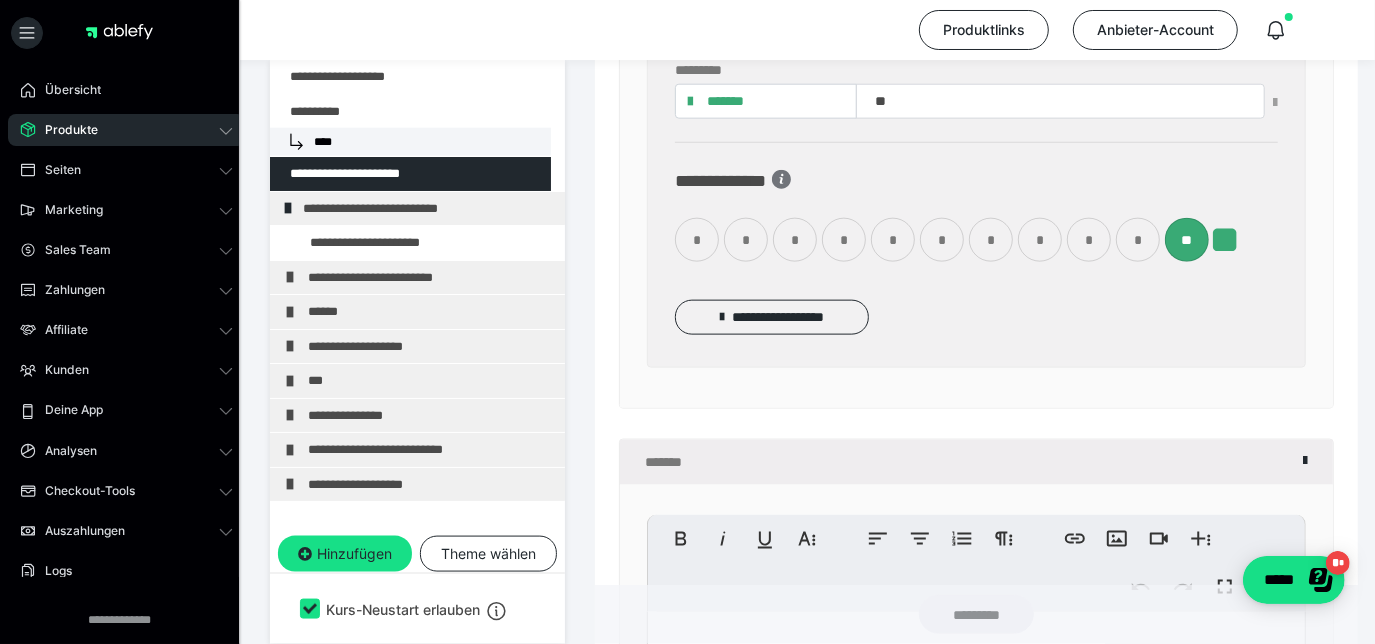 click on "**********" at bounding box center [976, 170] 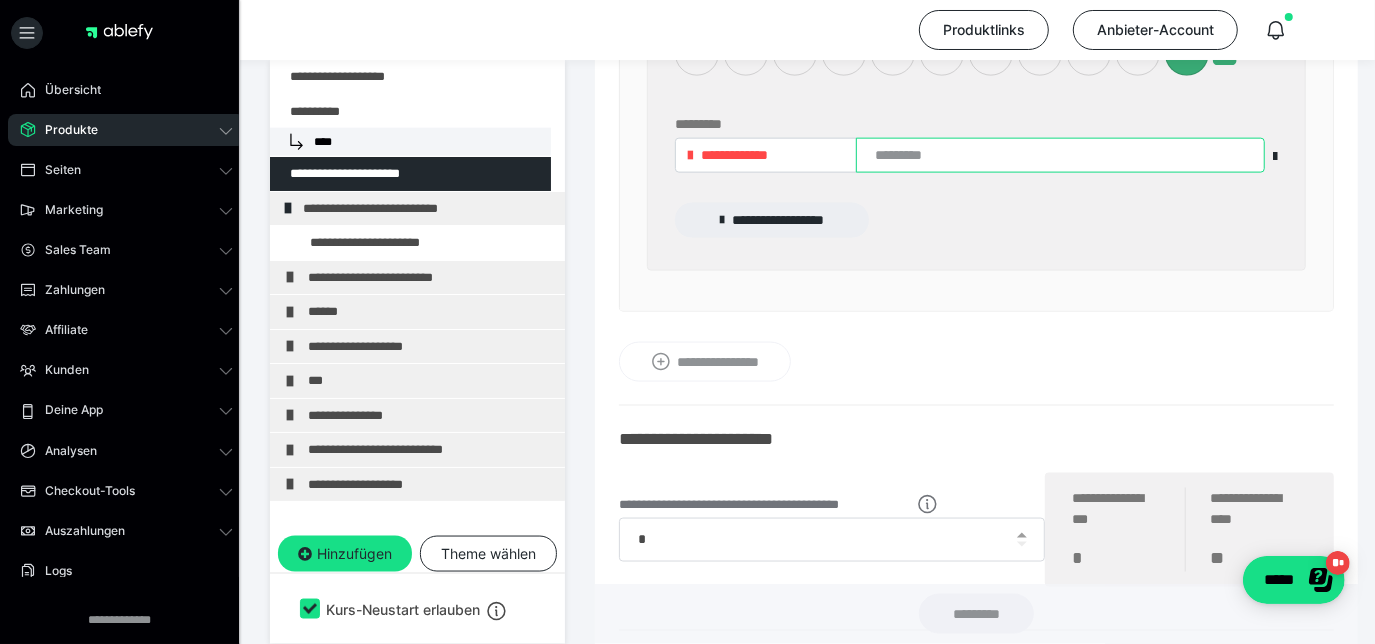 click at bounding box center (1060, 155) 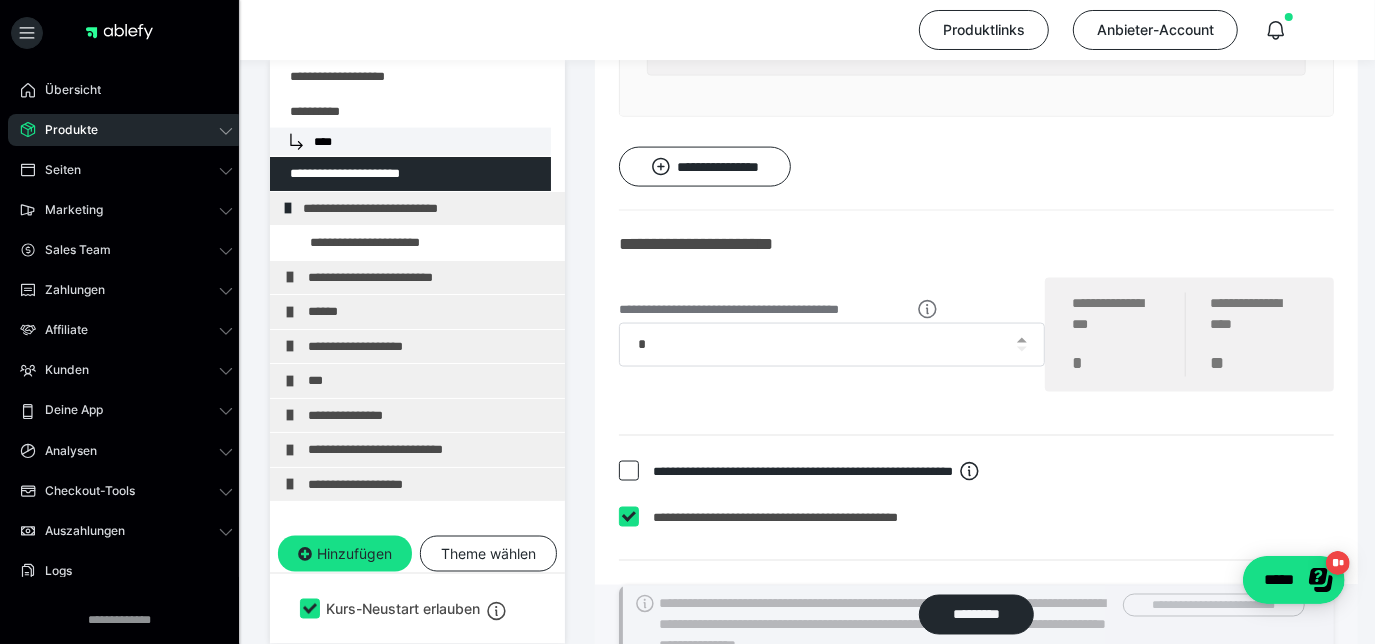 scroll, scrollTop: 1951, scrollLeft: 0, axis: vertical 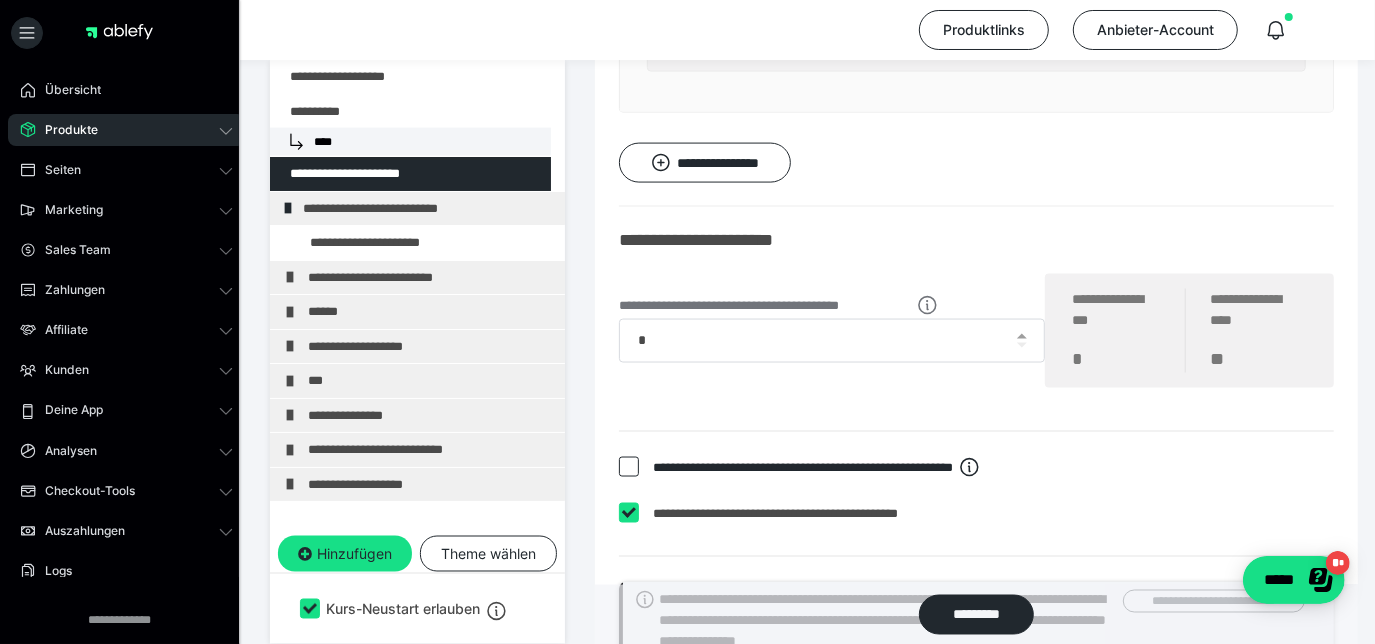 type on "****" 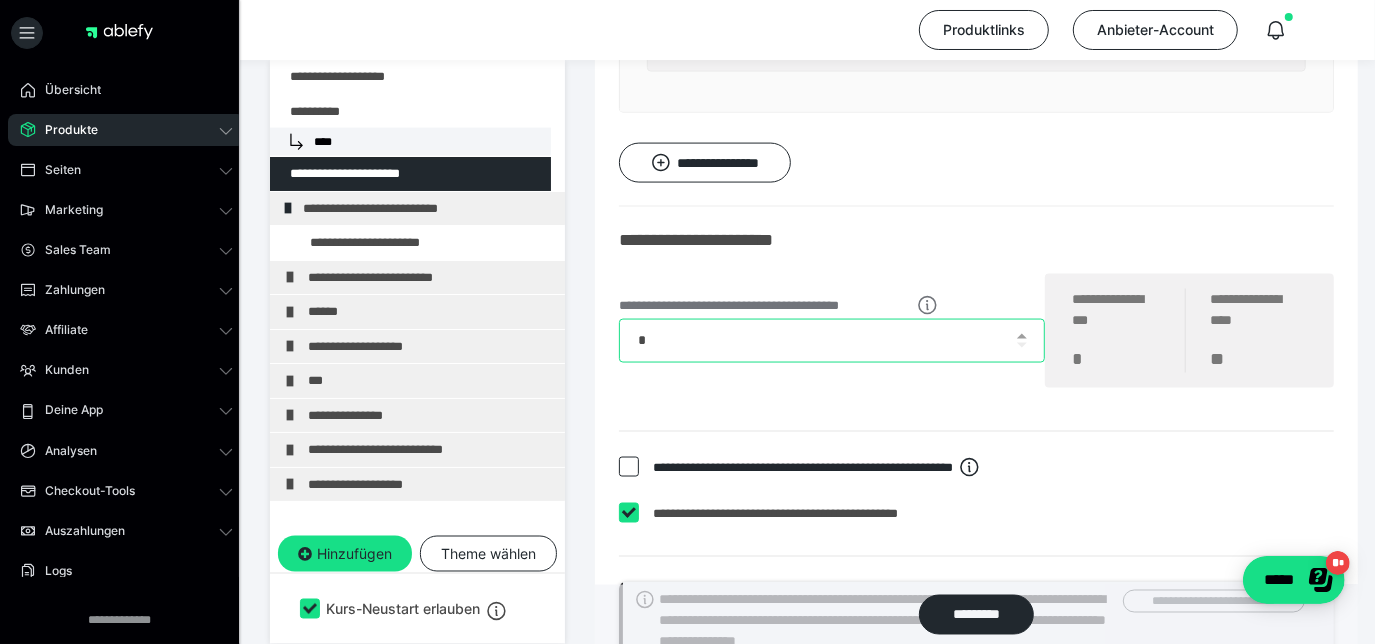 click on "*" at bounding box center (832, 341) 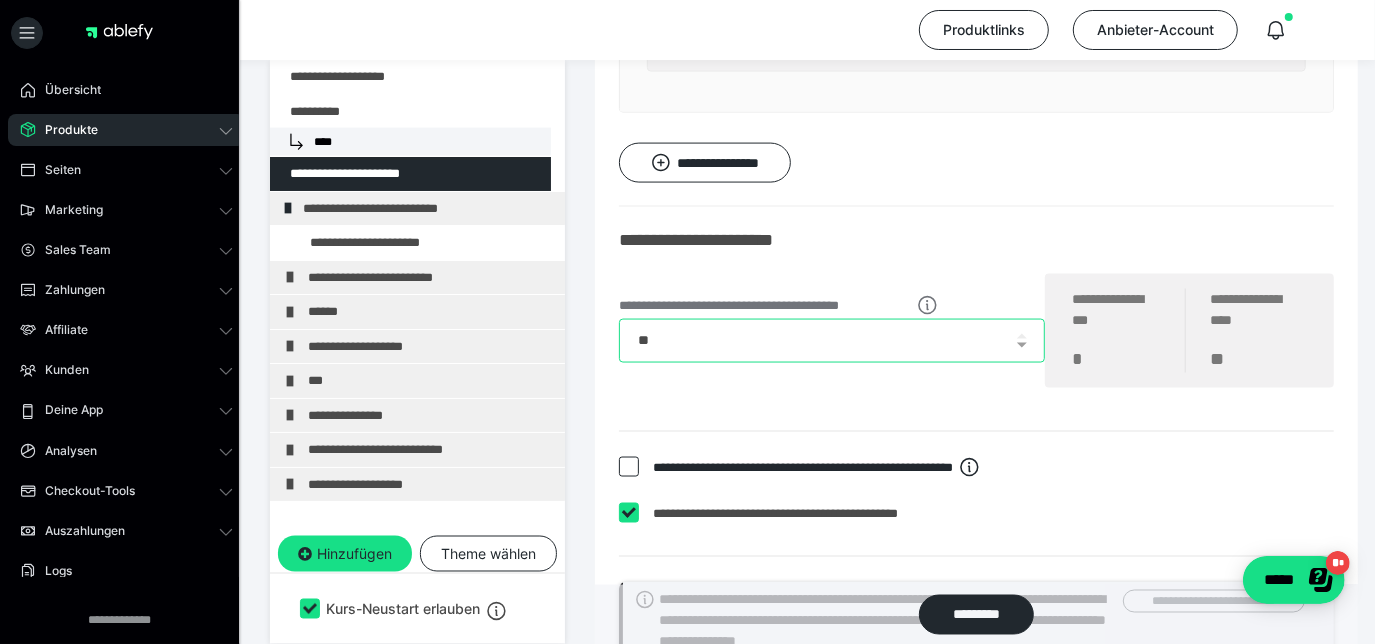 type on "**" 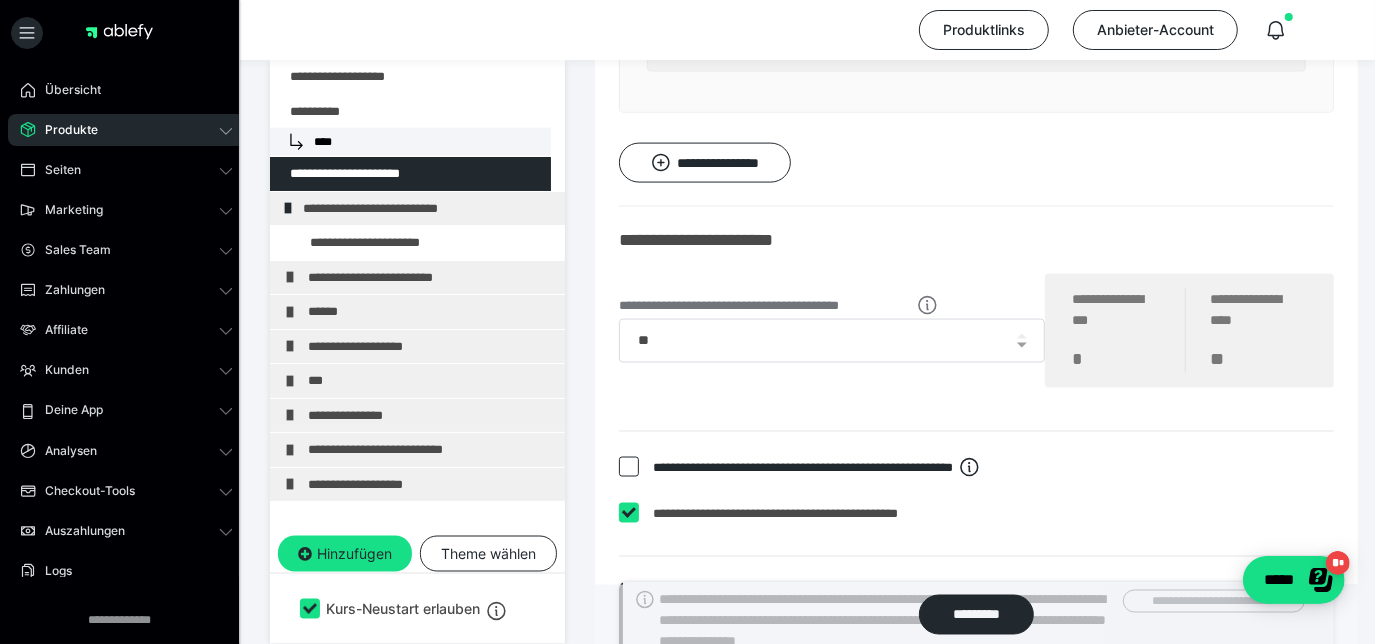 click at bounding box center (629, 467) 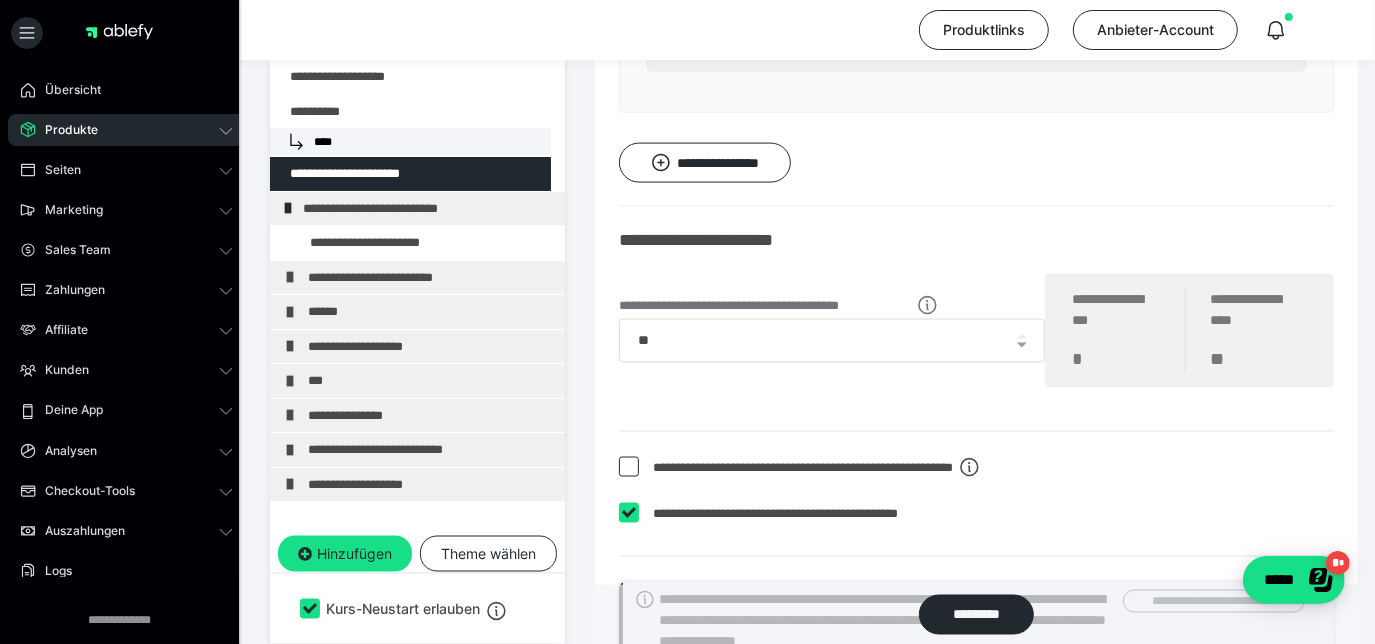 click at bounding box center [629, 513] 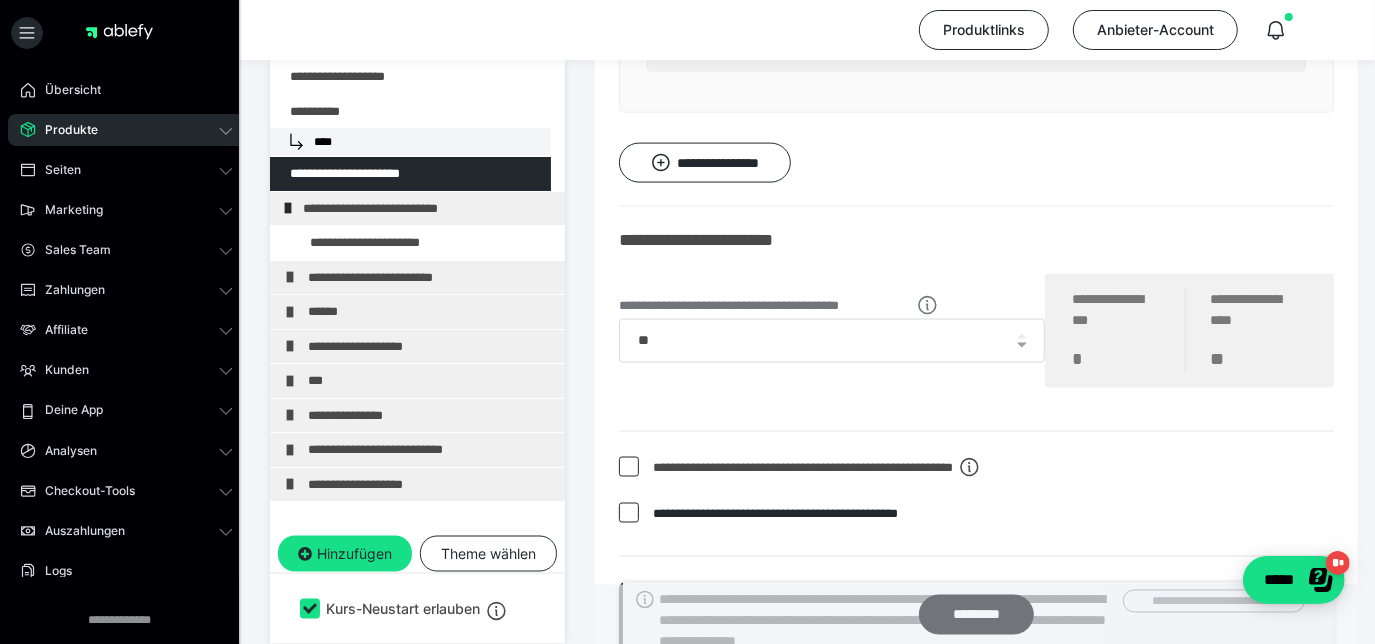 click on "*********" at bounding box center [976, 614] 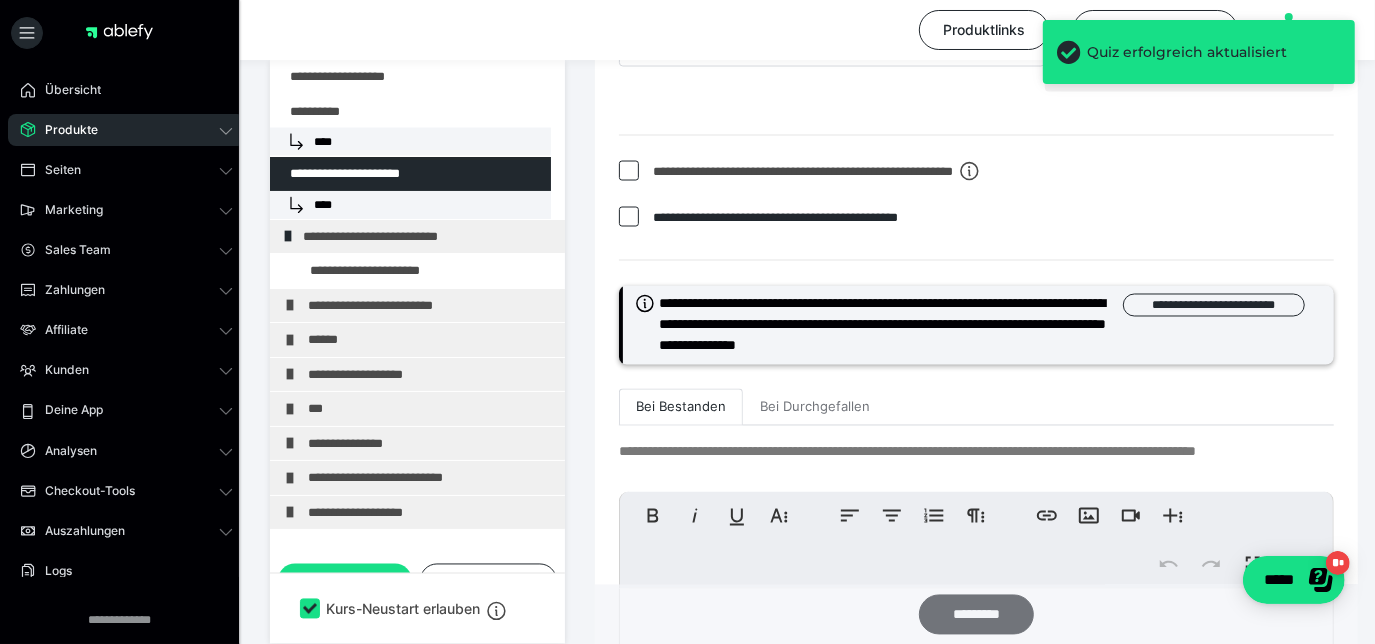 scroll, scrollTop: 2518, scrollLeft: 0, axis: vertical 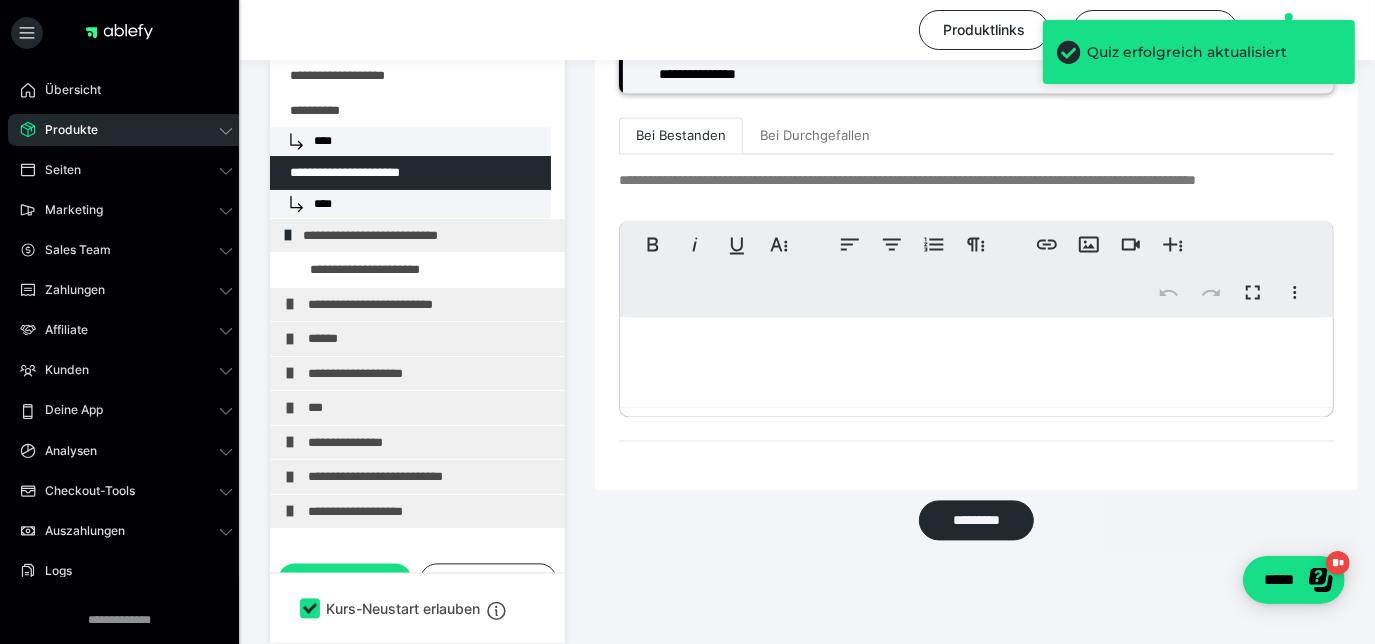 click at bounding box center (976, 363) 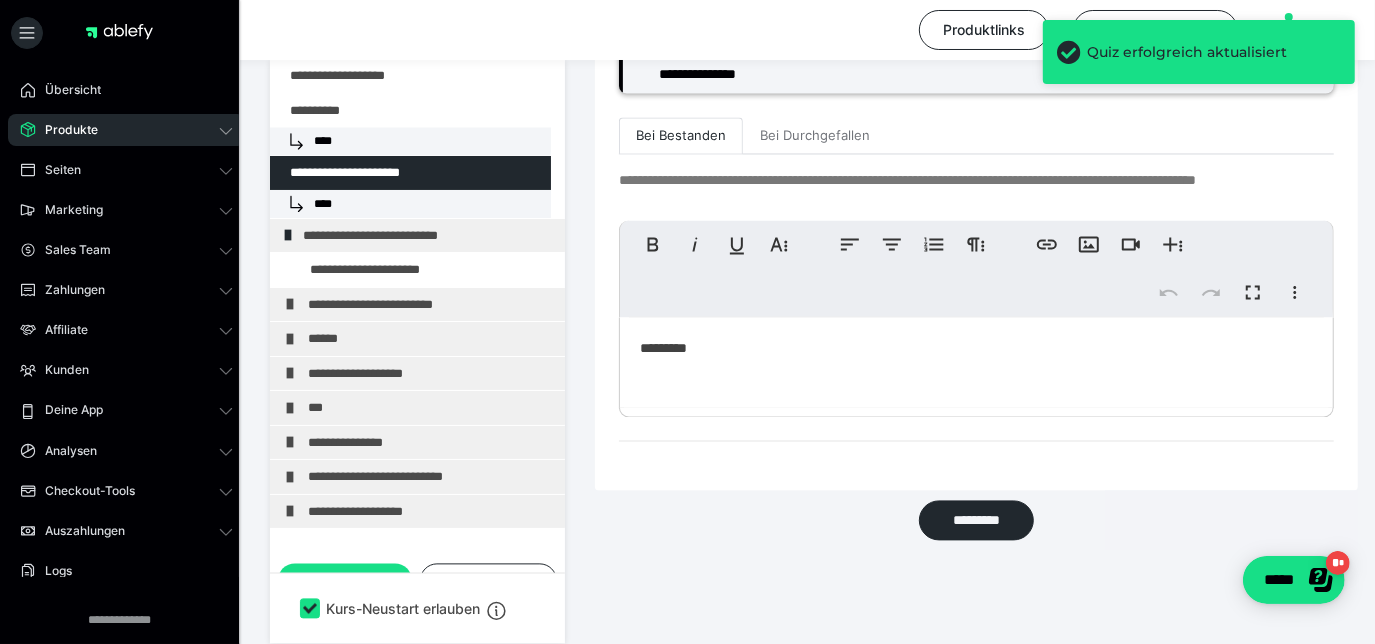 type 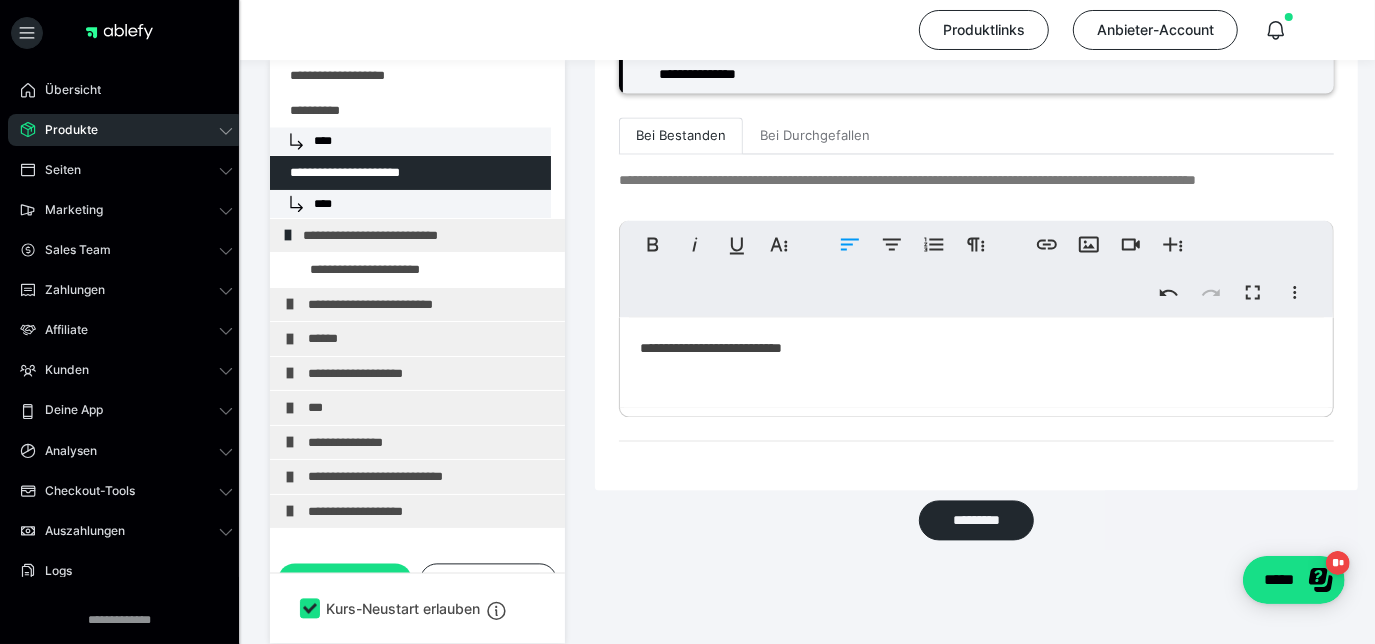 click on "**********" at bounding box center (976, 363) 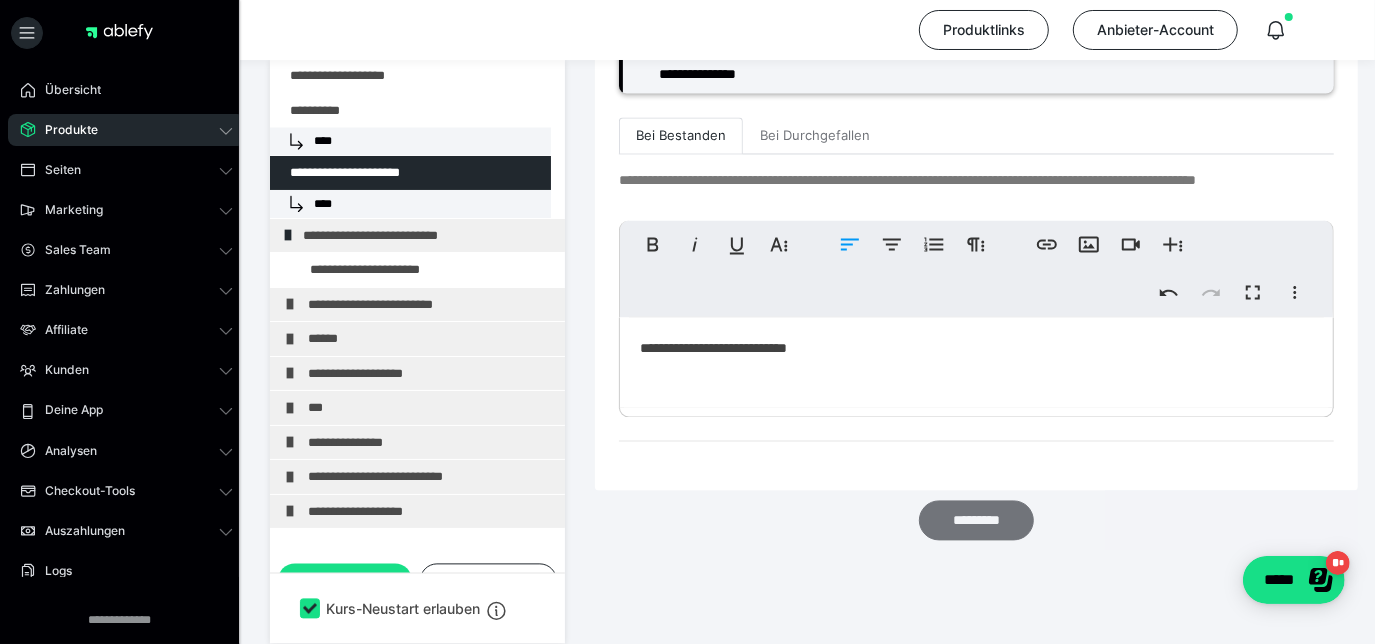 click on "*********" at bounding box center [976, 520] 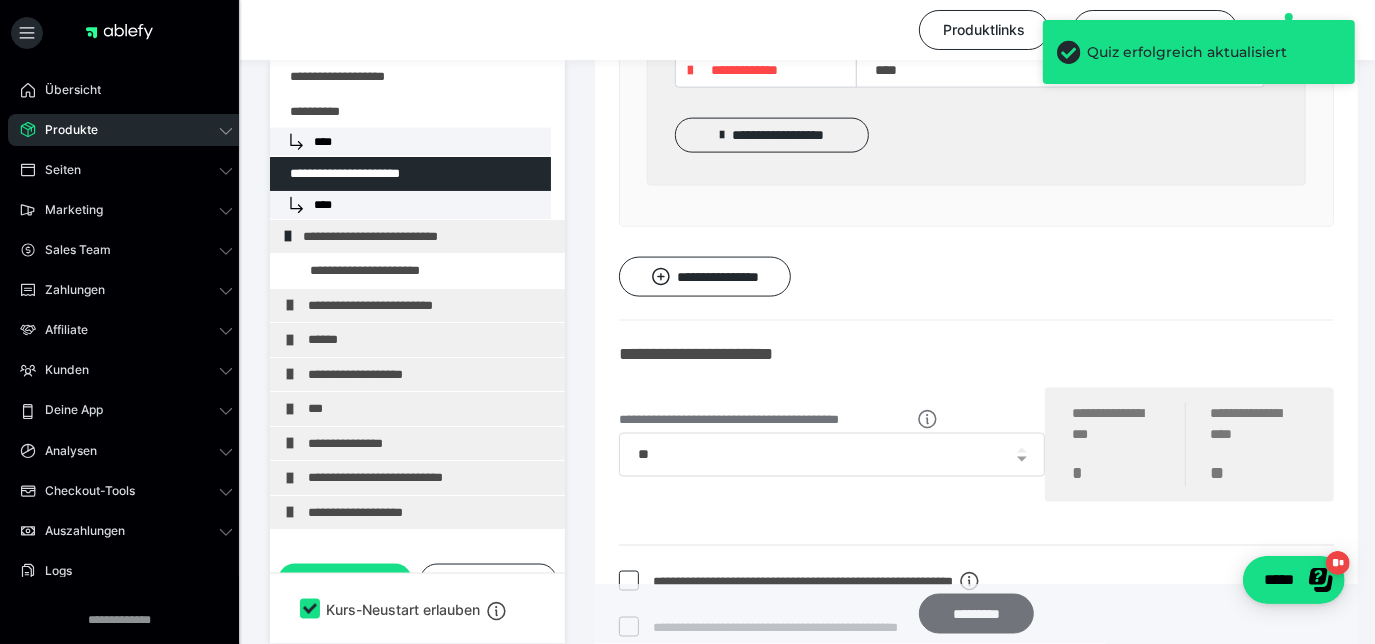 scroll, scrollTop: 1817, scrollLeft: 0, axis: vertical 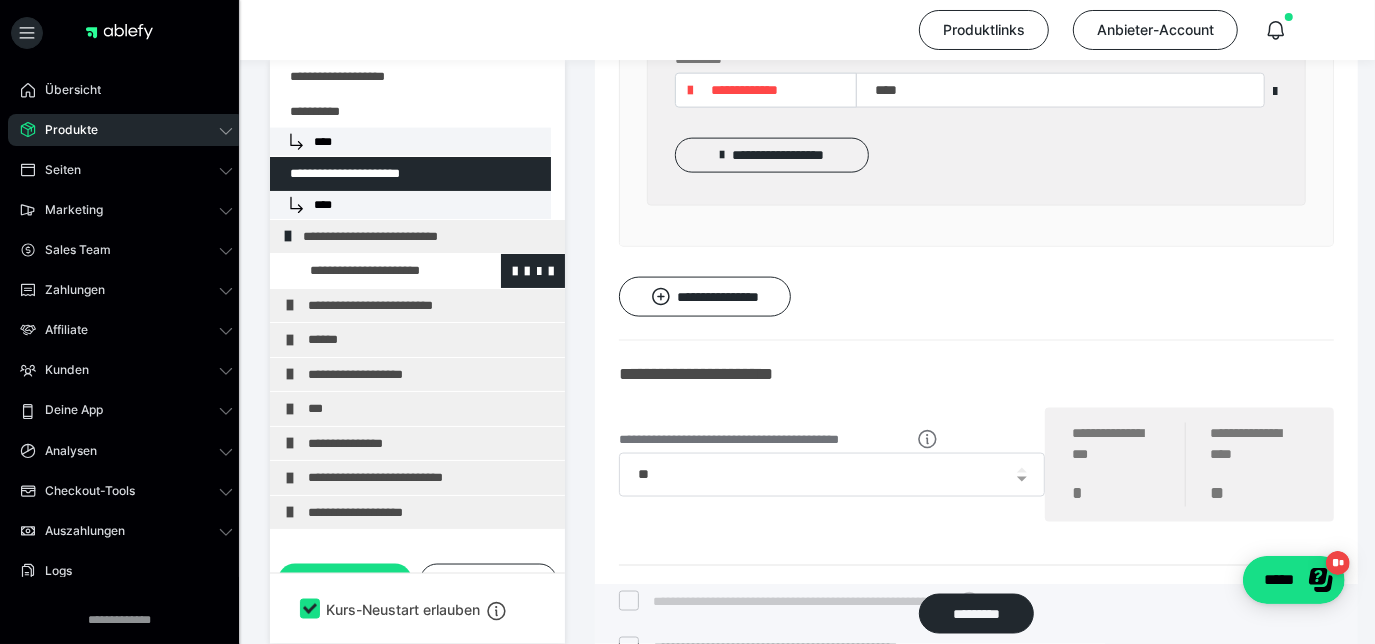 click at bounding box center [375, 271] 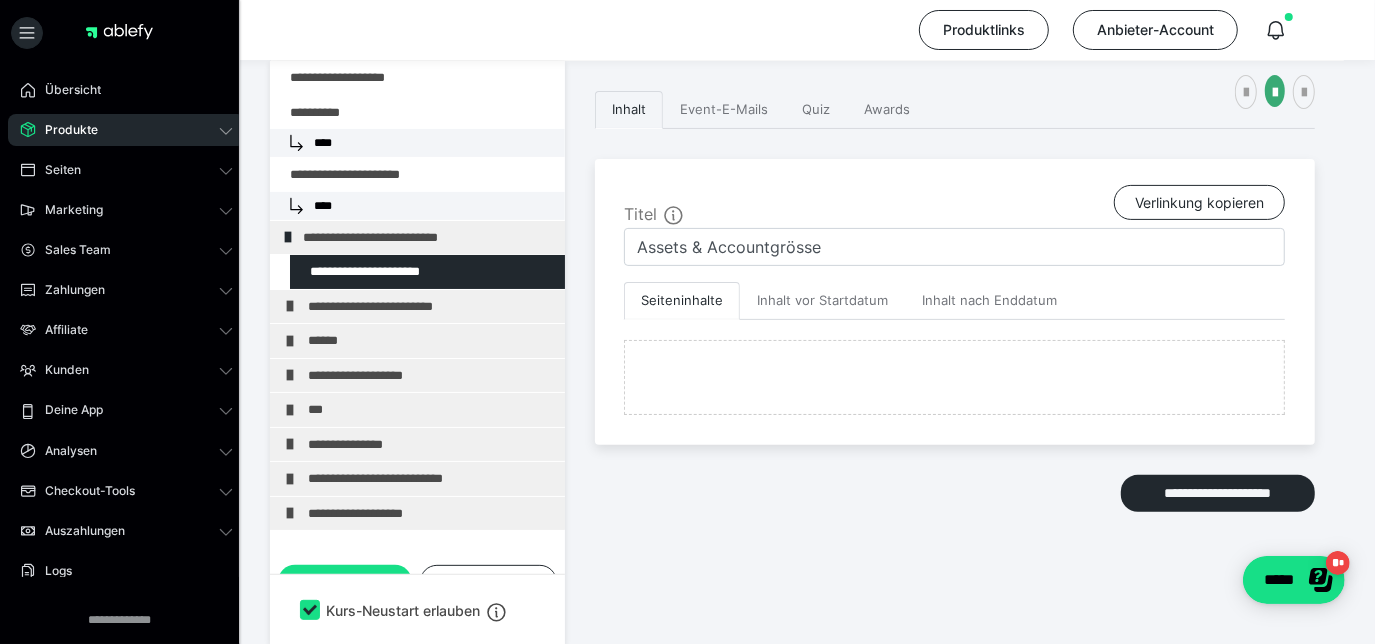 scroll, scrollTop: 1749, scrollLeft: 0, axis: vertical 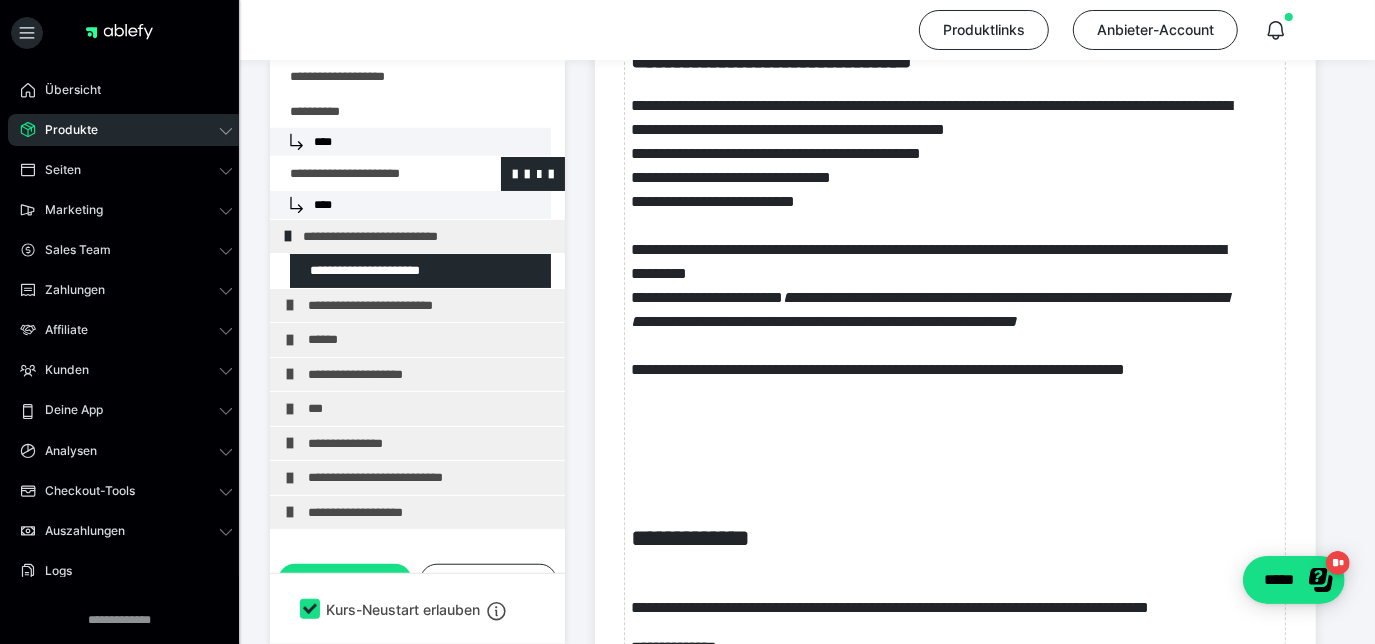 click at bounding box center (365, 174) 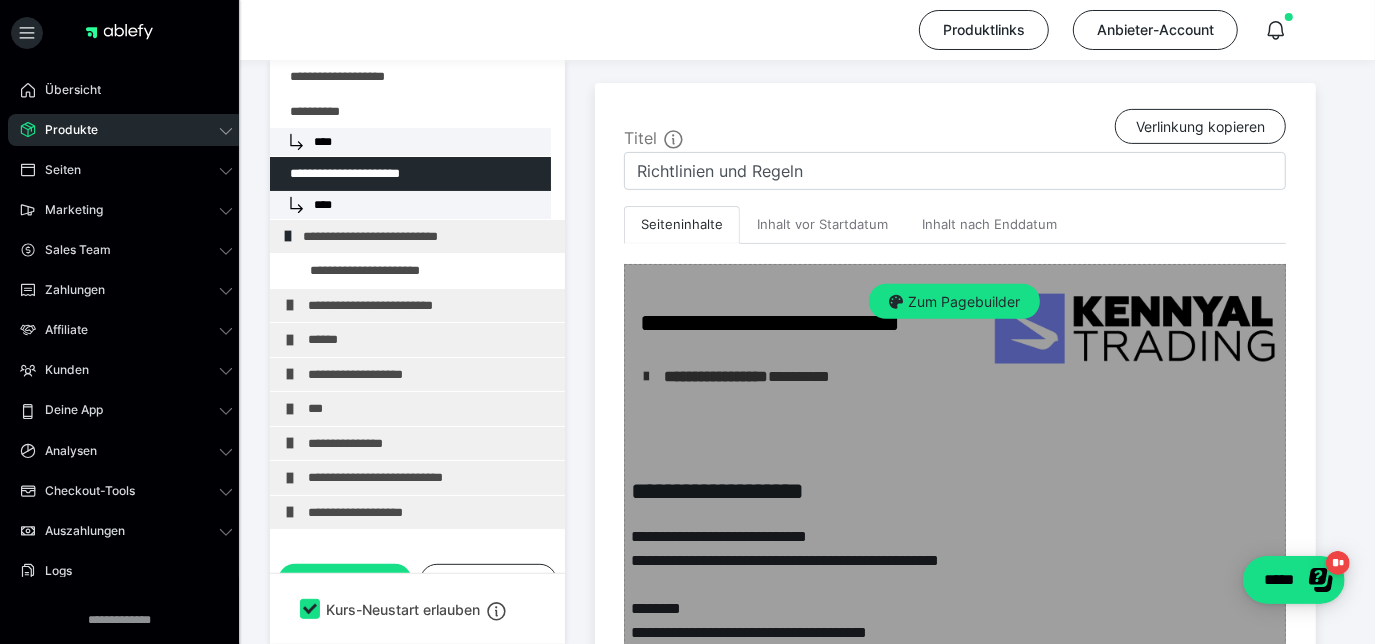 scroll, scrollTop: 342, scrollLeft: 0, axis: vertical 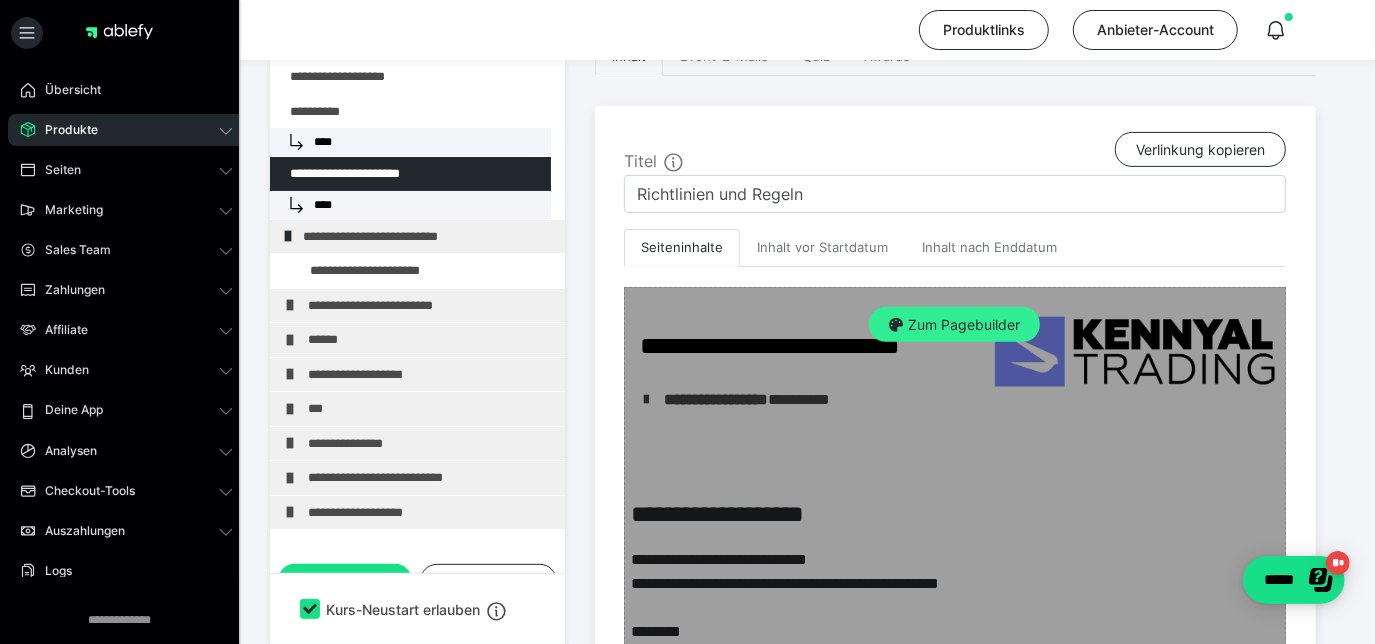 click on "Zum Pagebuilder" at bounding box center (954, 325) 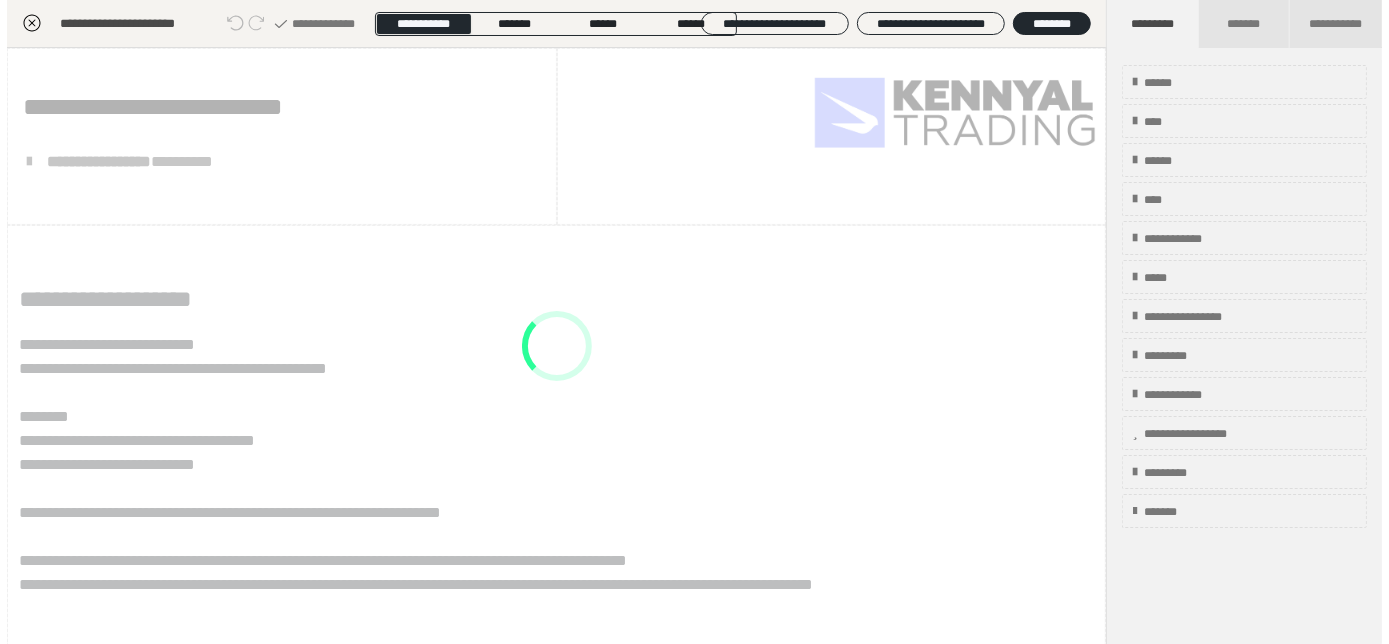 scroll, scrollTop: 289, scrollLeft: 0, axis: vertical 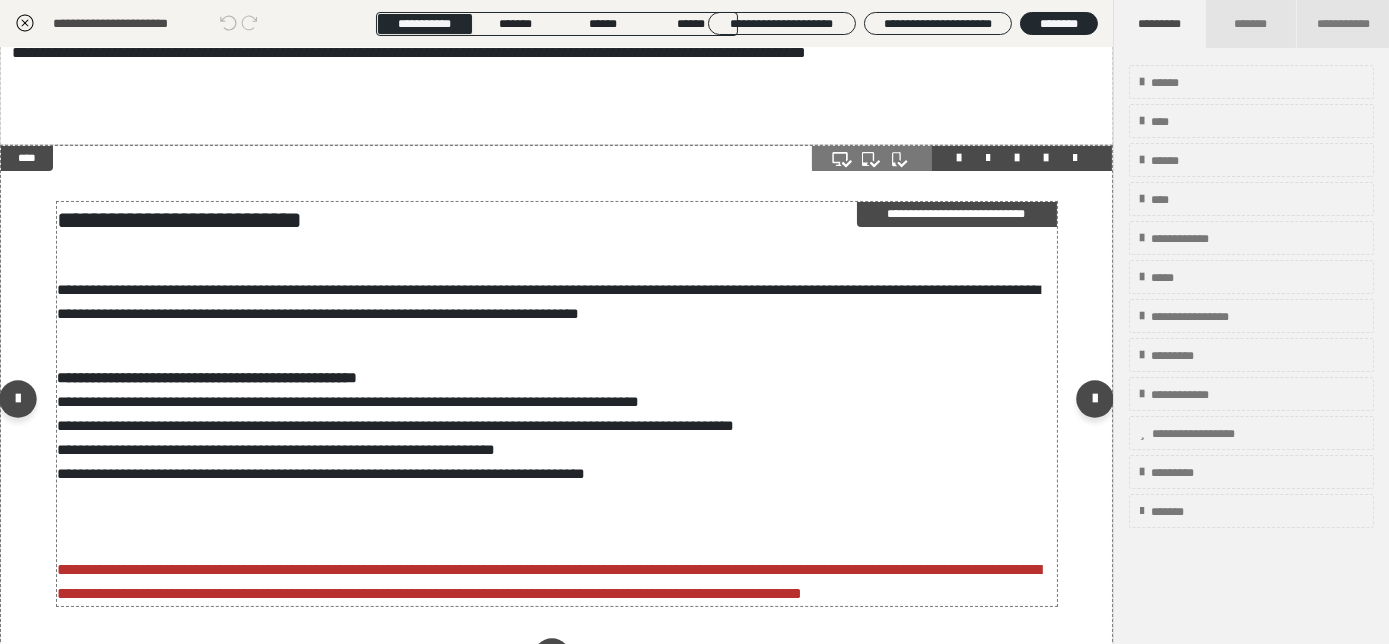 click on "**********" at bounding box center [549, 301] 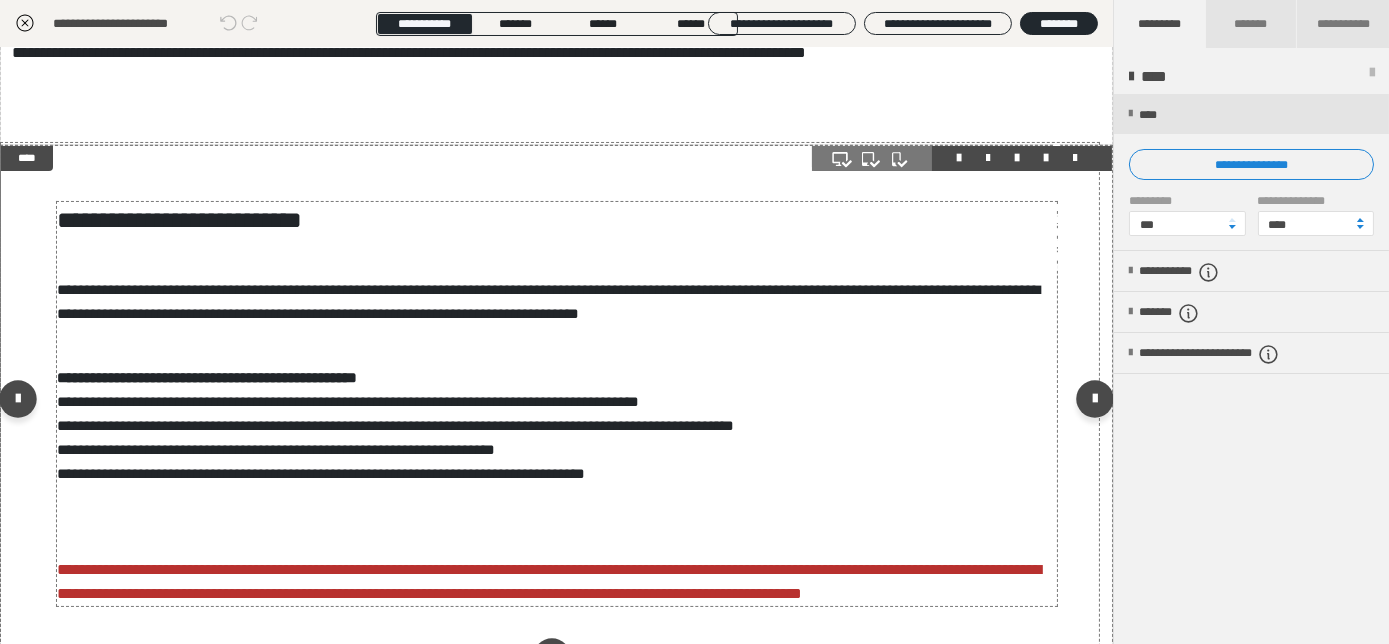 click on "**********" at bounding box center (695, 368) 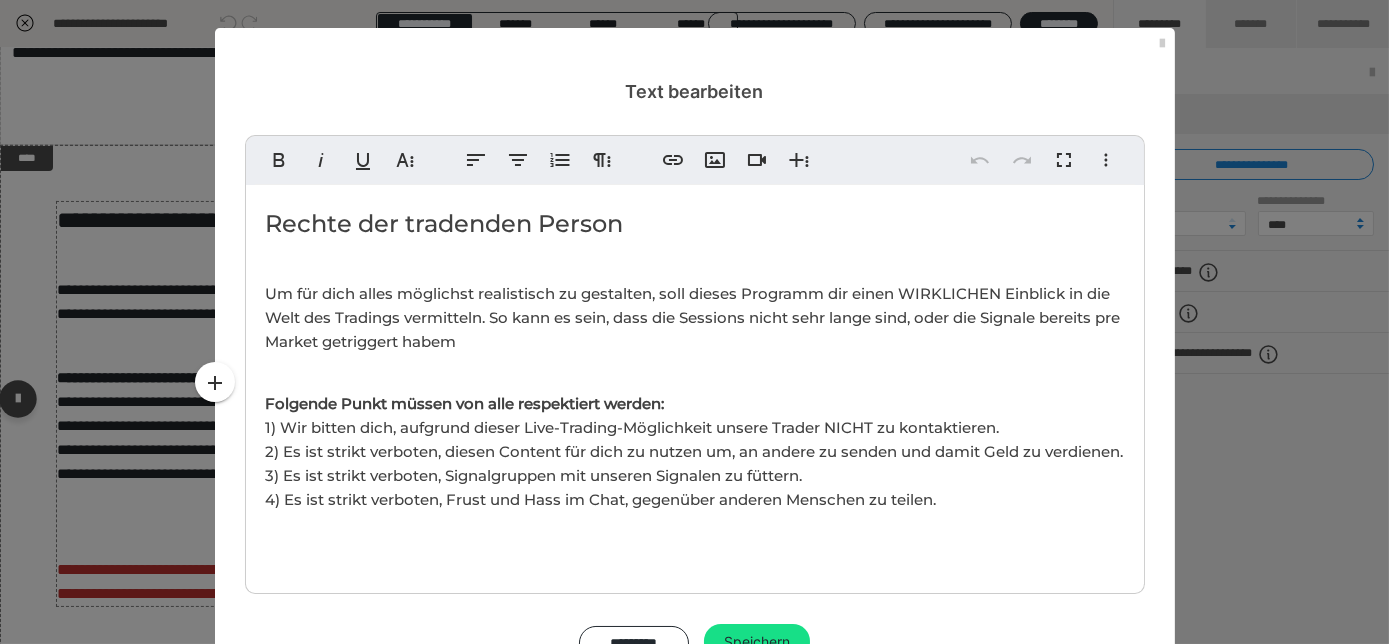 click on "Um für dich alles möglichst realistisch zu gestalten, soll dieses Programm dir einen WIRKLICHEN Einblick in die Welt des Tradings vermitteln. So kann es sein, dass die Sessions nicht sehr lange sind, oder die Signale bereits pre Market getriggert habem" at bounding box center (695, 318) 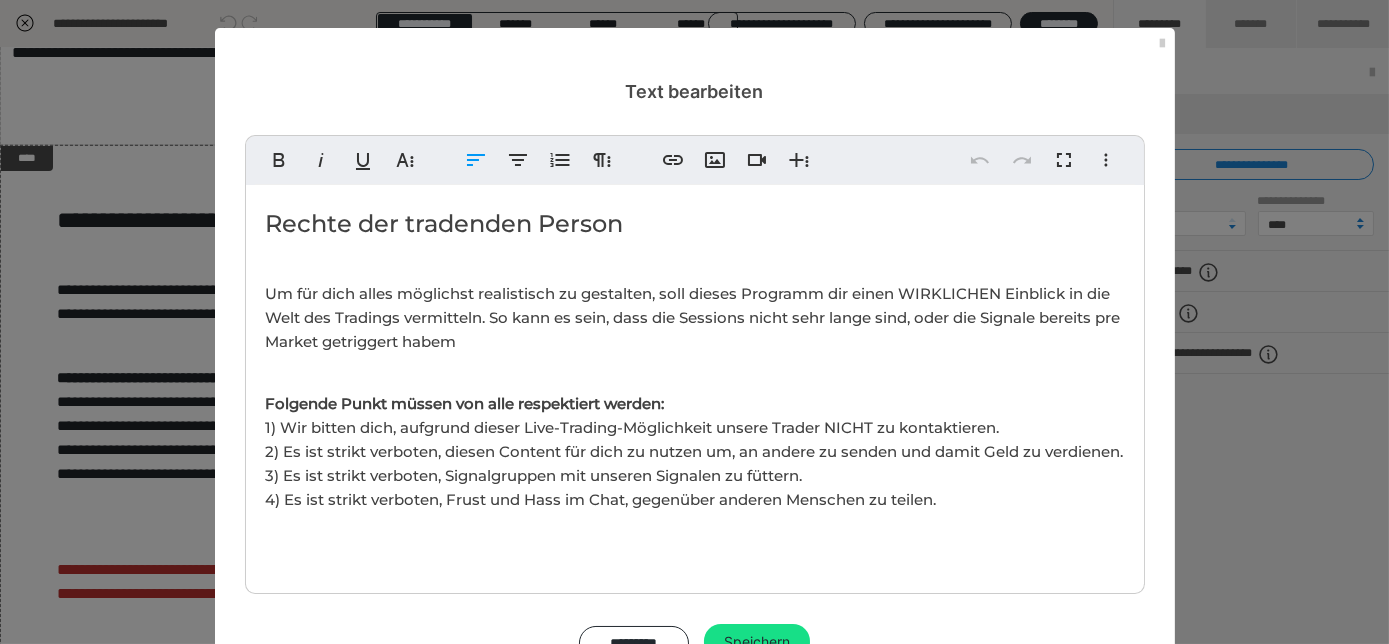 click on "Rechte der tradenden Person Um für dich alles möglichst realistisch zu gestalten, soll dieses Programm dir einen WIRKLICHEN Einblick in die Welt des Tradings vermitteln. So kann es sein, dass die Sessions nicht sehr lange sind, oder die Signale bereits pre Market getriggert habem Folgende Punkt müssen von alle respektiert werden: 1) Wir bitten dich, aufgrund dieser Live-Trading-Möglichkeit unsere Trader NICHT zu kontaktieren. 2) Es ist strikt verboten, diesen Content für dich zu nutzen um, an andere zu senden und damit Geld zu verdienen. 3) Es ist strikt verboten, Signalgruppen mit unseren Signalen zu füttern. 4) Es ist strikt verboten, Frust und Hass im Chat, gegenüber anderen Menschen zu teilen. Wird einer der folgenden Punkten seitens nutzende Personen nicht eingehalten, wird die Person aus der Gruppe entfernt. Das Abo wird dann aufs nächste mögliche Datum beendet und die Gebühren des laufenden Monats werden nicht zurückerstattet. Es gibt KEINE Ausnahmen und keine zweite Chance." at bounding box center (695, 430) 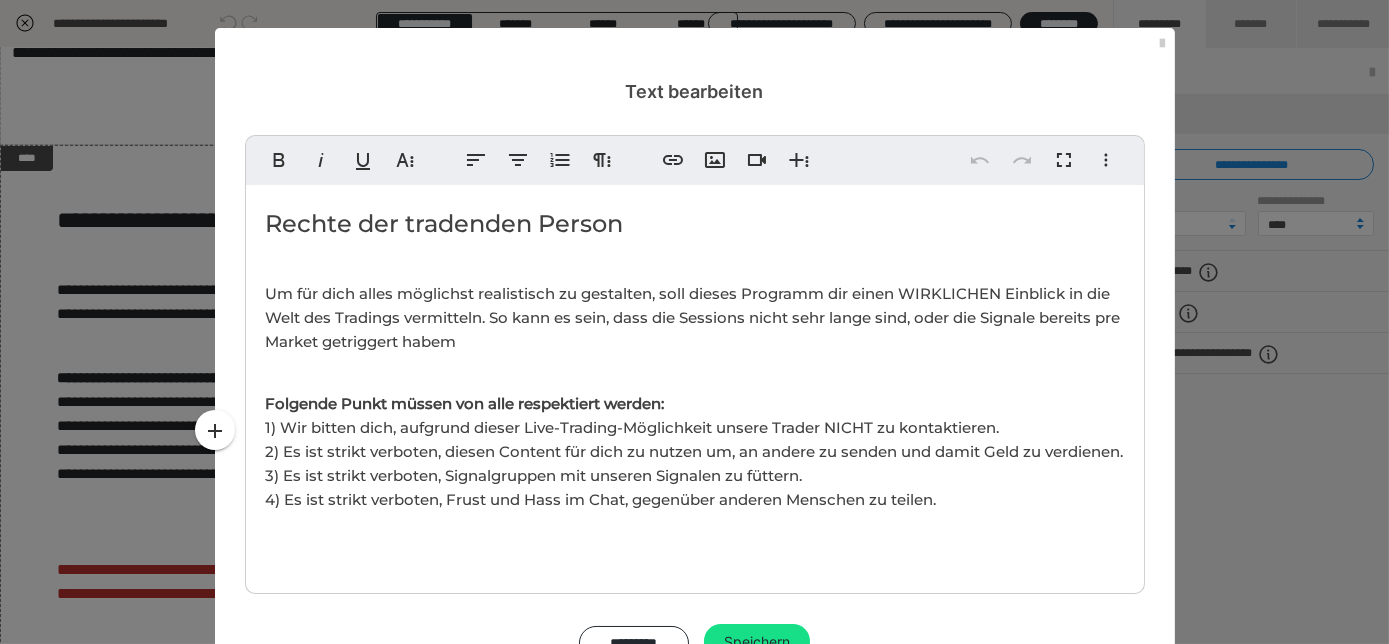 scroll, scrollTop: 121, scrollLeft: 0, axis: vertical 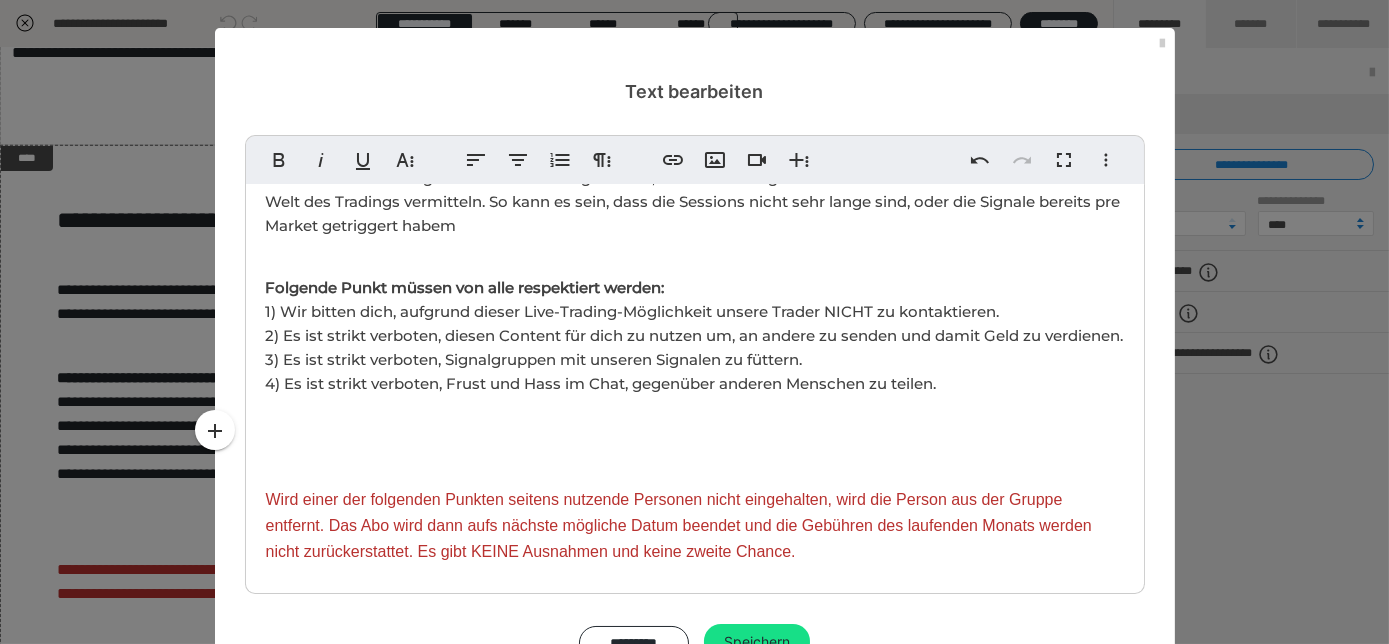 type 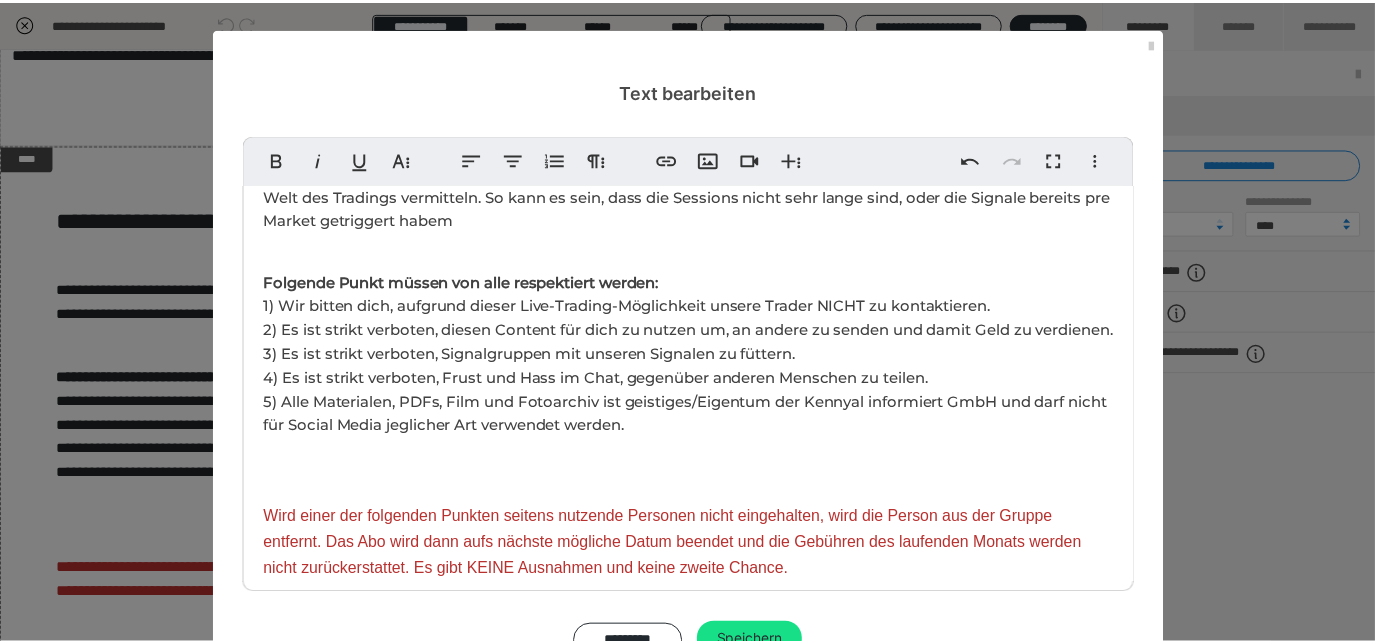 scroll, scrollTop: 170, scrollLeft: 0, axis: vertical 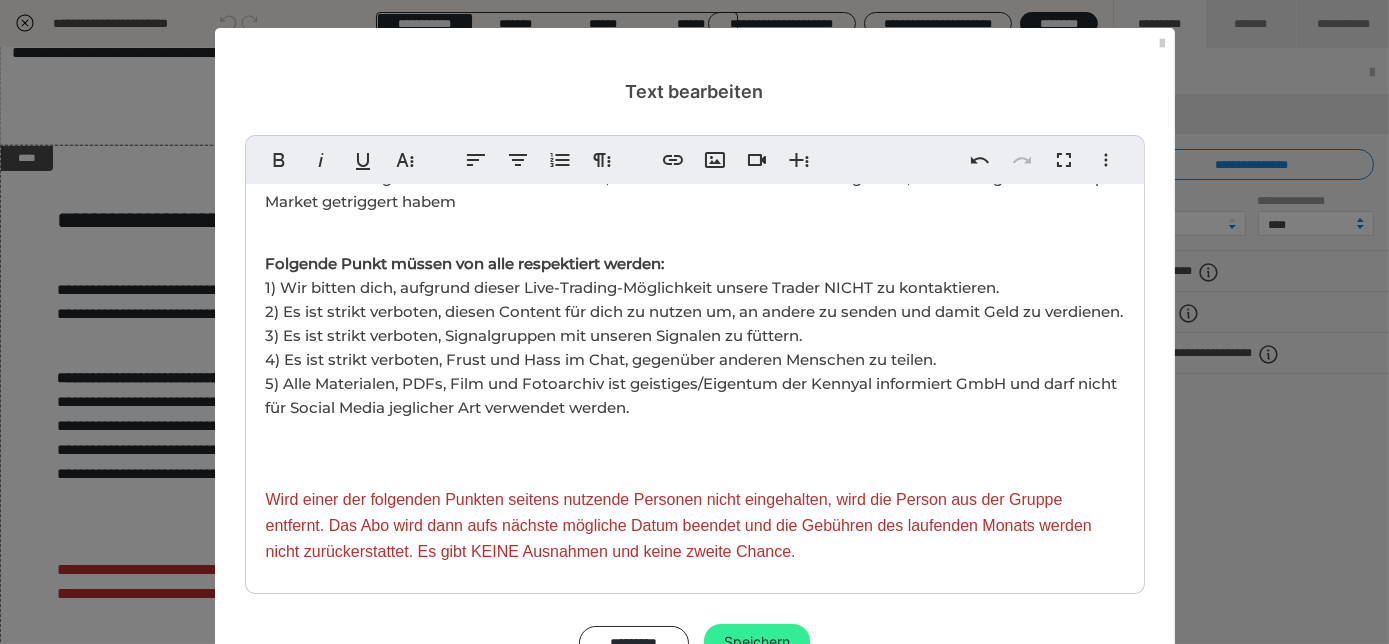 click on "Speichern" at bounding box center [757, 642] 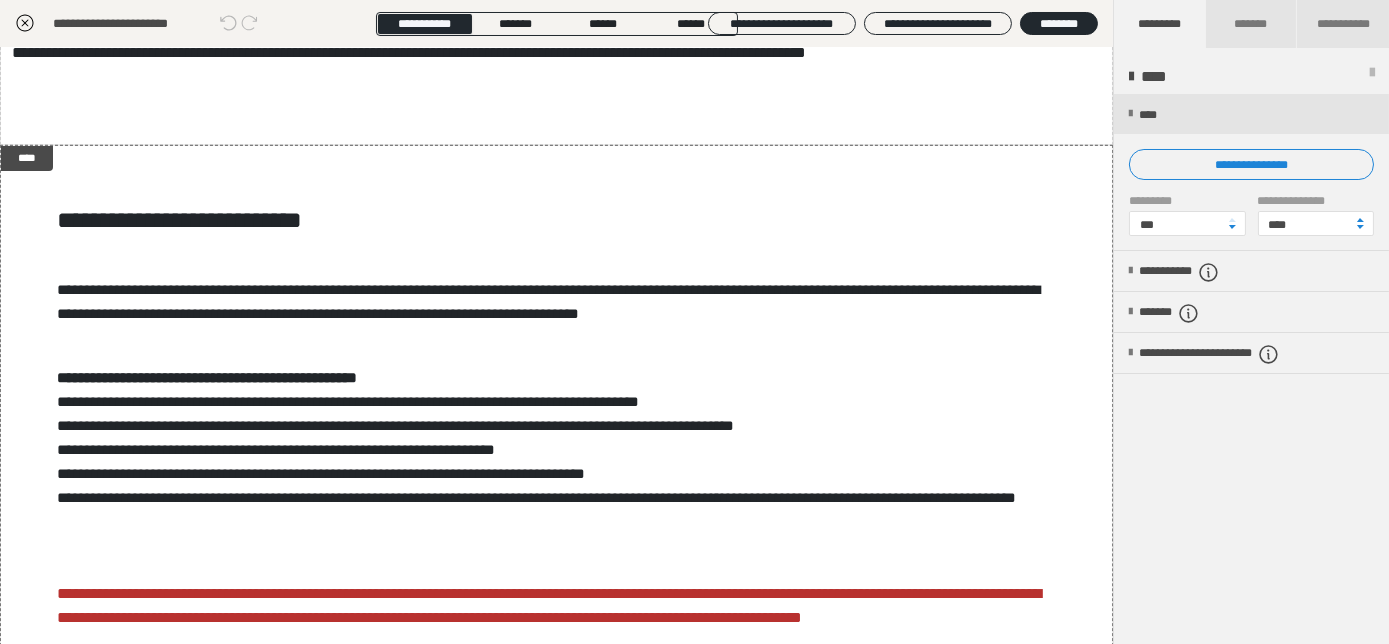 click 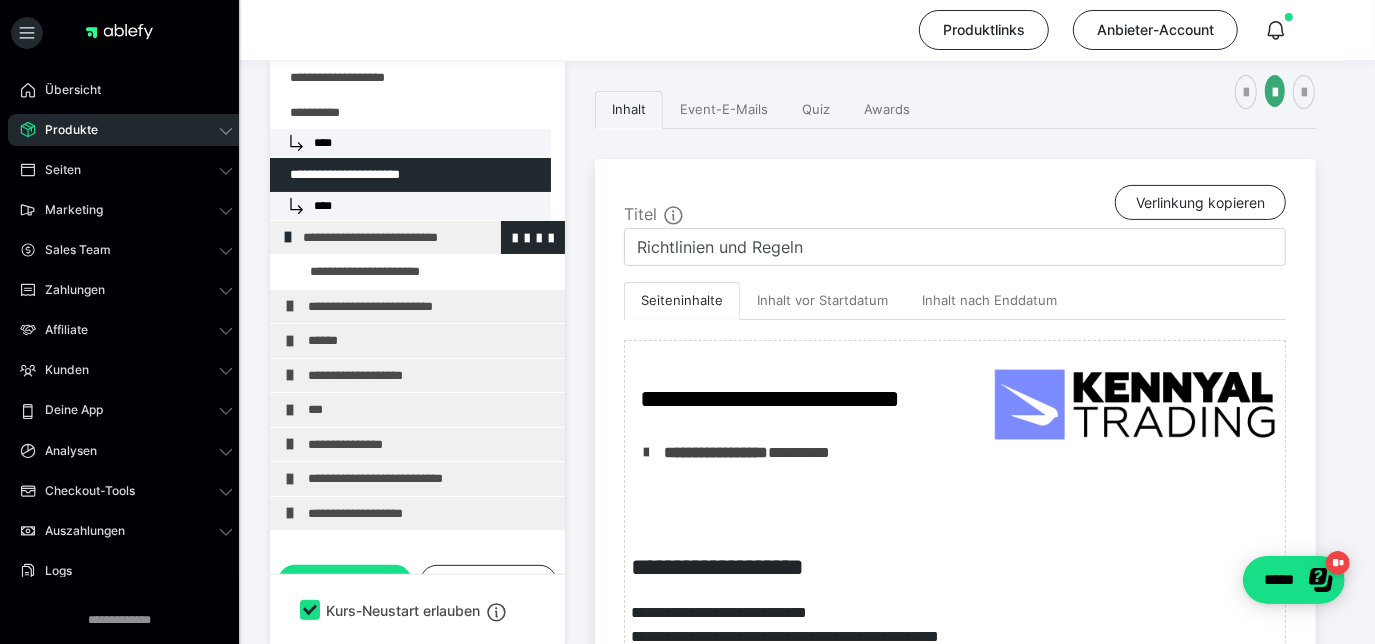 click on "**********" at bounding box center [419, 238] 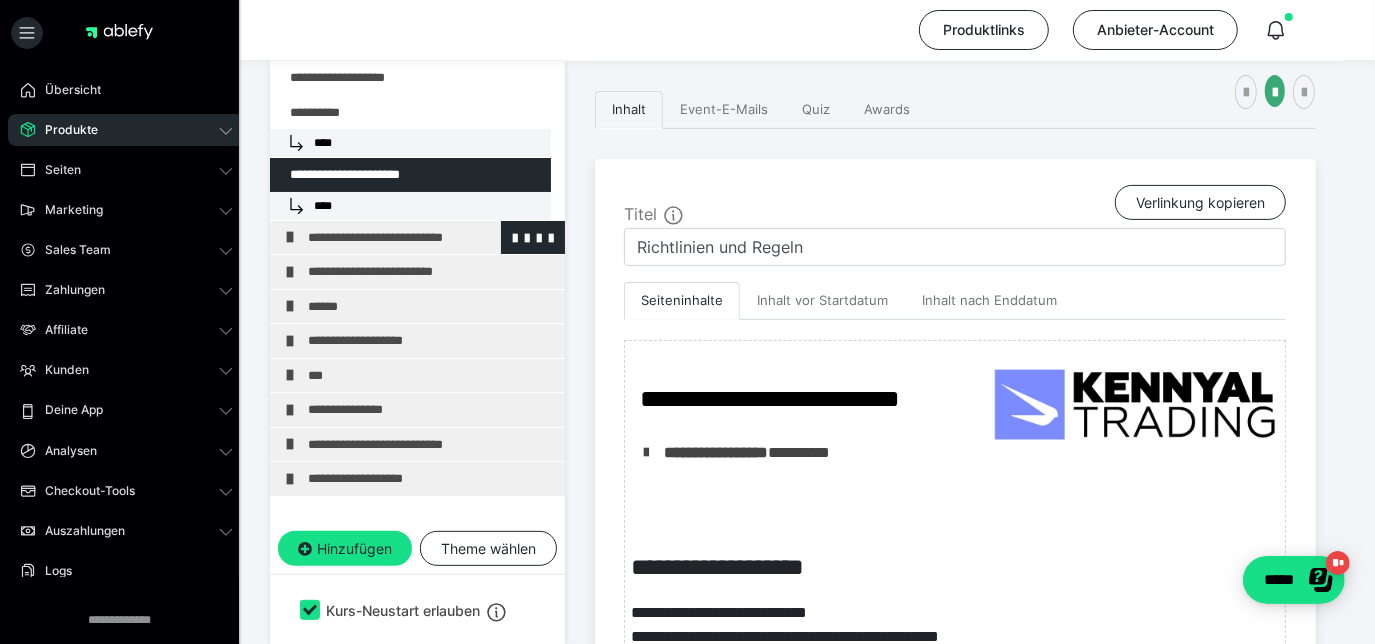 click on "**********" at bounding box center [424, 238] 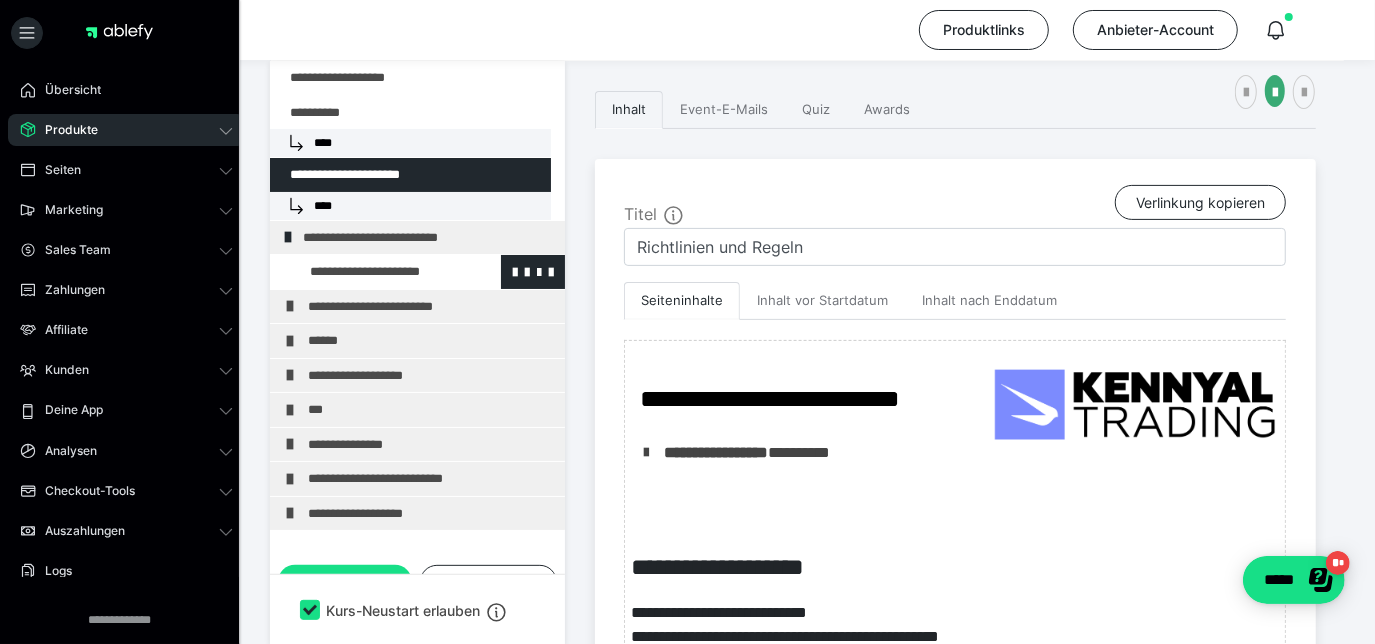 click at bounding box center [375, 272] 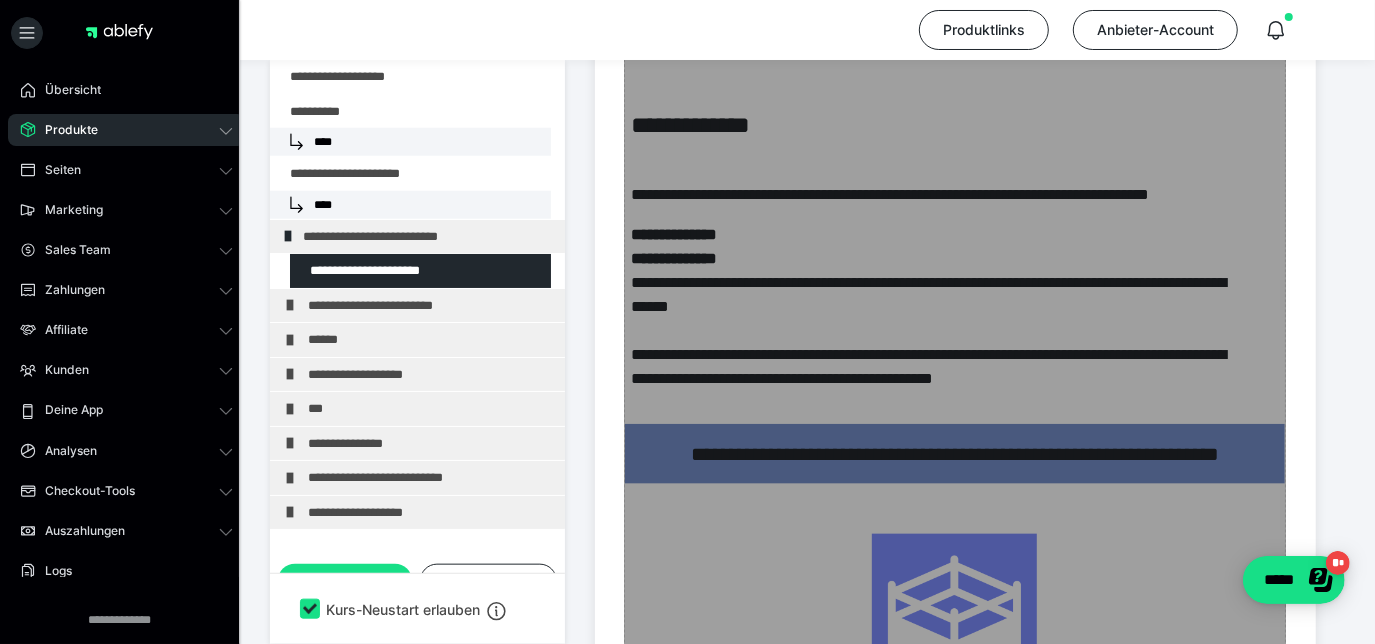 scroll, scrollTop: 1222, scrollLeft: 0, axis: vertical 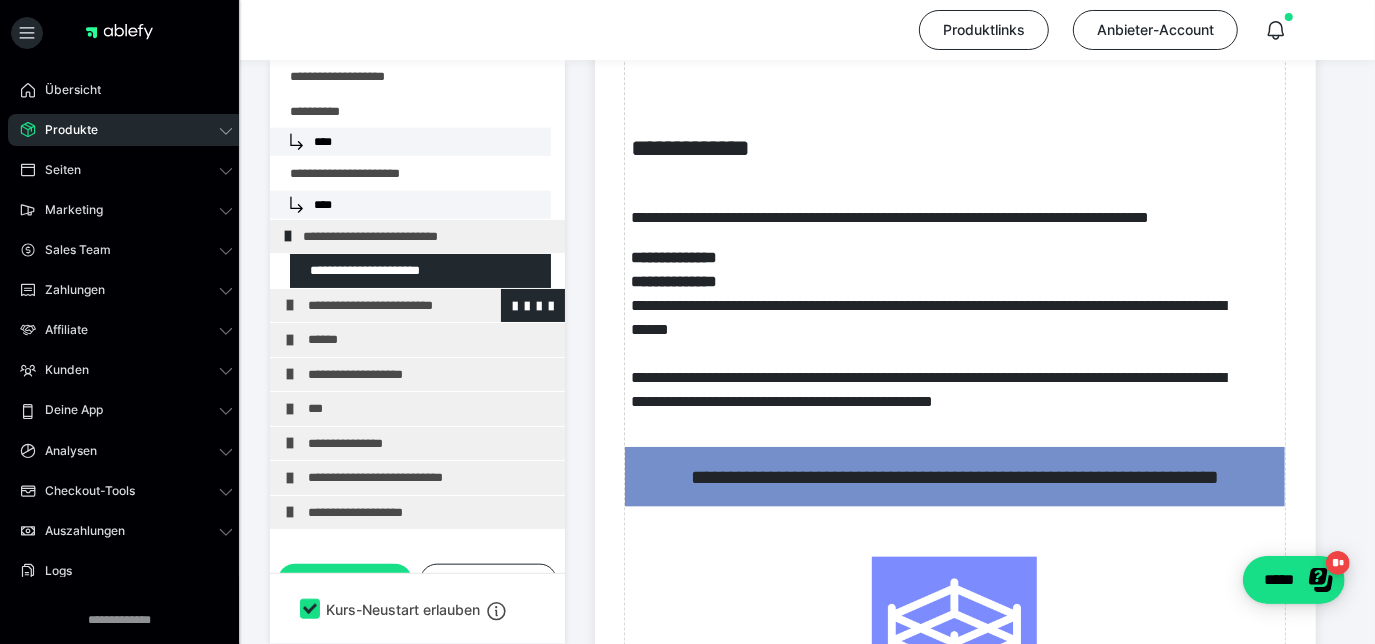 click on "**********" at bounding box center (424, 306) 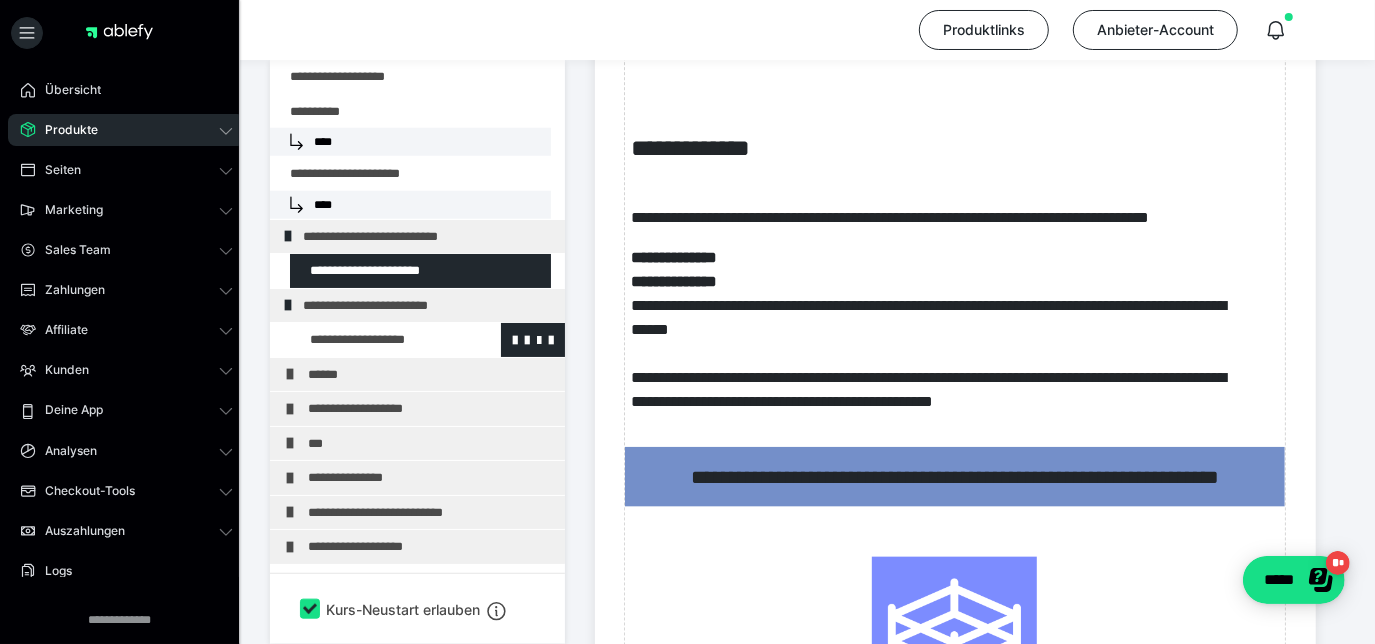 click at bounding box center (375, 340) 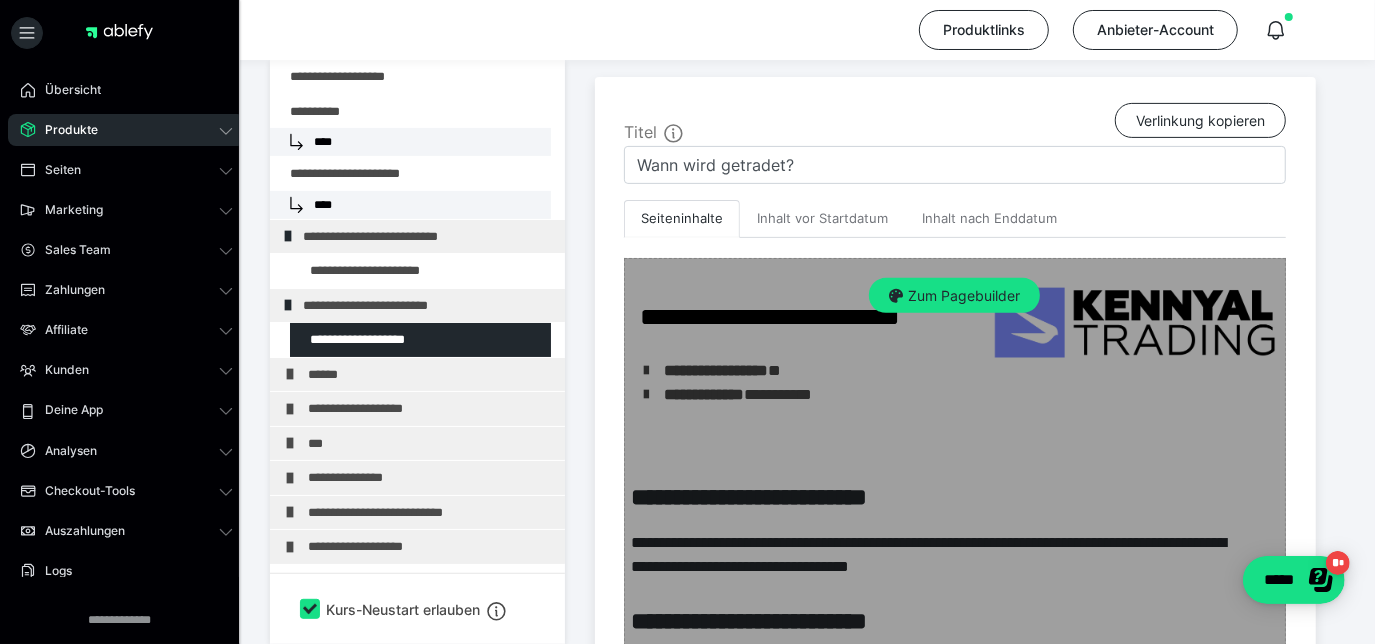 scroll, scrollTop: 370, scrollLeft: 0, axis: vertical 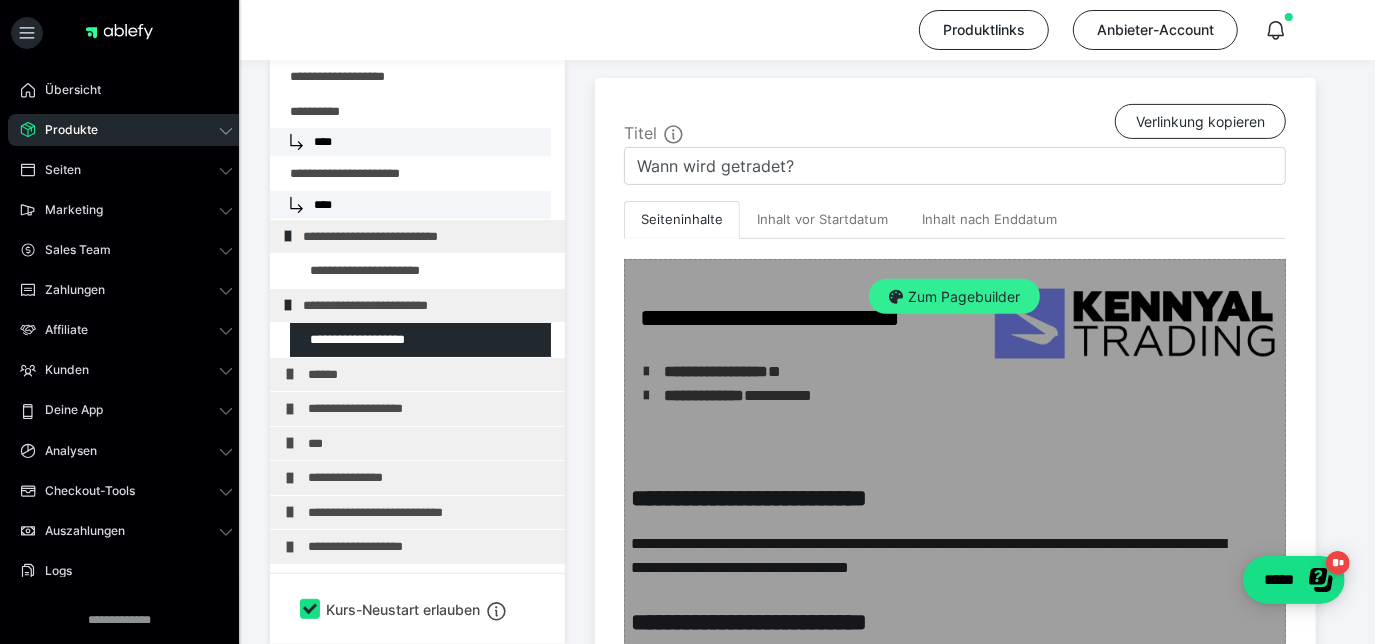 click on "Zum Pagebuilder" at bounding box center [954, 297] 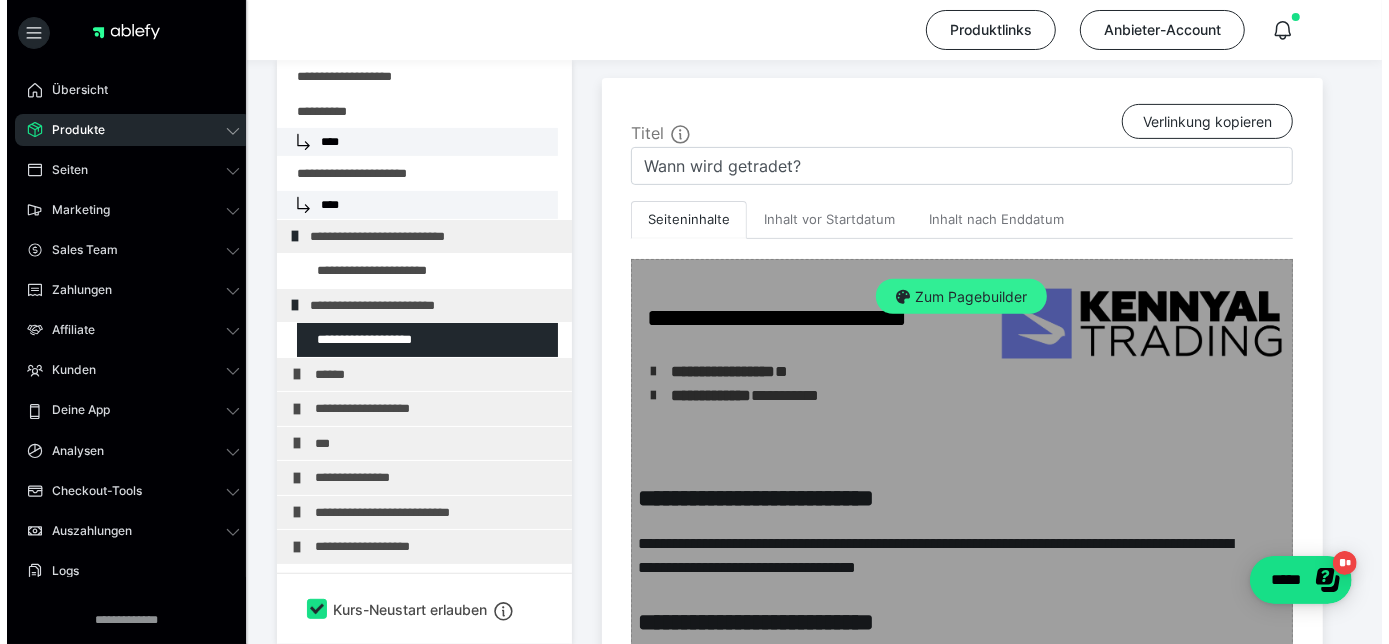 scroll, scrollTop: 289, scrollLeft: 0, axis: vertical 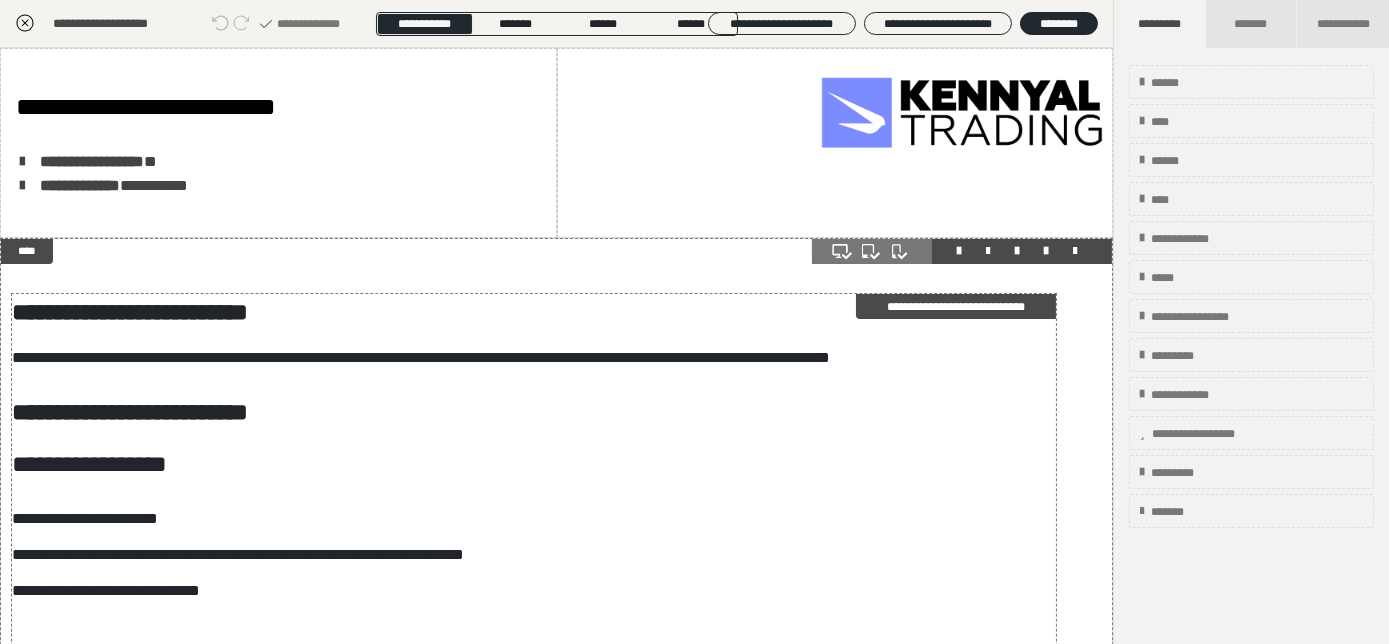 drag, startPoint x: 462, startPoint y: 388, endPoint x: 365, endPoint y: 425, distance: 103.81715 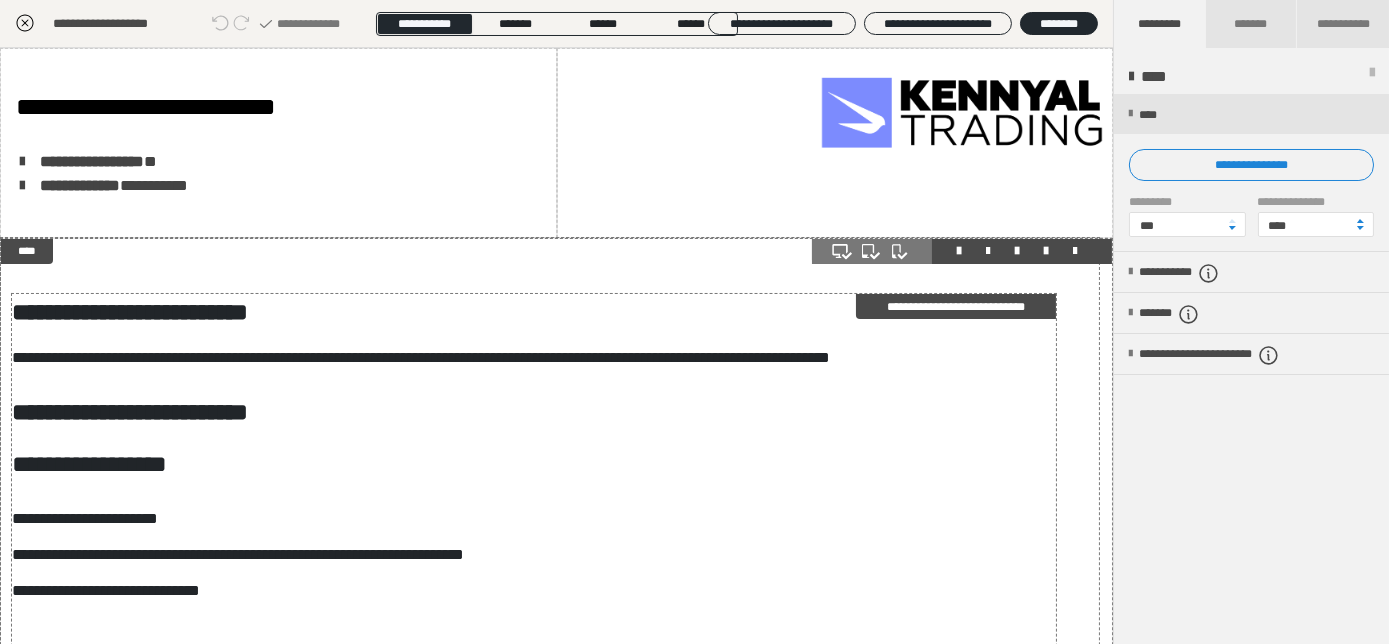 click on "**********" at bounding box center (130, 312) 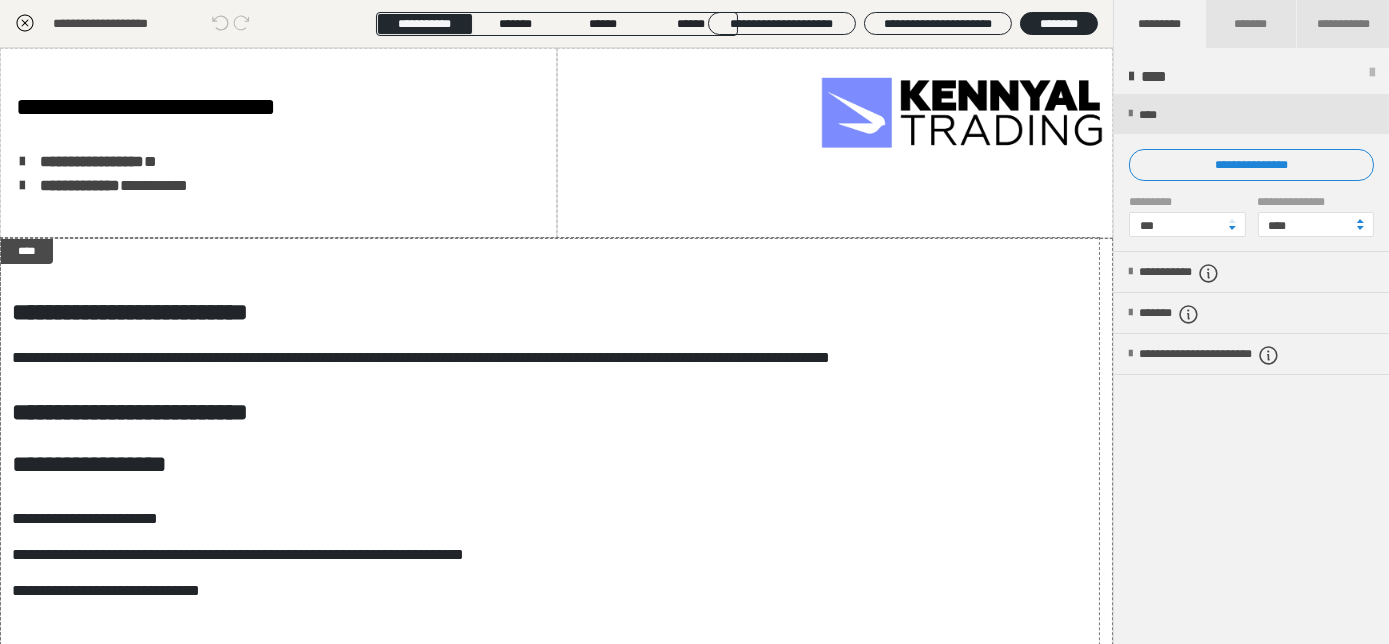 click on "**********" at bounding box center [695, 462] 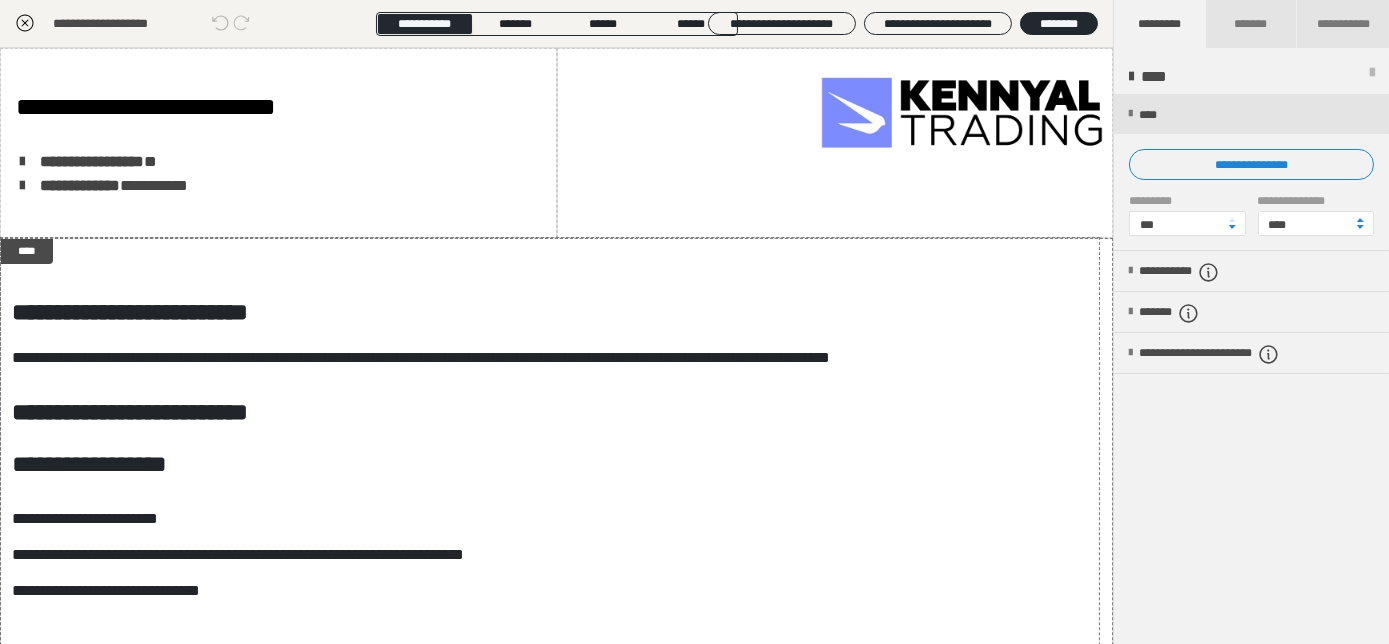 click on "**********" at bounding box center [695, 660] 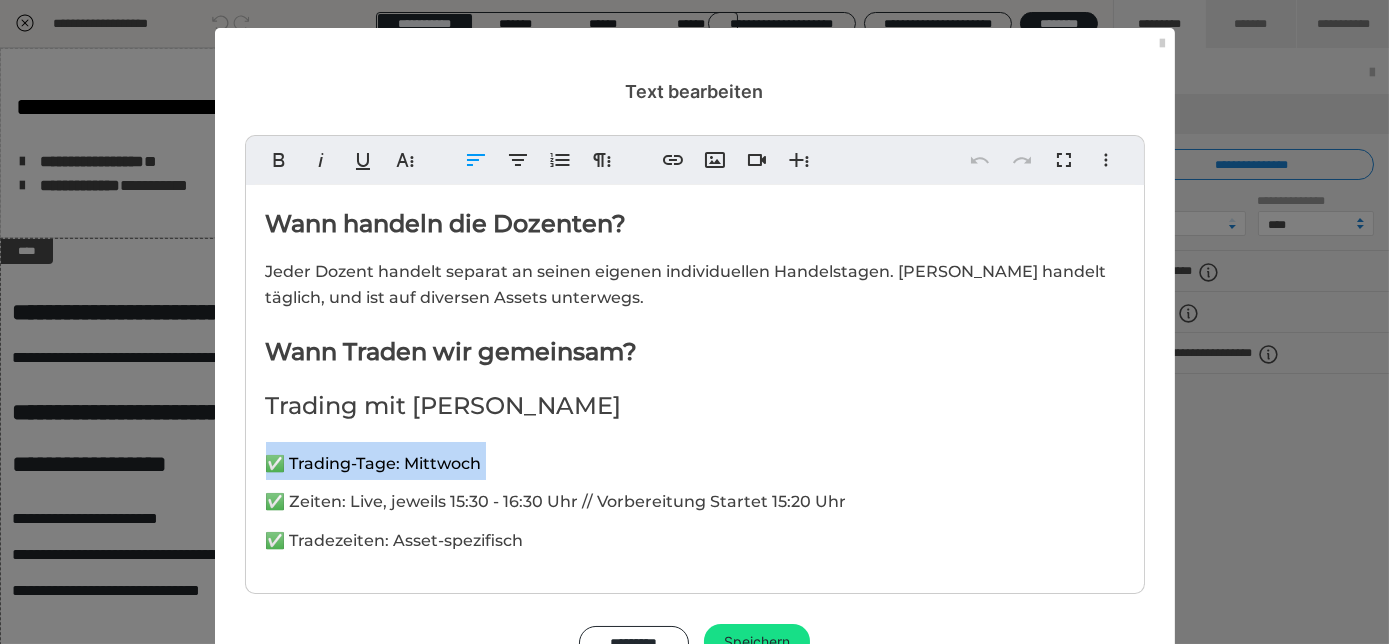 scroll, scrollTop: 443, scrollLeft: 0, axis: vertical 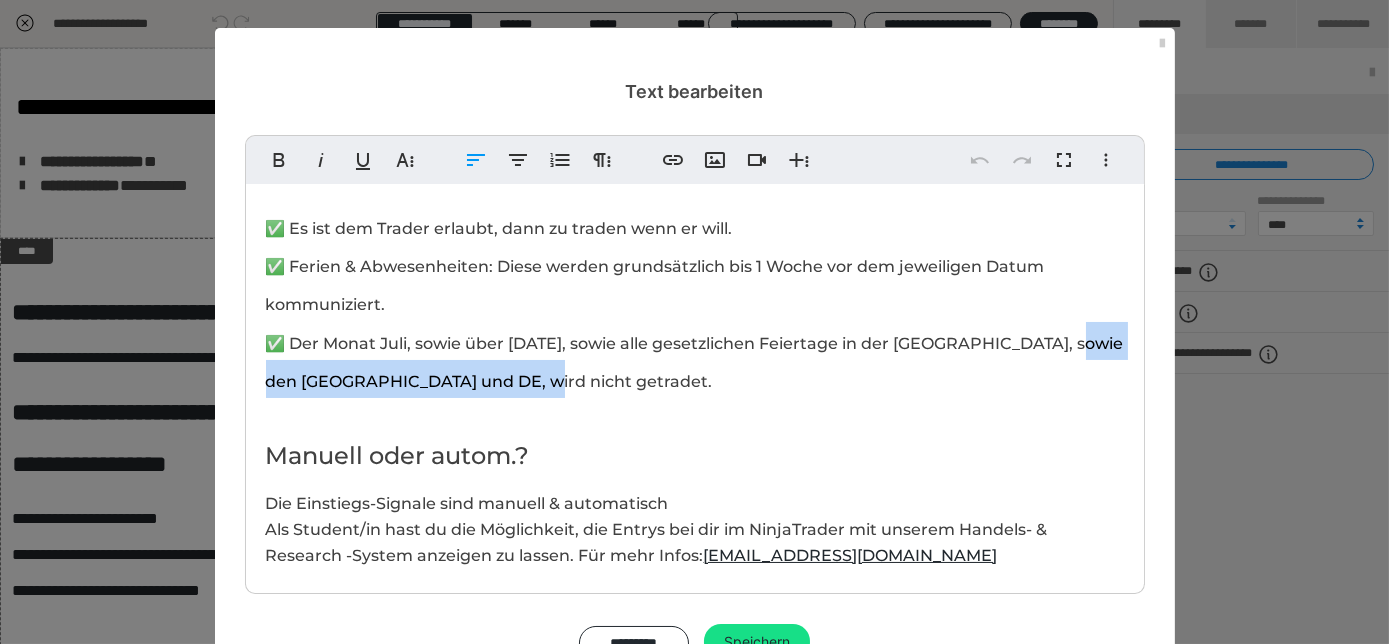 drag, startPoint x: 584, startPoint y: 375, endPoint x: 182, endPoint y: 381, distance: 402.04477 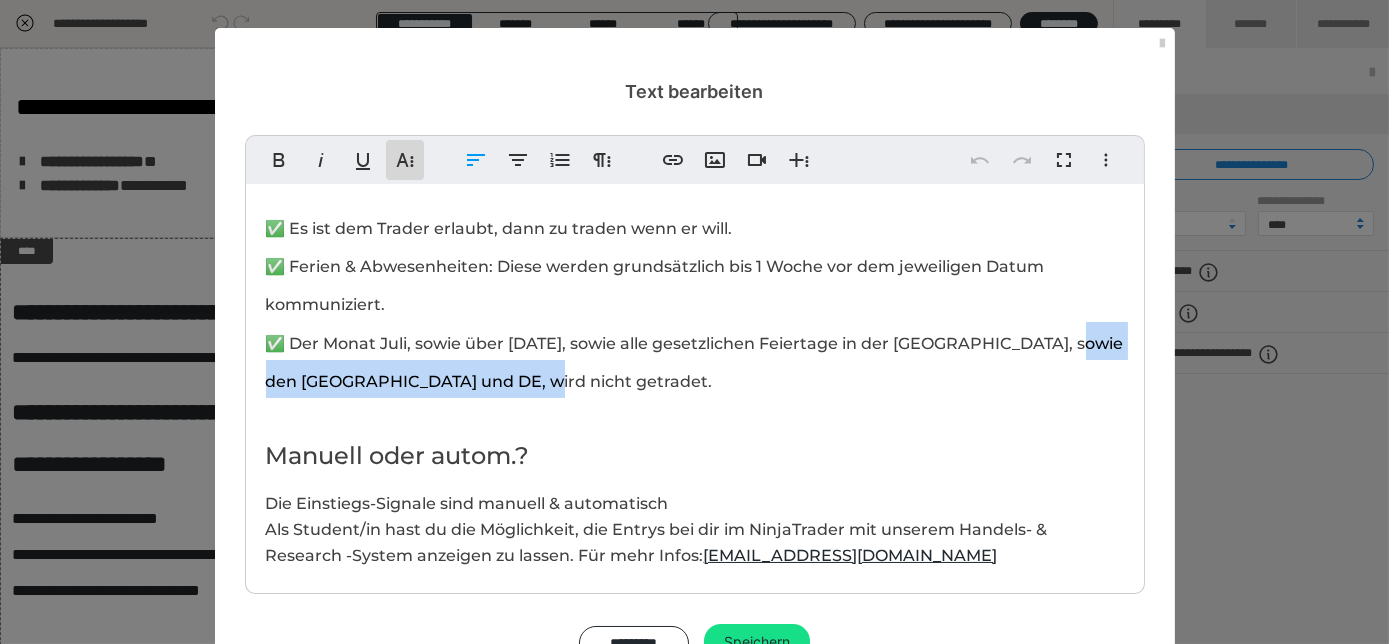 click on "**********" at bounding box center [405, 160] 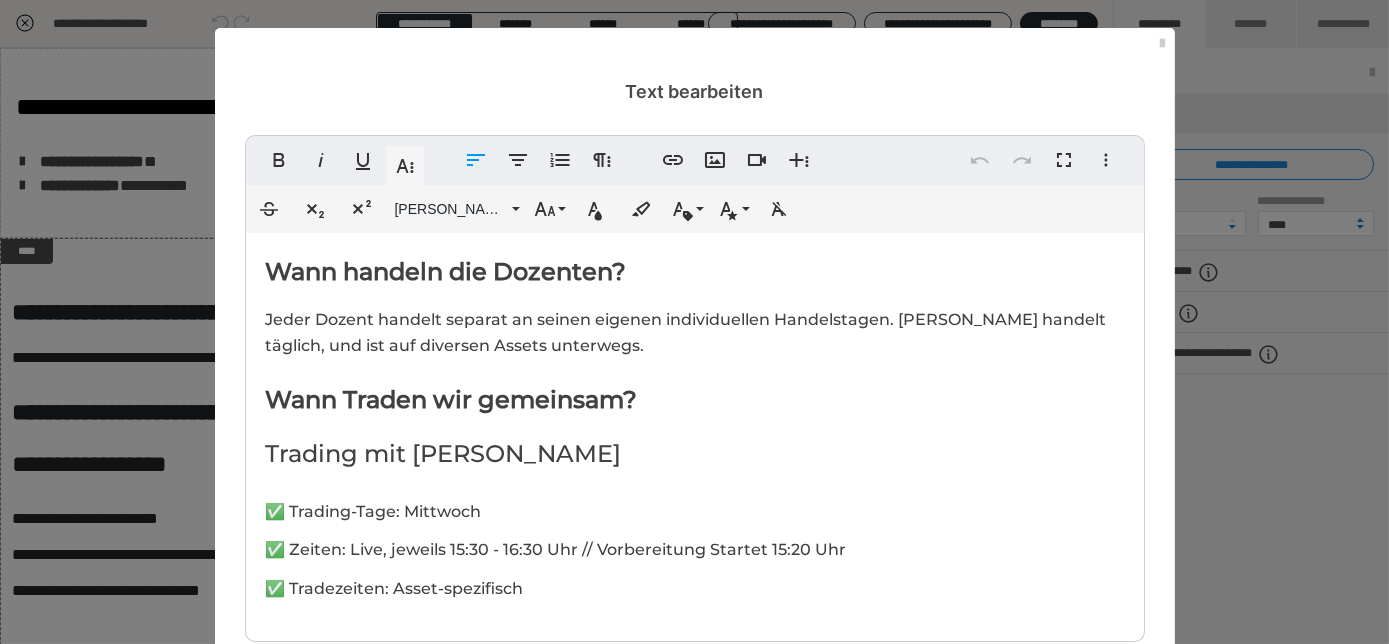 click 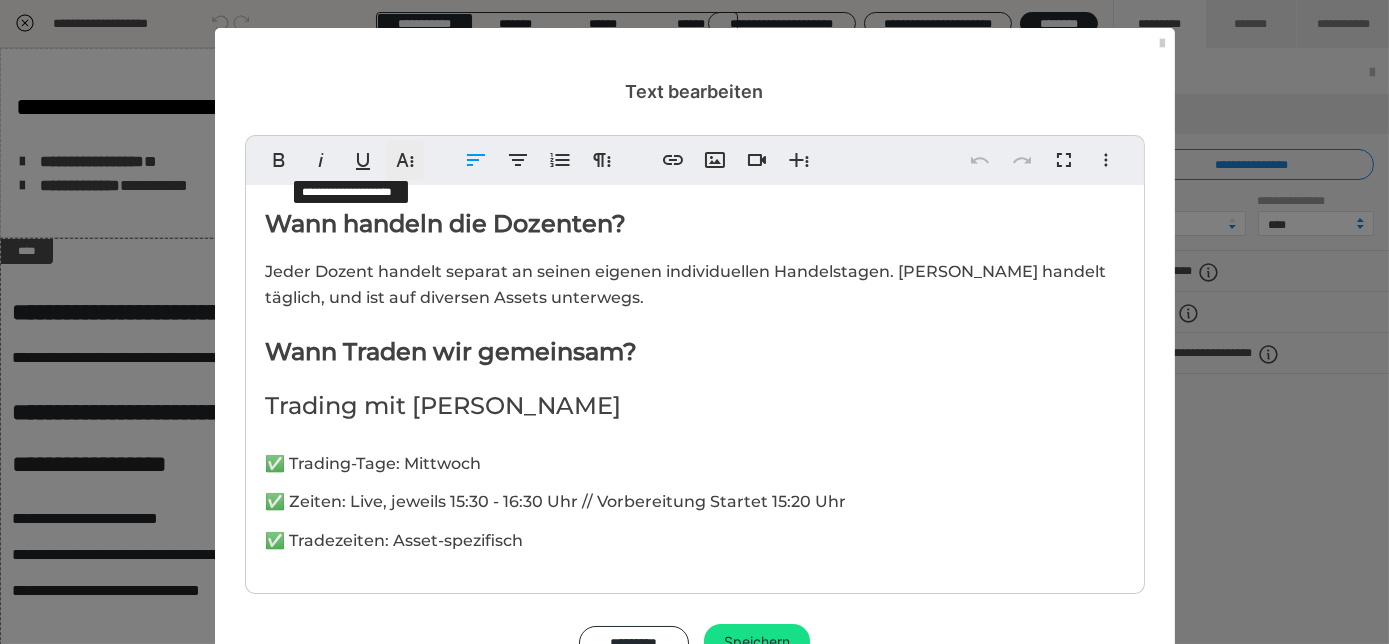 scroll, scrollTop: 443, scrollLeft: 0, axis: vertical 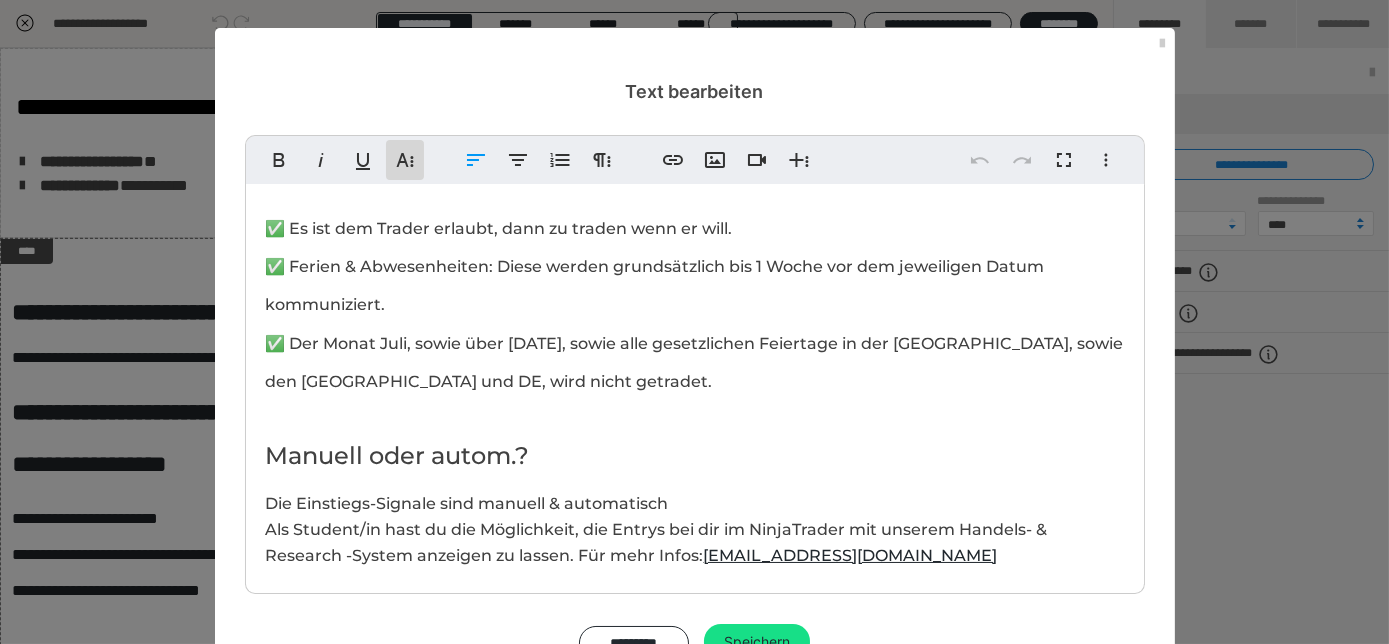click 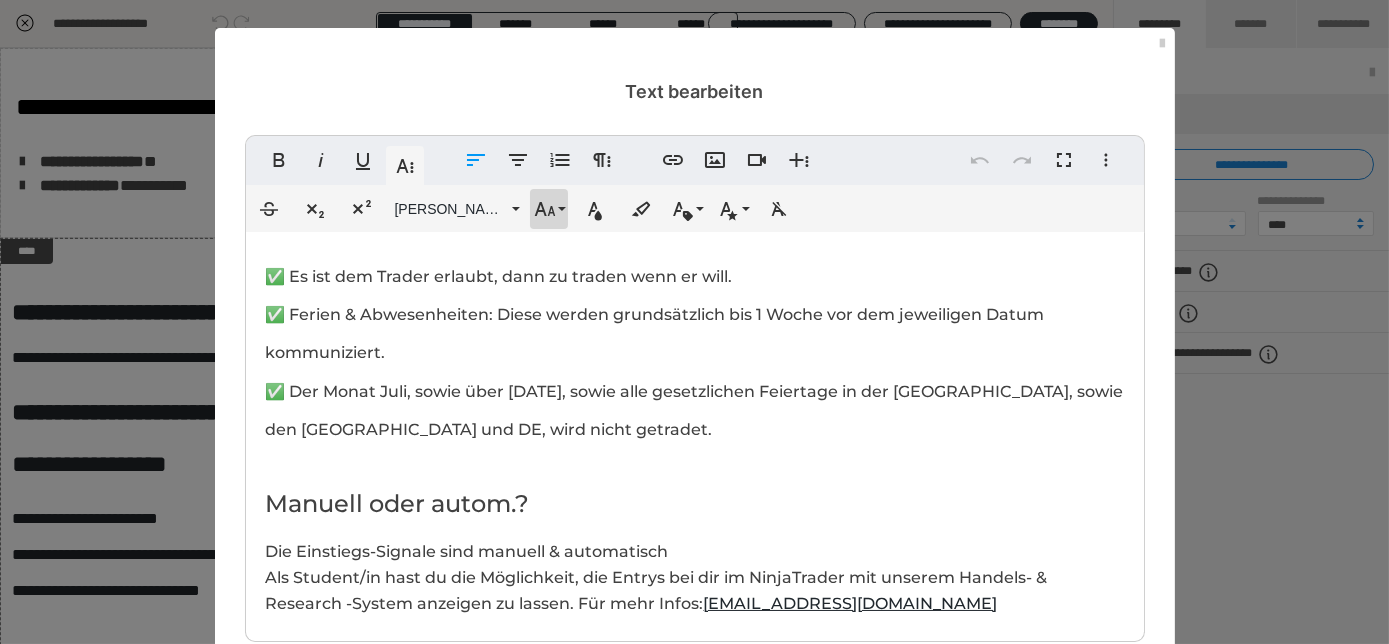 click 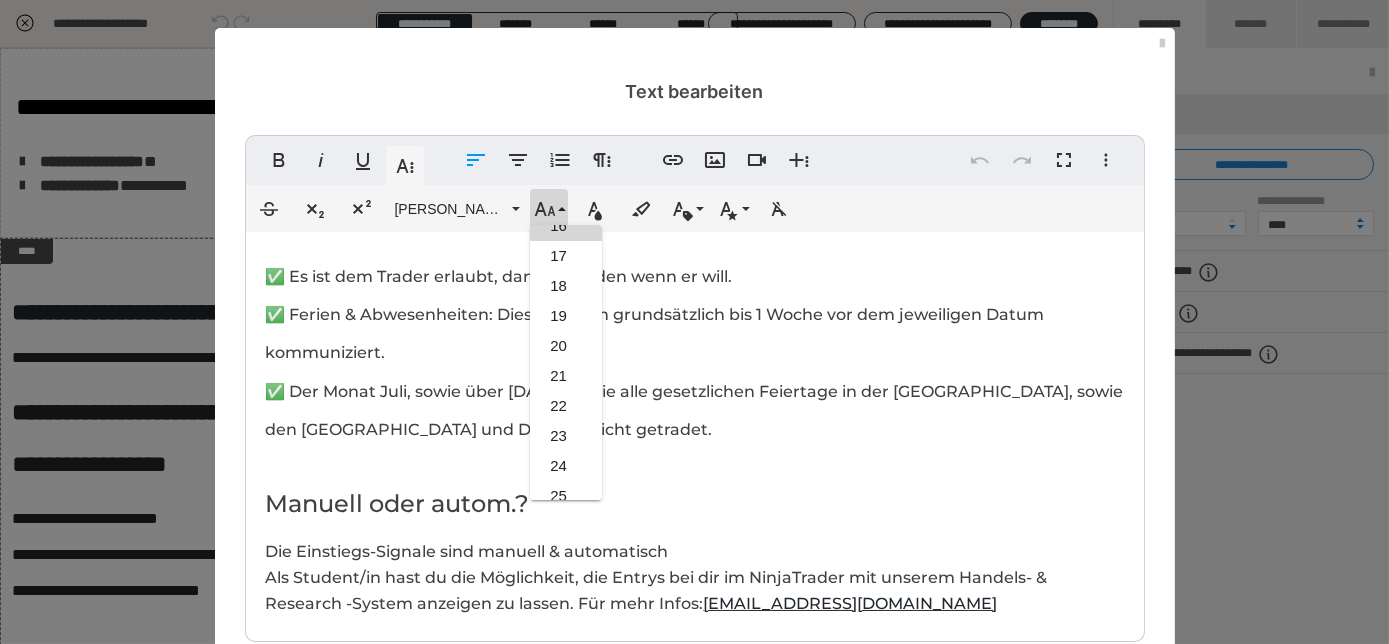 click on "✅ Es ist dem Trader erlaubt, dann zu traden wenn er will. ✅ Ferien & Abwesenheiten: Diese werden grundsätzlich bis 1 Woche vor dem jeweiligen Datum kommuniziert. ✅ Der Monat Juli, sowie über Weihnachten, sowie alle gesetzlichen Feiertage in der Schweiz, sowie den USA und DE, wird nicht getradet." at bounding box center [695, 351] 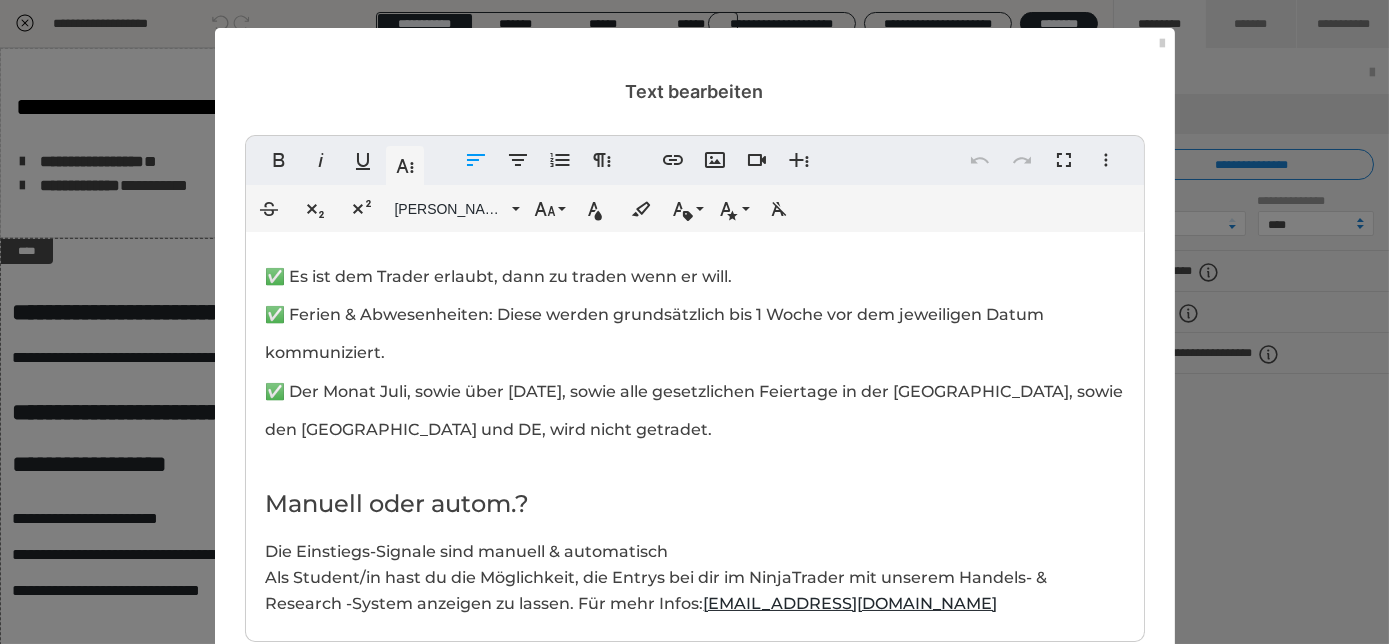 scroll, scrollTop: 779, scrollLeft: 0, axis: vertical 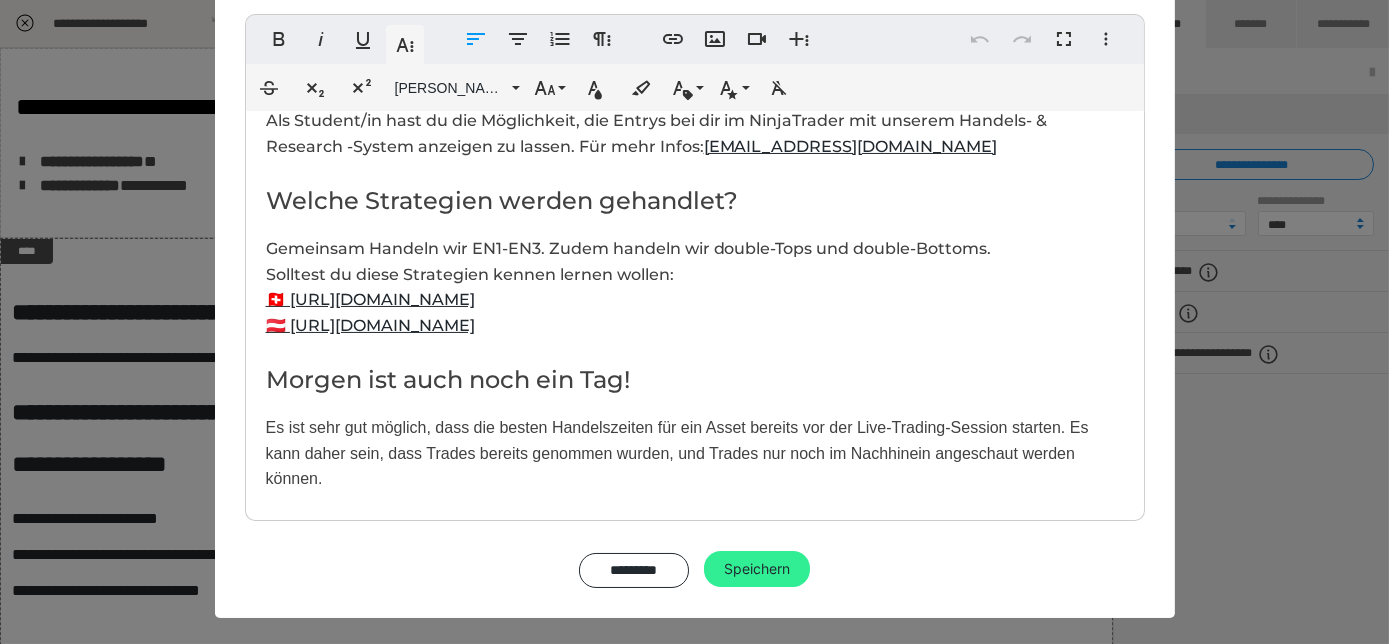 click on "Speichern" at bounding box center (757, 569) 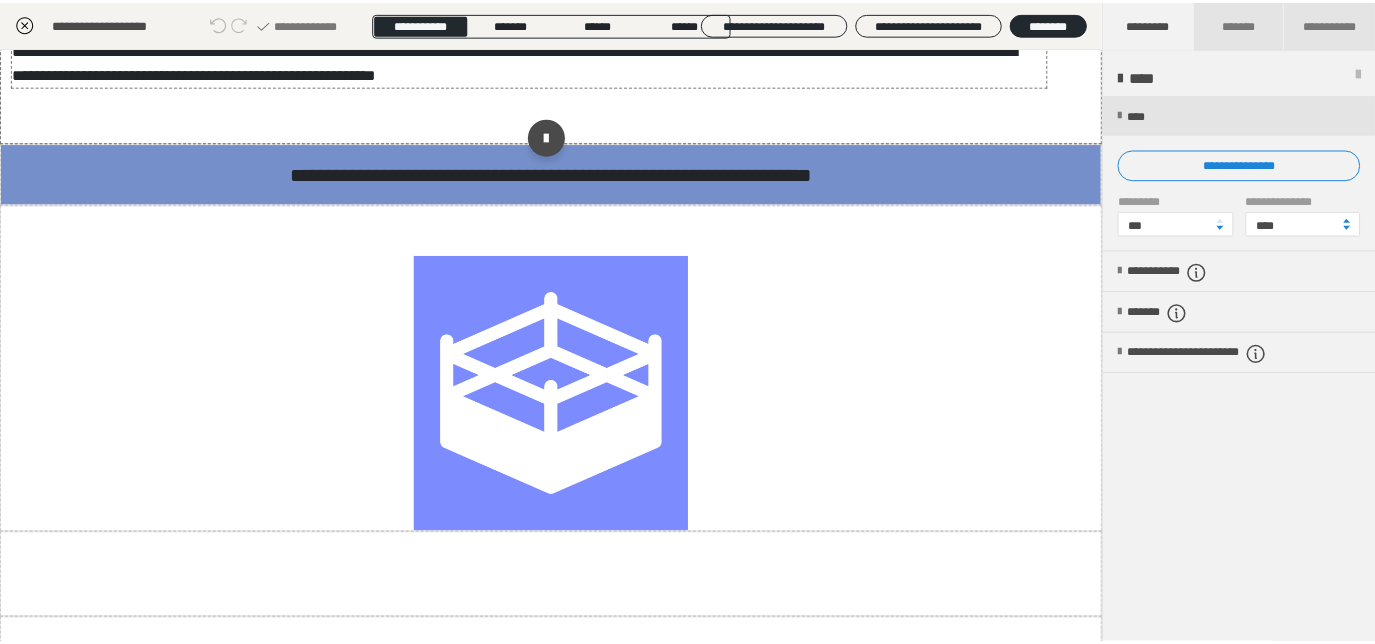 scroll, scrollTop: 1214, scrollLeft: 0, axis: vertical 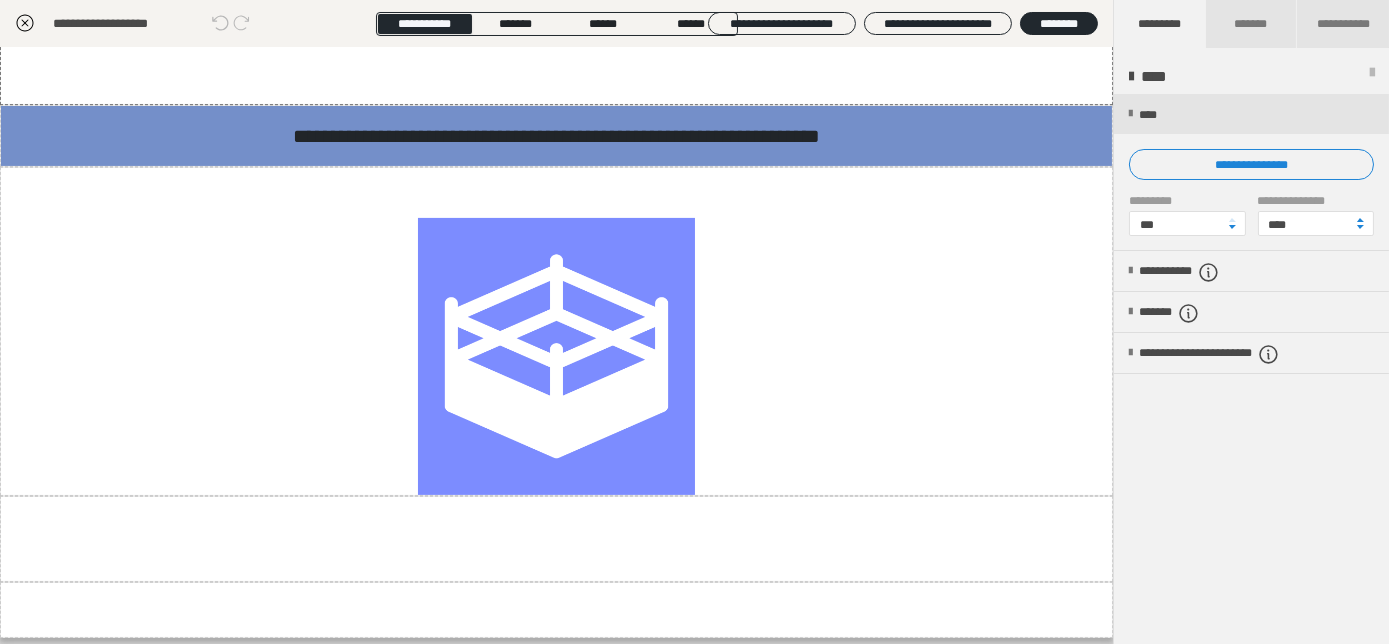 click 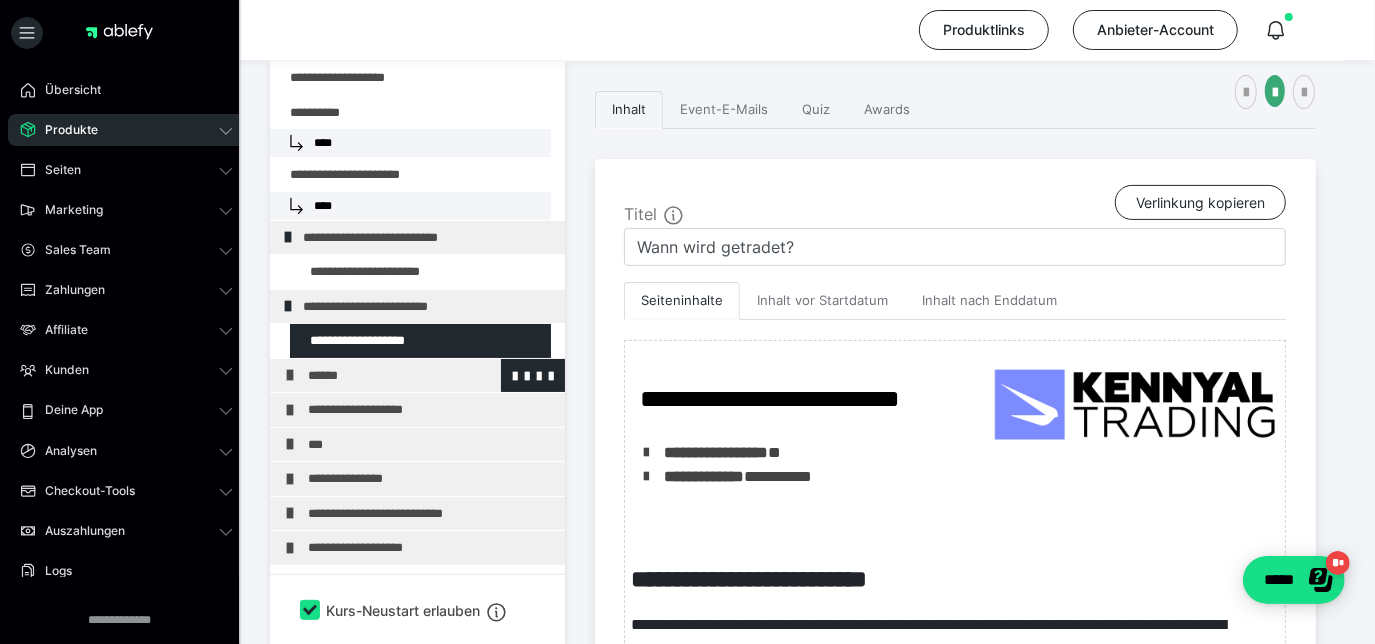 click on "******" at bounding box center [424, 376] 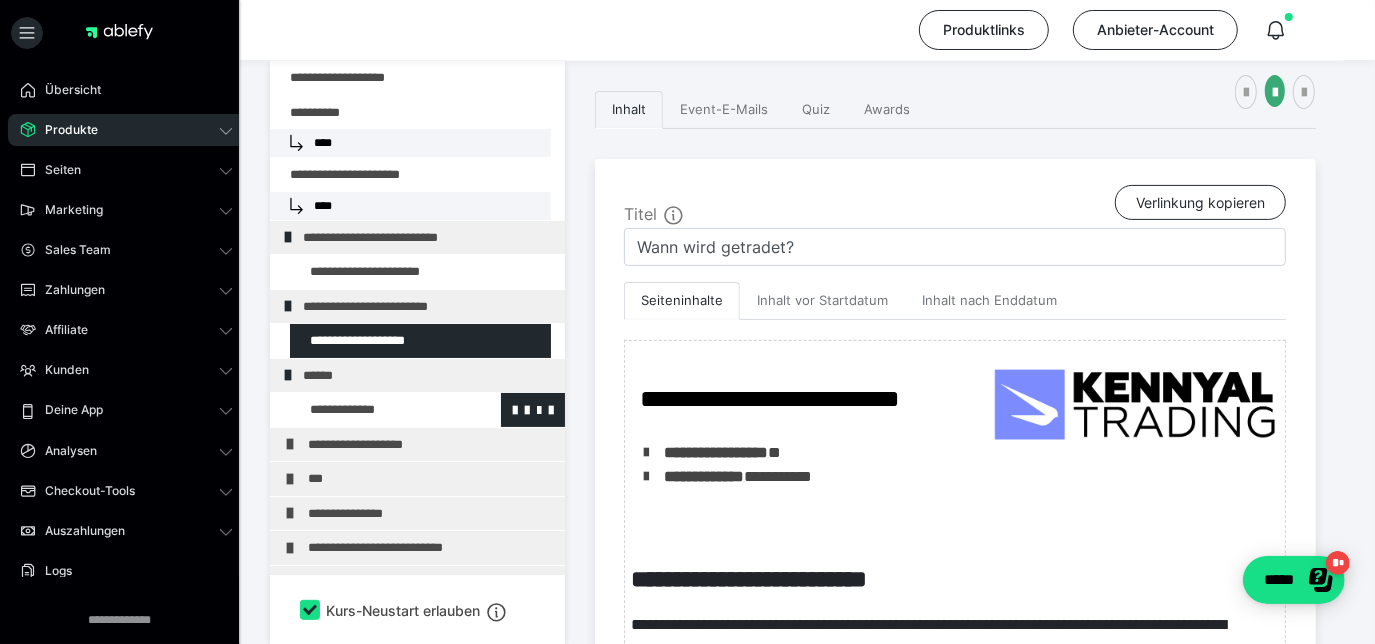 click at bounding box center [375, 410] 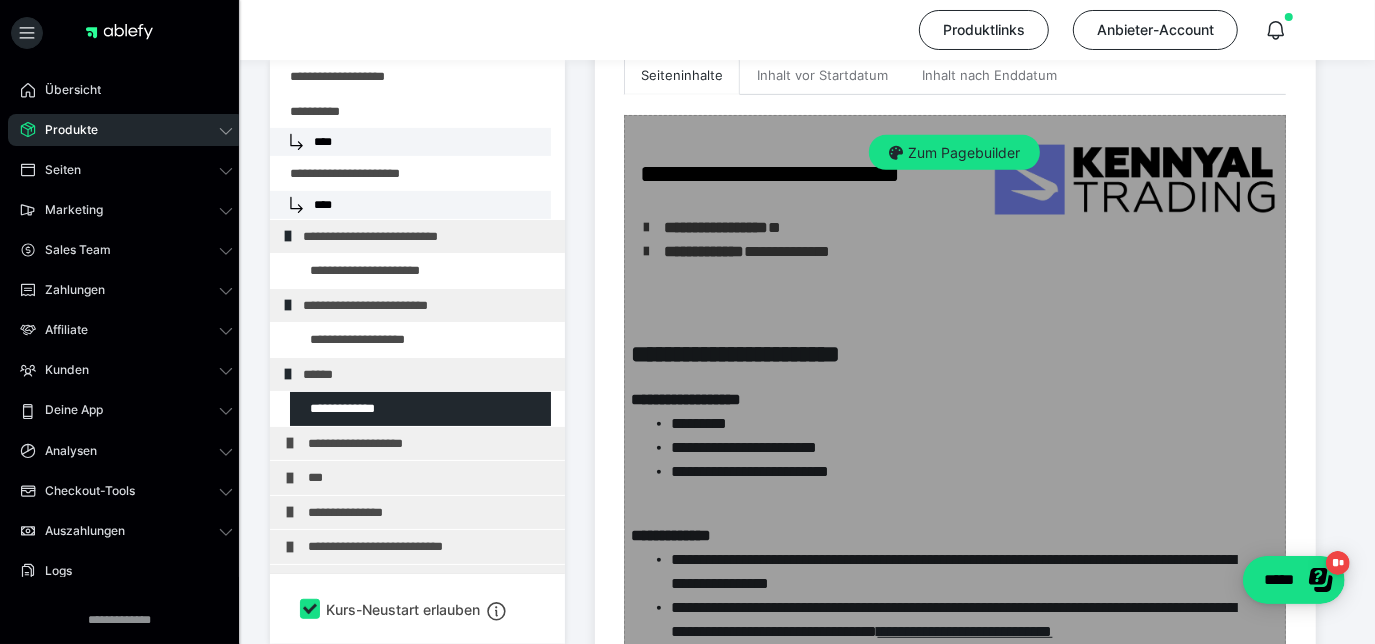 scroll, scrollTop: 514, scrollLeft: 0, axis: vertical 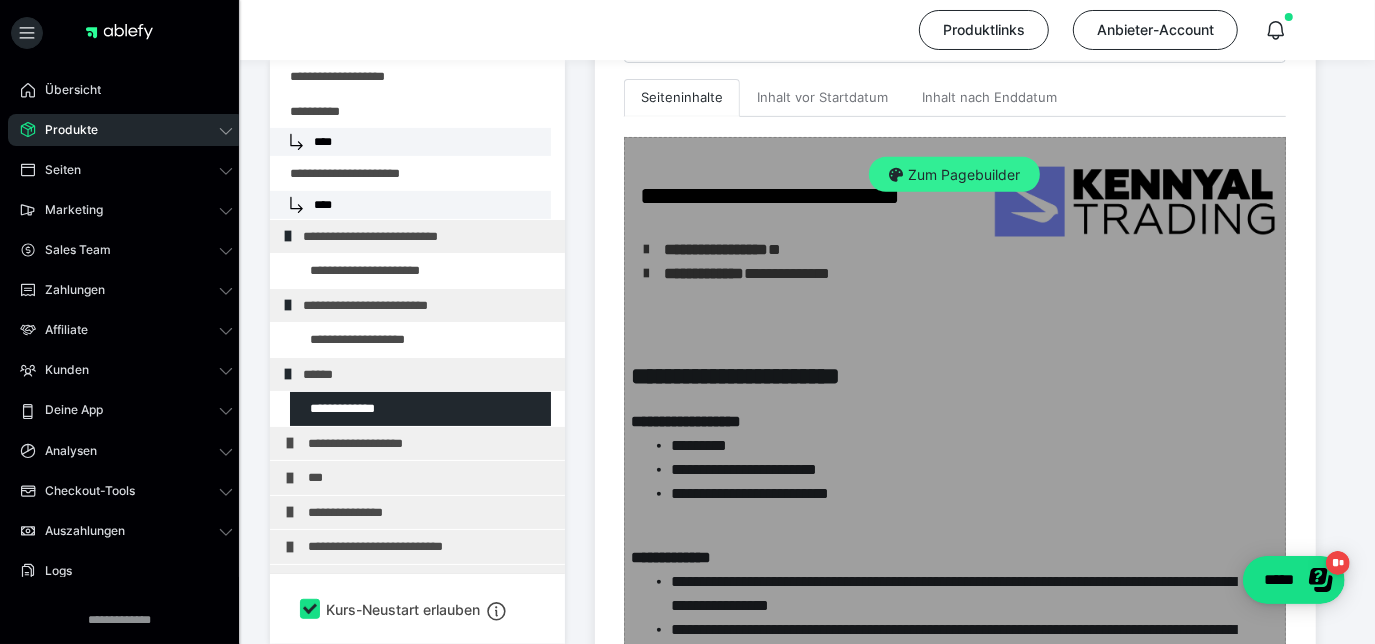 click on "Zum Pagebuilder" at bounding box center [954, 175] 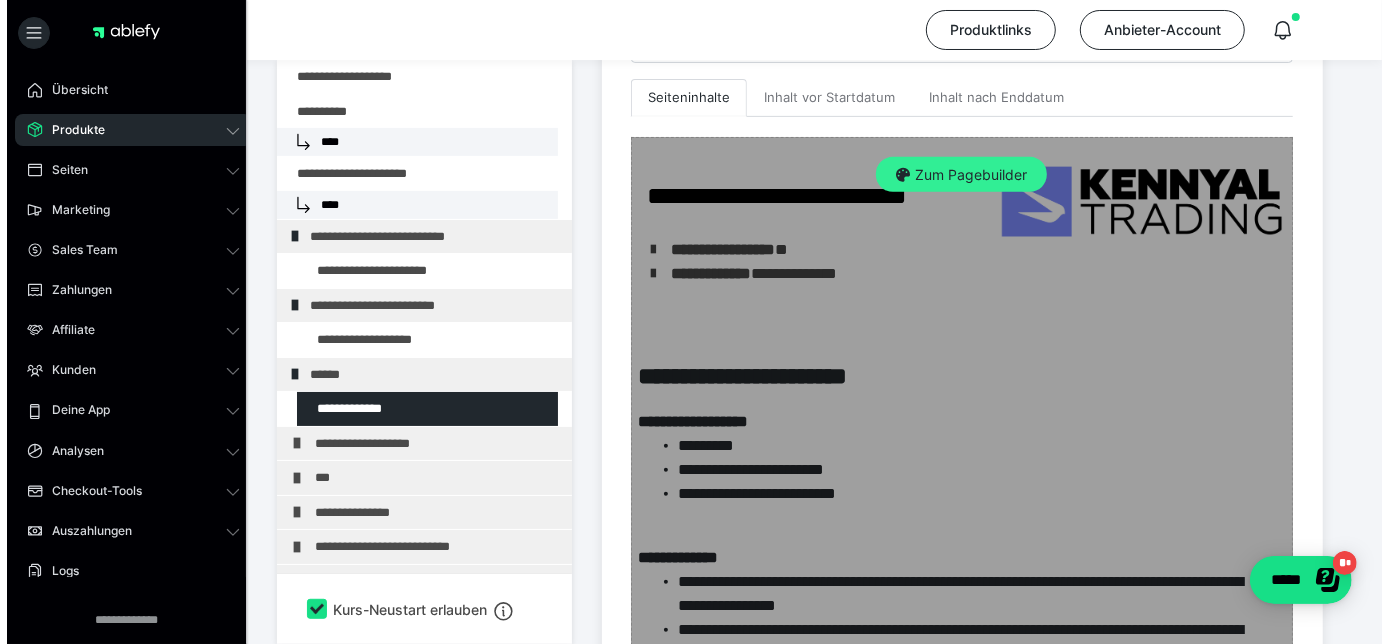 scroll, scrollTop: 289, scrollLeft: 0, axis: vertical 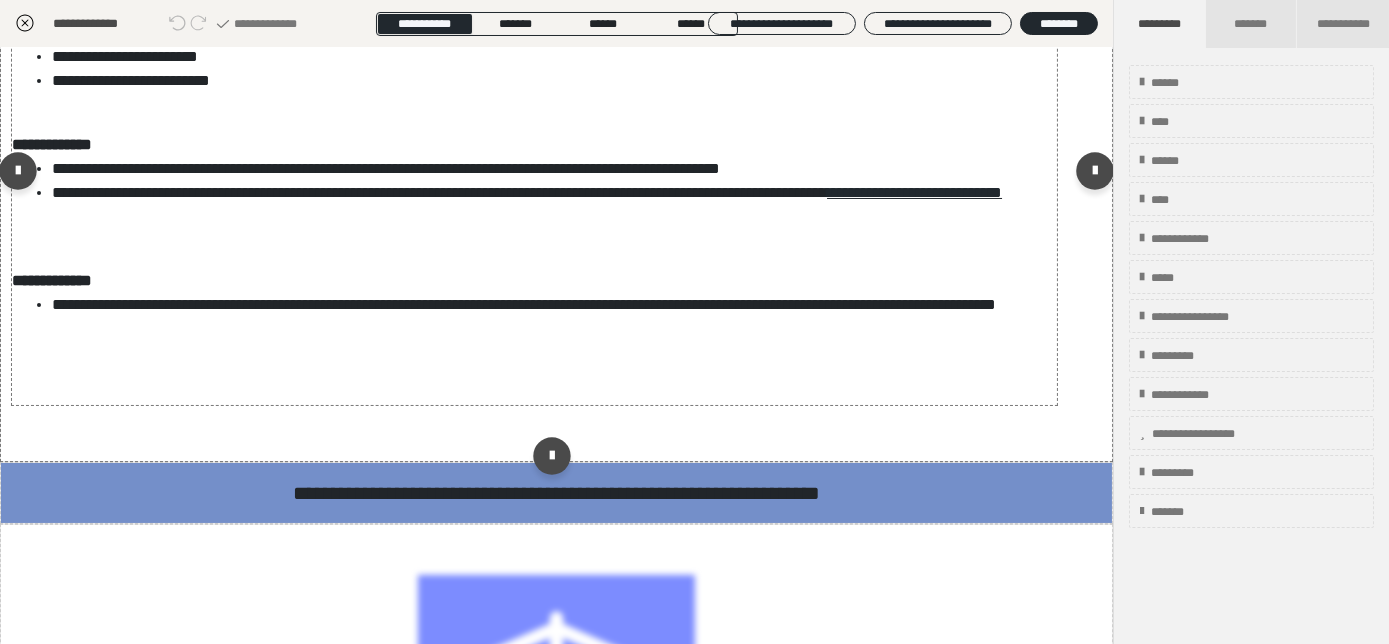 click on "**********" at bounding box center [534, 175] 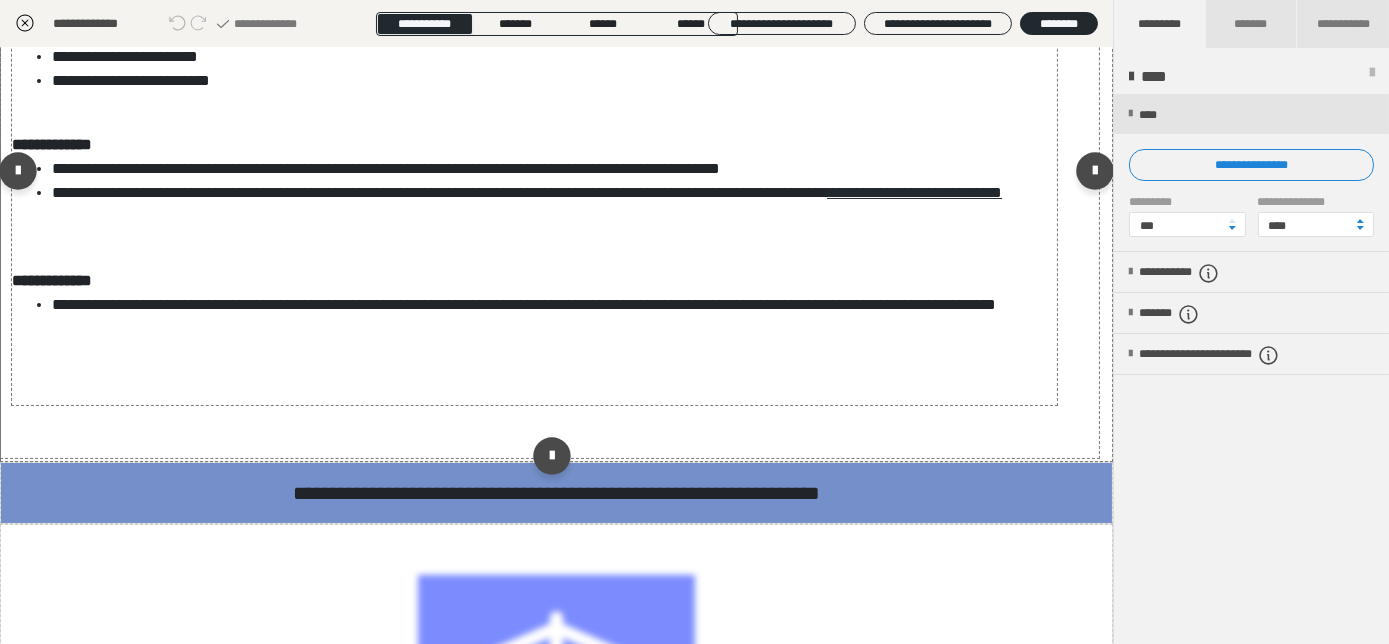 click on "**********" at bounding box center [534, 175] 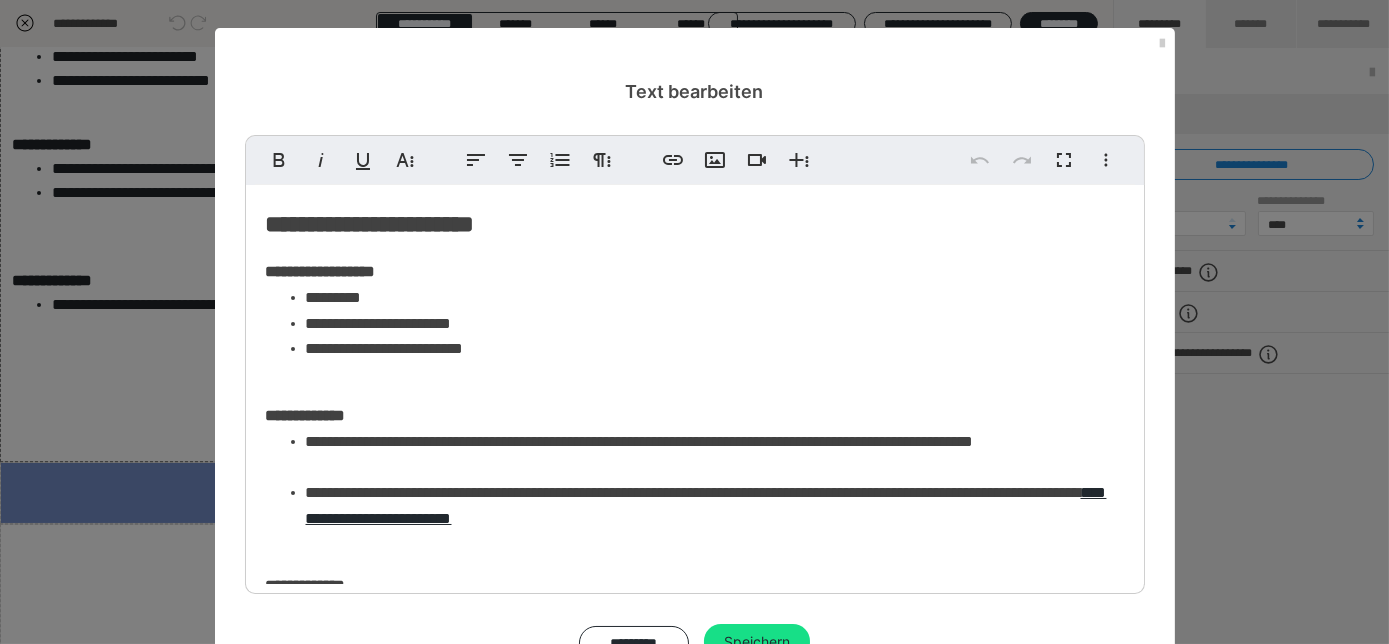 click on "**********" at bounding box center [695, 323] 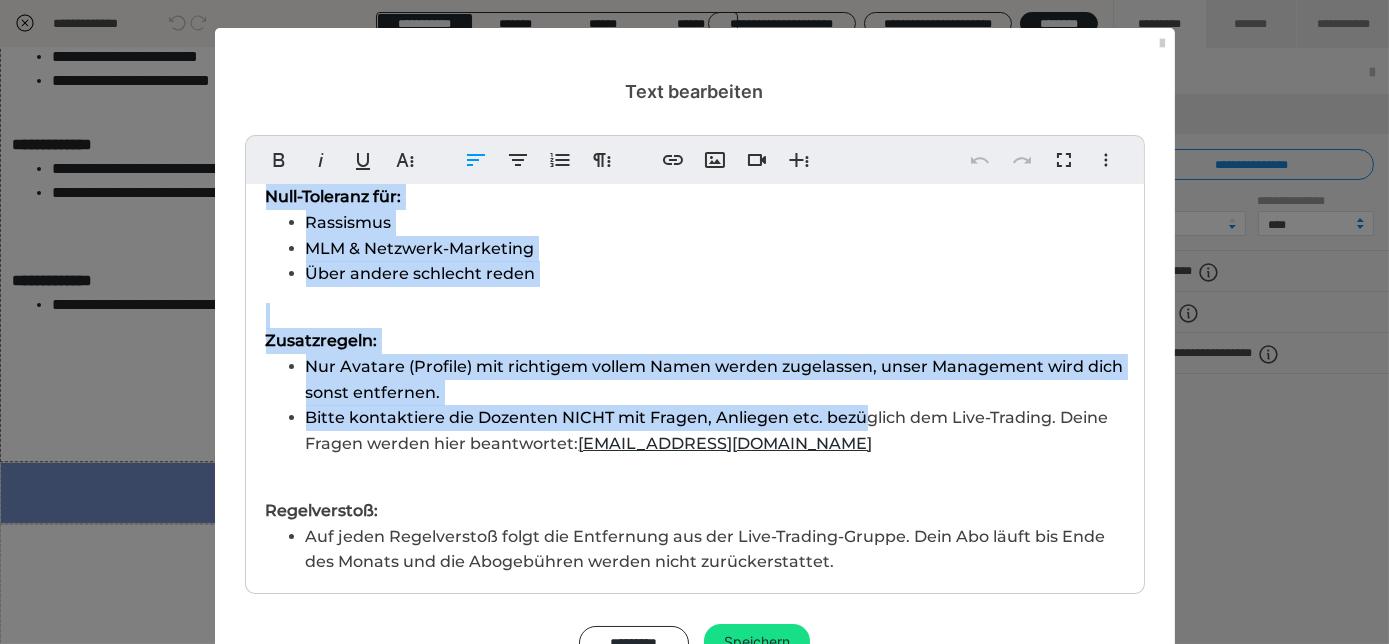 scroll, scrollTop: 0, scrollLeft: 0, axis: both 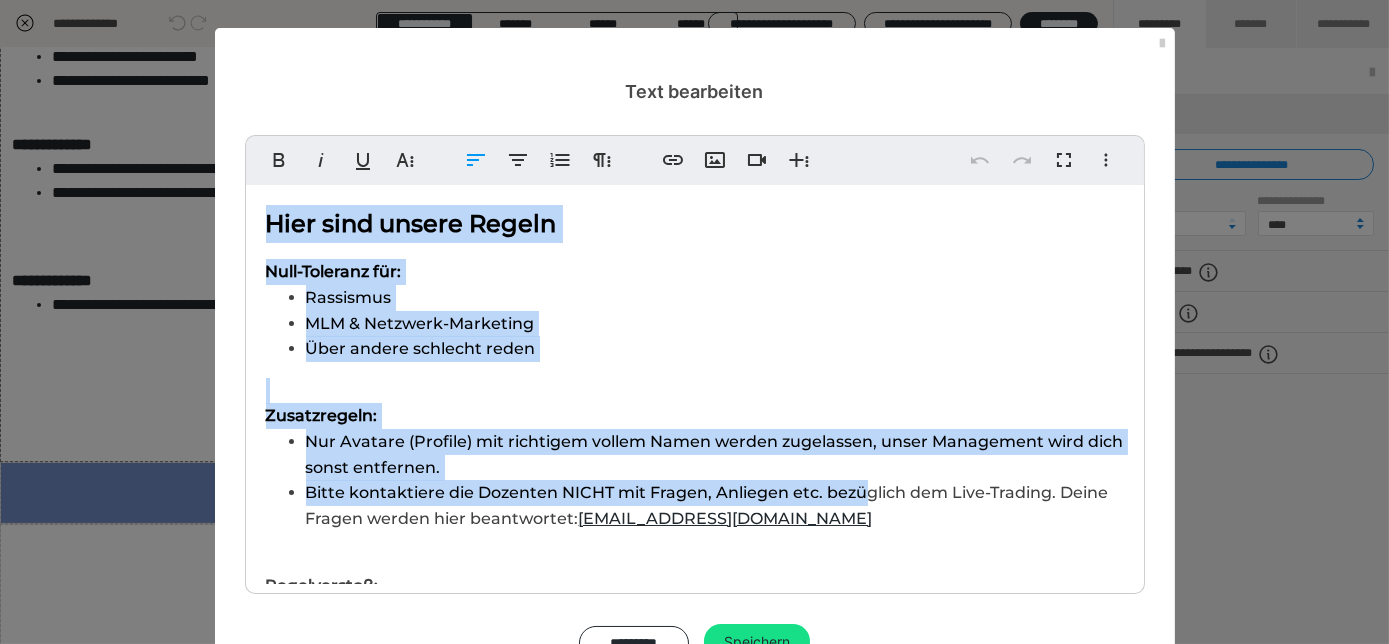 drag, startPoint x: 853, startPoint y: 416, endPoint x: 194, endPoint y: 155, distance: 708.8032 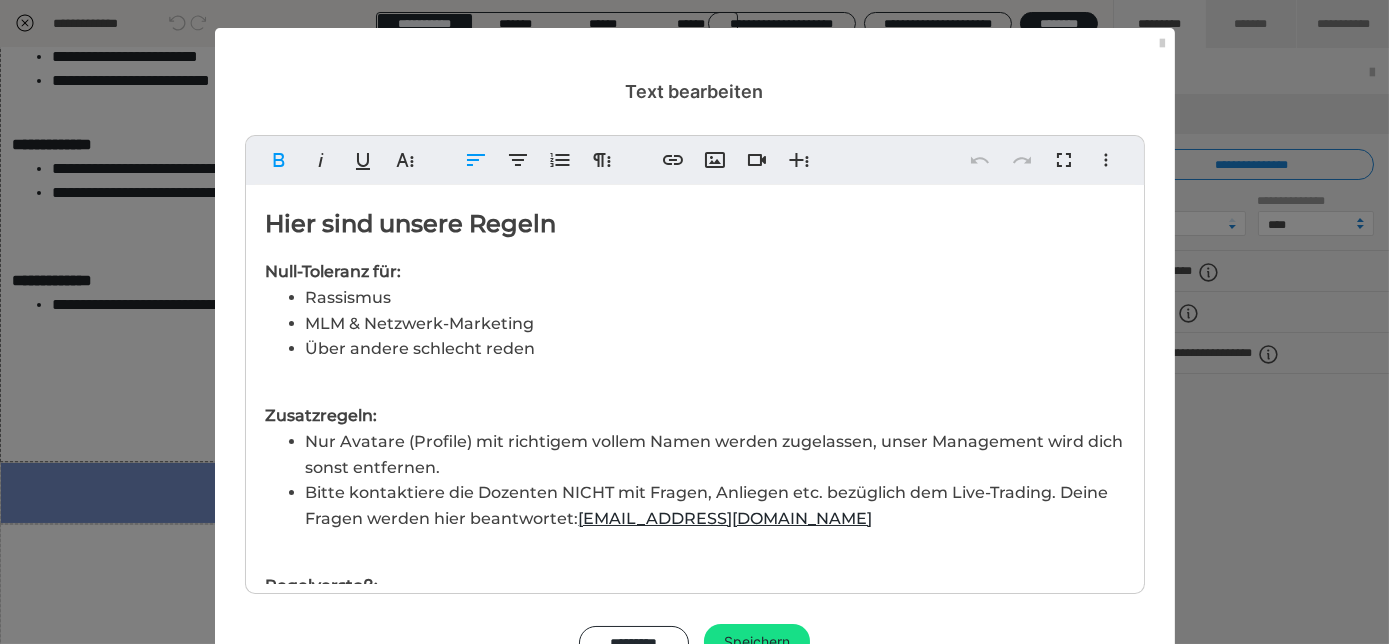 click on "Bitte kontaktiere die Dozenten NICHT mit Fragen, Anliegen etc. bezüglich dem Live-Trading. Deine Fragen werden hier beantwortet:  support@kennyal-informiert.ch" at bounding box center (715, 505) 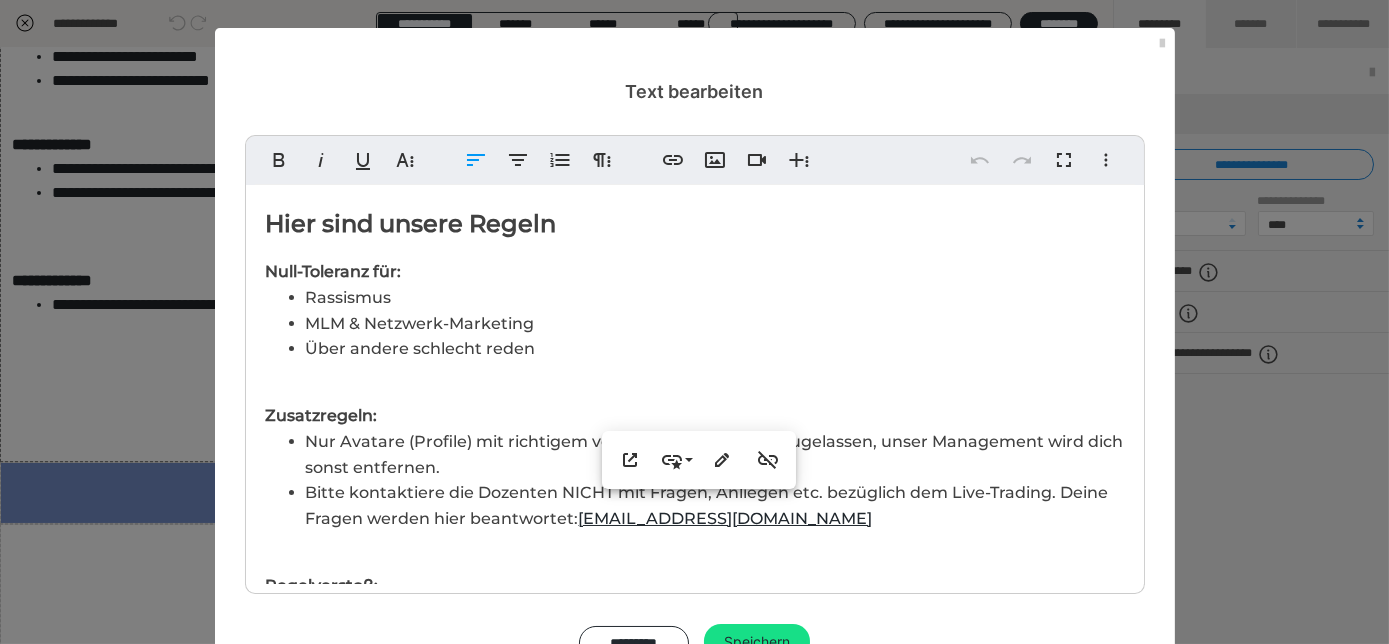 drag, startPoint x: 754, startPoint y: 522, endPoint x: 230, endPoint y: 268, distance: 582.31604 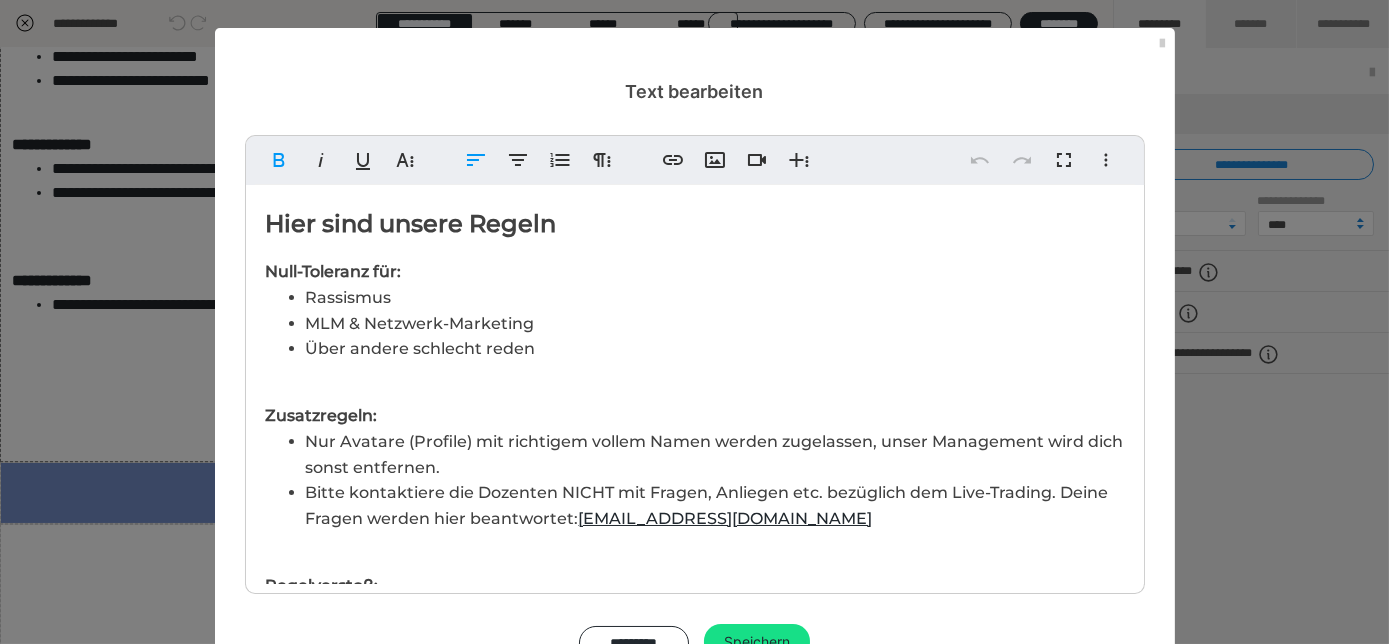 copy on "Null-Toleranz für: Rassismus MLM & Netzwerk-Marketing Über andere schlecht reden Zusatzregeln: Nur Avatare (Profile) mit richtigem vollem Namen werden zugelassen, unser Management wird dich sonst entfernen. Bitte kontaktiere die Dozenten NICHT mit Fragen, Anliegen etc. bezüglich dem Live-Trading. Deine Fragen werden hier beantwortet:  support@kennyal-informiert.ch" 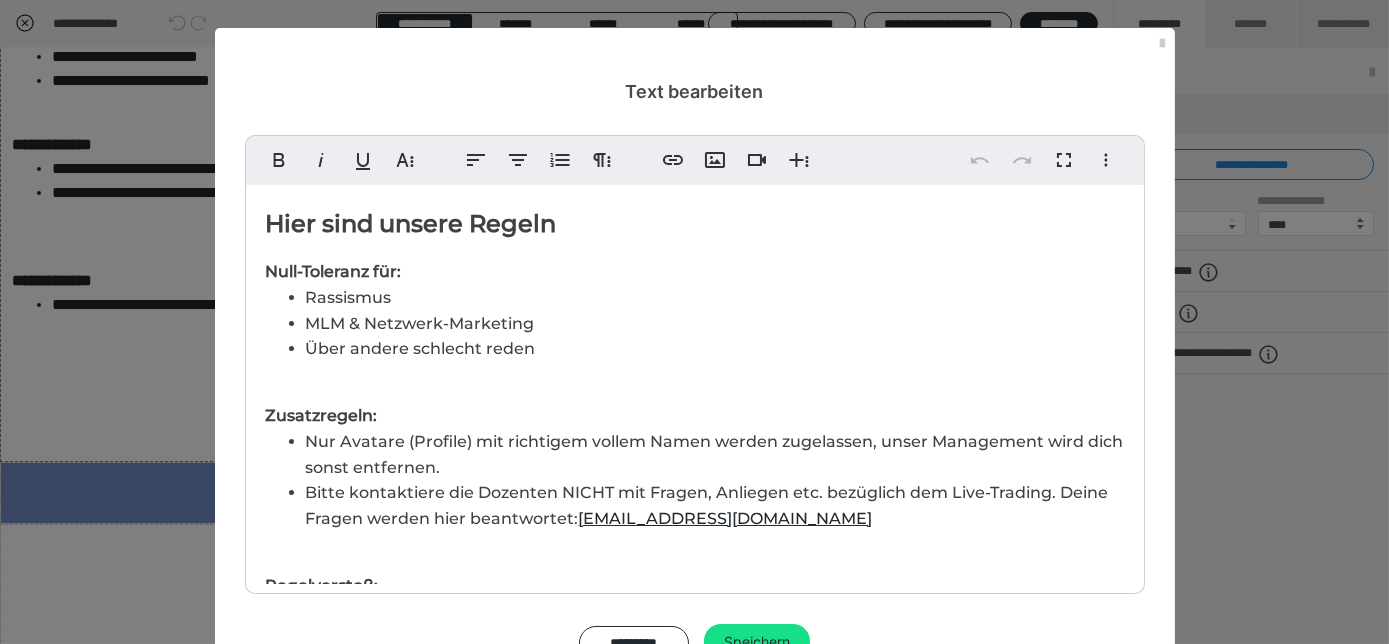 click on "Text bearbeiten" at bounding box center [695, 66] 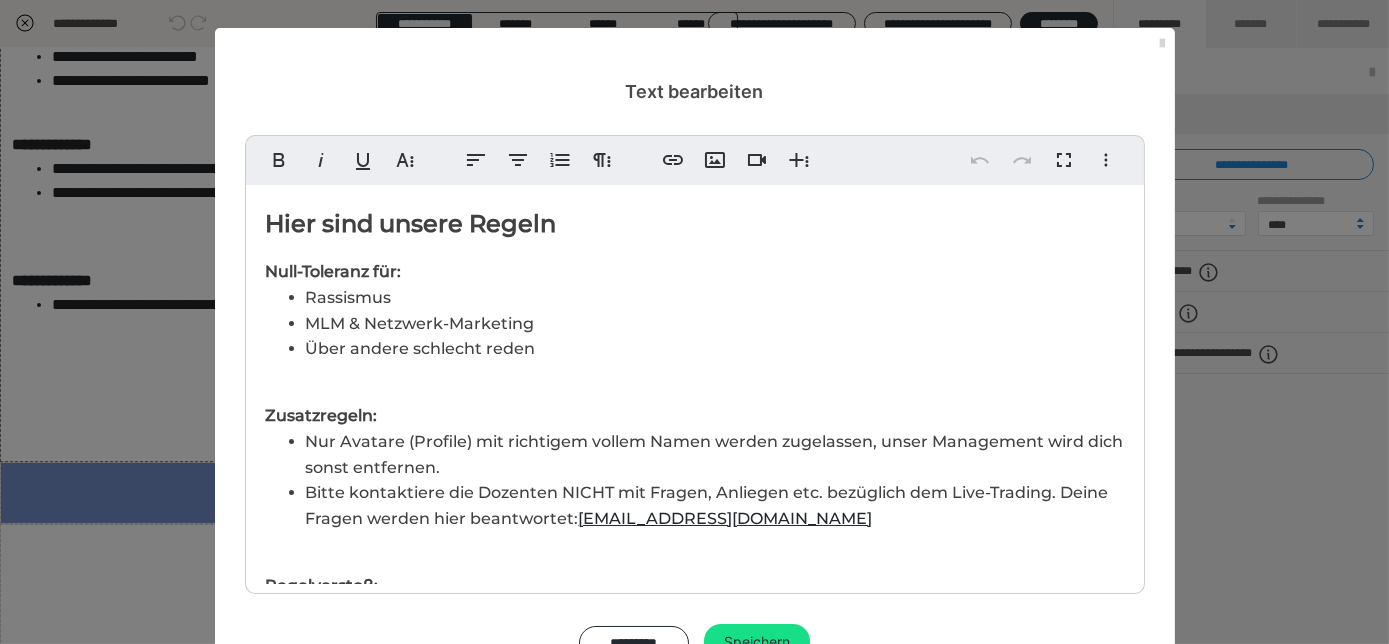 click at bounding box center [1163, 44] 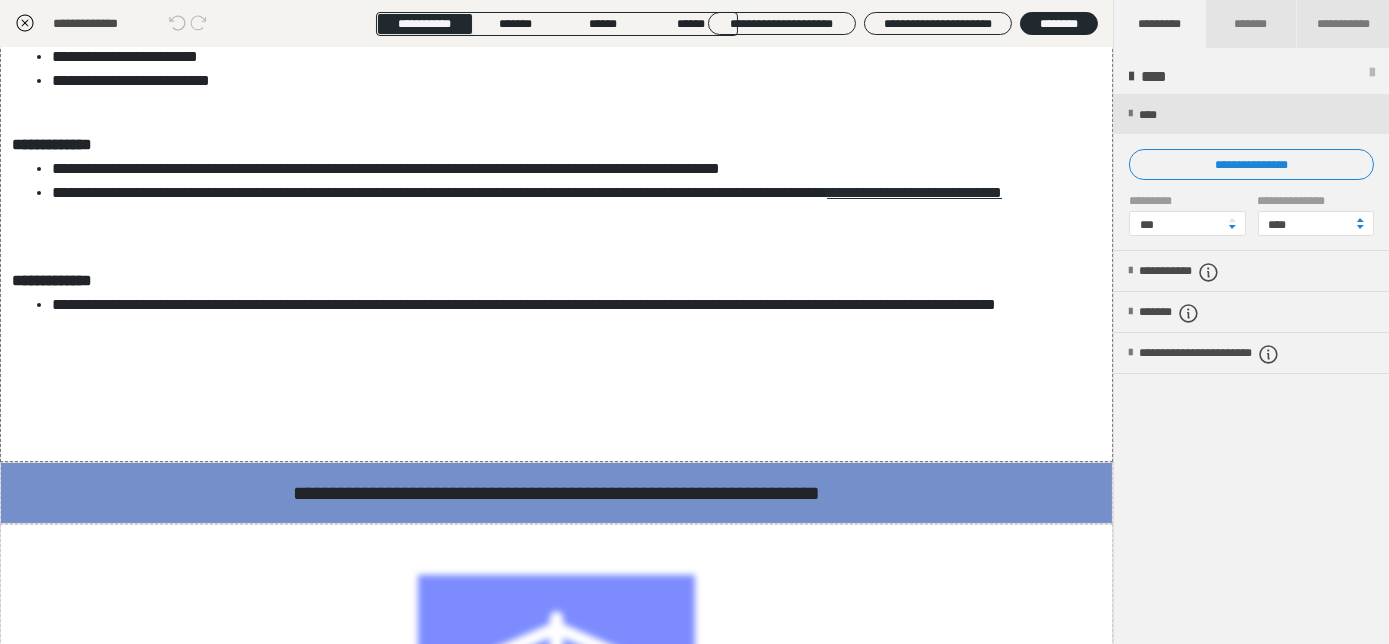 click 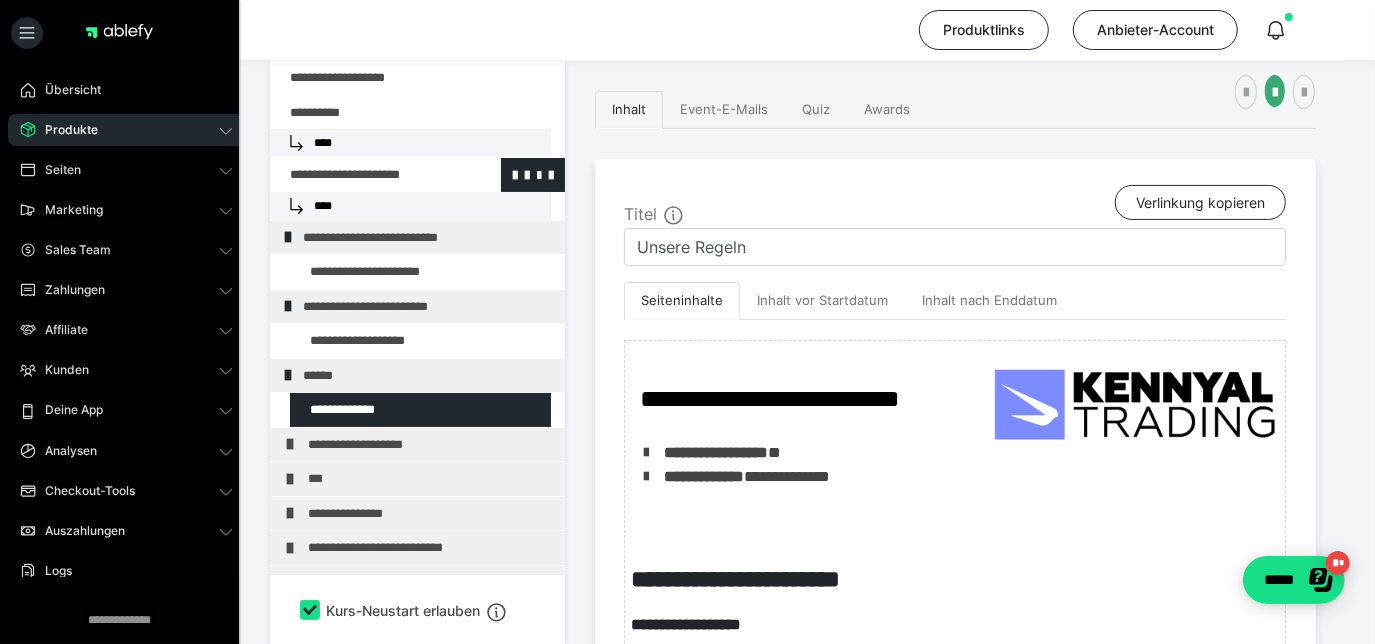 click at bounding box center [365, 175] 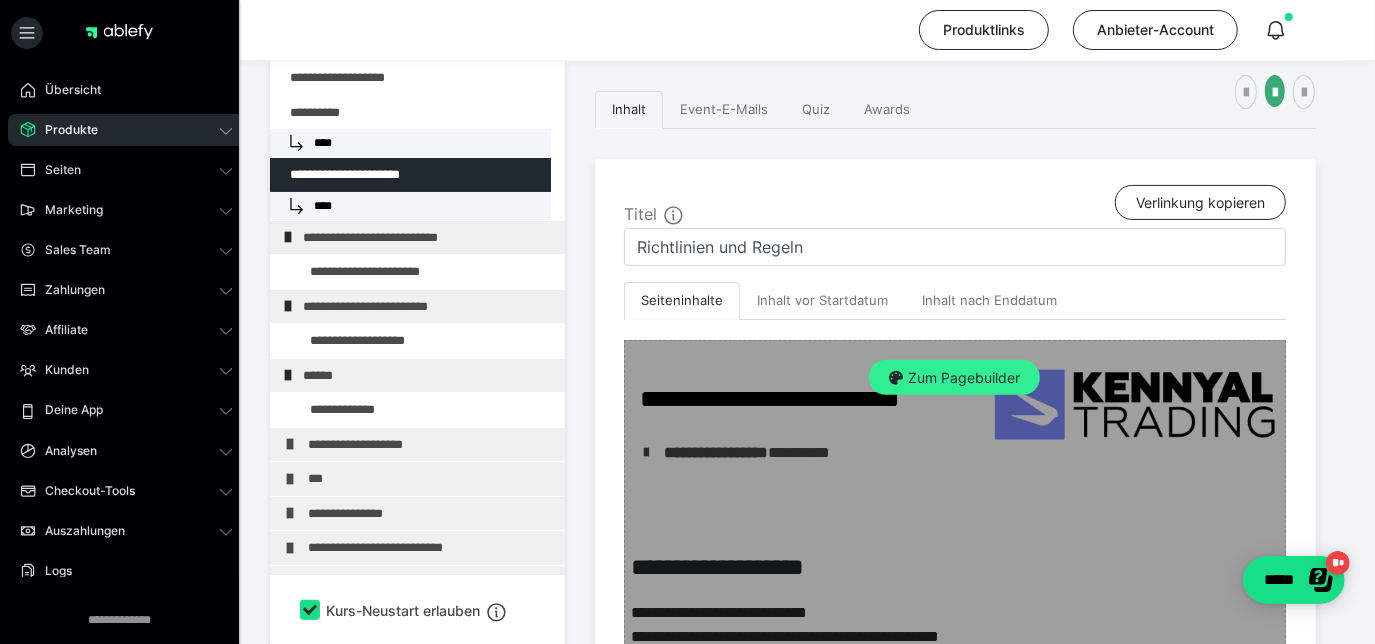 click on "Zum Pagebuilder" at bounding box center (954, 378) 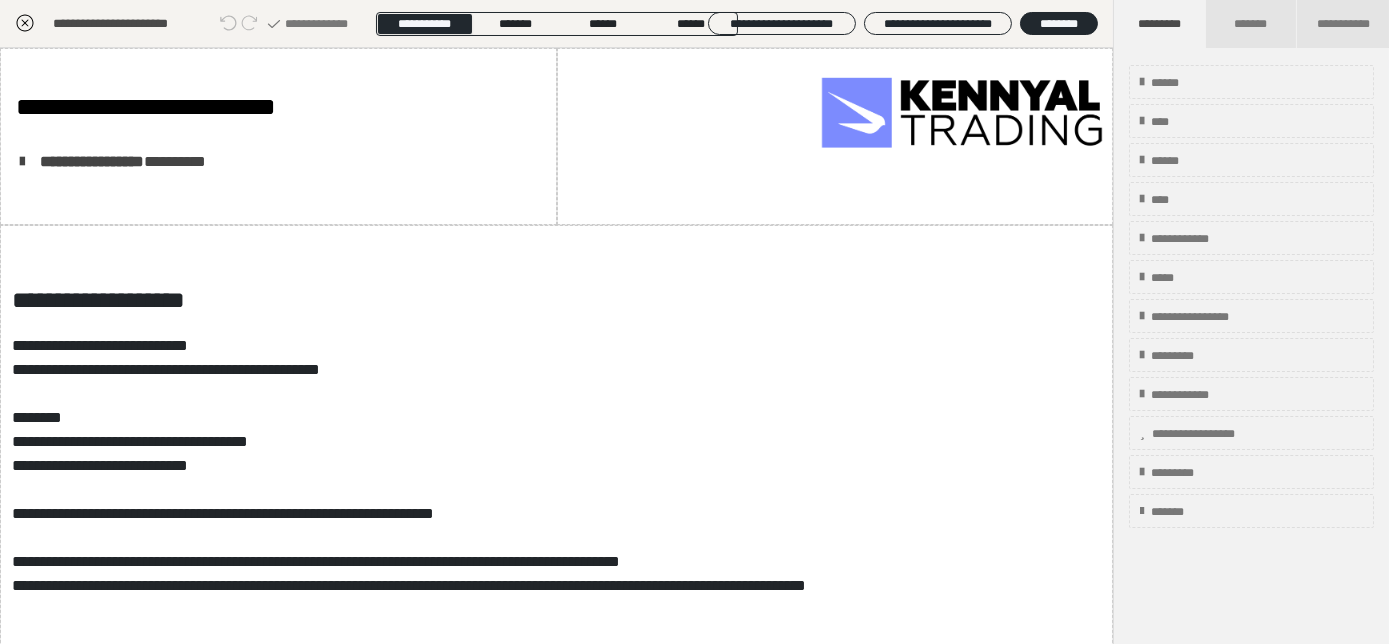 scroll, scrollTop: 857, scrollLeft: 0, axis: vertical 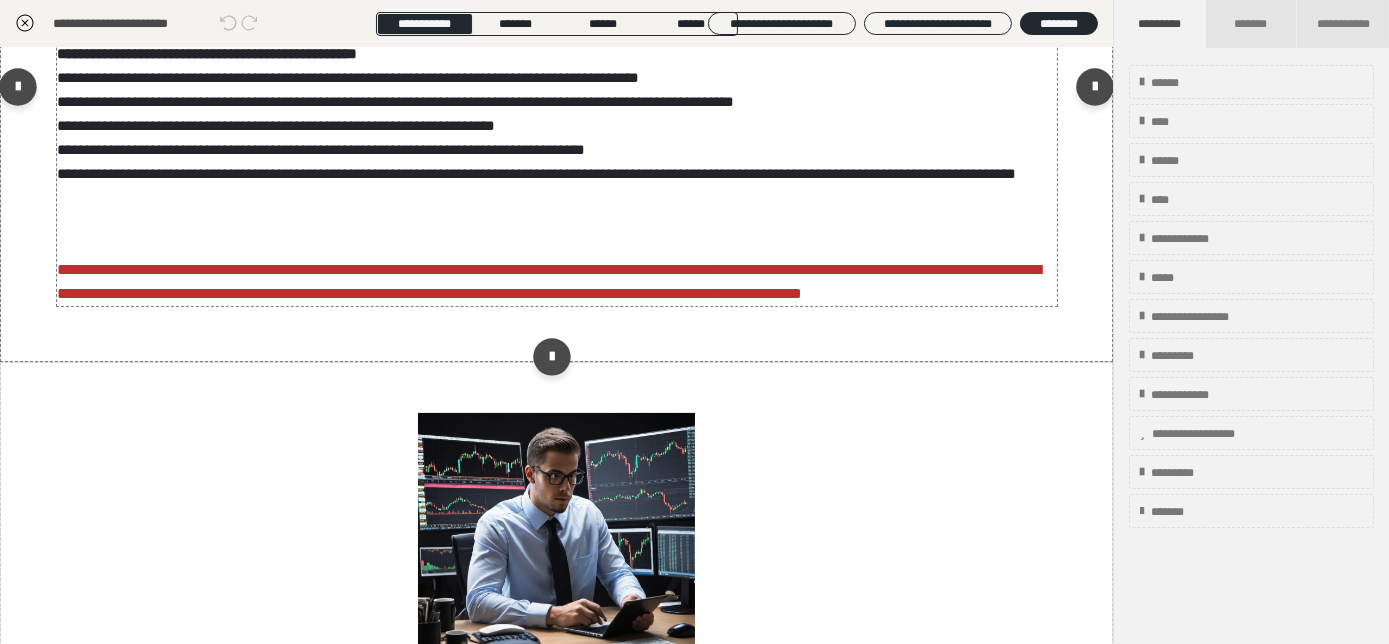 click on "**********" at bounding box center [549, 281] 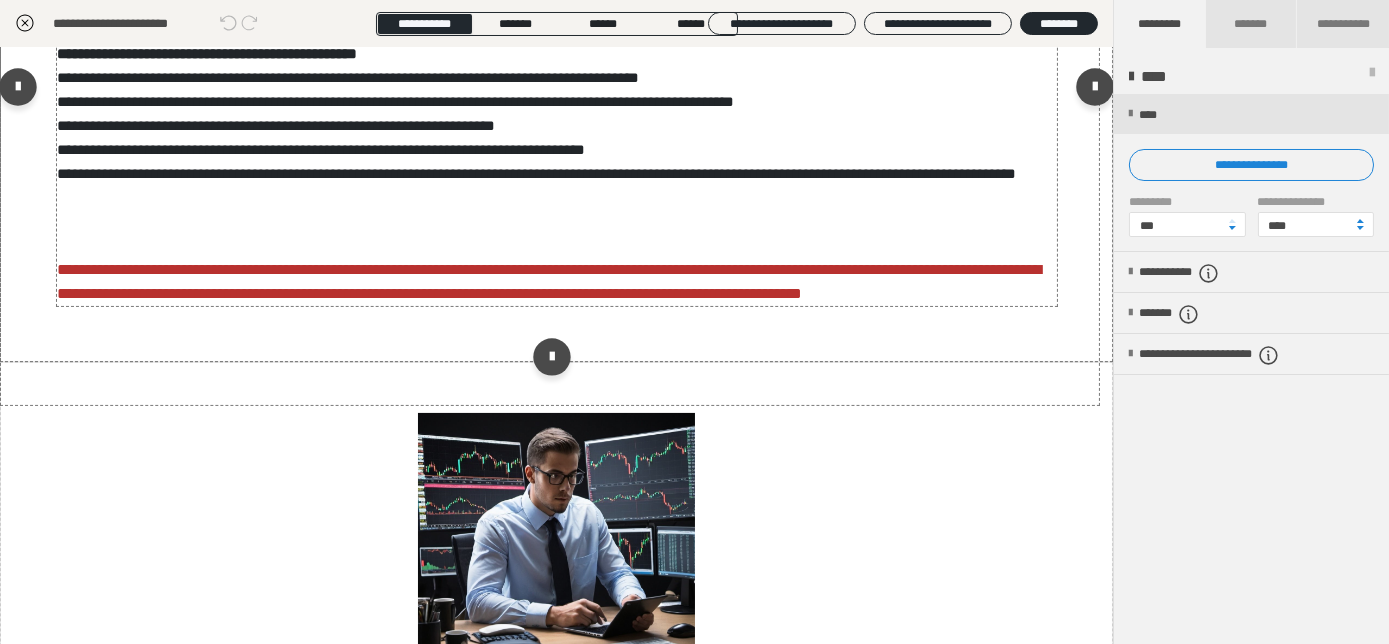 click on "**********" at bounding box center (549, 281) 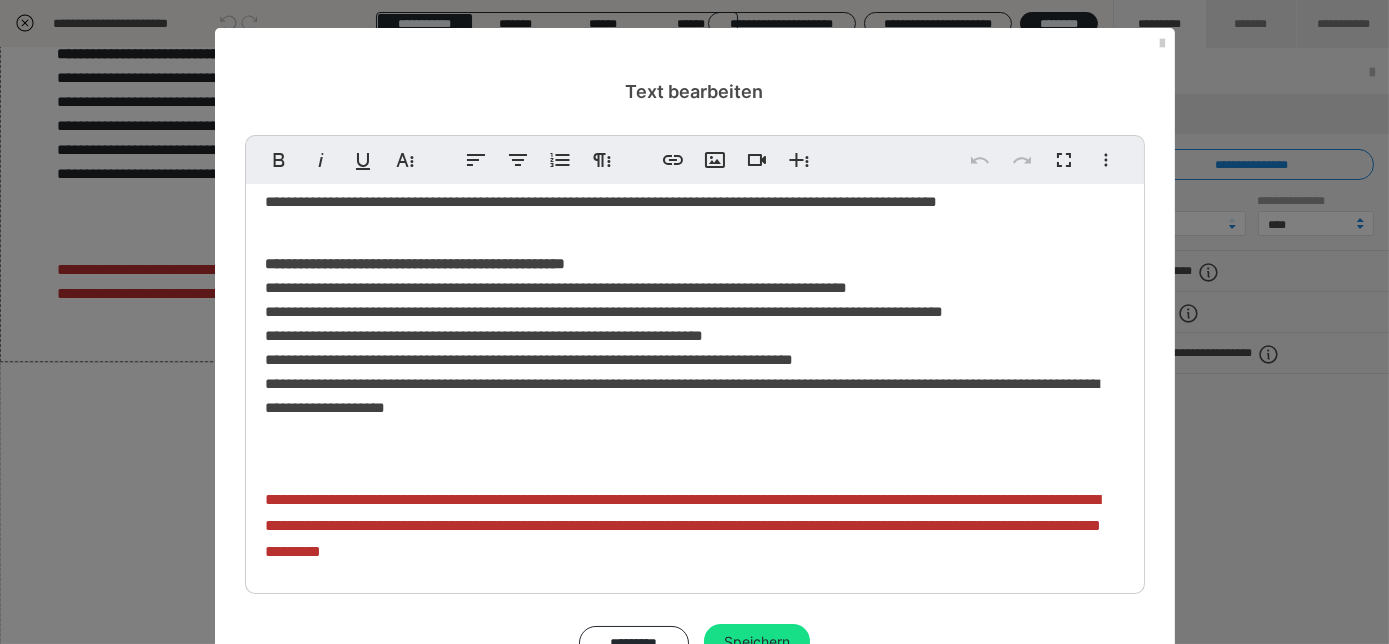 scroll, scrollTop: 169, scrollLeft: 0, axis: vertical 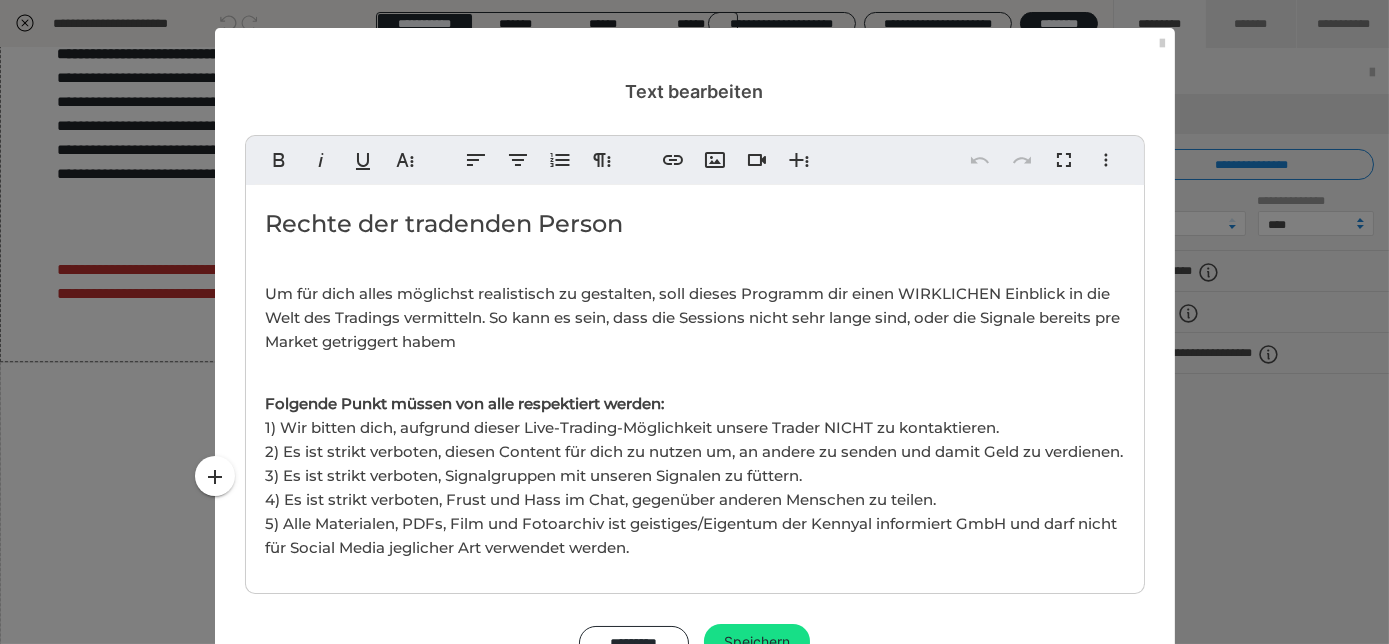 click on "Rechte der tradenden Person Um für dich alles möglichst realistisch zu gestalten, soll dieses Programm dir einen WIRKLICHEN Einblick in die Welt des Tradings vermitteln. So kann es sein, dass die Sessions nicht sehr lange sind, oder die Signale bereits pre Market getriggert habem Folgende Punkt müssen von alle respektiert werden: 1) Wir bitten dich, aufgrund dieser Live-Trading-Möglichkeit unsere Trader NICHT zu kontaktieren. 2) Es ist strikt verboten, diesen Content für dich zu nutzen um, an andere zu senden und damit Geld zu verdienen. 3) Es ist strikt verboten, Signalgruppen mit unseren Signalen zu füttern. 4) Es ist strikt verboten, Frust und Hass im Chat, gegenüber anderen Menschen zu teilen. 5) Alle Materialen, PDFs, Film und Fotoarchiv ist geistiges/Eigentum der Kennyal informiert GmbH und darf nicht für Social Media jeglicher Art verwendet werden." at bounding box center (695, 454) 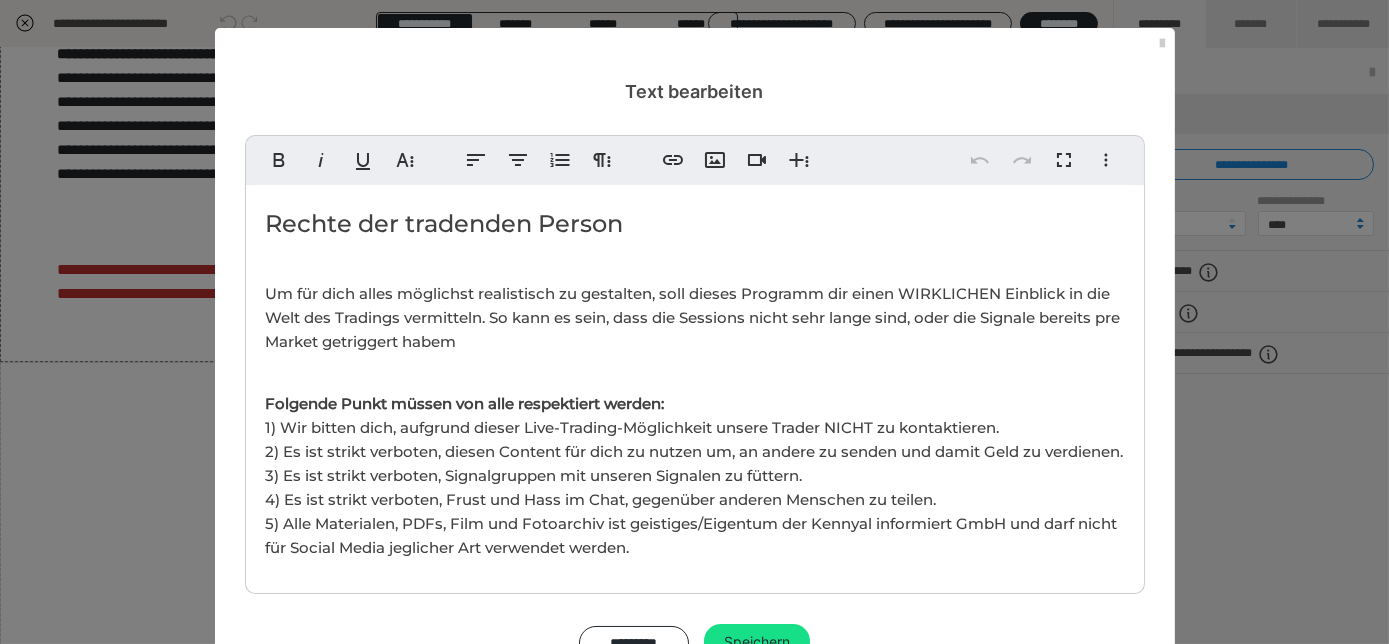 click on "Rechte der tradenden Person Um für dich alles möglichst realistisch zu gestalten, soll dieses Programm dir einen WIRKLICHEN Einblick in die Welt des Tradings vermitteln. So kann es sein, dass die Sessions nicht sehr lange sind, oder die Signale bereits pre Market getriggert habem Folgende Punkt müssen von alle respektiert werden: 1) Wir bitten dich, aufgrund dieser Live-Trading-Möglichkeit unsere Trader NICHT zu kontaktieren. 2) Es ist strikt verboten, diesen Content für dich zu nutzen um, an andere zu senden und damit Geld zu verdienen. 3) Es ist strikt verboten, Signalgruppen mit unseren Signalen zu füttern. 4) Es ist strikt verboten, Frust und Hass im Chat, gegenüber anderen Menschen zu teilen. 5) Alle Materialen, PDFs, Film und Fotoarchiv ist geistiges/Eigentum der Kennyal informiert GmbH und darf nicht für Social Media jeglicher Art verwendet werden." at bounding box center [695, 454] 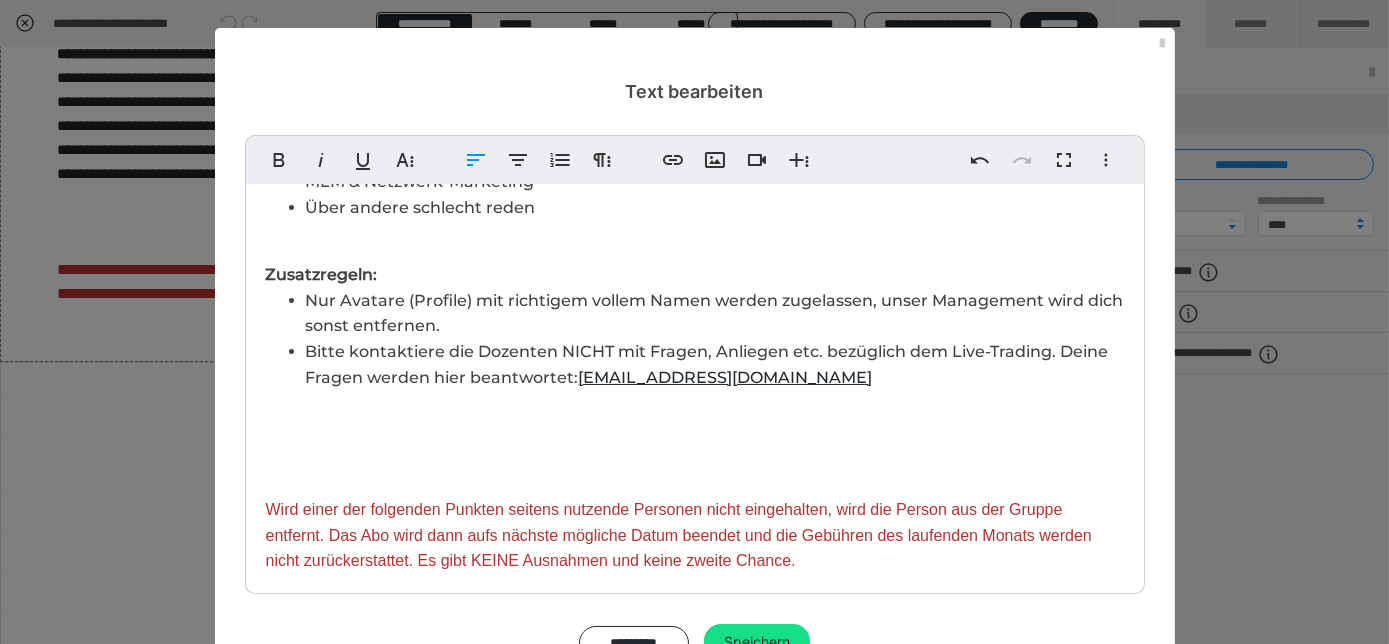 scroll, scrollTop: 507, scrollLeft: 0, axis: vertical 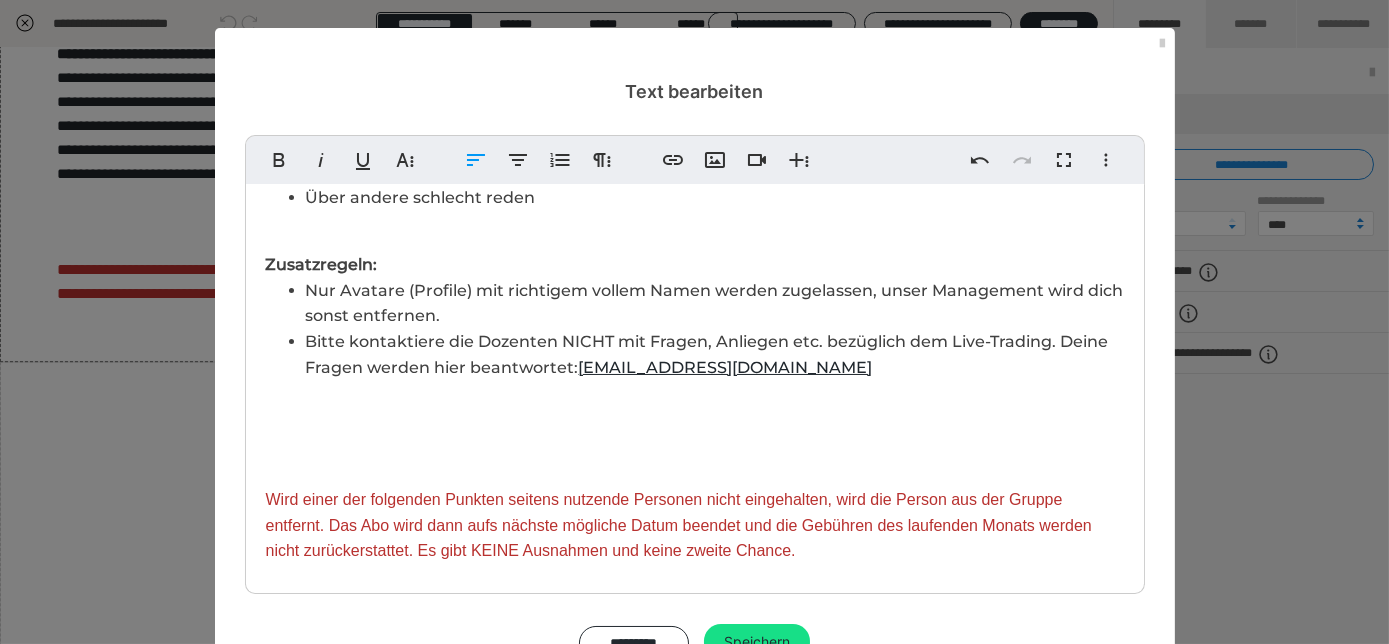 drag, startPoint x: 858, startPoint y: 362, endPoint x: 224, endPoint y: 346, distance: 634.20184 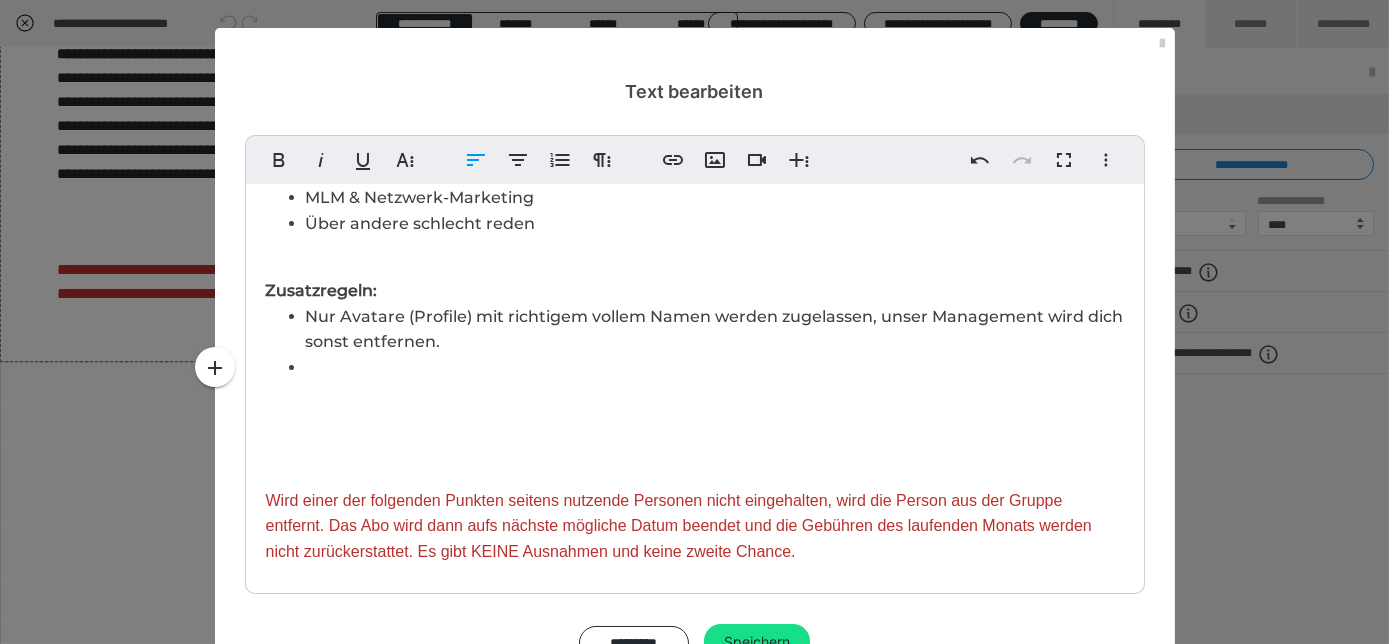scroll, scrollTop: 456, scrollLeft: 0, axis: vertical 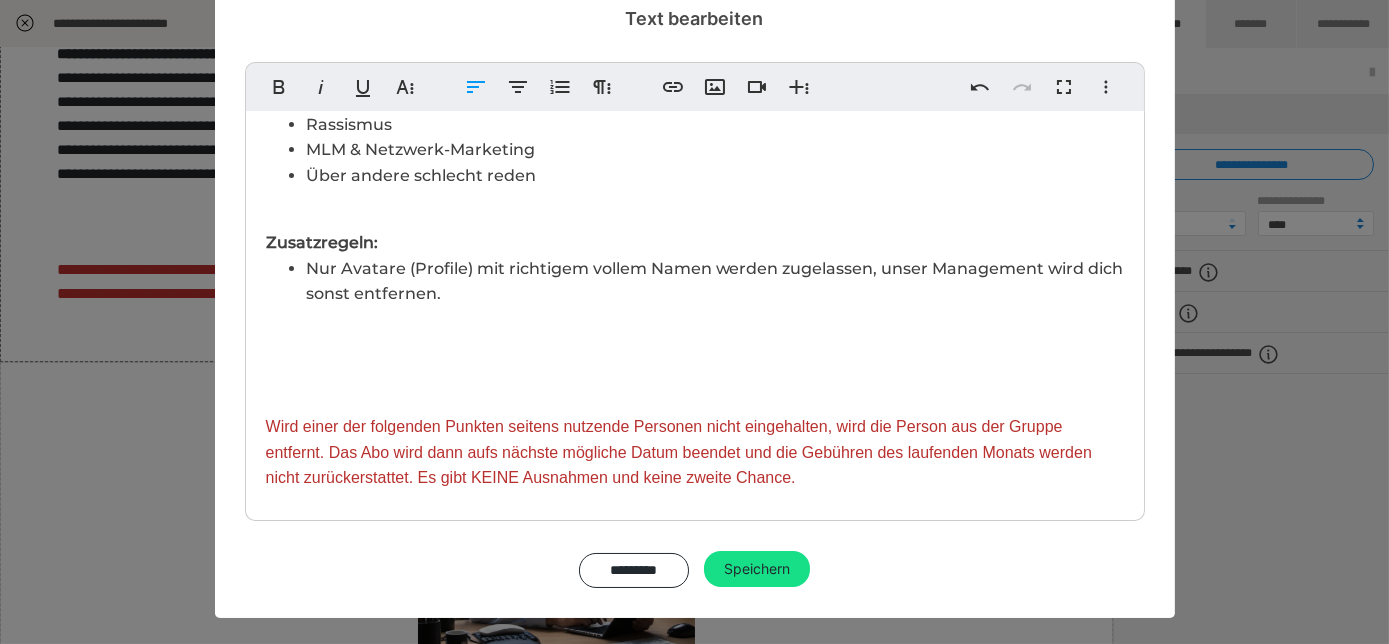 type 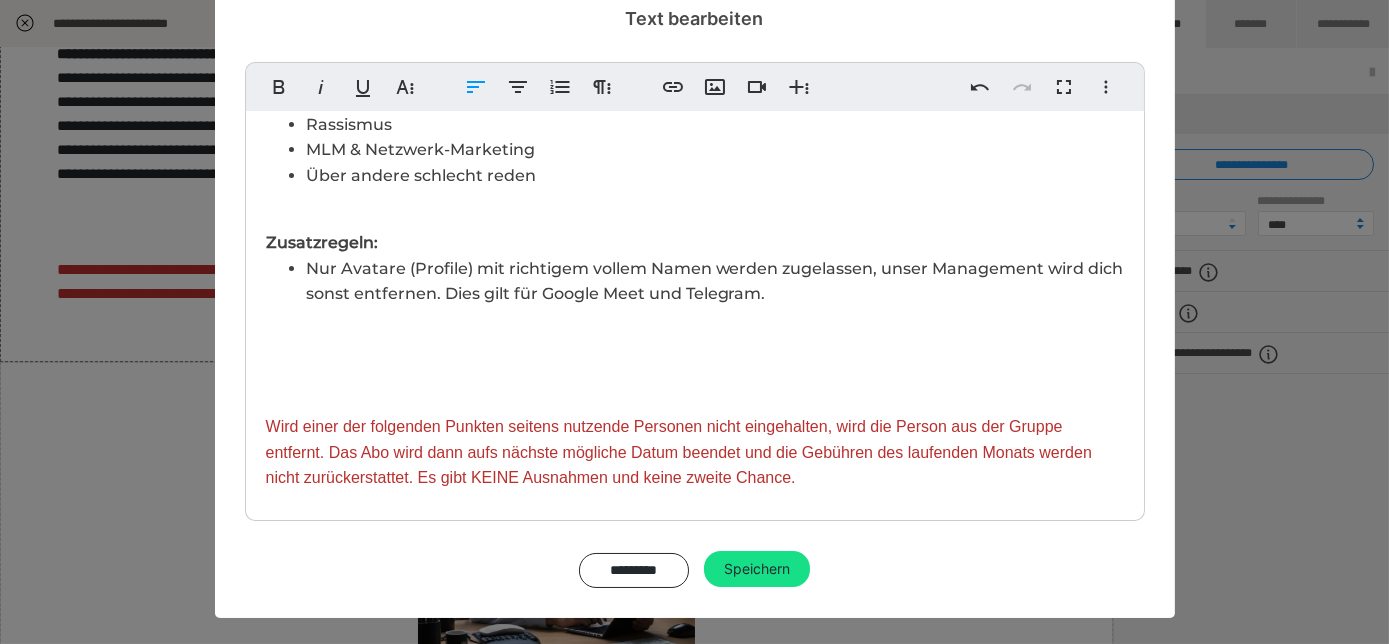 click on "Wird einer der folgenden Punkten seitens nutzende Personen nicht eingehalten, wird die Person aus der Gruppe entfernt. Das Abo wird dann aufs nächste mögliche Datum beendet und die Gebühren des laufenden Monats werden nicht zurückerstattet. Es gibt KEINE Ausnahmen und keine zweite Chance." at bounding box center [679, 452] 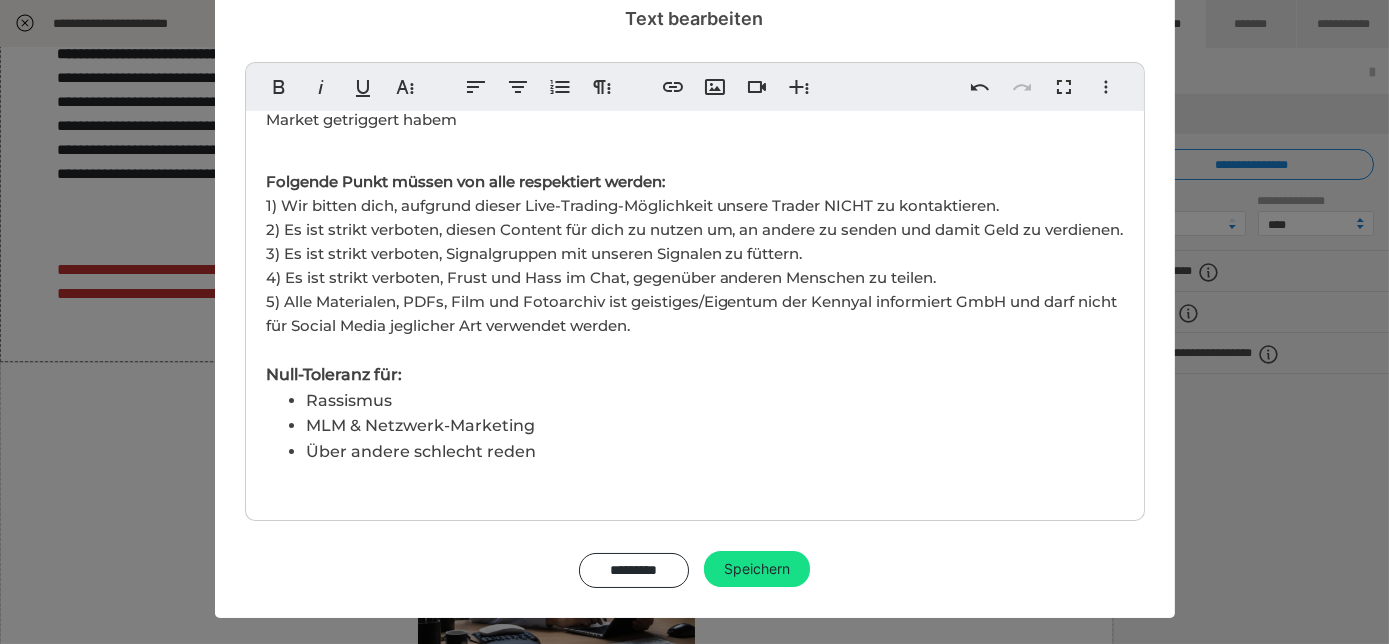 scroll, scrollTop: 143, scrollLeft: 0, axis: vertical 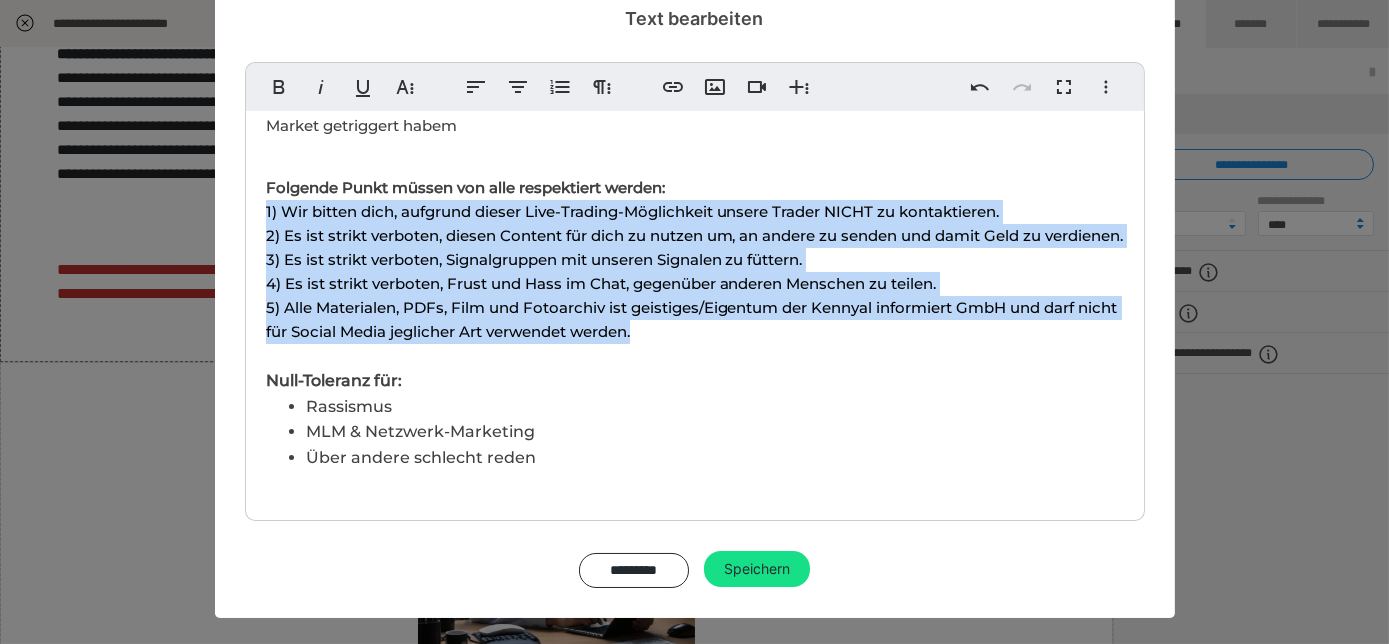 drag, startPoint x: 688, startPoint y: 357, endPoint x: 244, endPoint y: 215, distance: 466.15448 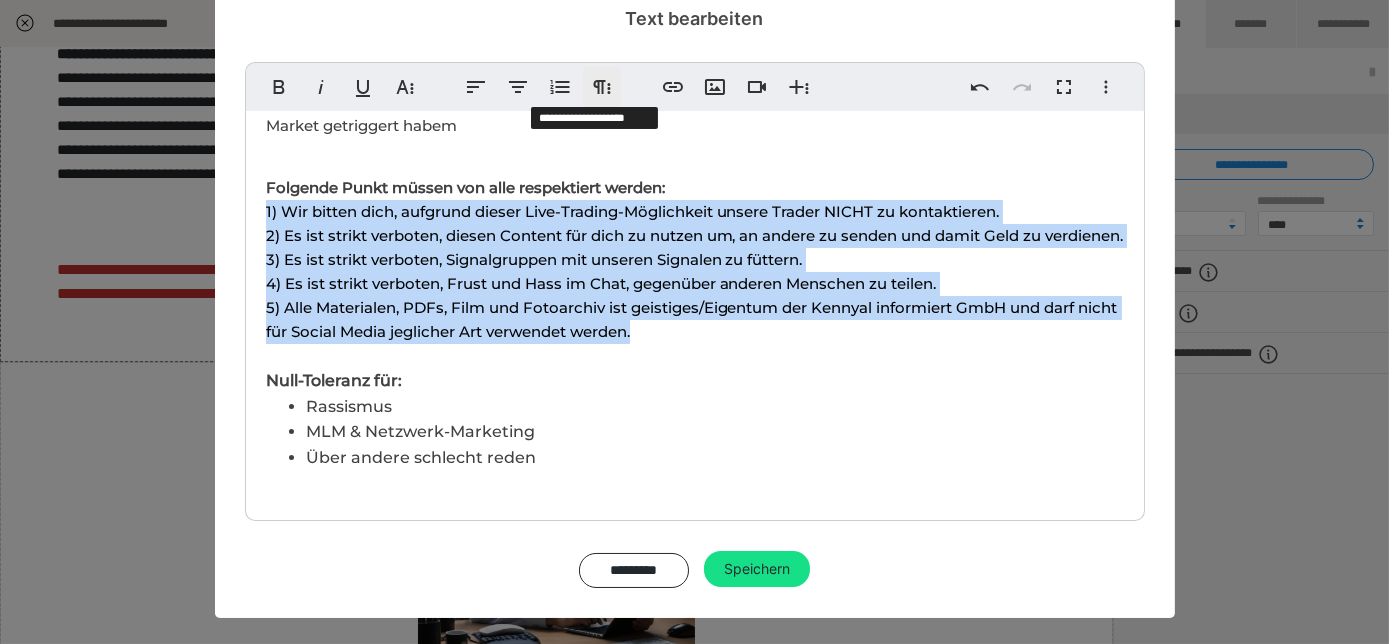 click 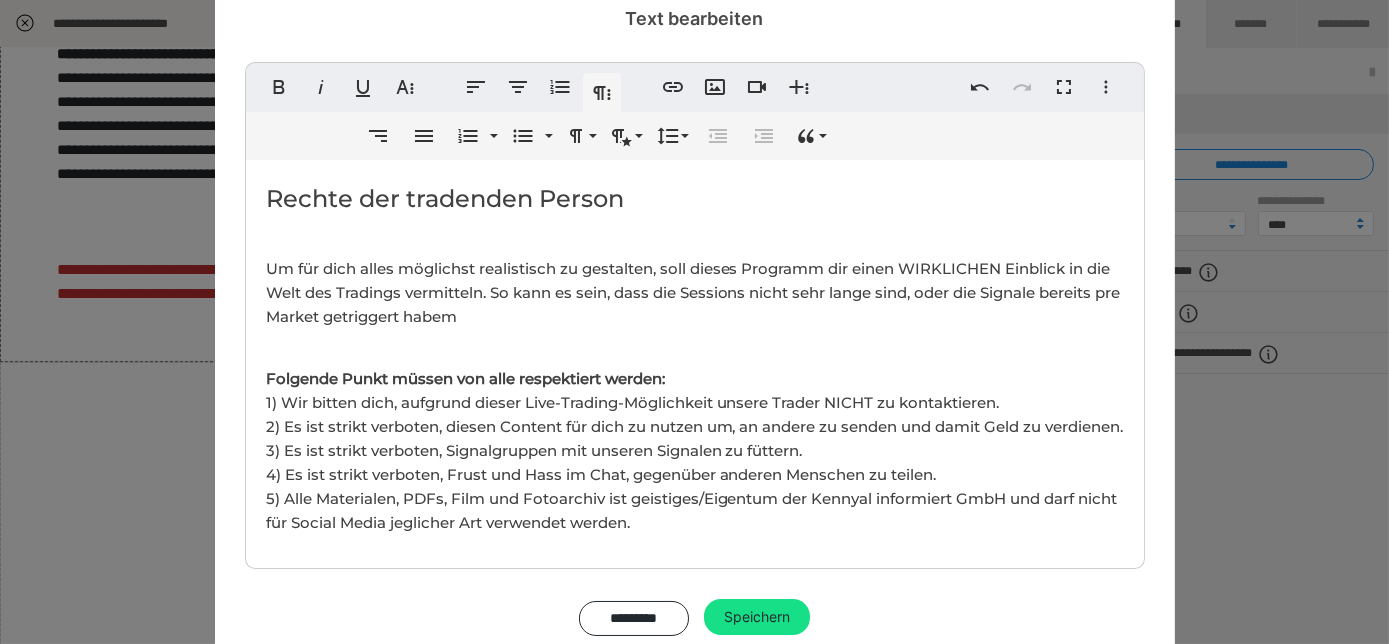 scroll, scrollTop: 121, scrollLeft: 0, axis: vertical 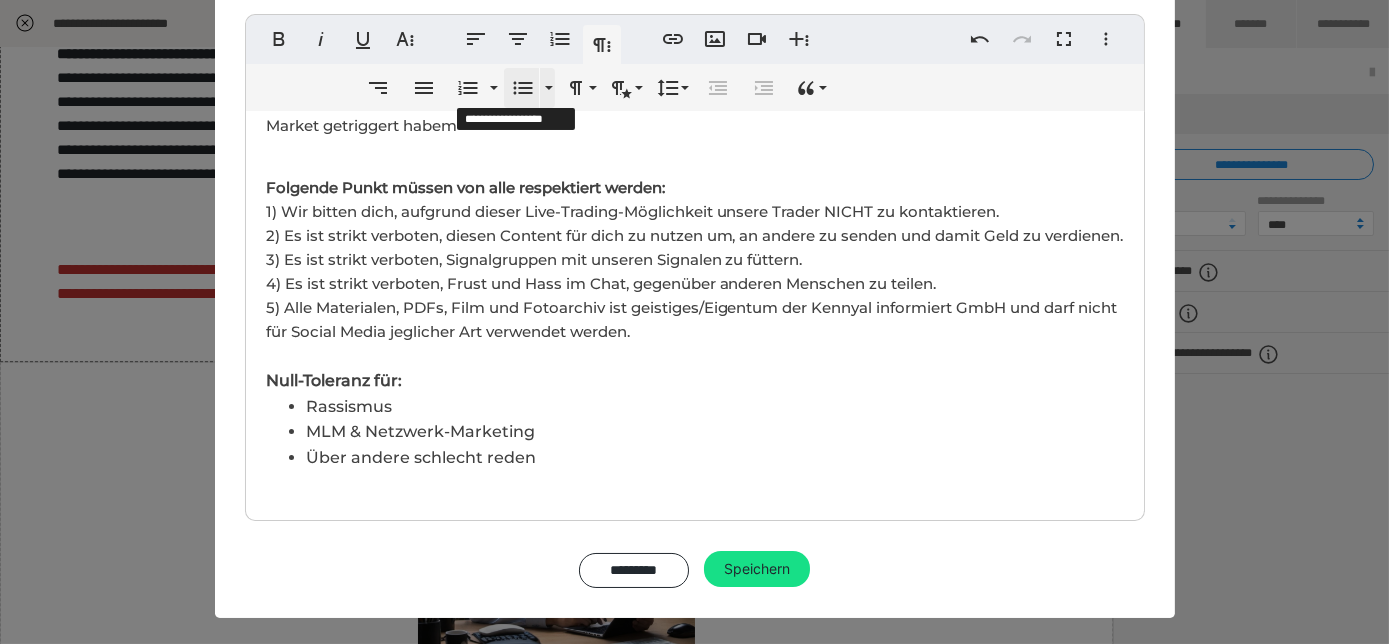 click 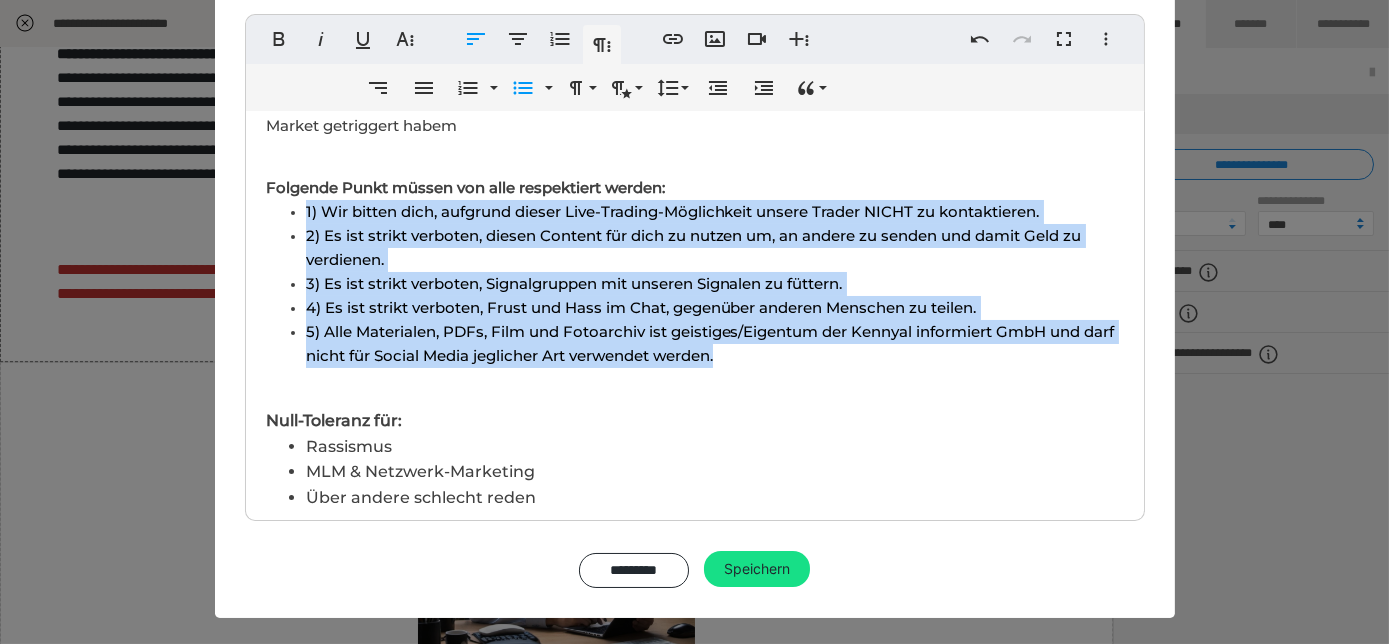 click on "3) Es ist strikt verboten, Signalgruppen mit unseren Signalen zu füttern." at bounding box center (574, 283) 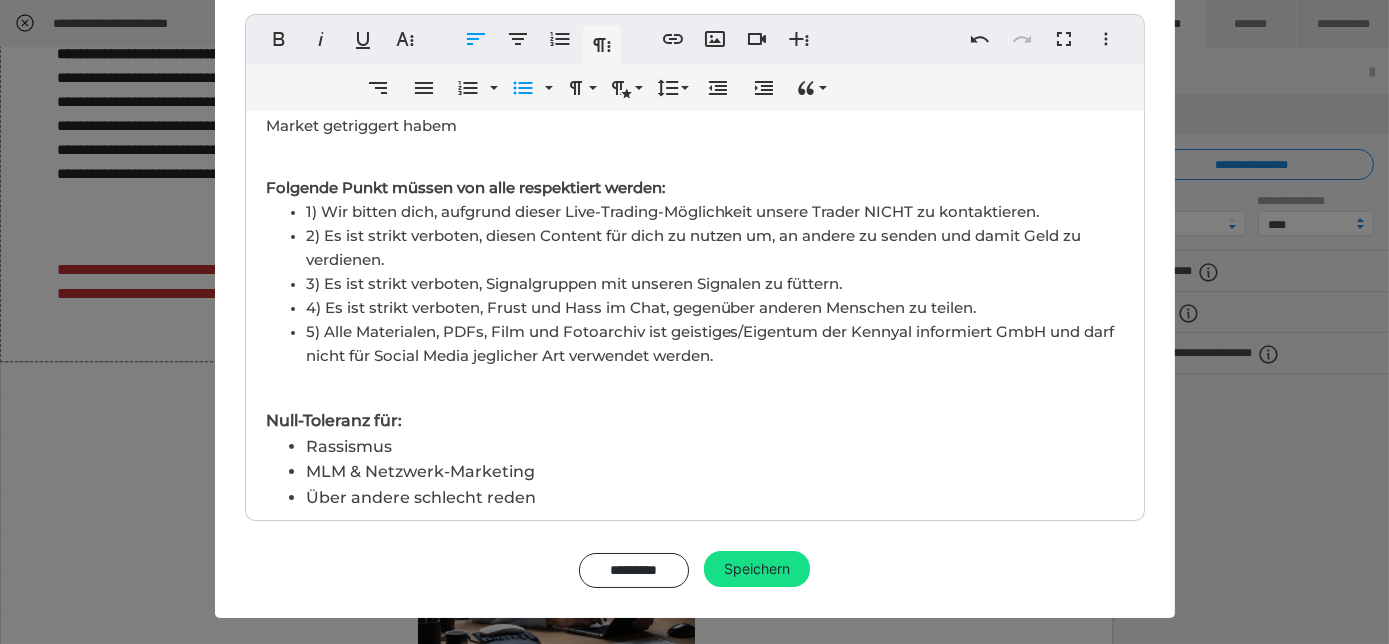 click on "1) Wir bitten dich, aufgrund dieser Live-Trading-Möglichkeit unsere Trader NICHT zu kontaktieren." at bounding box center (673, 211) 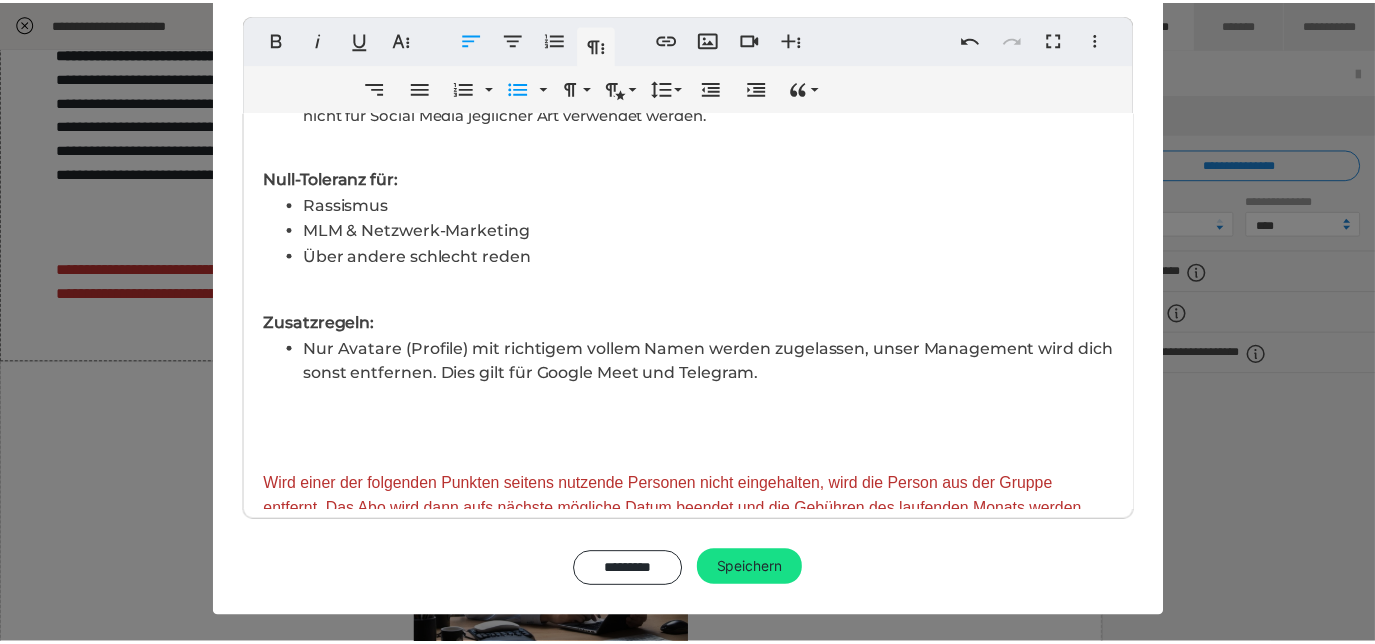 scroll, scrollTop: 449, scrollLeft: 0, axis: vertical 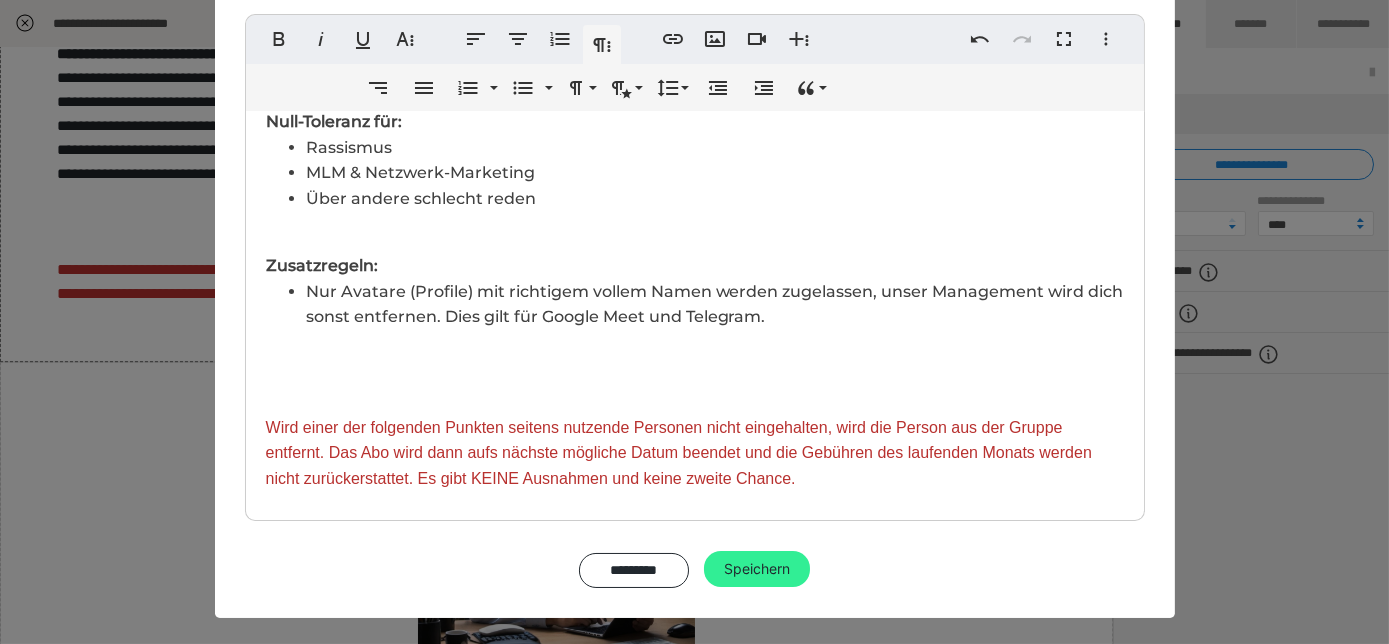 click on "Speichern" at bounding box center [757, 569] 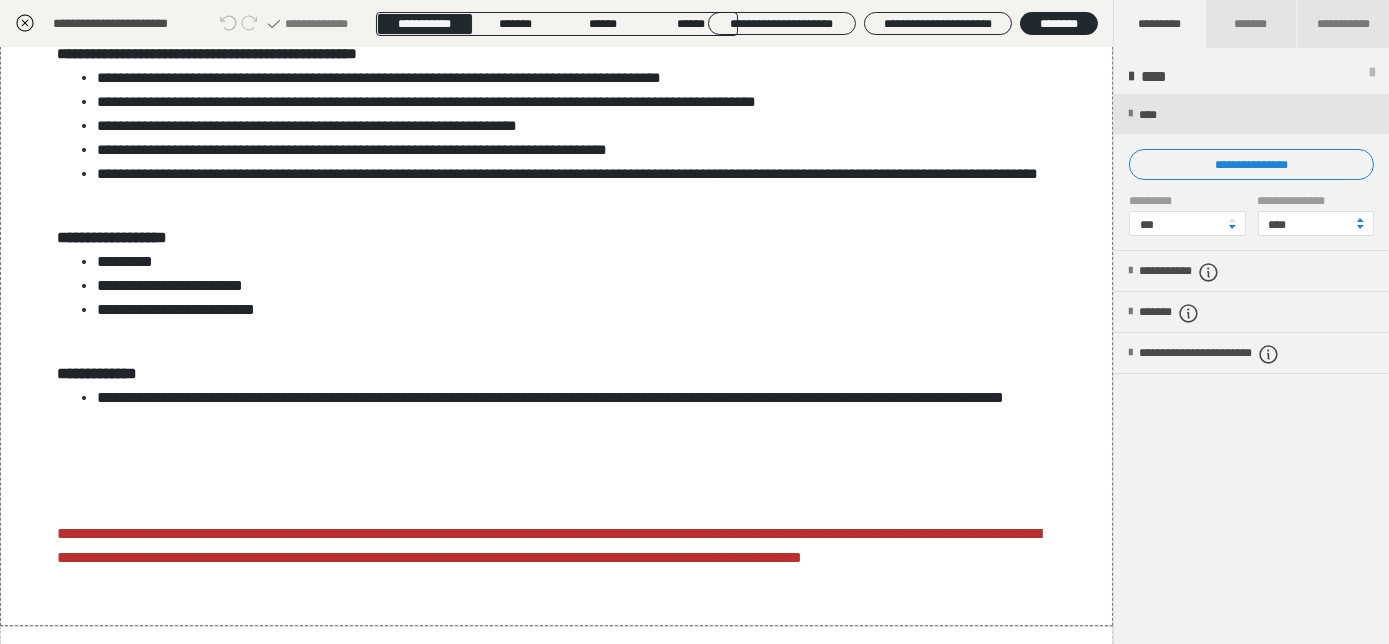 click at bounding box center (25, 24) 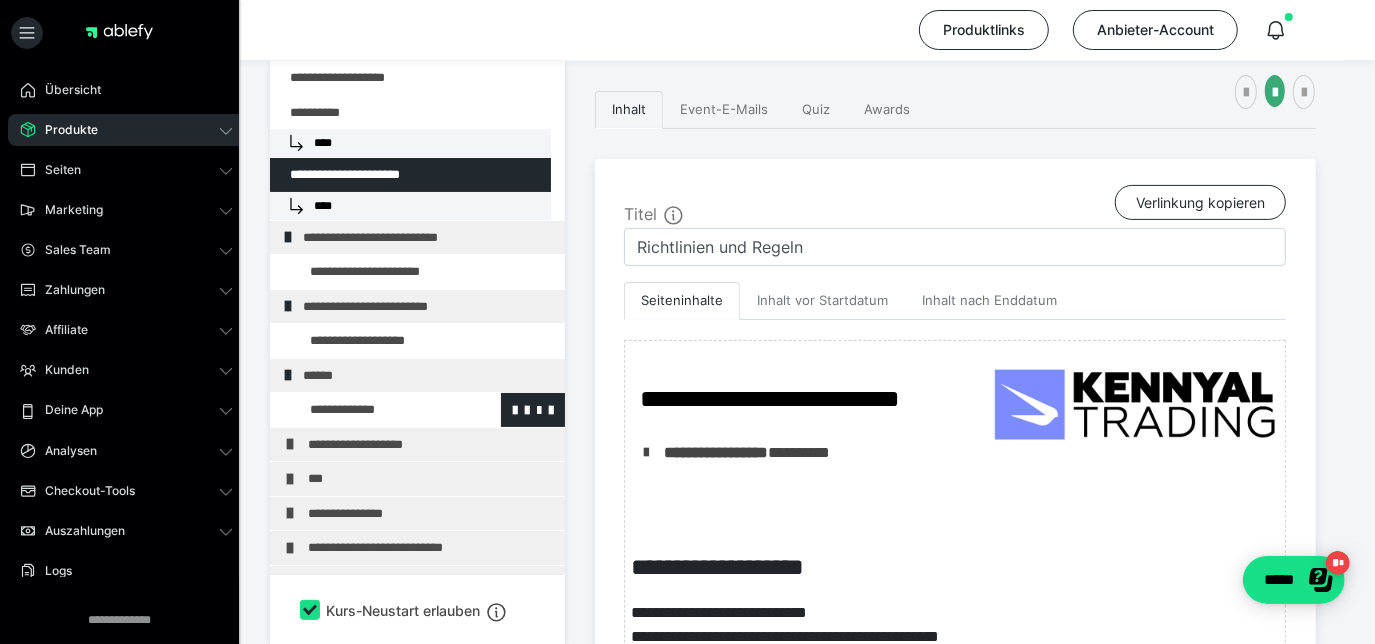 click at bounding box center [375, 410] 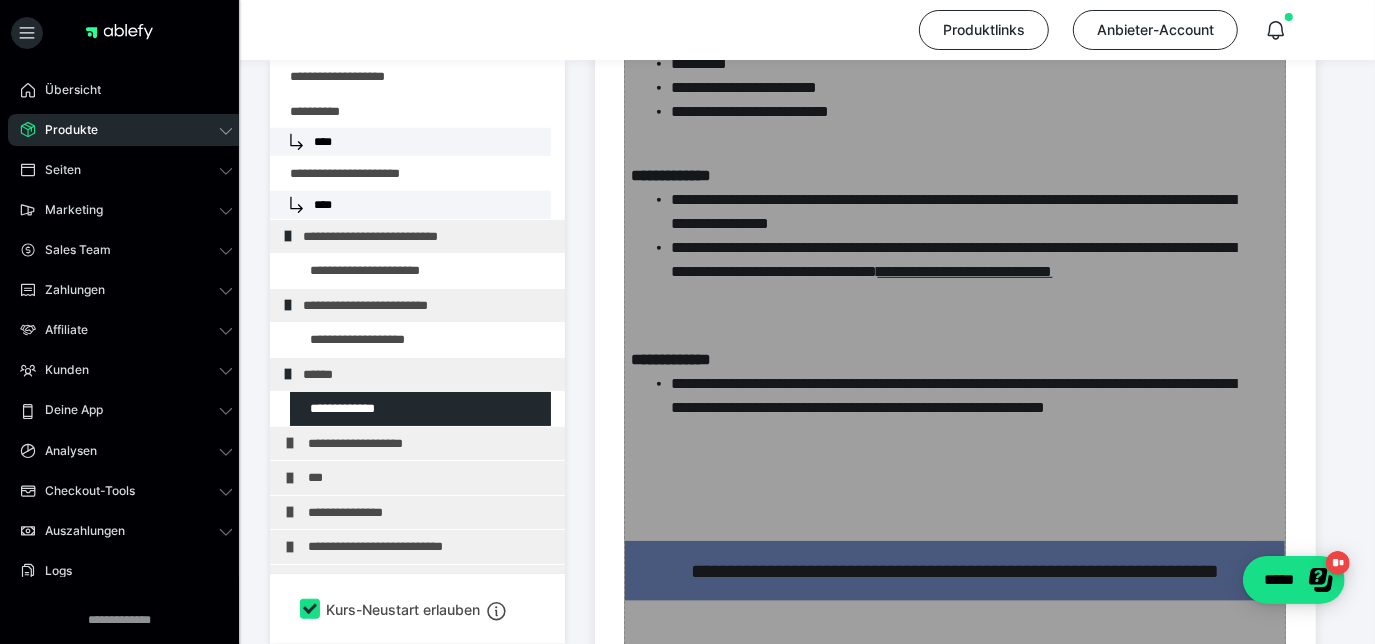 scroll, scrollTop: 874, scrollLeft: 0, axis: vertical 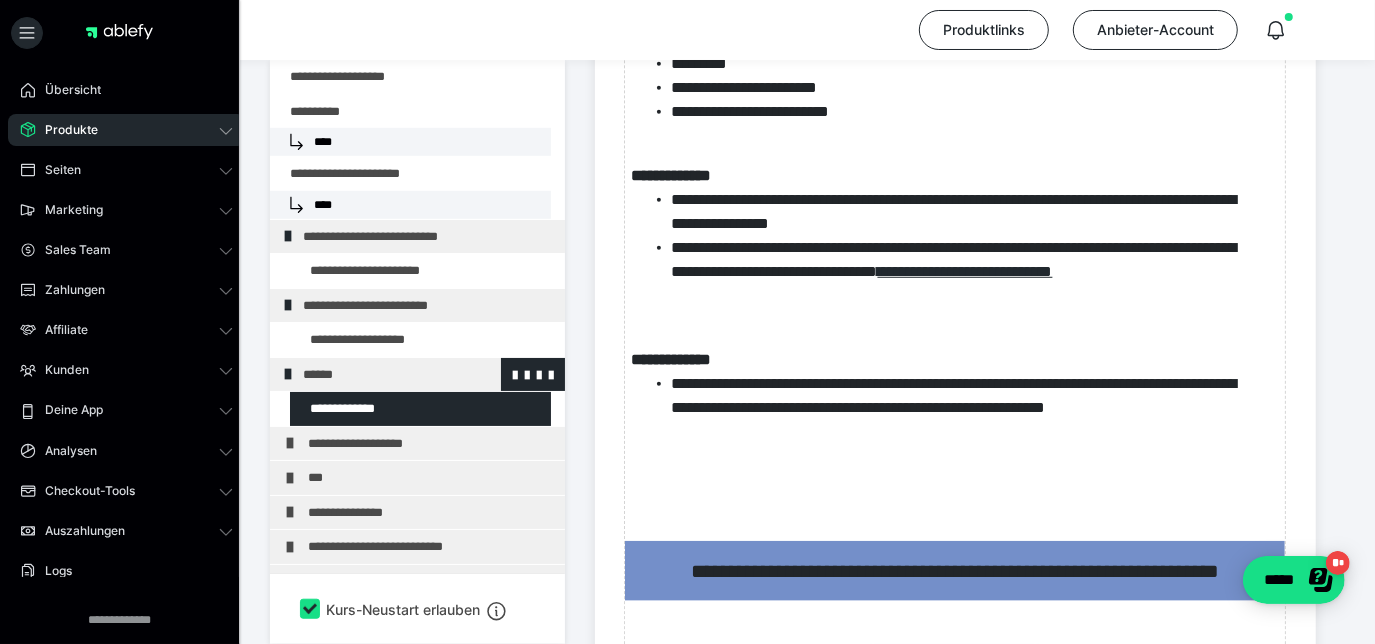 click on "******" at bounding box center [419, 375] 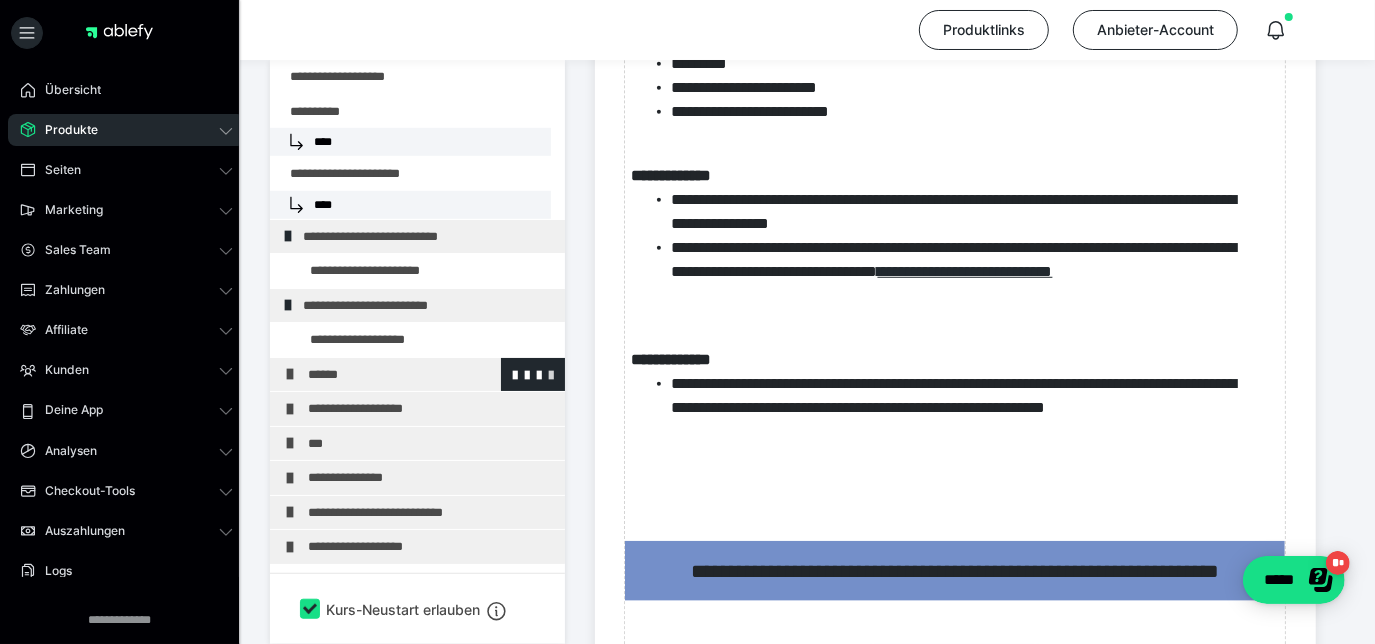 click at bounding box center [551, 374] 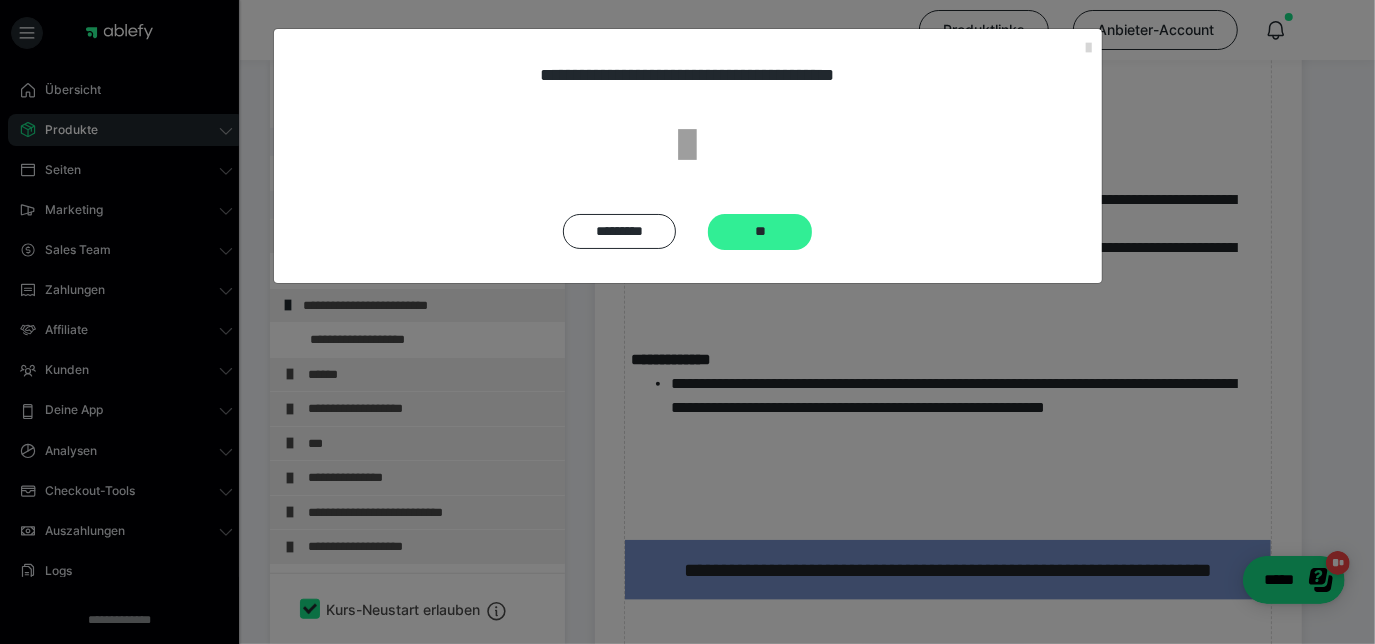 click on "**" at bounding box center [760, 232] 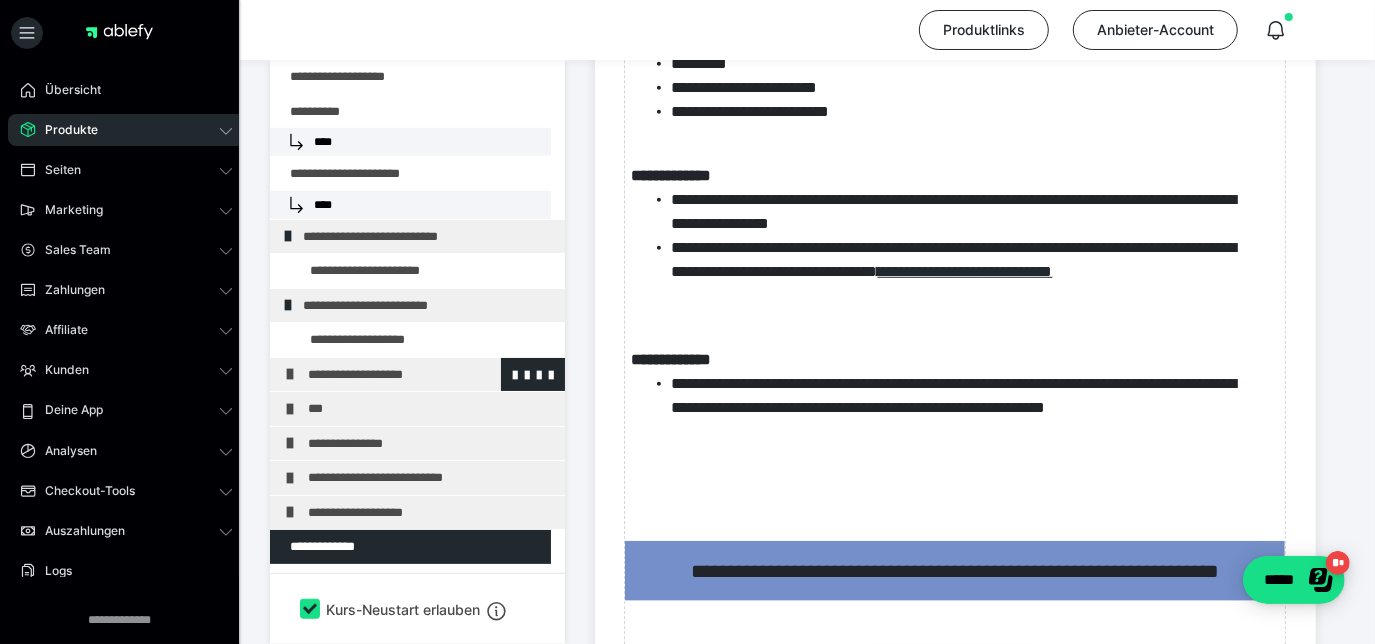 click on "**********" at bounding box center (424, 375) 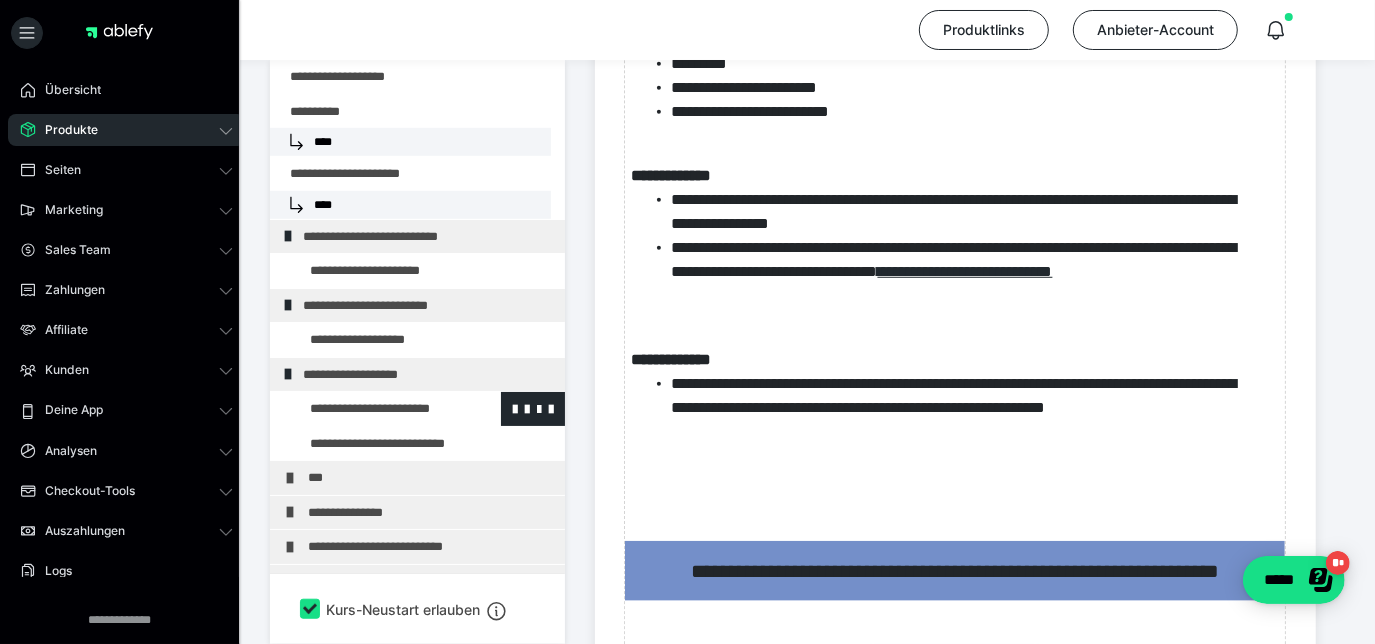 click at bounding box center (375, 409) 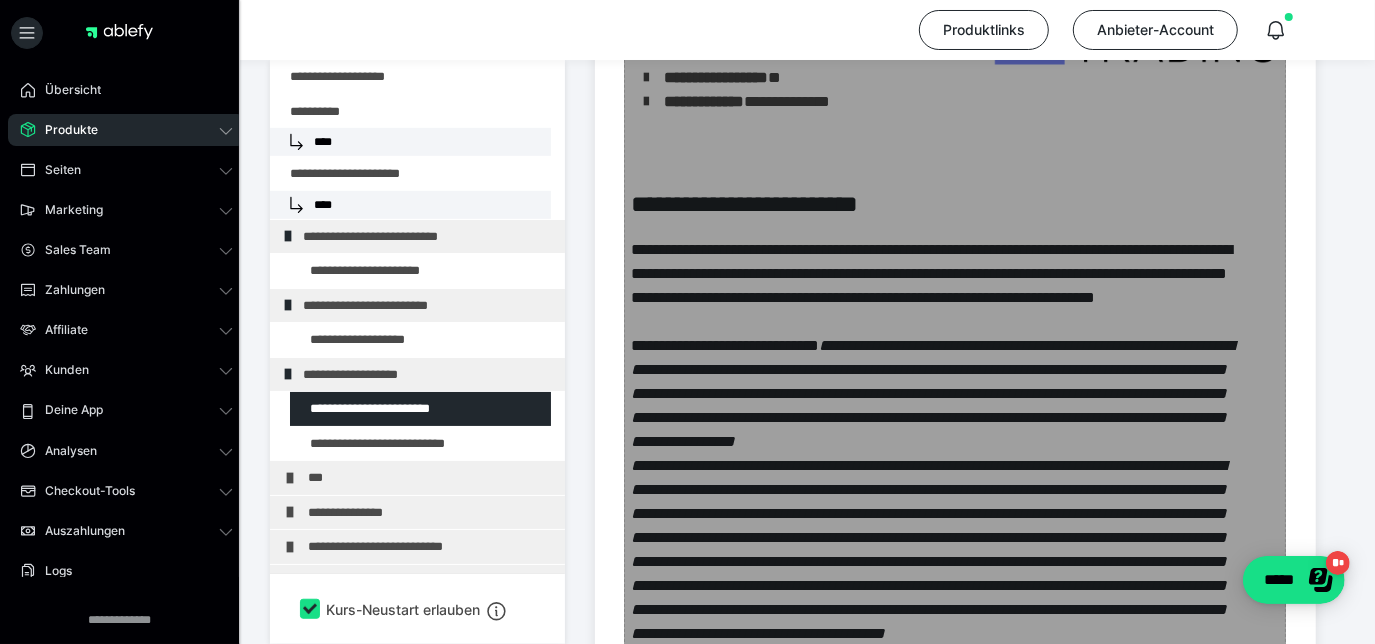 scroll, scrollTop: 664, scrollLeft: 0, axis: vertical 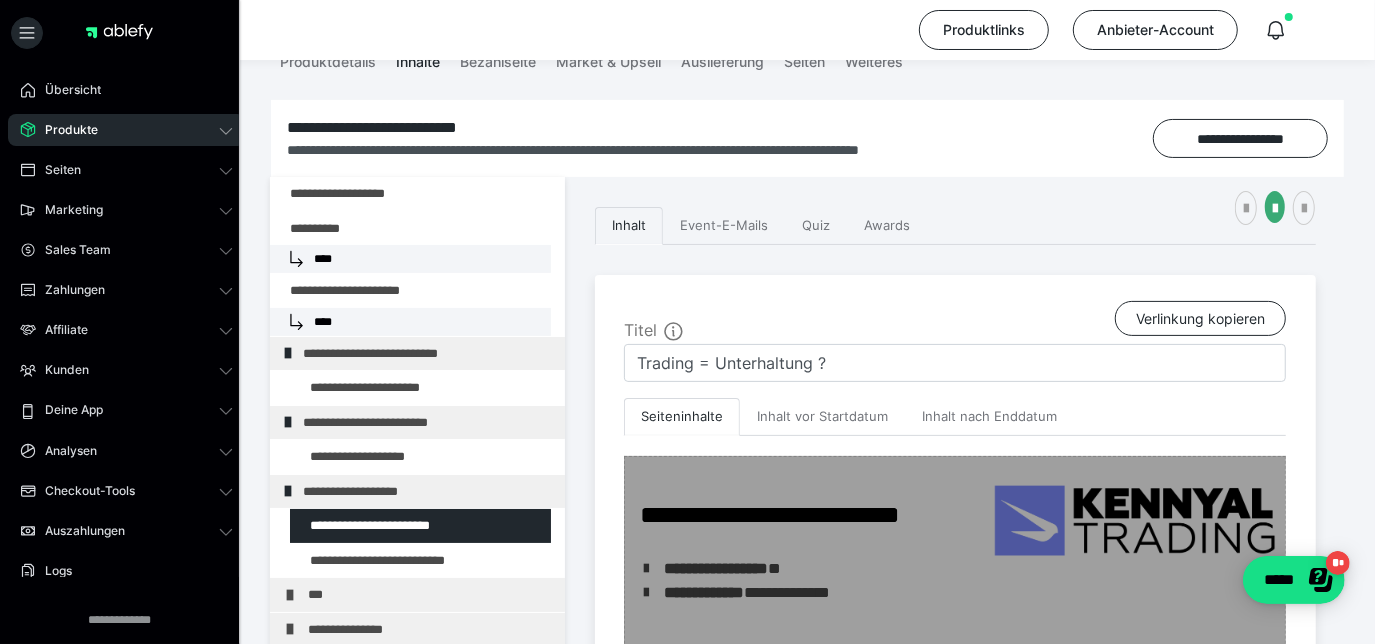 drag, startPoint x: 806, startPoint y: 413, endPoint x: 954, endPoint y: 509, distance: 176.40862 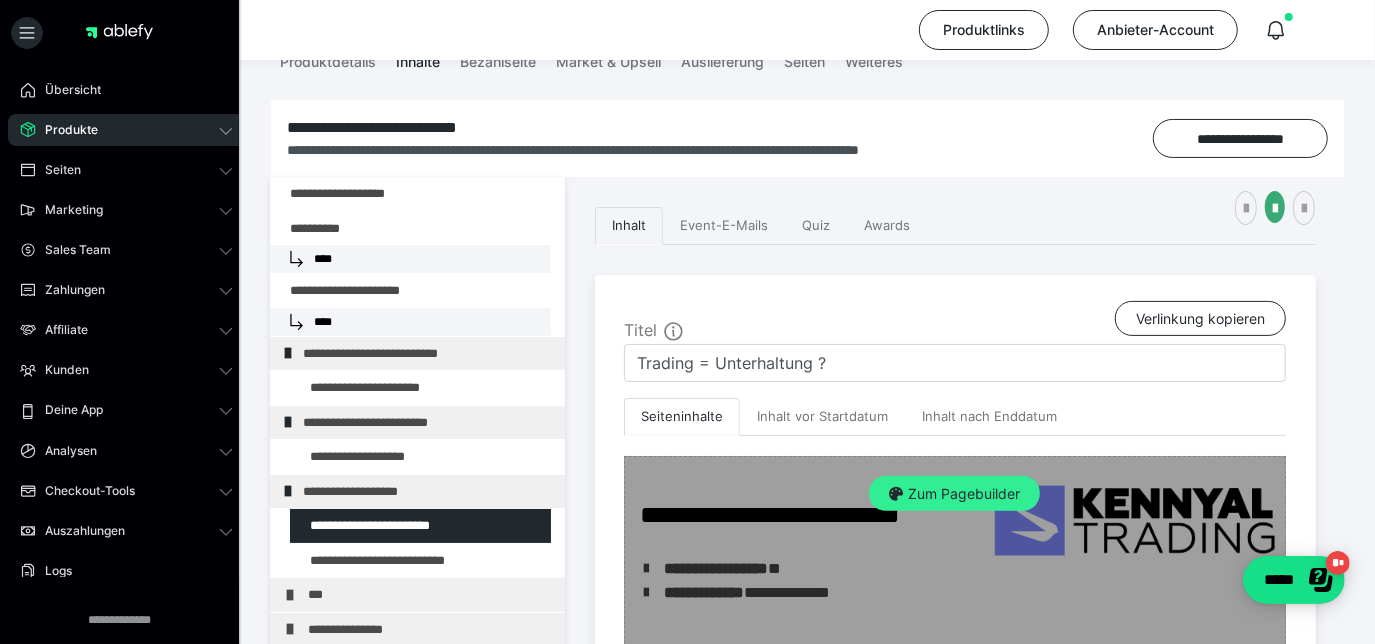 click on "Zum Pagebuilder" at bounding box center [954, 494] 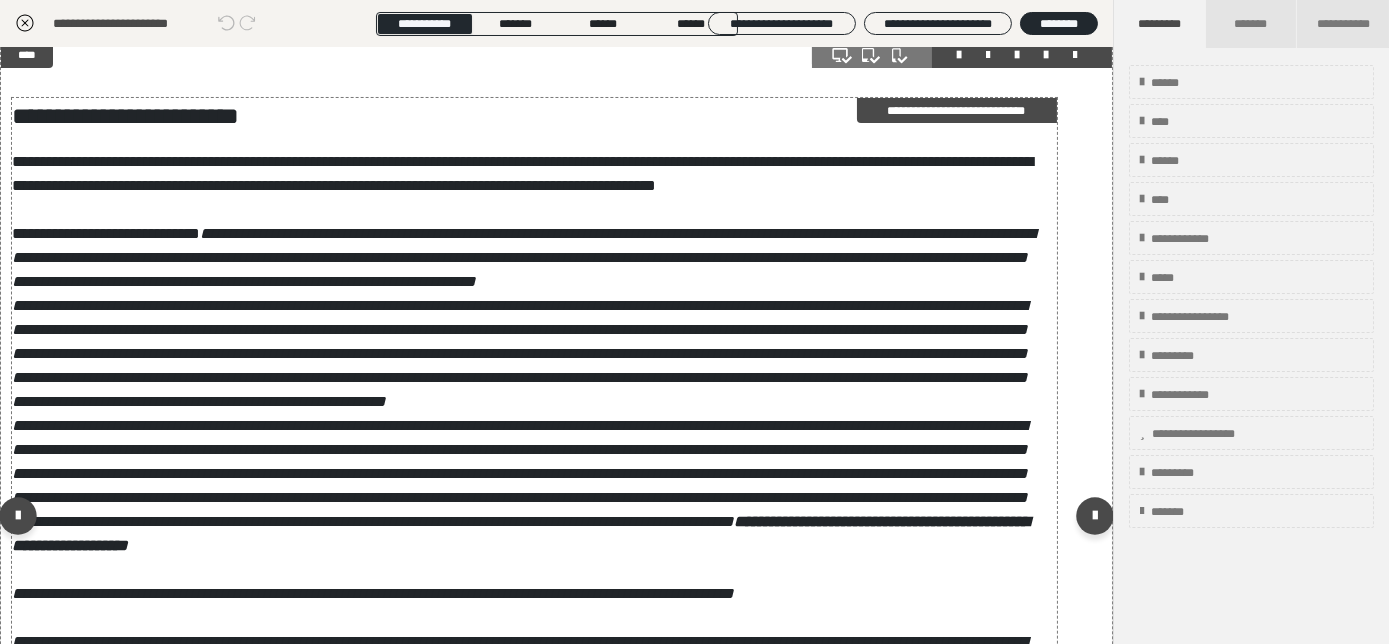 scroll, scrollTop: 195, scrollLeft: 0, axis: vertical 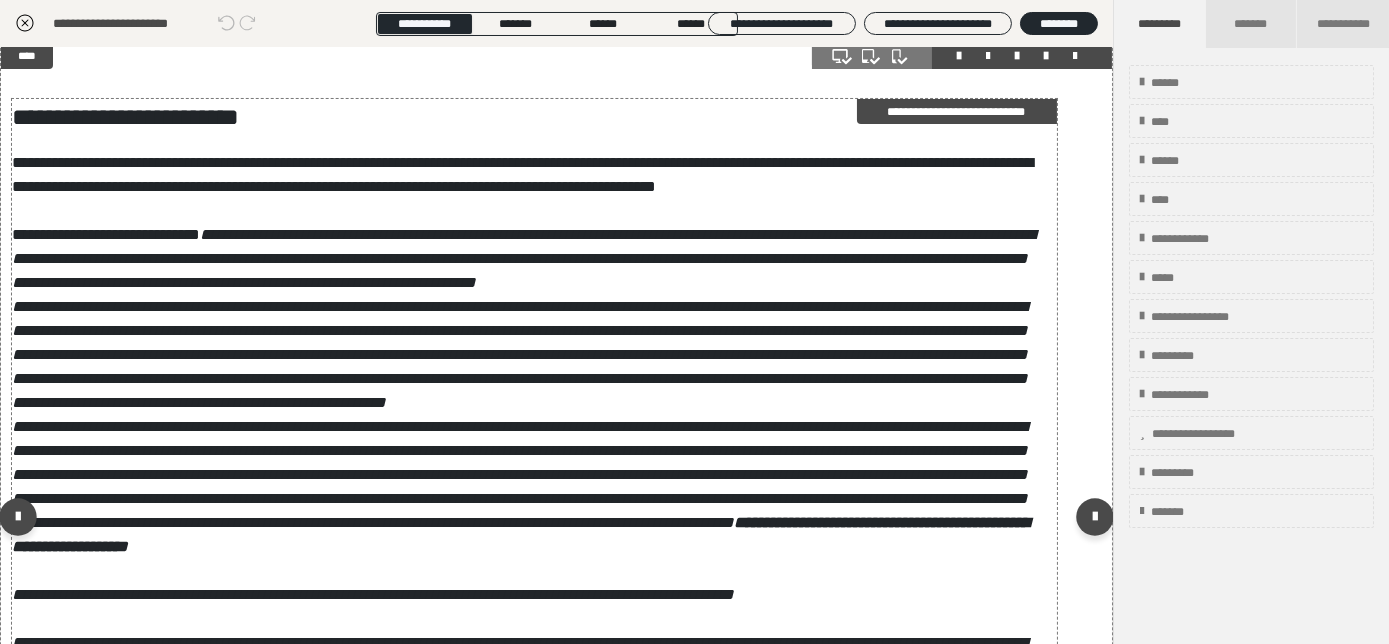 click on "**********" at bounding box center [522, 174] 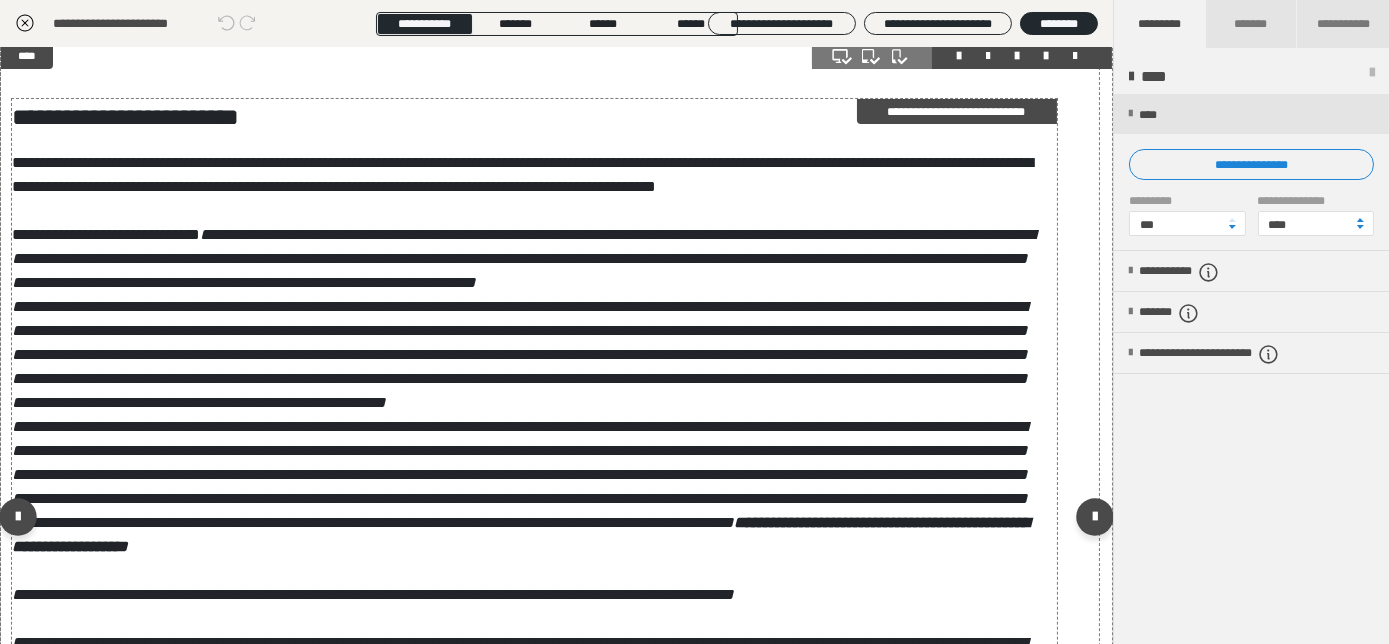 click on "**********" at bounding box center [522, 174] 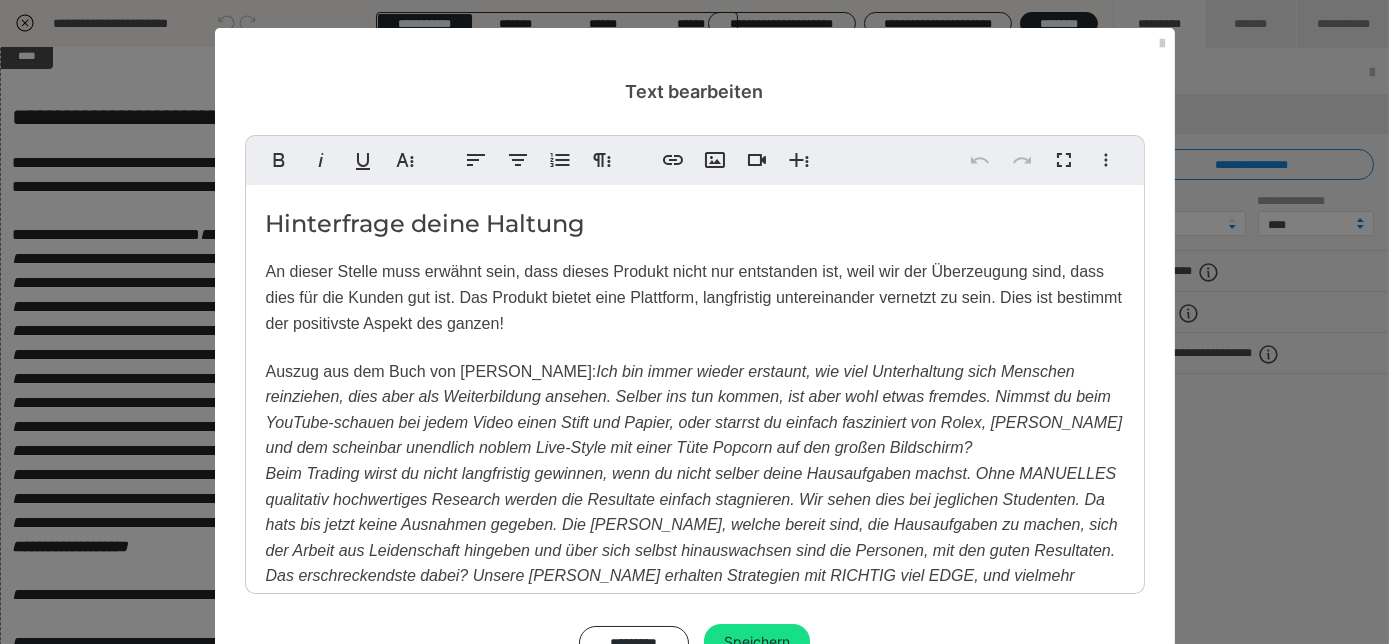 click on "An dieser Stelle muss erwähnt sein, dass dieses Produkt nicht nur entstanden ist, weil wir der Überzeugung sind, dass dies für die Kunden gut ist. Das Produkt bietet eine Plattform, langfristig untereinander vernetzt zu sein. Dies ist bestimmt der positivste Aspekt des ganzen!" at bounding box center [694, 297] 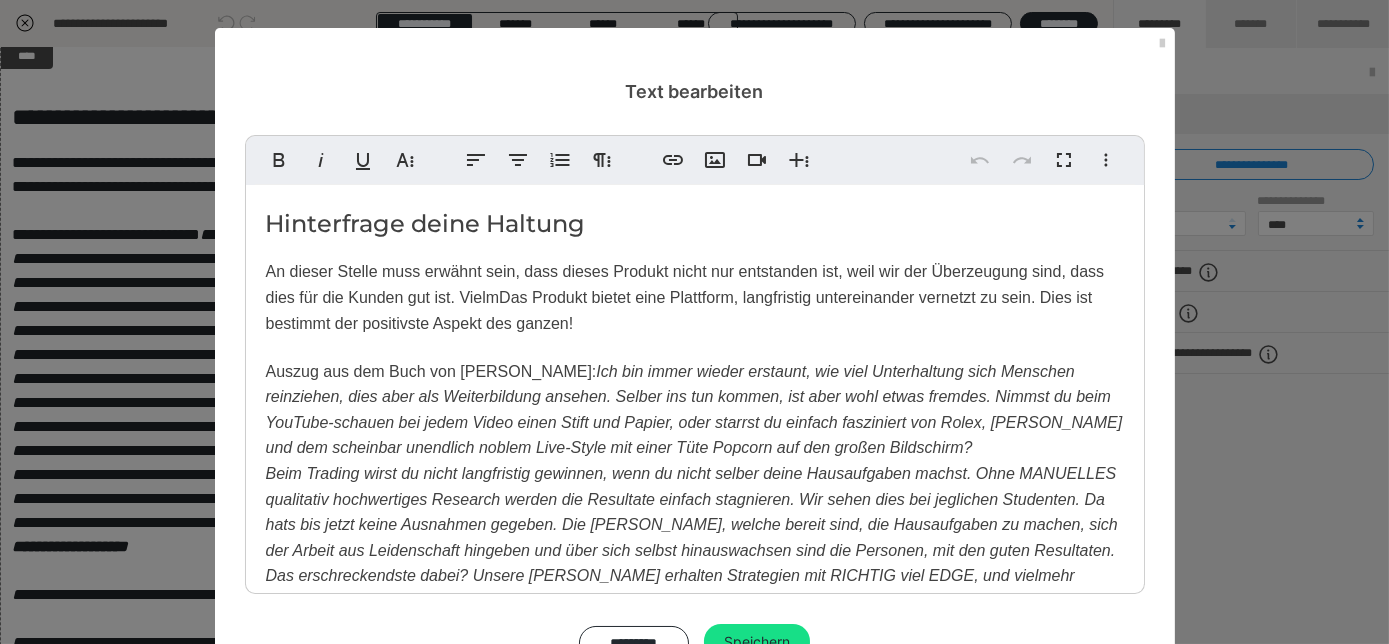 type 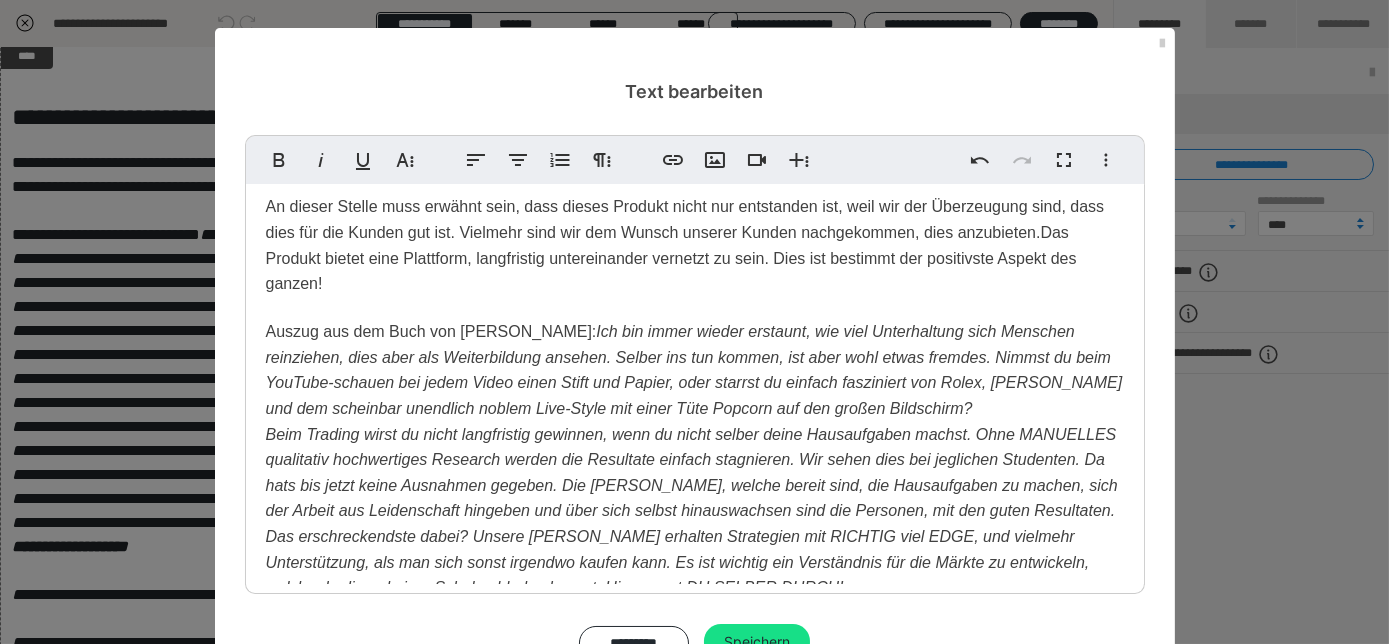 scroll, scrollTop: 60, scrollLeft: 0, axis: vertical 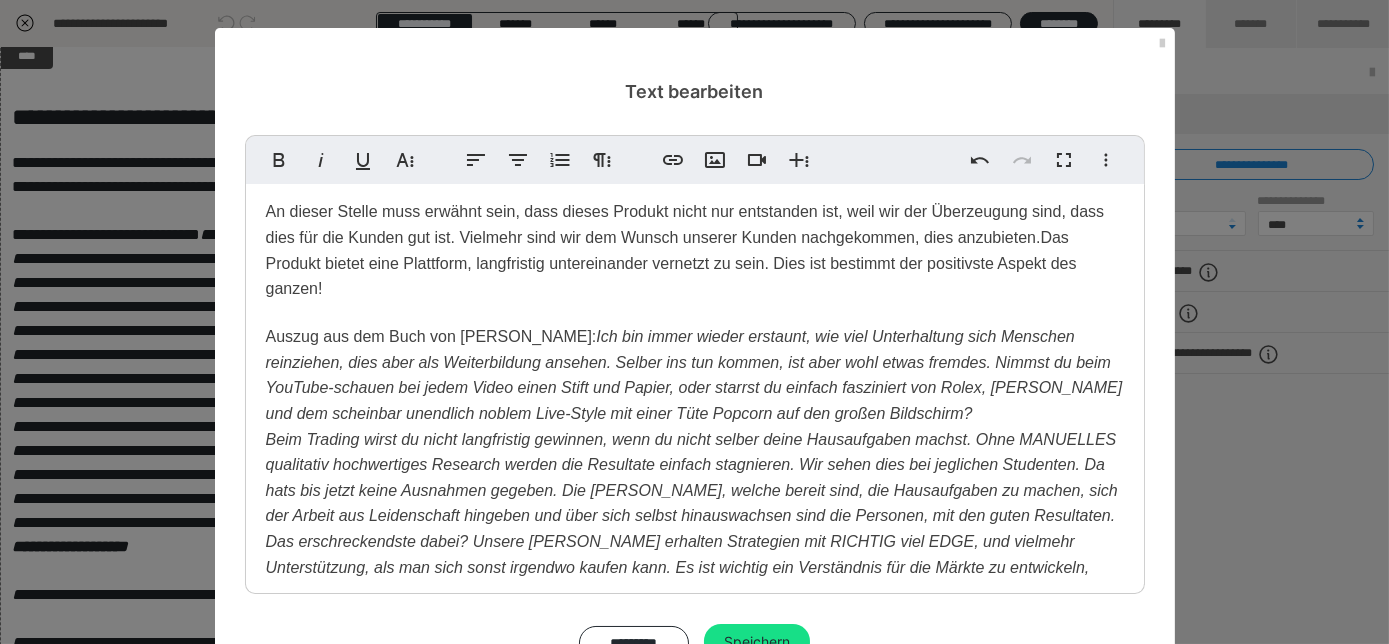 click on "Ich bin immer wieder erstaunt, wie viel Unterhaltung sich Menschen reinziehen, dies aber als Weiterbildung ansehen. Selber ins tun kommen, ist aber wohl etwas fremdes. Nimmst du beim YouTube-schauen bei jedem Video einen Stift und Papier, oder starrst du einfach fasziniert von Rolex, Lambos und dem scheinbar unendlich noblem Live-Style mit einer Tüte Popcorn auf den großen Bildschirm?" at bounding box center [694, 375] 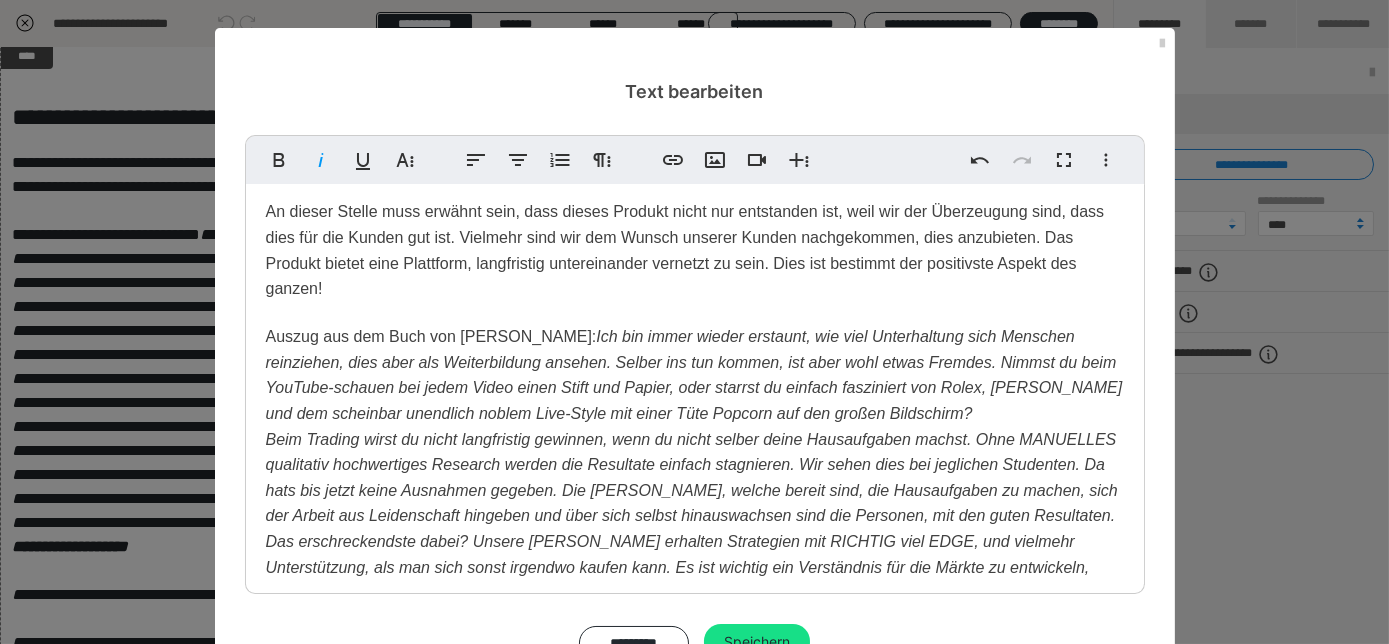 click on "Ich bin immer wieder erstaunt, wie viel Unterhaltung sich Menschen reinziehen, dies aber als Weiterbildung ansehen. Selber ins tun kommen, ist aber wohl etwas F remdes. Nimmst du beim YouTube-schauen bei jedem Video einen Stift und Papier, oder starrst du einfach fasziniert von Rolex, Lambos und dem scheinbar unendlich noblem Live-Style mit einer Tüte Popcorn auf den großen Bildschirm?" at bounding box center (694, 375) 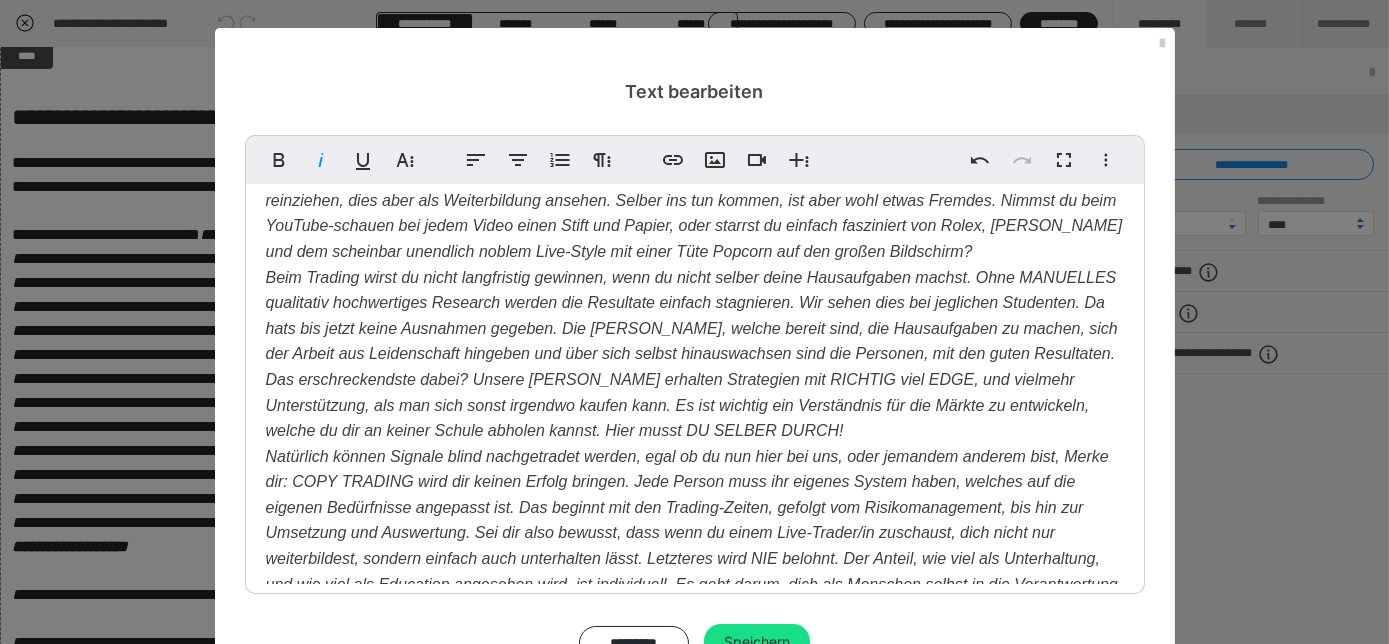 scroll, scrollTop: 221, scrollLeft: 0, axis: vertical 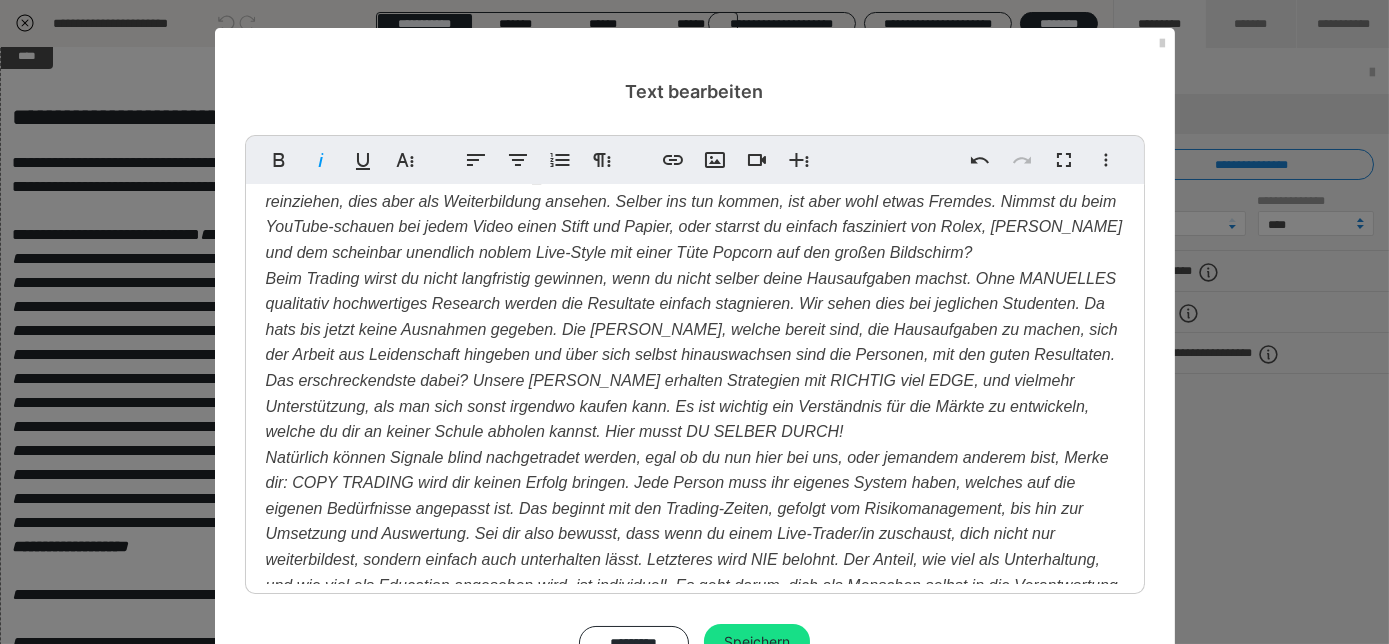 click on "Hinterfrage deine Haltung ​ An dieser Stelle muss erwähnt sein, dass dieses Produkt nicht nur entstanden ist, weil wir der Überzeugung sind, dass dies für die Kunden gut ist. Vielmehr sind wir dem Wunsch unserer Kunden nachgekommen, dies anzubieten. Das Produkt bietet eine Plattform, langfristig untereinander vernetzt zu sein. Dies ist bestimmt der positivste Aspekt des ganzen!  Auszug aus dem Buch von Kenny:  Ich bin immer wieder erstaunt, wie viel Unterhaltung sich Menschen reinziehen, dies aber als Weiterbildung ansehen. Selber ins tun kommen, ist aber wohl etwas F remdes. Nimmst du beim YouTube-schauen bei jedem Video einen Stift und Papier, oder starrst du einfach fasziniert von Rolex, Lambos und dem scheinbar unendlich noblem Live-Style mit einer Tüte Popcorn auf den großen Bildschirm? Beim Trading müssen Entscheidungen vielfach schnell getroffen werden!   Du kannst jetzt deine Entscheidung selbst treffen: Bin ich ein Macher/in oder bin ich da, um mich unterhalten zu lassen?" at bounding box center [695, 440] 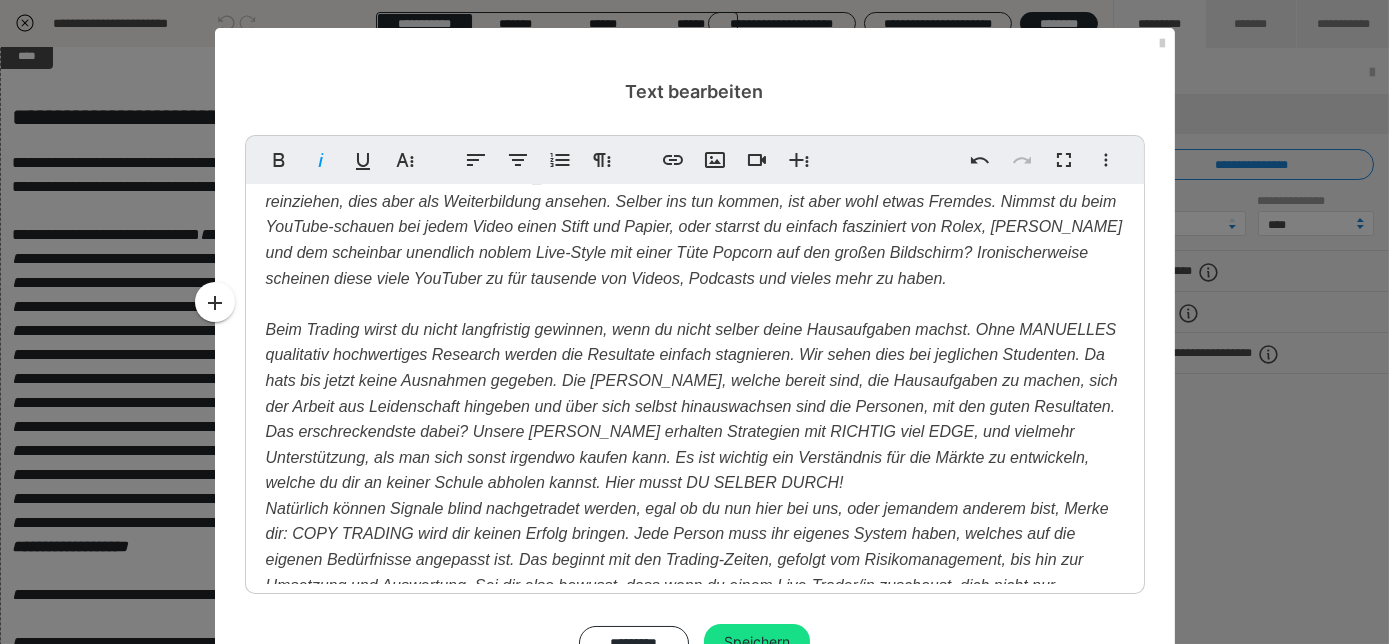click on "Hinterfrage deine Haltung ​ An dieser Stelle muss erwähnt sein, dass dieses Produkt nicht nur entstanden ist, weil wir der Überzeugung sind, dass dies für die Kunden gut ist. Vielmehr sind wir dem Wunsch unserer Kunden nachgekommen, dies anzubieten. Das Produkt bietet eine Plattform, langfristig untereinander vernetzt zu sein. Dies ist bestimmt der positivste Aspekt des ganzen!  Auszug aus dem Buch von Kenny:  Ich bin immer wieder erstaunt, wie viel Unterhaltung sich Menschen reinziehen, dies aber als Weiterbildung ansehen. Selber ins tun kommen, ist aber wohl etwas Fremdes. Nimmst du beim YouTube-schauen bei jedem Video einen Stift und Papier, oder starrst du einfach fasziniert von Rolex, Lambos und dem scheinbar unendlich noblem Live-Style mit einer Tüte Popcorn auf den großen Bildschirm? Ironischerweise scheinen diese viele YouTuber zu für tausende von Videos, Podcasts und vieles mehr zu haben.  ​ Beim Trading müssen Entscheidungen vielfach schnell getroffen werden!" at bounding box center [695, 465] 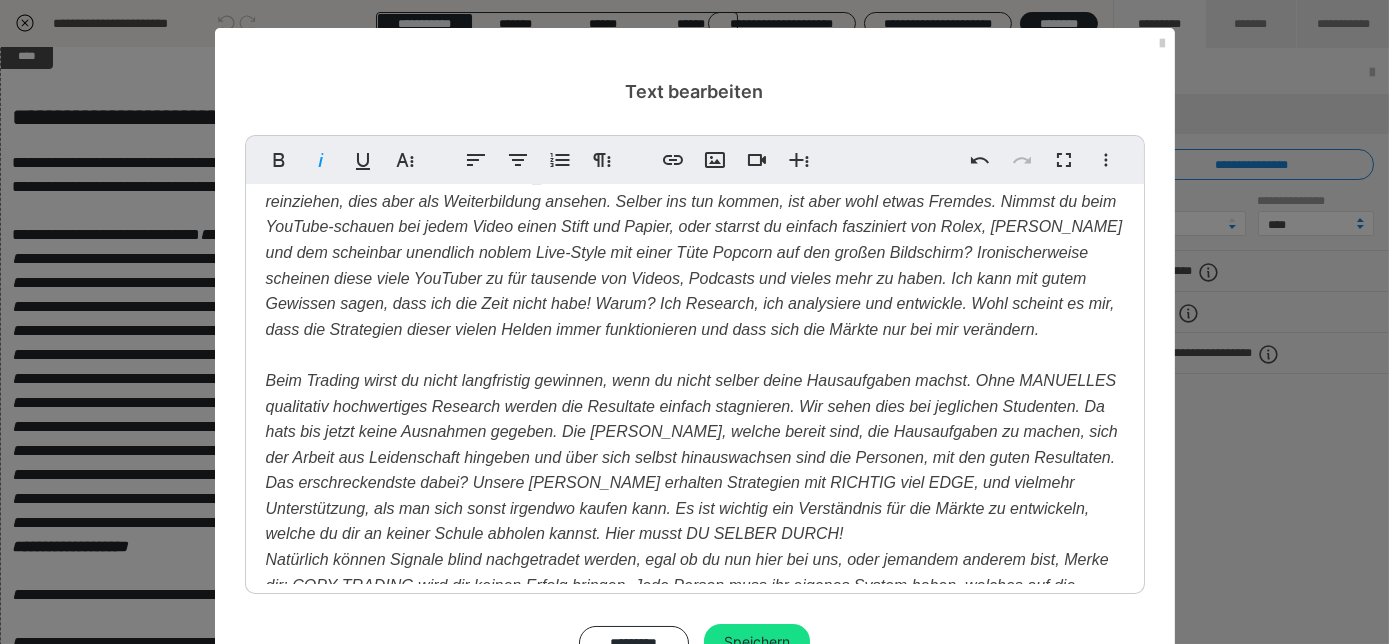 click on "Beim Trading wirst du nicht langfristig gewinnen, wenn du nicht selber deine Hausaufgaben machst. Ohne MANUELLES qualitativ hochwertiges Research werden die Resultate einfach stagnieren. Wir sehen dies bei jeglichen Studenten. Da hats bis jetzt keine Ausnahmen gegeben. Die Schüler, welche bereit sind, die Hausaufgaben zu machen, sich der Arbeit aus Leidenschaft hingeben und über sich selbst hinauswachsen sind die Personen, mit den guten Resultaten. Das erschreckendste dabei? Unsere Schüler erhalten Strategien mit RICHTIG viel EDGE, und vielmehr Unterstützung, als man sich sonst irgendwo kaufen kann. Es ist wichtig ein Verständnis für die Märkte zu entwickeln, welche du dir an keiner Schule abholen kannst. Hier musst DU SELBER DURCH!" at bounding box center [692, 457] 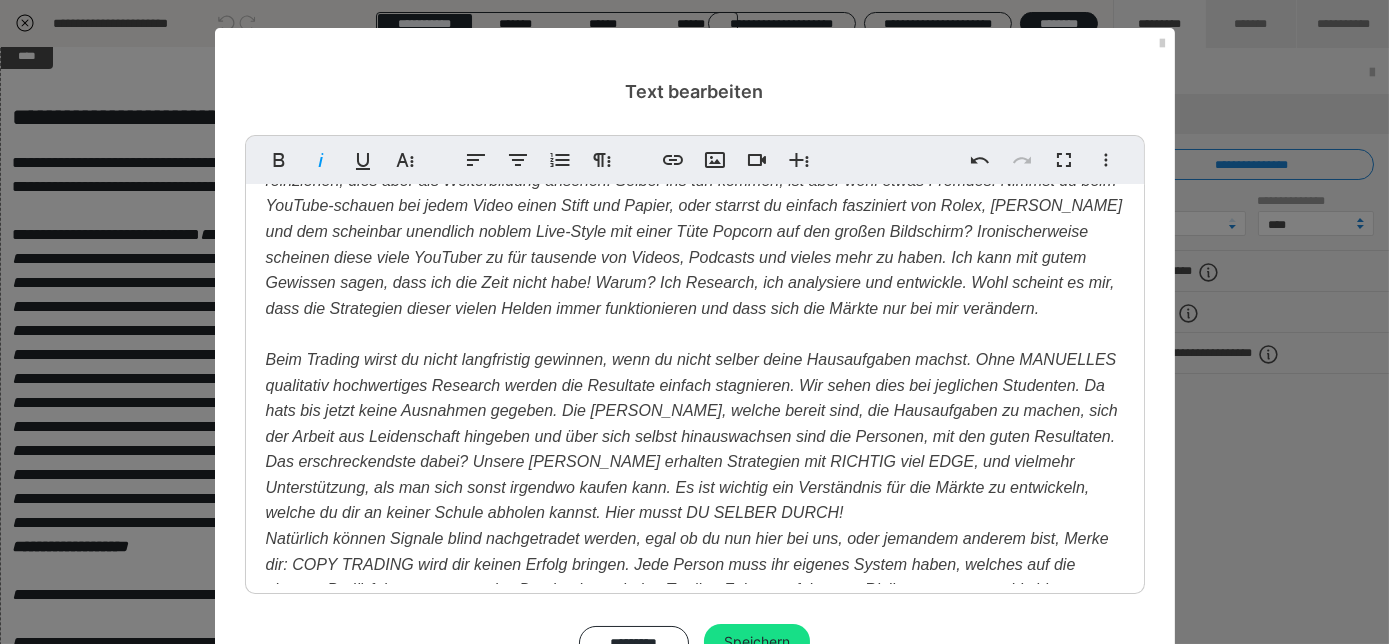 scroll, scrollTop: 242, scrollLeft: 0, axis: vertical 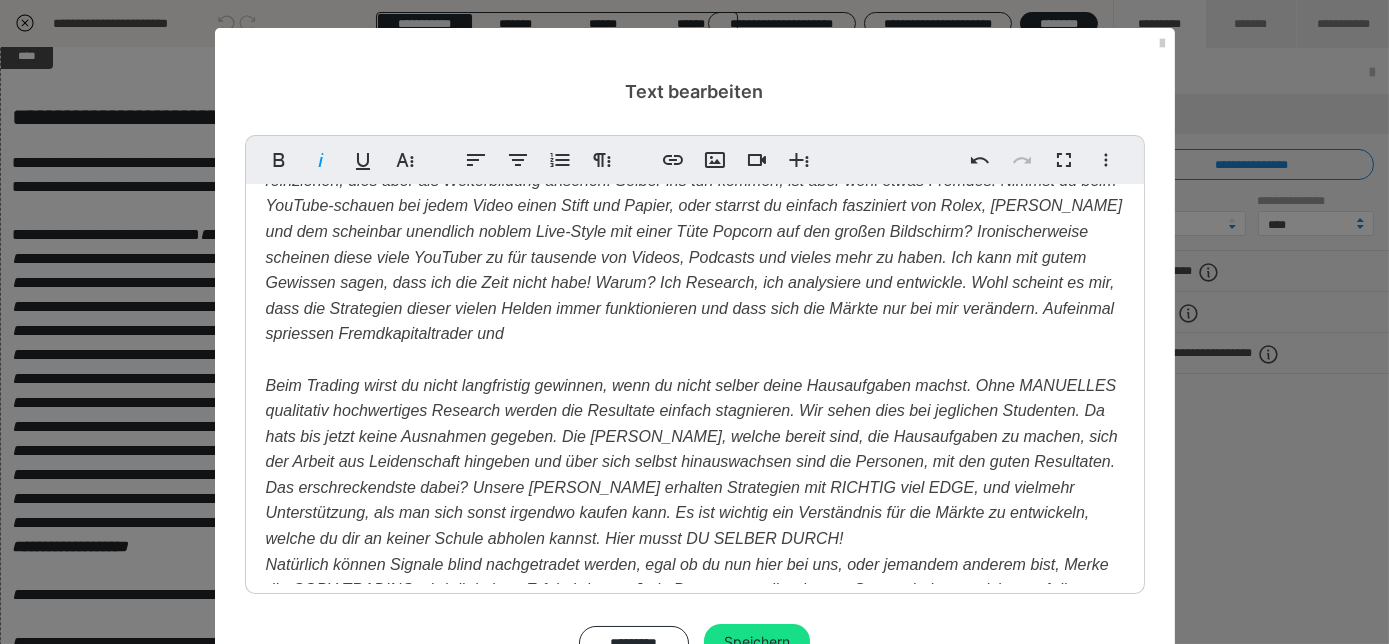 click on "Hinterfrage deine Haltung ​ An dieser Stelle muss erwähnt sein, dass dieses Produkt nicht nur entstanden ist, weil wir der Überzeugung sind, dass dies für die Kunden gut ist. Vielmehr sind wir dem Wunsch unserer Kunden nachgekommen, dies anzubieten. Das Produkt bietet eine Plattform, langfristig untereinander vernetzt zu sein. Dies ist bestimmt der positivste Aspekt des ganzen!  Auszug aus dem Buch von Kenny:  ​ Beim Trading müssen Entscheidungen vielfach schnell getroffen werden!   Du kannst jetzt deine Entscheidung selbst treffen: Bin ich ein Macher/in oder bin ich da, um mich unterhalten zu lassen? Egal wo du zuschaust, du dich weiterbildest oder einfach nur unterhalten lässt. Kenne den Gesamtkontext, welche die Strategien der tradenden Person verlangen. Hier ein Beispiel: Situation: Gemeinsames Live-Trading 1x pro Woche am Mittwoch" at bounding box center [695, 483] 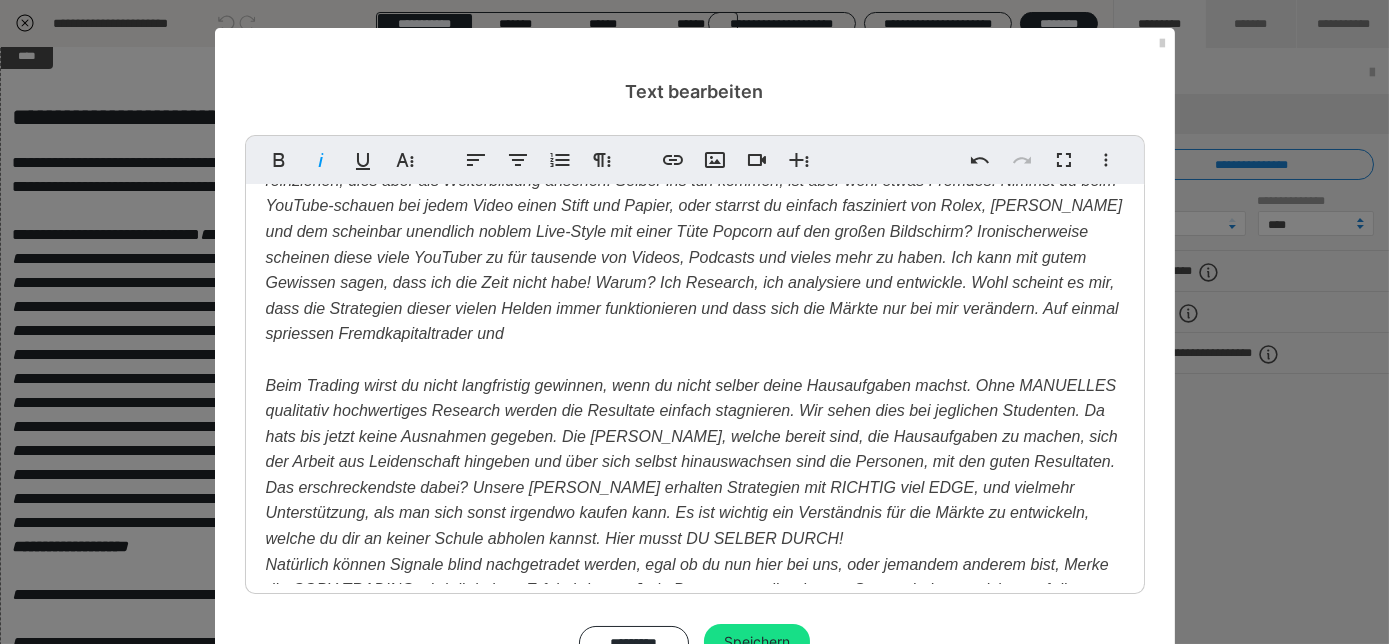 click on "Ich bin immer wieder erstaunt, wie viel Unterhaltung sich Menschen reinziehen, dies aber als Weiterbildung ansehen. Selber ins tun kommen, ist aber wohl etwas Fremdes. Nimmst du beim YouTube-schauen bei jedem Video einen Stift und Papier, oder starrst du einfach fasziniert von Rolex, Lambos und dem scheinbar unendlich noblem Live-Style mit einer Tüte Popcorn auf den großen Bildschirm? Ironischerweise scheinen diese viele YouTuber zu für tausende von Videos, Podcasts und vieles mehr zu haben. Ich kann mit gutem Gewissen sagen, dass ich die Zeit nicht habe! Warum? Ich Research, ich analysiere und entwickle. Wohl scheint es mir, dass die Strategien dieser vielen Helden immer funktionieren und dass sich die Märkte nur bei mir verändern. Auf einmal spriessen Fremdkapitaltrader und" at bounding box center [694, 244] 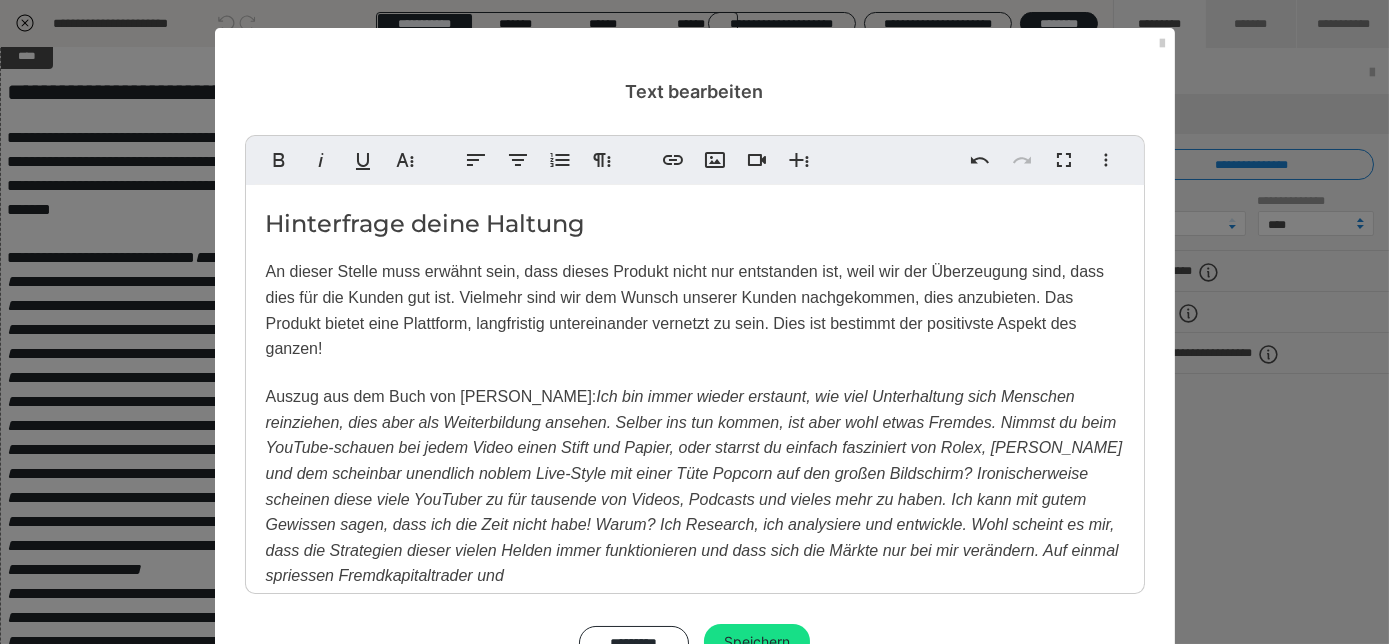 click on "Ich bin immer wieder erstaunt, wie viel Unterhaltung sich Menschen reinziehen, dies aber als Weiterbildung ansehen. Selber ins tun kommen, ist aber wohl etwas Fremdes. Nimmst du beim YouTube-schauen bei jedem Video einen Stift und Papier, oder starrst du einfach fasziniert von Rolex, Lambos und dem scheinbar unendlich noblem Live-Style mit einer Tüte Popcorn auf den großen Bildschirm? Ironischerweise scheinen diese viele YouTuber zu für tausende von Videos, Podcasts und vieles mehr zu haben. Ich kann mit gutem Gewissen sagen, dass ich die Zeit nicht habe! Warum? Ich Research, ich analysiere und entwickle. Wohl scheint es mir, dass die Strategien dieser vielen Helden immer funktionieren und dass sich die Märkte nur bei mir verändern. Auf einmal spriessen Fremdkapitaltrader und" at bounding box center [694, 486] 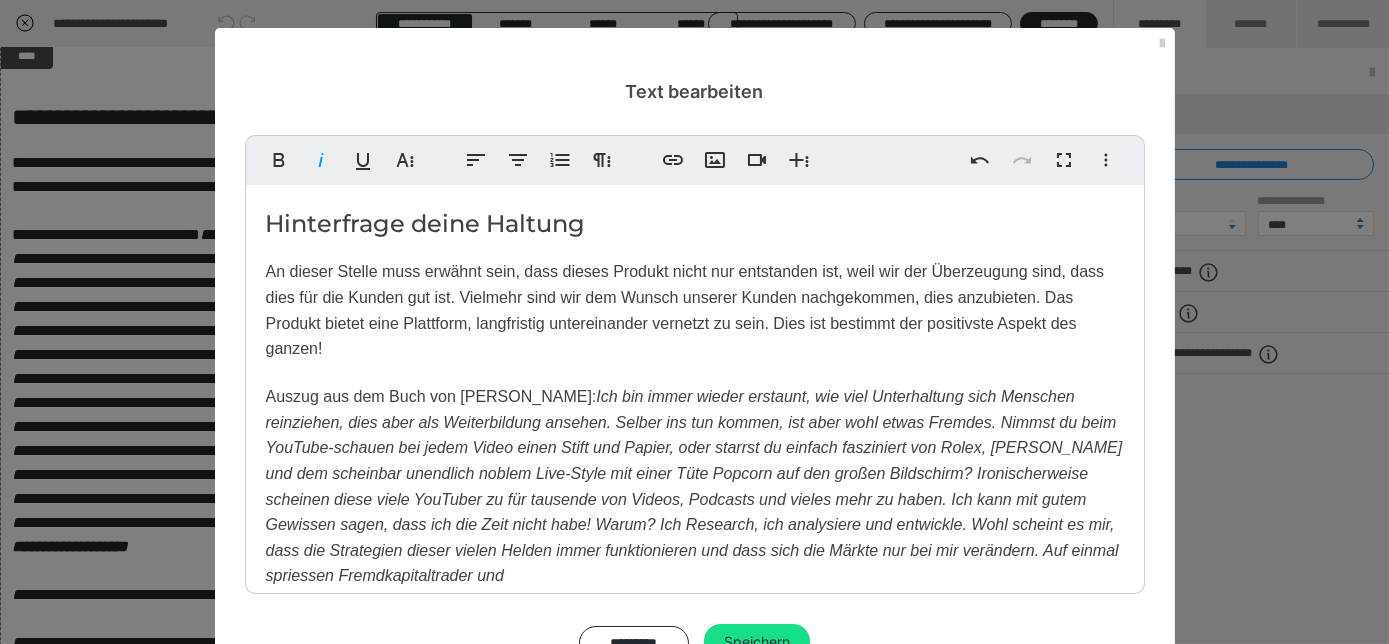 drag, startPoint x: 301, startPoint y: 330, endPoint x: 680, endPoint y: 457, distance: 399.7124 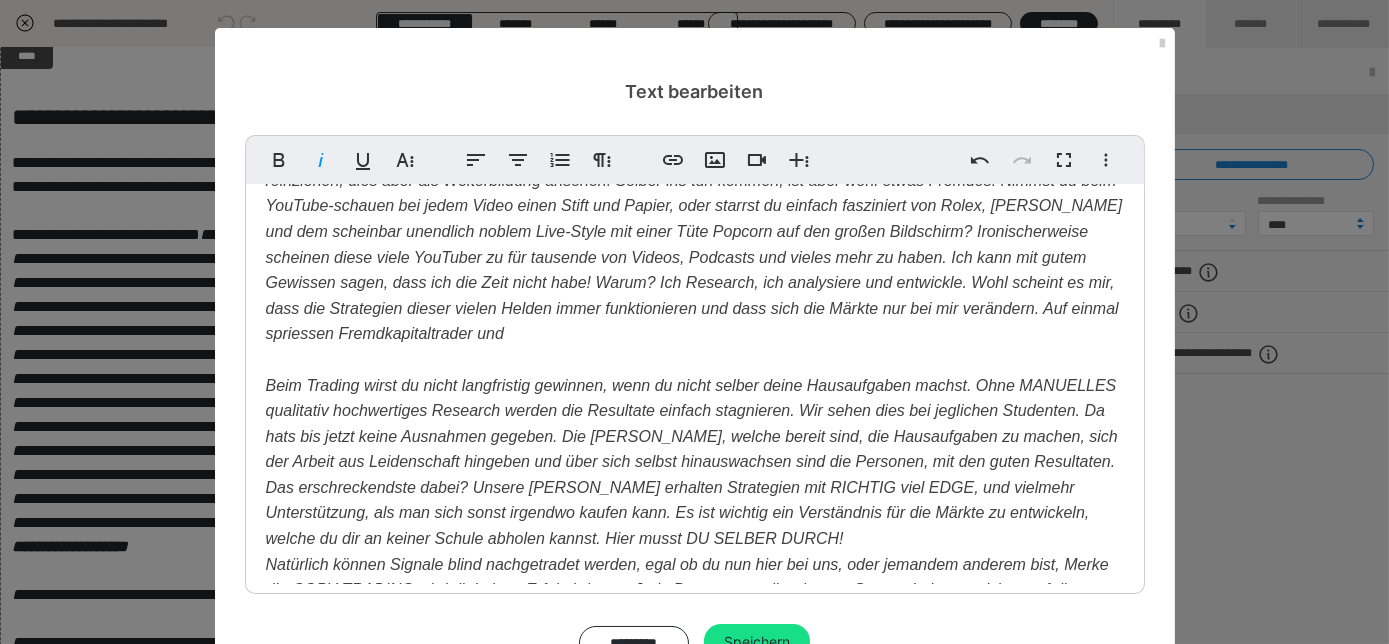 click on "Ich bin immer wieder erstaunt, wie viel Unterhaltung sich Menschen reinziehen, dies aber als Weiterbildung ansehen. Selber ins tun kommen, ist aber wohl etwas Fremdes. Nimmst du beim YouTube-schauen bei jedem Video einen Stift und Papier, oder starrst du einfach fasziniert von Rolex, Lambos und dem scheinbar unendlich noblem Live-Style mit einer Tüte Popcorn auf den großen Bildschirm? Ironischerweise scheinen diese viele YouTuber zu für tausende von Videos, Podcasts und vieles mehr zu haben. Ich kann mit gutem Gewissen sagen, dass ich die Zeit nicht habe! Warum? Ich Research, ich analysiere und entwickle. Wohl scheint es mir, dass die Strategien dieser vielen Helden immer funktionieren und dass sich die Märkte nur bei mir verändern. Auf einmal spriessen Fremdkapitaltrader und" at bounding box center (694, 244) 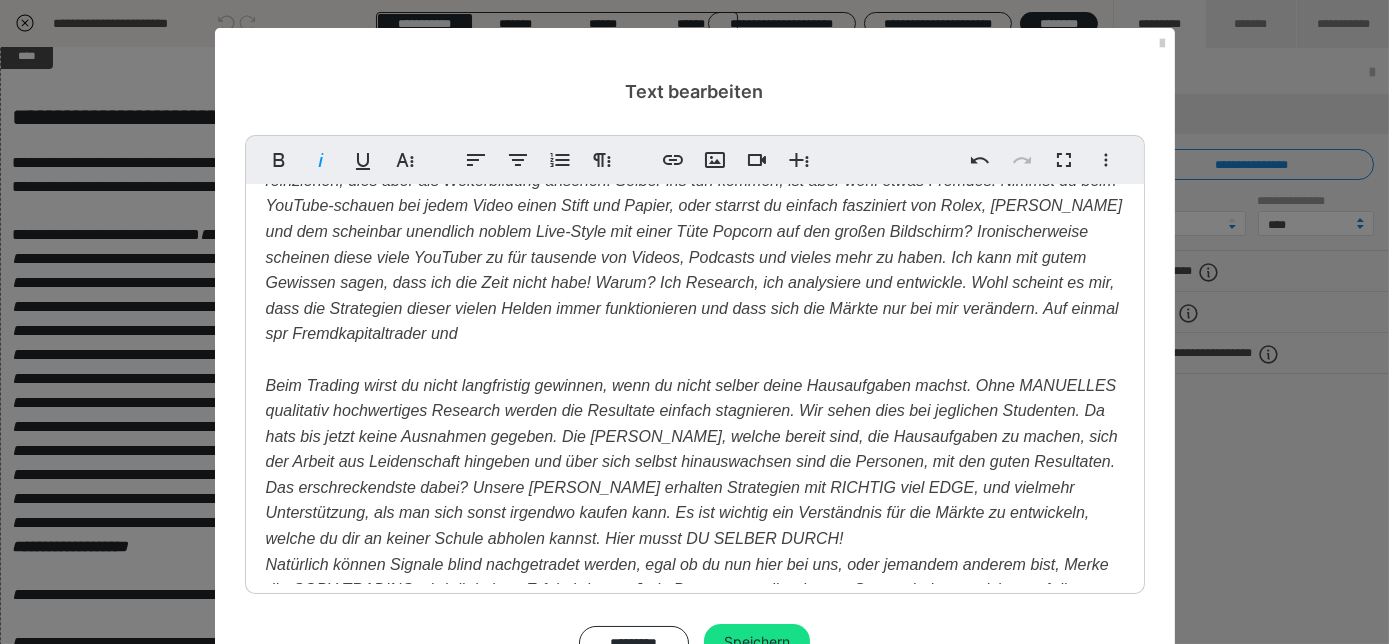 type 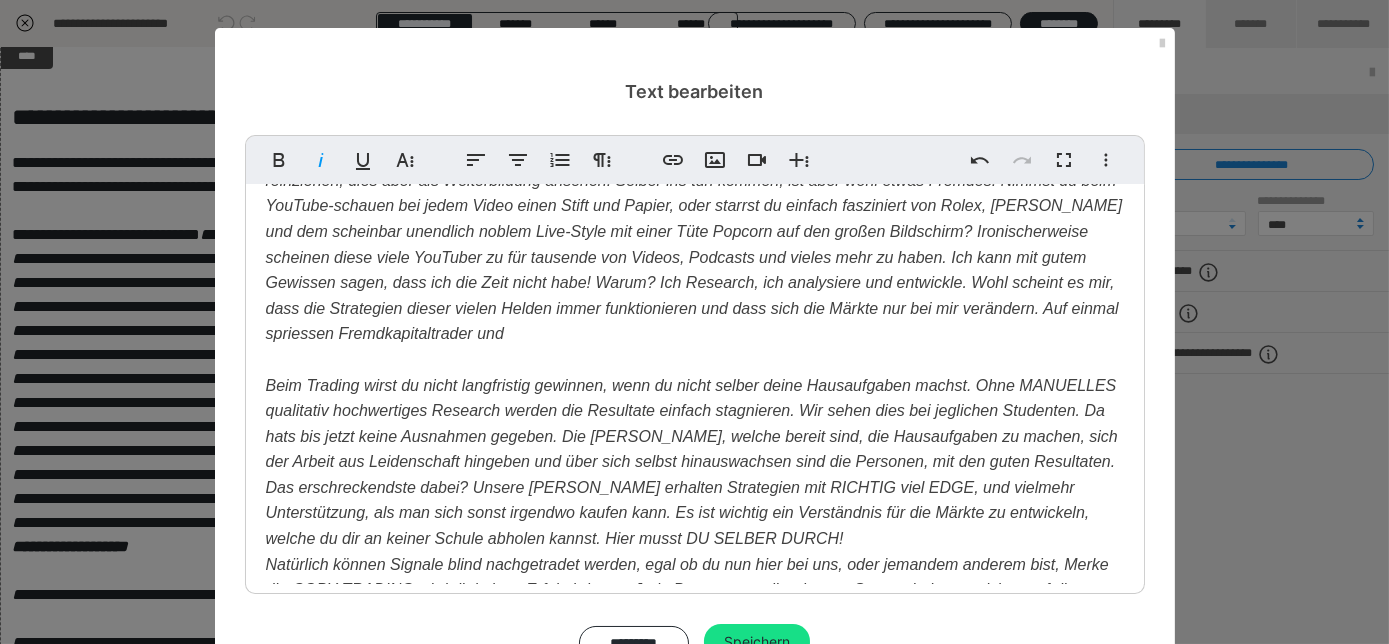 click on "Hinterfrage deine Haltung ​ An dieser Stelle muss erwähnt sein, dass dieses Produkt nicht nur entstanden ist, weil wir der Überzeugung sind, dass dies für die Kunden gut ist. Vielmehr sind wir dem Wunsch unserer Kunden nachgekommen, dies anzubieten. Das Produkt bietet eine Plattform, langfristig untereinander vernetzt zu sein. Dies ist bestimmt der positivste Aspekt des ganzen!  Auszug aus dem Buch von Kenny:  ​ Beim Trading müssen Entscheidungen vielfach schnell getroffen werden!   Du kannst jetzt deine Entscheidung selbst treffen: Bin ich ein Macher/in oder bin ich da, um mich unterhalten zu lassen? Egal wo du zuschaust, du dich weiterbildest oder einfach nur unterhalten lässt. Kenne den Gesamtkontext, welche die Strategien der tradenden Person verlangen. Hier ein Beispiel: Situation: Gemeinsames Live-Trading 1x pro Woche am Mittwoch" at bounding box center (695, 483) 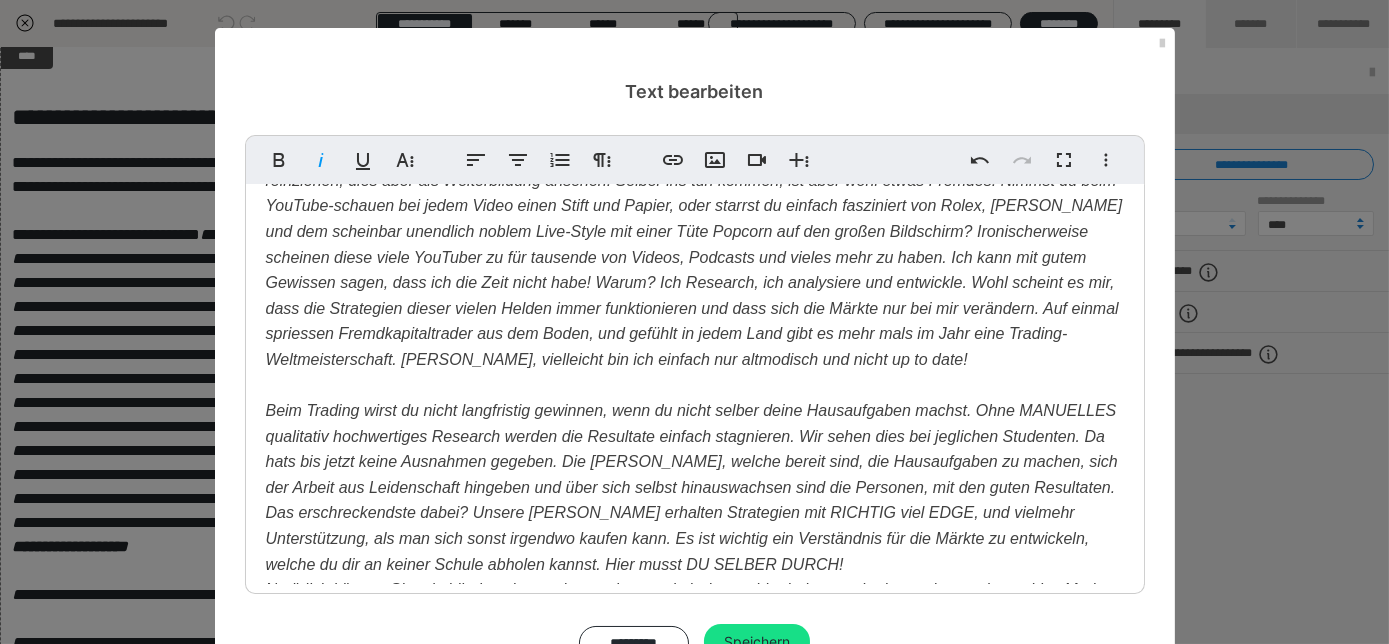 click on "Ich bin immer wieder erstaunt, wie viel Unterhaltung sich Menschen reinziehen, dies aber als Weiterbildung ansehen. Selber ins tun kommen, ist aber wohl etwas Fremdes. Nimmst du beim YouTube-schauen bei jedem Video einen Stift und Papier, oder starrst du einfach fasziniert von Rolex, Lambos und dem scheinbar unendlich noblem Live-Style mit einer Tüte Popcorn auf den großen Bildschirm? Ironischerweise scheinen diese viele YouTuber zu für tausende von Videos, Podcasts und vieles mehr zu haben. Ich kann mit gutem Gewissen sagen, dass ich die Zeit nicht habe! Warum? Ich Research, ich analysiere und entwickle. Wohl scheint es mir, dass die Strategien dieser vielen Helden immer funktionieren und dass sich die Märkte nur bei mir verändern. Auf einmal spriessen Fremdkapitaltrader aus dem Boden, und gefühlt in jedem Land gibt es mehr mals im Jahr eine Trading-Weltmeisterschaft. Naja, vielleicht bin ich einfach nur altmodisch und nicht up to date!" at bounding box center (694, 257) 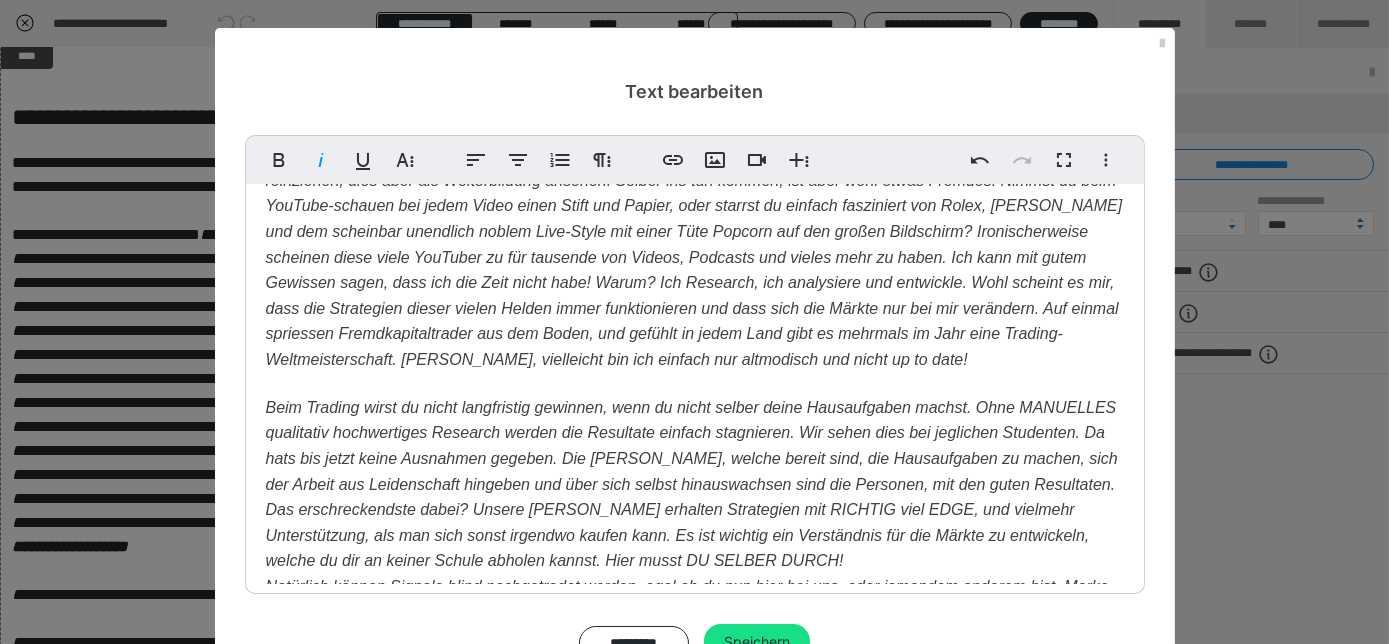 click on "Ich bin immer wieder erstaunt, wie viel Unterhaltung sich Menschen reinziehen, dies aber als Weiterbildung ansehen. Selber ins tun kommen, ist aber wohl etwas Fremdes. Nimmst du beim YouTube-schauen bei jedem Video einen Stift und Papier, oder starrst du einfach fasziniert von Rolex, Lambos und dem scheinbar unendlich noblem Live-Style mit einer Tüte Popcorn auf den großen Bildschirm? Ironischerweise scheinen diese viele YouTuber zu für tausende von Videos, Podcasts und vieles mehr zu haben. Ich kann mit gutem Gewissen sagen, dass ich die Zeit nicht habe! Warum? Ich Research, ich analysiere und entwickle. Wohl scheint es mir, dass die Strategien dieser vielen Helden immer funktionieren und dass sich die Märkte nur bei mir verändern. Auf einmal spriessen Fremdkapitaltrader aus dem Boden, und gefühlt in jedem Land gibt es mehr" at bounding box center [694, 244] 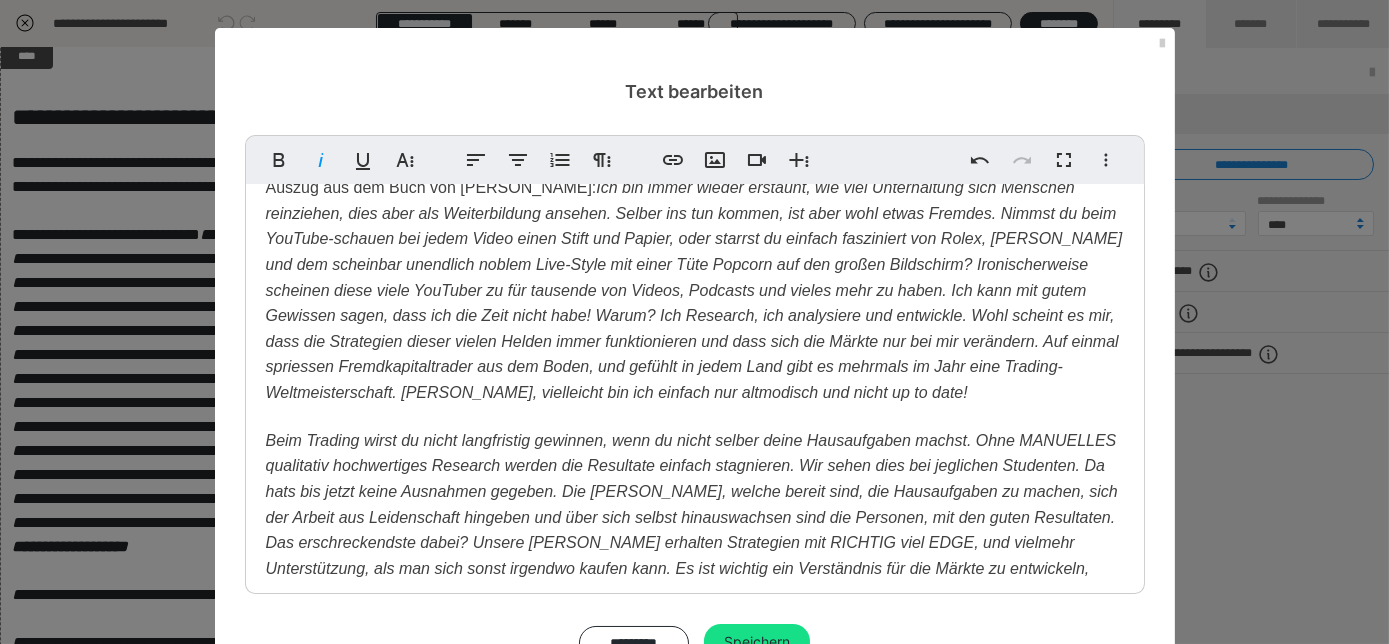 scroll, scrollTop: 210, scrollLeft: 0, axis: vertical 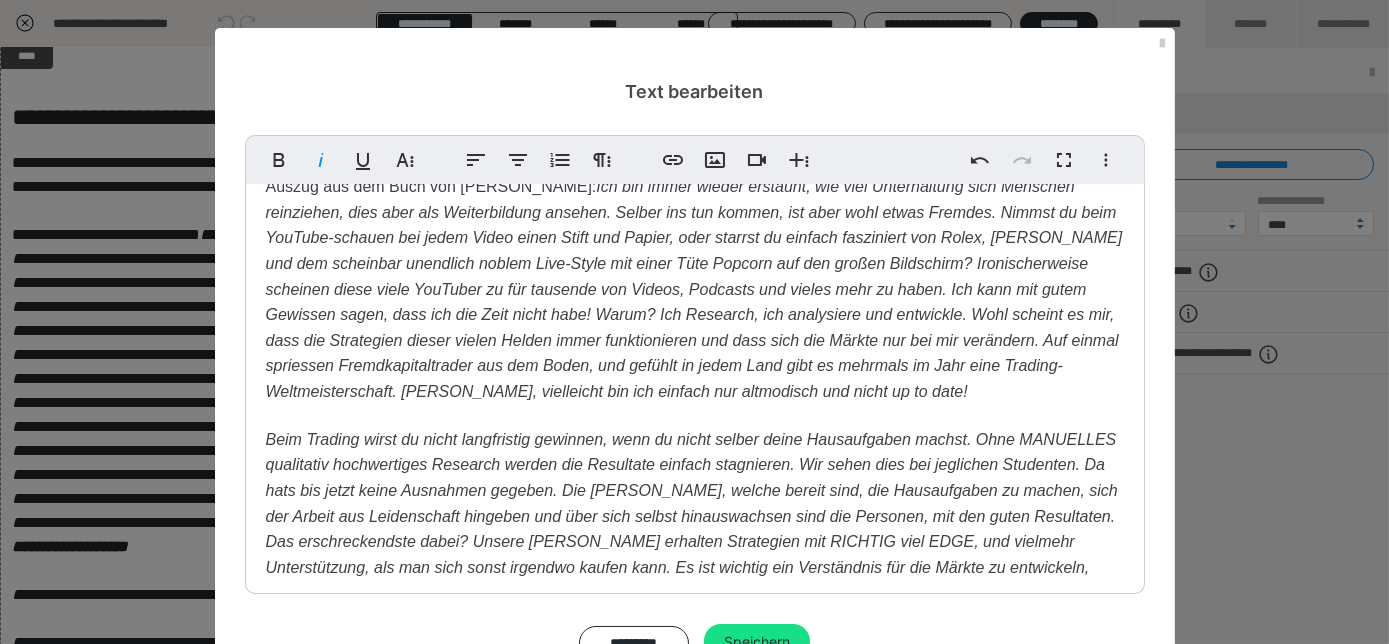 click on "Hinterfrage deine Haltung An dieser Stelle muss erwähnt sein, dass dieses Produkt nicht nur entstanden ist, weil wir der Überzeugung sind, dass dies für die Kunden gut ist. Vielmehr sind wir dem Wunsch unserer Kunden nachgekommen, dies anzubieten. Das Produkt bietet eine Plattform, langfristig untereinander vernetzt zu sein. Dies ist bestimmt der positivste Aspekt des ganzen!  Auszug aus dem Buch von Kenny:  mals im Jahr eine Trading-Weltmeisterschaft. Naja, vielleicht bin ich einfach nur altmodisch und nicht up to date! Beim Trading müssen Entscheidungen vielfach schnell getroffen werden!   Du kannst jetzt deine Entscheidung selbst treffen: Bin ich ein Macher/in oder bin ich da, um mich unterhalten zu lassen? Egal wo du zuschaust, du dich weiterbildest oder einfach nur unterhalten lässt. Kenne den Gesamtkontext, welche die Strategien der tradenden Person verlangen. Hier ein Beispiel: Situation: Gemeinsames Live-Trading 1x pro Woche am Mittwoch" at bounding box center [695, 526] 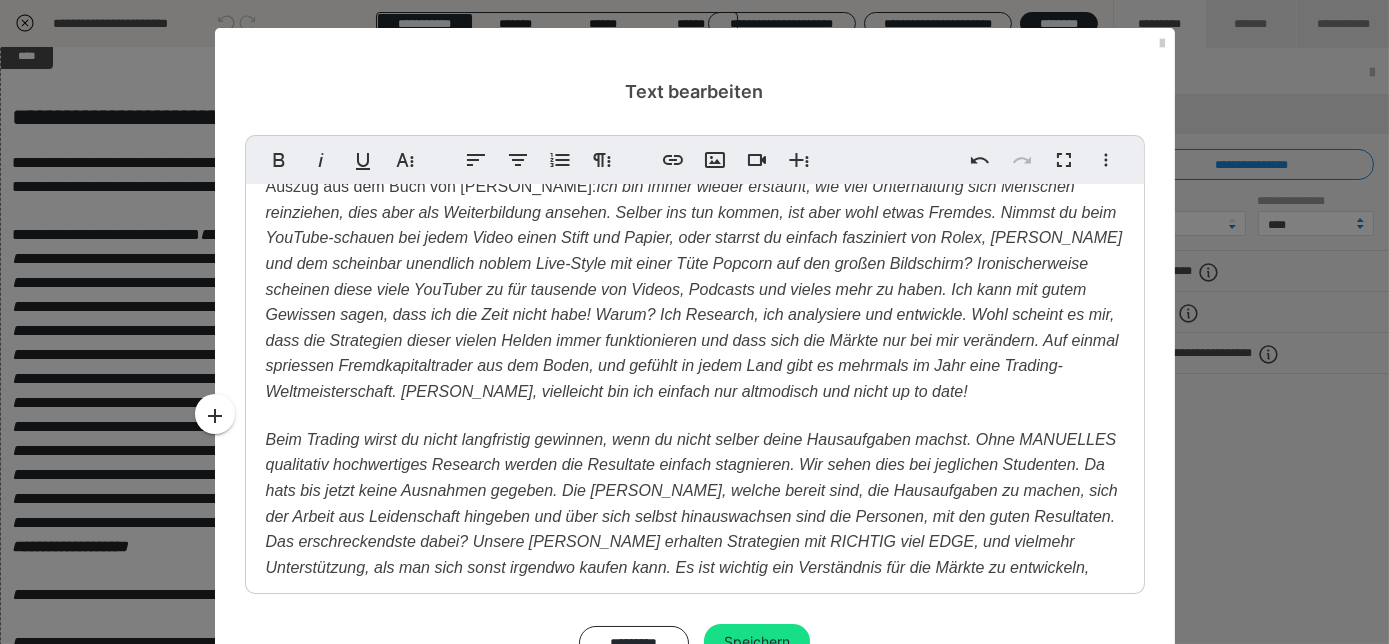 click on "Hinterfrage deine Haltung An dieser Stelle muss erwähnt sein, dass dieses Produkt nicht nur entstanden ist, weil wir der Überzeugung sind, dass dies für die Kunden gut ist. Vielmehr sind wir dem Wunsch unserer Kunden nachgekommen, dies anzubieten. Das Produkt bietet eine Plattform, langfristig untereinander vernetzt zu sein. Dies ist bestimmt der positivste Aspekt des ganzen!  Auszug aus dem Buch von Kenny:  mals im Jahr eine Trading-Weltmeisterschaft. Naja, vielleicht bin ich einfach nur altmodisch und nicht up to date! Beim Trading müssen Entscheidungen vielfach schnell getroffen werden!   Du kannst jetzt deine Entscheidung selbst treffen: Bin ich ein Macher/in oder bin ich da, um mich unterhalten zu lassen? Egal wo du zuschaust, du dich weiterbildest oder einfach nur unterhalten lässt. Kenne den Gesamtkontext, welche die Strategien der tradenden Person verlangen. Hier ein Beispiel: Situation: Gemeinsames Live-Trading 1x pro Woche am Mittwoch" at bounding box center (695, 526) 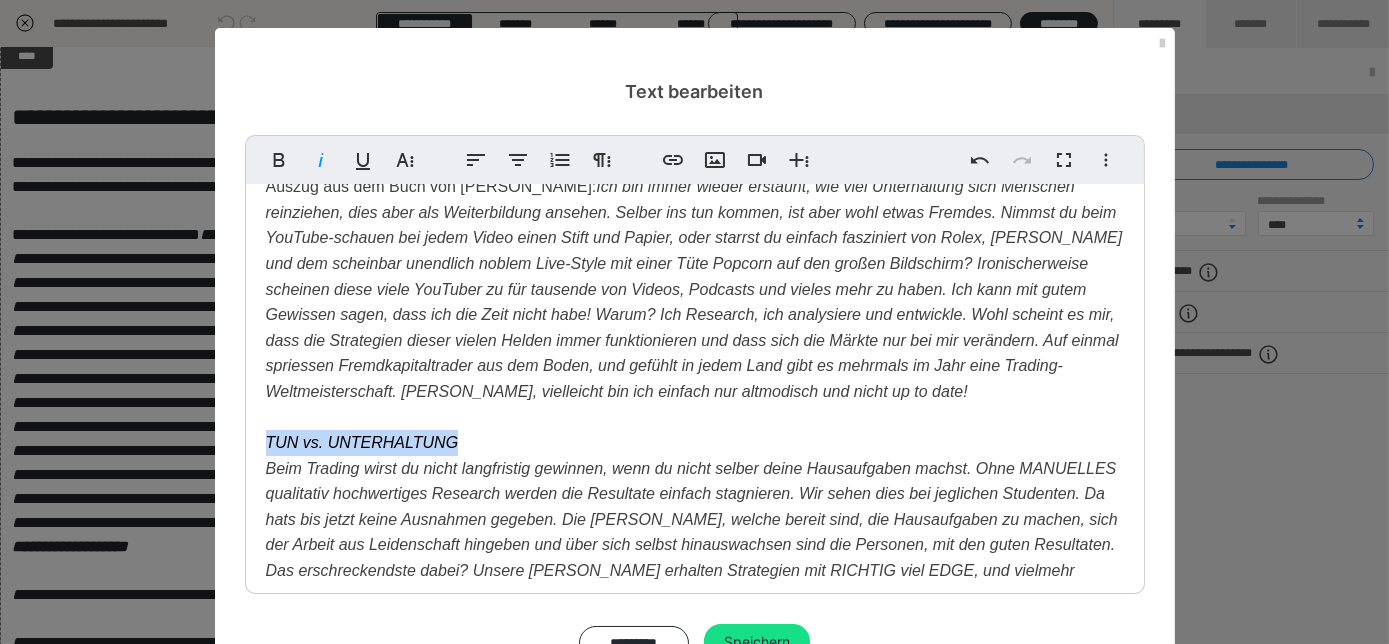 drag, startPoint x: 458, startPoint y: 445, endPoint x: 259, endPoint y: 440, distance: 199.0628 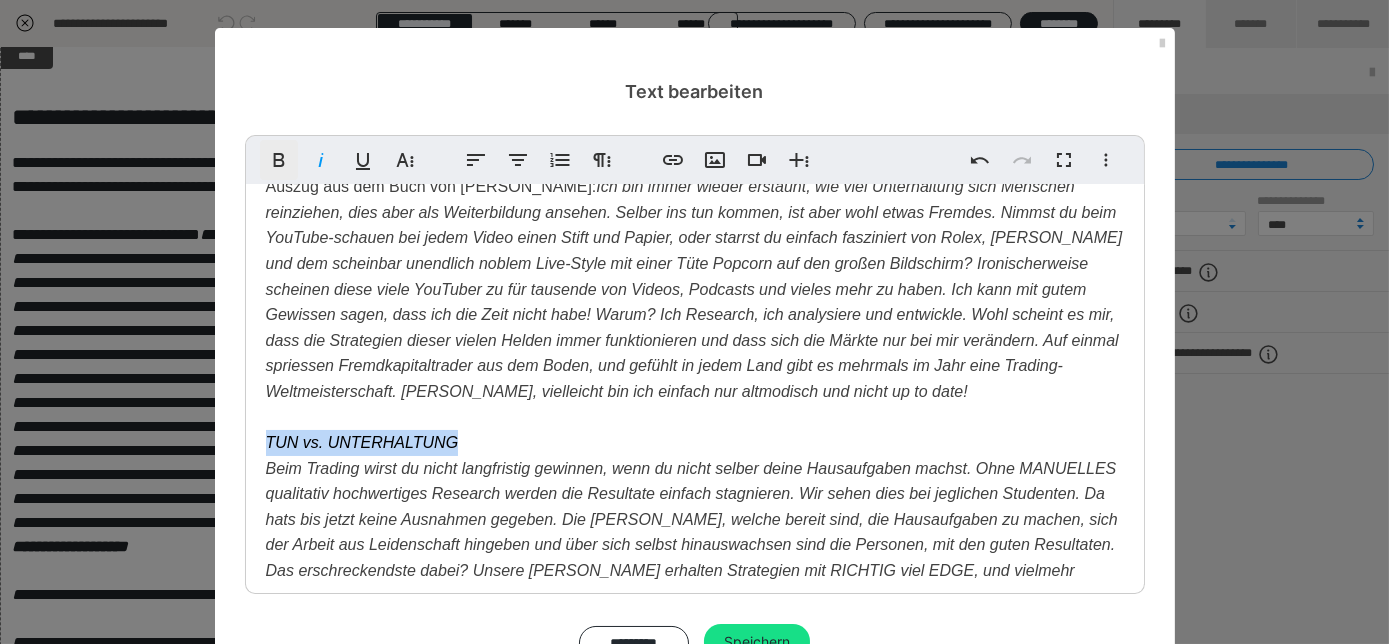 click 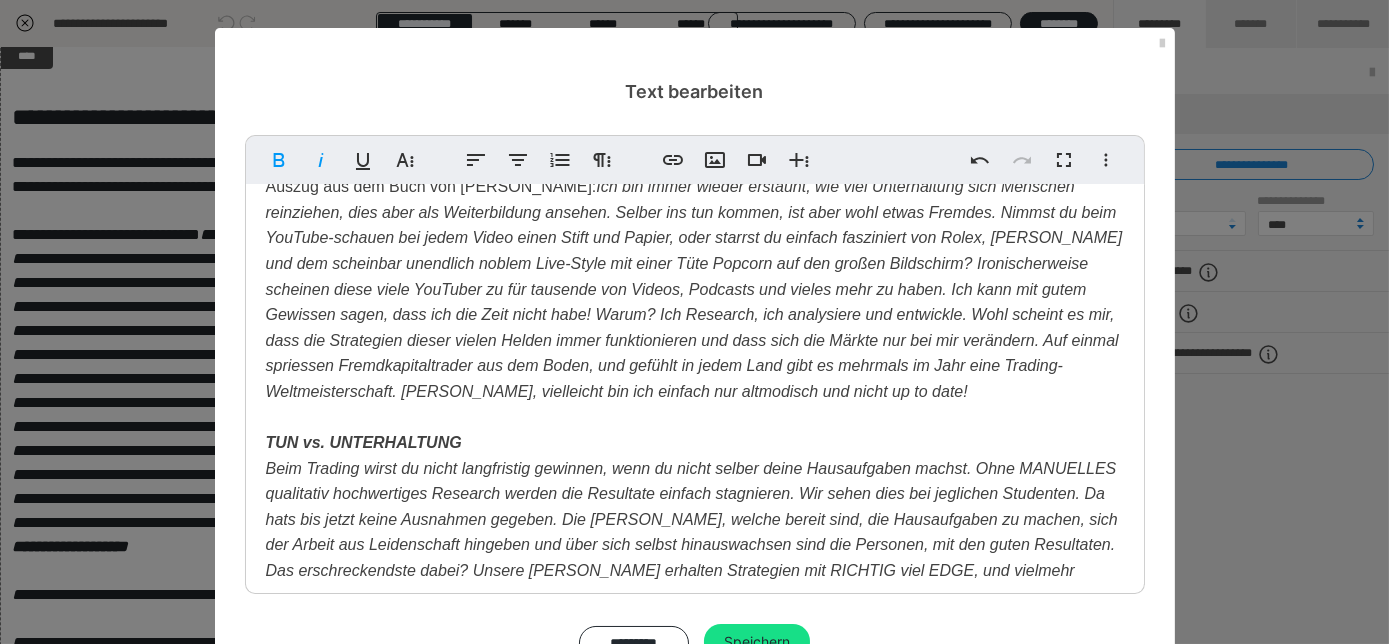 click on "Ich bin immer wieder erstaunt, wie viel Unterhaltung sich Menschen reinziehen, dies aber als Weiterbildung ansehen. Selber ins tun kommen, ist aber wohl etwas Fremdes. Nimmst du beim YouTube-schauen bei jedem Video einen Stift und Papier, oder starrst du einfach fasziniert von Rolex, Lambos und dem scheinbar unendlich noblem Live-Style mit einer Tüte Popcorn auf den großen Bildschirm? Ironischerweise scheinen diese viele YouTuber zu für tausende von Videos, Podcasts und vieles mehr zu haben. Ich kann mit gutem Gewissen sagen, dass ich die Zeit nicht habe! Warum? Ich Research, ich analysiere und entwickle. Wohl scheint es mir, dass die Strategien dieser vielen Helden immer funktionieren und dass sich die Märkte nur bei mir verändern. Auf einmal spriessen Fremdkapitaltrader aus dem Boden, und gefühlt in jedem Land gibt es mehr" at bounding box center [694, 276] 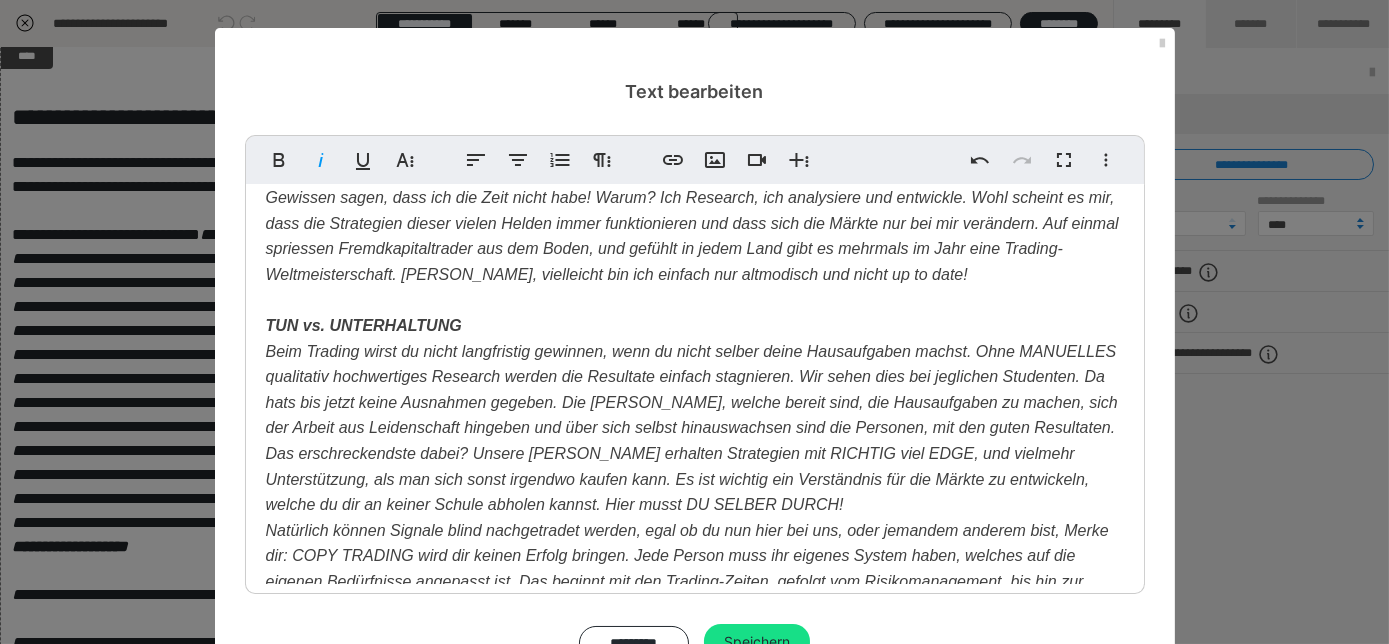 scroll, scrollTop: 333, scrollLeft: 0, axis: vertical 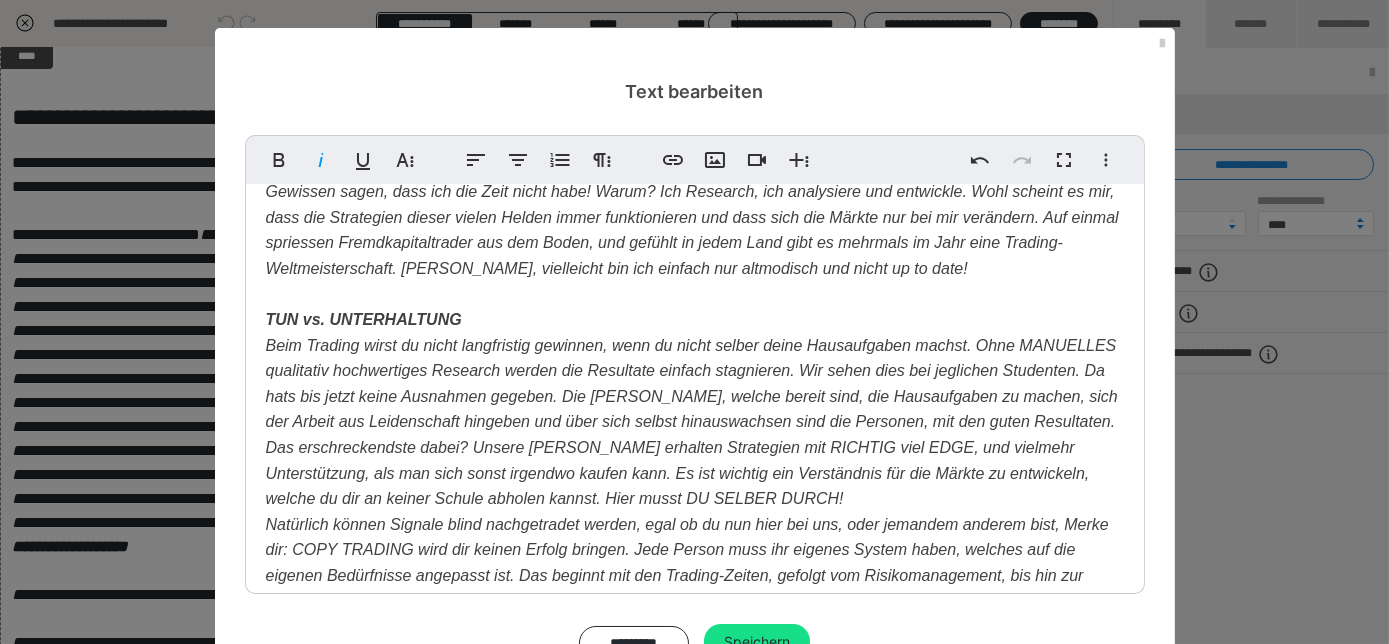 click on "Beim Trading wirst du nicht langfristig gewinnen, wenn du nicht selber deine Hausaufgaben machst. Ohne MANUELLES qualitativ hochwertiges Research werden die Resultate einfach stagnieren. Wir sehen dies bei jeglichen Studenten. Da hats bis jetzt keine Ausnahmen gegeben. Die Schüler, welche bereit sind, die Hausaufgaben zu machen, sich der Arbeit aus Leidenschaft hingeben und über sich selbst hinauswachsen sind die Personen, mit den guten Resultaten. Das erschreckendste dabei? Unsere Schüler erhalten Strategien mit RICHTIG viel EDGE, und vielmehr Unterstützung, als man sich sonst irgendwo kaufen kann. Es ist wichtig ein Verständnis für die Märkte zu entwickeln, welche du dir an keiner Schule abholen kannst. Hier musst DU SELBER DURCH!" at bounding box center (692, 422) 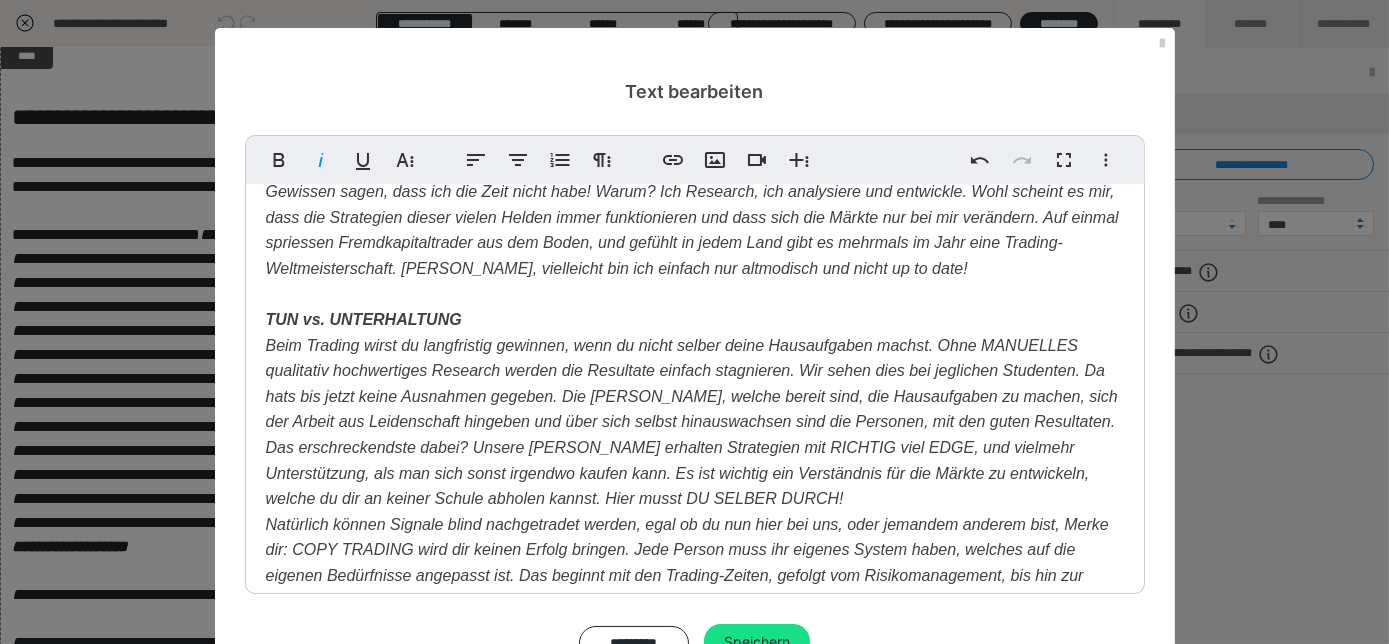 click on "Beim Trading wirst du langfristig gewinnen, wenn du nicht selber deine Hausaufgaben machst. Ohne MANUELLES qualitativ hochwertiges Research werden die Resultate einfach stagnieren. Wir sehen dies bei jeglichen Studenten. Da hats bis jetzt keine Ausnahmen gegeben. Die Schüler, welche bereit sind, die Hausaufgaben zu machen, sich der Arbeit aus Leidenschaft hingeben und über sich selbst hinauswachsen sind die Personen, mit den guten Resultaten. Das erschreckendste dabei? Unsere Schüler erhalten Strategien mit RICHTIG viel EDGE, und vielmehr Unterstützung, als man sich sonst irgendwo kaufen kann. Es ist wichtig ein Verständnis für die Märkte zu entwickeln, welche du dir an keiner Schule abholen kannst. Hier musst DU SELBER DURCH!" at bounding box center [692, 422] 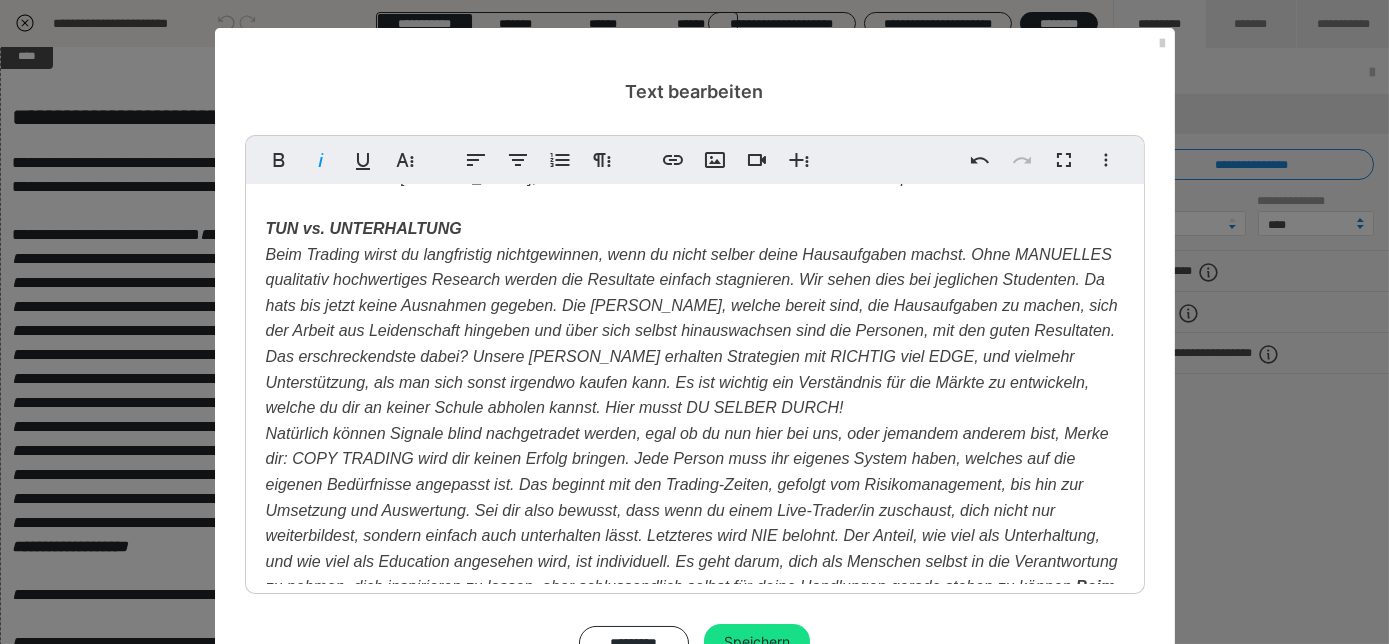 scroll, scrollTop: 424, scrollLeft: 0, axis: vertical 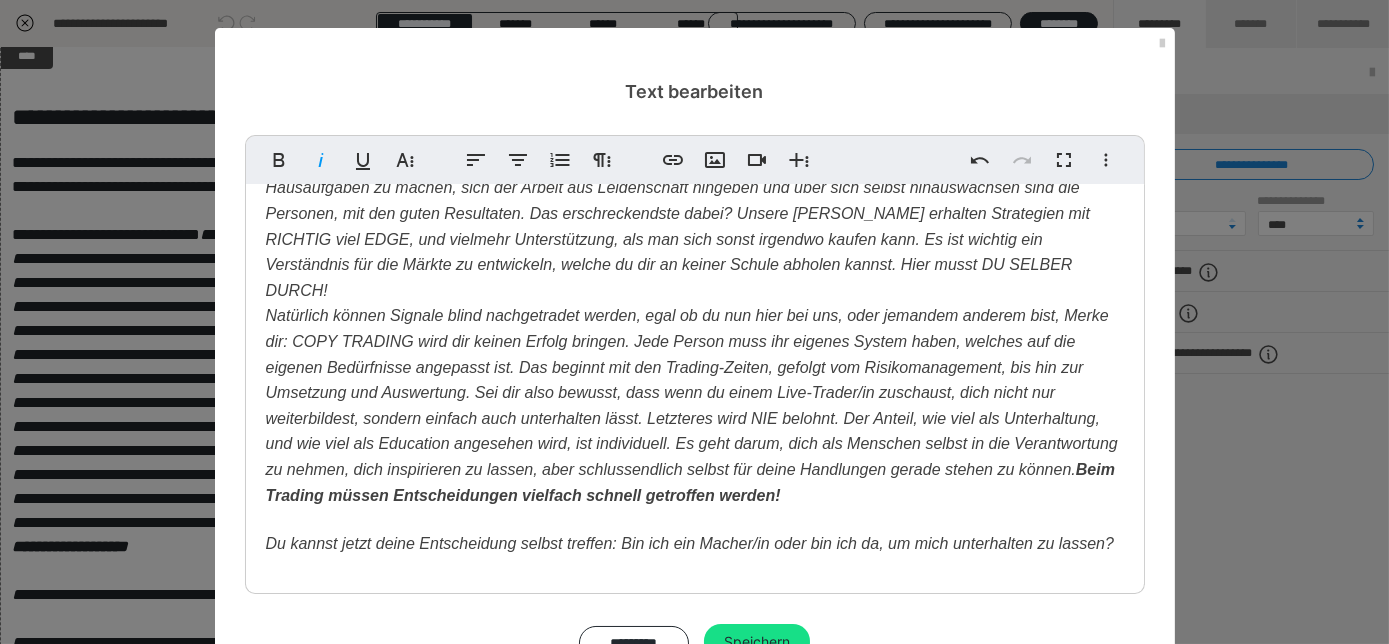 click on "Hinterfrage deine Haltung An dieser Stelle muss erwähnt sein, dass dieses Produkt nicht nur entstanden ist, weil wir der Überzeugung sind, dass dies für die Kunden gut ist. Vielmehr sind wir dem Wunsch unserer Kunden nachgekommen, dies anzubieten. Das Produkt bietet eine Plattform, langfristig untereinander vernetzt zu sein. Dies ist bestimmt der positivste Aspekt des ganzen!  Auszug aus dem Buch von Kenny:  mals im Jahr eine Trading-Weltmeisterschaft. Naja, vielleicht bin ich einfach nur altmodisch und nicht up to date! ​ TUN vs. UNTERHALTUNG Beim Trading wirst du langfristig nicht gewinnen, wenn du nicht selber deine Hausaufgaben machst. Ohne MANUELLES qualitativ hochwertiges Research werden die Resultate einfach stagnieren, sich schon gar nicht verbessern.  Beim Trading müssen Entscheidungen vielfach schnell getroffen werden!   Du kannst jetzt deine Entscheidung selbst treffen: Bin ich ein Macher/in oder bin ich da, um mich unterhalten zu lassen?" at bounding box center [695, 196] 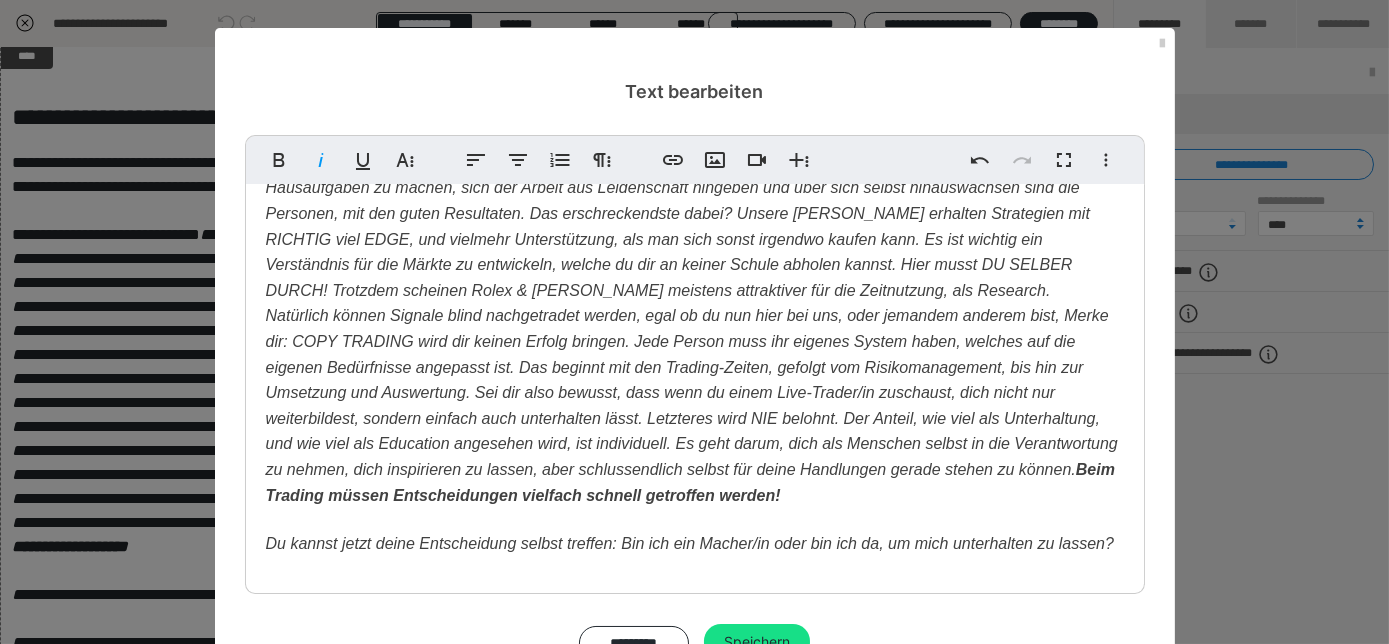 click on "Beim Trading wirst du langfristig nicht gewinnen, wenn du nicht selber deine Hausaufgaben machst. Ohne MANUELLES qualitativ hochwertiges Research werden die Resultate einfach stagnieren, sich schon gar nicht verbessern. Wir sehen dies bei jeglichen Studenten. Da hats bis jetzt keine Ausnahmen gegeben. Die Schüler, welche bereit sind, die Hausaufgaben zu machen, sich der Arbeit aus Leidenschaft hingeben und über sich selbst hinauswachsen sind die Personen, mit den guten Resultaten. Das erschreckendste dabei? Unsere Schüler erhalten Strategien mit RICHTIG viel EDGE, und vielmehr Unterstützung, als man sich sonst irgendwo kaufen kann. Es ist wichtig ein Verständnis für die Märkte zu entwickeln, welche du dir an keiner Schule abholen kannst. Hier musst DU SELBER DURCH! Trotzdem scheinen Rolex & Lambo meistens attraktiver für die Zeitnutzung, als Research." at bounding box center [695, 201] 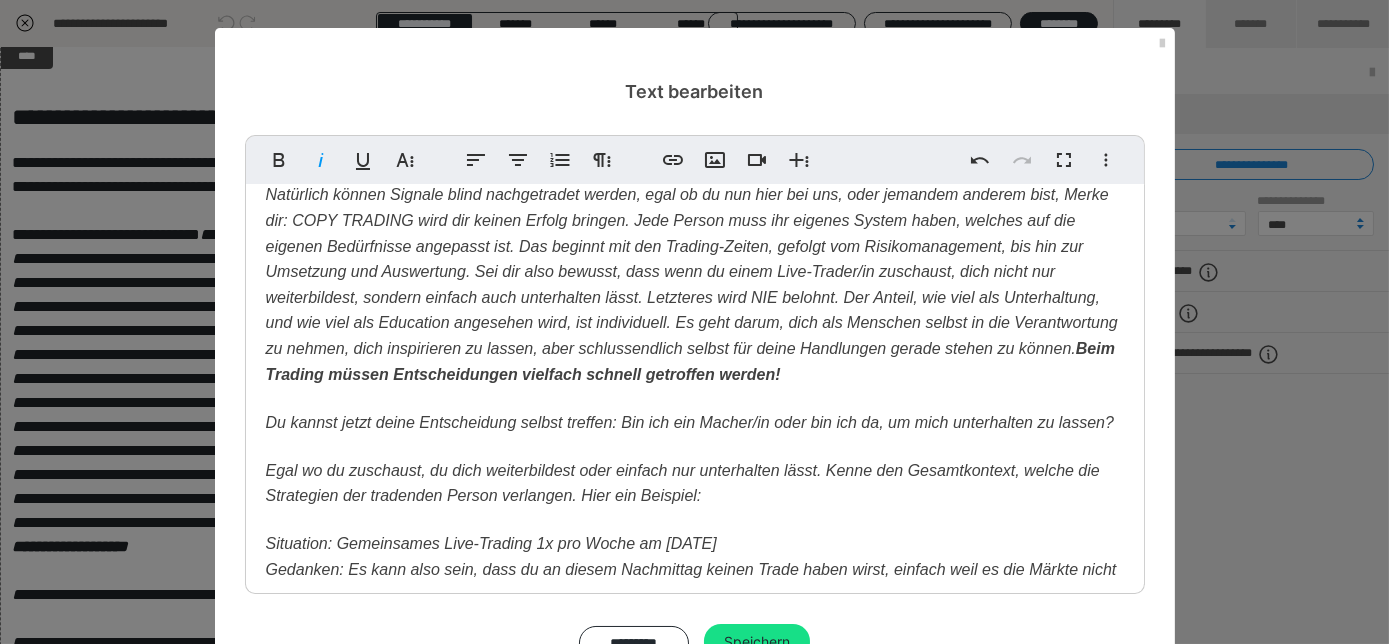 scroll, scrollTop: 690, scrollLeft: 0, axis: vertical 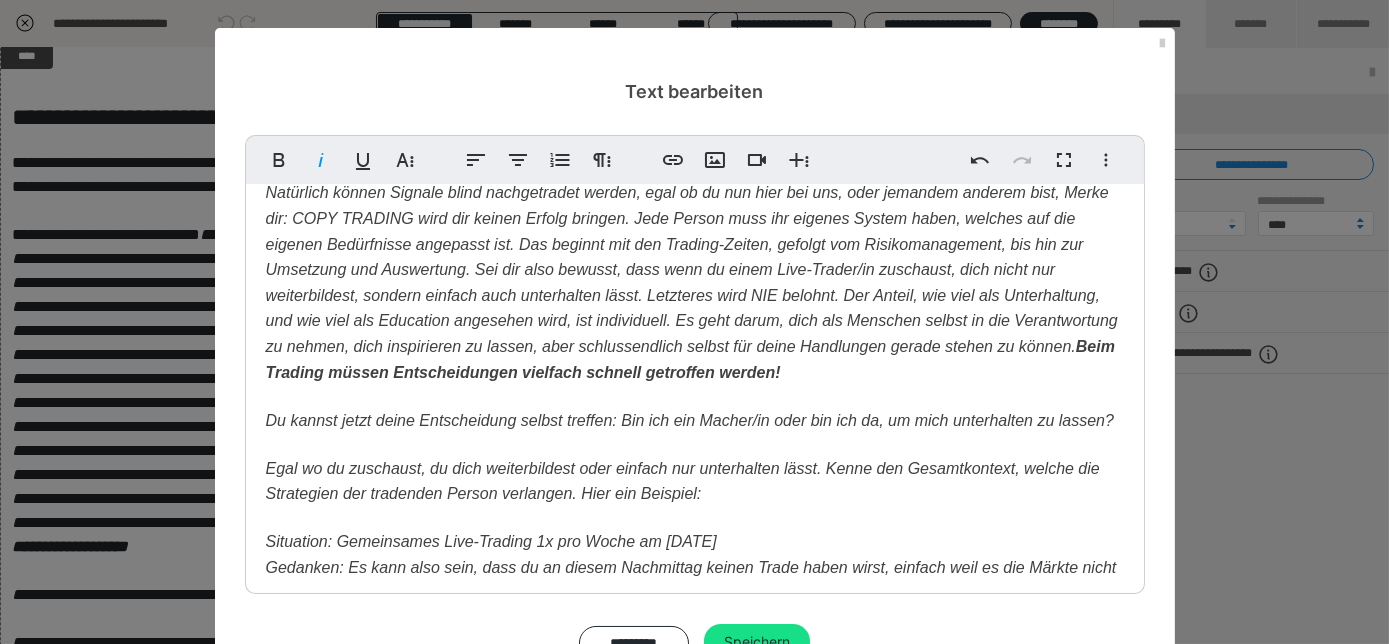 click on "Natürlich können Signale blind nachgetradet werden, egal ob du nun hier bei uns, oder jemandem anderem bist, Merke dir: COPY TRADING wird dir keinen Erfolg bringen. Jede Person muss ihr eigenes System haben, welches auf die eigenen Bedürfnisse angepasst ist. Das beginnt mit den Trading-Zeiten, gefolgt vom Risikomanagement, bis hin zur Umsetzung und Auswertung. Sei dir also bewusst, dass wenn du einem Live-Trader/in zuschaust, dich nicht nur weiterbildest, sondern einfach auch unterhalten lässt. Letzteres wird NIE belohnt. Der Anteil, wie viel als Unterhaltung, und wie viel als Education angesehen wird, ist individuell. Es geht darum, dich als Menschen selbst in die Verantwortung zu nehmen, dich inspirieren zu lassen, aber schlussendlich selbst für deine Handlungen gerade stehen zu können.  Beim Trading müssen Entscheidungen vielfach schnell getroffen werden!" at bounding box center [692, 282] 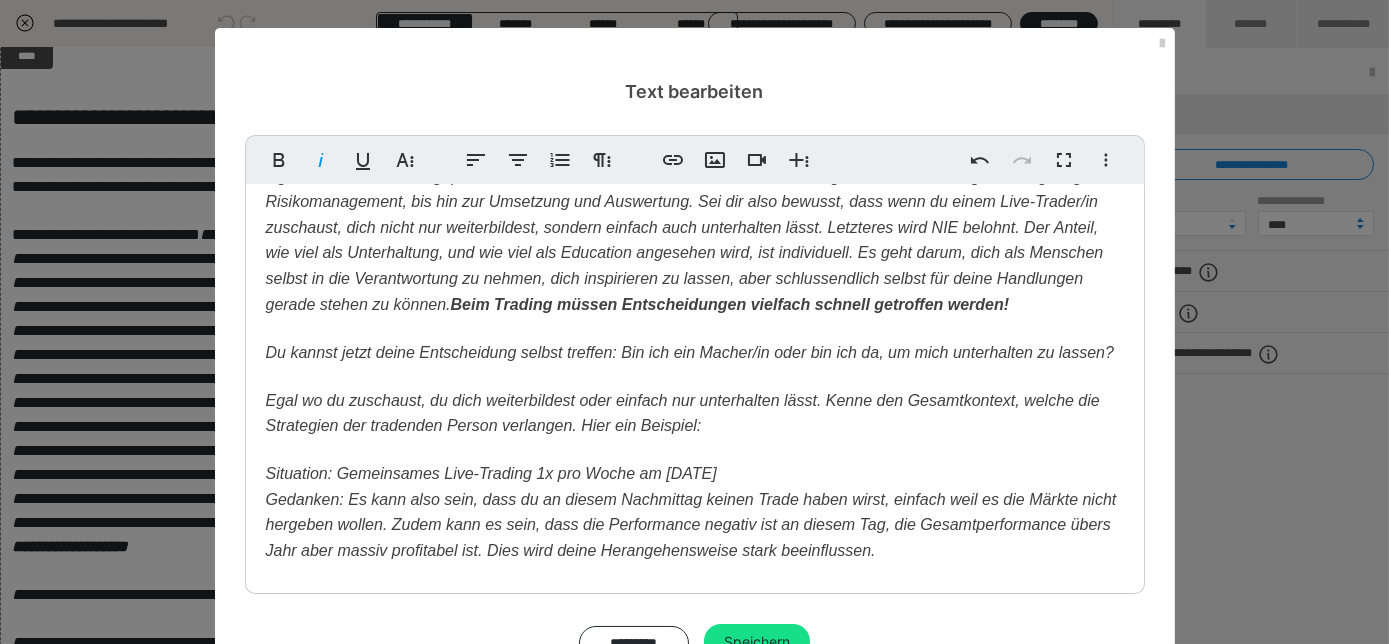 scroll, scrollTop: 782, scrollLeft: 0, axis: vertical 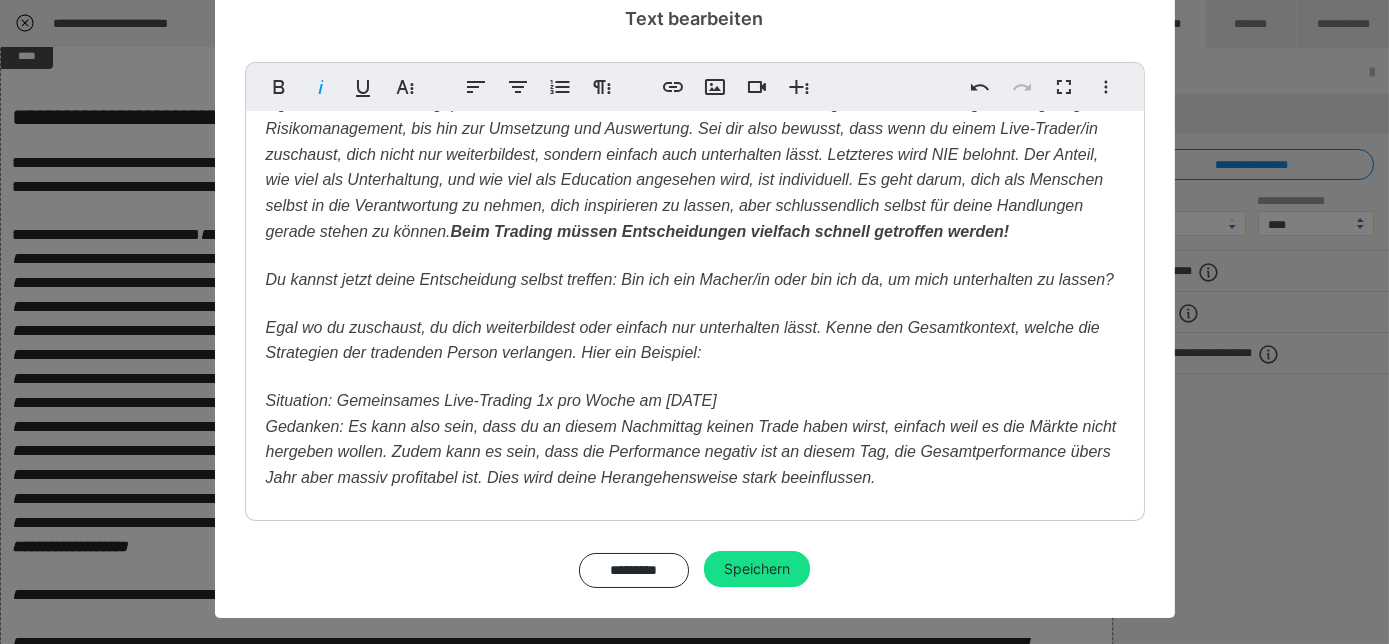 click on "Egal wo du zuschaust, du dich weiterbildest oder einfach nur unterhalten lässt. Kenne den Gesamtkontext, welche die Strategien der tradenden Person verlangen. Hier ein Beispiel:" at bounding box center (683, 340) 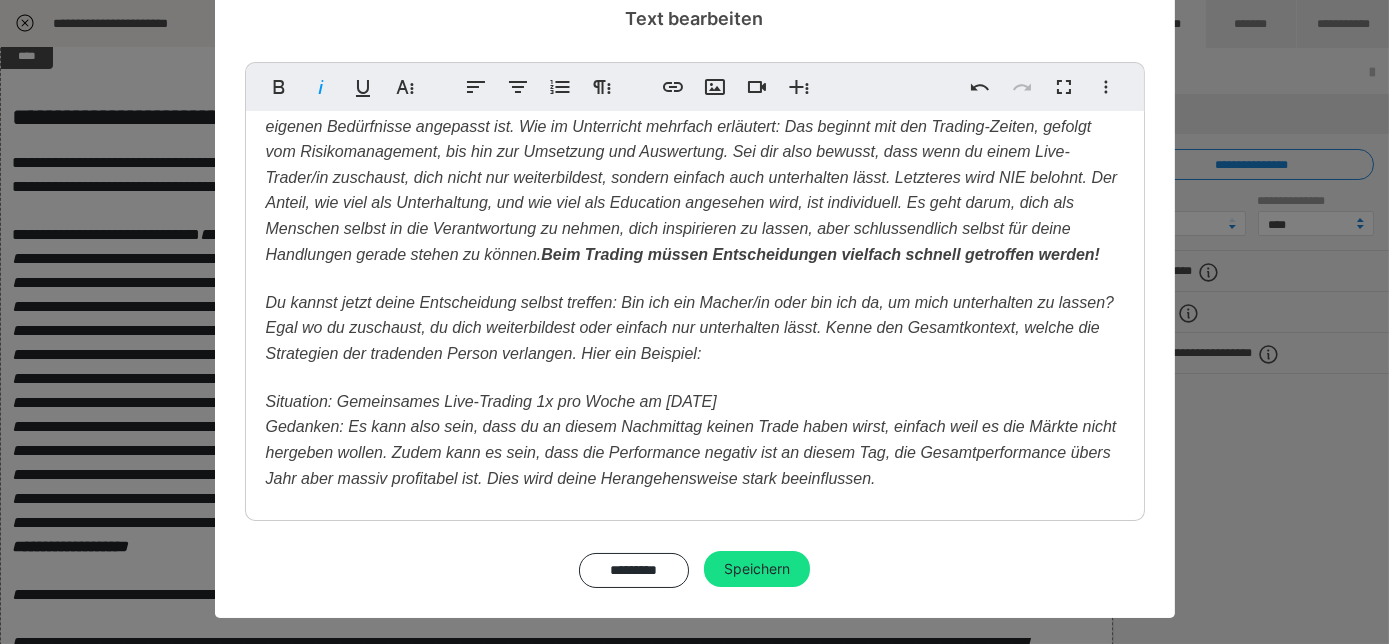 scroll, scrollTop: 734, scrollLeft: 0, axis: vertical 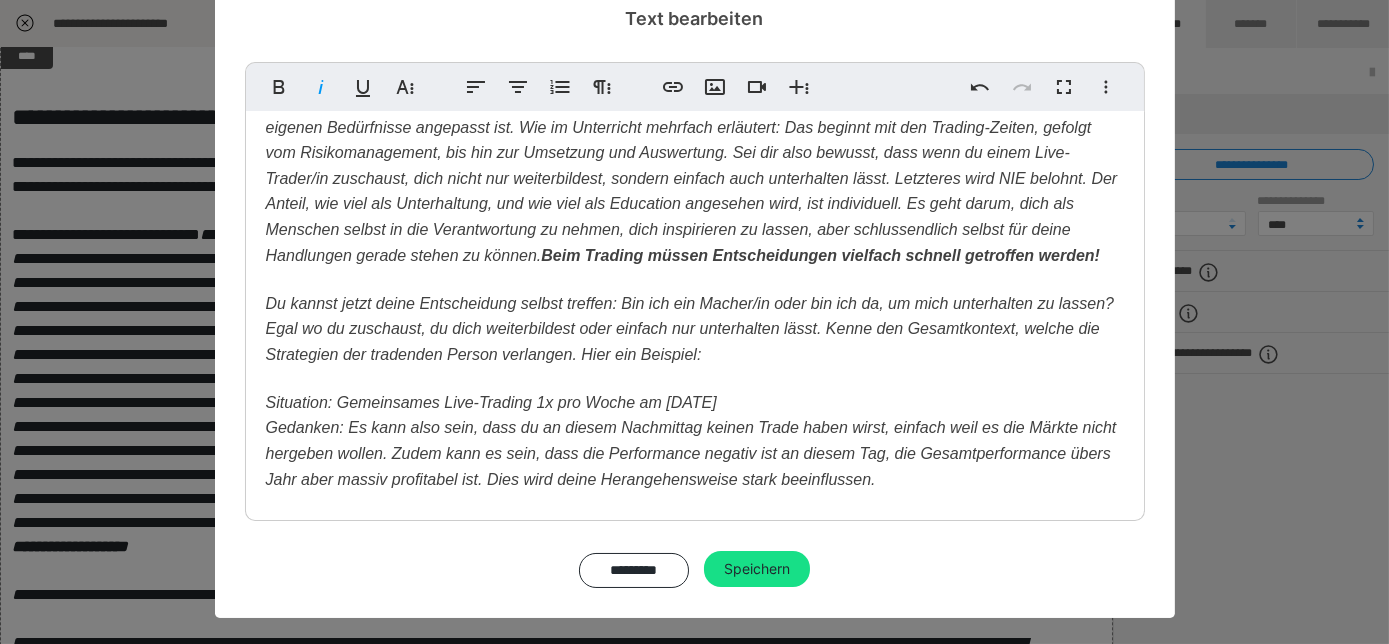 click on "Hinterfrage deine Haltung An dieser Stelle muss erwähnt sein, dass dieses Produkt nicht nur entstanden ist, weil wir der Überzeugung sind, dass dies für die Kunden gut ist. Vielmehr sind wir dem Wunsch unserer Kunden nachgekommen, dies anzubieten. Das Produkt bietet eine Plattform, langfristig untereinander vernetzt zu sein. Dies ist bestimmt der positivste Aspekt des ganzen!  Auszug aus dem Buch von Kenny:  mals im Jahr eine Trading-Weltmeisterschaft. Naja, vielleicht bin ich einfach nur altmodisch und nicht up to date! TUN vs. UNTERHALTUNG Beim Trading müssen Entscheidungen vielfach schnell getroffen werden!   Du kannst jetzt deine Entscheidung selbst treffen: Bin ich ein Macher/in oder bin ich da, um mich unterhalten zu lassen?  Egal wo du zuschaust, du dich weiterbildest oder einfach nur unterhalten lässt. Kenne den Gesamtkontext, welche die Strategien der tradenden Person verlangen. Hier ein Beispiel: Situation: Gemeinsames Live-Trading 1x pro Woche am Mittwoch" at bounding box center (695, -55) 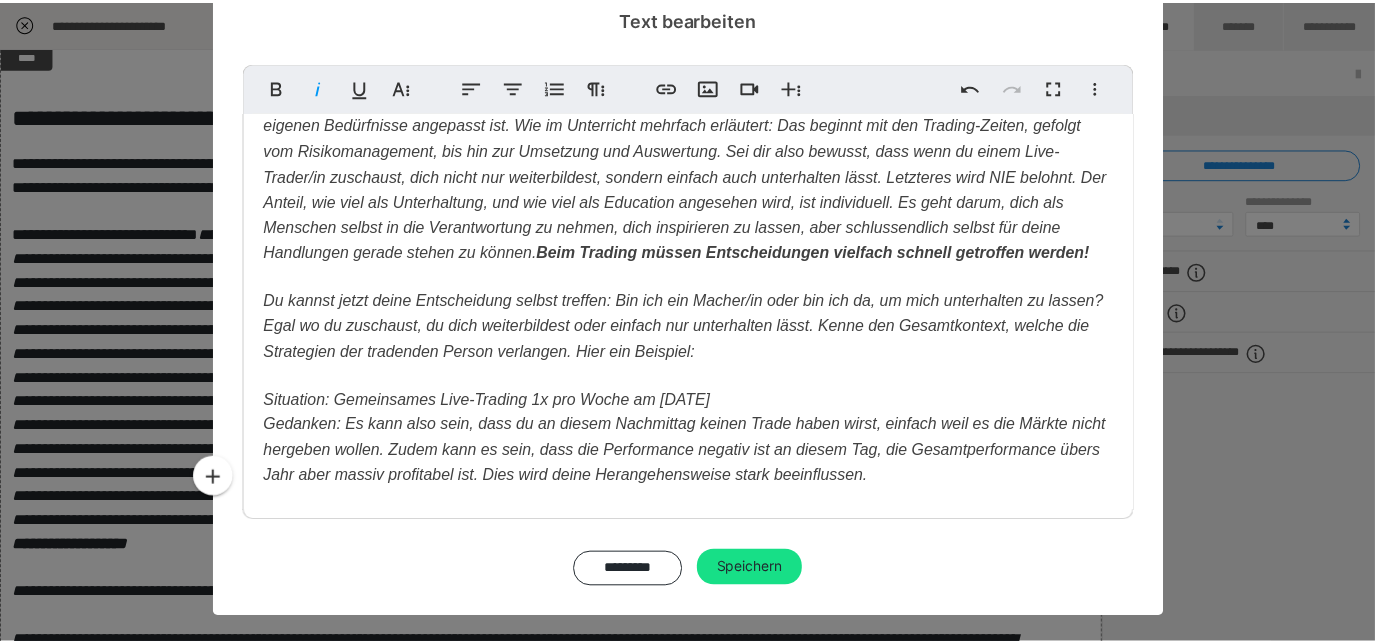scroll, scrollTop: 782, scrollLeft: 0, axis: vertical 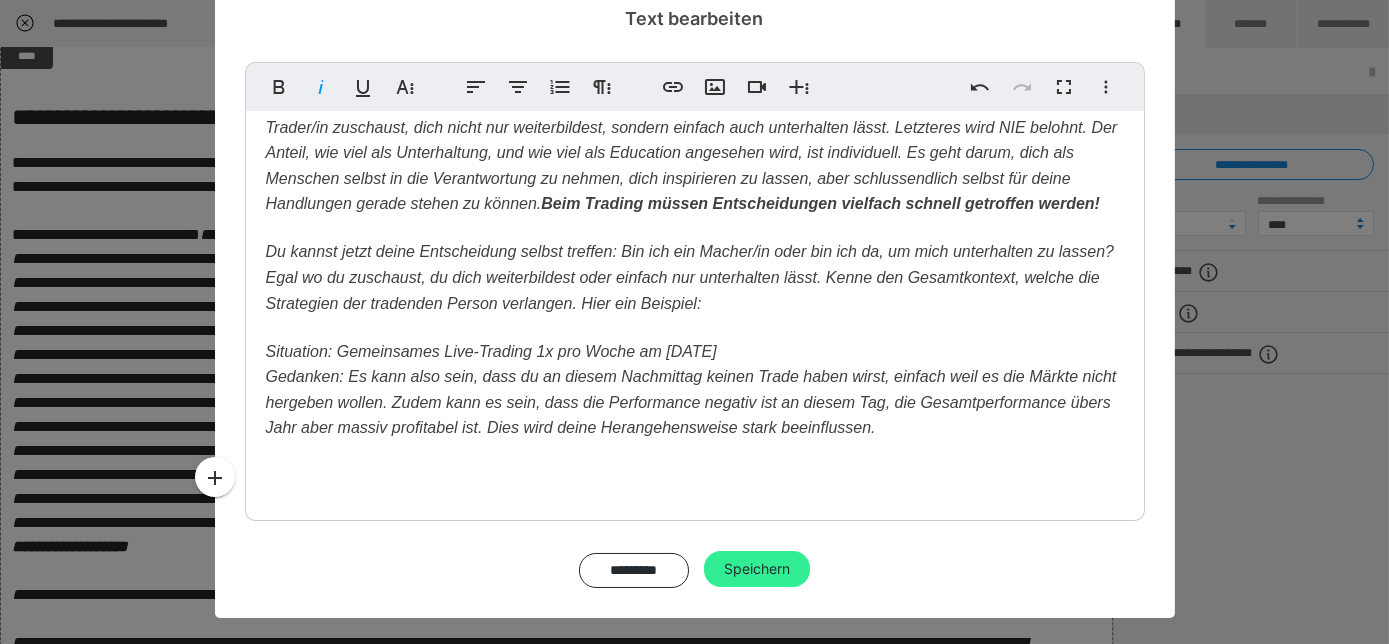 click on "Speichern" at bounding box center [757, 569] 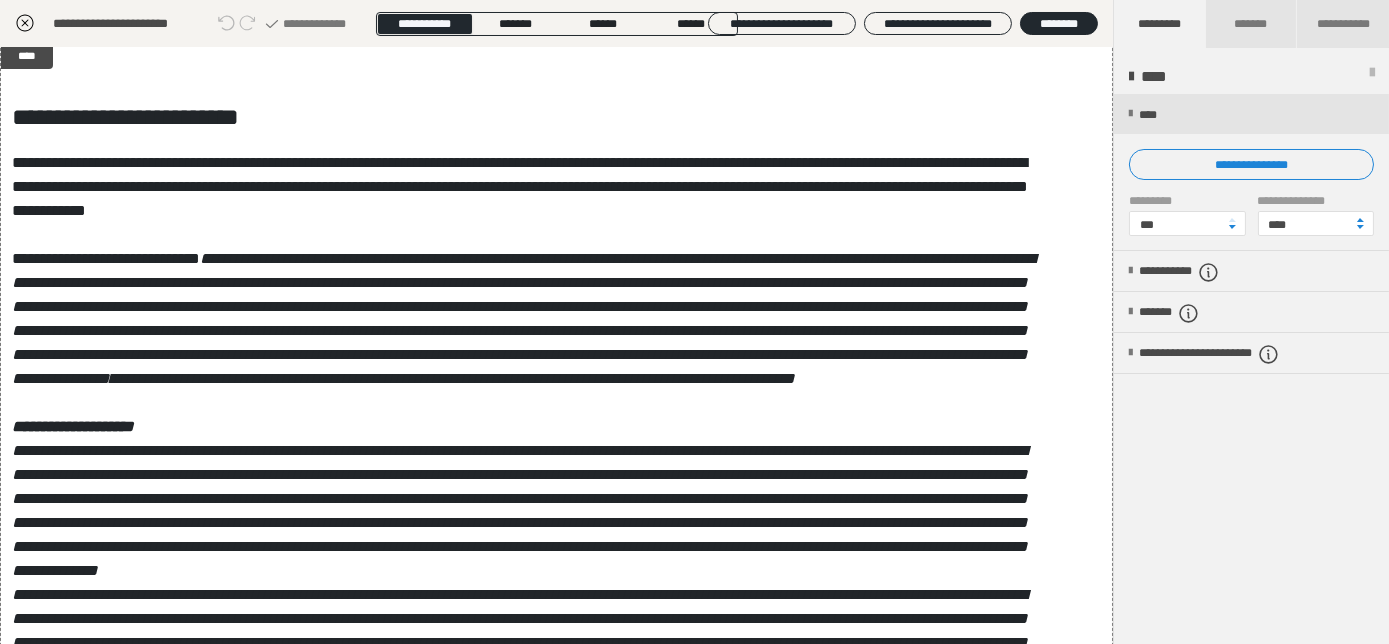 click 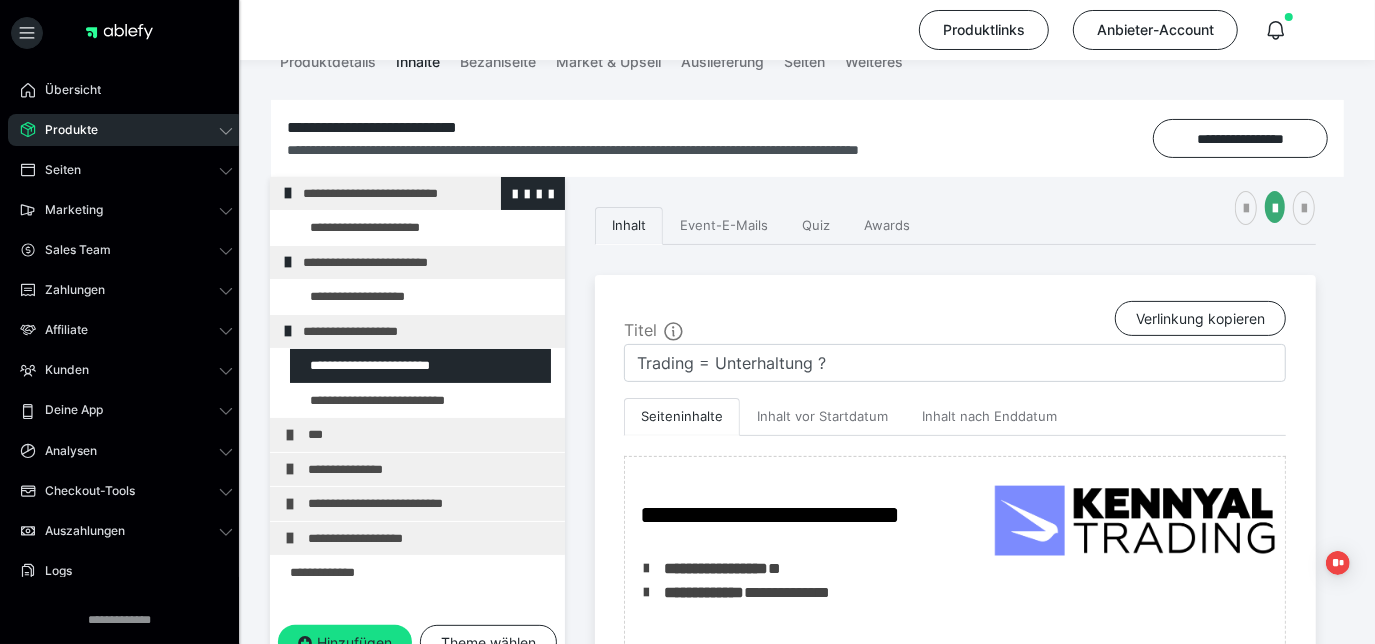 scroll, scrollTop: 165, scrollLeft: 0, axis: vertical 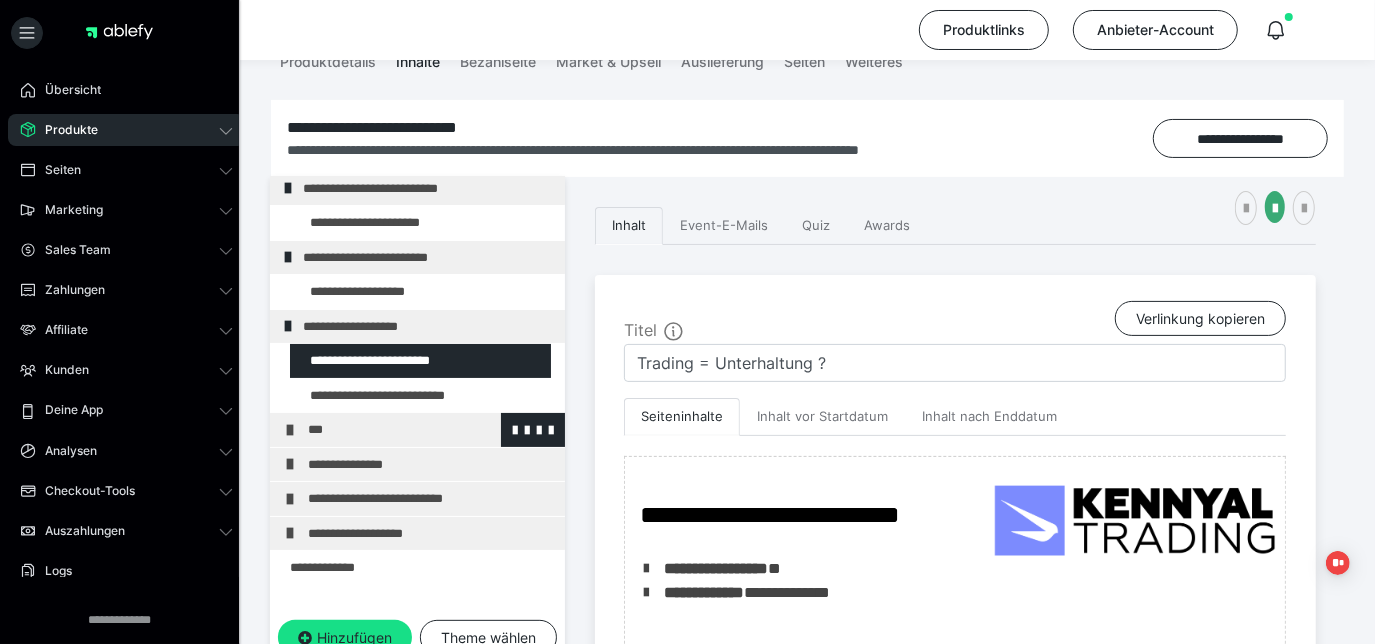 click on "***" at bounding box center [424, 430] 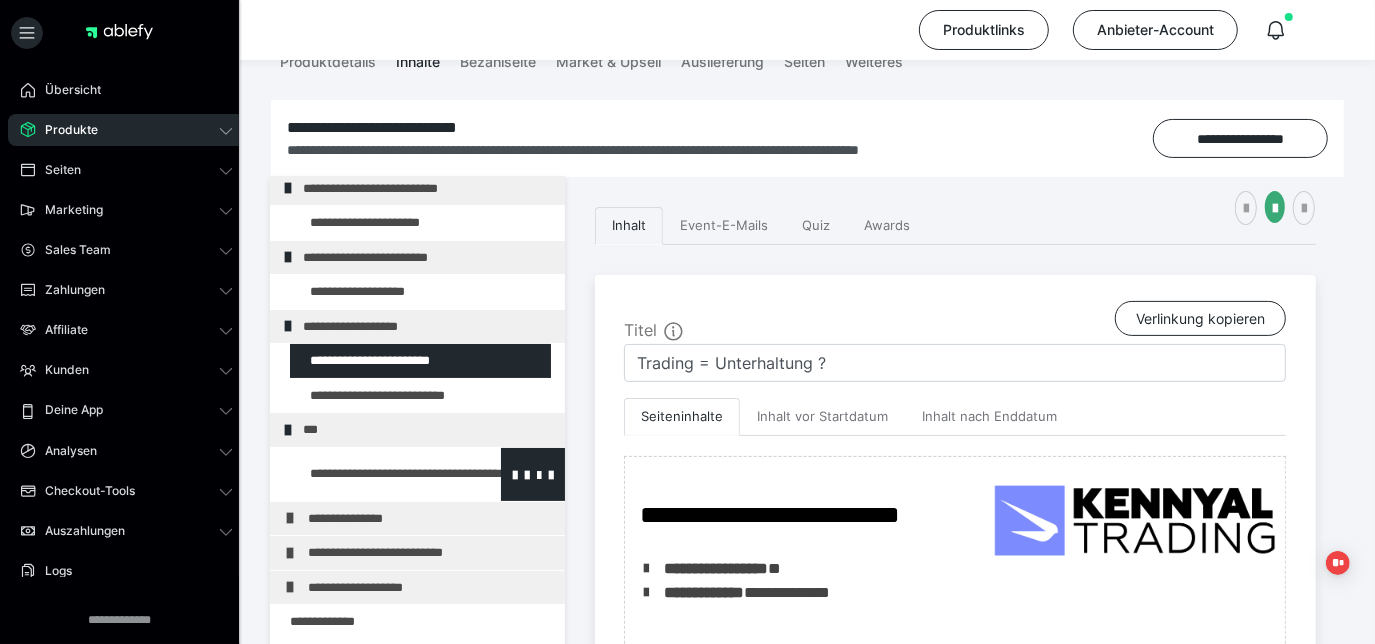 click at bounding box center (375, 474) 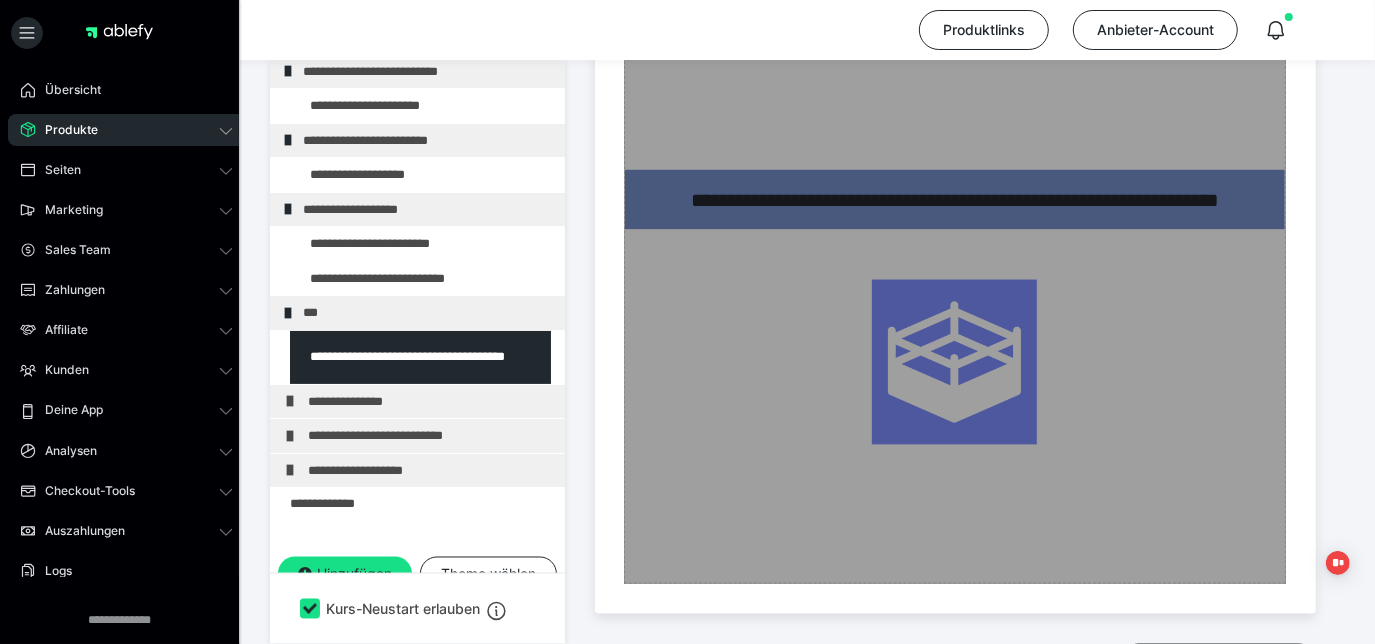 scroll, scrollTop: 2072, scrollLeft: 0, axis: vertical 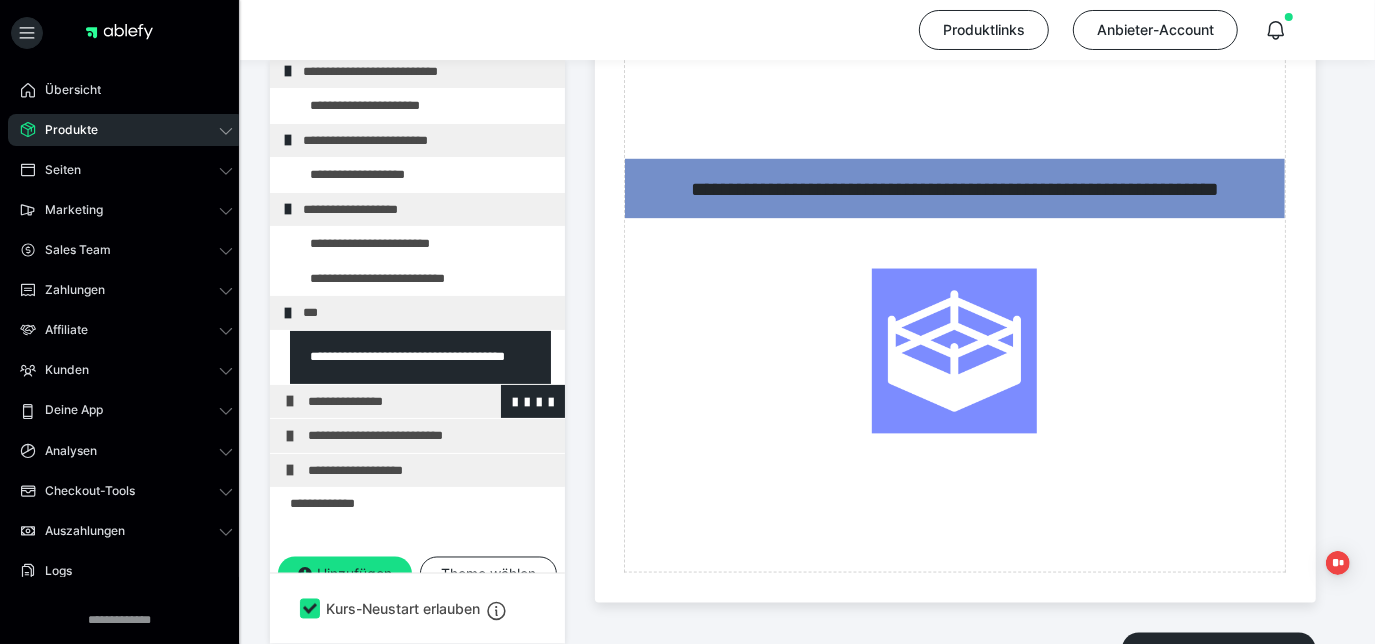 click on "**********" at bounding box center (424, 402) 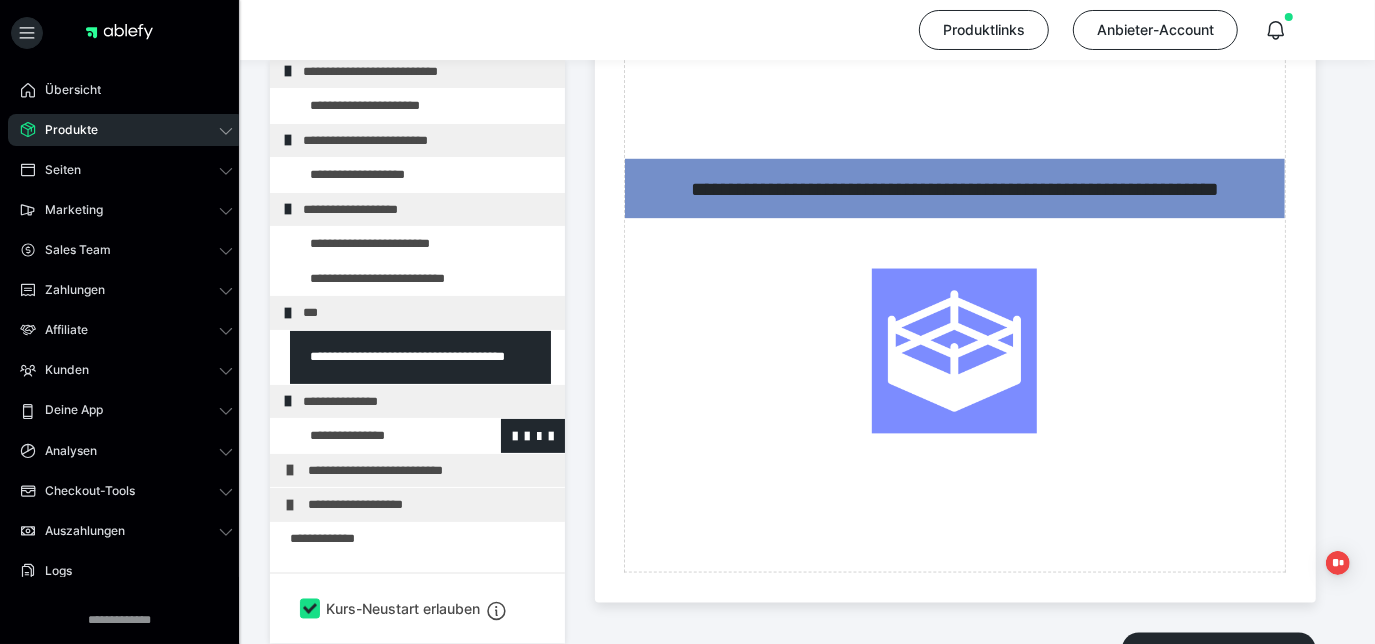 click at bounding box center [375, 436] 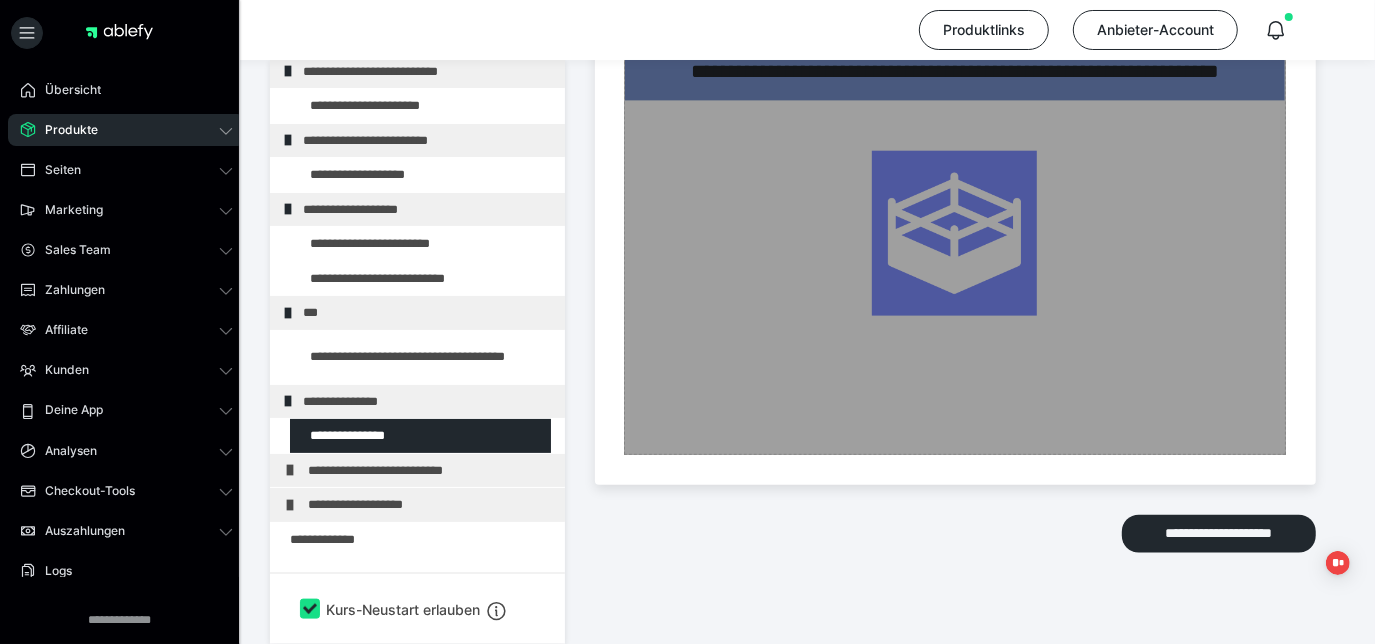 scroll, scrollTop: 1357, scrollLeft: 0, axis: vertical 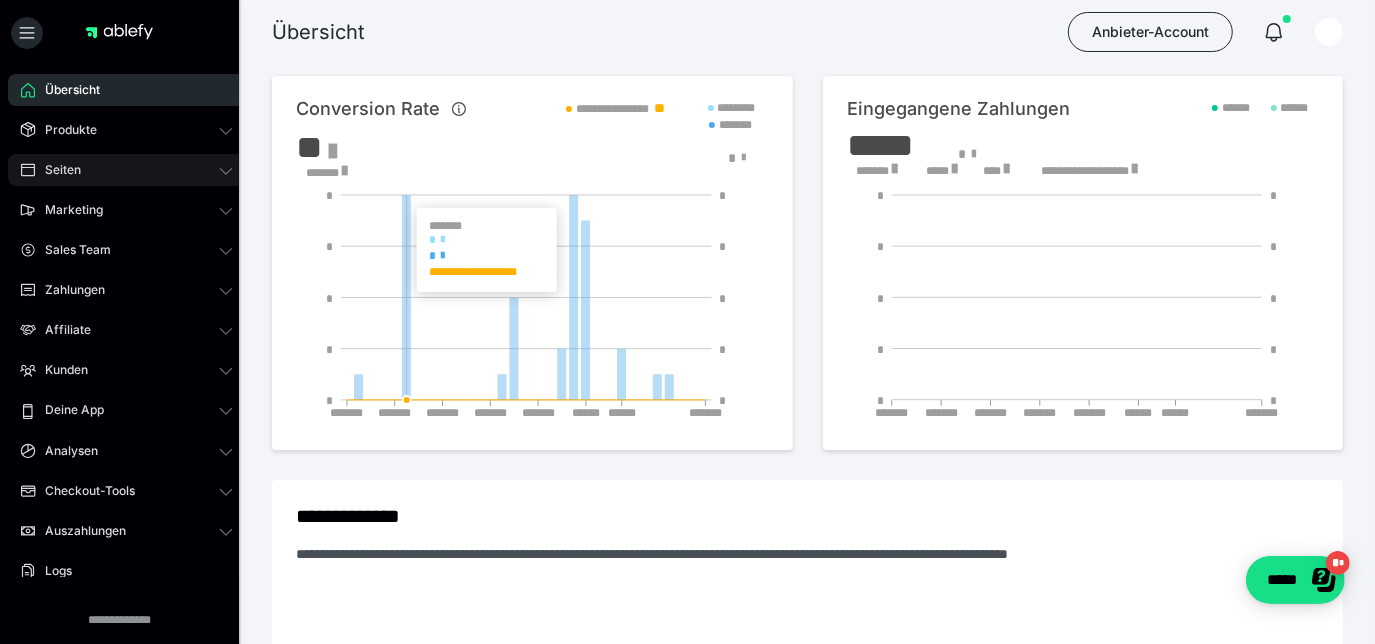 click on "Seiten" at bounding box center (126, 170) 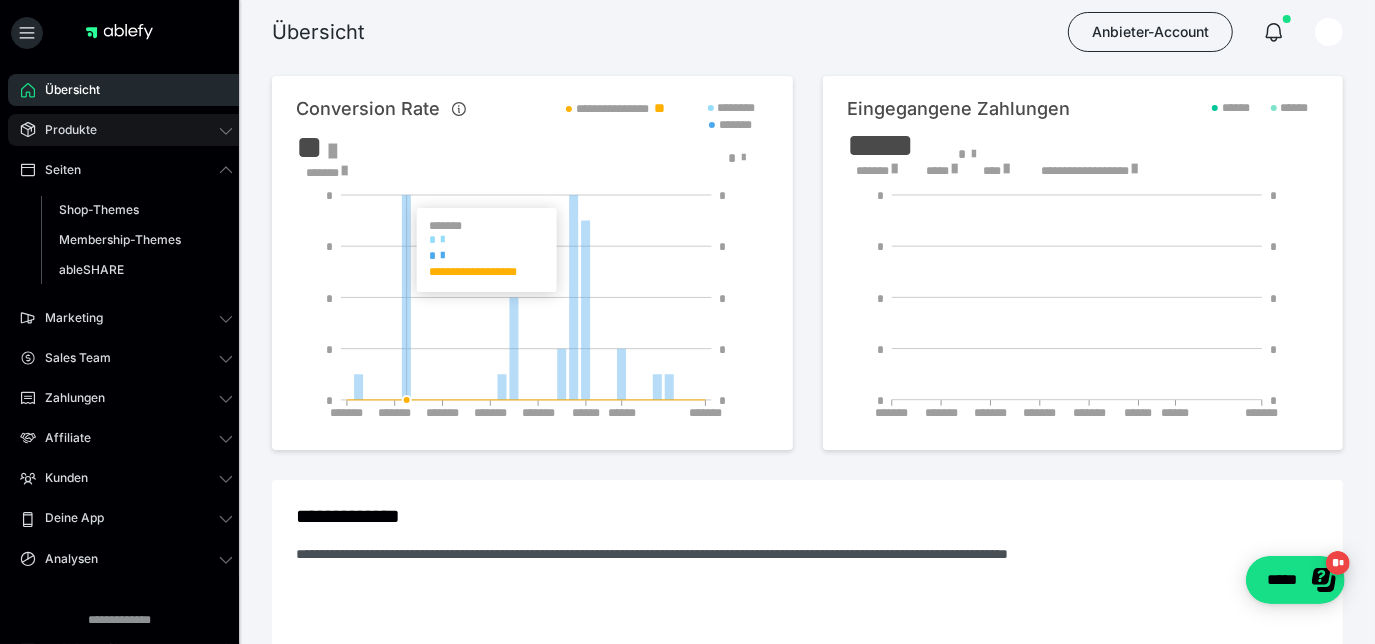 click on "Produkte" at bounding box center [64, 130] 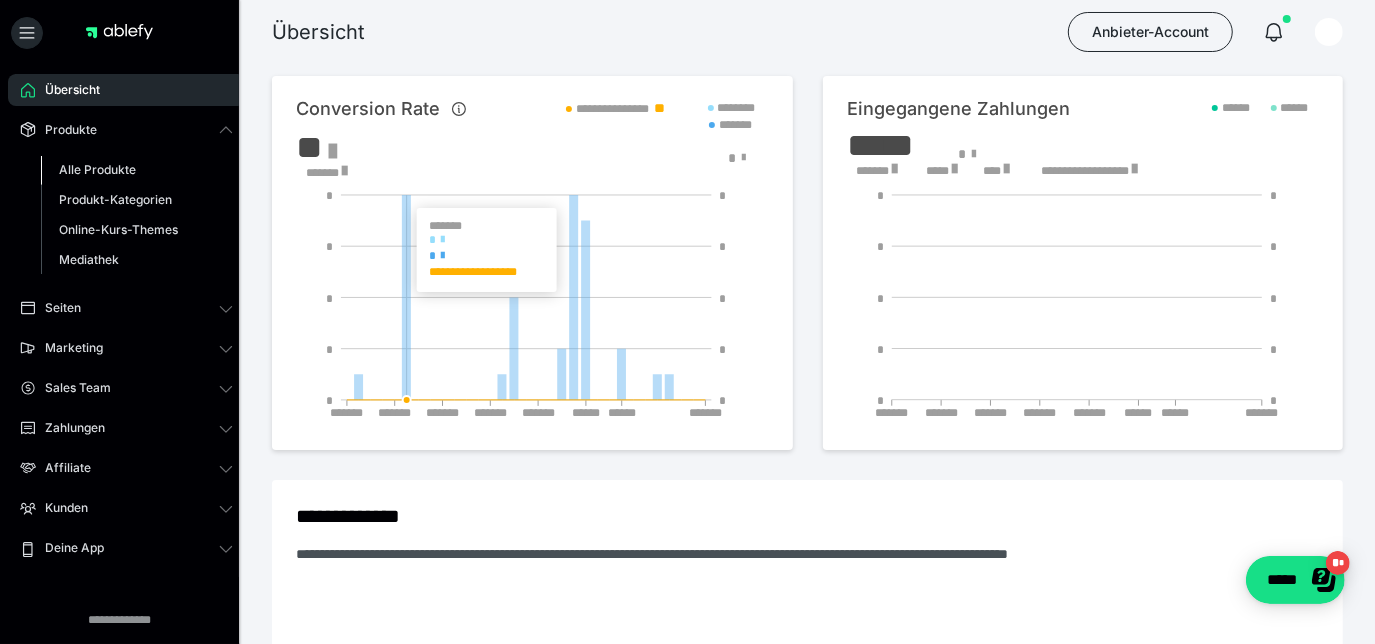 click on "Alle Produkte" at bounding box center (97, 169) 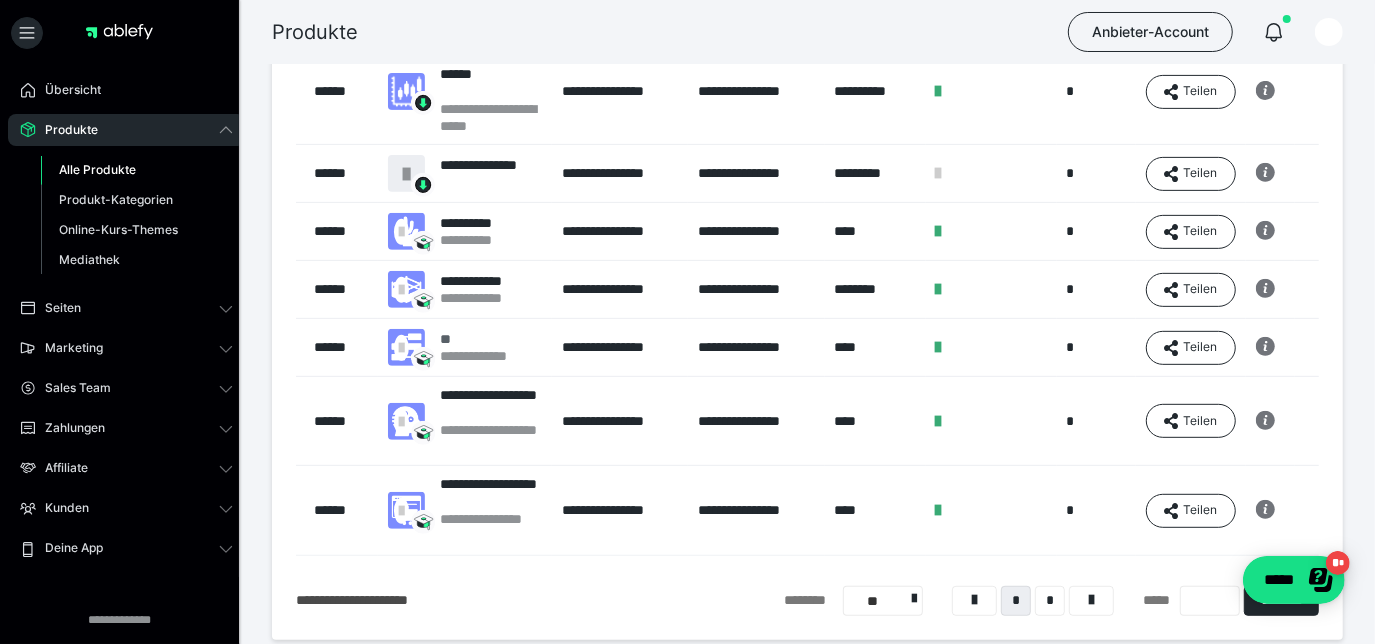 scroll, scrollTop: 469, scrollLeft: 0, axis: vertical 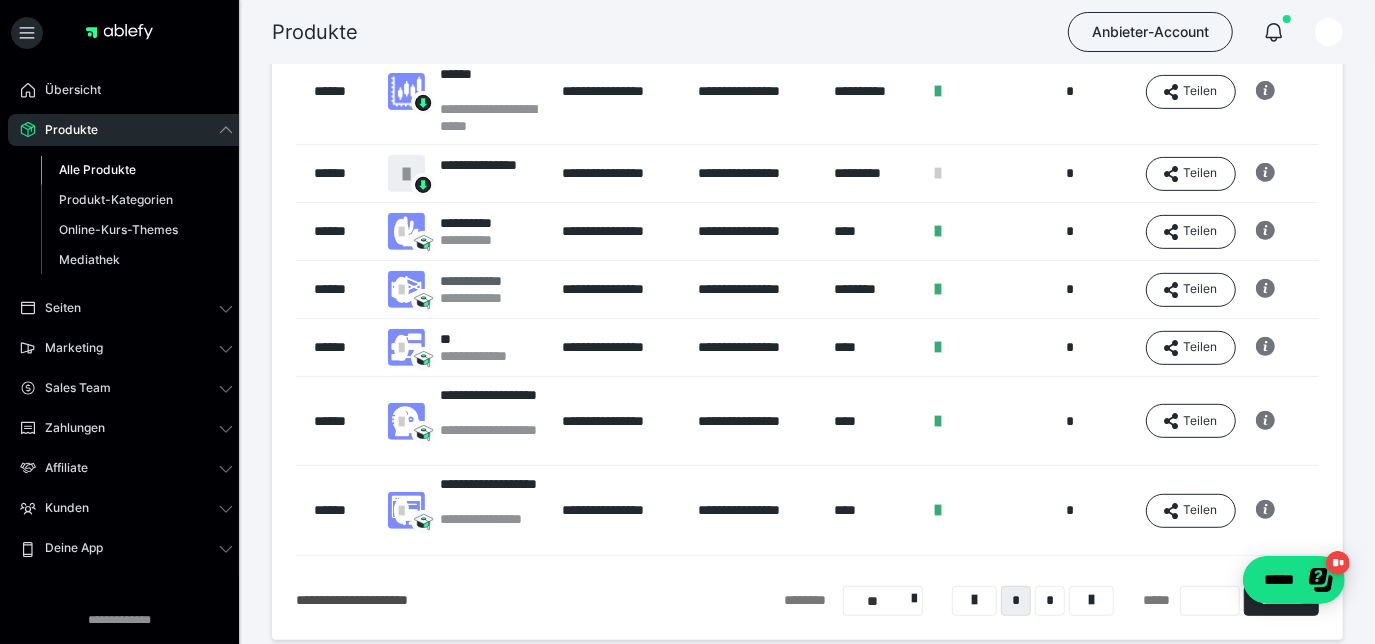 click on "**********" at bounding box center (482, 281) 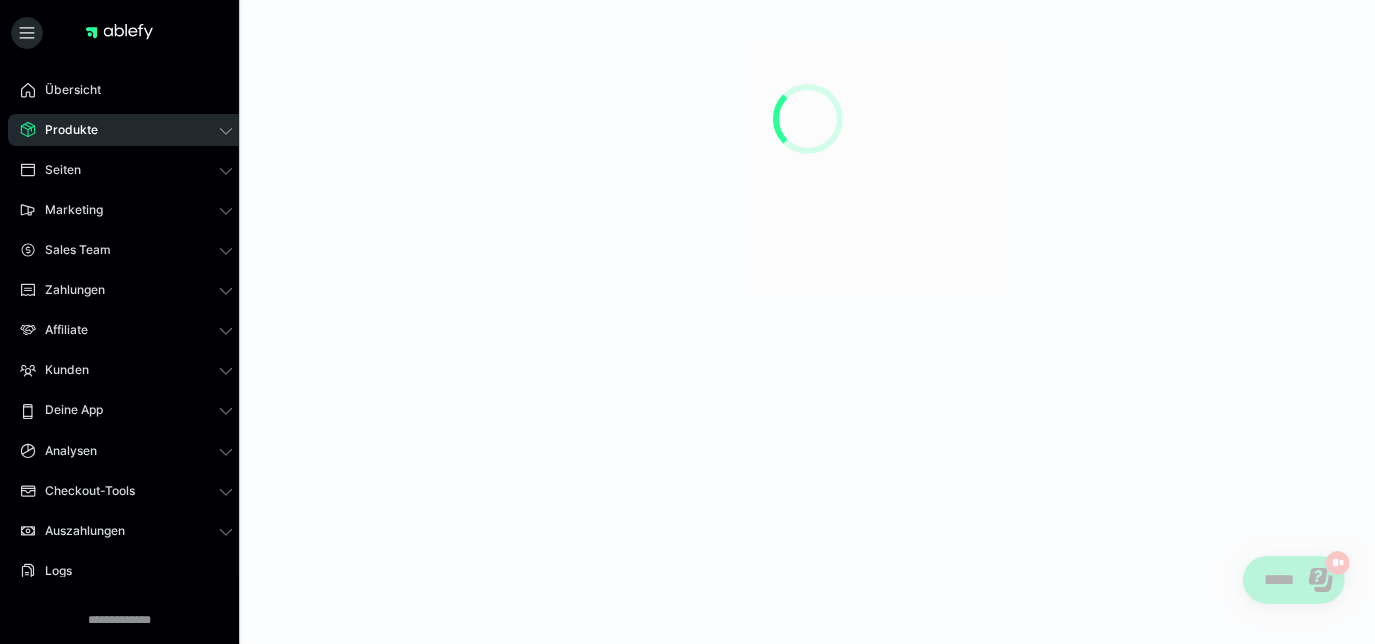 scroll, scrollTop: 0, scrollLeft: 0, axis: both 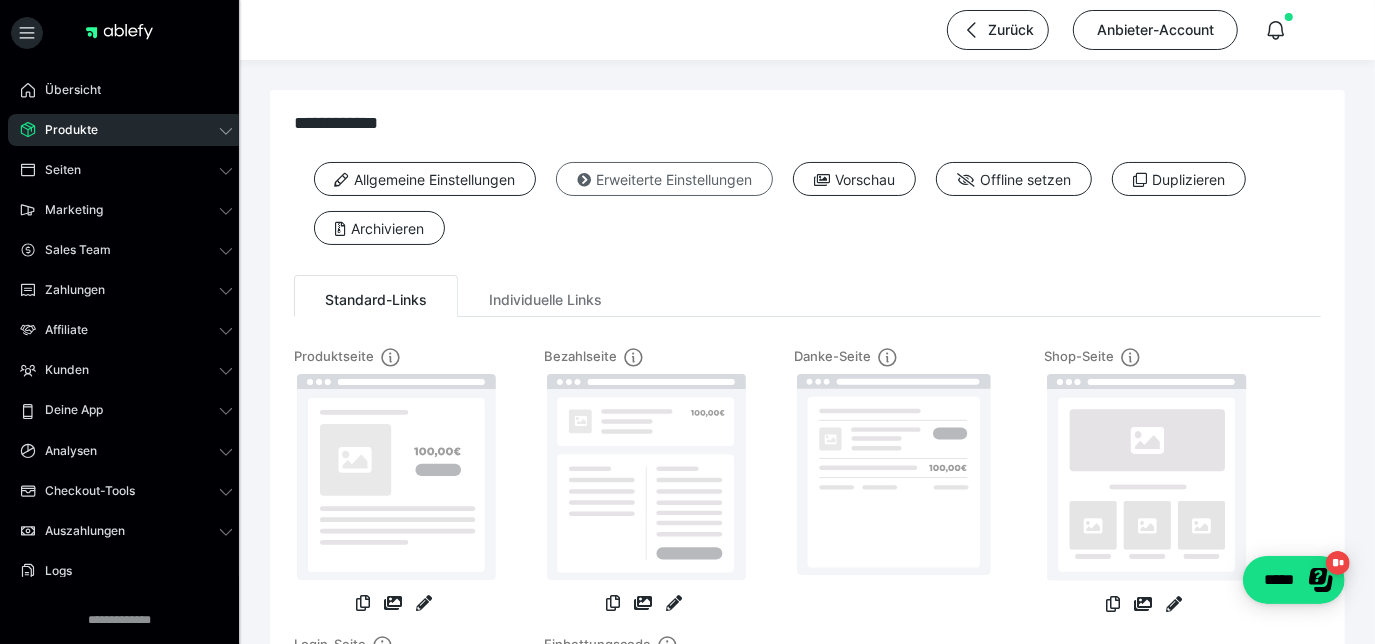 click on "Erweiterte Einstellungen" at bounding box center [664, 179] 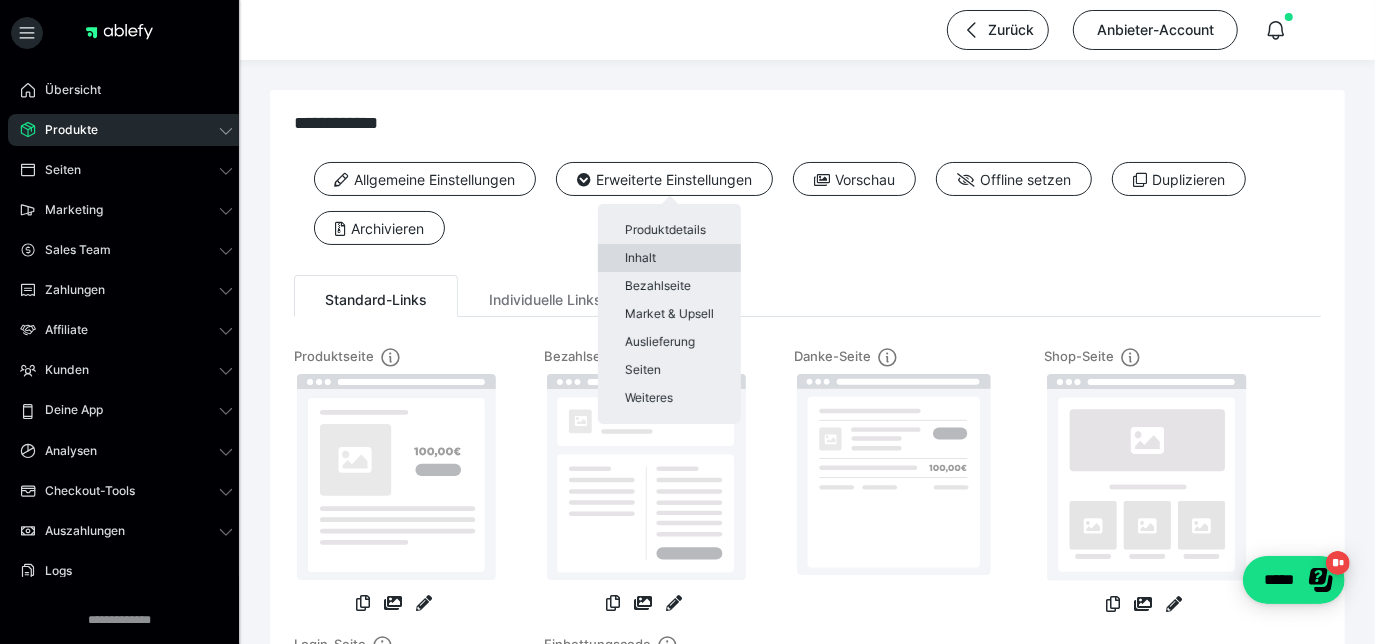 click on "Inhalt" at bounding box center (669, 258) 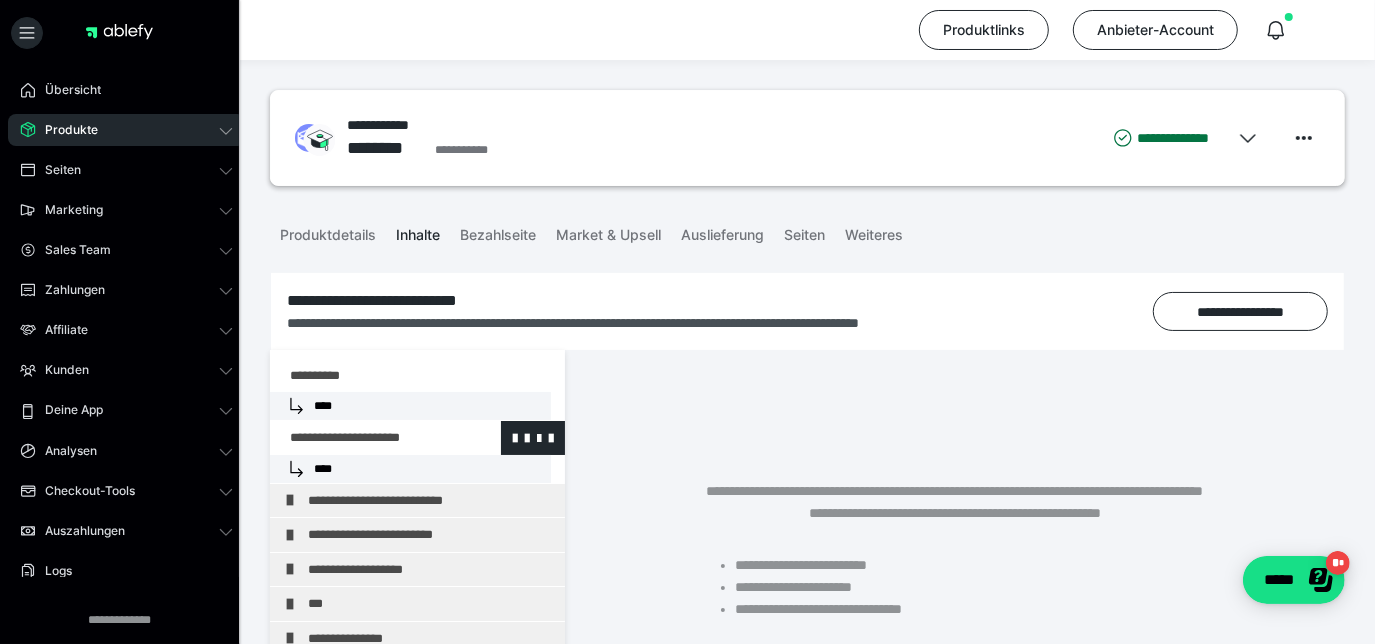 scroll, scrollTop: 26, scrollLeft: 0, axis: vertical 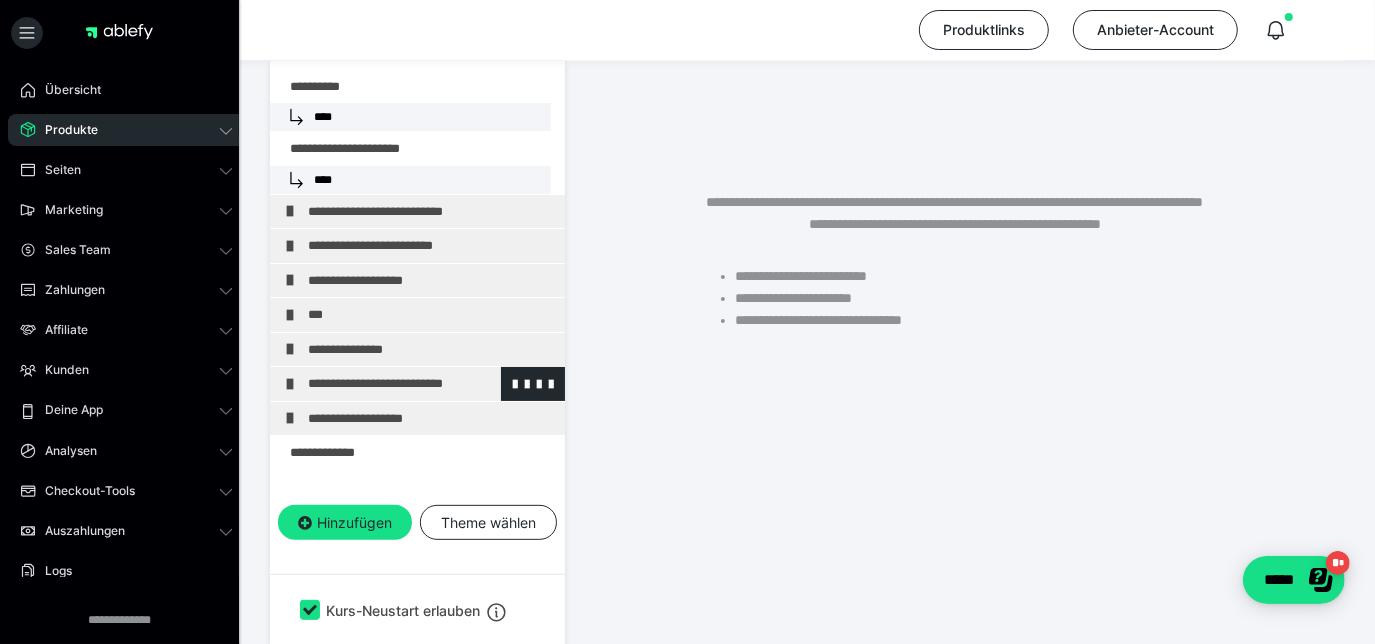click on "**********" at bounding box center [424, 384] 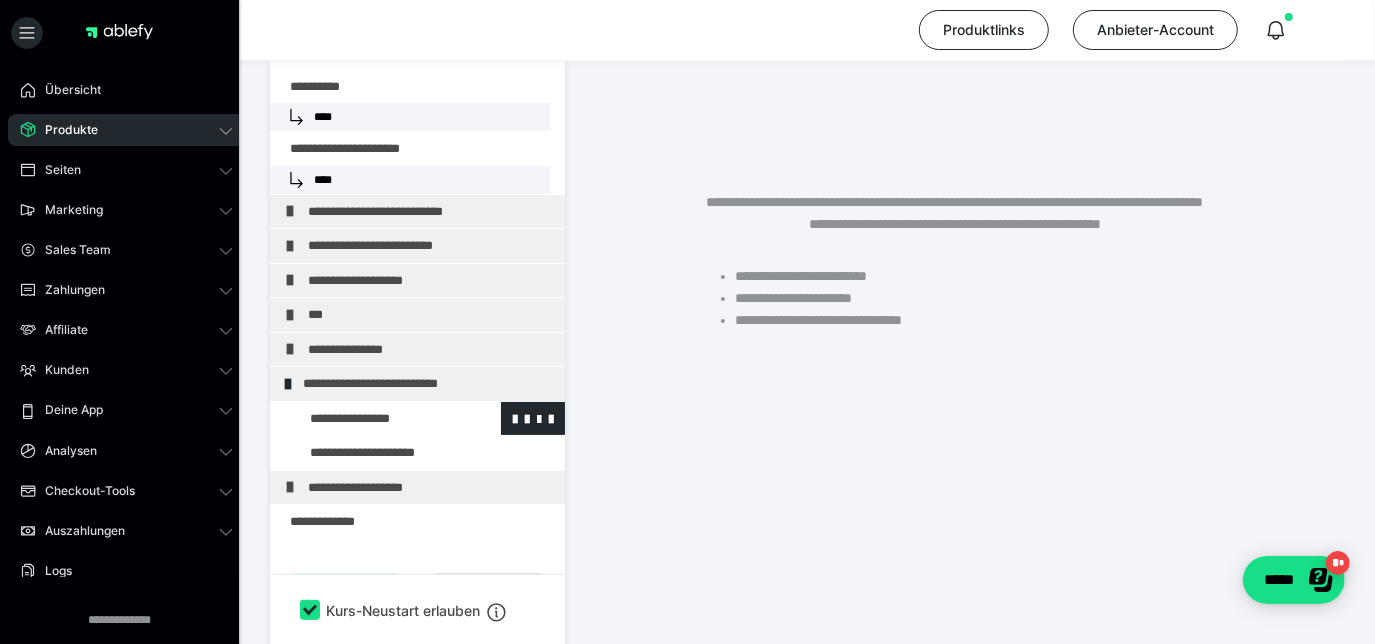 click at bounding box center (375, 419) 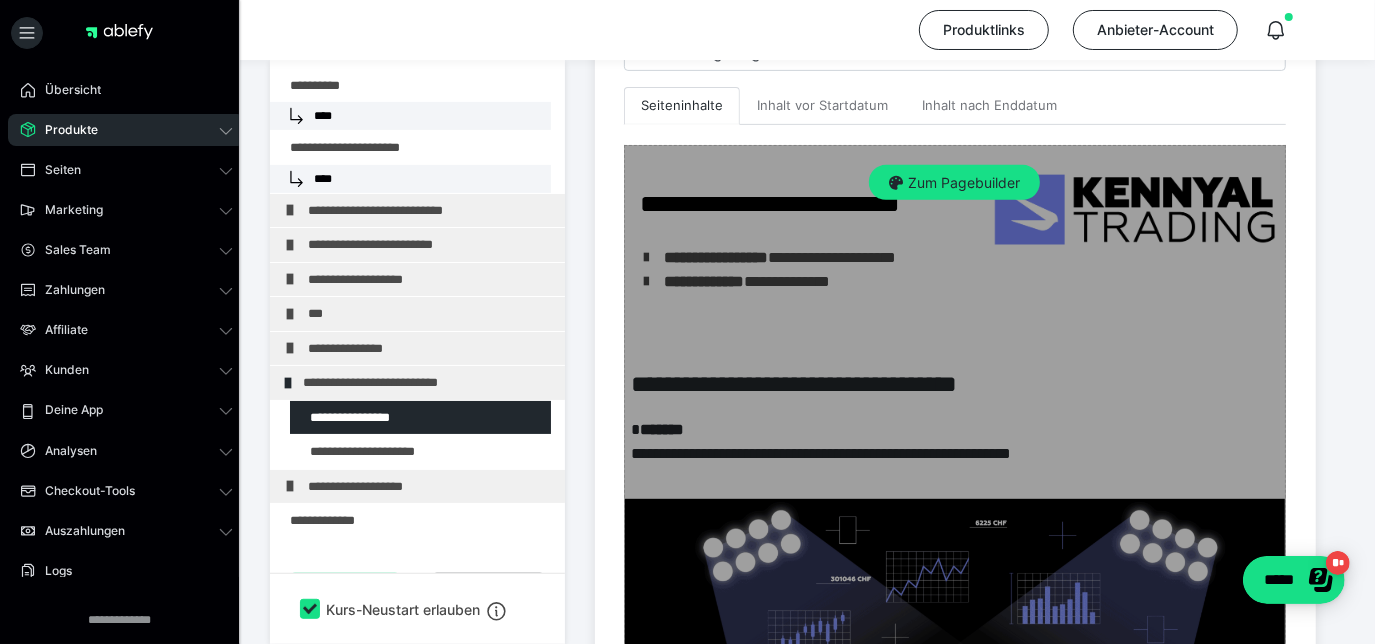 scroll, scrollTop: 482, scrollLeft: 0, axis: vertical 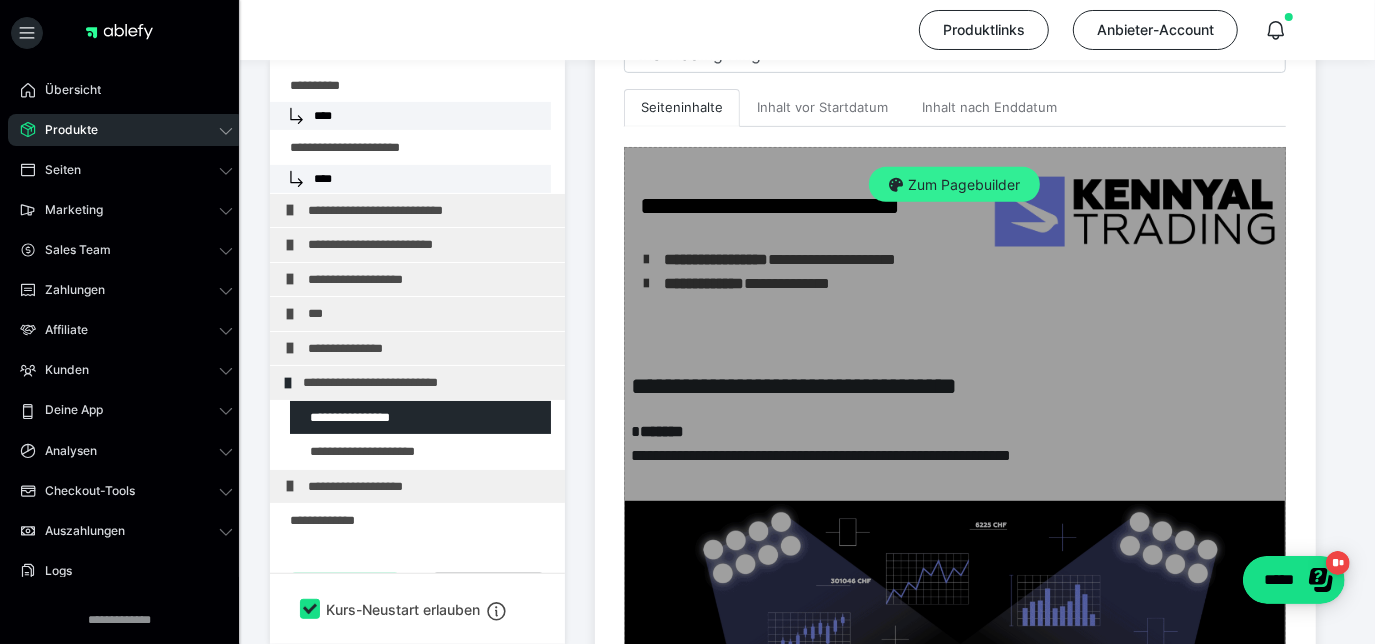click on "Zum Pagebuilder" at bounding box center (954, 185) 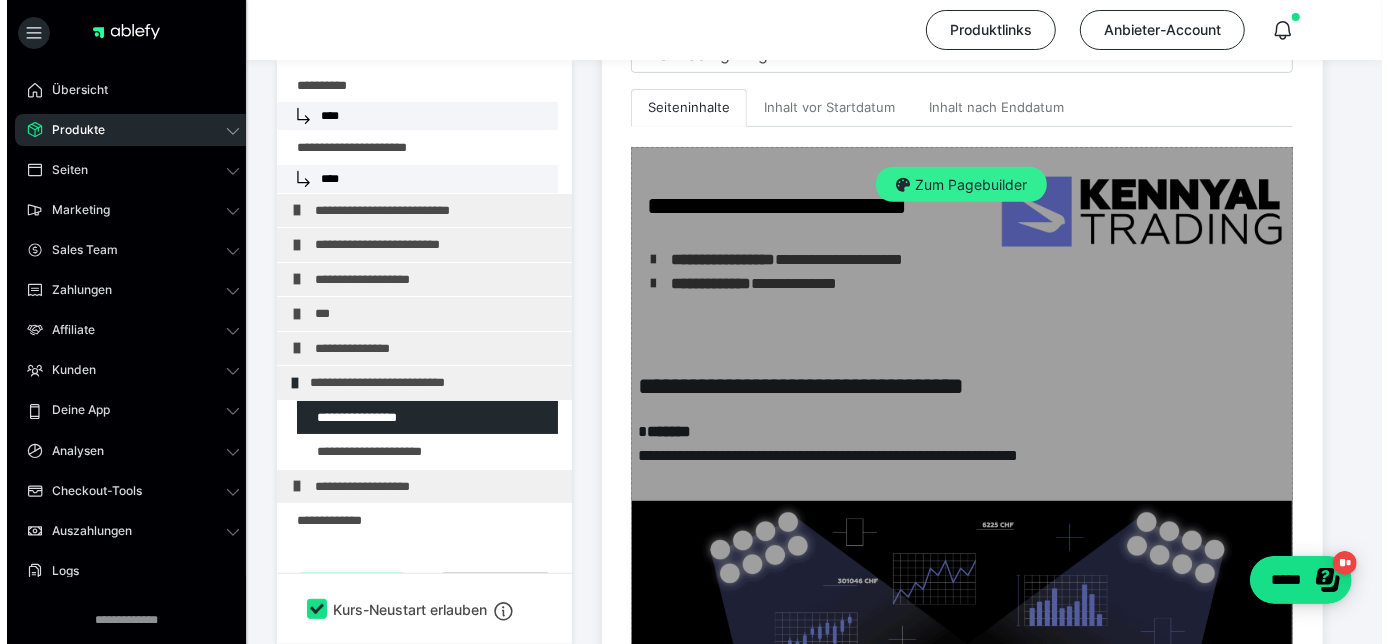 scroll, scrollTop: 289, scrollLeft: 0, axis: vertical 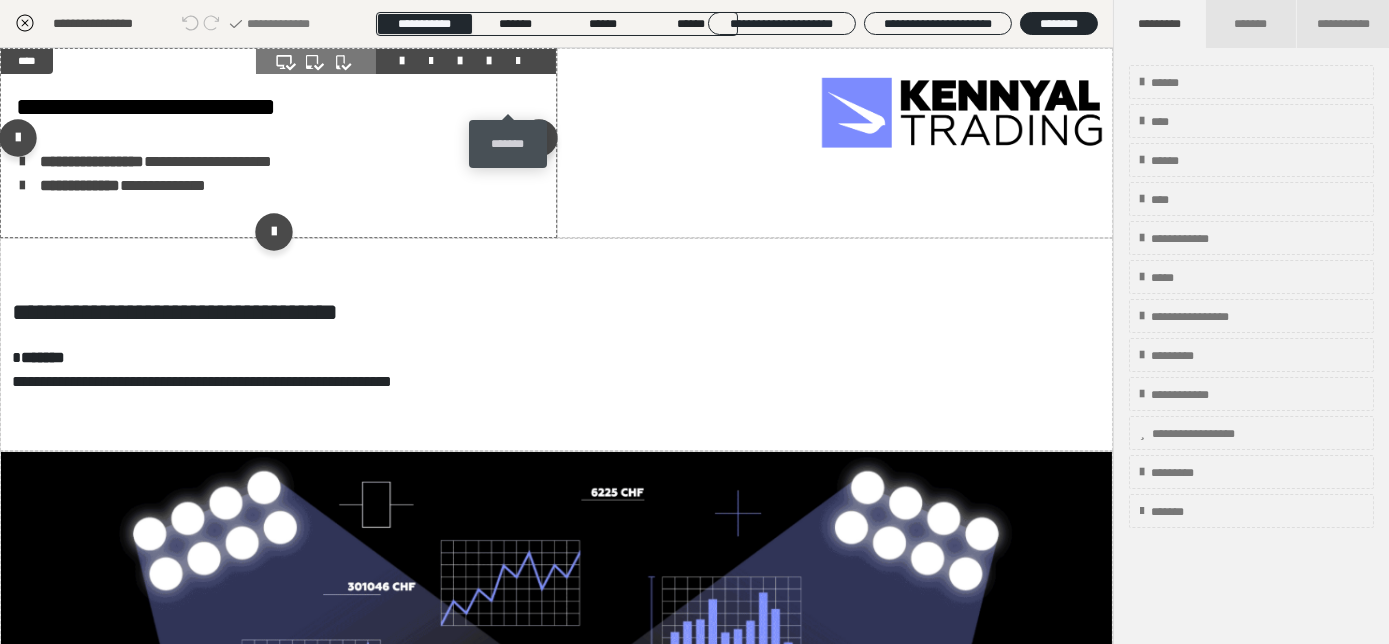 click at bounding box center [519, 61] 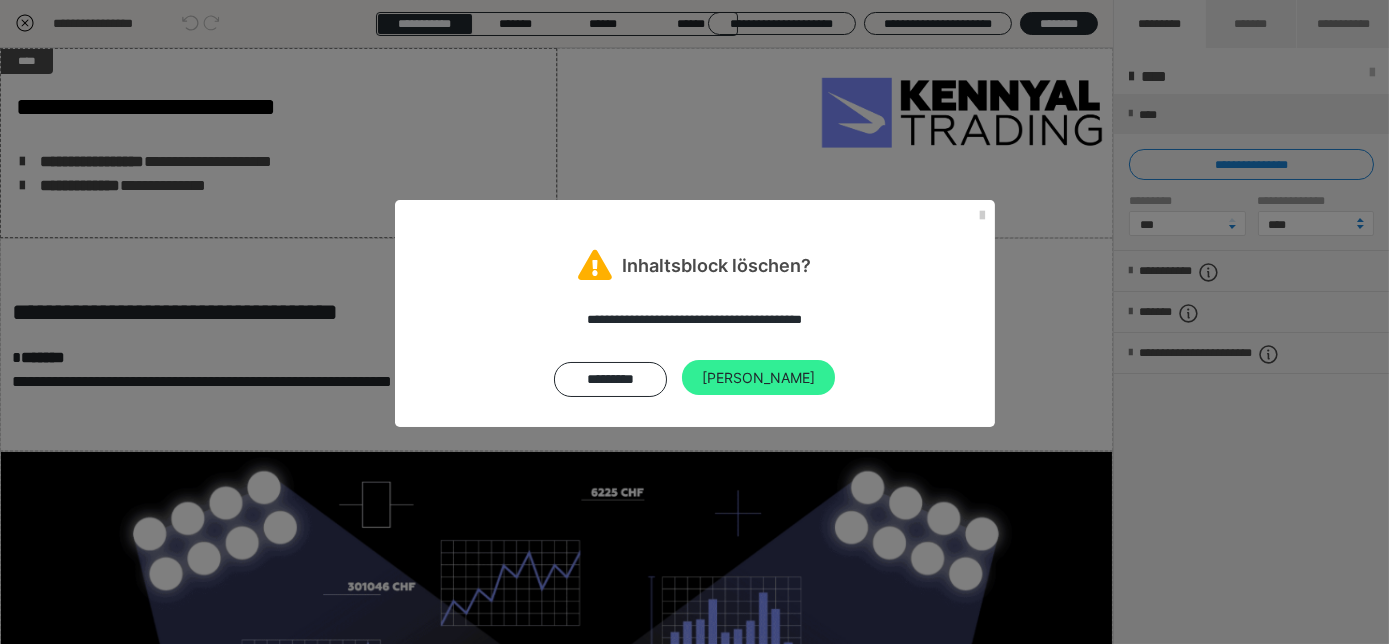 click on "Ja" at bounding box center (758, 378) 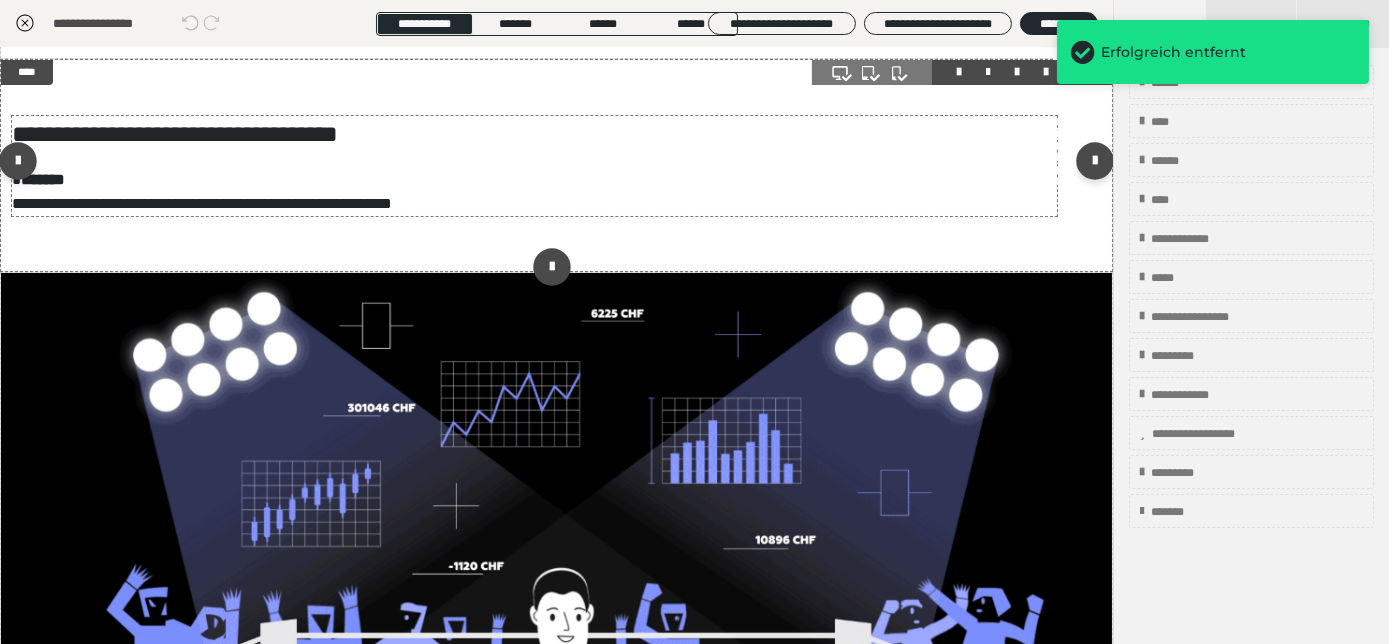 scroll, scrollTop: 162, scrollLeft: 0, axis: vertical 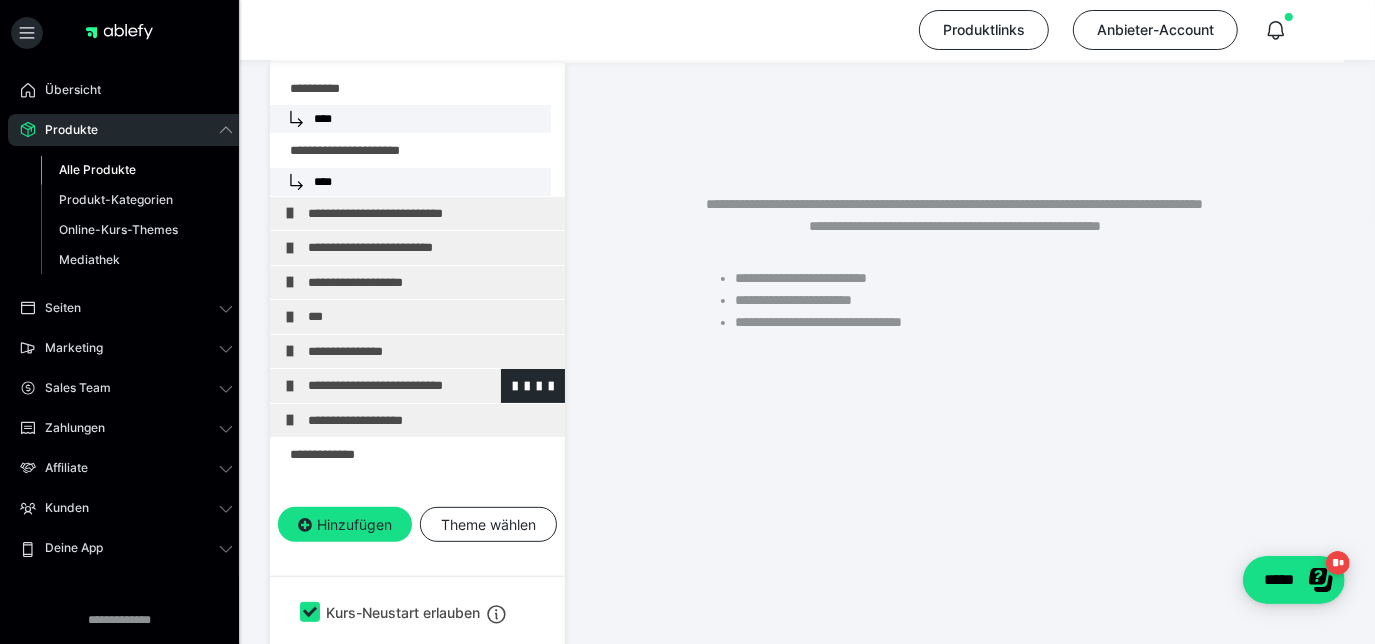 click on "**********" at bounding box center [424, 386] 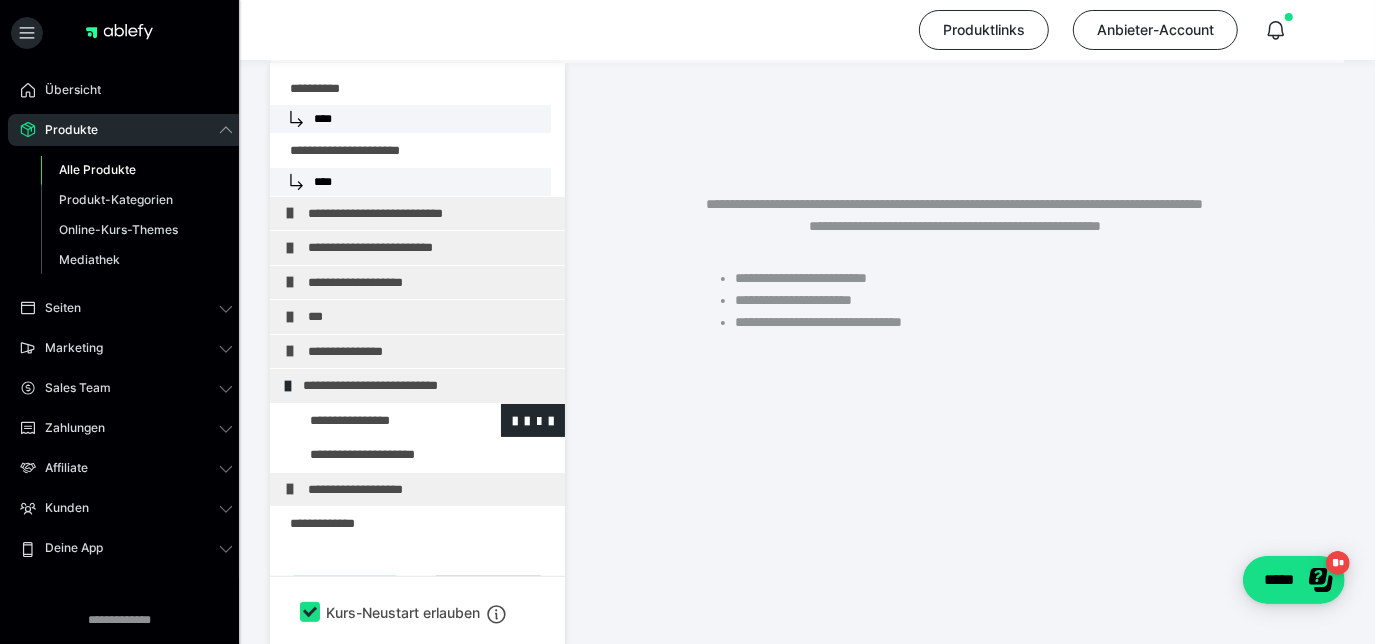 click at bounding box center (375, 421) 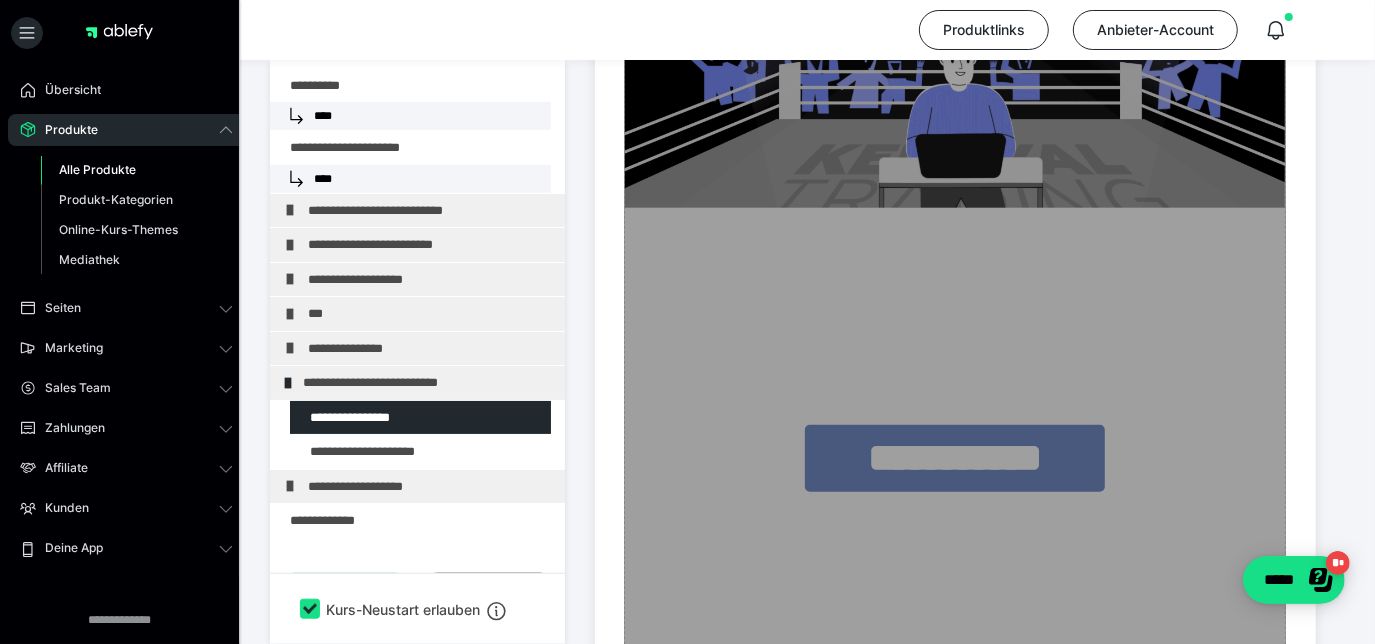 scroll, scrollTop: 1120, scrollLeft: 0, axis: vertical 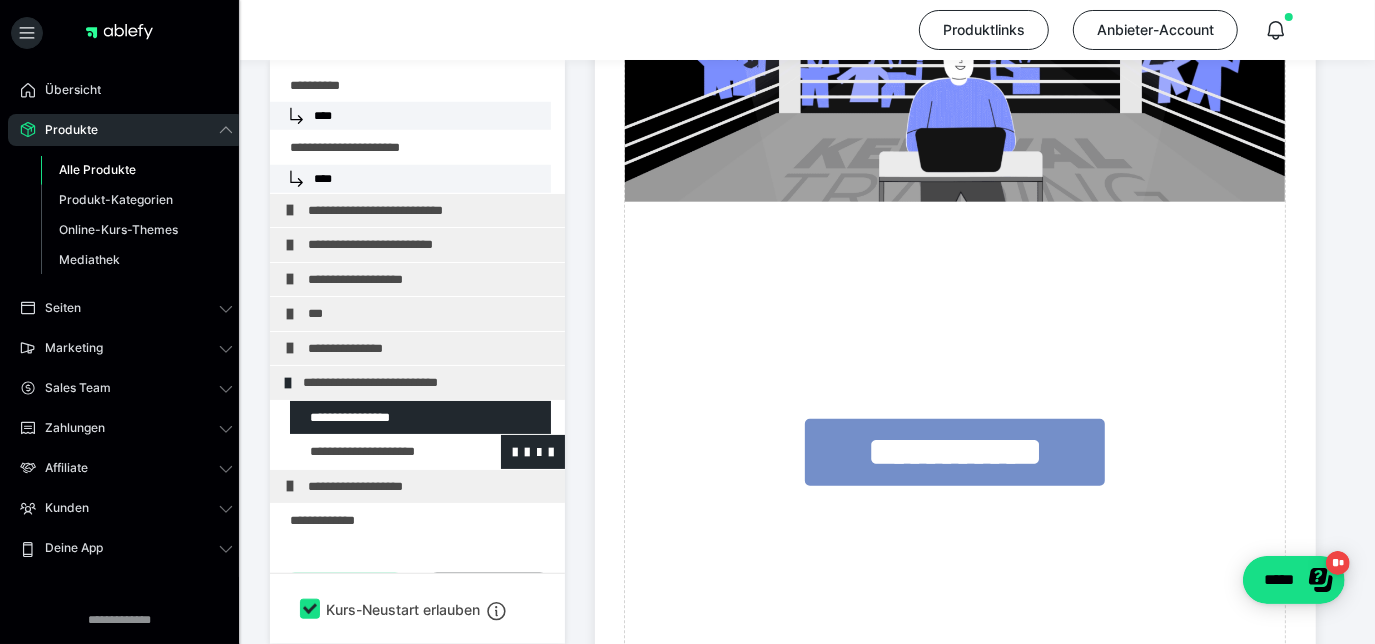 click at bounding box center (375, 452) 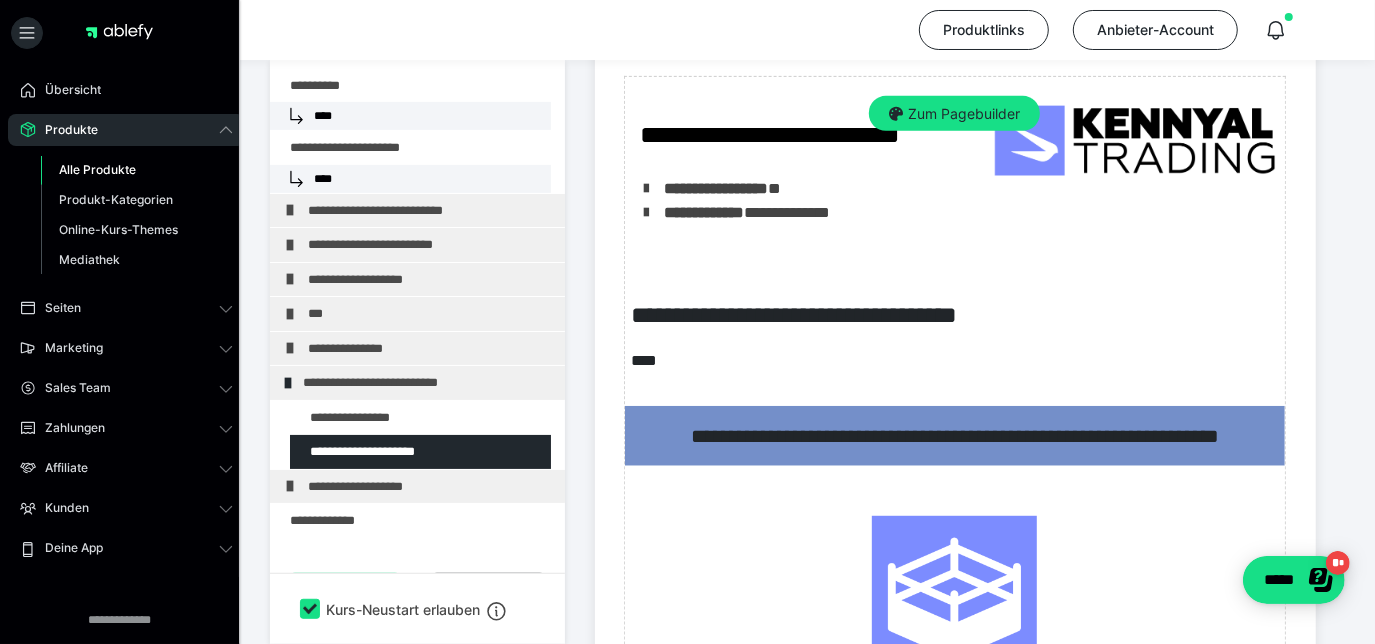 scroll, scrollTop: 509, scrollLeft: 0, axis: vertical 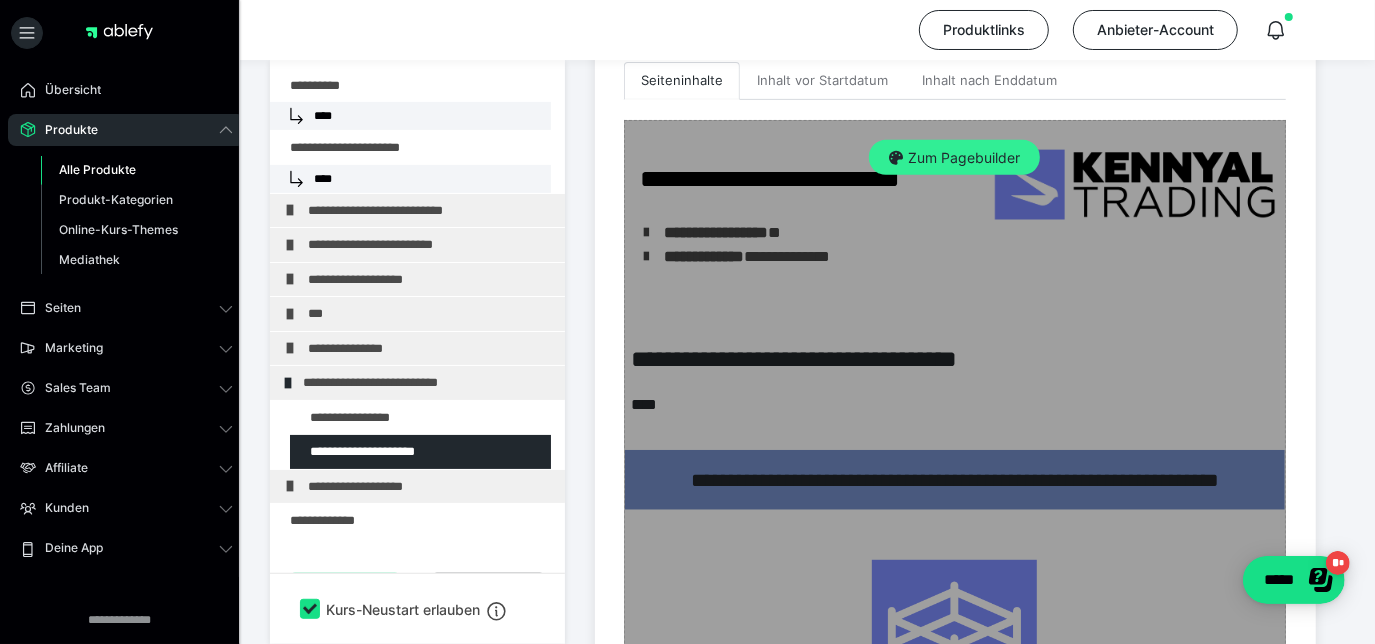 click on "Zum Pagebuilder" at bounding box center (954, 158) 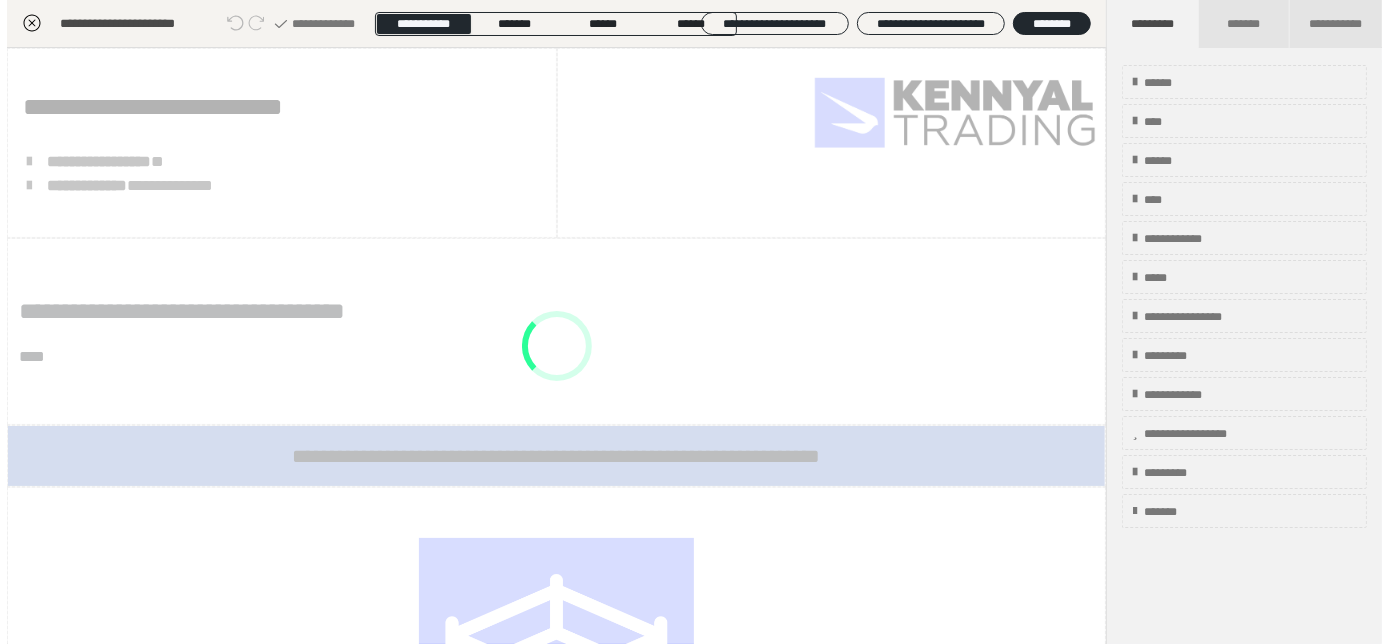 scroll, scrollTop: 289, scrollLeft: 0, axis: vertical 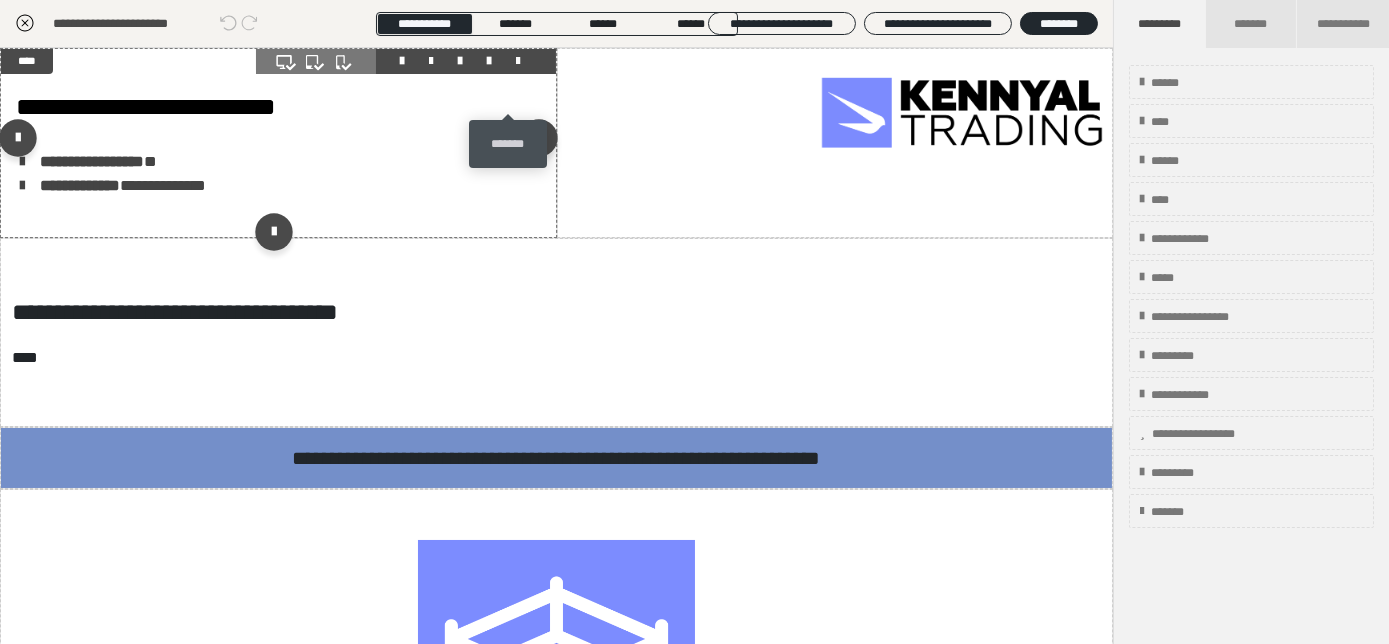 click at bounding box center [519, 61] 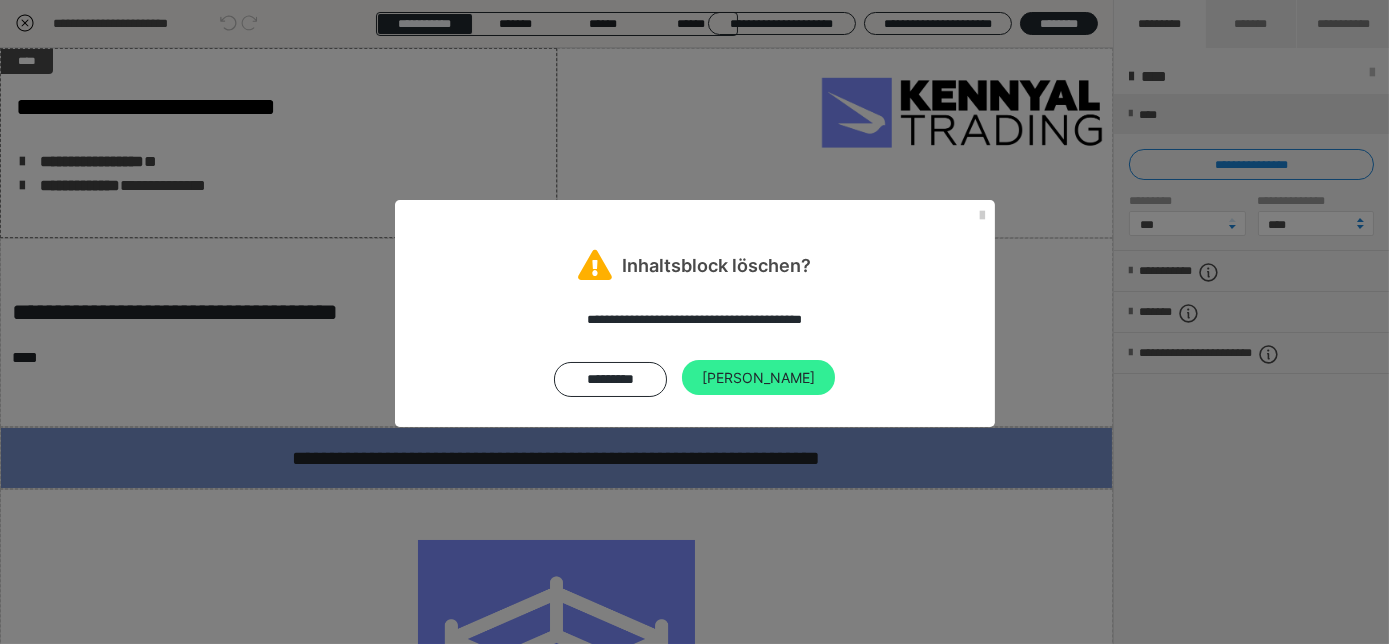 click on "Ja" at bounding box center (758, 378) 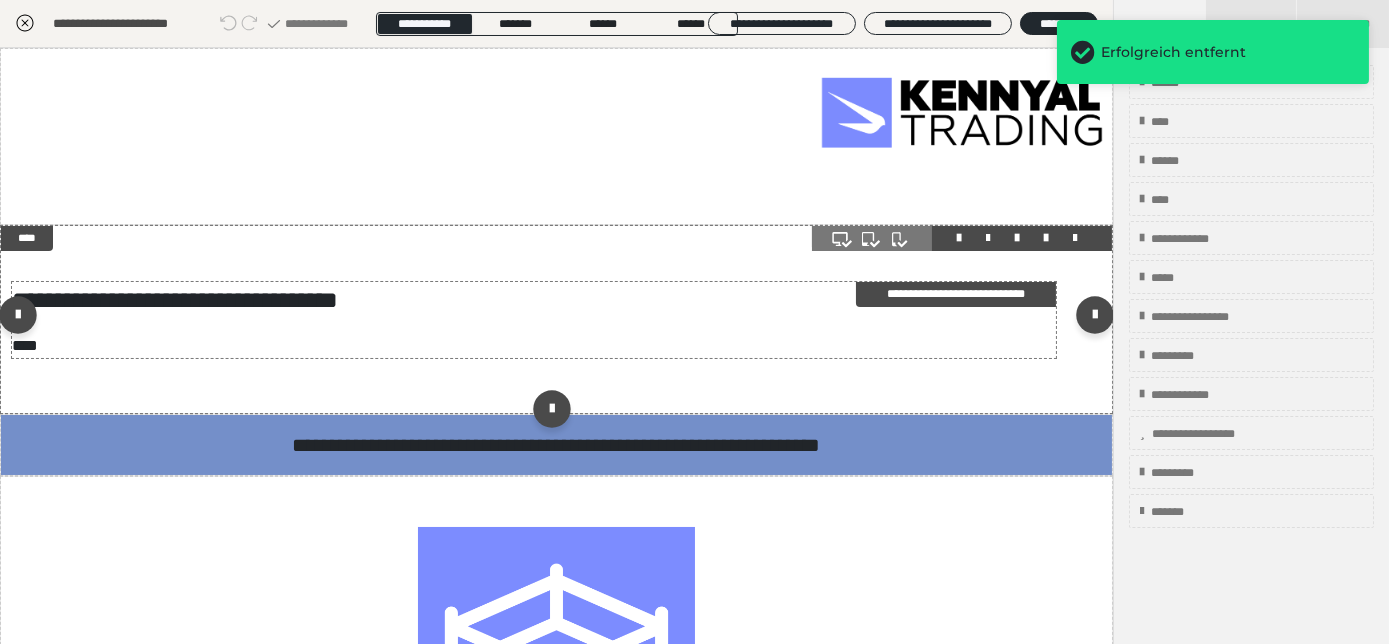 click on "**********" at bounding box center (528, 300) 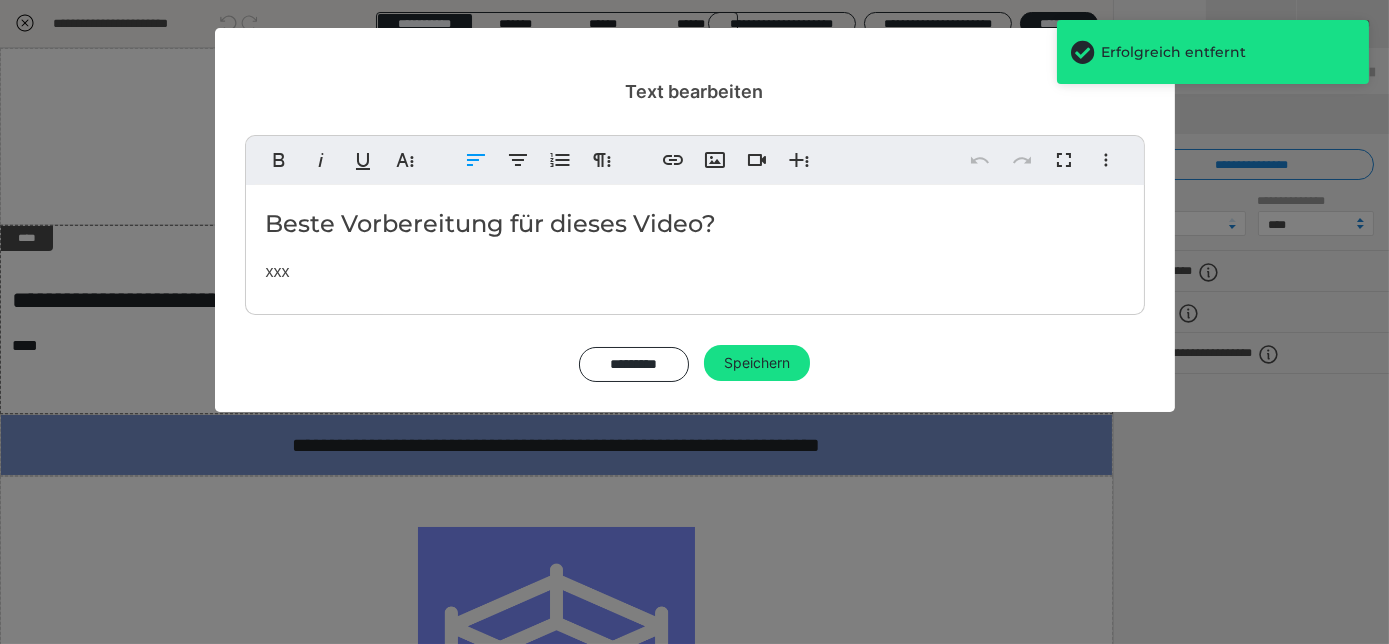 click on "Beste Vorbereitung für dieses Video?" at bounding box center (695, 224) 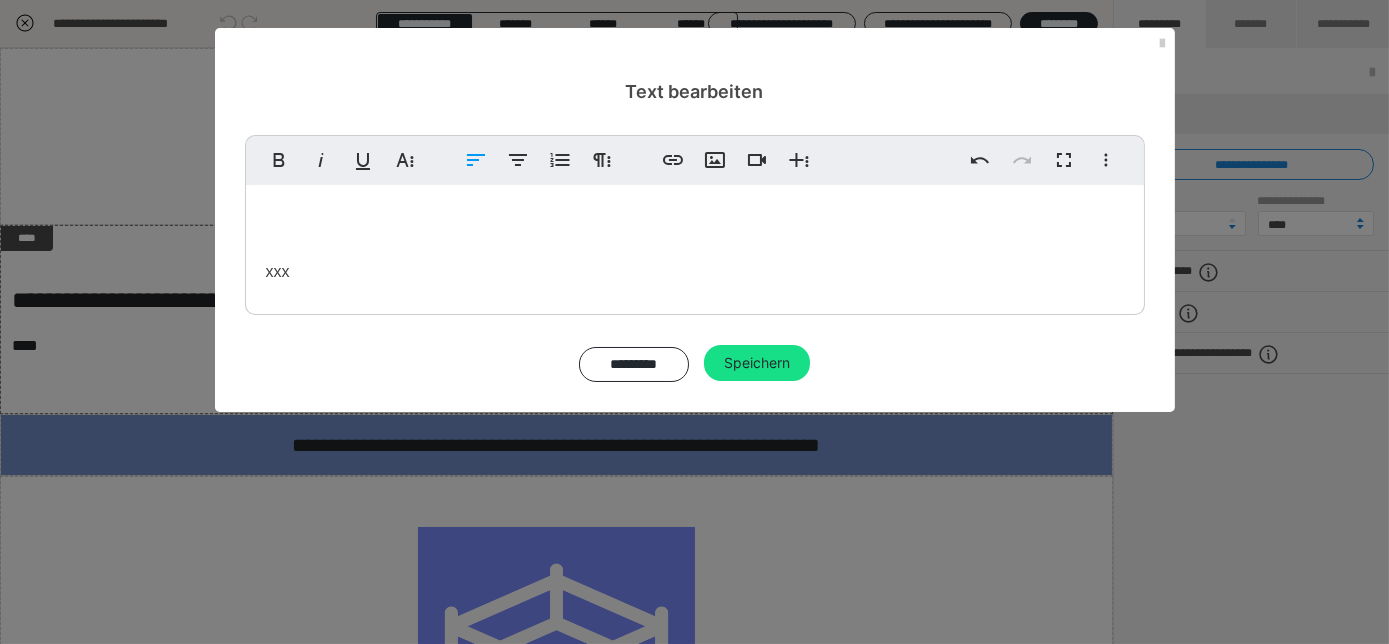 type 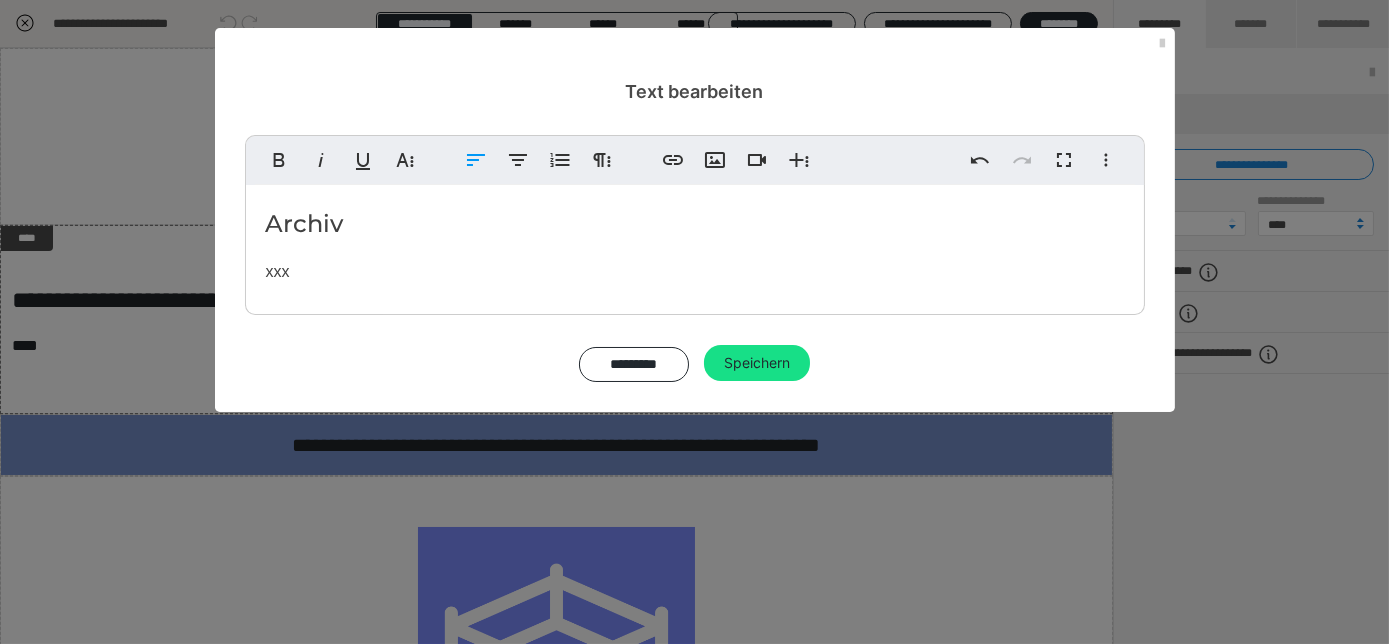 click on "​Archiv ​ xxx" at bounding box center [695, 245] 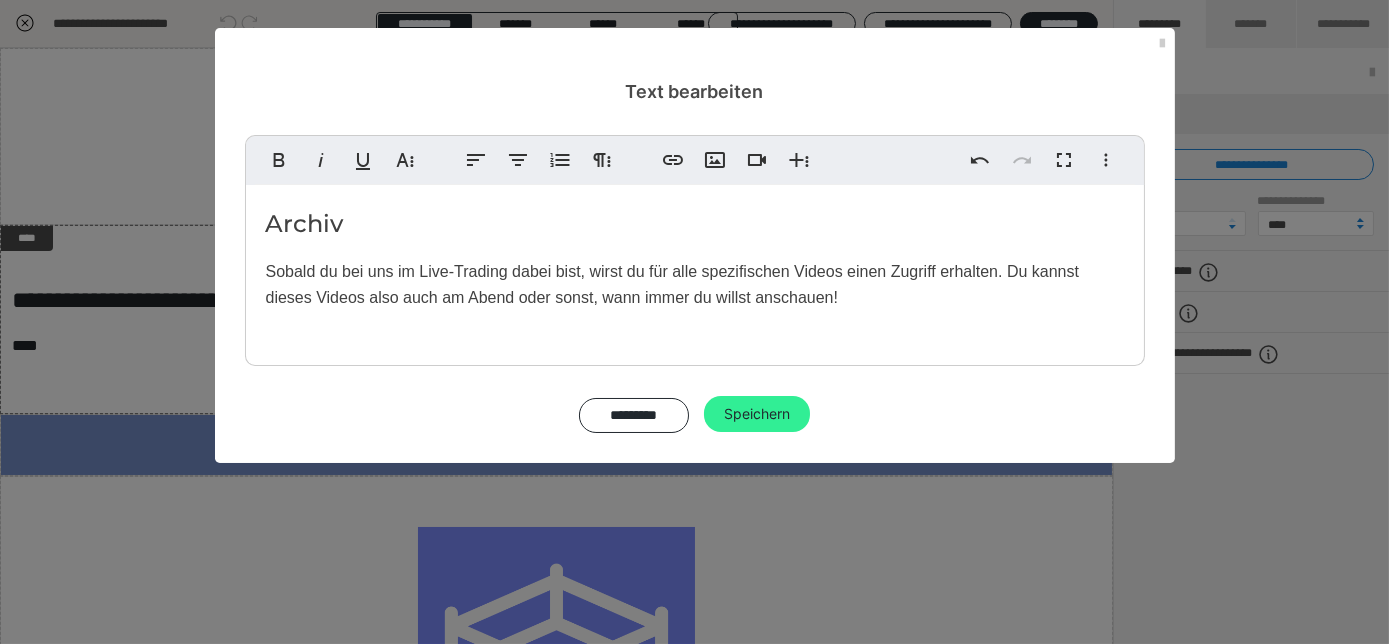 click on "Speichern" at bounding box center [757, 414] 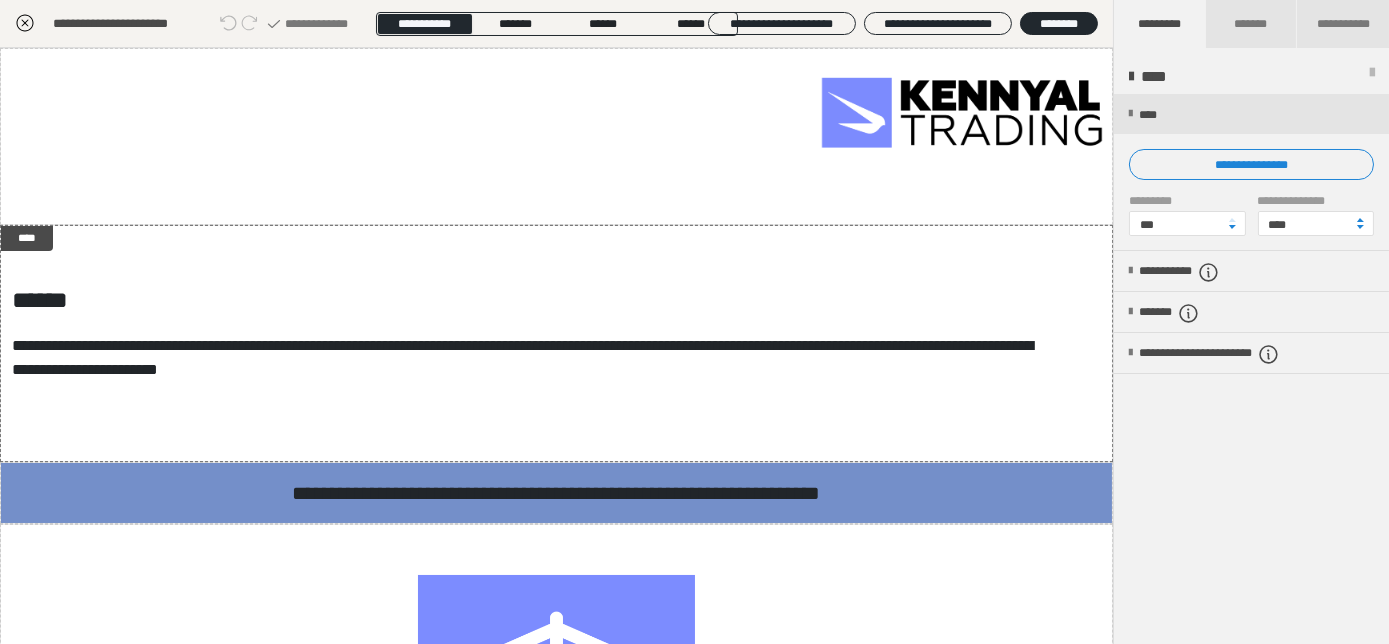 click 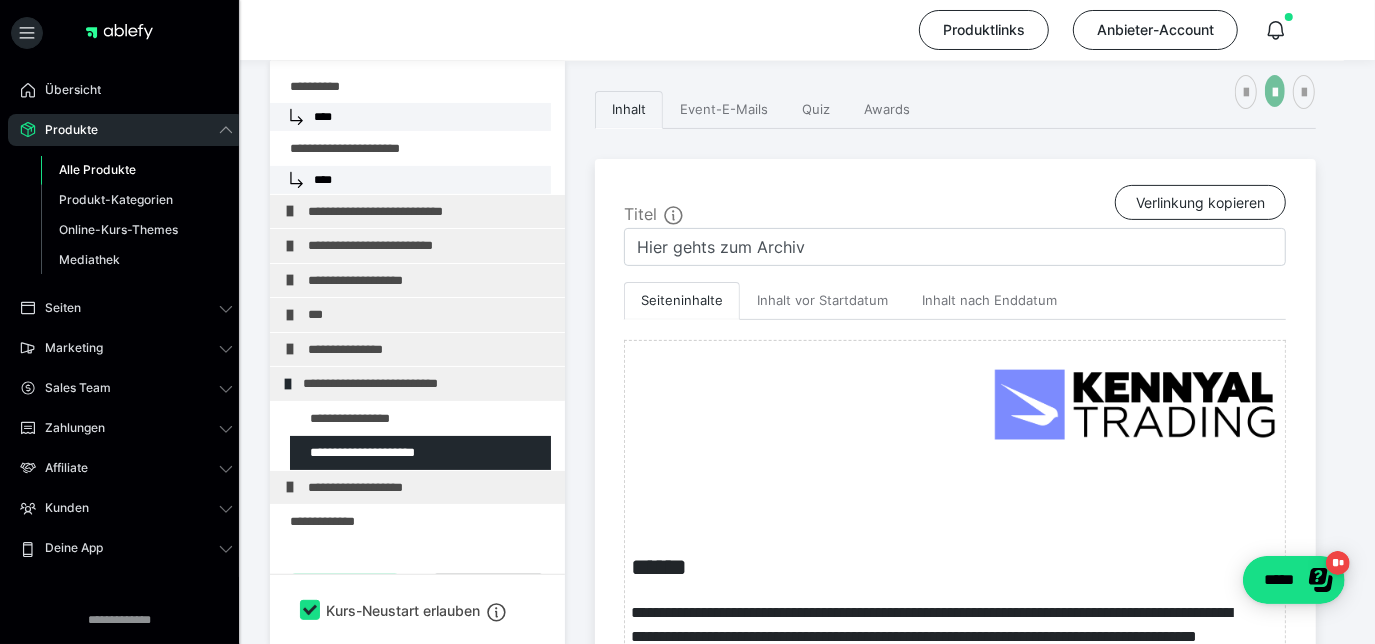 click at bounding box center [1275, 93] 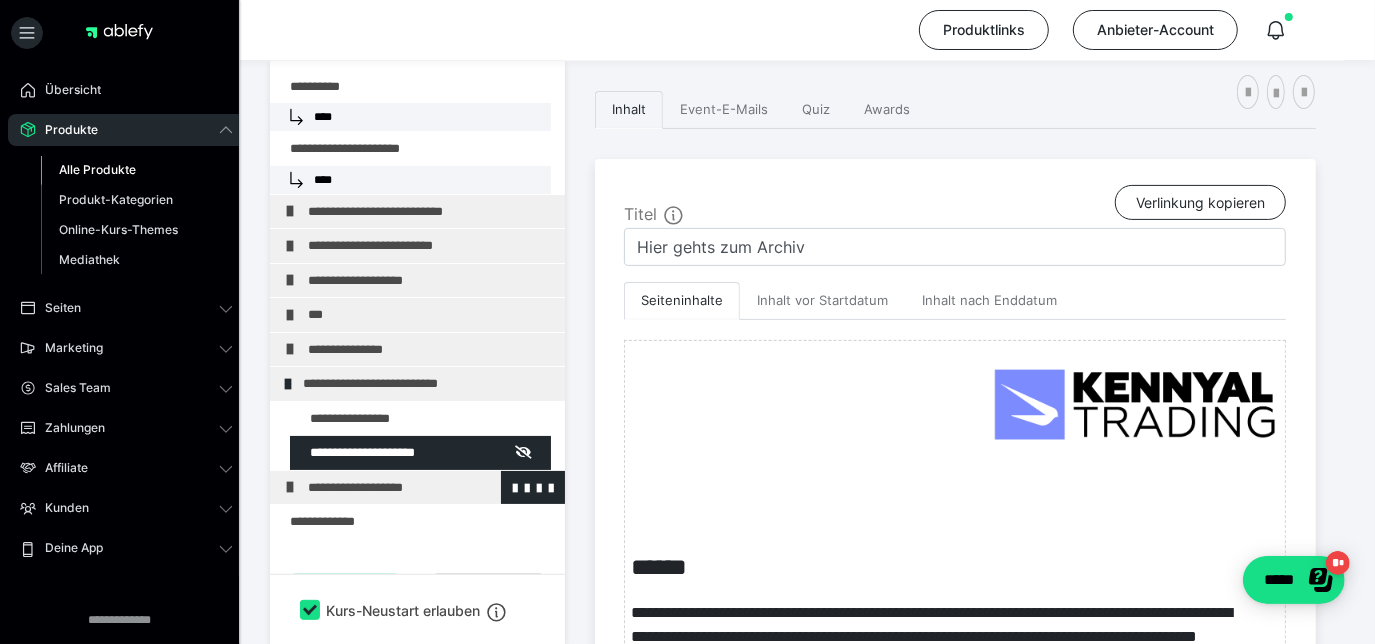 click on "**********" at bounding box center [424, 488] 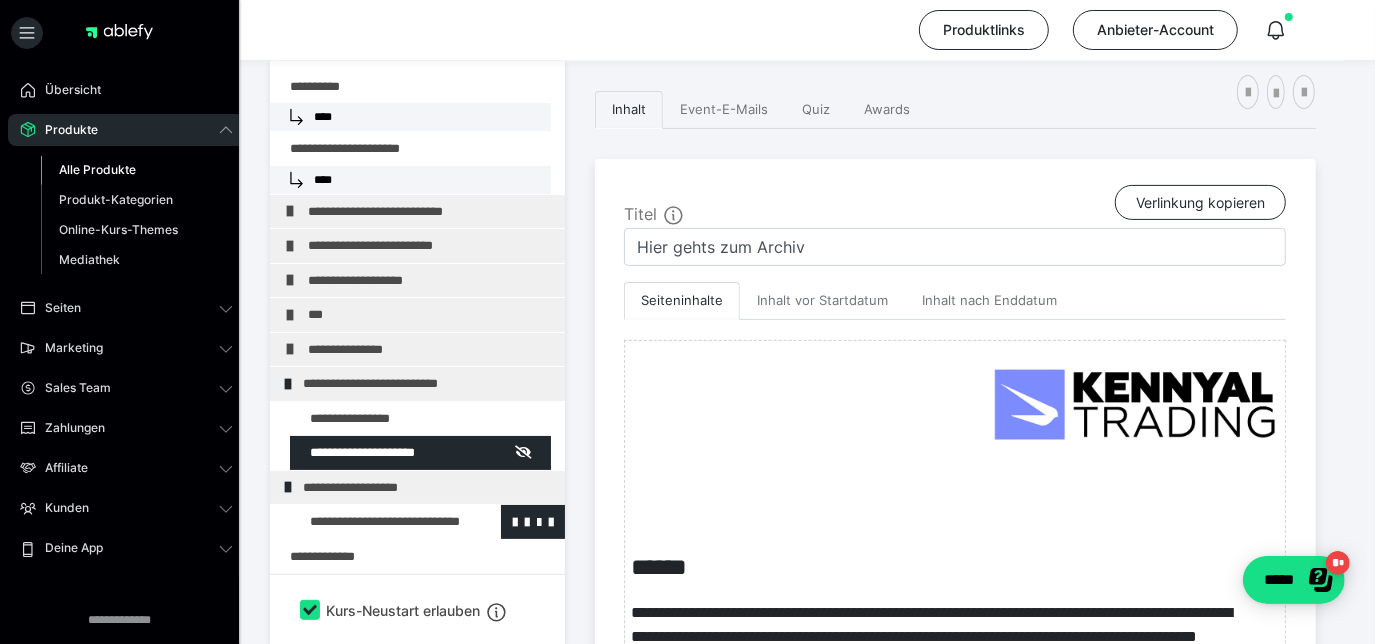 click at bounding box center [375, 522] 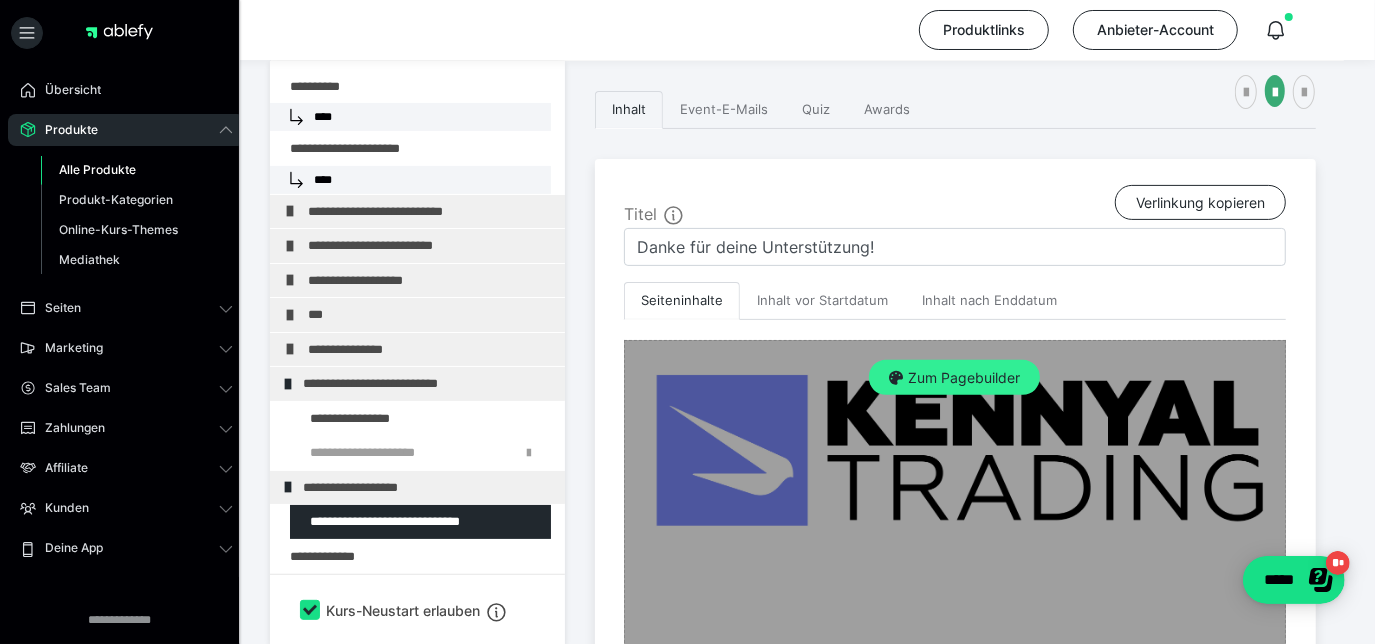 click on "Zum Pagebuilder" at bounding box center (954, 378) 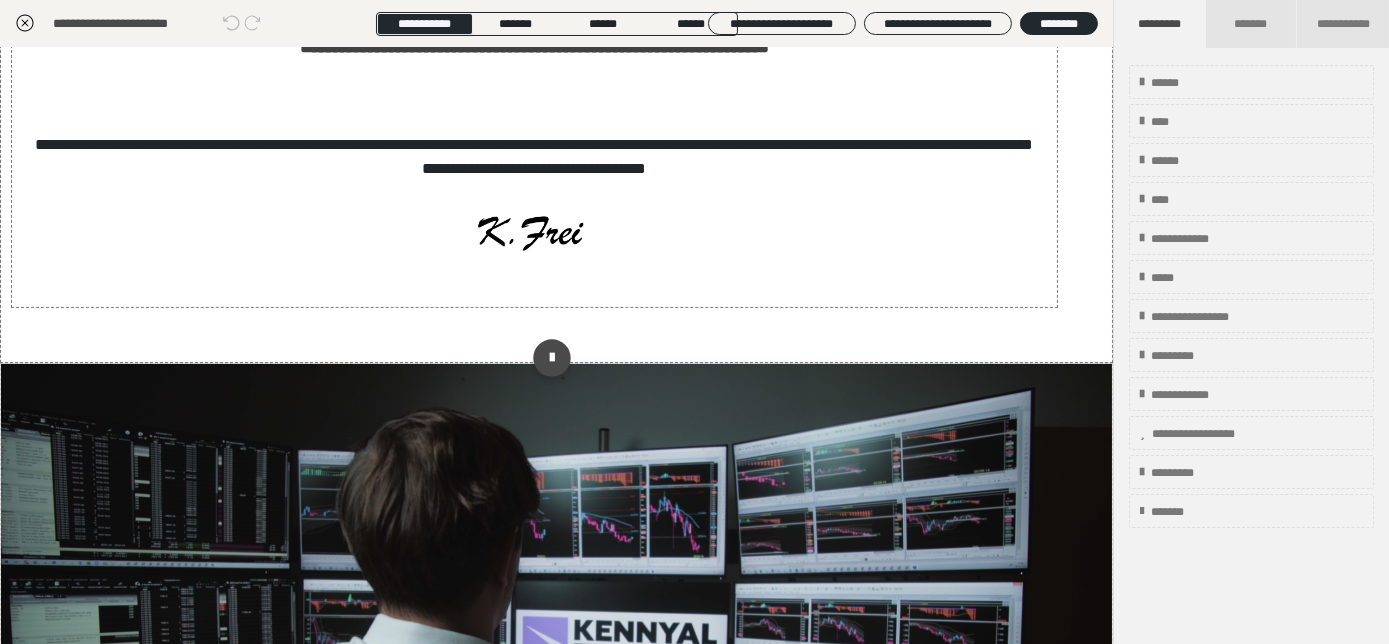 scroll, scrollTop: 1066, scrollLeft: 0, axis: vertical 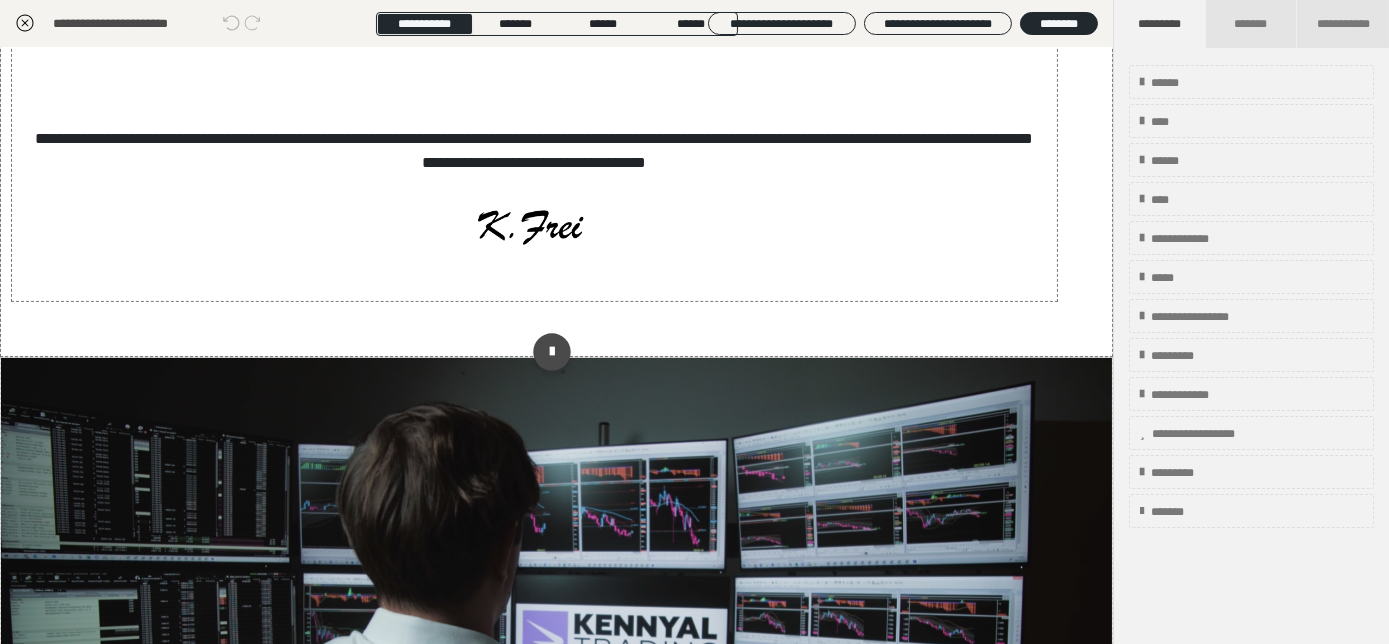 click on "**********" at bounding box center (534, -7) 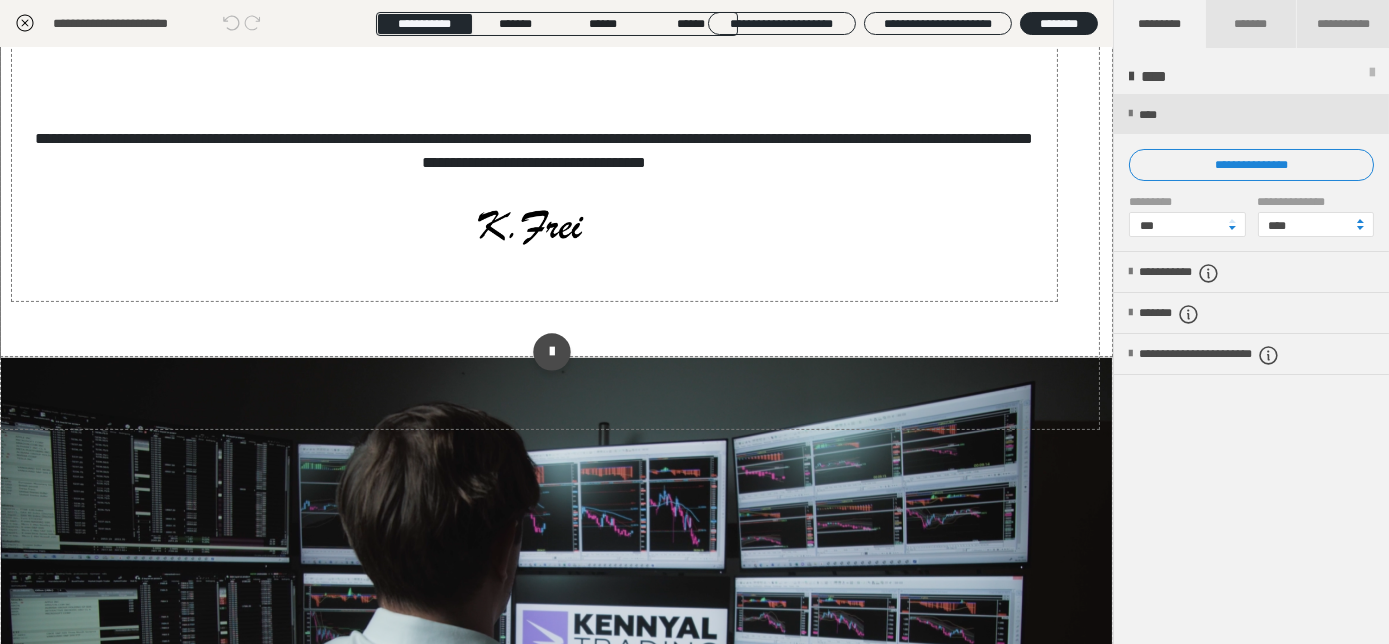 click on "**********" at bounding box center [534, -7] 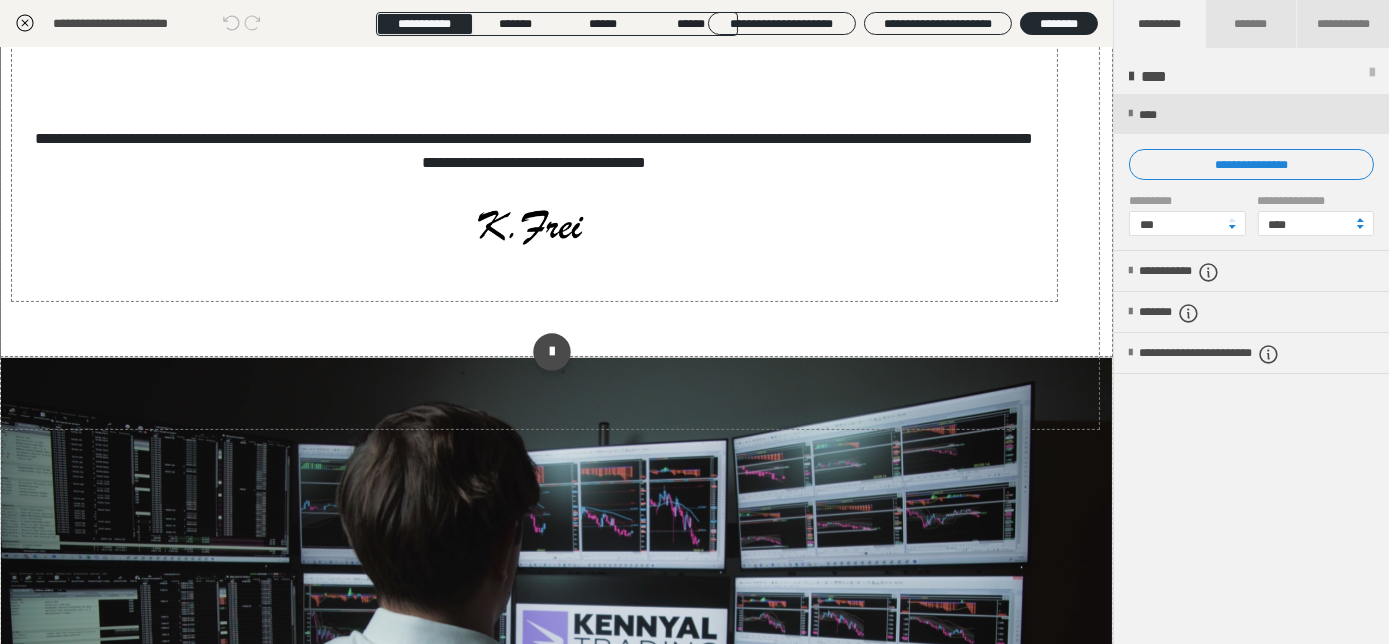 click on "**********" at bounding box center [695, 490] 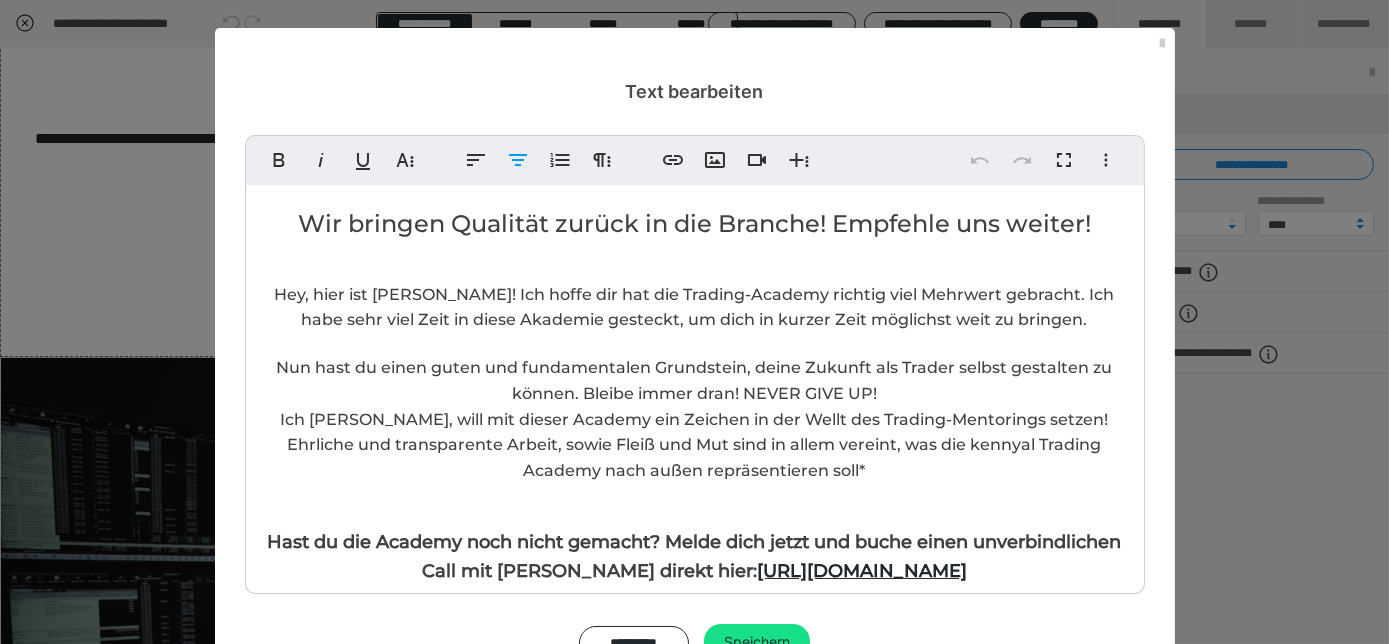 click on "**********" at bounding box center [694, 322] 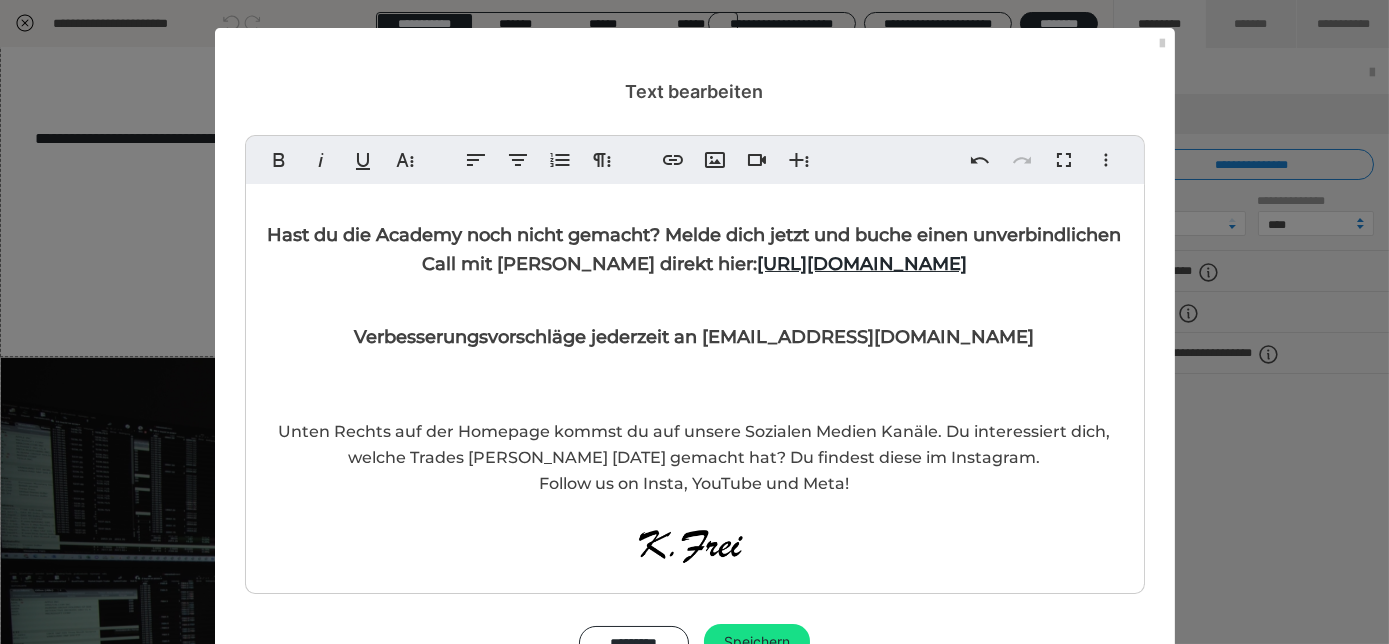 scroll, scrollTop: 306, scrollLeft: 0, axis: vertical 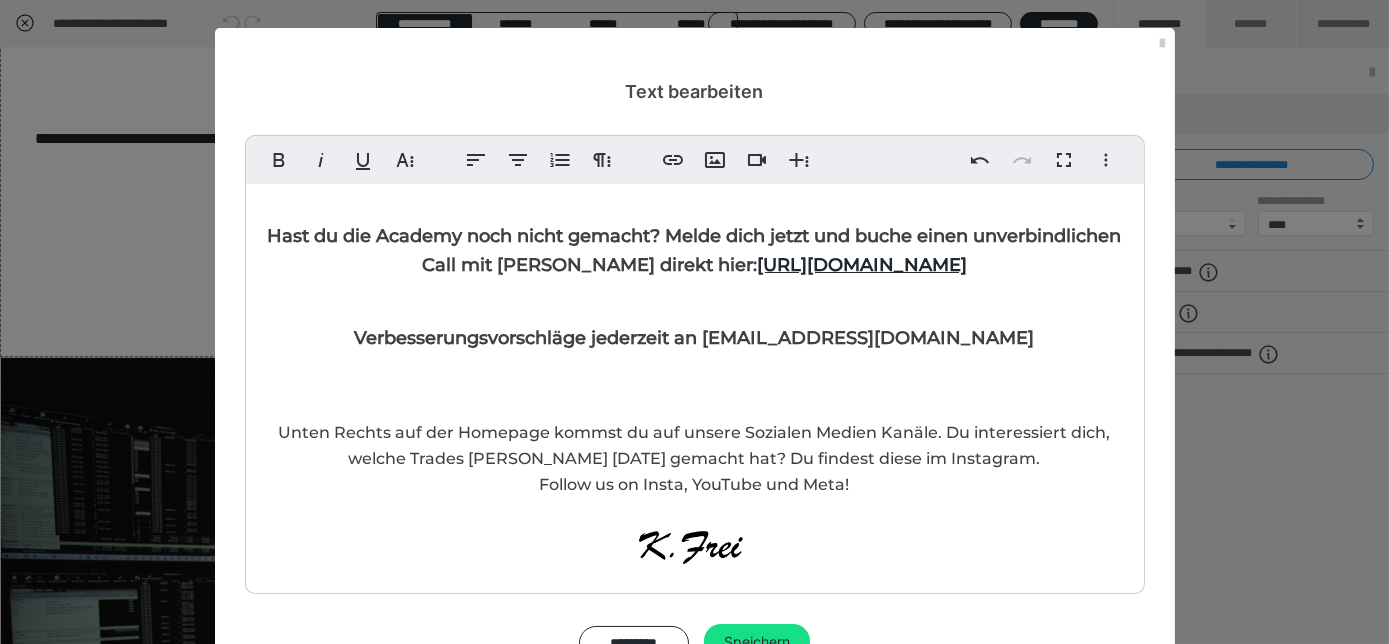 drag, startPoint x: 873, startPoint y: 496, endPoint x: 824, endPoint y: 475, distance: 53.310413 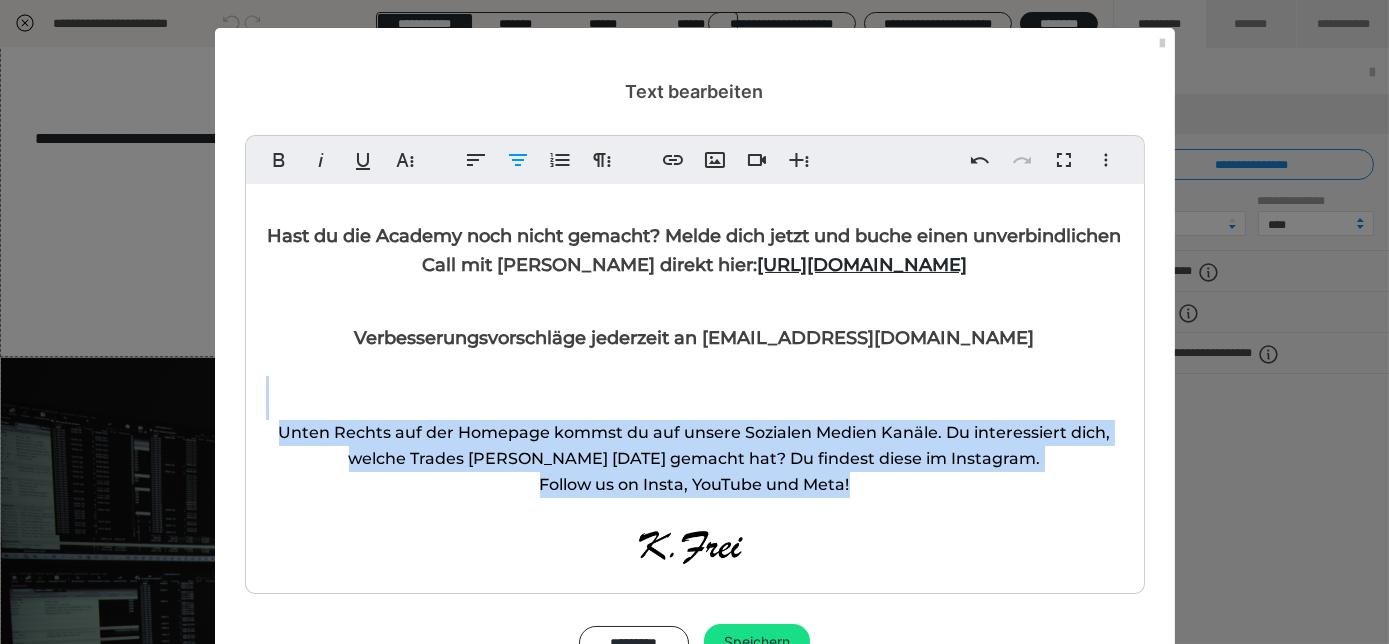 drag, startPoint x: 837, startPoint y: 481, endPoint x: 189, endPoint y: 410, distance: 651.87805 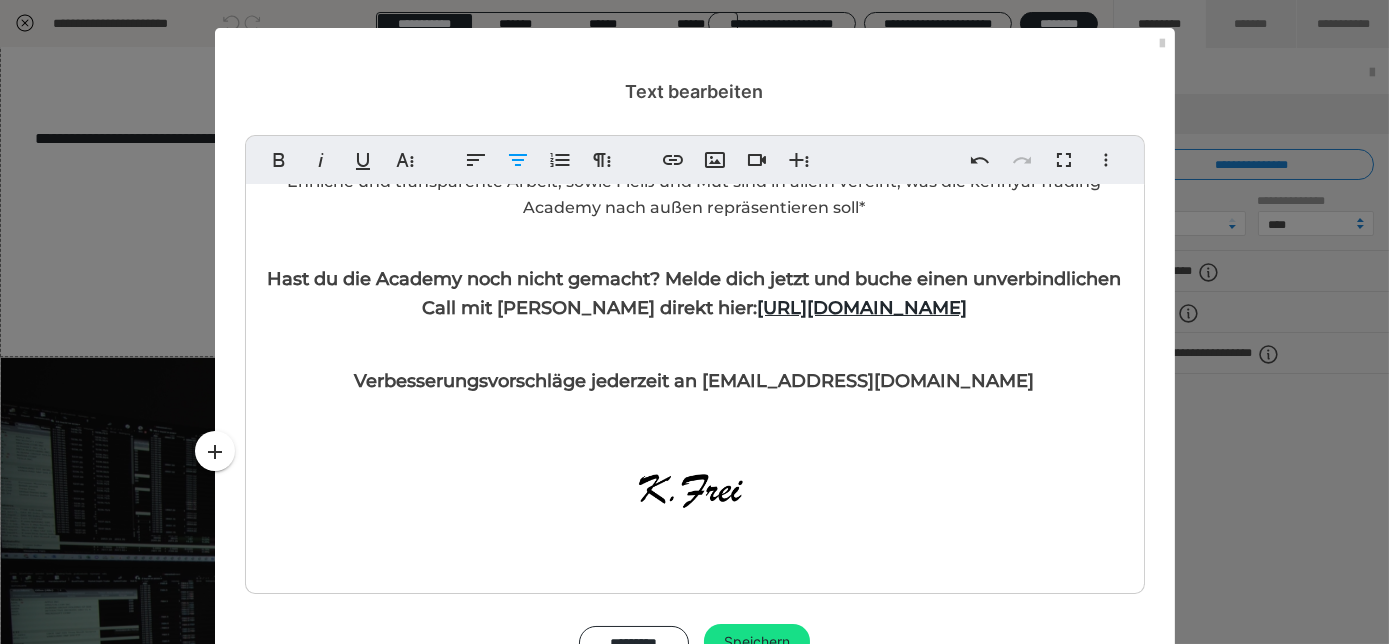 scroll, scrollTop: 263, scrollLeft: 0, axis: vertical 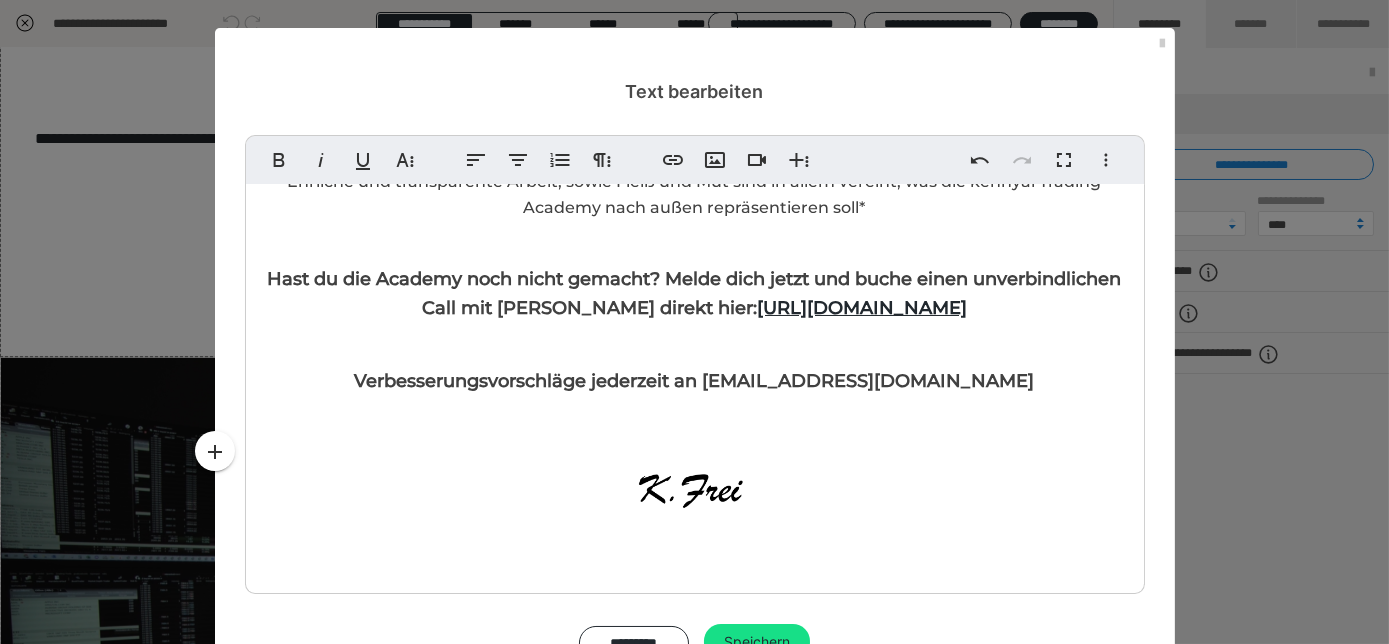click on "Wir bringen Qualität zurück in die Branche! Empfehle uns weiter! Hey, hier ist Kenny! Ich hoffe dir hat die Trading-Academy richtig viel Mehrwert gebracht. Ich habe sehr viel Zeit in diese Akademie gesteckt, um dich in kurzer Zeit möglichst weit zu bringen. Nun hast du einen guten und fundamentalen Grundstein, deine Zukunft als Trader selbst gestalten zu können. Bleibe immer dran! NEVER GIVE UP!  Ich Kenny, will mit dieser Academy ein Zeichen in der Wellt des Trading-Mentorings setzen! Ehrliche und transparente Arbeit, sowie Fleiß und Mut sind in allem vereint, was die kennyal Trading Academy nach außen repräsentieren soll* Hast du die Academy noch nicht gemacht? Melde dich jetzt und buche einen unverbindlichen Call mit Kenny direkt hier:  https://kennyal-trading.ch/ Verbesserungsvorschläge jederzeit an coaching@kennyal-informiert.ch" at bounding box center [695, 253] 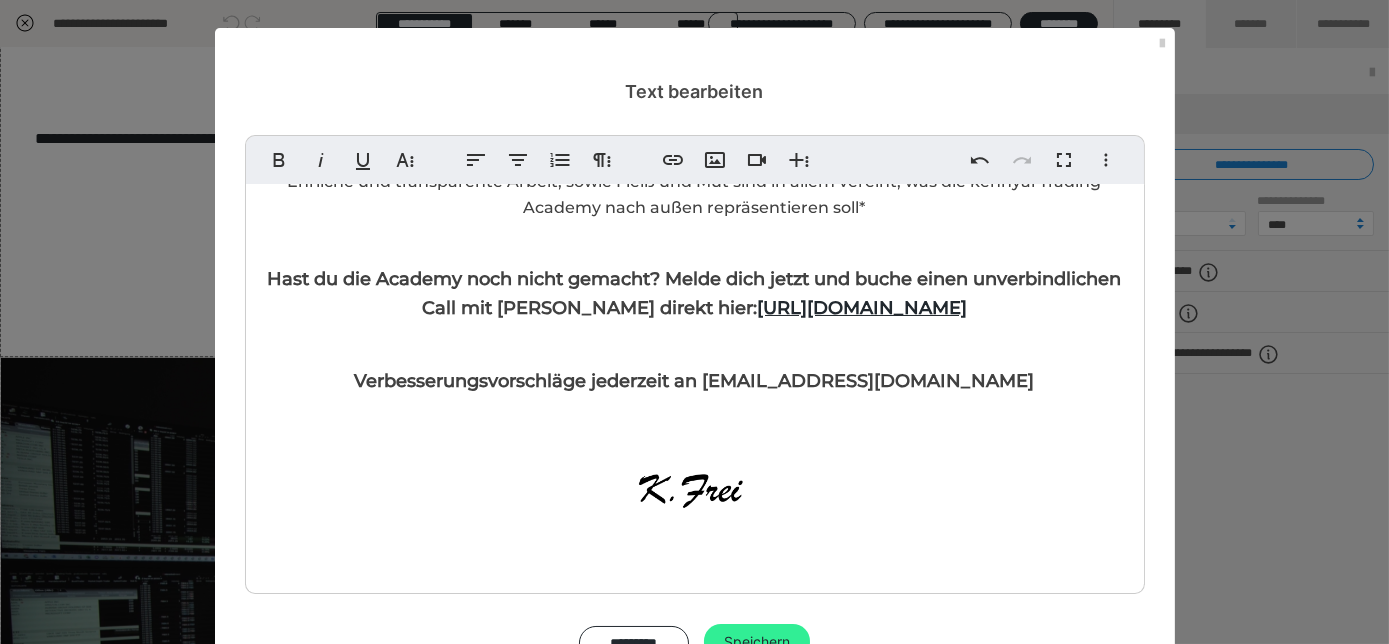 click on "Speichern" at bounding box center [757, 642] 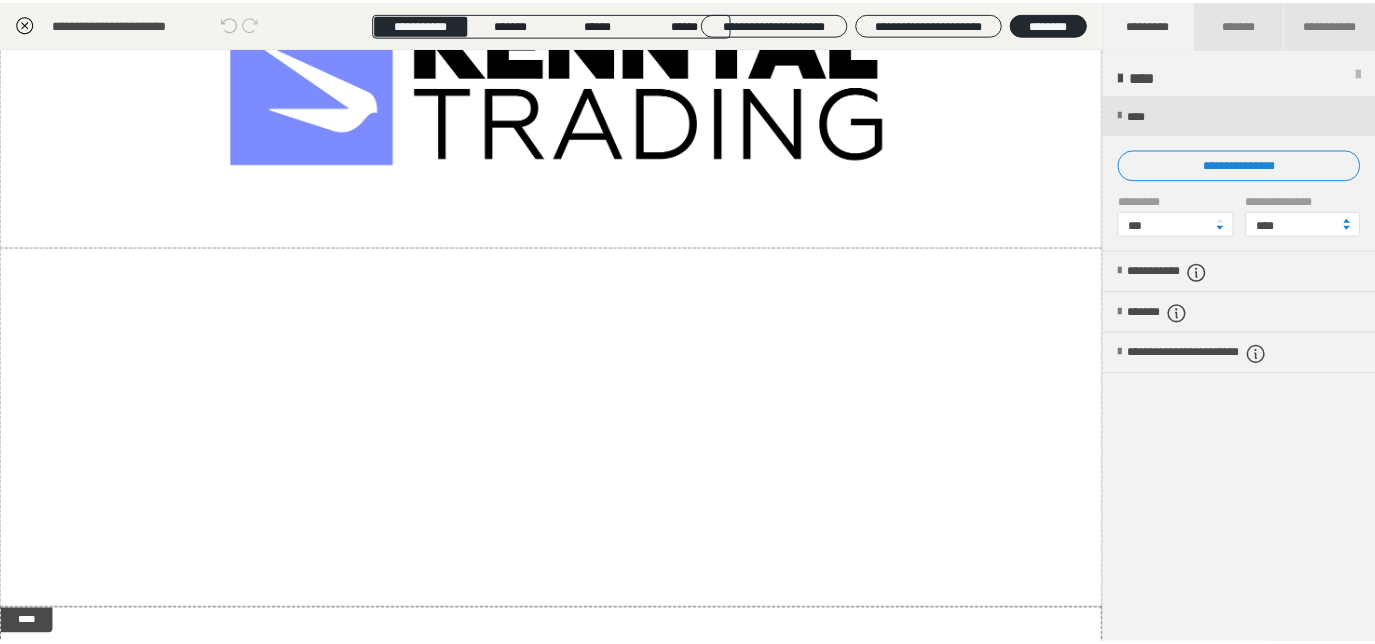 scroll, scrollTop: 0, scrollLeft: 0, axis: both 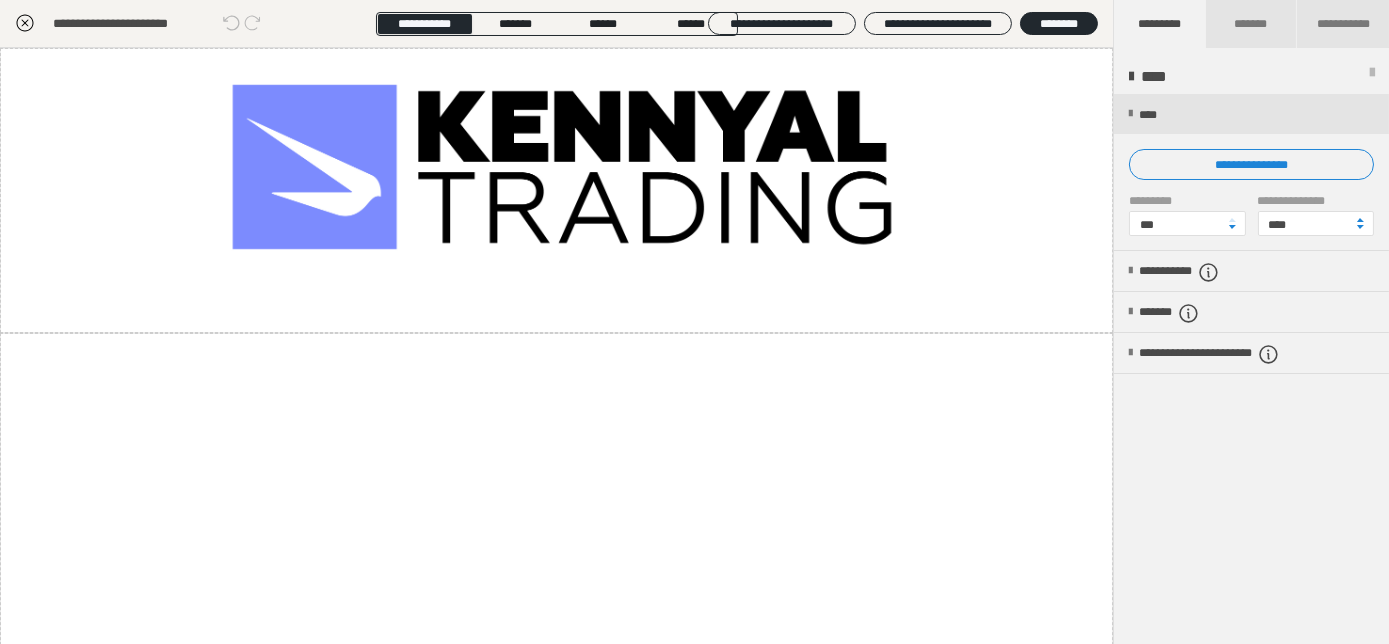 click 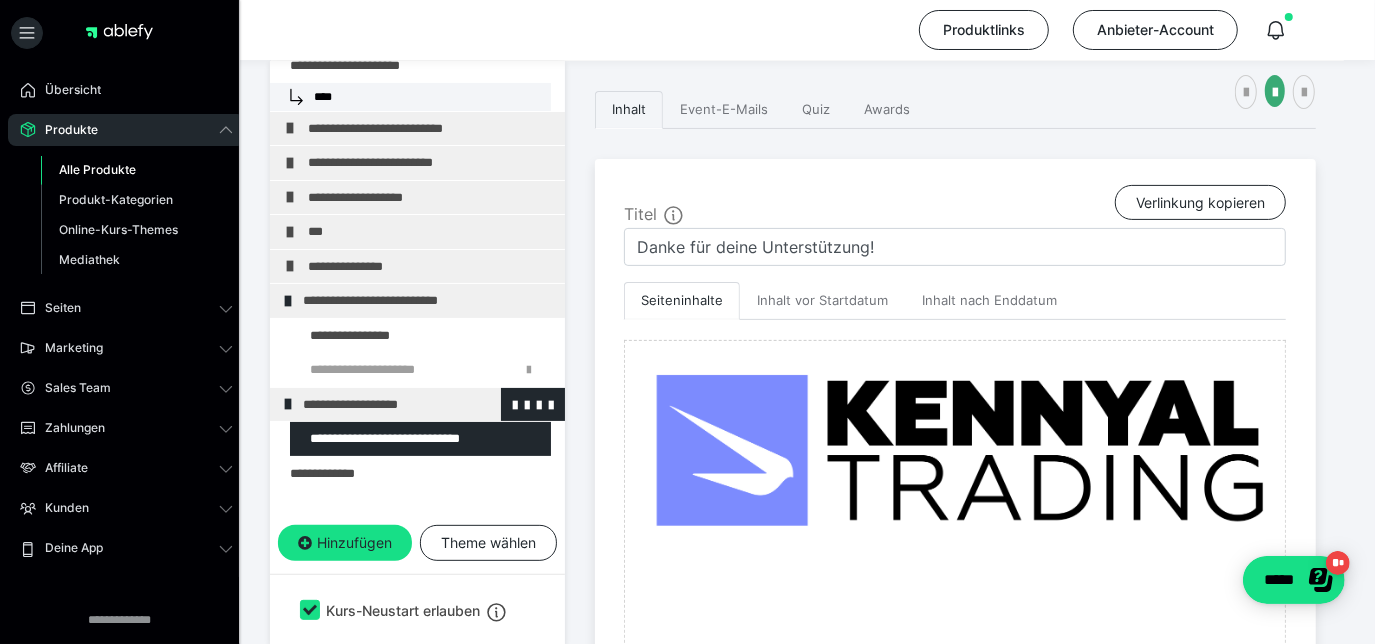 scroll, scrollTop: 130, scrollLeft: 0, axis: vertical 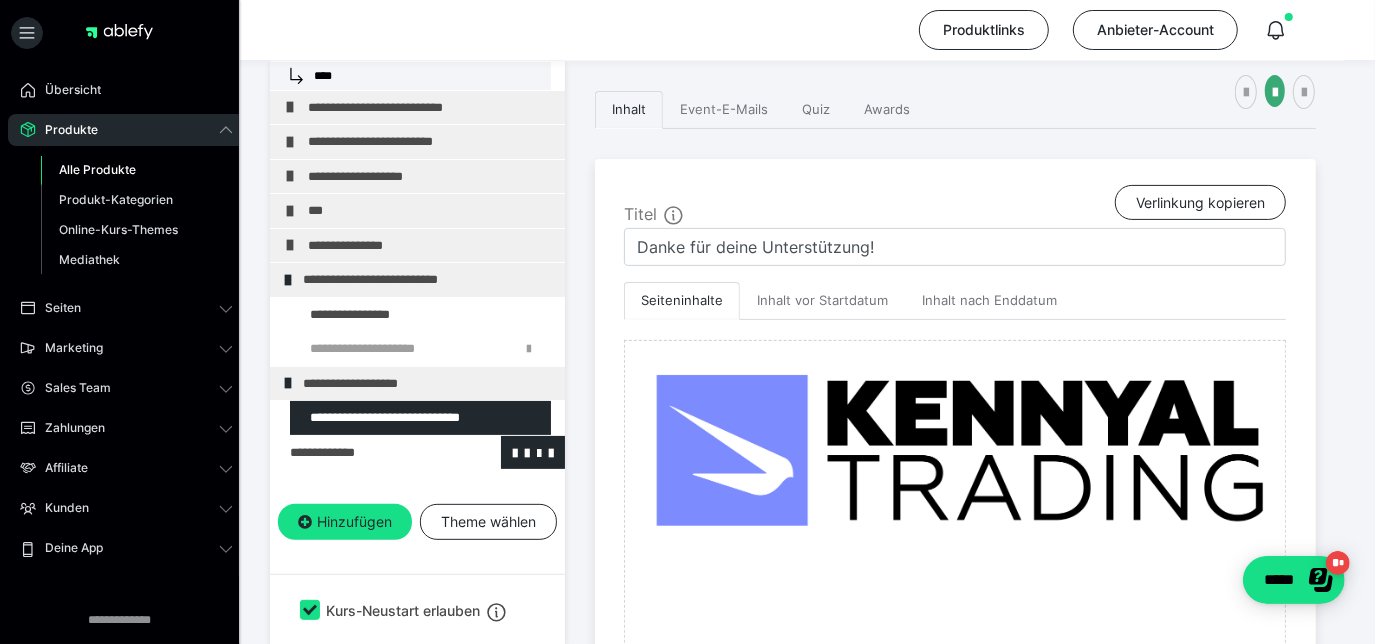 click at bounding box center (365, 453) 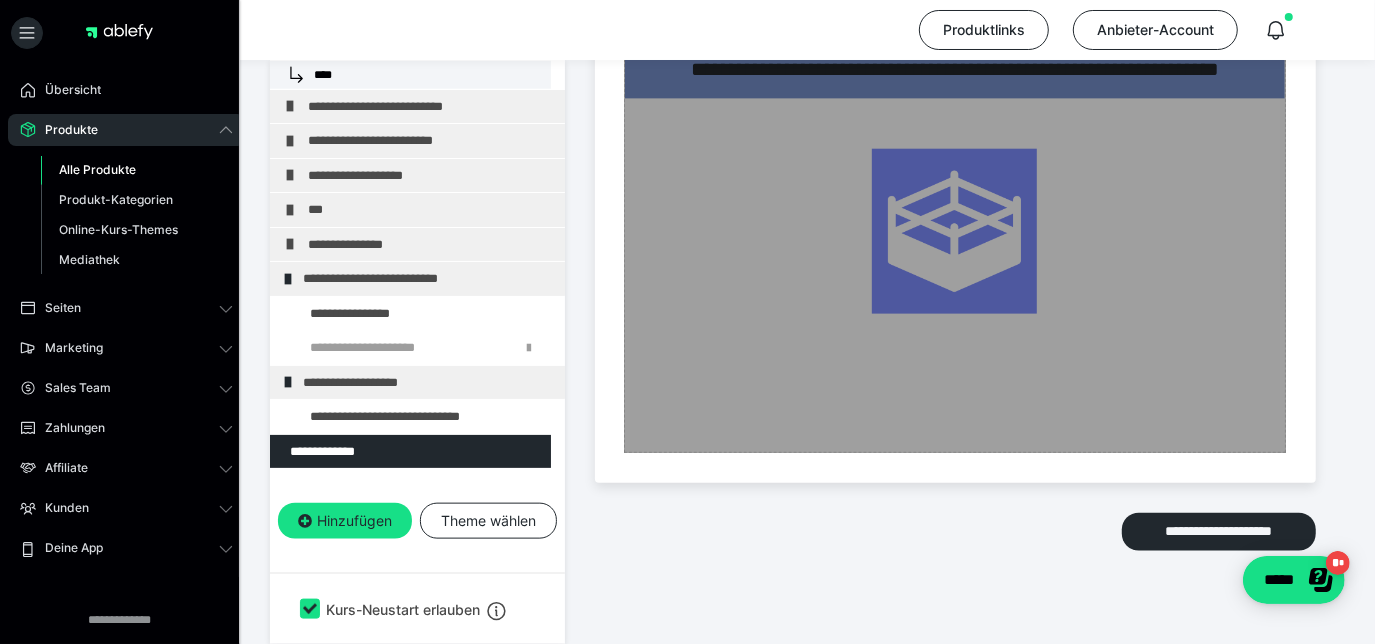 scroll, scrollTop: 1376, scrollLeft: 0, axis: vertical 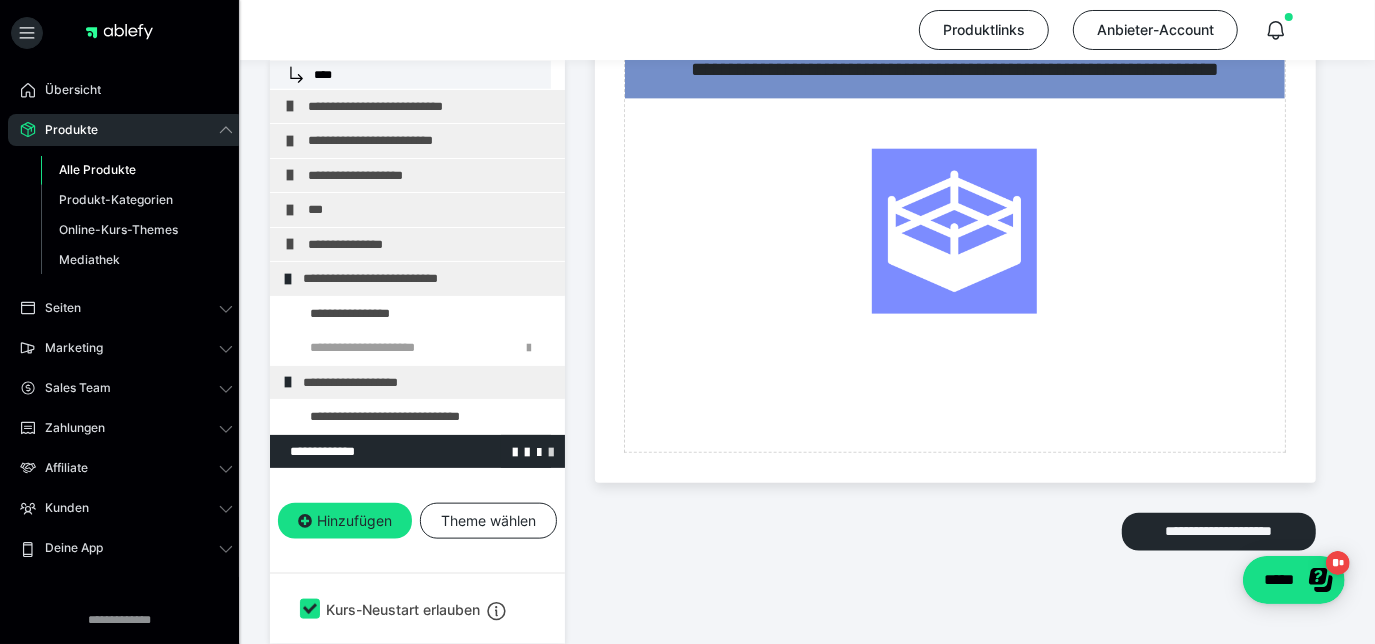 click at bounding box center [551, 451] 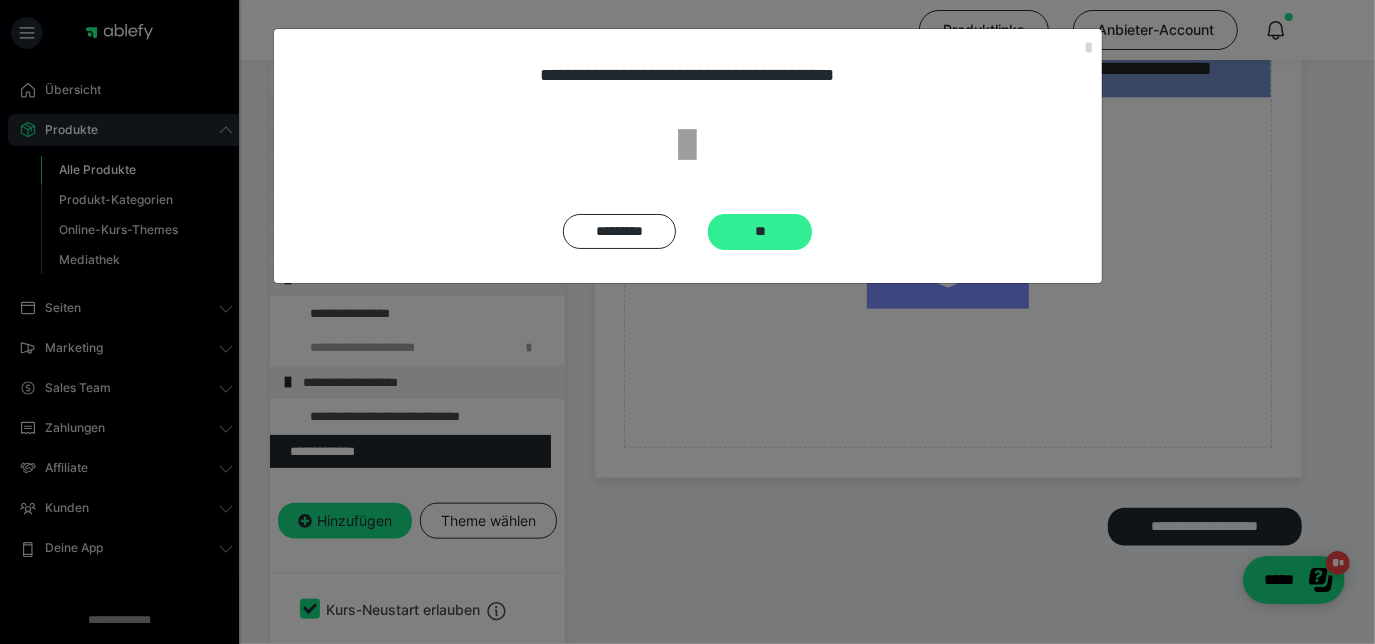 click on "**" at bounding box center [760, 232] 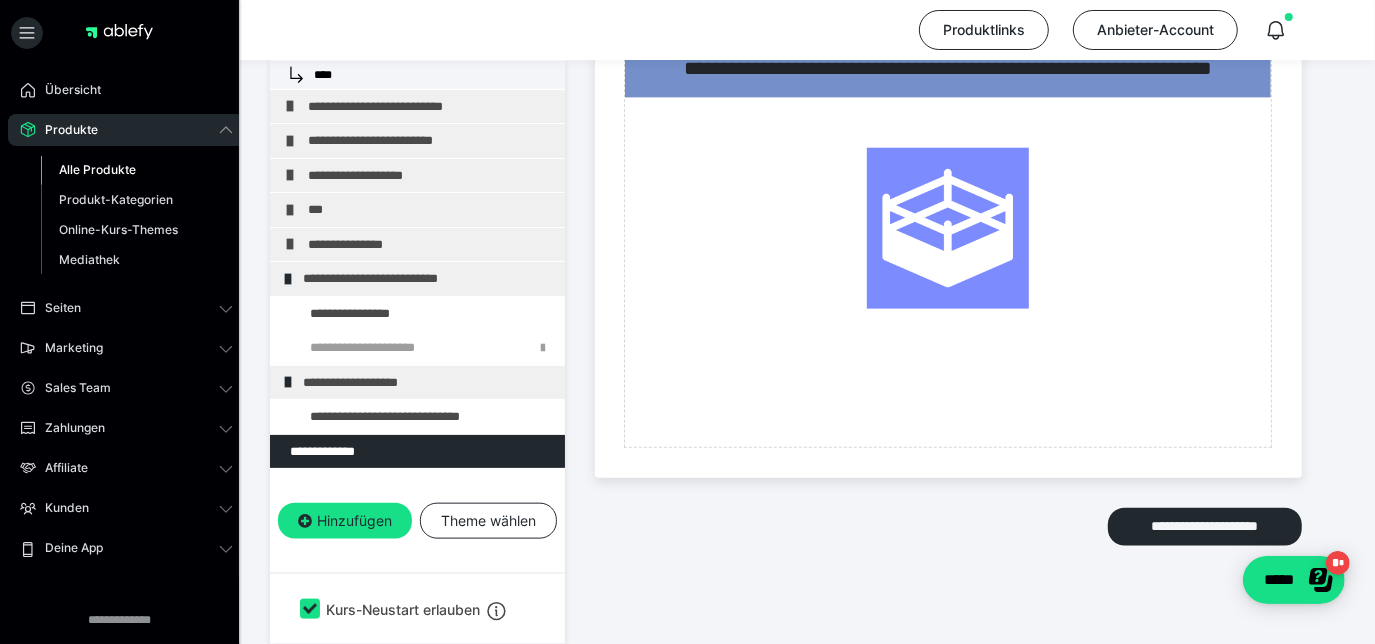 scroll, scrollTop: 289, scrollLeft: 0, axis: vertical 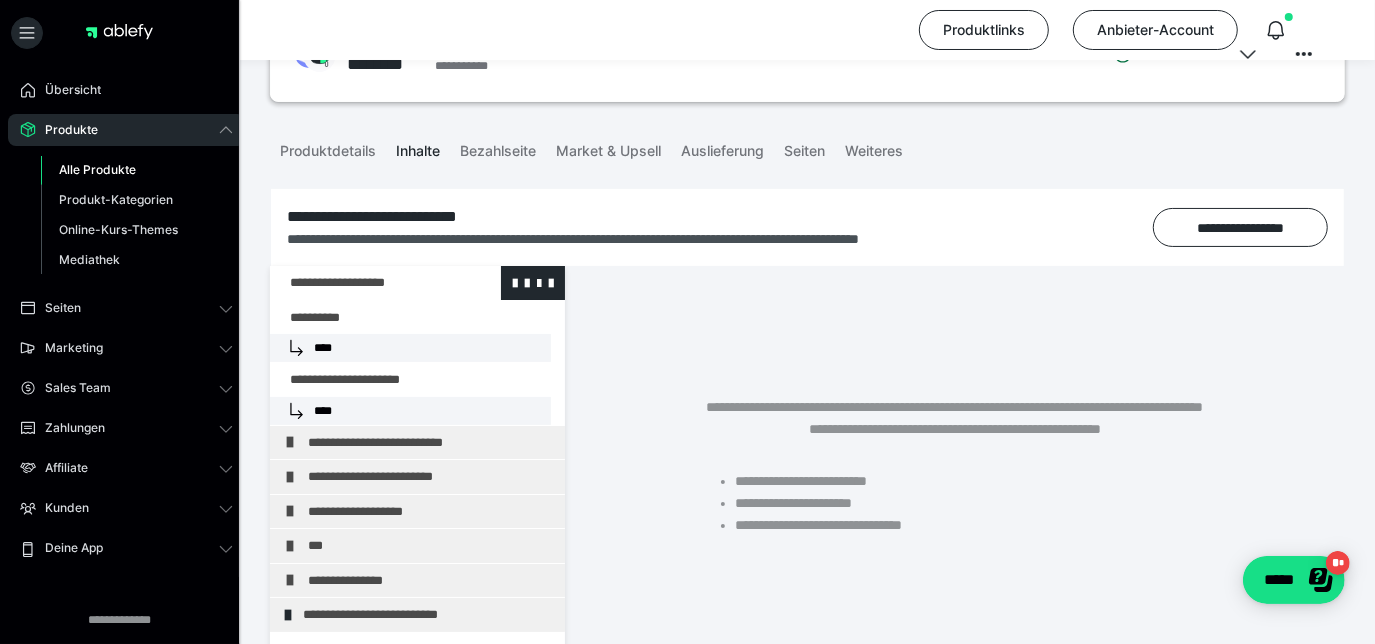 click at bounding box center (365, 283) 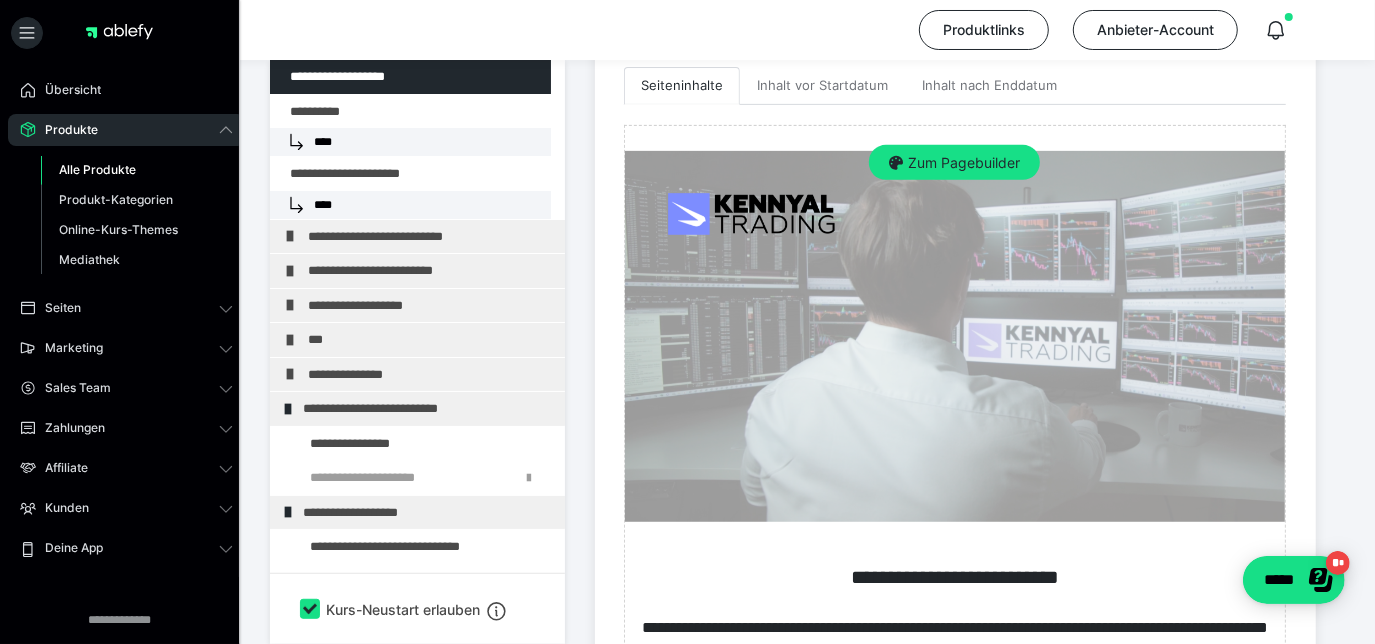 scroll, scrollTop: 466, scrollLeft: 0, axis: vertical 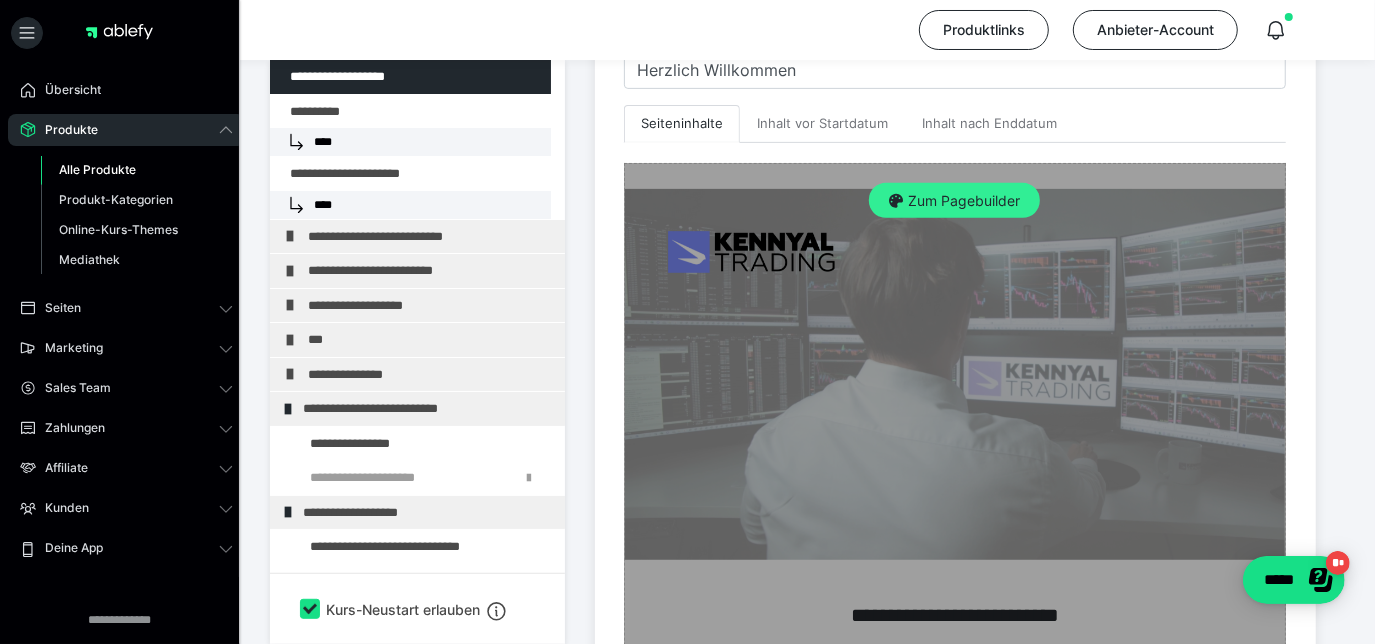 click on "Zum Pagebuilder" at bounding box center [954, 201] 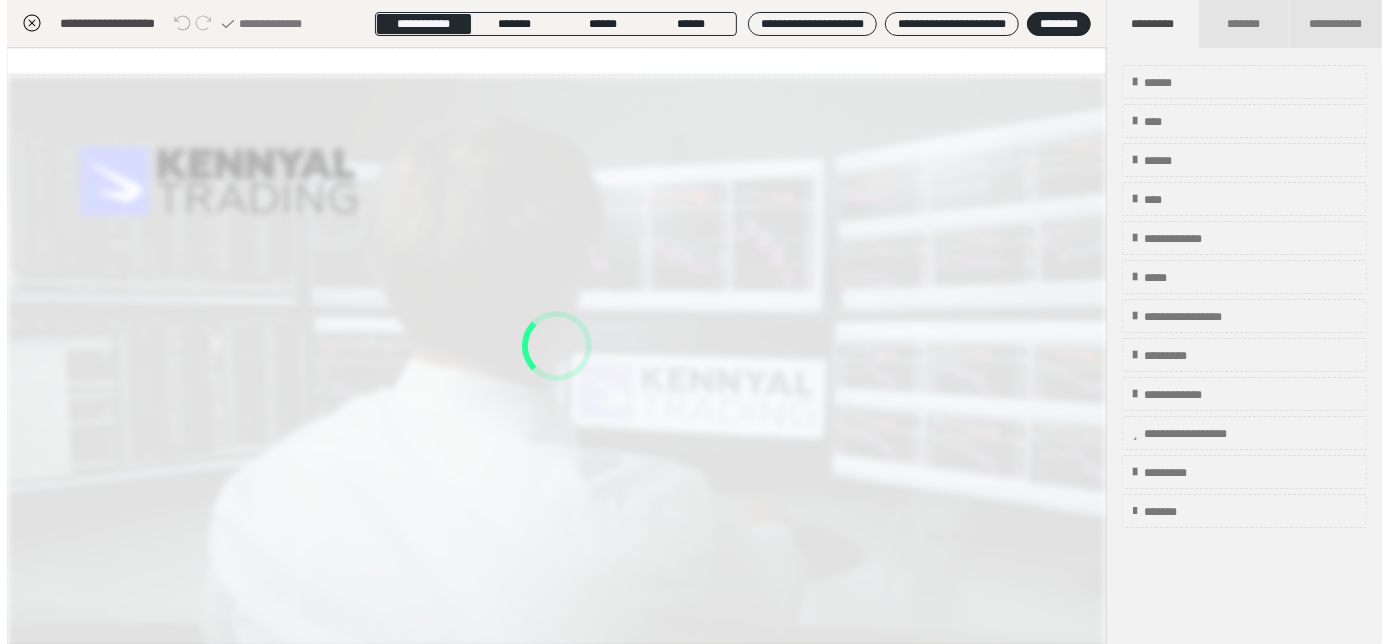 scroll, scrollTop: 289, scrollLeft: 0, axis: vertical 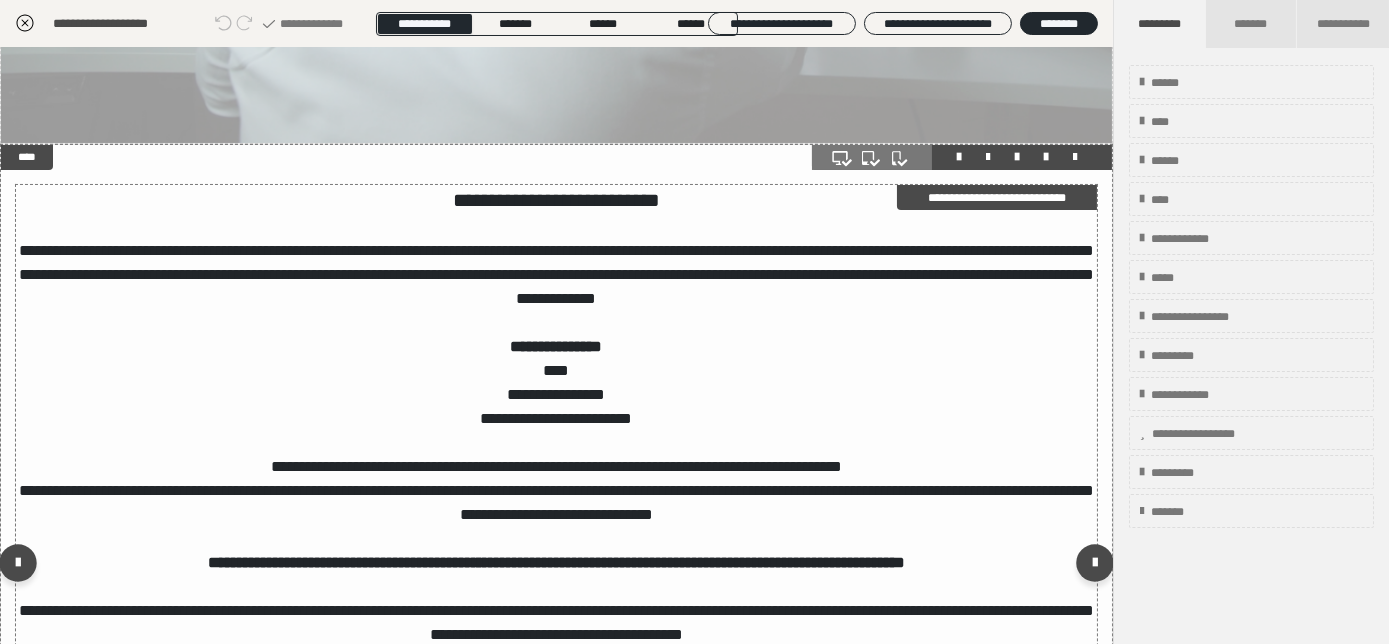 click on "**********" at bounding box center (557, 346) 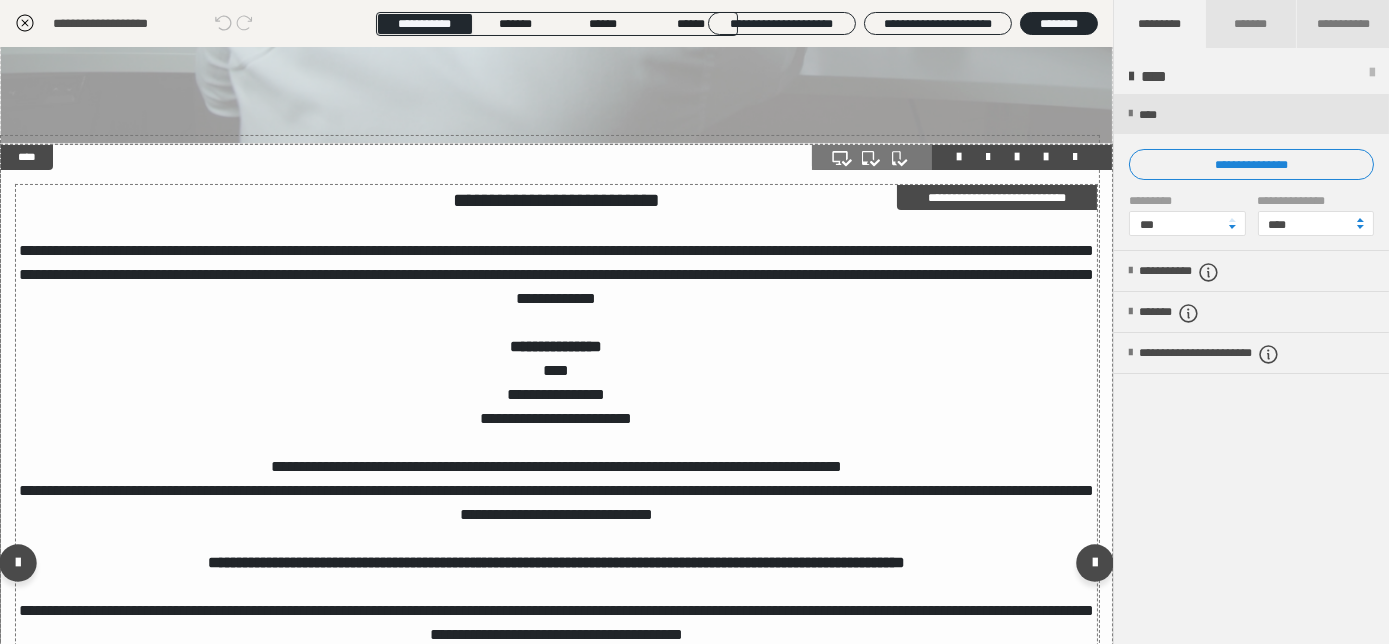 click on "**********" at bounding box center (557, 346) 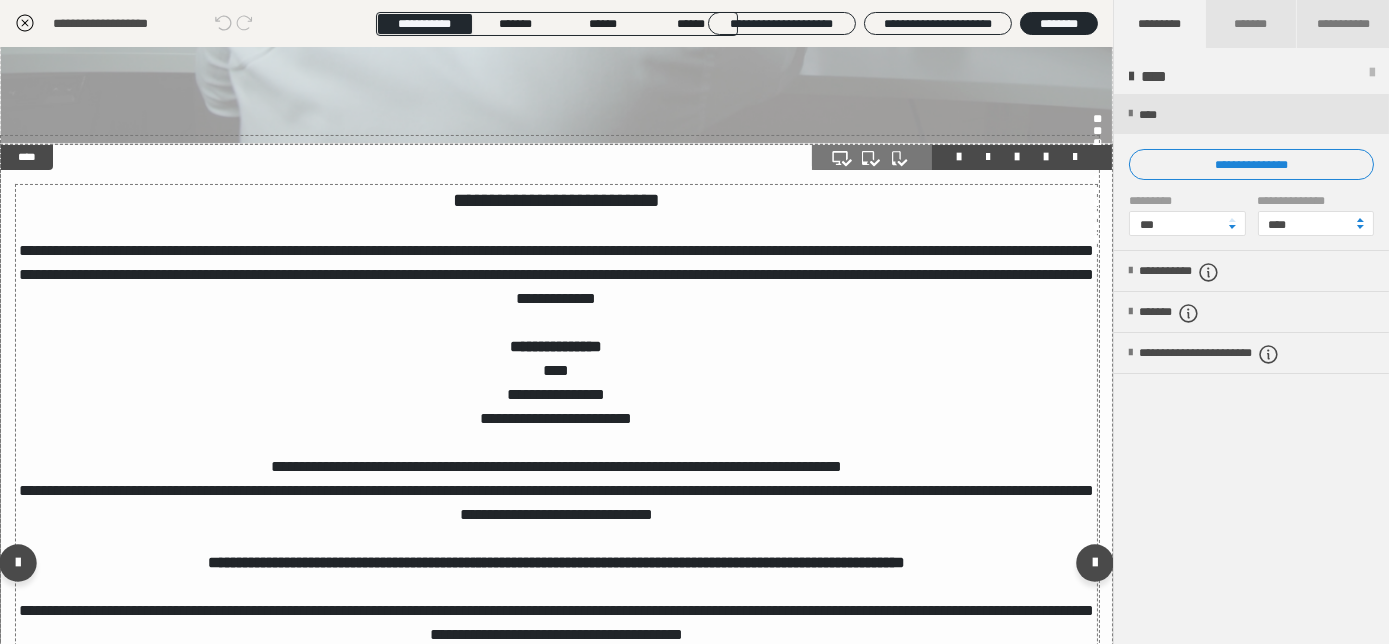 scroll, scrollTop: 316, scrollLeft: 0, axis: vertical 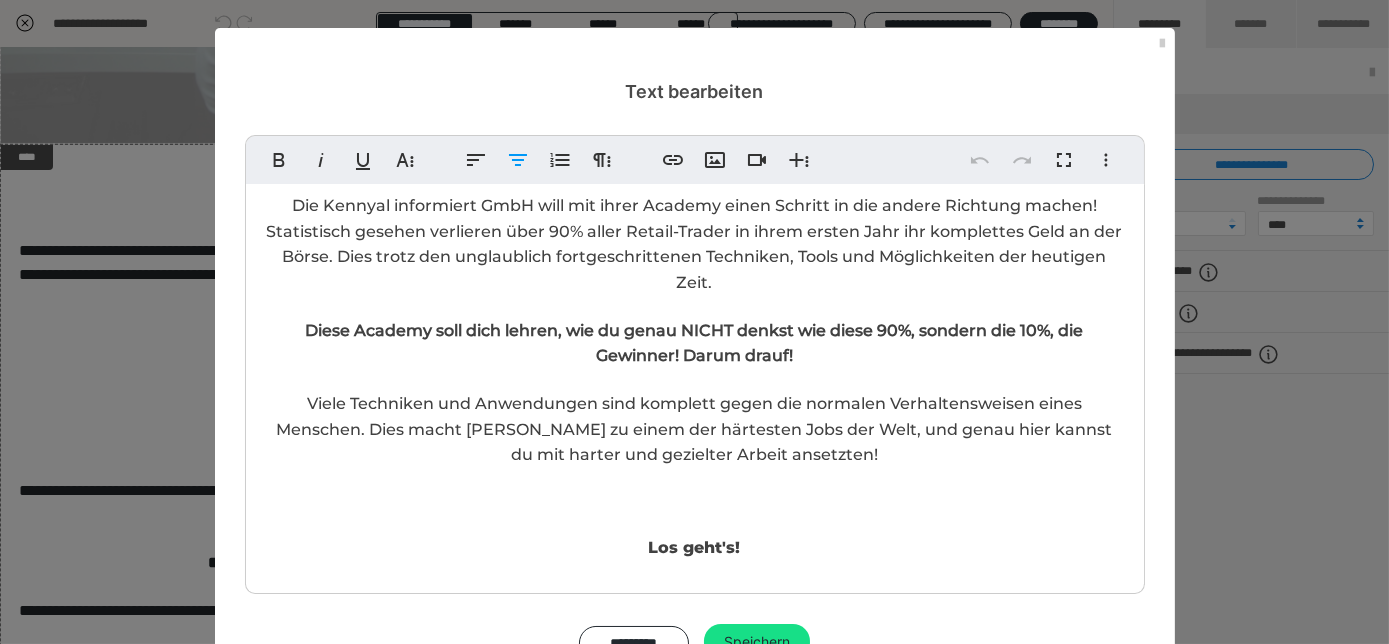 drag, startPoint x: 909, startPoint y: 459, endPoint x: 869, endPoint y: 468, distance: 41 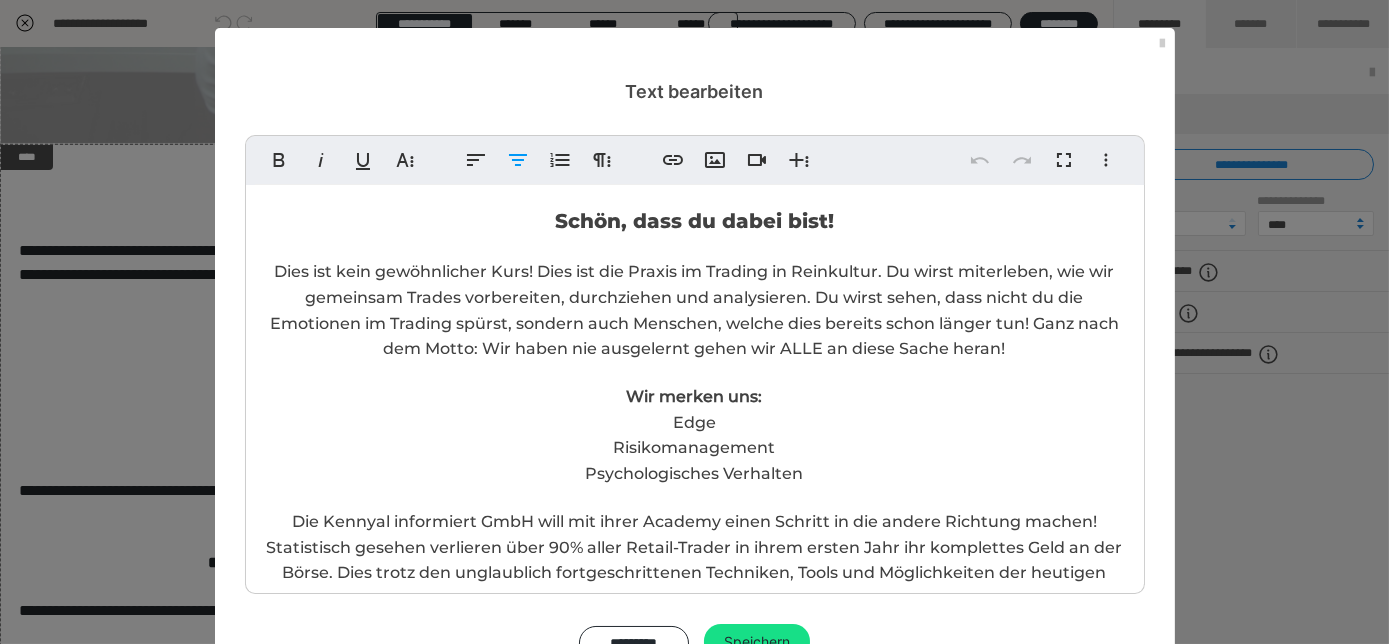 scroll, scrollTop: 316, scrollLeft: 0, axis: vertical 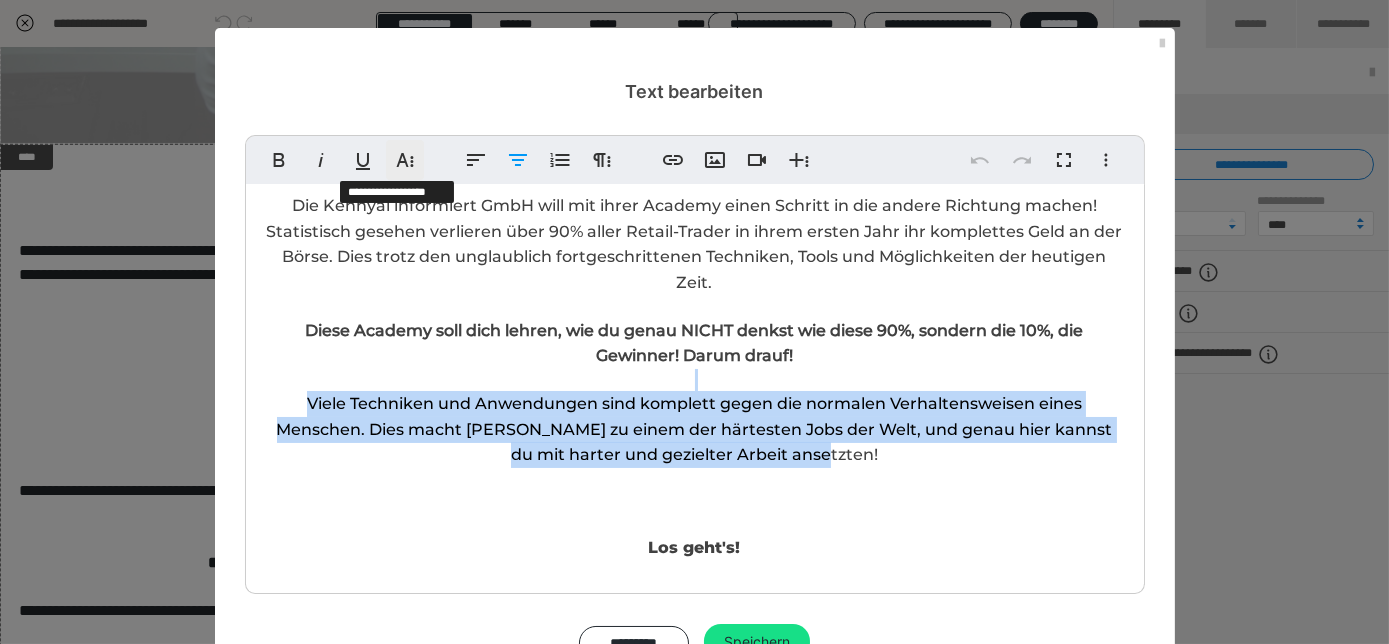 click 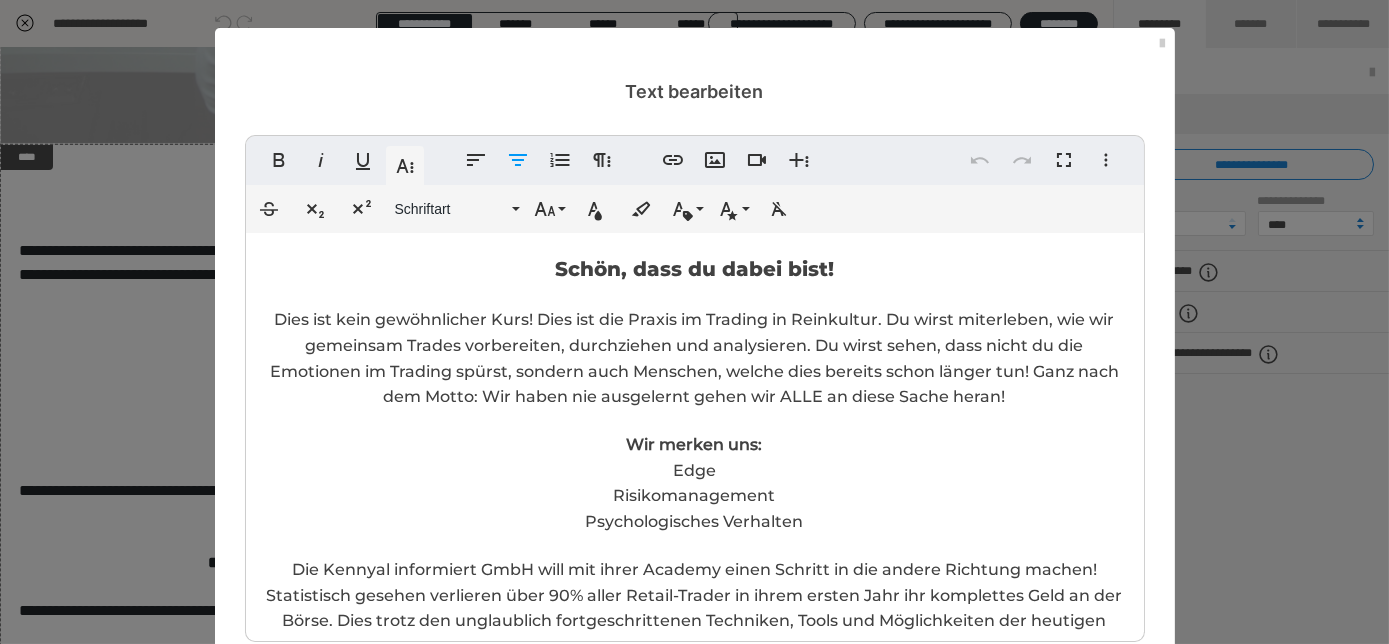 scroll, scrollTop: 316, scrollLeft: 0, axis: vertical 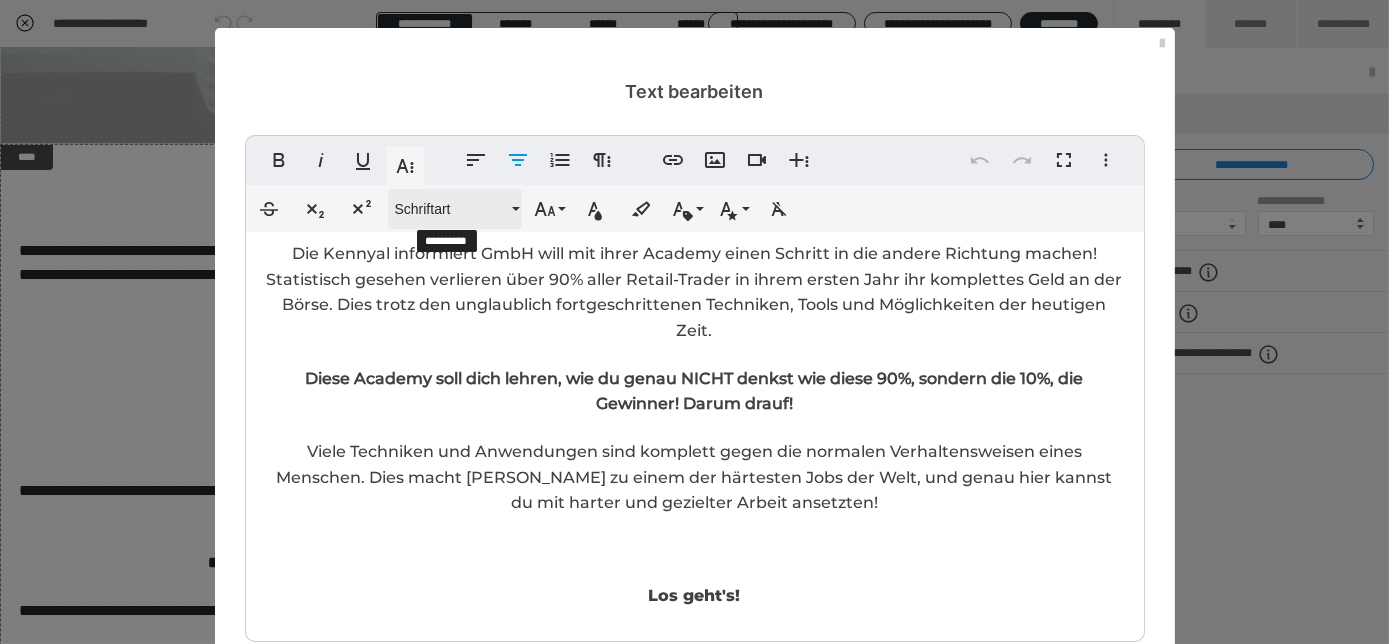 click on "Schriftart" at bounding box center [455, 209] 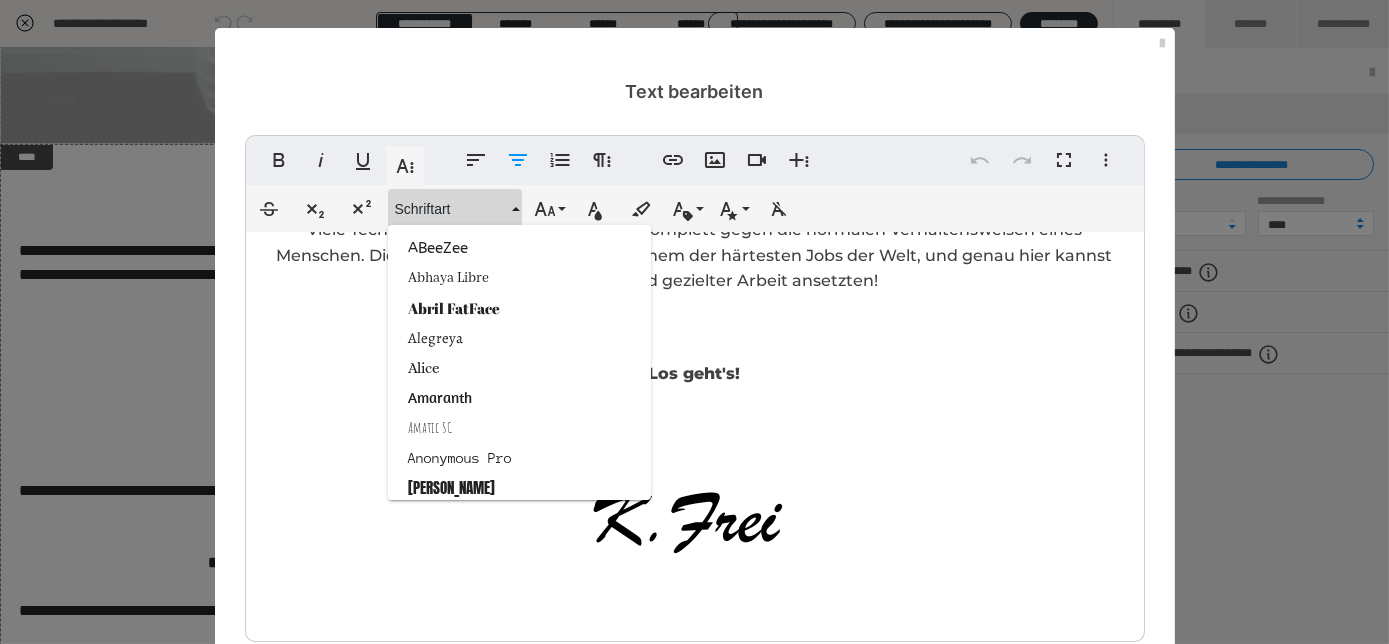scroll, scrollTop: 537, scrollLeft: 0, axis: vertical 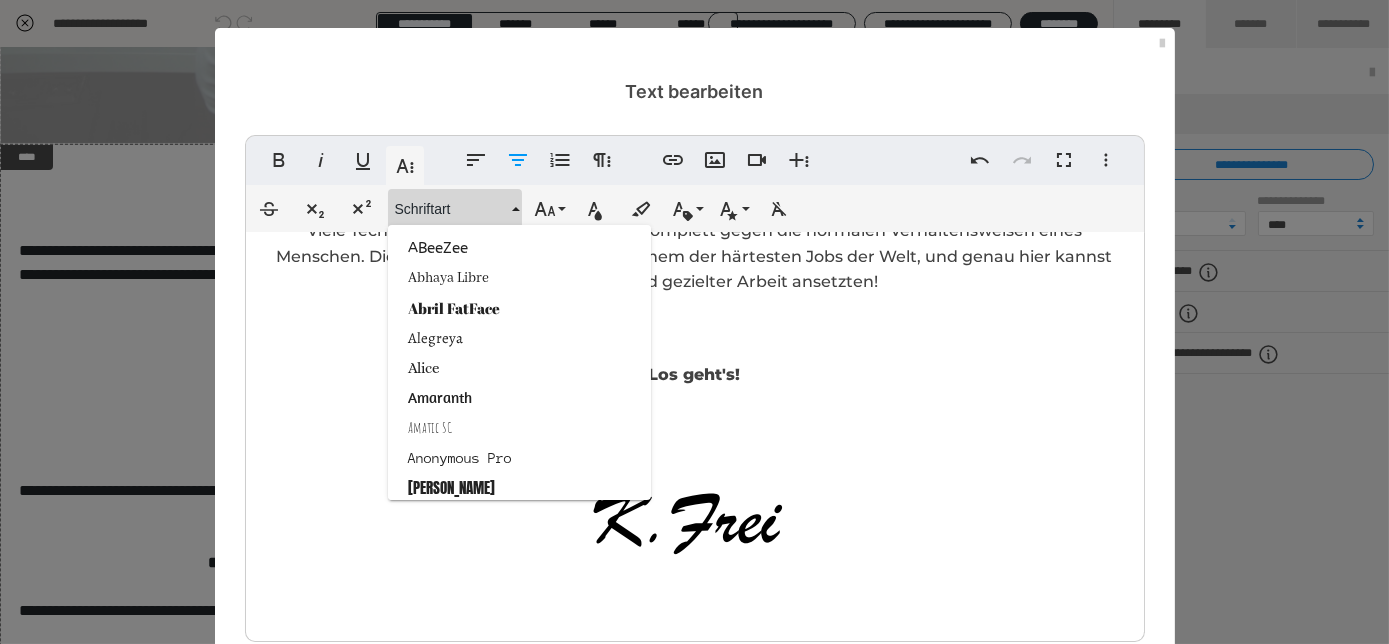 click at bounding box center [695, 421] 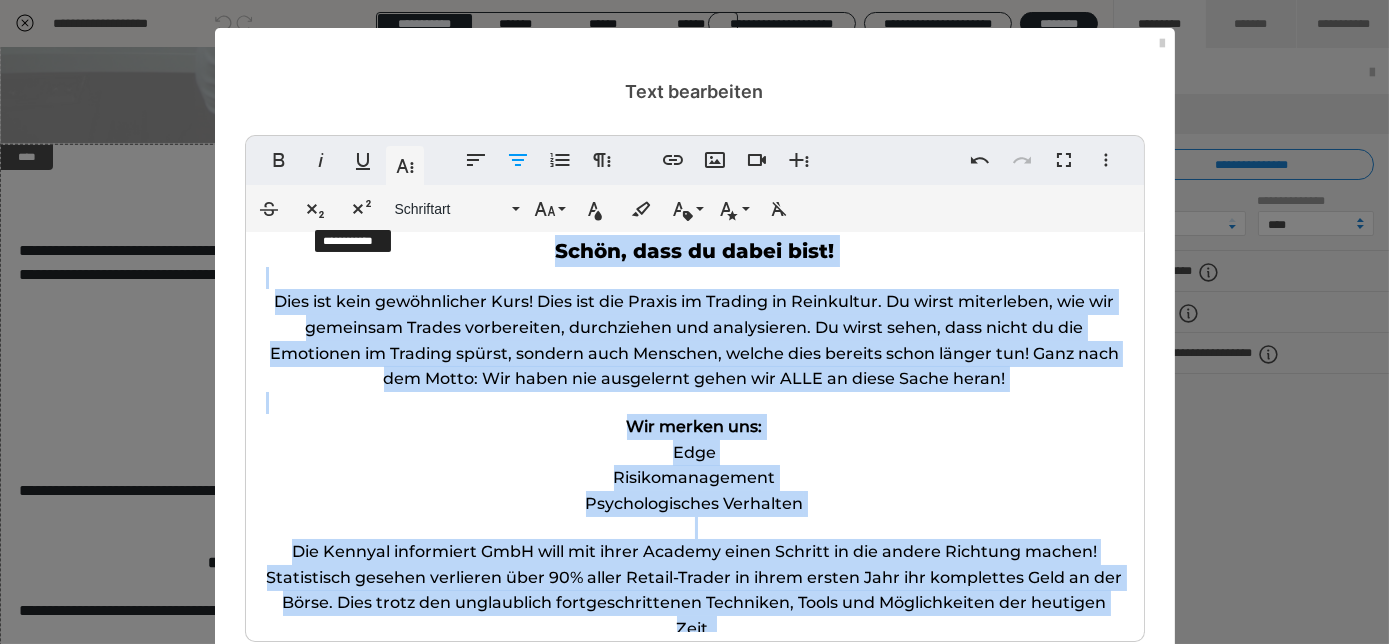 scroll, scrollTop: 0, scrollLeft: 0, axis: both 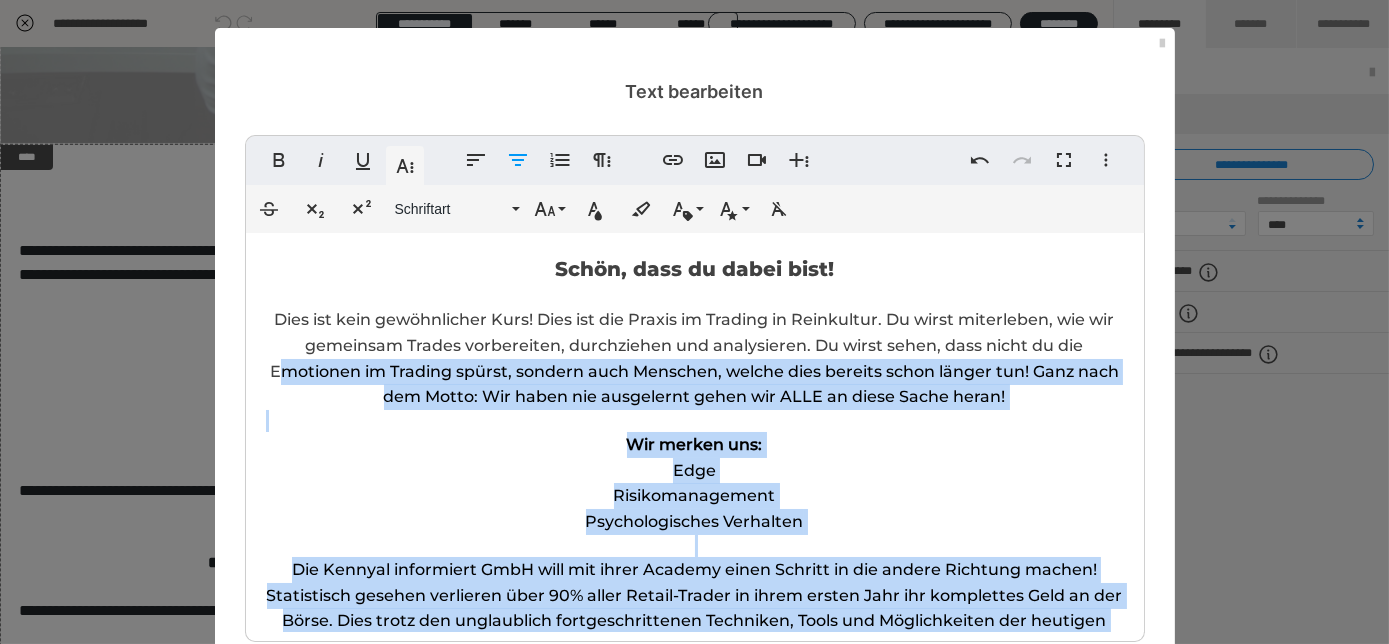 drag, startPoint x: 866, startPoint y: 286, endPoint x: 295, endPoint y: 376, distance: 578.0493 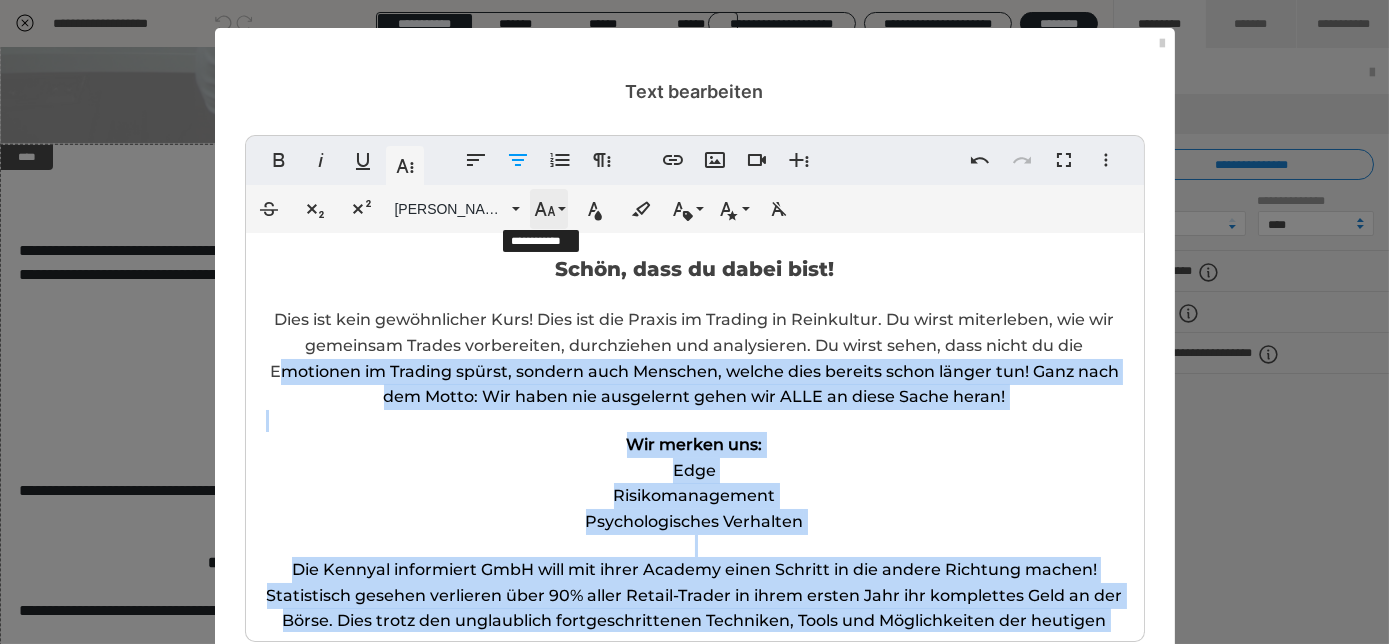 click on "Schriftgröße" at bounding box center (549, 209) 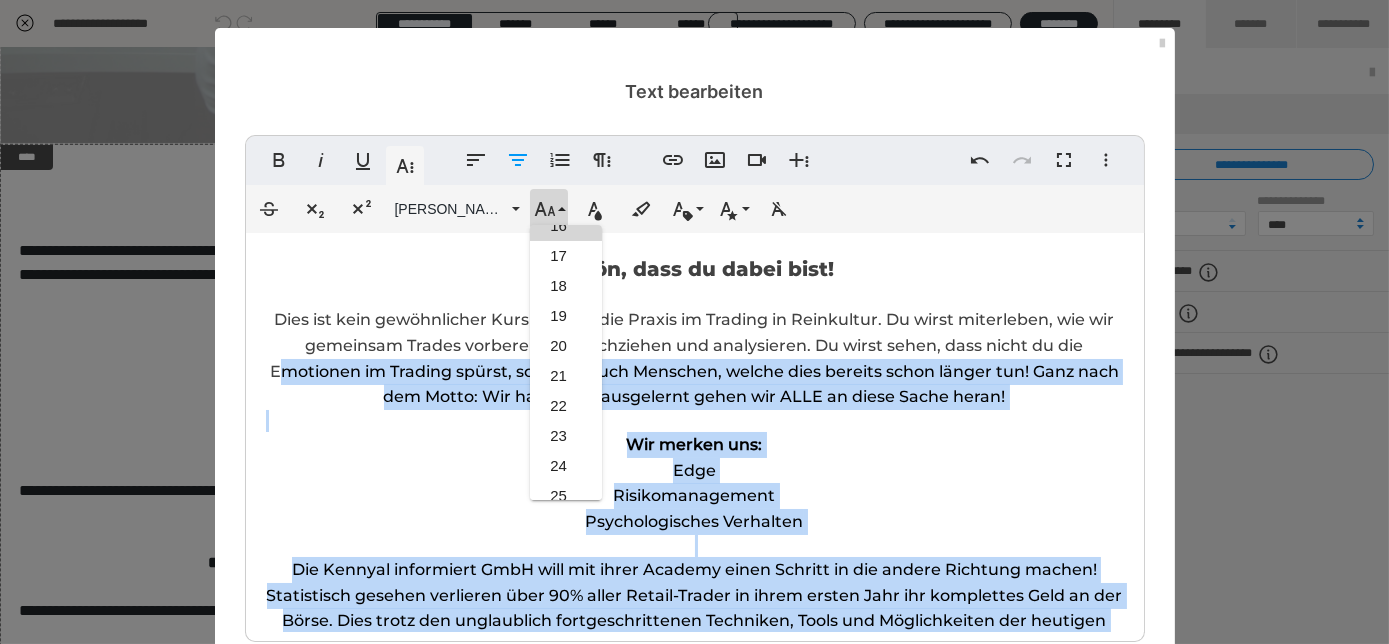 click on "Dies ist kein gewöhnlicher Kurs! Dies ist die Praxis im Trading in Reinkultur. Du wirst miterleben, wie wir gemeinsam Trades vorbereiten, durchziehen und analysieren. Du wirst sehen, dass nicht du die Emotionen im Trading spürst, sondern auch Menschen, welche dies bereits schon länger tun! Ganz nach dem Motto: Wir haben nie ausgelernt gehen wir ALLE an diese Sache heran!" at bounding box center [694, 358] 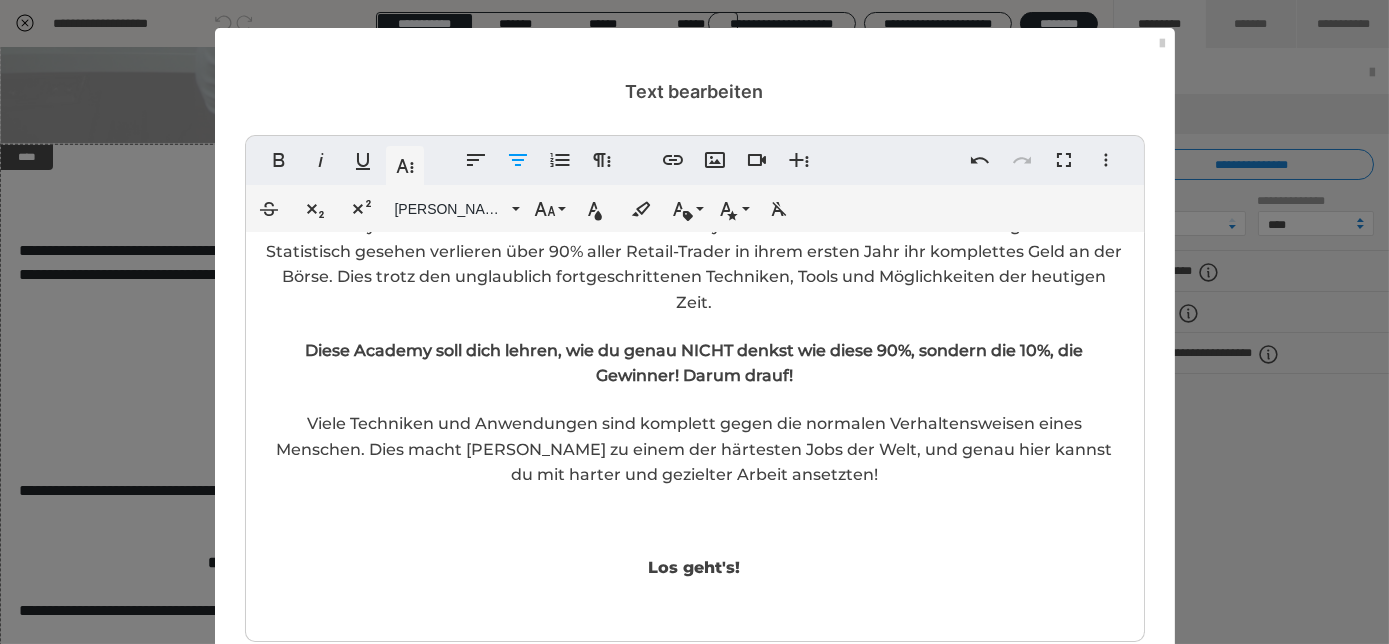scroll, scrollTop: 538, scrollLeft: 0, axis: vertical 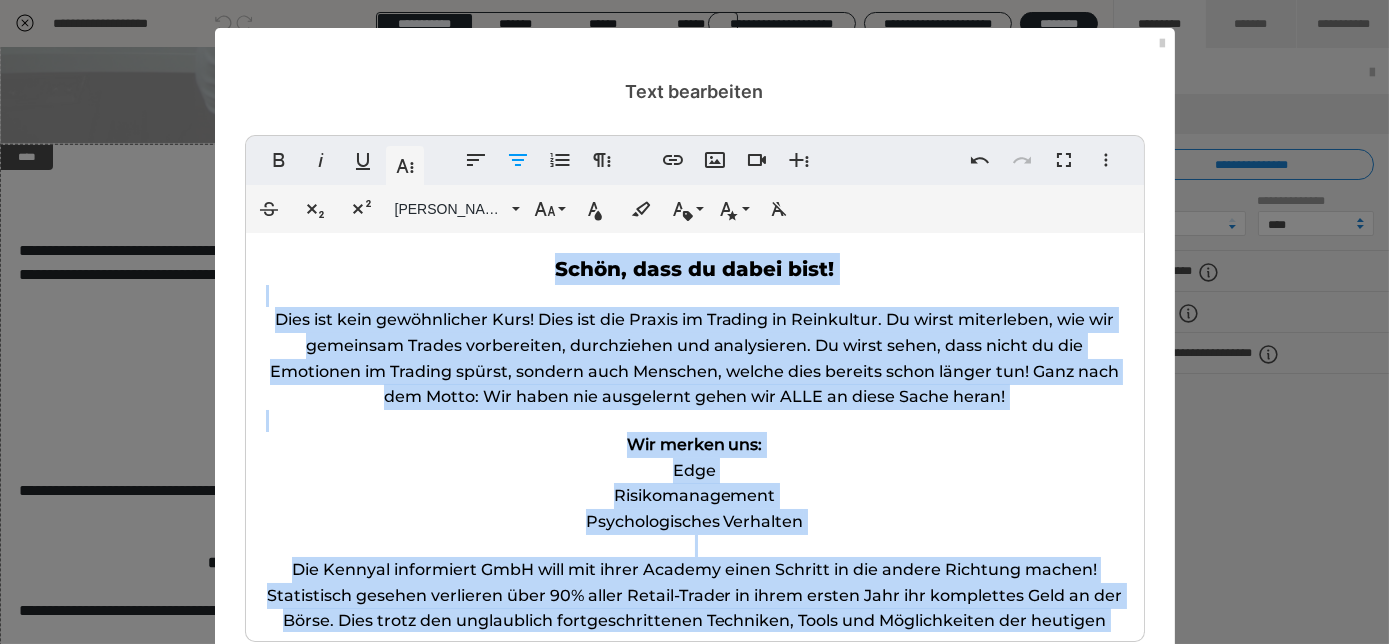 drag, startPoint x: 826, startPoint y: 259, endPoint x: 54, endPoint y: -75, distance: 841.154 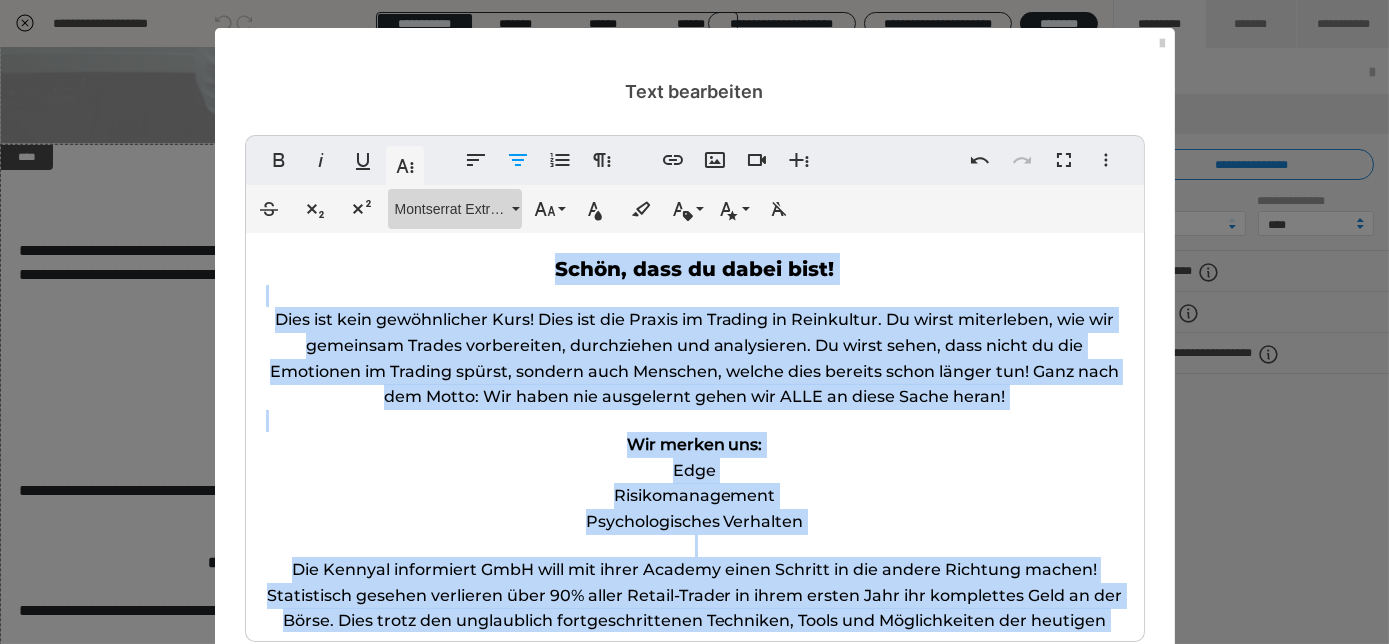 click on "Montserrat Extra Bold" at bounding box center [451, 209] 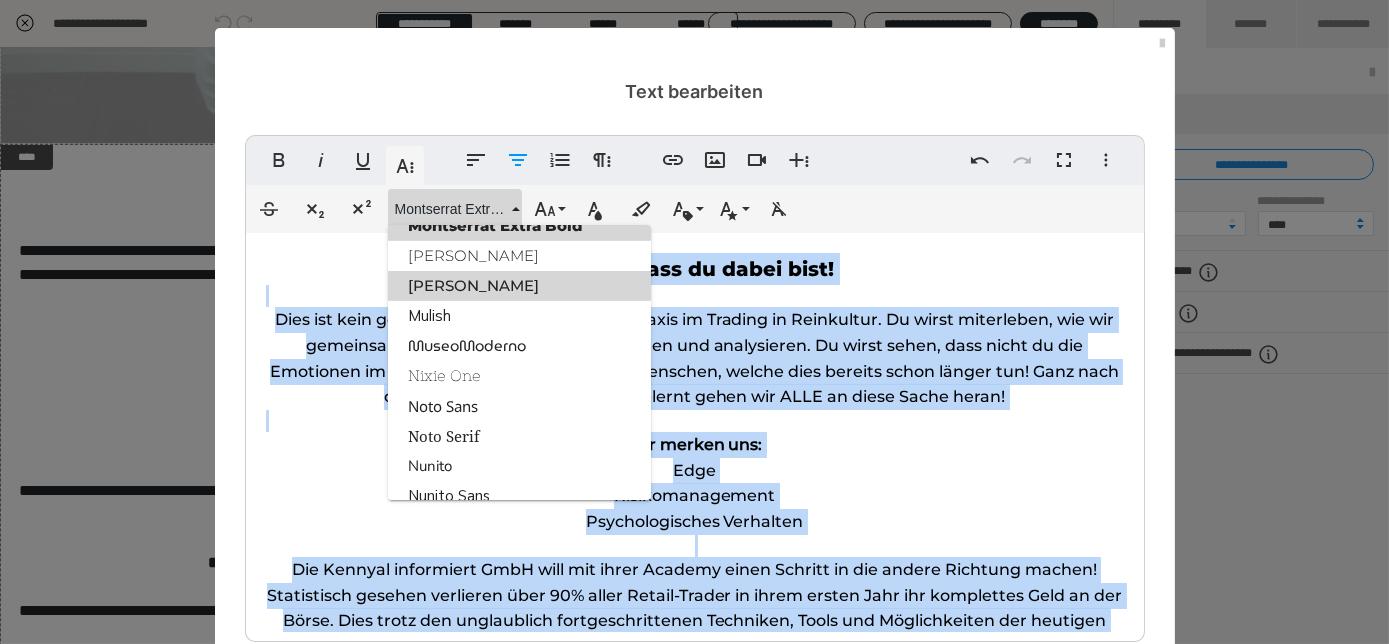 click on "Montserrat Med" at bounding box center (519, 286) 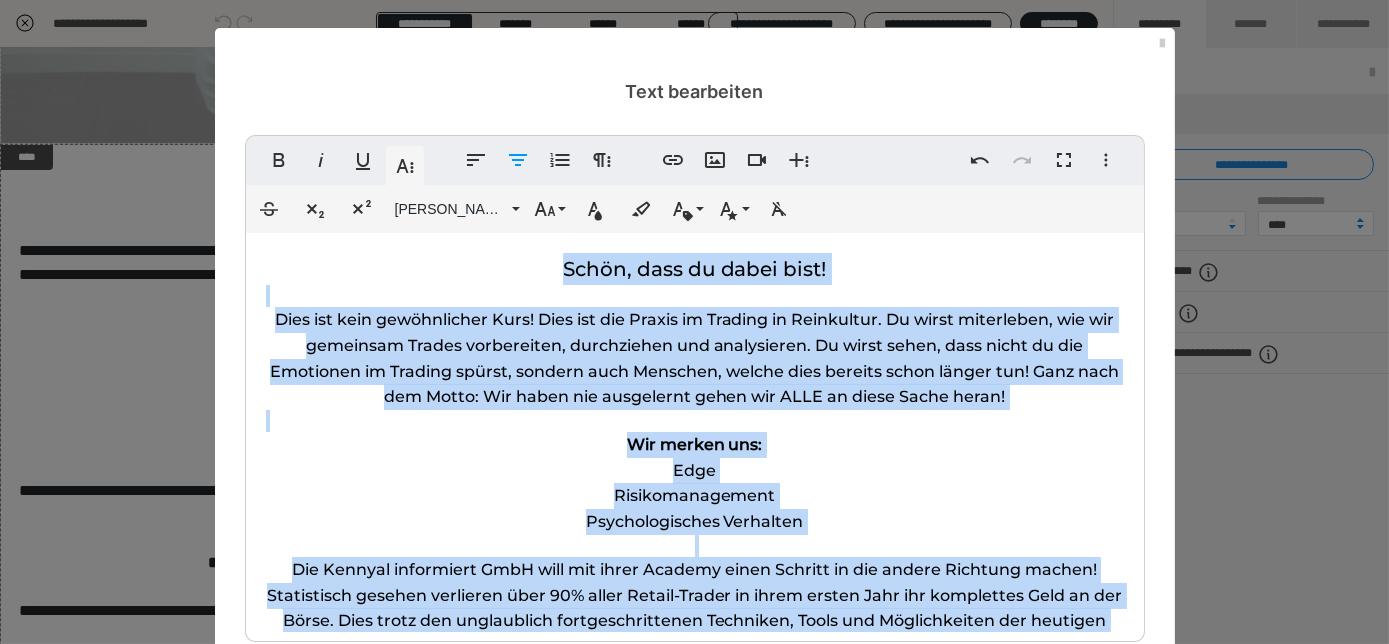 click on "Schön, dass du dabei bist! Dies ist kein gewöhnlicher Kurs! Dies ist die Praxis im Trading in Reinkultur. Du wirst miterleben, wie wir gemeinsam Trades vorbereiten, durchziehen und analysieren. Du wirst sehen, dass nicht du die Emotionen im Trading spürst, sondern auch Menschen, welche dies bereits schon länger tun! Ganz nach dem Motto: Wir haben nie ausgelernt gehen wir ALLE an diese Sache heran!  Wir merken uns: Edge Risikomanagement Psychologisches Verhalten Die Kennyal informiert GmbH will mit ihrer Academy einen Schritt in die andere Richtung machen!  Statistisch gesehen verlieren über 90% aller Retail-Trader in ihrem ersten Jahr ihr komplettes Geld an der Börse. Dies trotz den unglaublich fortgeschrittenen Techniken, Tools und Möglichkeiten der heutigen Zeit.  Diese Academy soll dich lehren, wie du genau NICHT denkst wie diese 90%, sondern die 10%, die Gewinner! Darum drauf! Los geht's!" at bounding box center [695, 701] 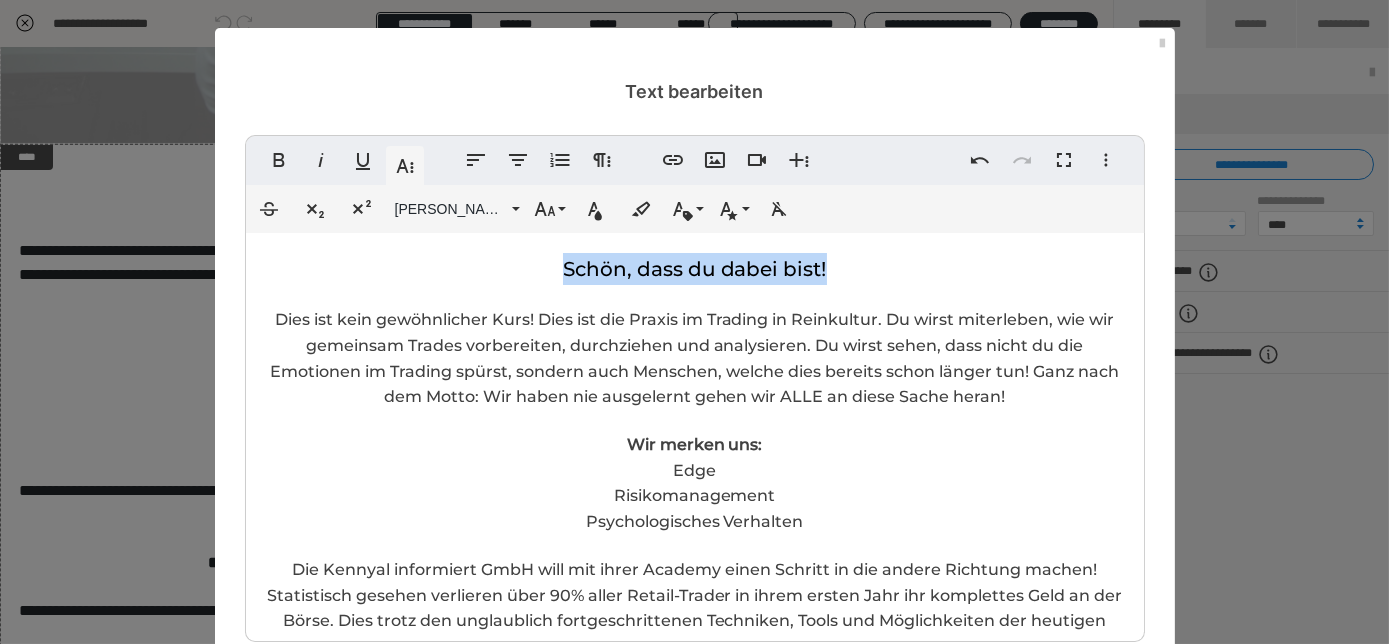 drag, startPoint x: 840, startPoint y: 261, endPoint x: 484, endPoint y: 231, distance: 357.2618 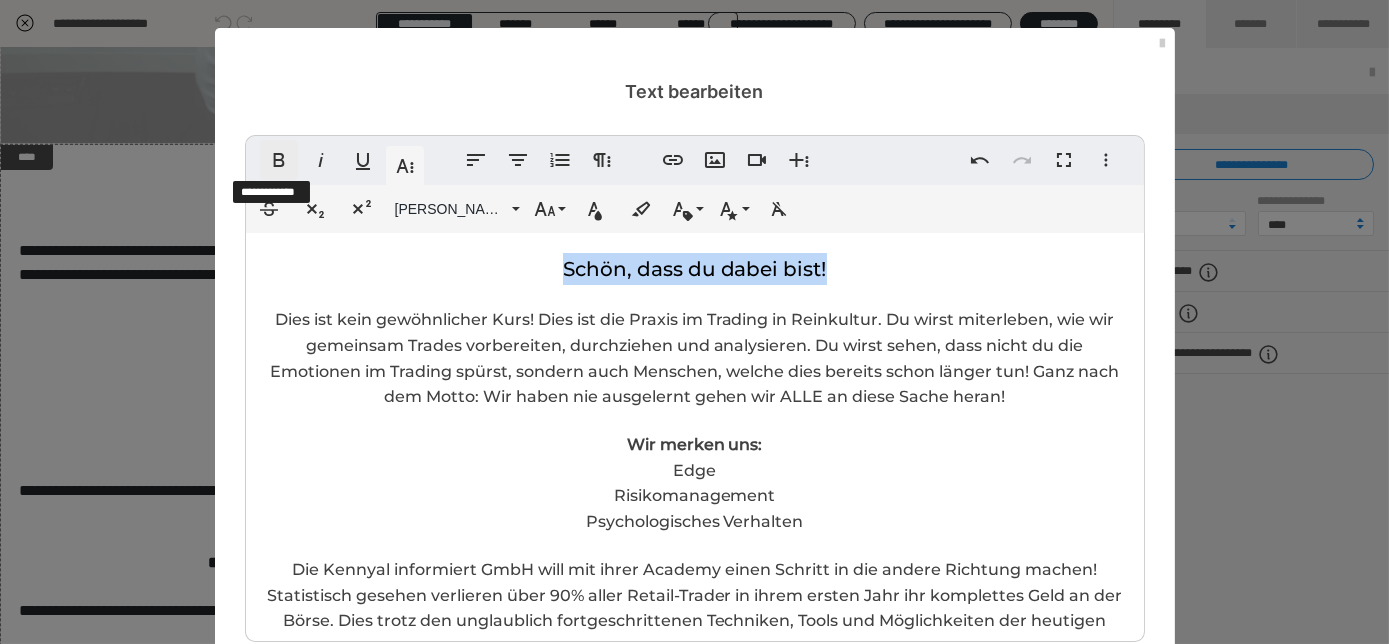 click 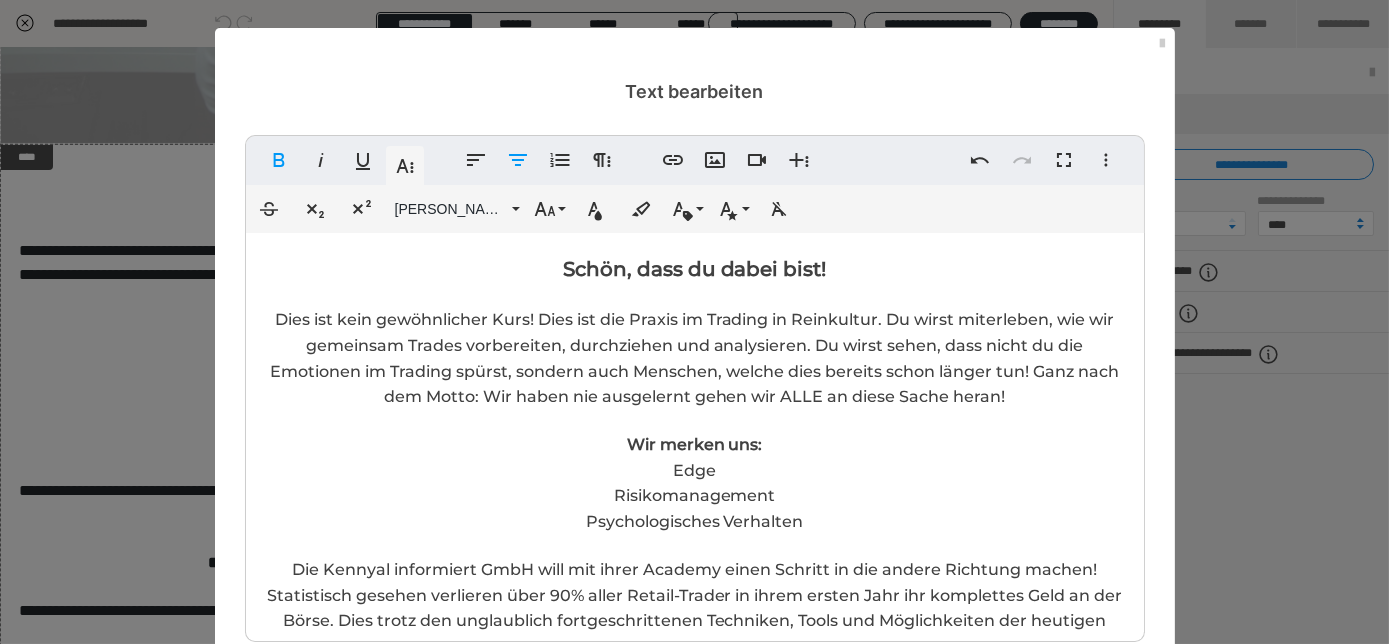 click on "Schön, dass du dabei bist! Dies ist kein gewöhnlicher Kurs! Dies ist die Praxis im Trading in Reinkultur. Du wirst miterleben, wie wir gemeinsam Trades vorbereiten, durchziehen und analysieren. Du wirst sehen, dass nicht du die Emotionen im Trading spürst, sondern auch Menschen, welche dies bereits schon länger tun! Ganz nach dem Motto: Wir haben nie ausgelernt gehen wir ALLE an diese Sache heran!  Wir merken uns: Edge Risikomanagement Psychologisches Verhalten Die Kennyal informiert GmbH will mit ihrer Academy einen Schritt in die andere Richtung machen!  Statistisch gesehen verlieren über 90% aller Retail-Trader in ihrem ersten Jahr ihr komplettes Geld an der Börse. Dies trotz den unglaublich fortgeschrittenen Techniken, Tools und Möglichkeiten der heutigen Zeit.  Diese Academy soll dich lehren, wie du genau NICHT denkst wie diese 90%, sondern die 10%, die Gewinner! Darum drauf! Los geht's!" at bounding box center [695, 701] 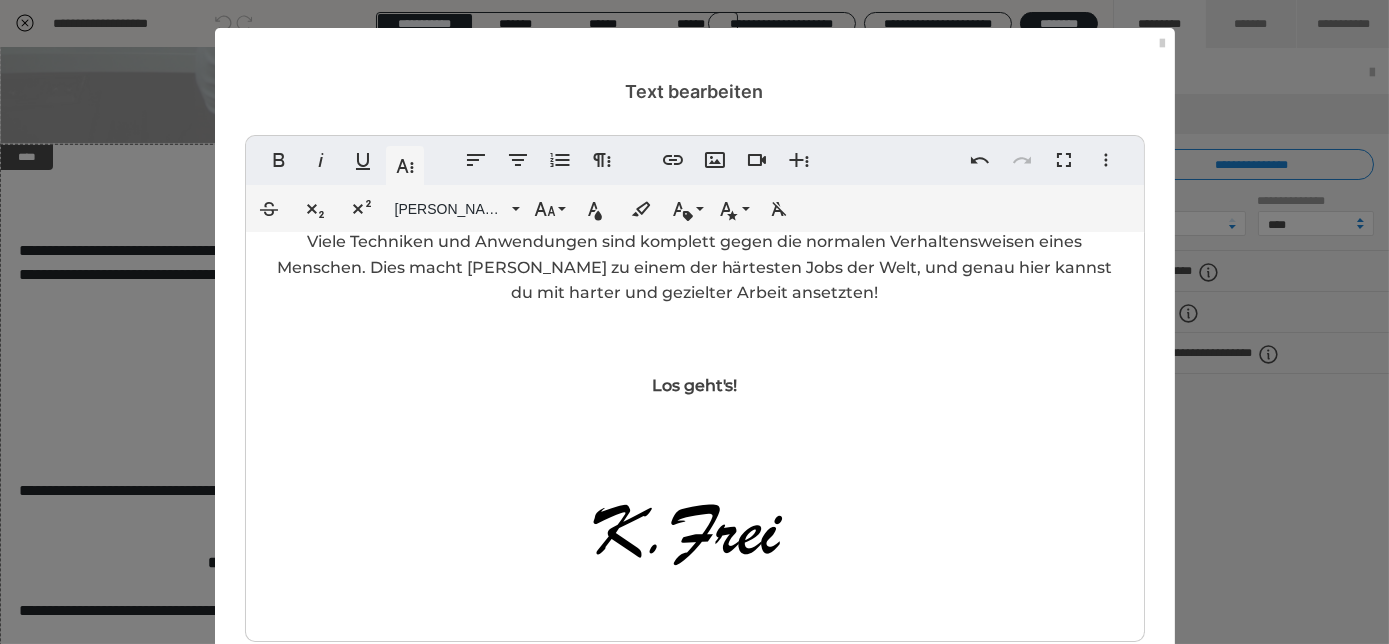 scroll, scrollTop: 544, scrollLeft: 0, axis: vertical 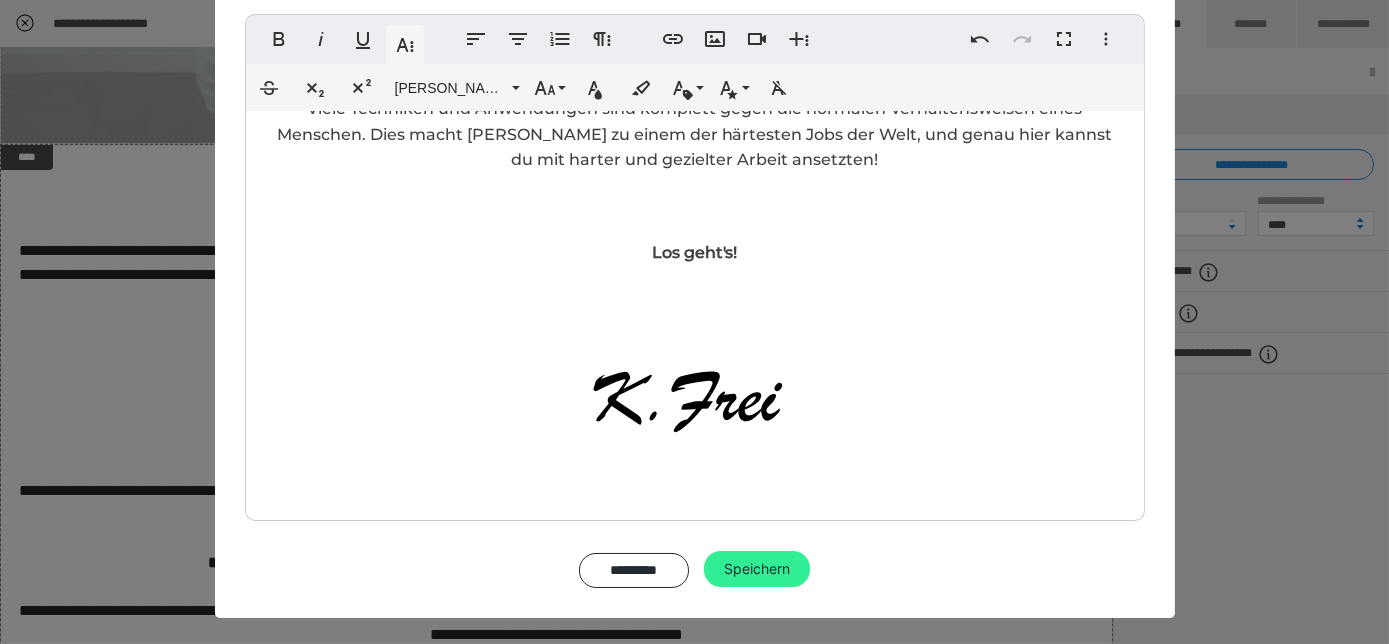 click on "Speichern" at bounding box center (757, 569) 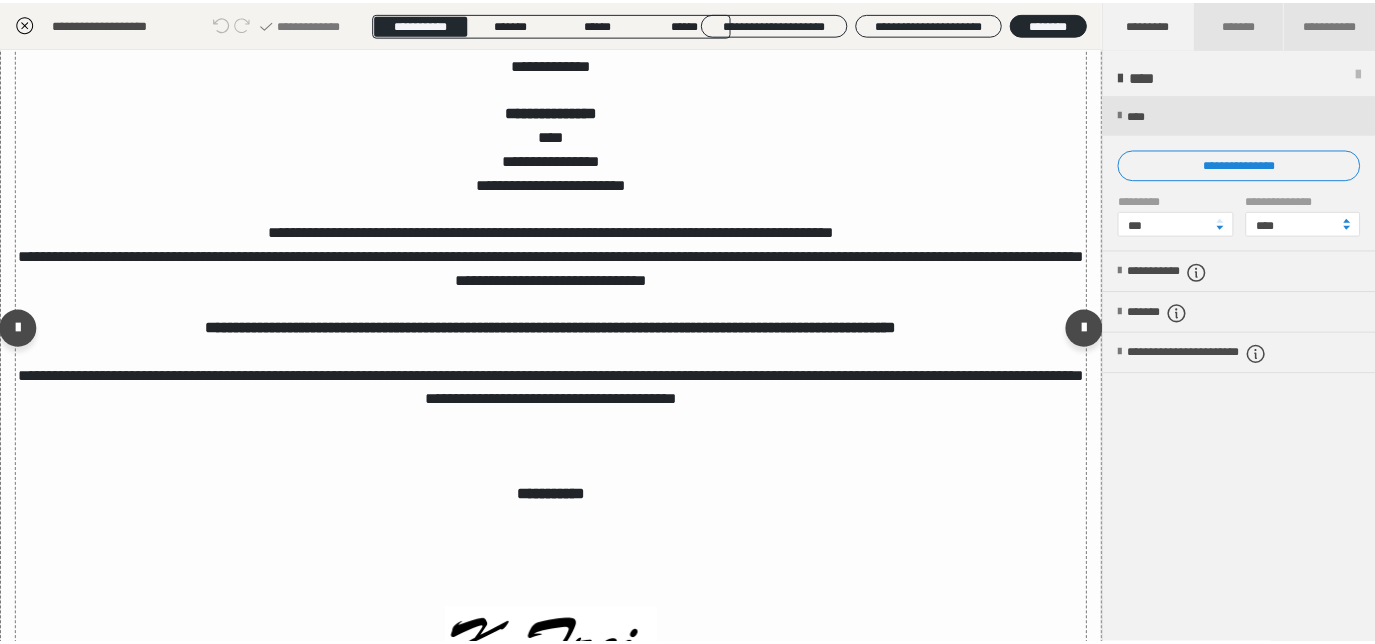 scroll, scrollTop: 792, scrollLeft: 0, axis: vertical 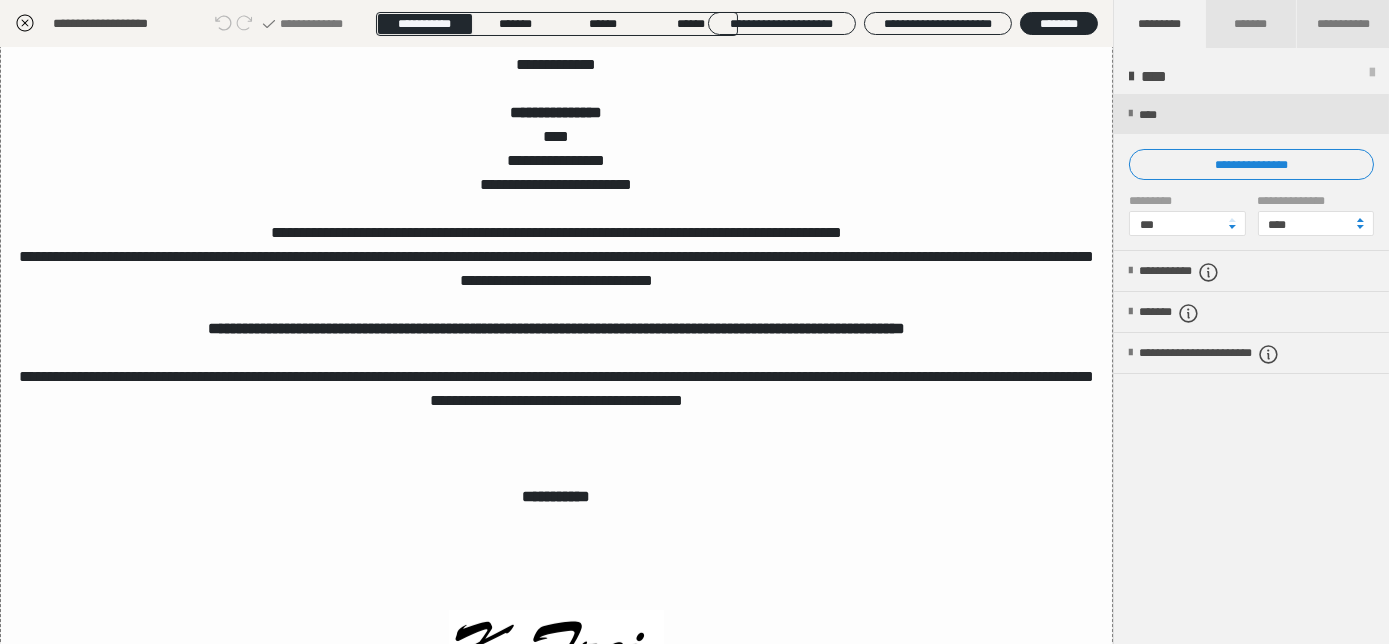 click 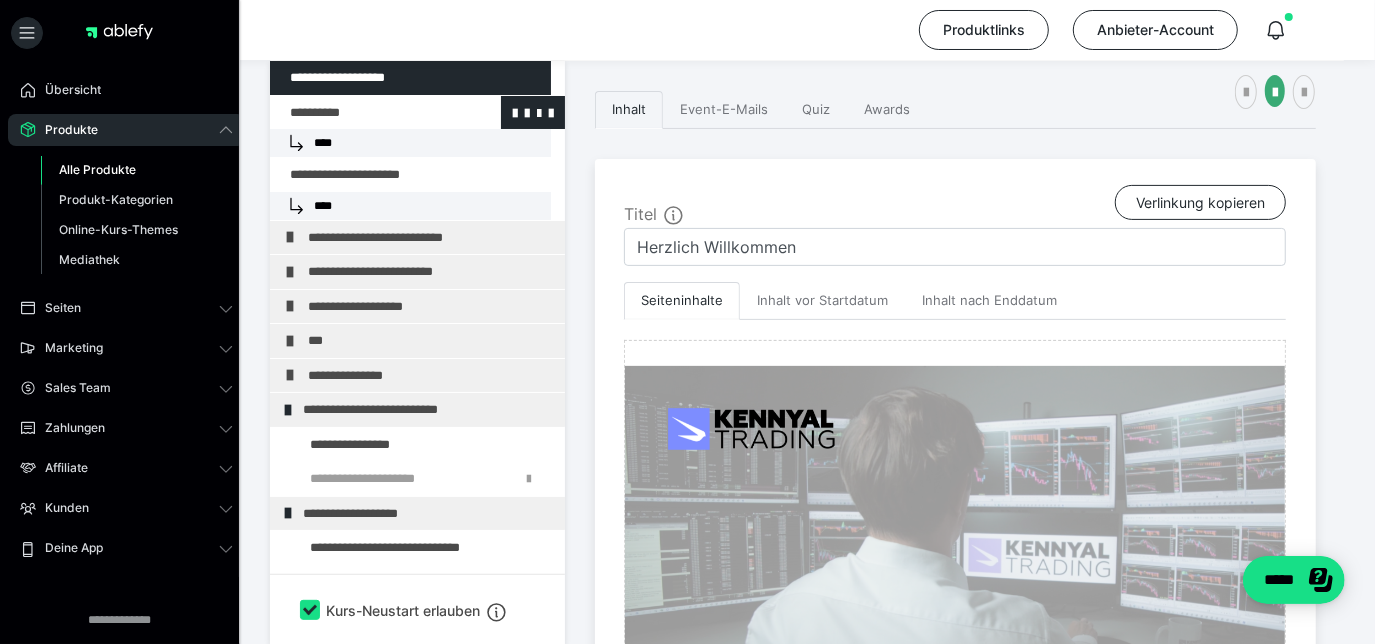 click at bounding box center [365, 113] 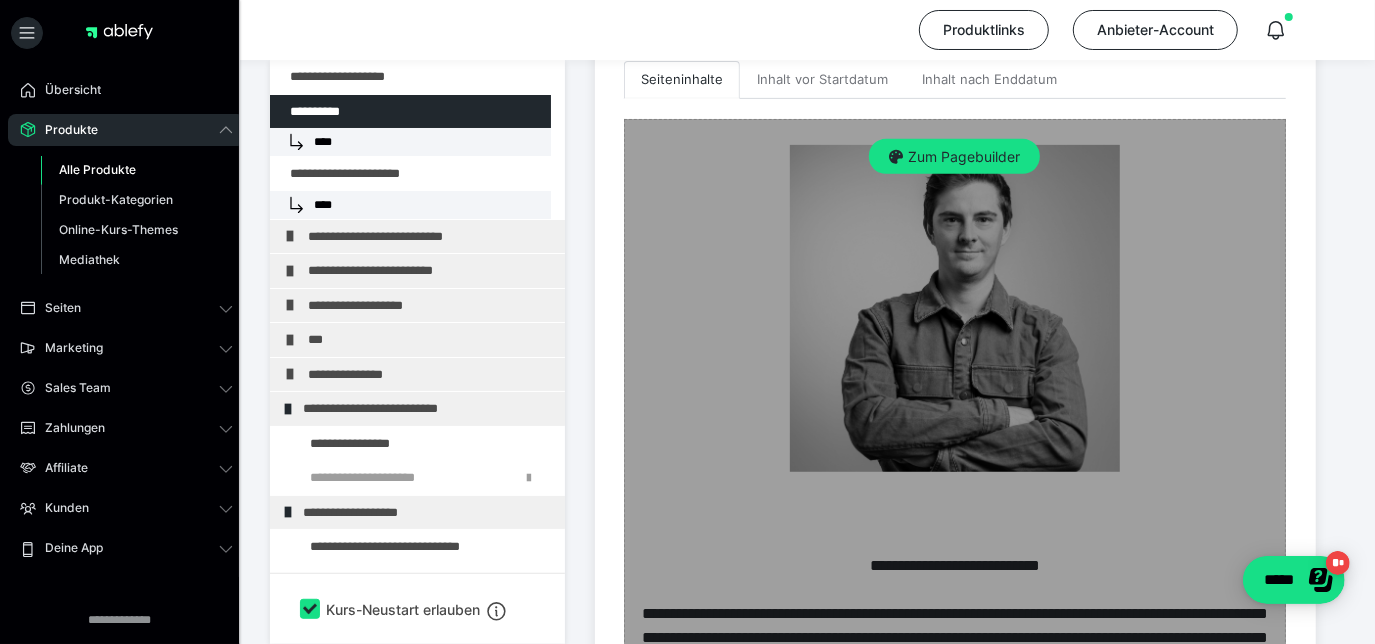 scroll, scrollTop: 514, scrollLeft: 0, axis: vertical 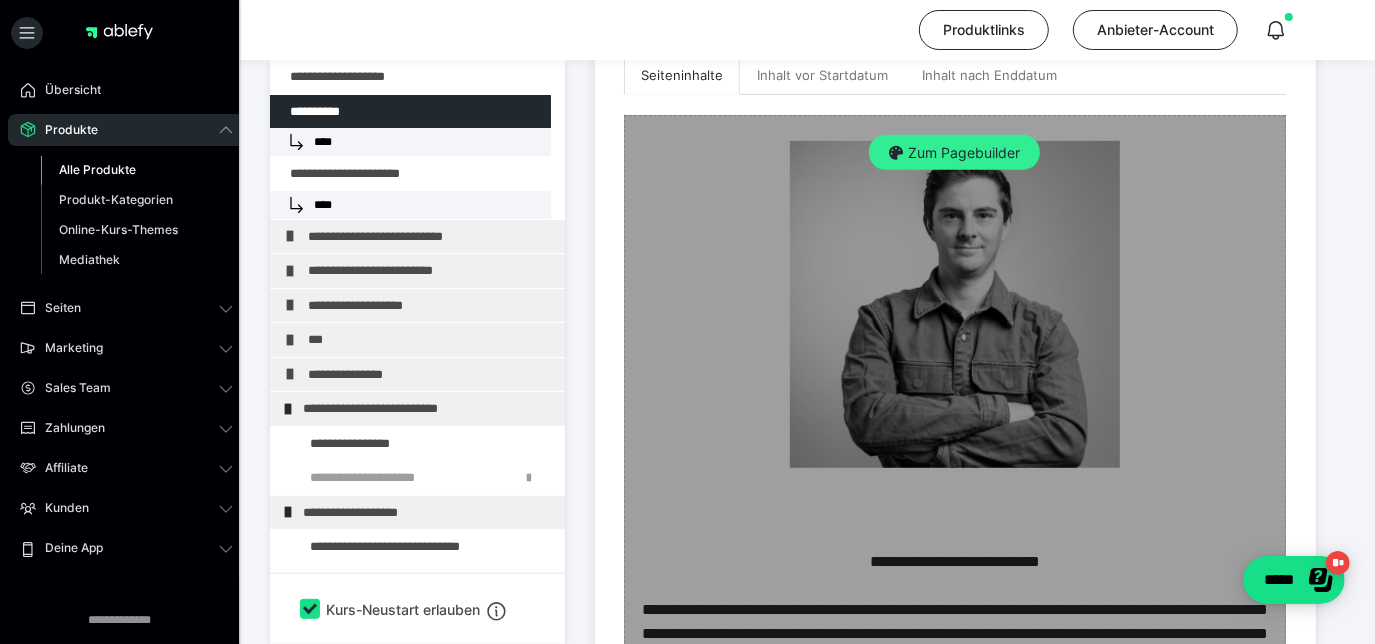 click on "Zum Pagebuilder" at bounding box center [954, 153] 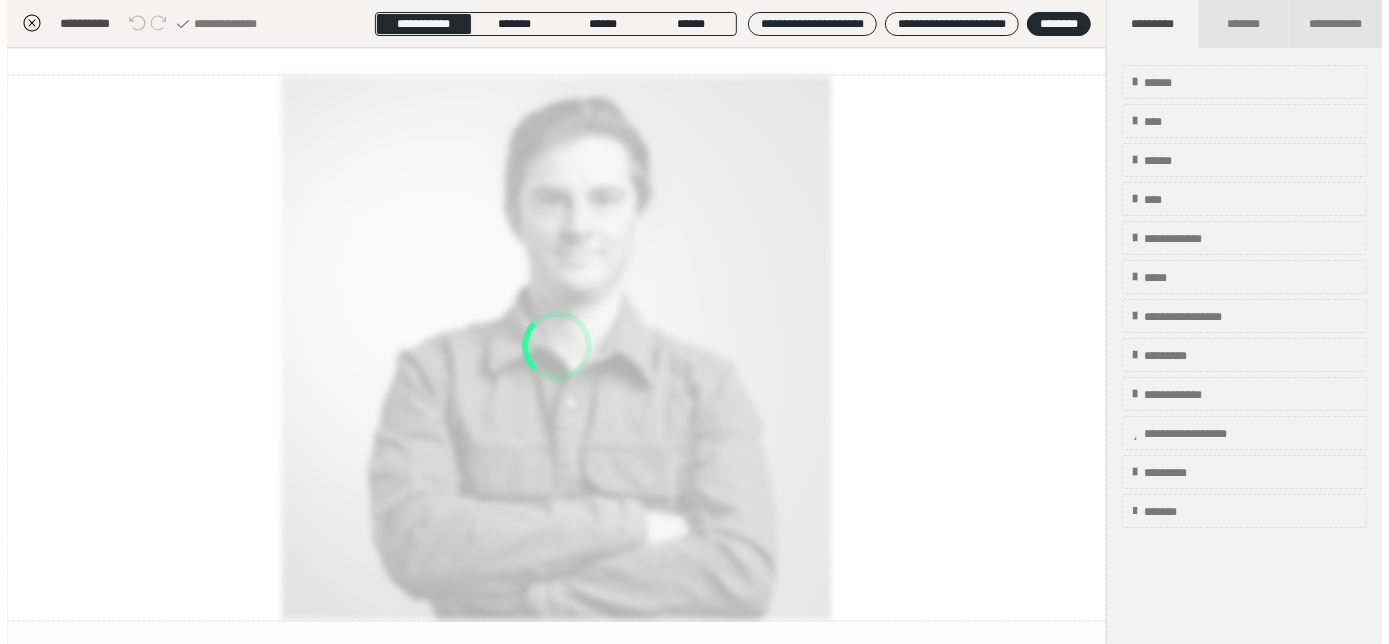 scroll, scrollTop: 289, scrollLeft: 0, axis: vertical 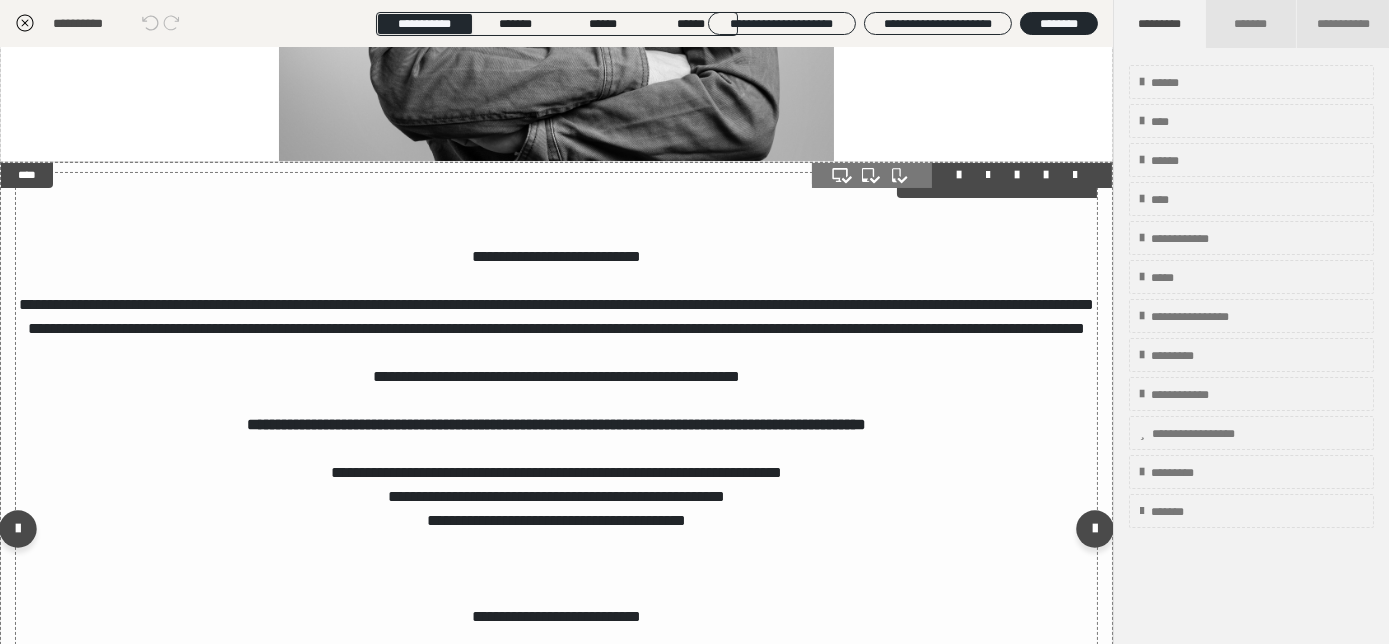 click on "**********" at bounding box center [557, 376] 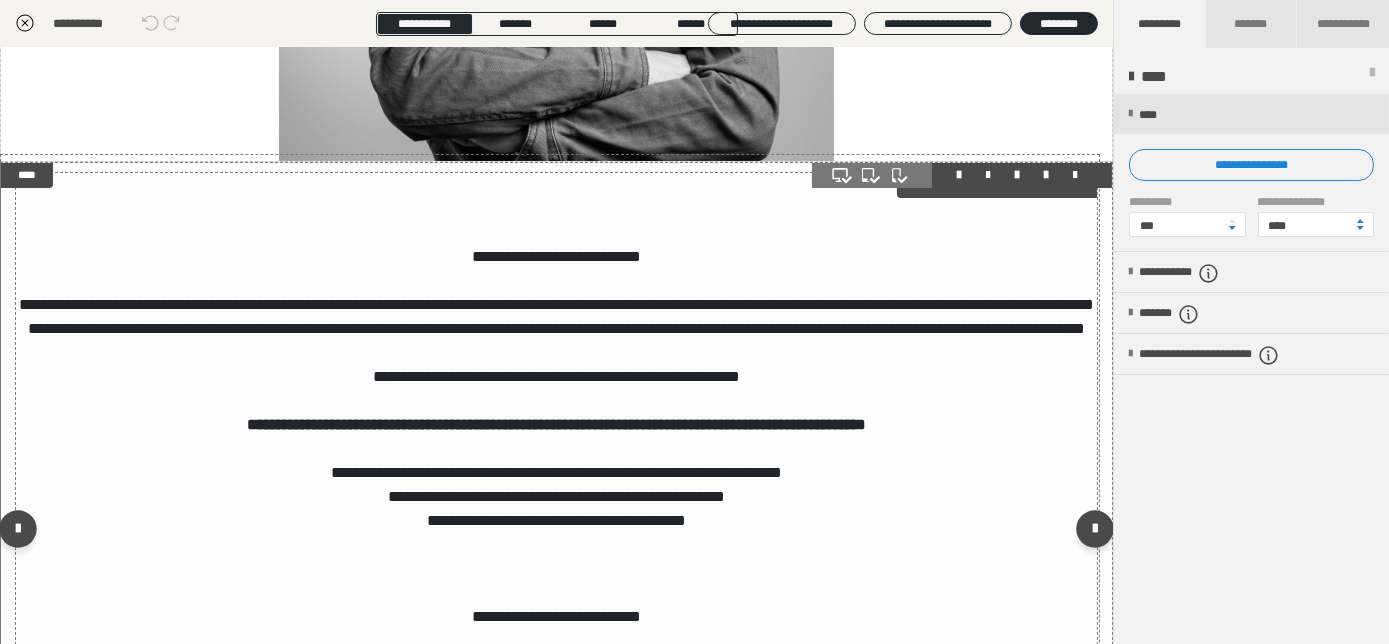 click on "**********" at bounding box center [557, 376] 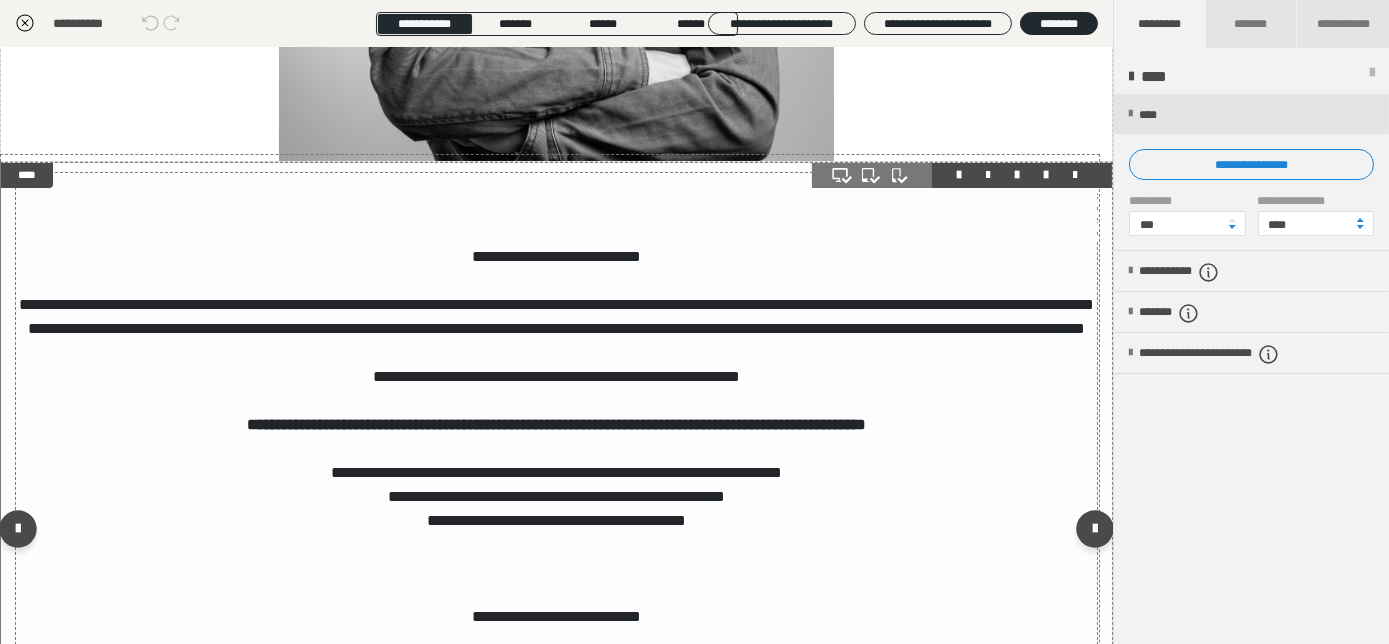 click at bounding box center (695, 358) 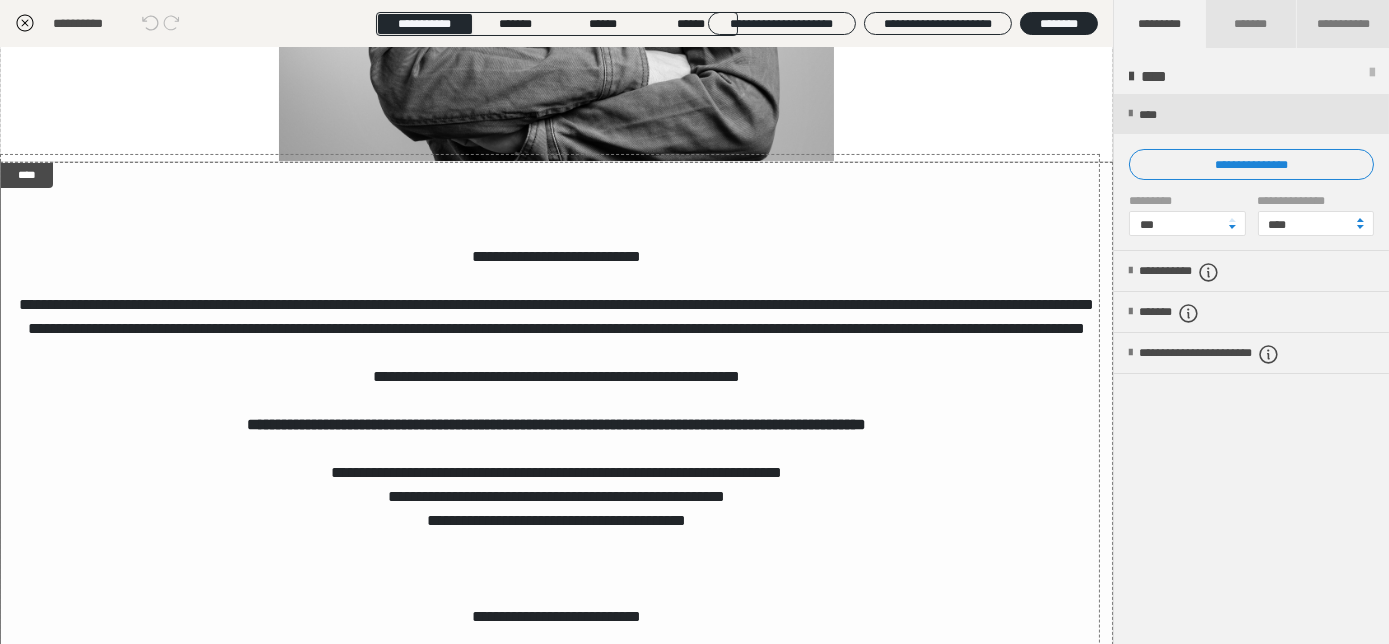 click on "**********" at bounding box center [694, 322] 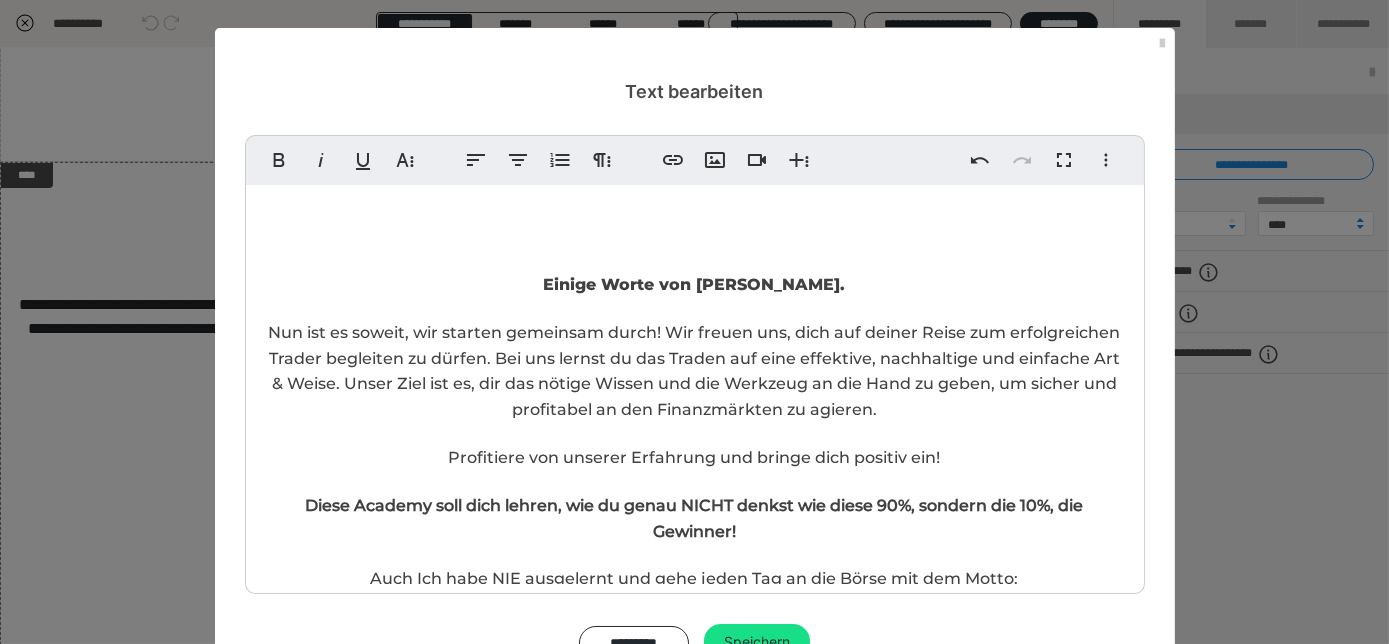 scroll, scrollTop: 24, scrollLeft: 0, axis: vertical 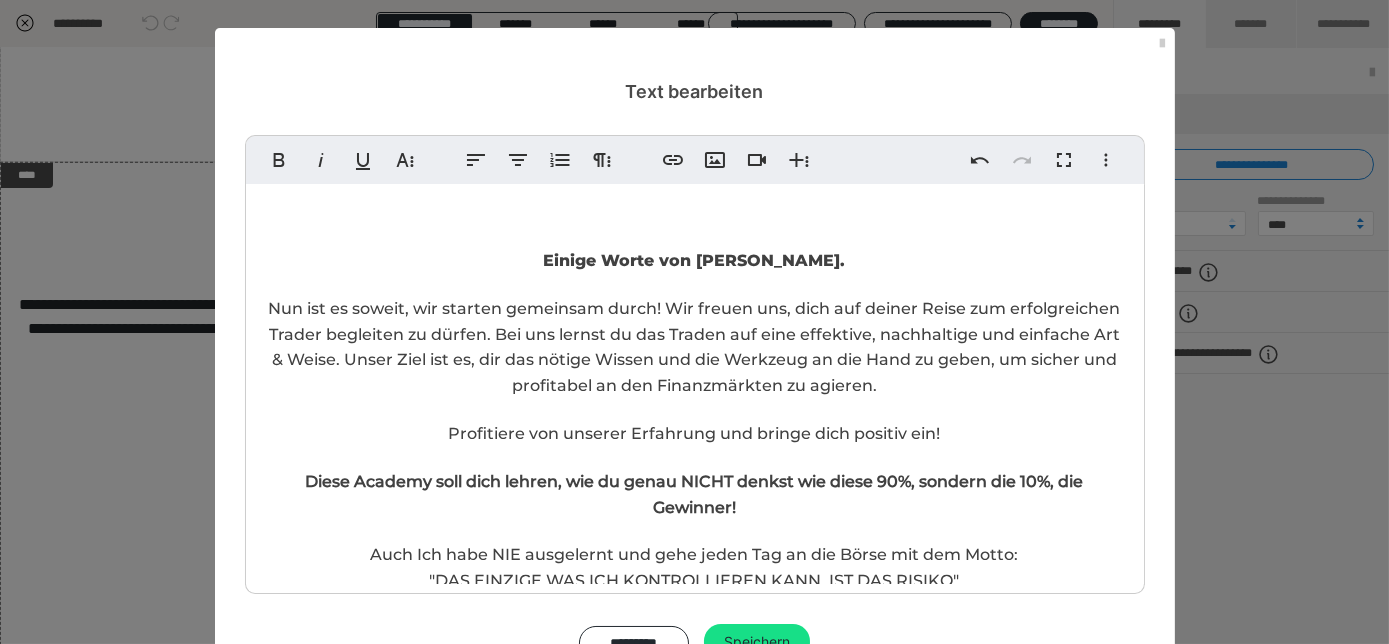 click on "Profitiere von unserer Erfahrung und bringe dich positiv ein!" at bounding box center (695, 434) 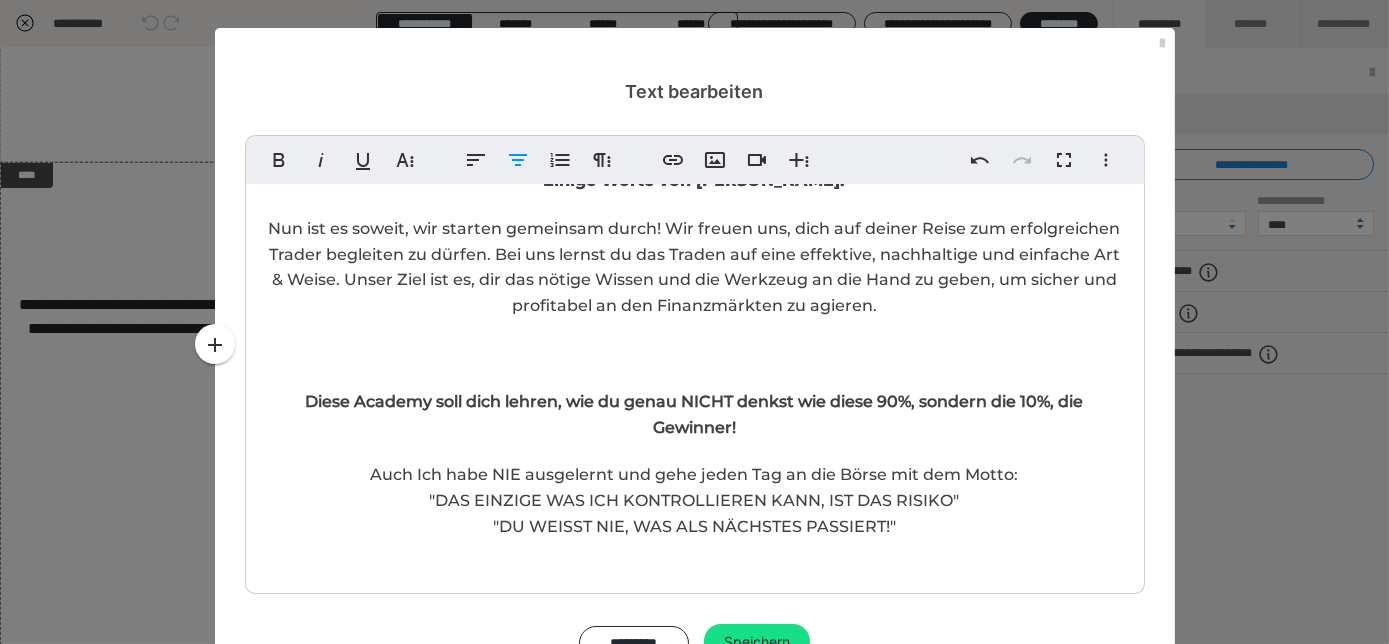 scroll, scrollTop: 109, scrollLeft: 0, axis: vertical 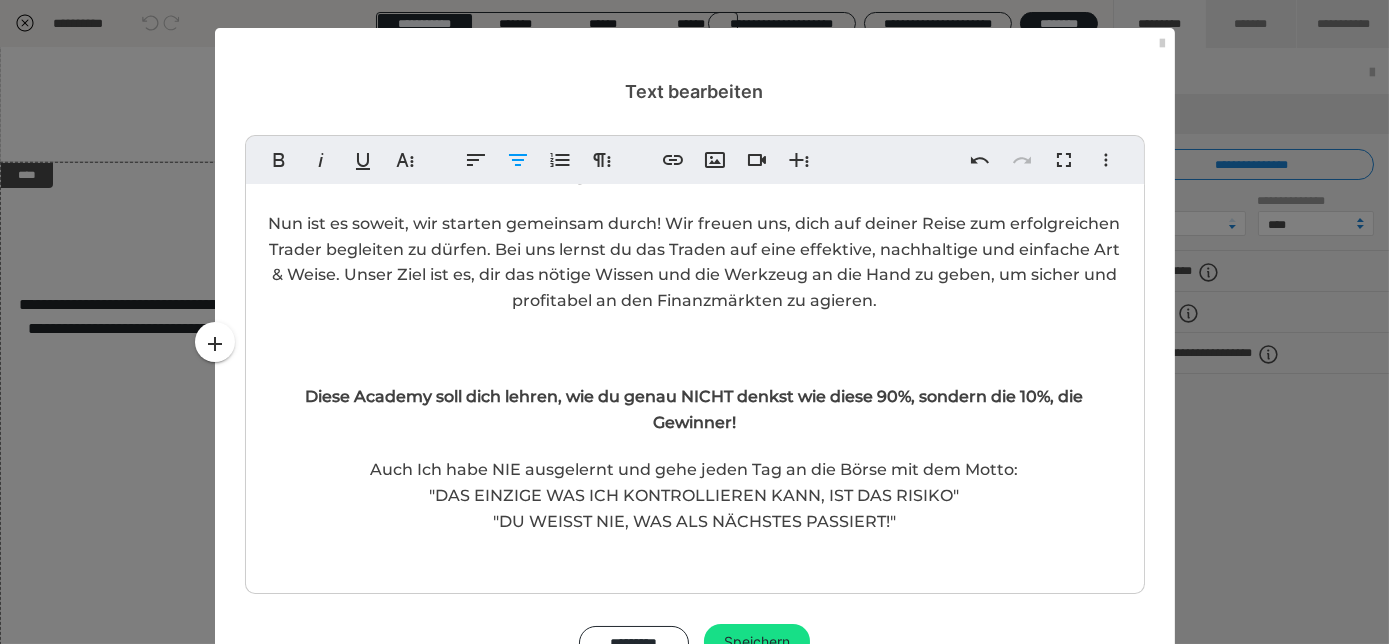 click on "Auch Ich habe NIE ausgelernt und gehe jeden Tag an die Börse mit dem Motto:" at bounding box center [695, 469] 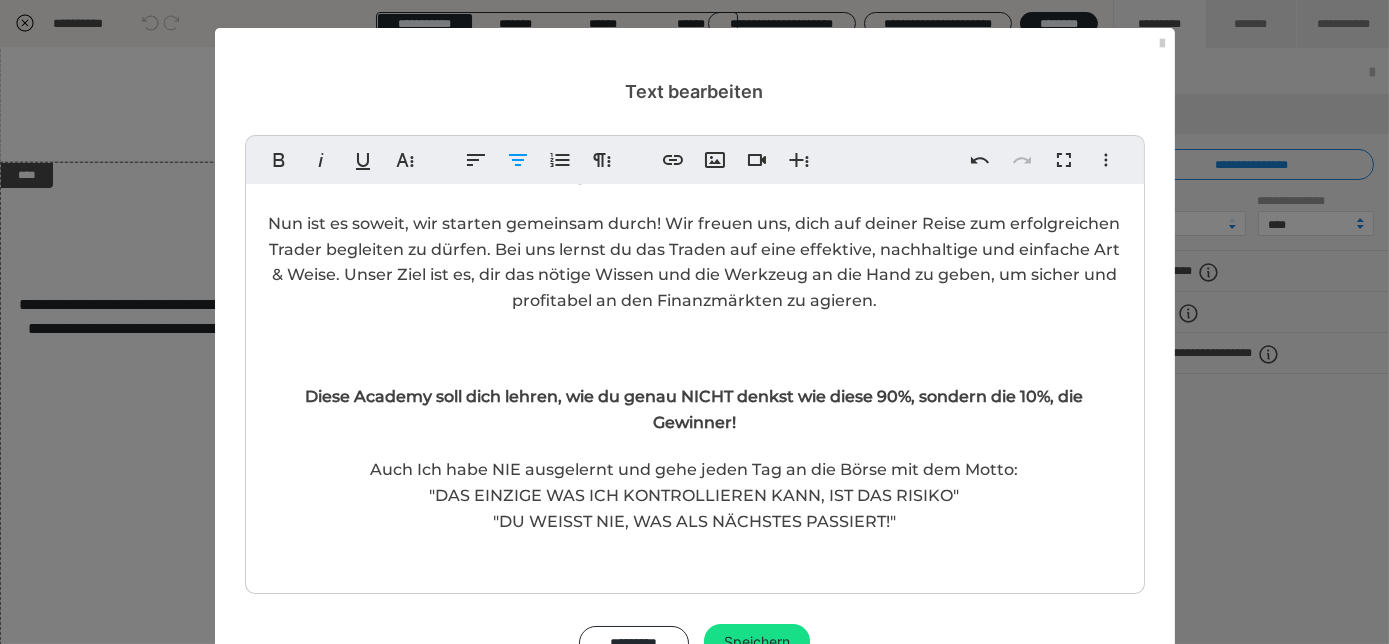 click on "Auch Ich habe NIE ausgelernt und gehe jeden Tag an die Börse mit dem Motto:" at bounding box center [695, 469] 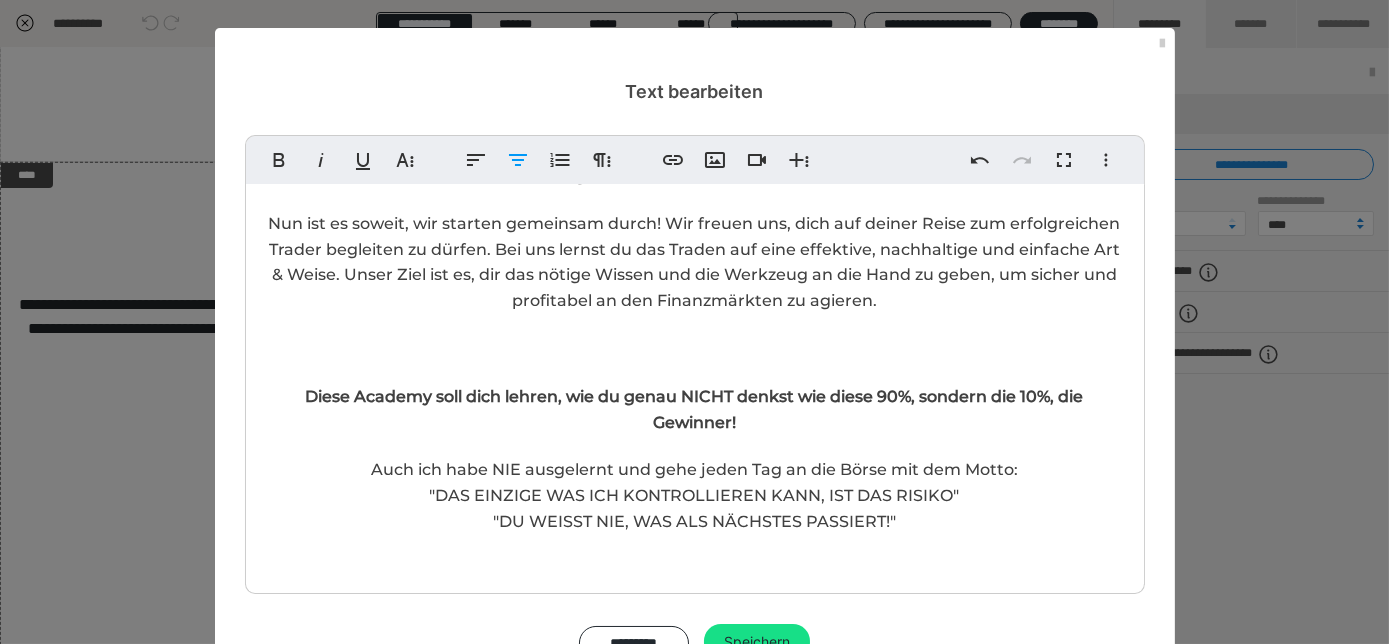 type 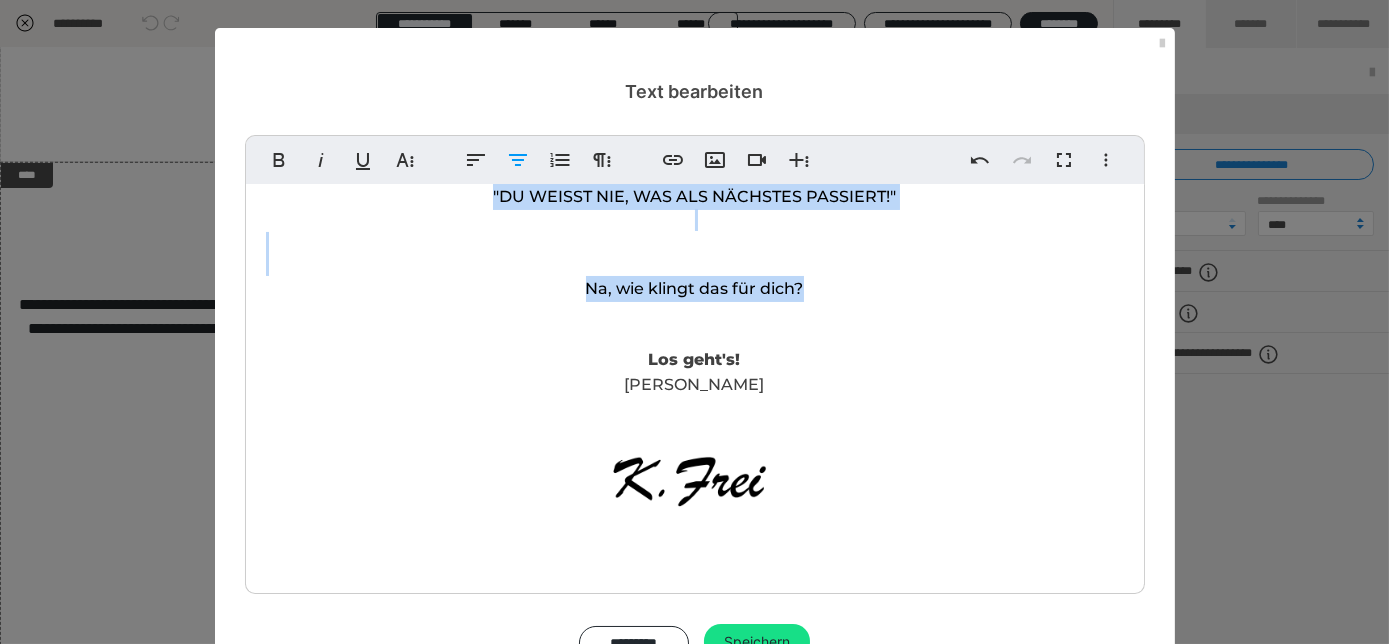 scroll, scrollTop: 0, scrollLeft: 0, axis: both 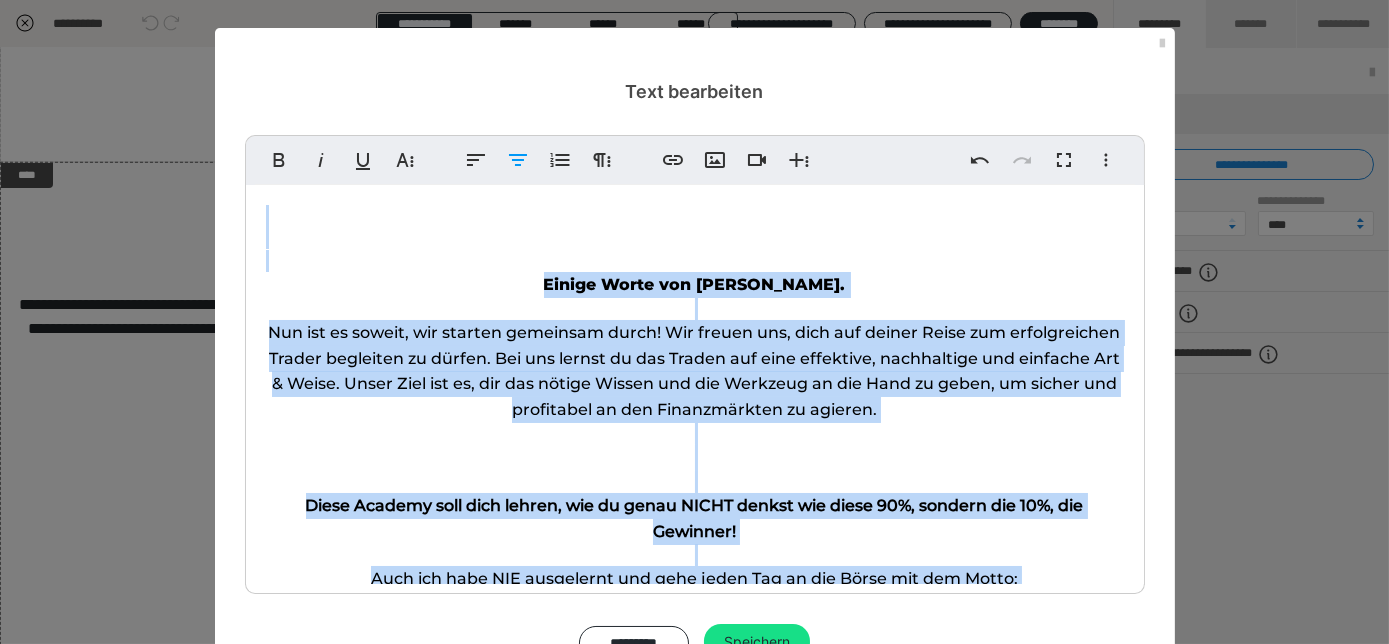 drag, startPoint x: 874, startPoint y: 276, endPoint x: 144, endPoint y: 40, distance: 767.20013 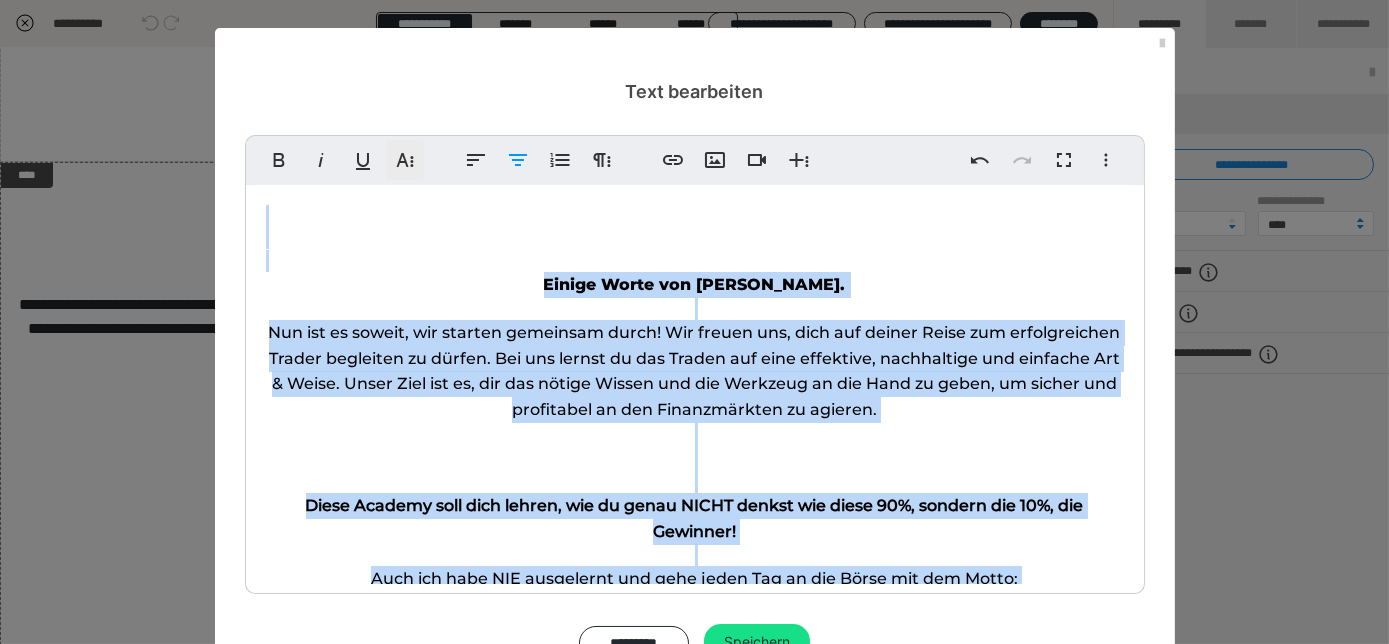 click 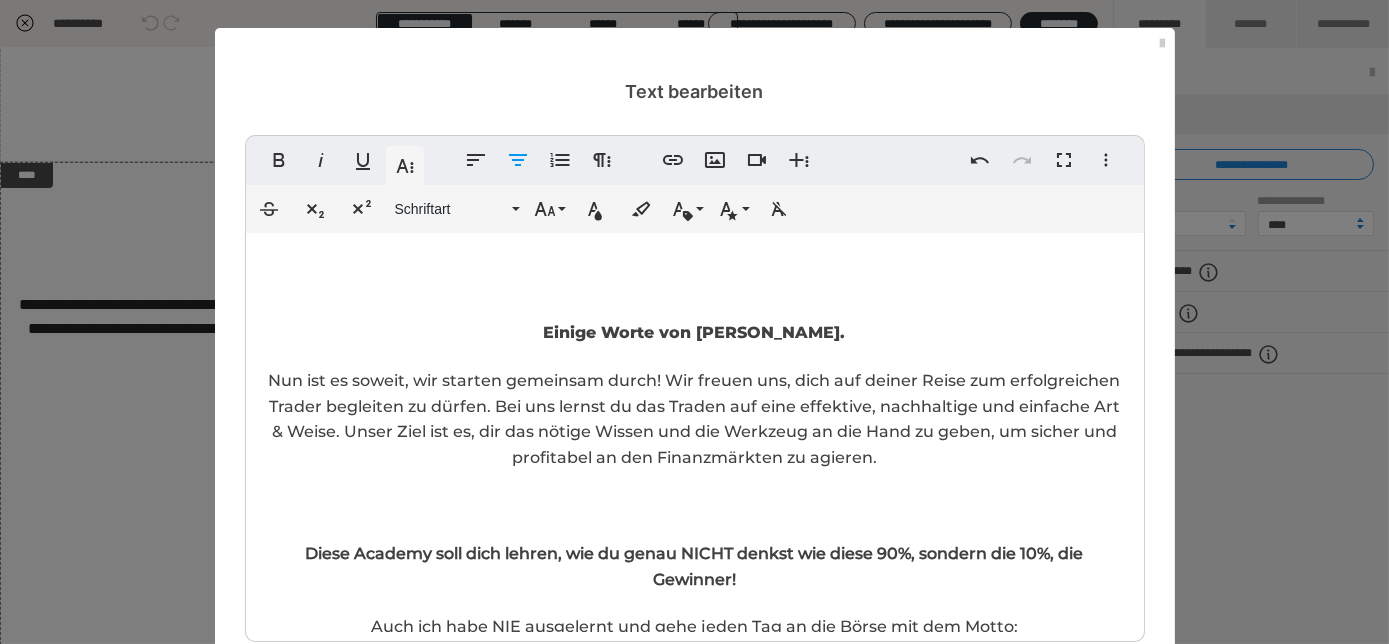 click 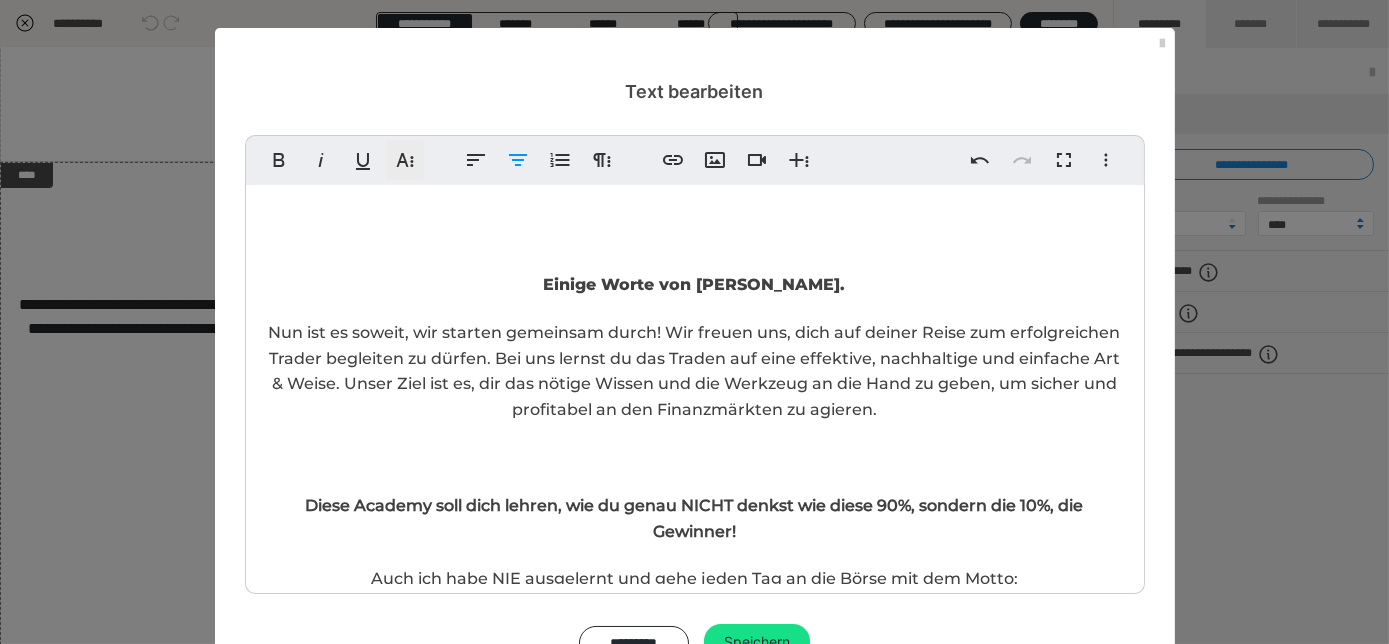 click 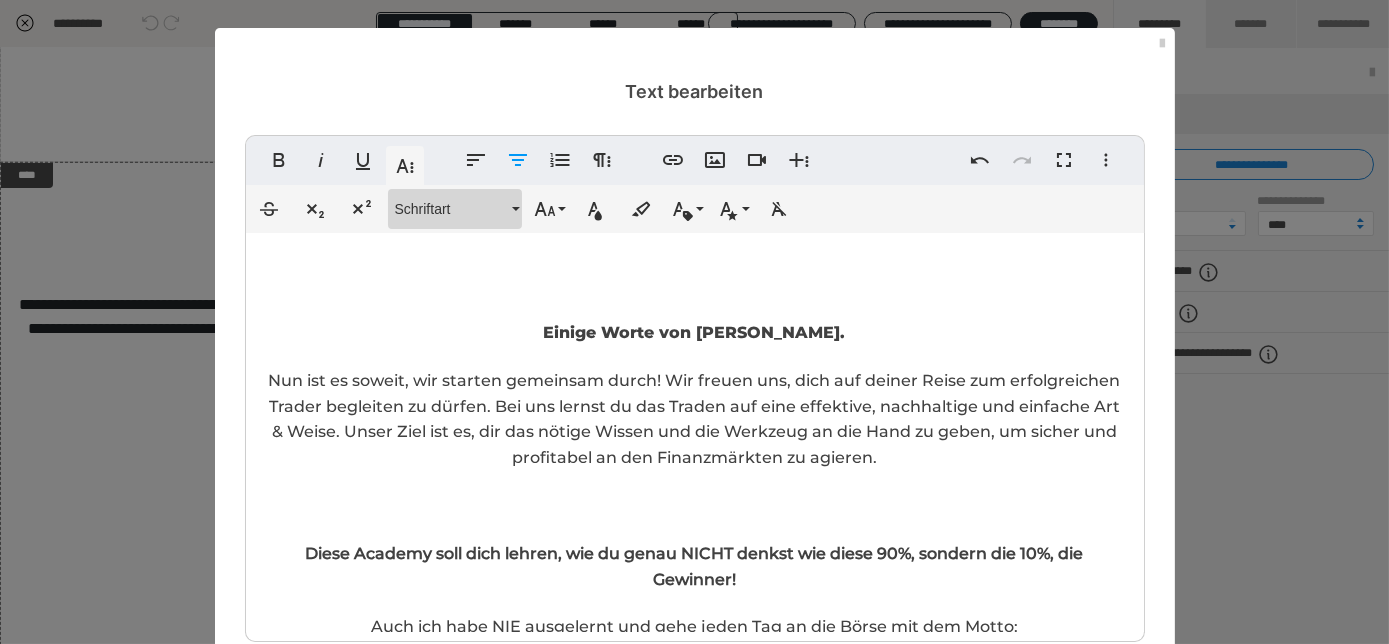 click on "Schriftart" at bounding box center (455, 209) 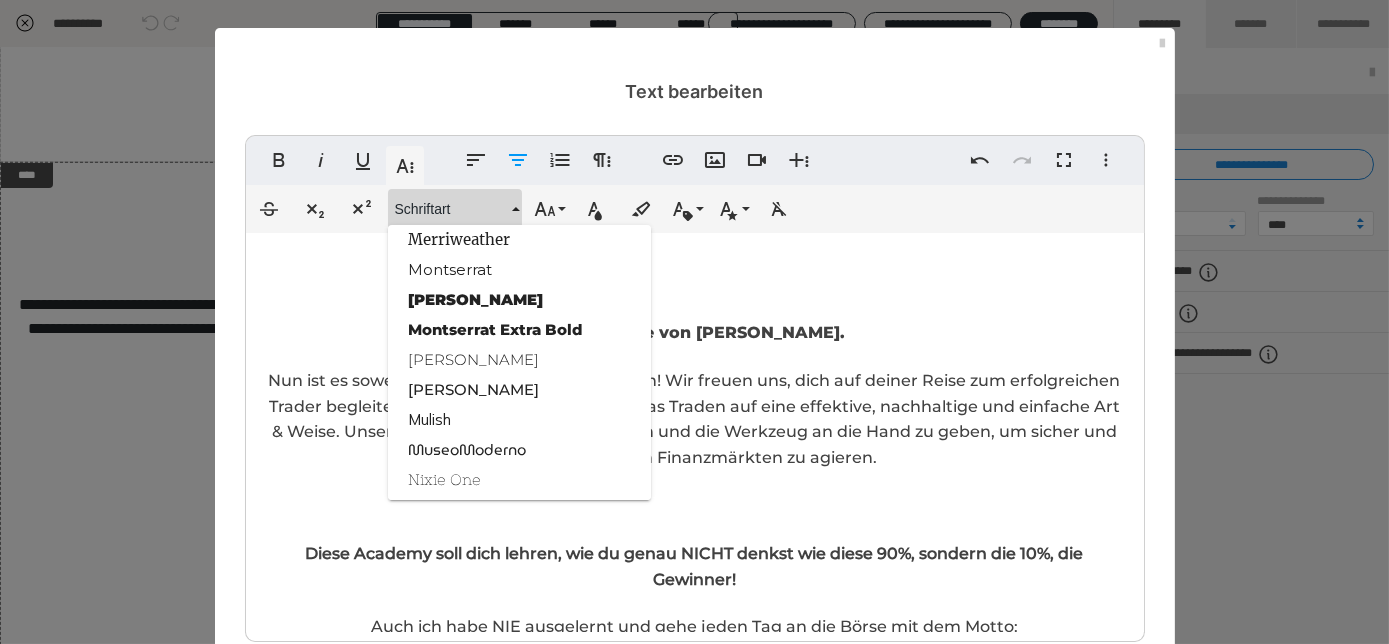 scroll, scrollTop: 1920, scrollLeft: 0, axis: vertical 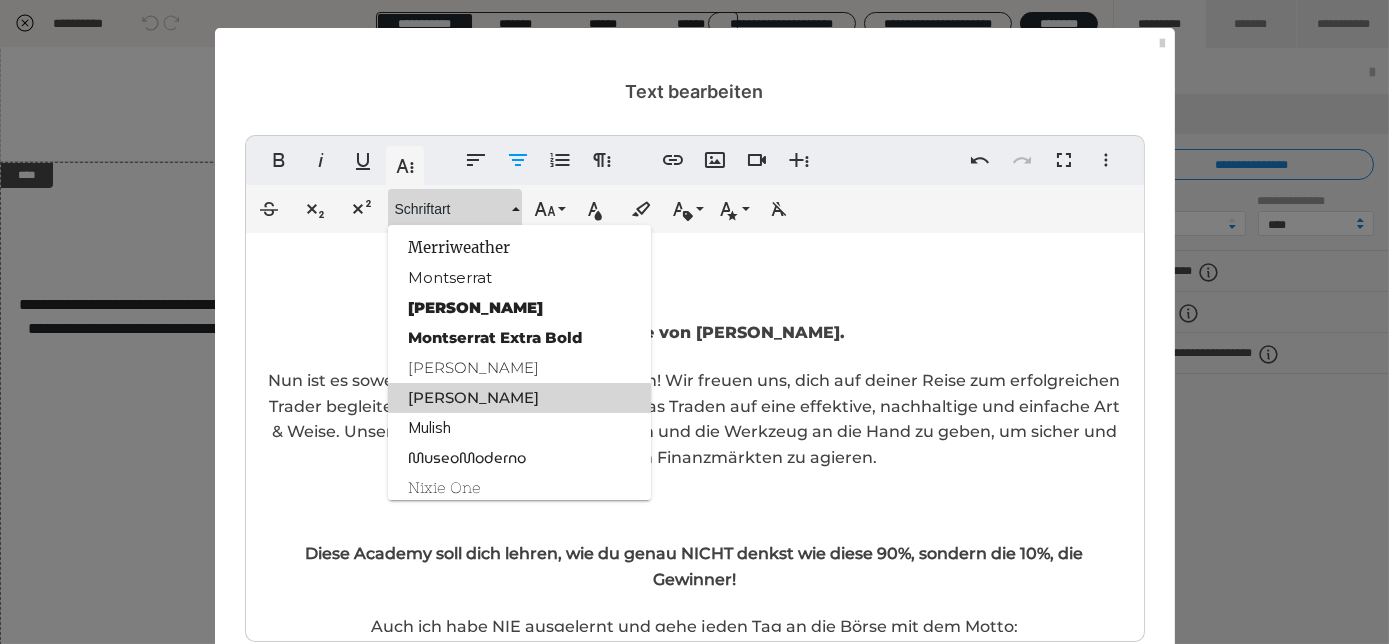 click on "Montserrat Med" at bounding box center [519, 398] 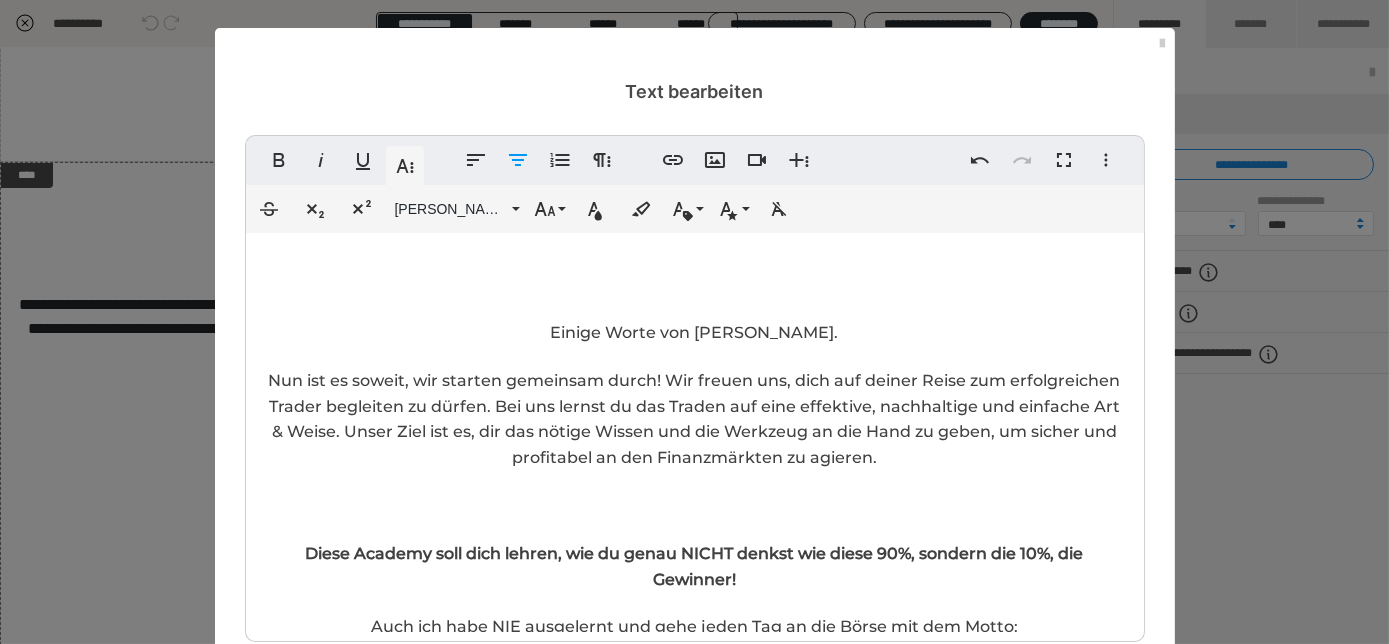 click on "Nun ist es soweit, wir starten gemeinsam durch! Wir freuen uns, dich auf deiner Reise zum erfolgreichen Trader begleiten zu dürfen. Bei uns lernst du das Traden auf eine effektive, nachhaltige und einfache Art & Weise. Unser Ziel ist es, dir das nötige Wissen und die Werkzeug an die Hand zu geben, um sicher und profitabel an den Finanzmärkten zu agieren." at bounding box center (695, 419) 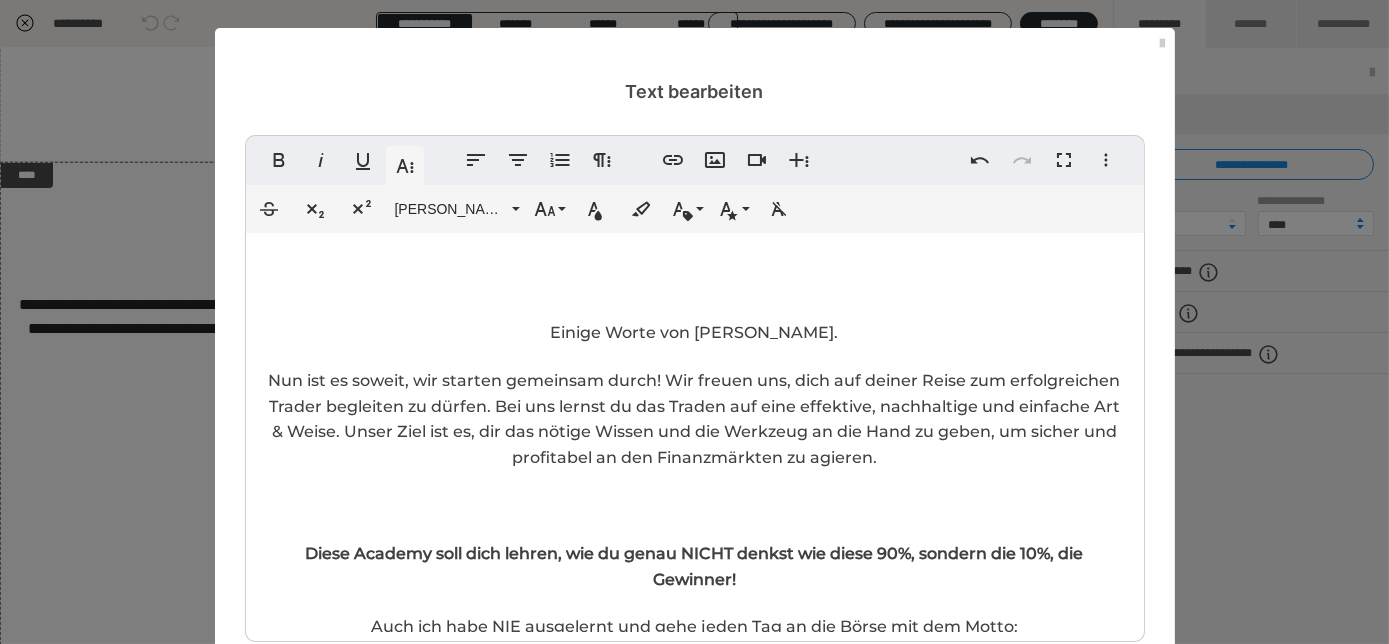 click on "Einige Worte von Kenny Frei." at bounding box center [695, 333] 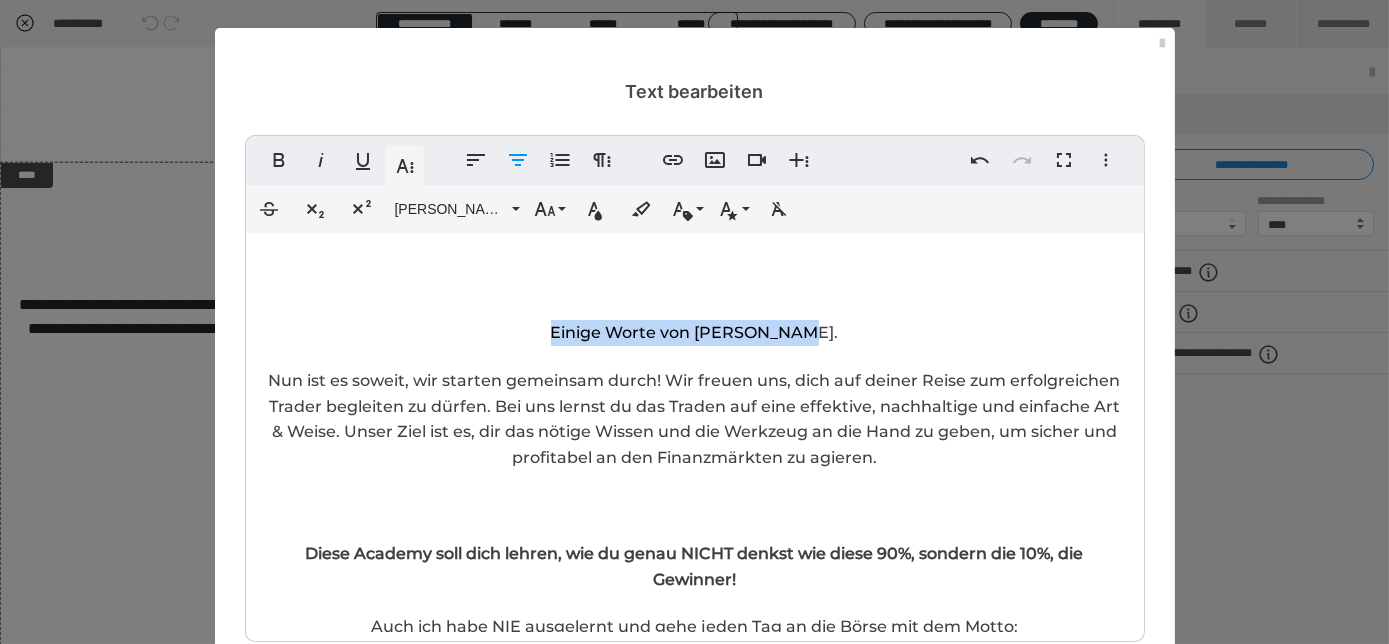 drag, startPoint x: 661, startPoint y: 327, endPoint x: 530, endPoint y: 328, distance: 131.00381 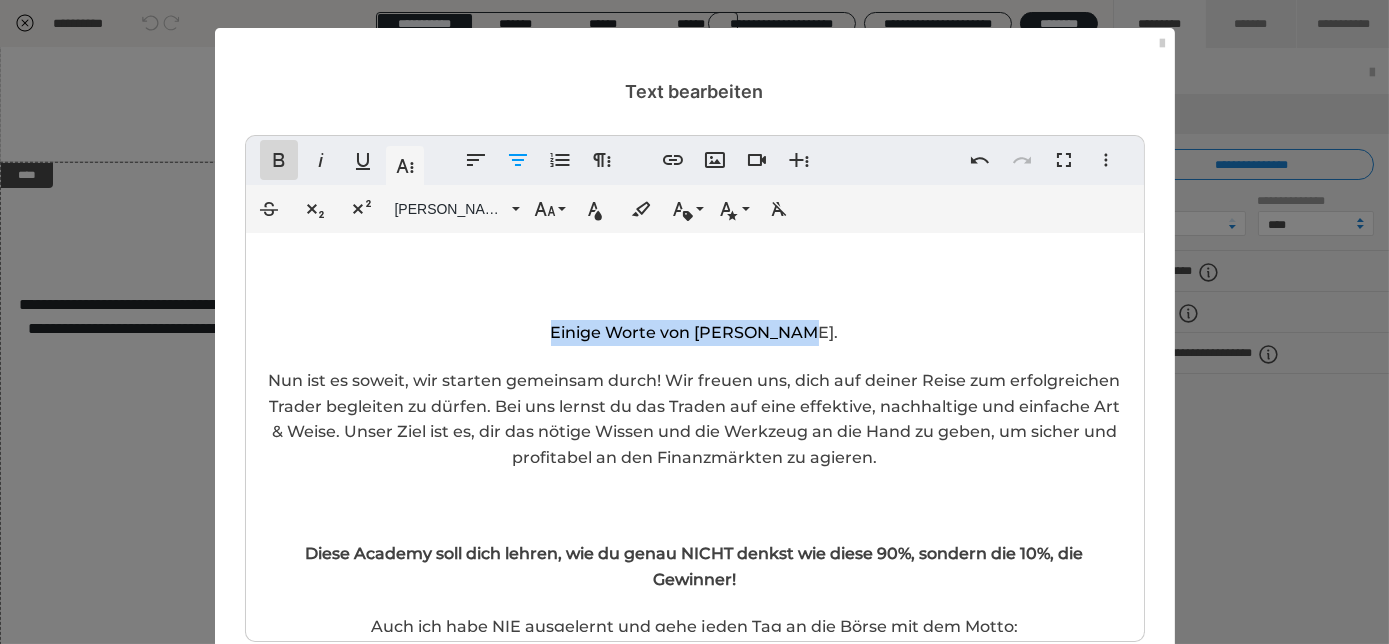 click 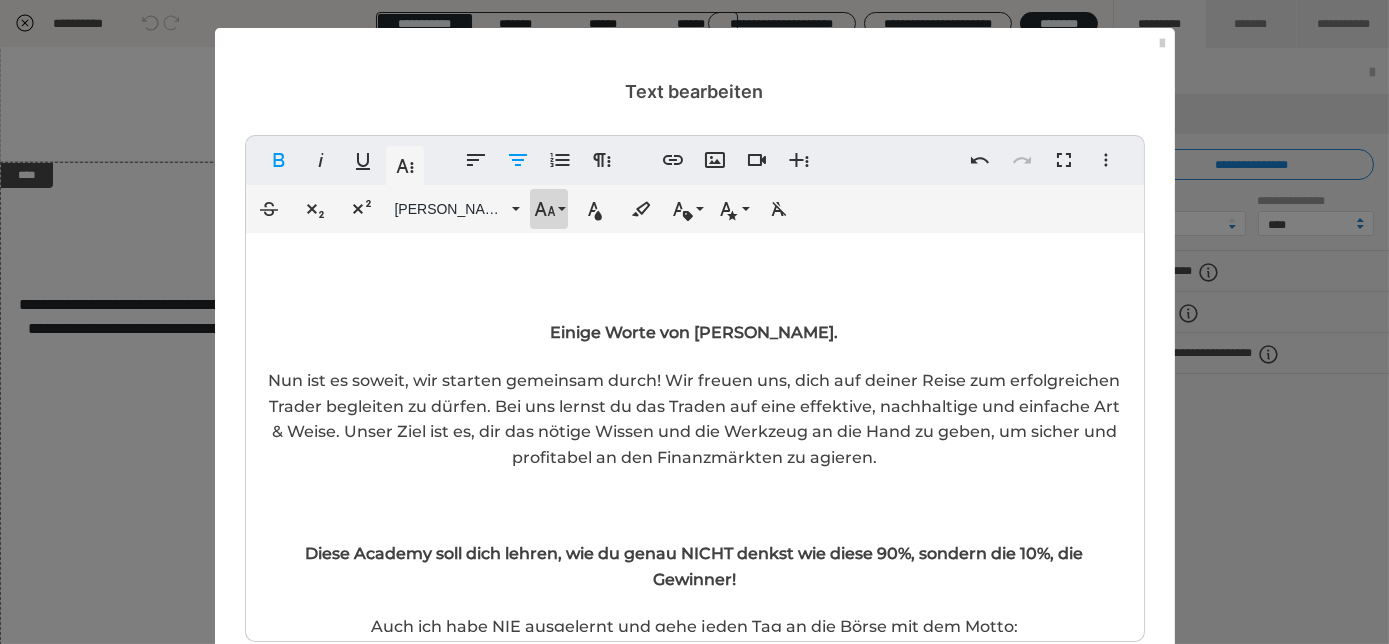 click 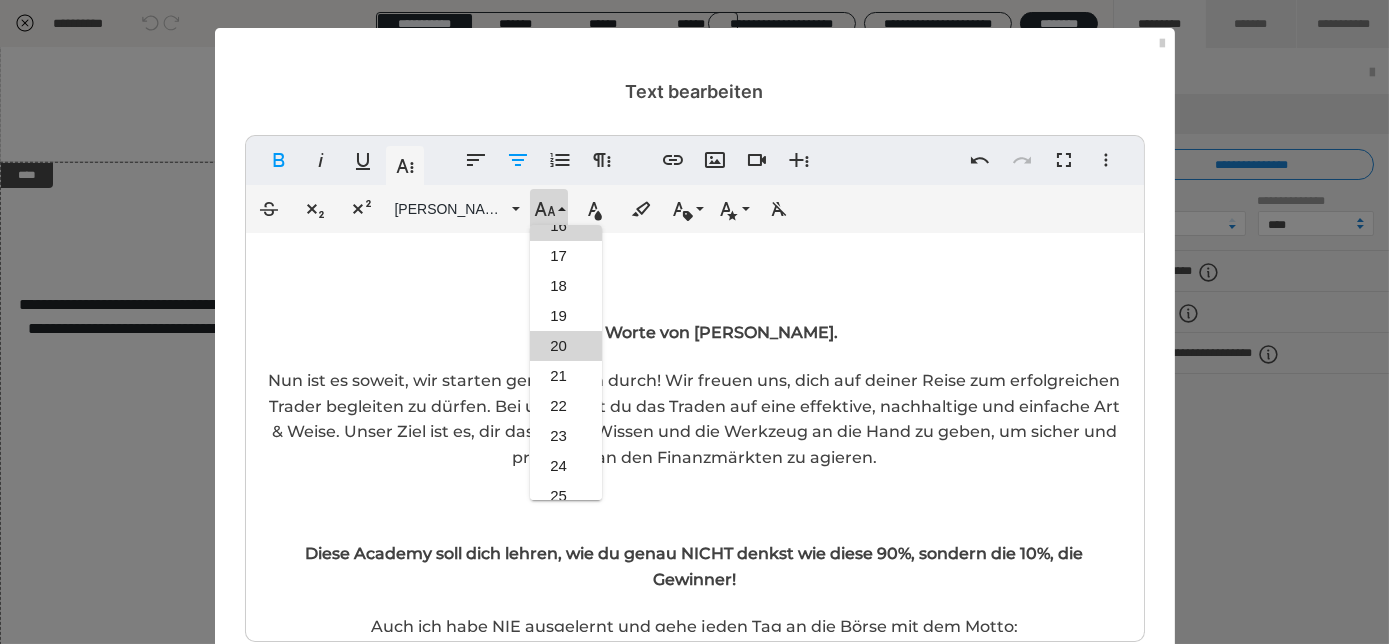 click on "20" at bounding box center (566, 346) 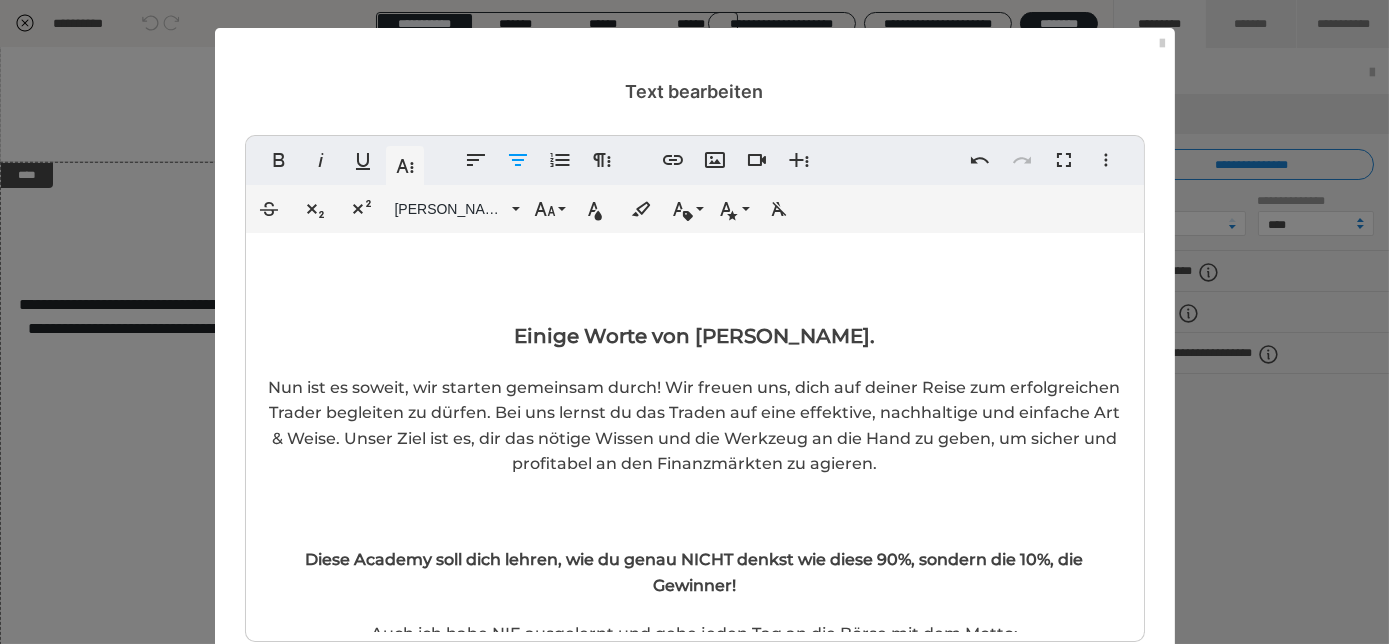 click on "Nun ist es soweit, wir starten gemeinsam durch! Wir freuen uns, dich auf deiner Reise zum erfolgreichen Trader begleiten zu dürfen. Bei uns lernst du das Traden auf eine effektive, nachhaltige und einfache Art & Weise. Unser Ziel ist es, dir das nötige Wissen und die Werkzeug an die Hand zu geben, um sicher und profitabel an den Finanzmärkten zu agieren." at bounding box center [695, 426] 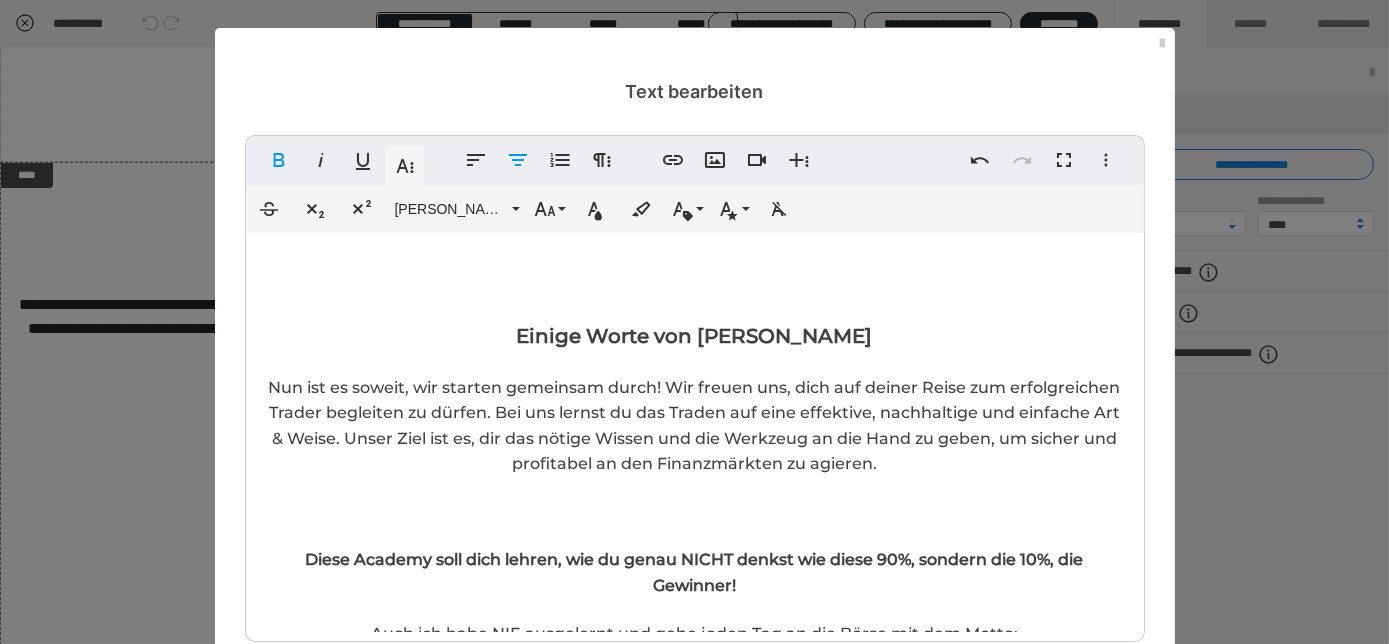 scroll, scrollTop: 66, scrollLeft: 0, axis: vertical 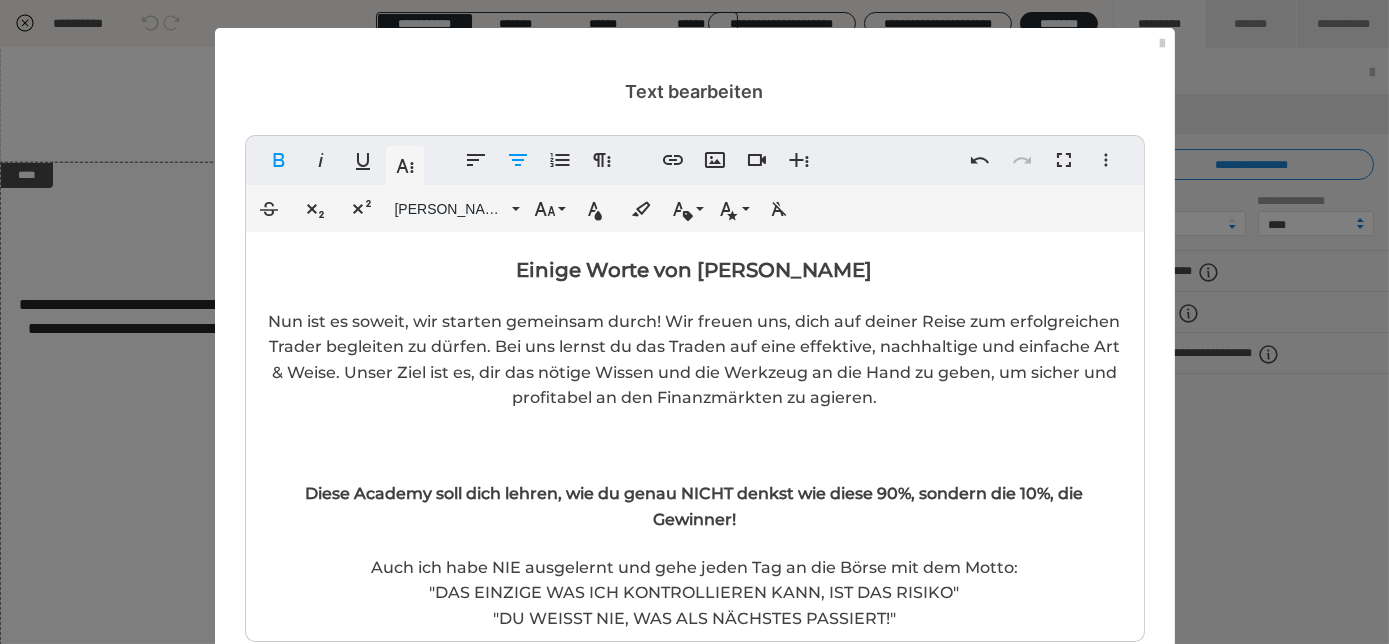 type 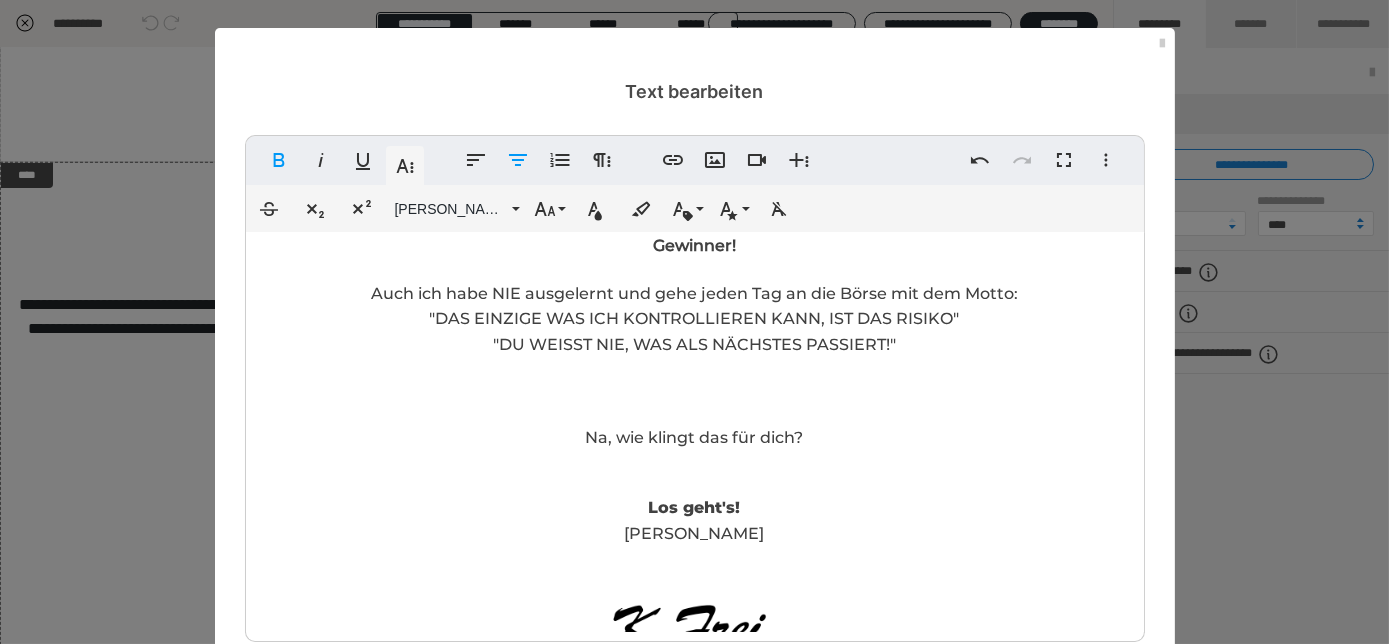 scroll, scrollTop: 448, scrollLeft: 0, axis: vertical 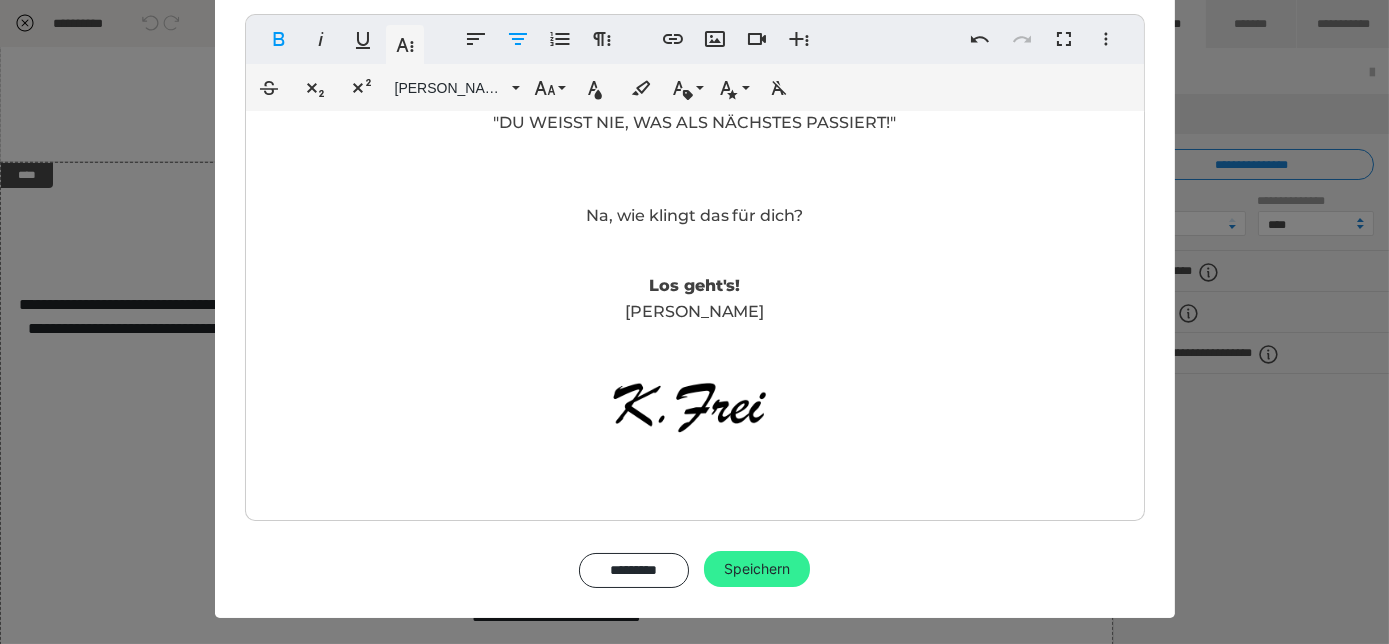 click on "Speichern" at bounding box center (757, 569) 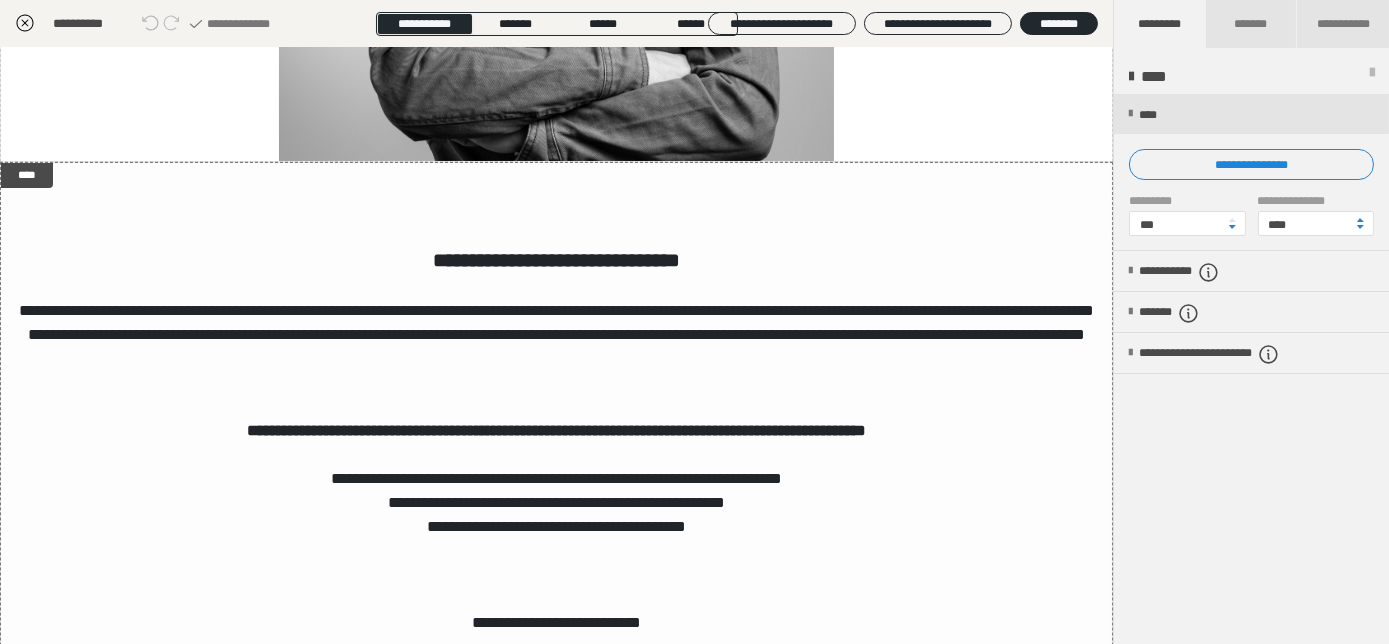 click 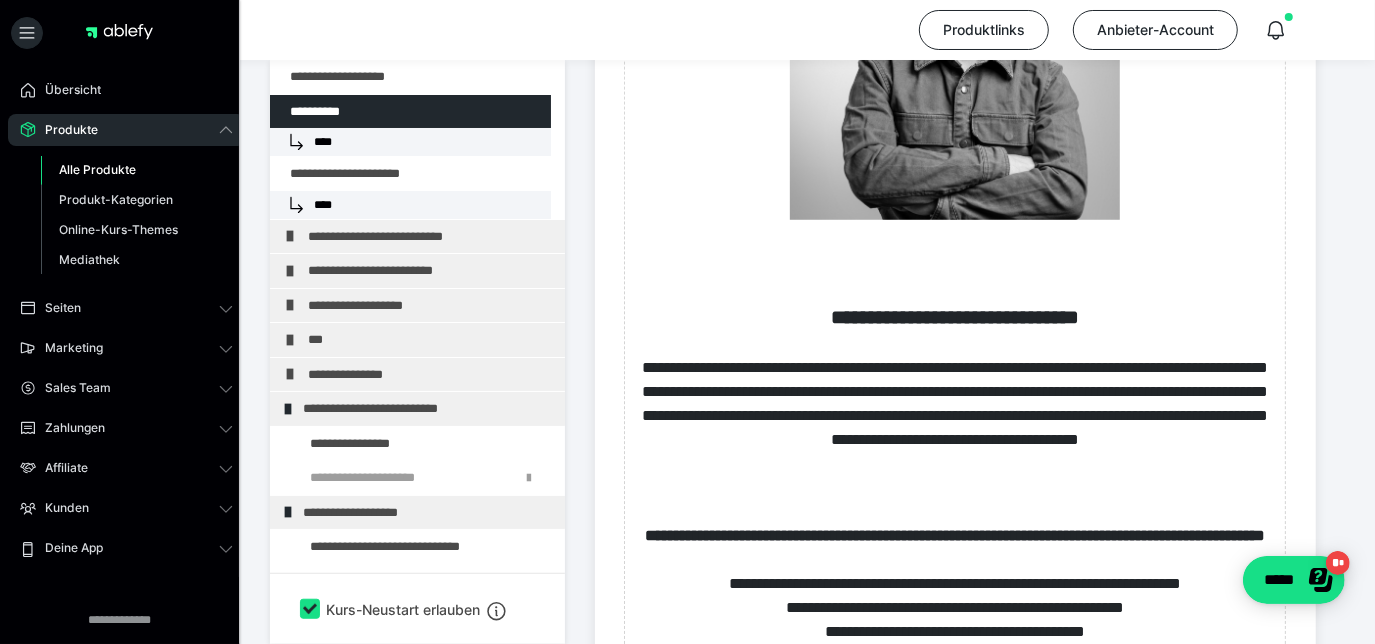 scroll, scrollTop: 766, scrollLeft: 0, axis: vertical 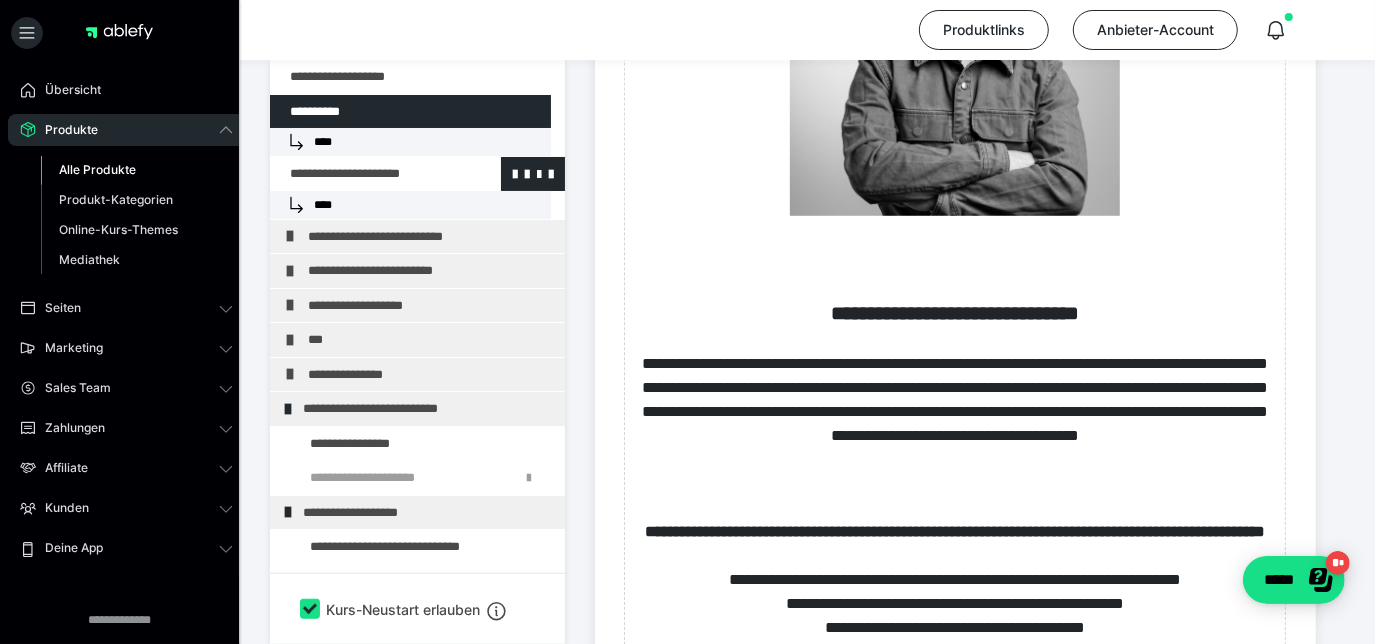 click on "****" at bounding box center (410, 205) 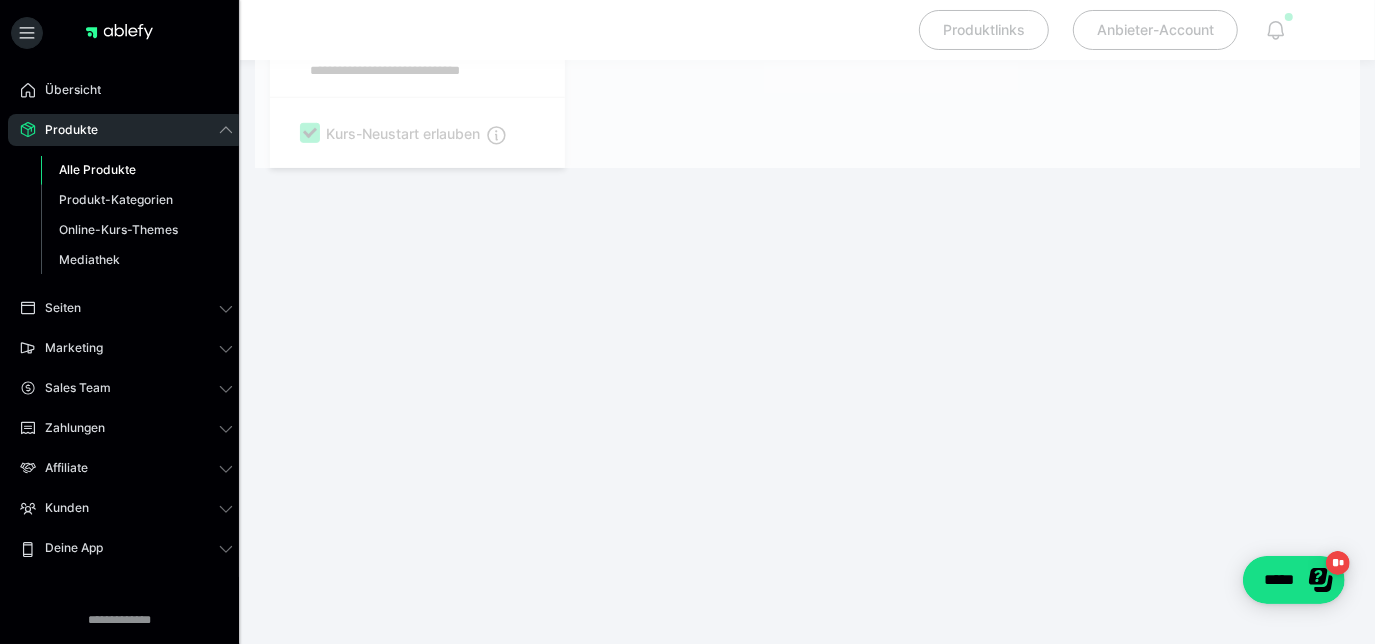 scroll, scrollTop: 289, scrollLeft: 0, axis: vertical 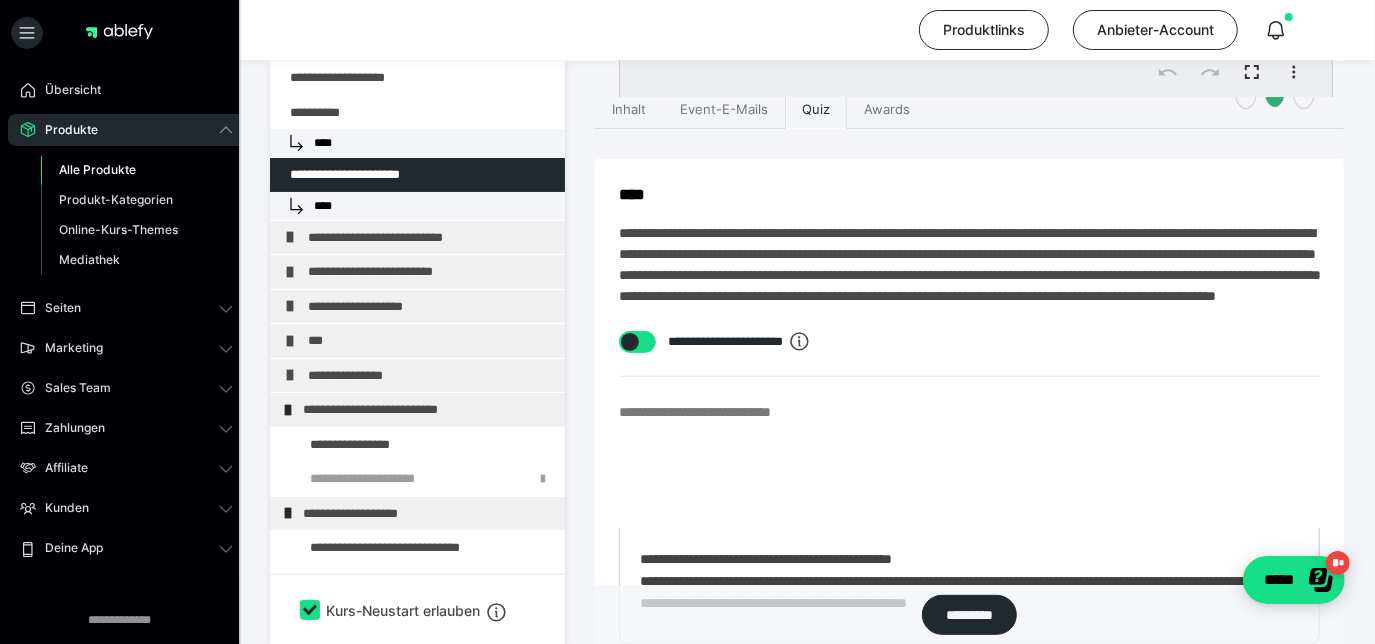 click on "**********" at bounding box center (969, 581) 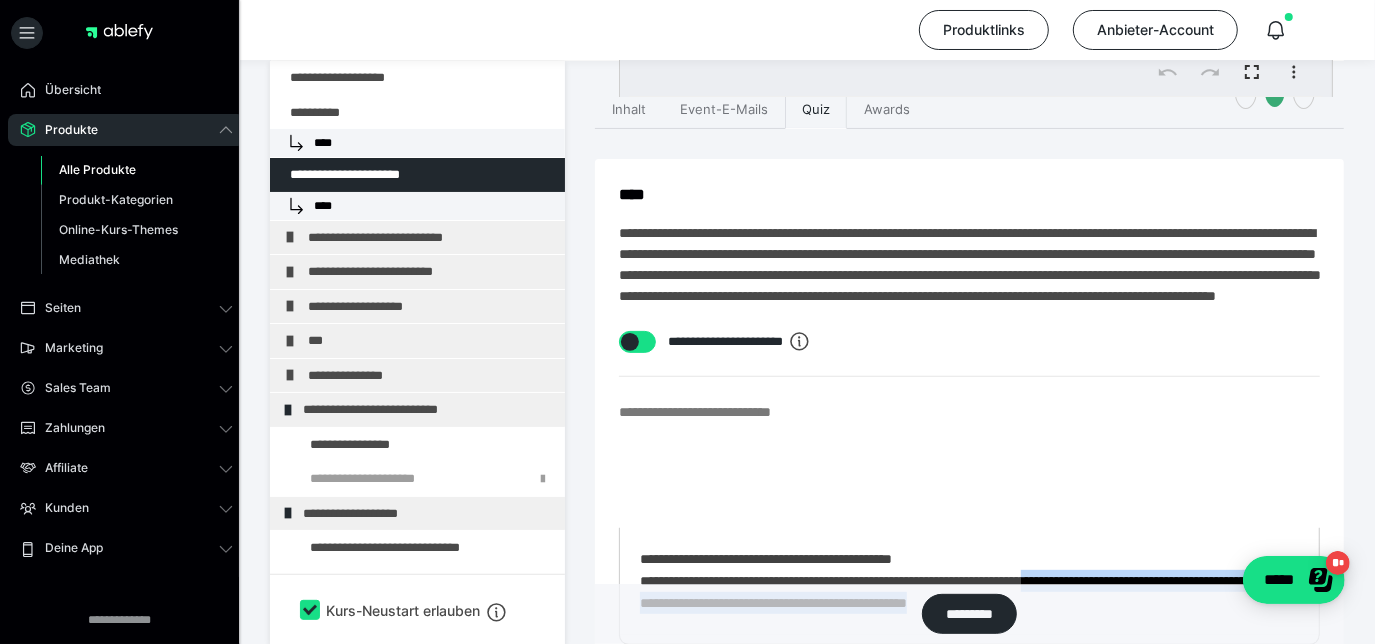 scroll, scrollTop: 512, scrollLeft: 0, axis: vertical 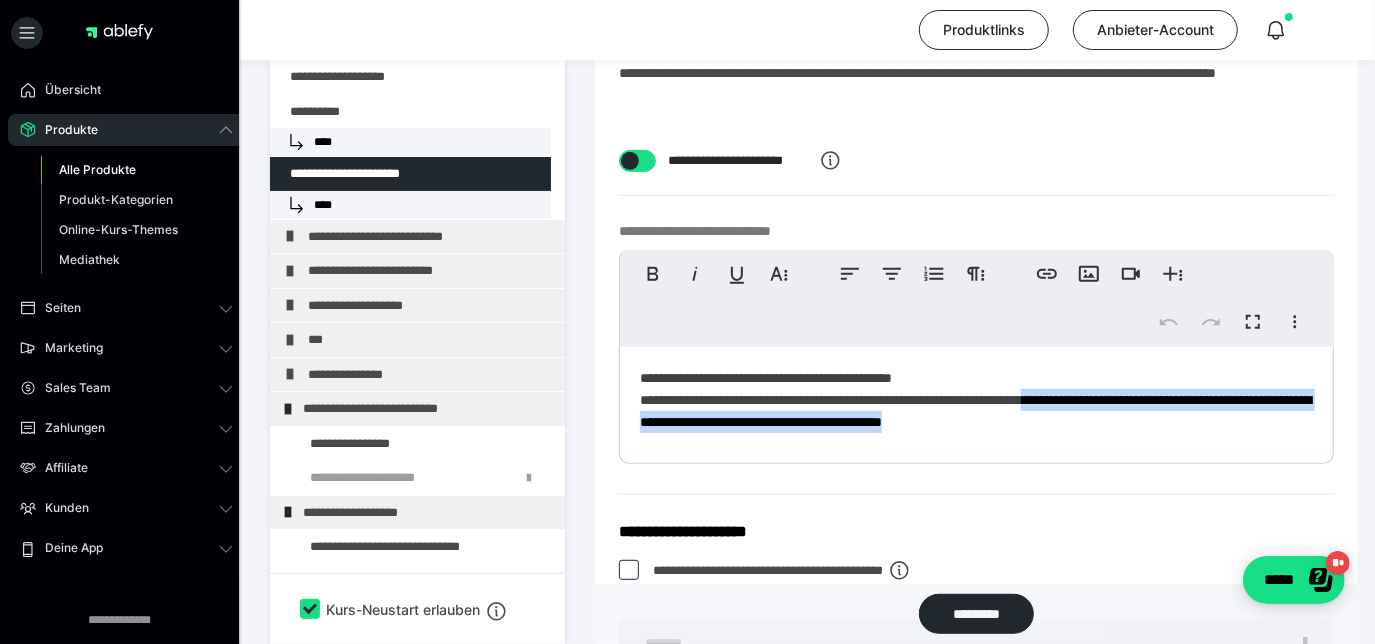 click on "**********" at bounding box center (976, 400) 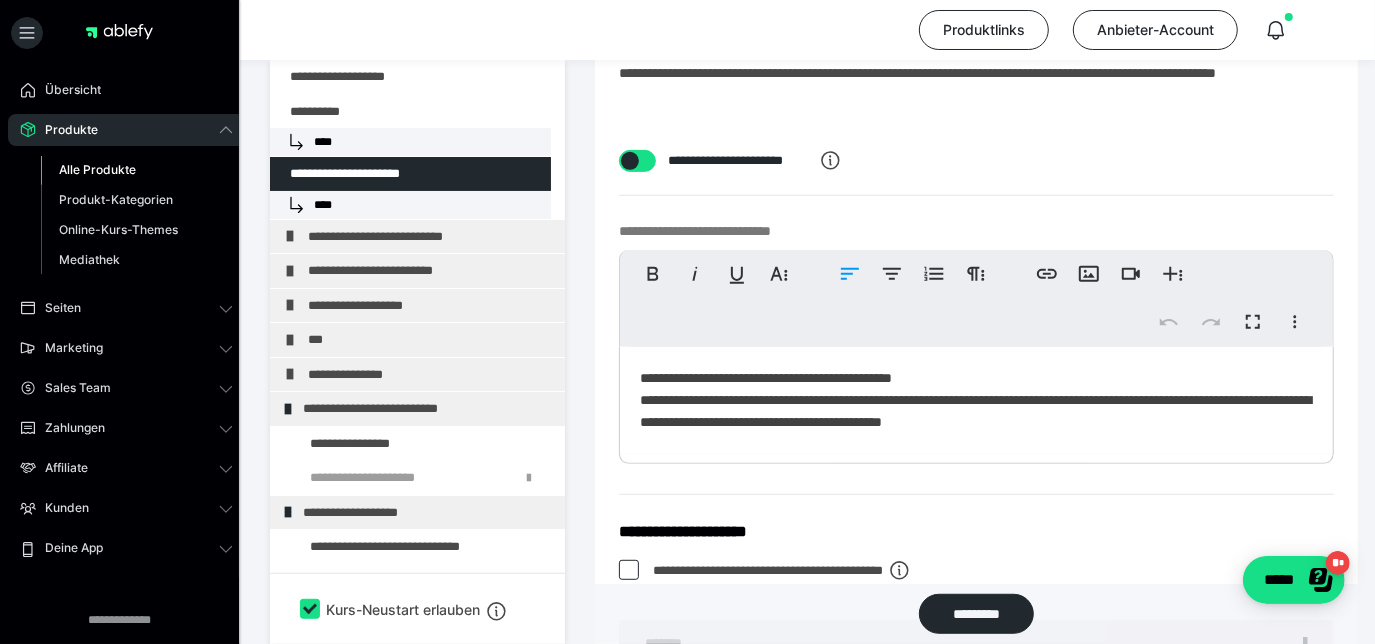 click on "**********" at bounding box center (976, 400) 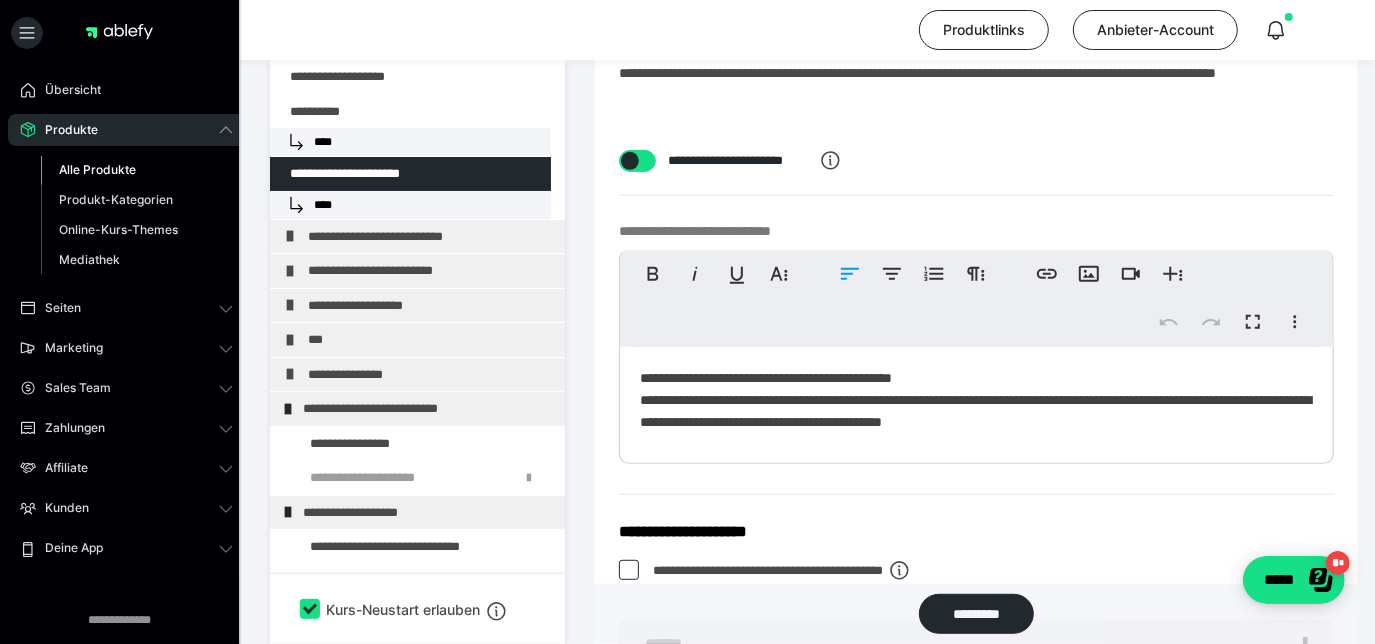 click on "**********" at bounding box center (976, 400) 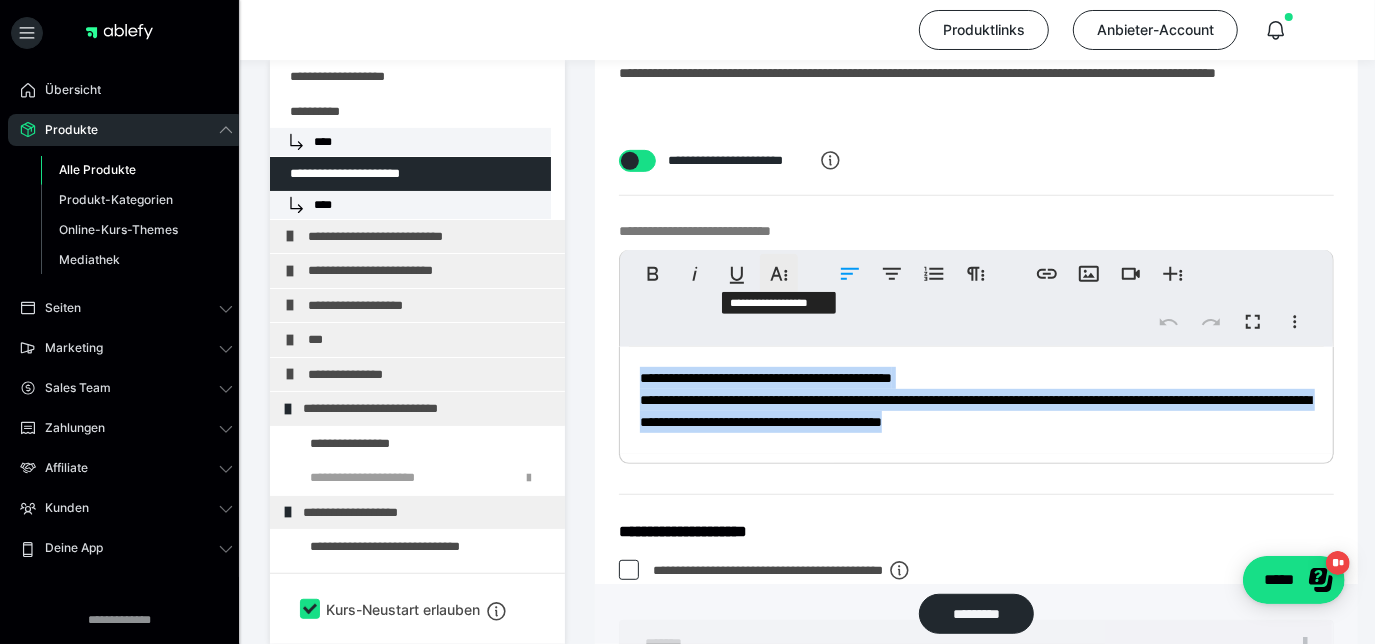 click 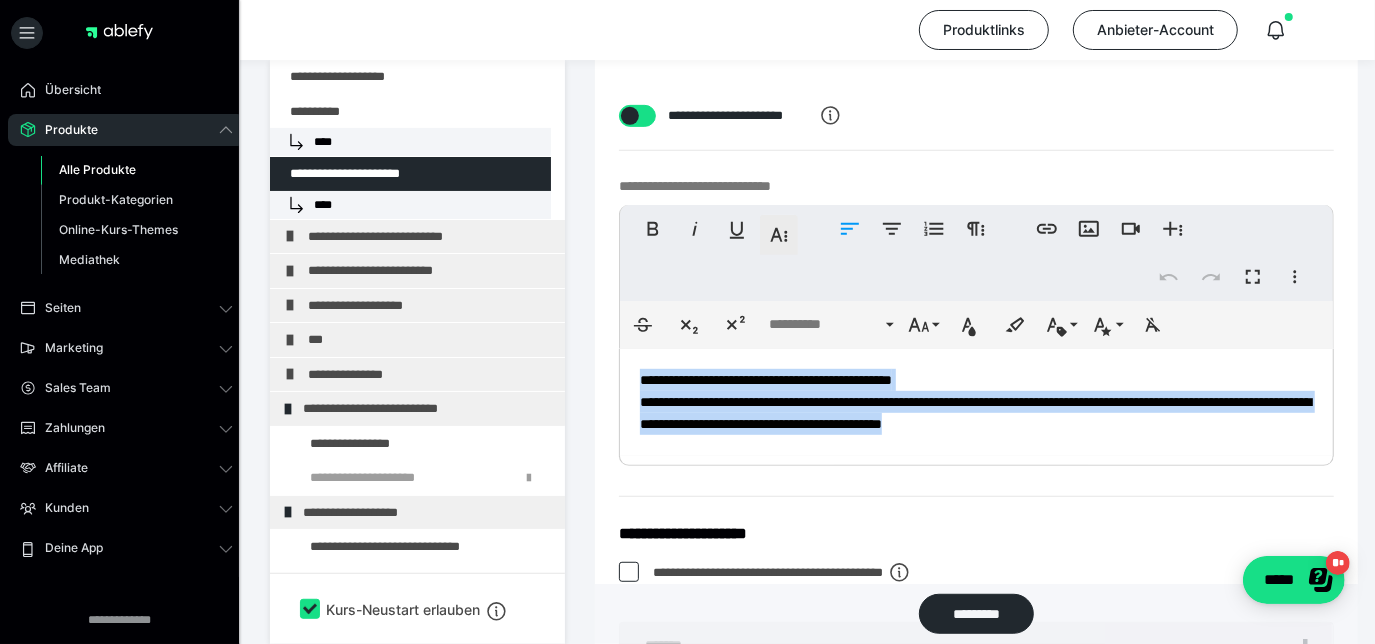 scroll, scrollTop: 559, scrollLeft: 0, axis: vertical 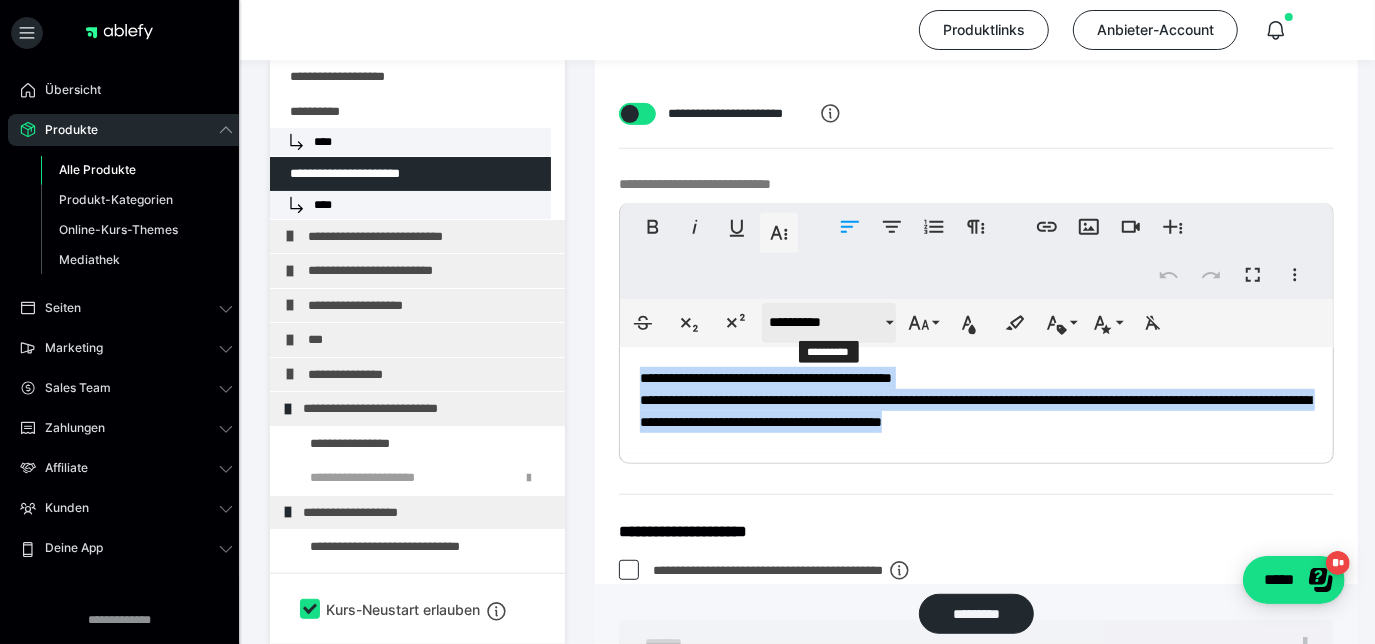 click on "**********" at bounding box center [825, 322] 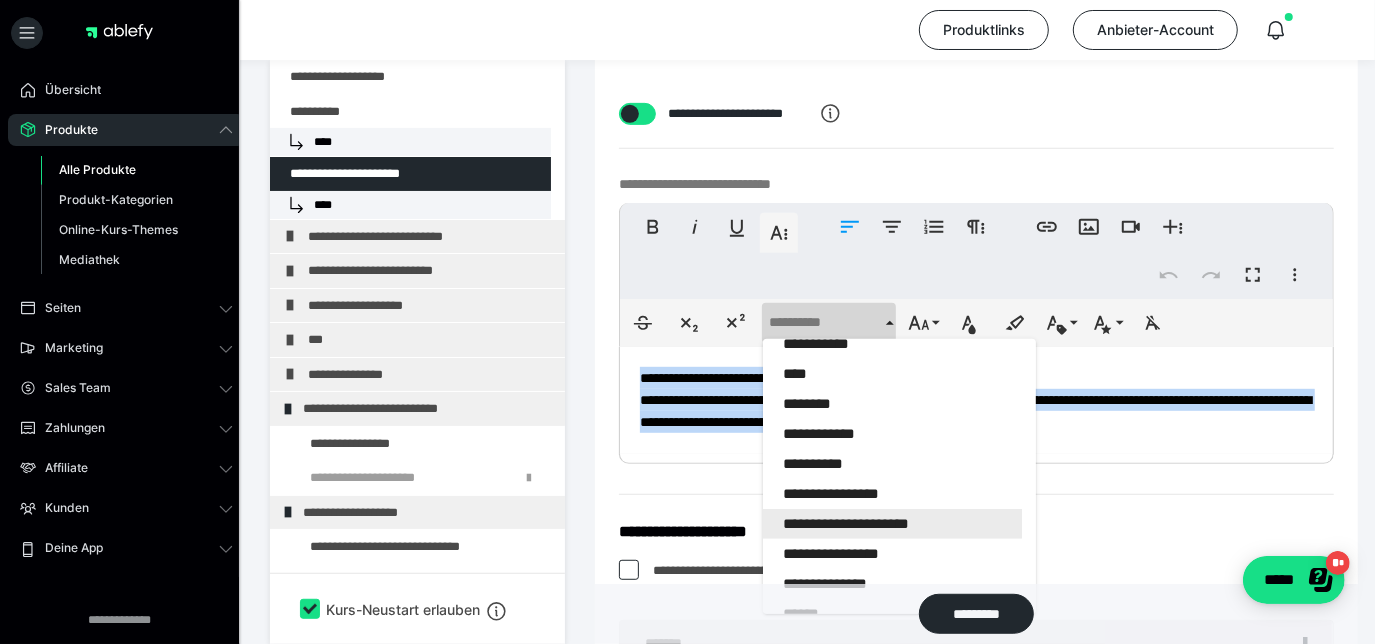 scroll, scrollTop: 1854, scrollLeft: 0, axis: vertical 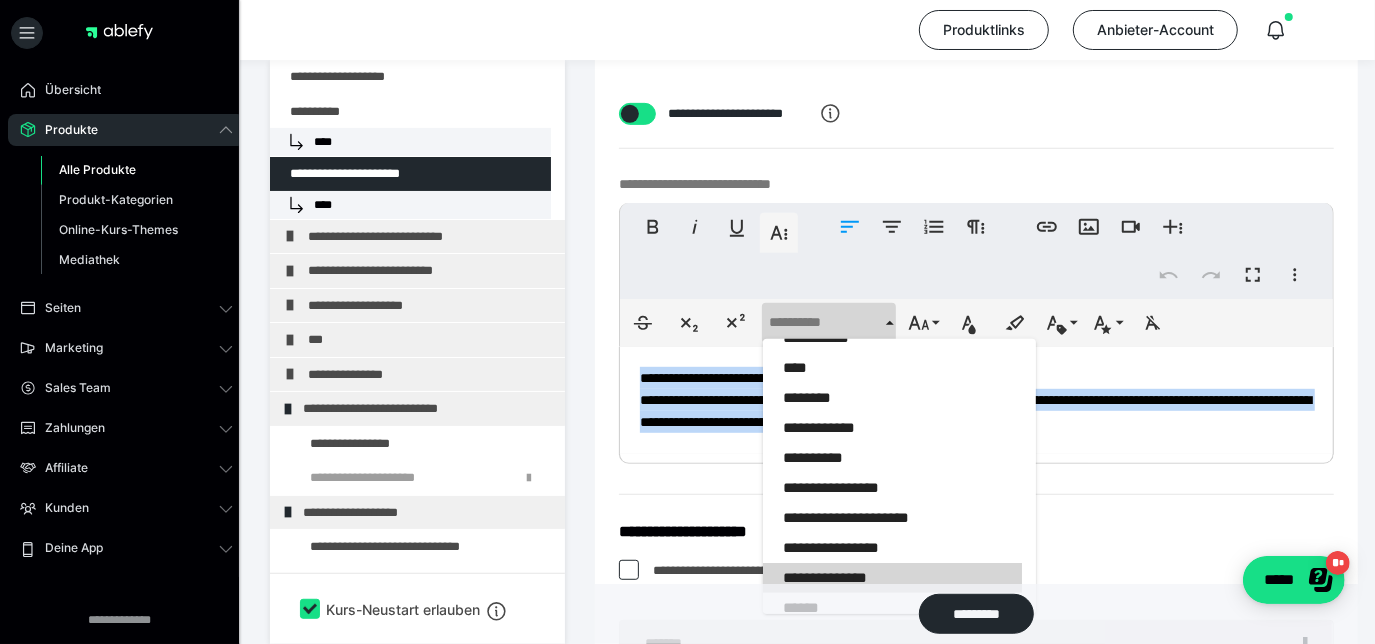 click on "**********" at bounding box center (893, 578) 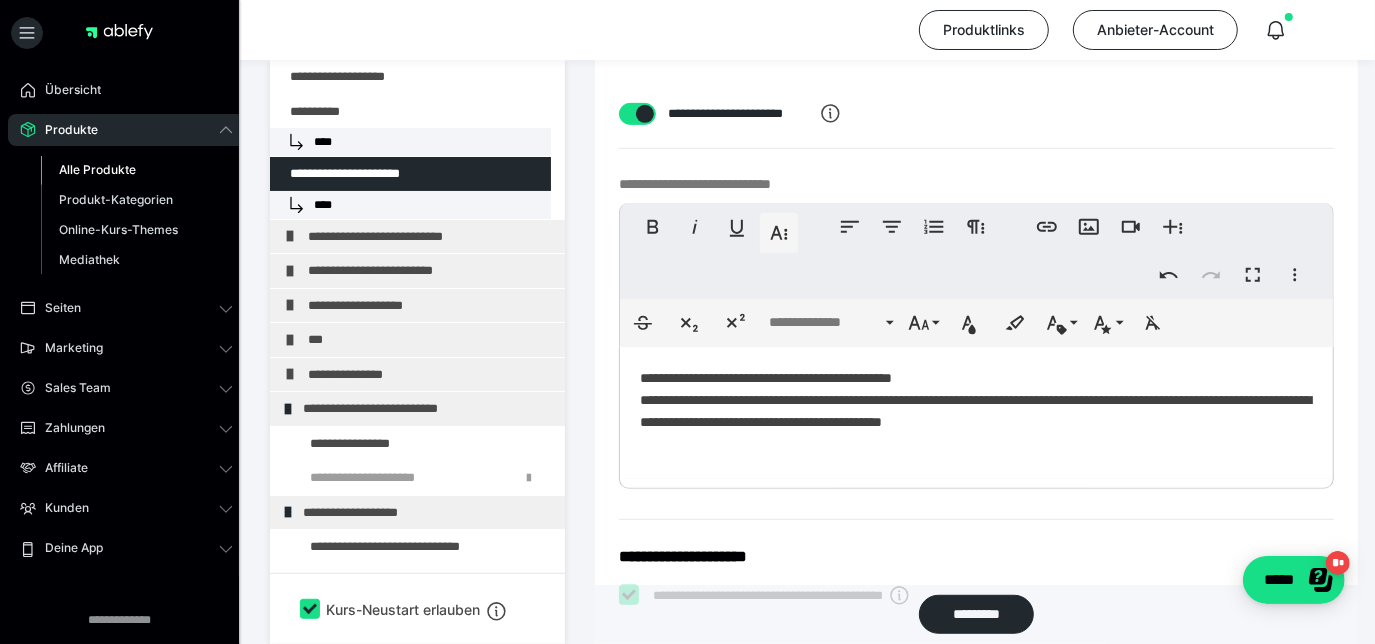click on "**********" at bounding box center [976, 413] 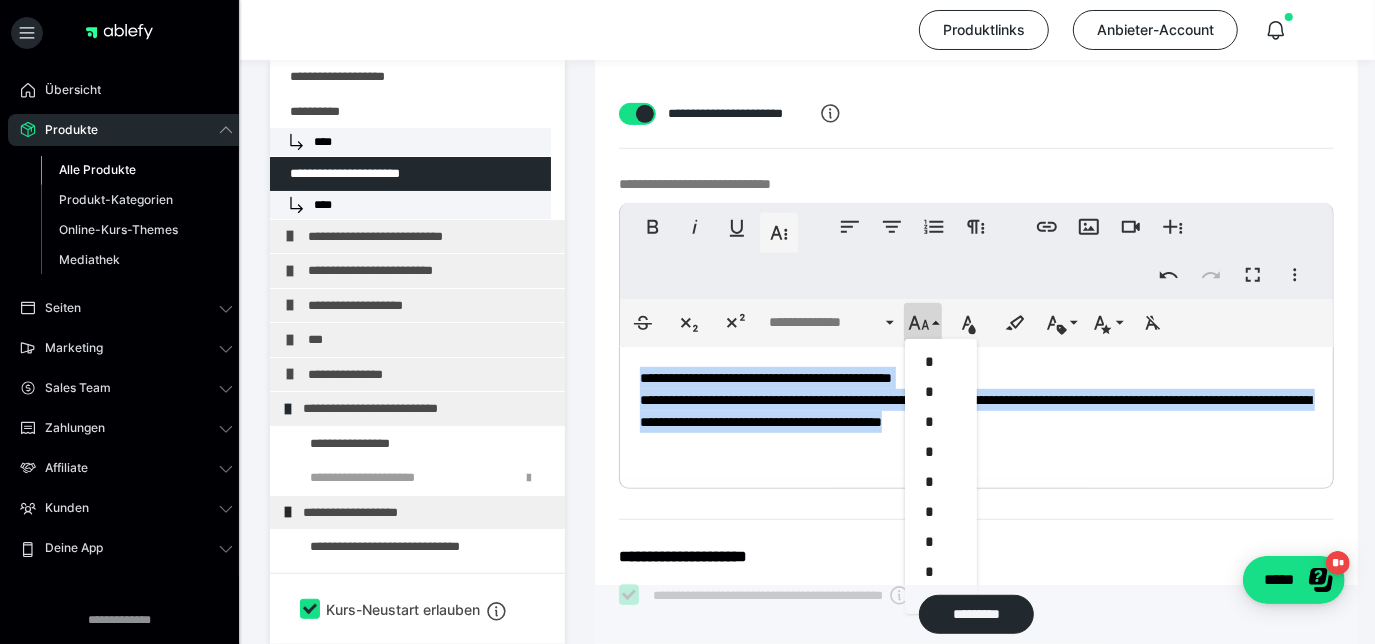 scroll, scrollTop: 413, scrollLeft: 0, axis: vertical 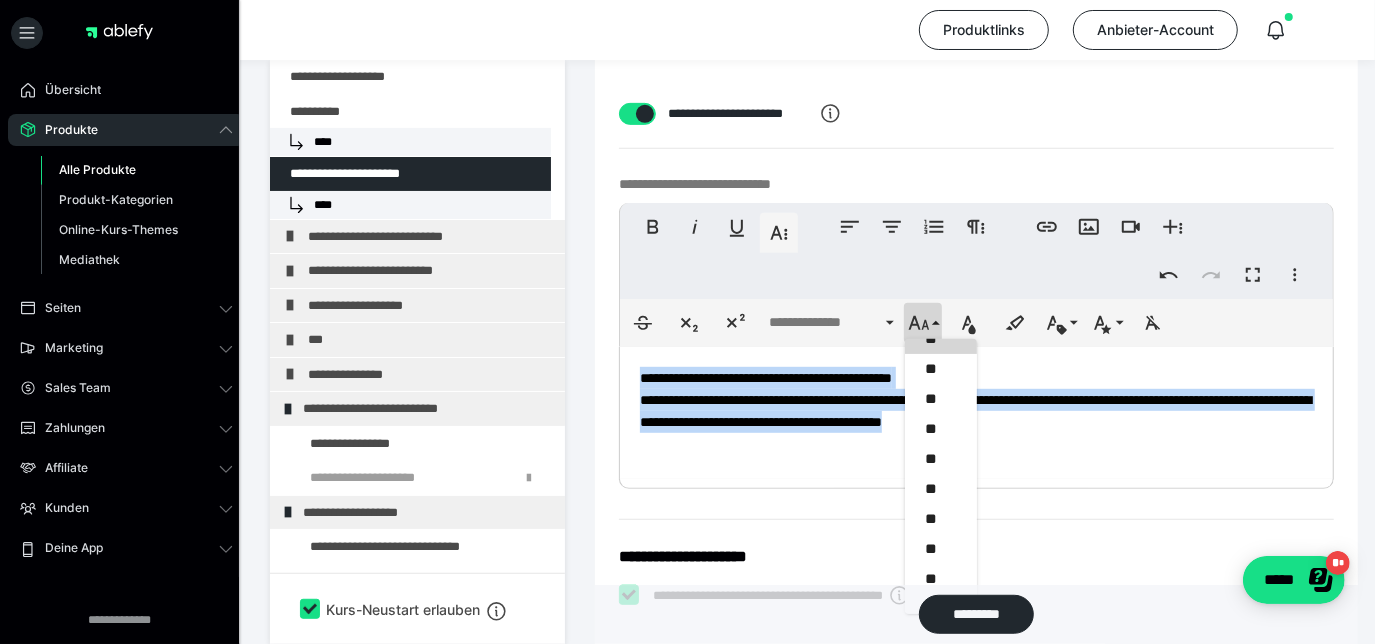 drag, startPoint x: 740, startPoint y: 430, endPoint x: 592, endPoint y: 346, distance: 170.17638 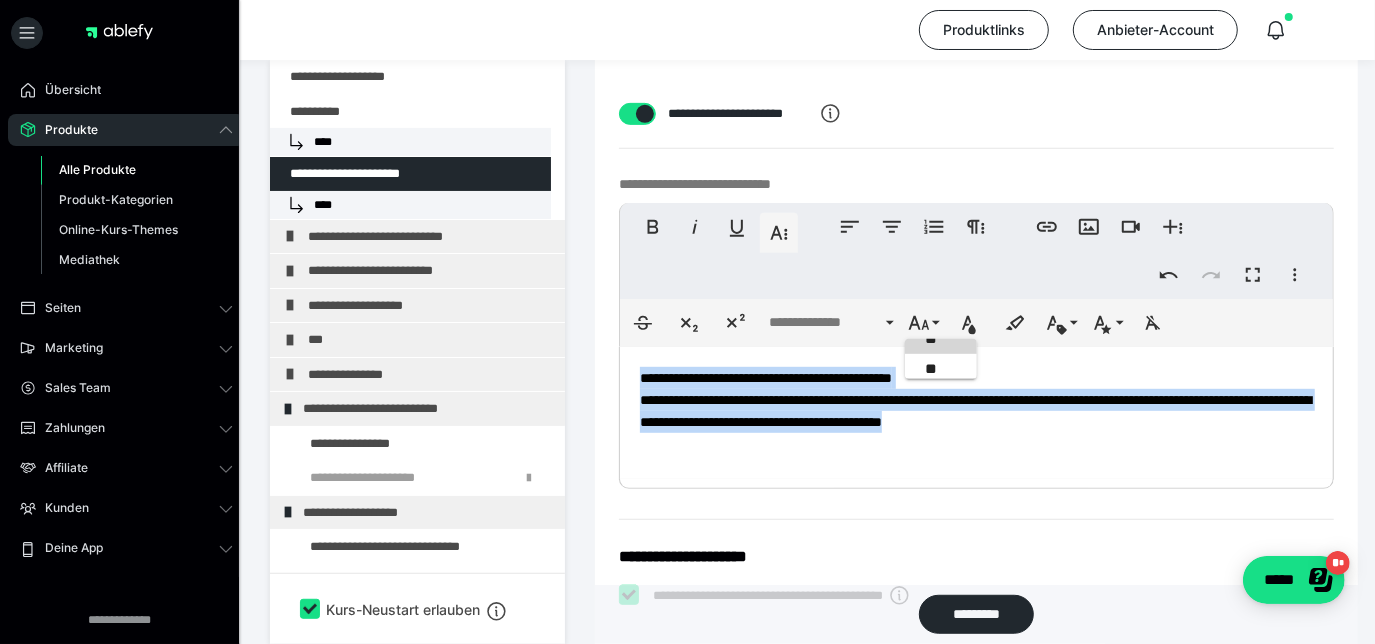 scroll, scrollTop: 682, scrollLeft: 0, axis: vertical 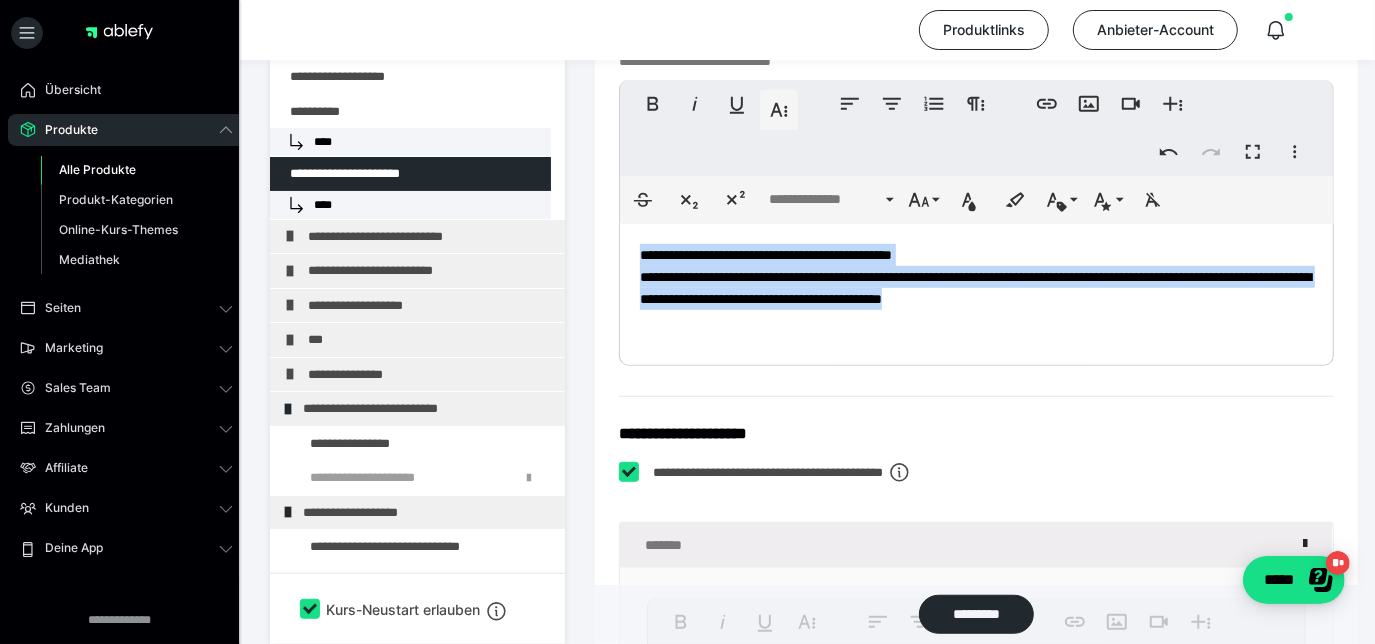 click on "**********" at bounding box center [975, 277] 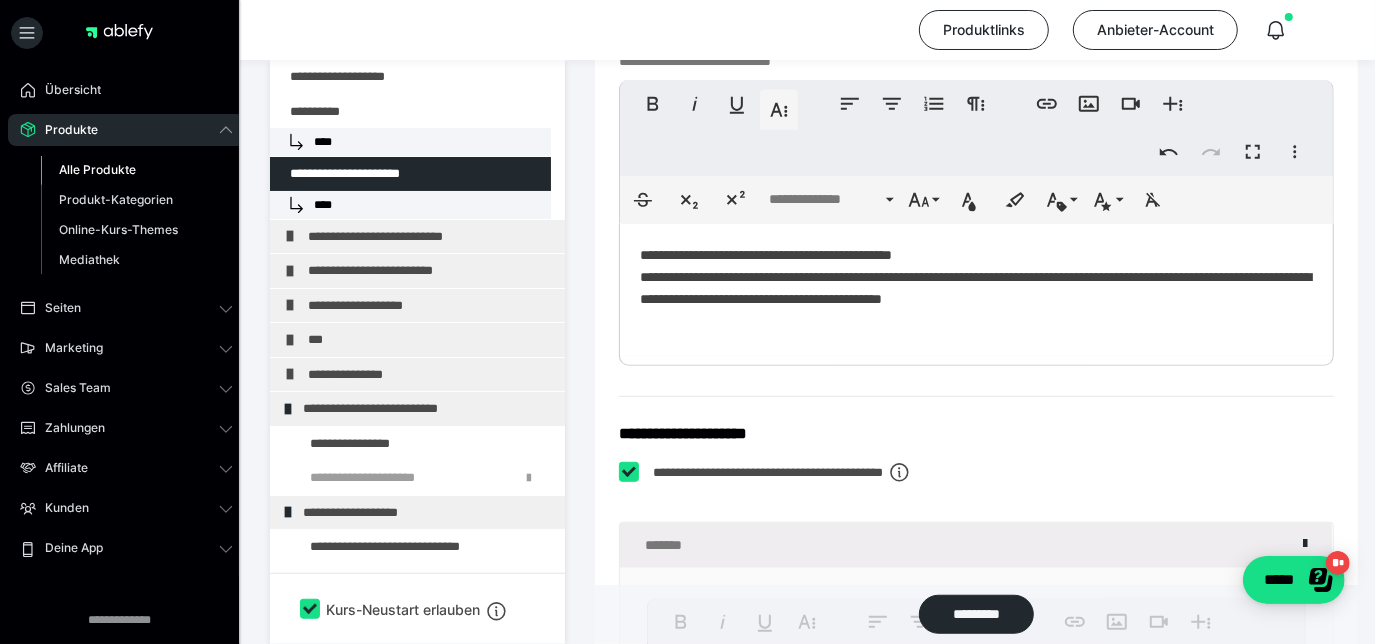 click on "**********" at bounding box center [976, 290] 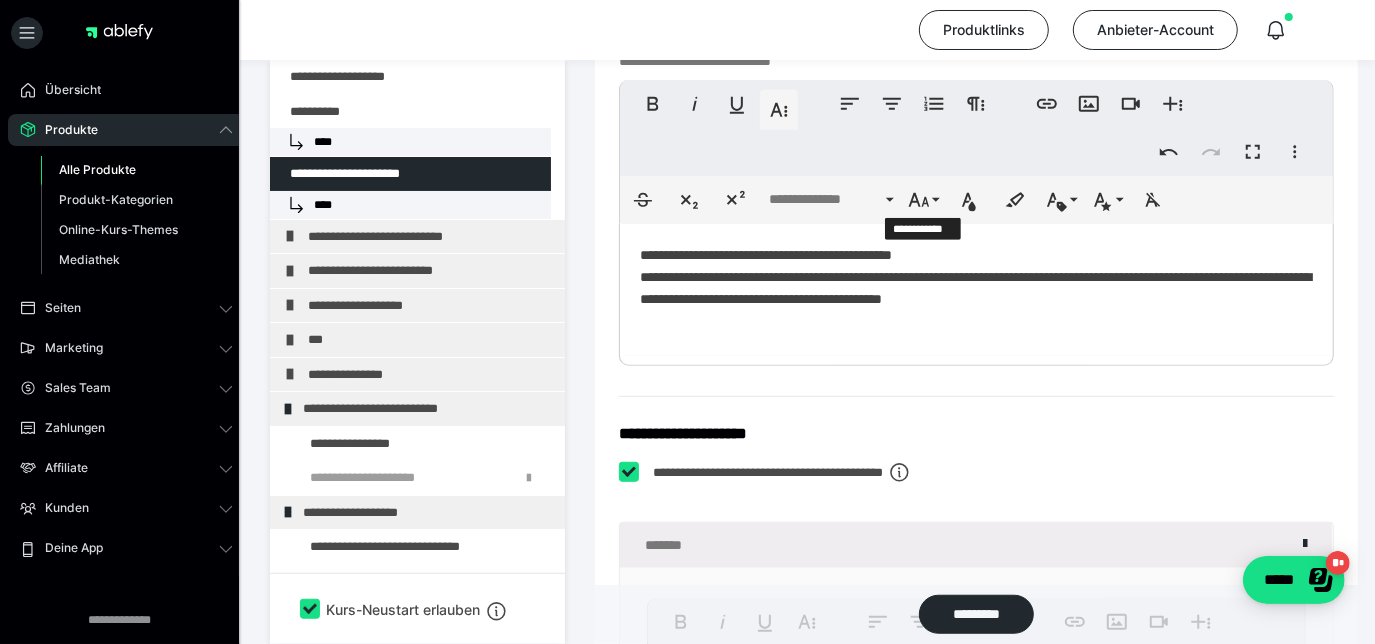 click 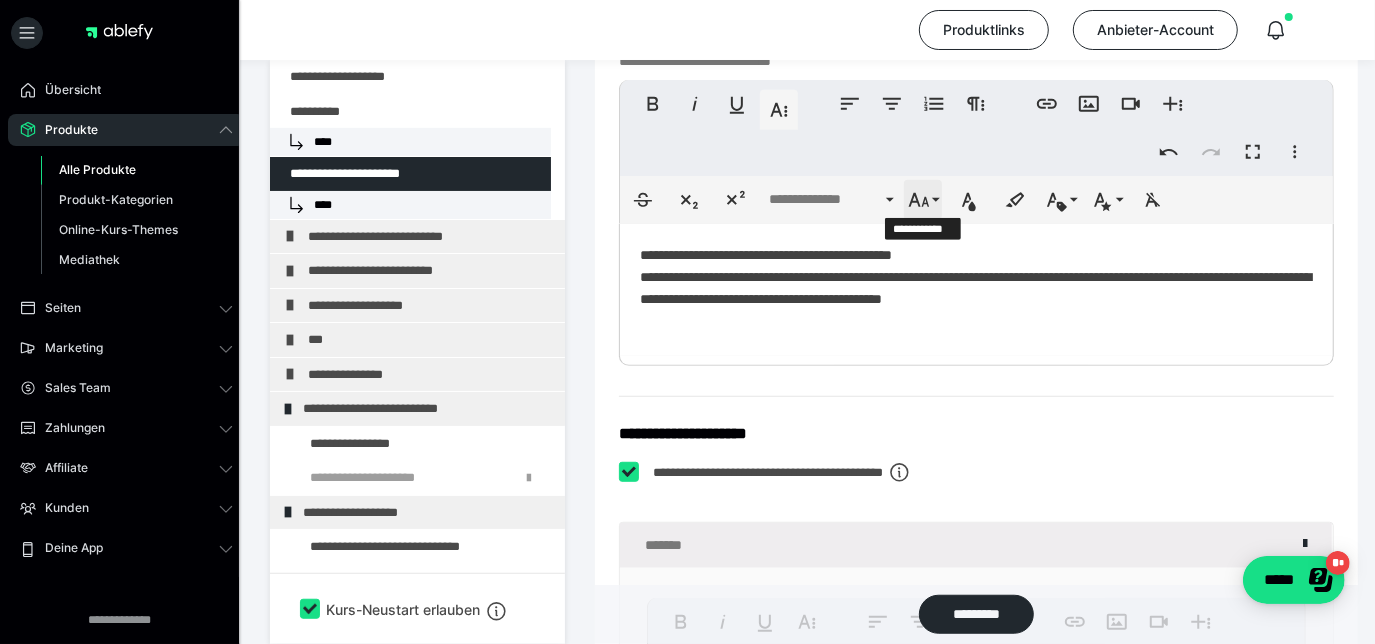 scroll, scrollTop: 576, scrollLeft: 0, axis: vertical 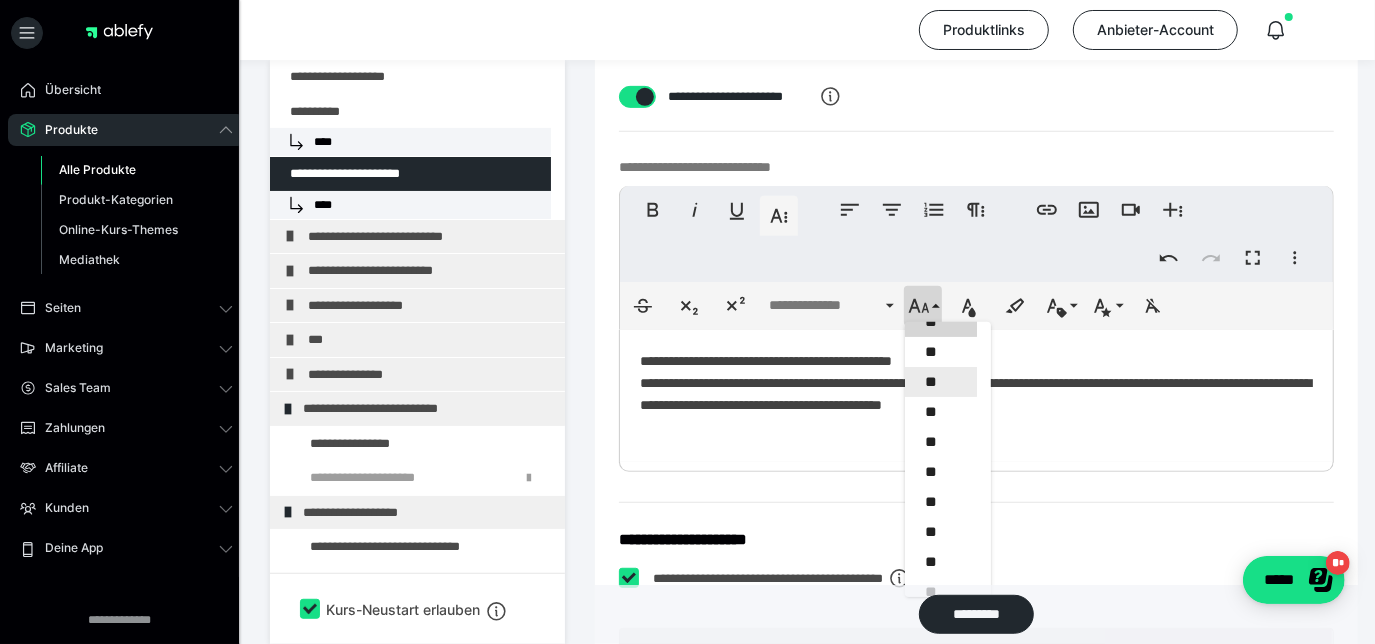 click on "**" at bounding box center [941, 382] 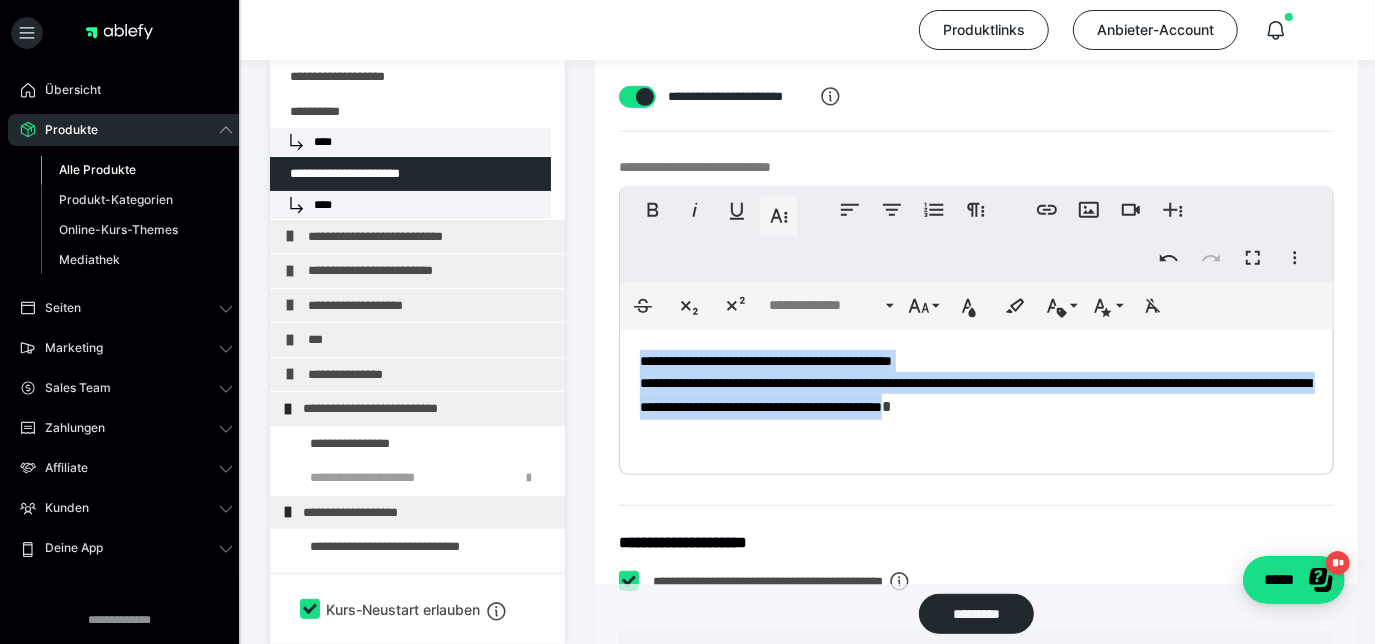 drag, startPoint x: 732, startPoint y: 429, endPoint x: 588, endPoint y: 341, distance: 168.76018 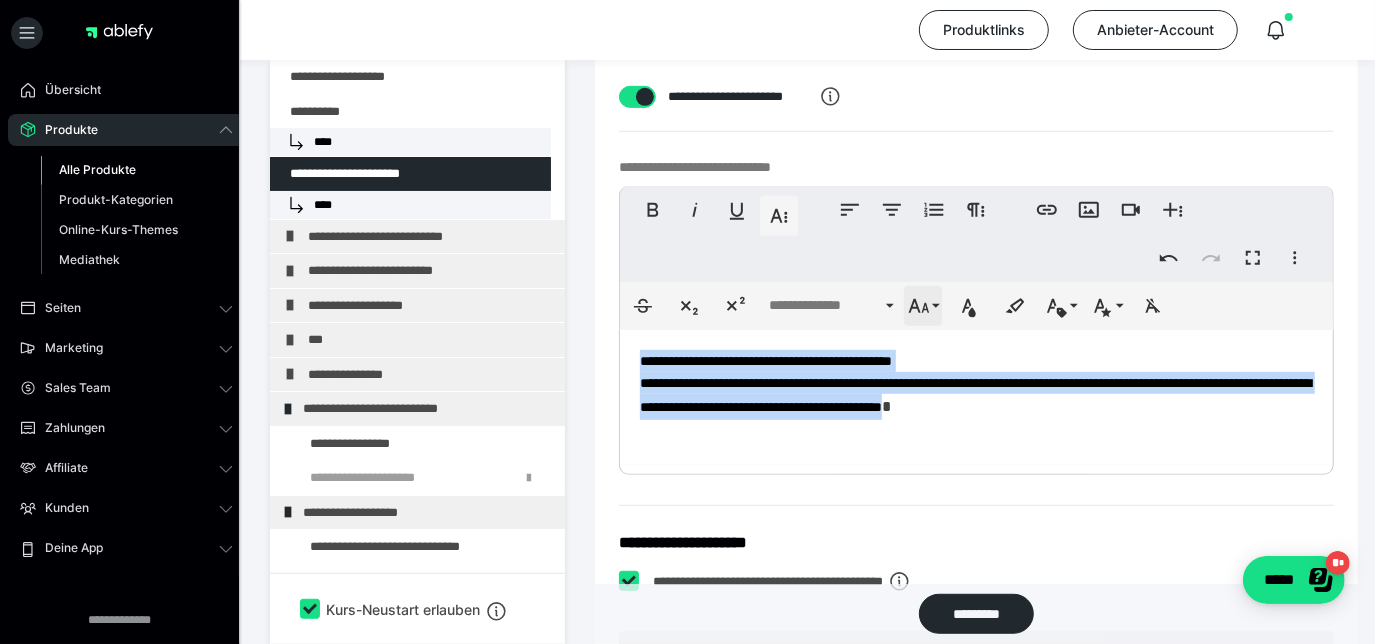 click 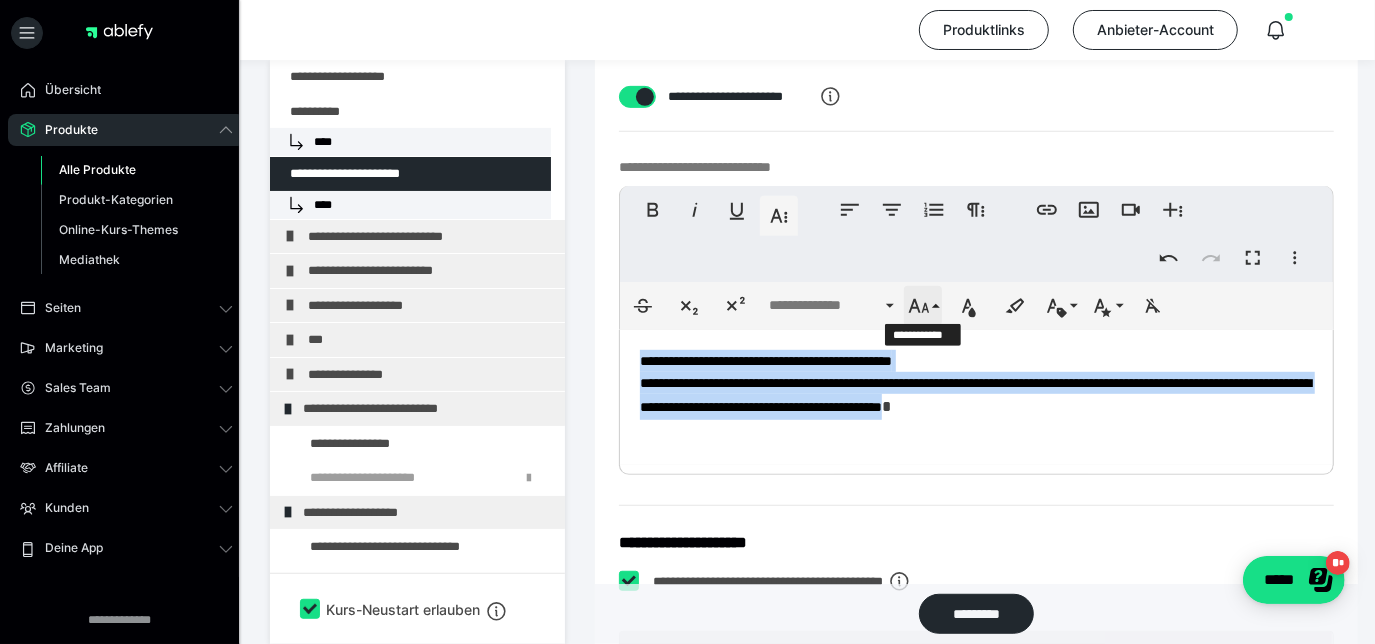 click on "**********" at bounding box center (923, 306) 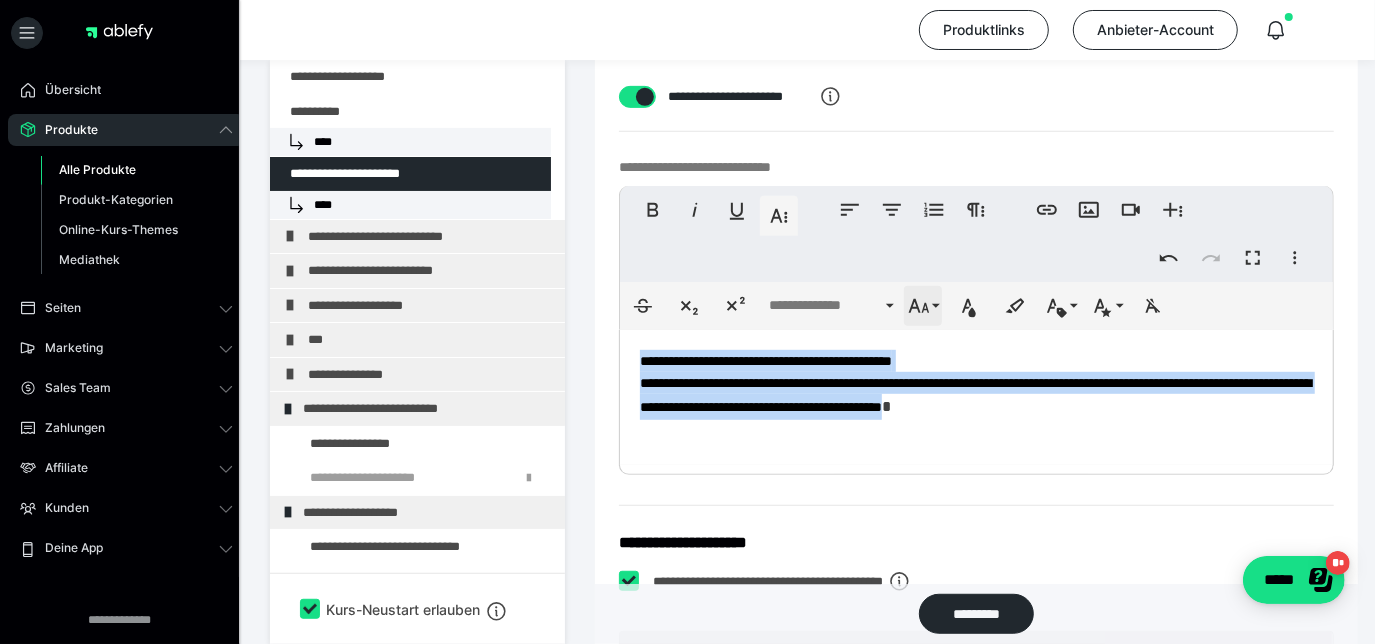 click on "**********" at bounding box center (923, 306) 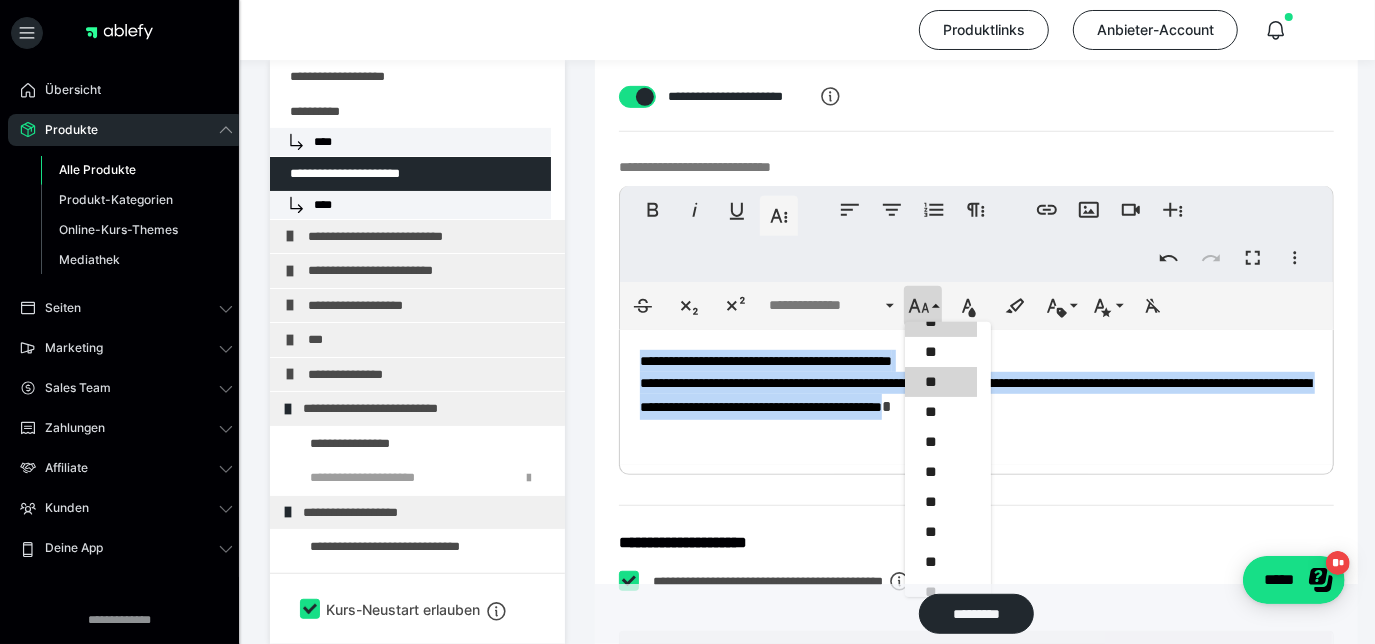 click on "**" at bounding box center (941, 382) 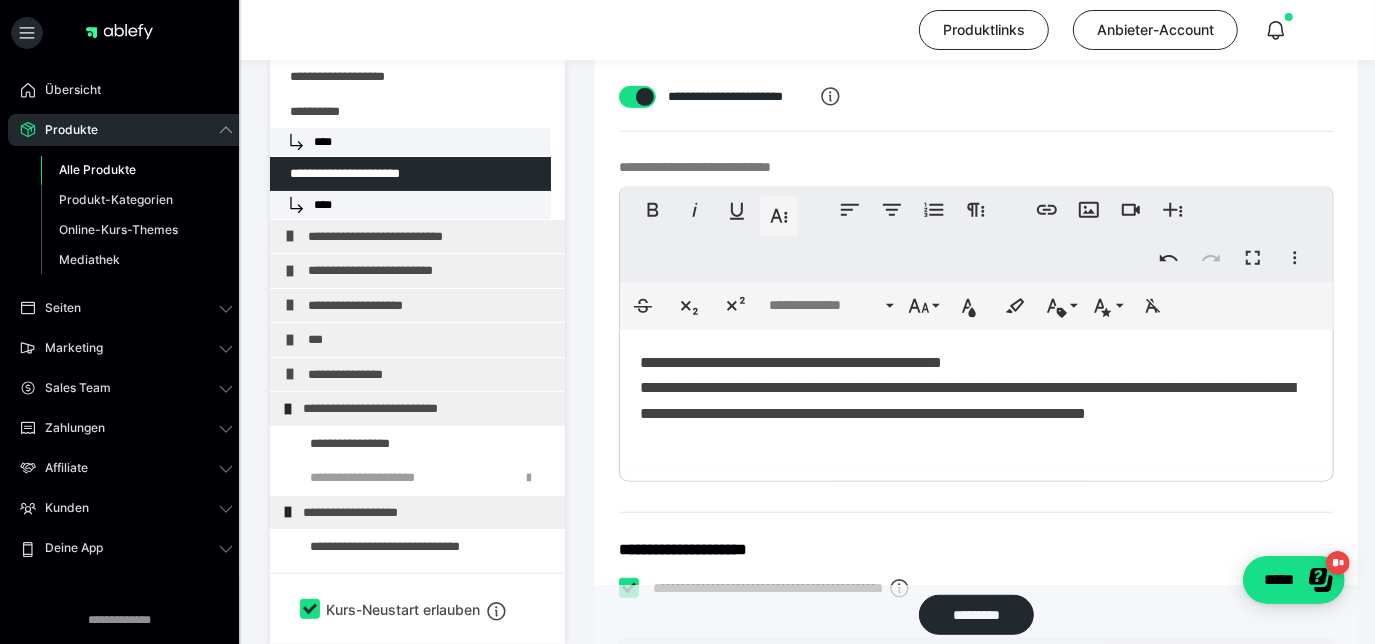 click on "**********" at bounding box center [976, 401] 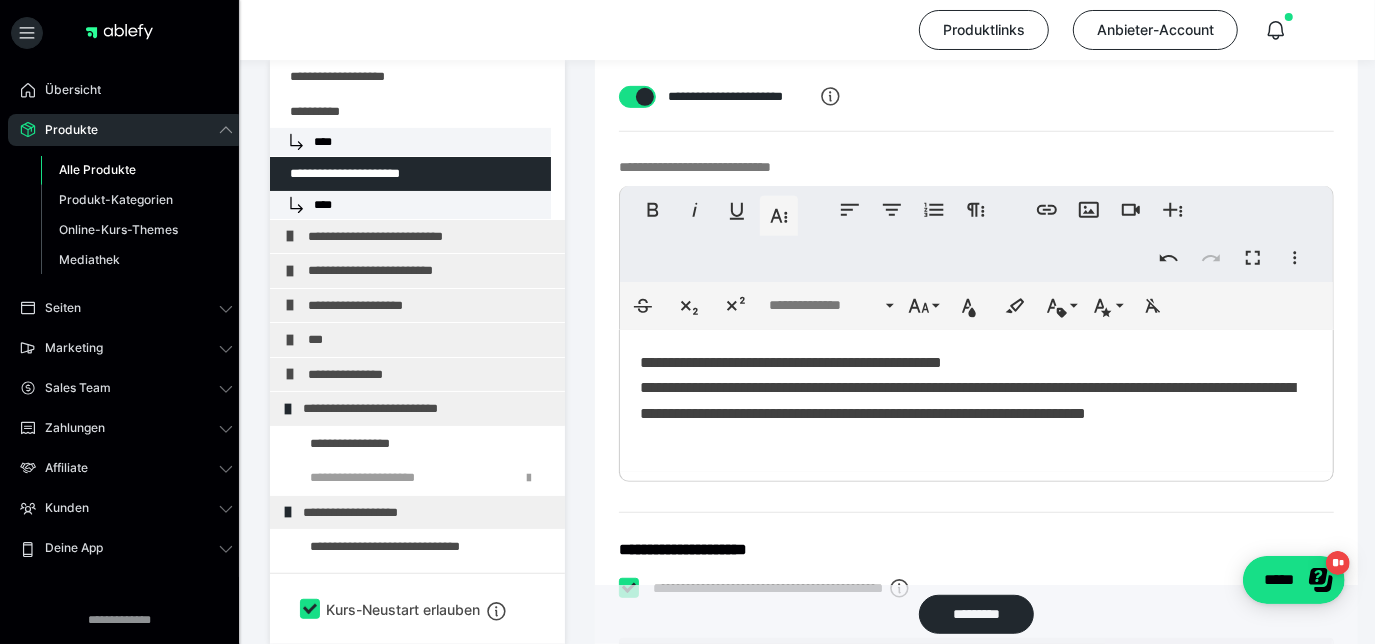 scroll, scrollTop: 1090, scrollLeft: 0, axis: vertical 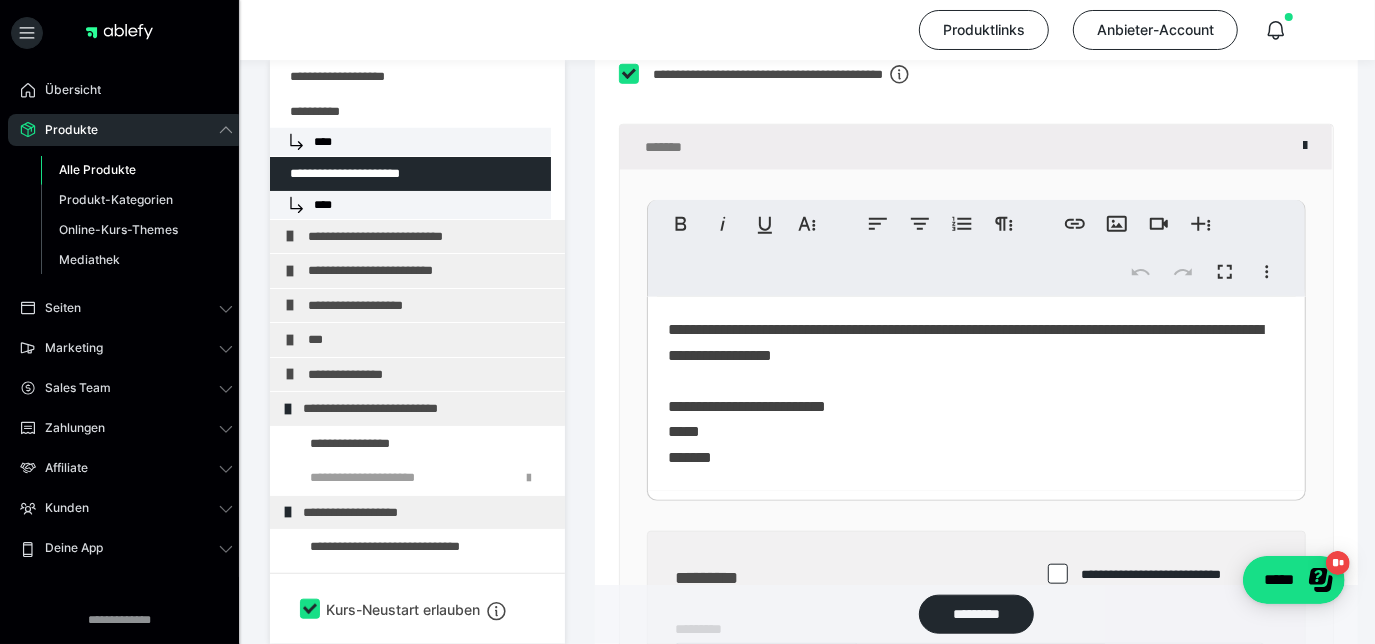 drag, startPoint x: 659, startPoint y: 357, endPoint x: 634, endPoint y: 310, distance: 53.235325 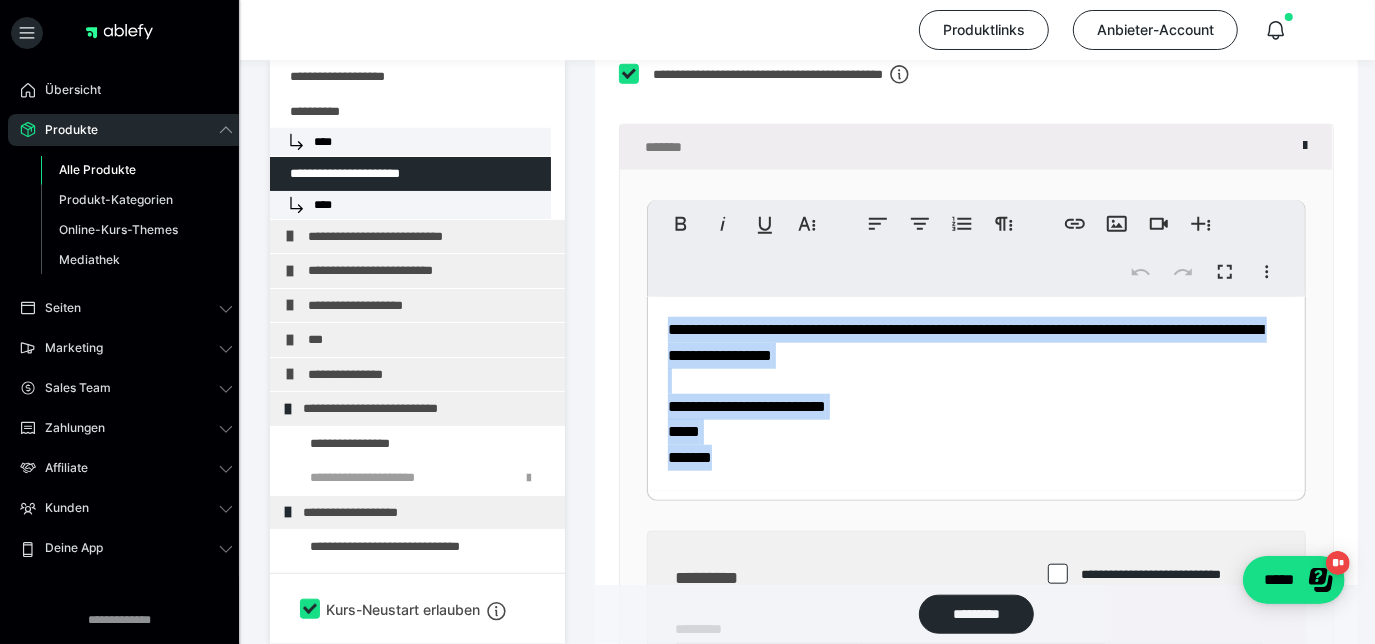 drag, startPoint x: 731, startPoint y: 450, endPoint x: 642, endPoint y: 283, distance: 189.2353 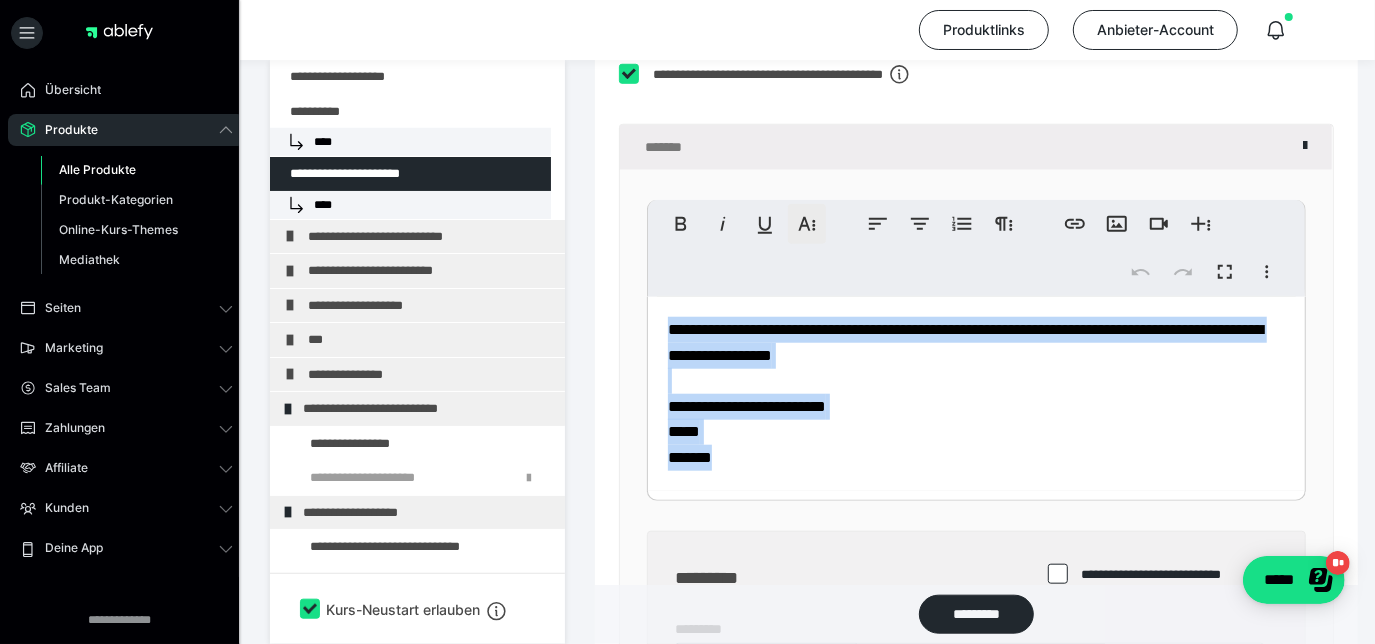 click 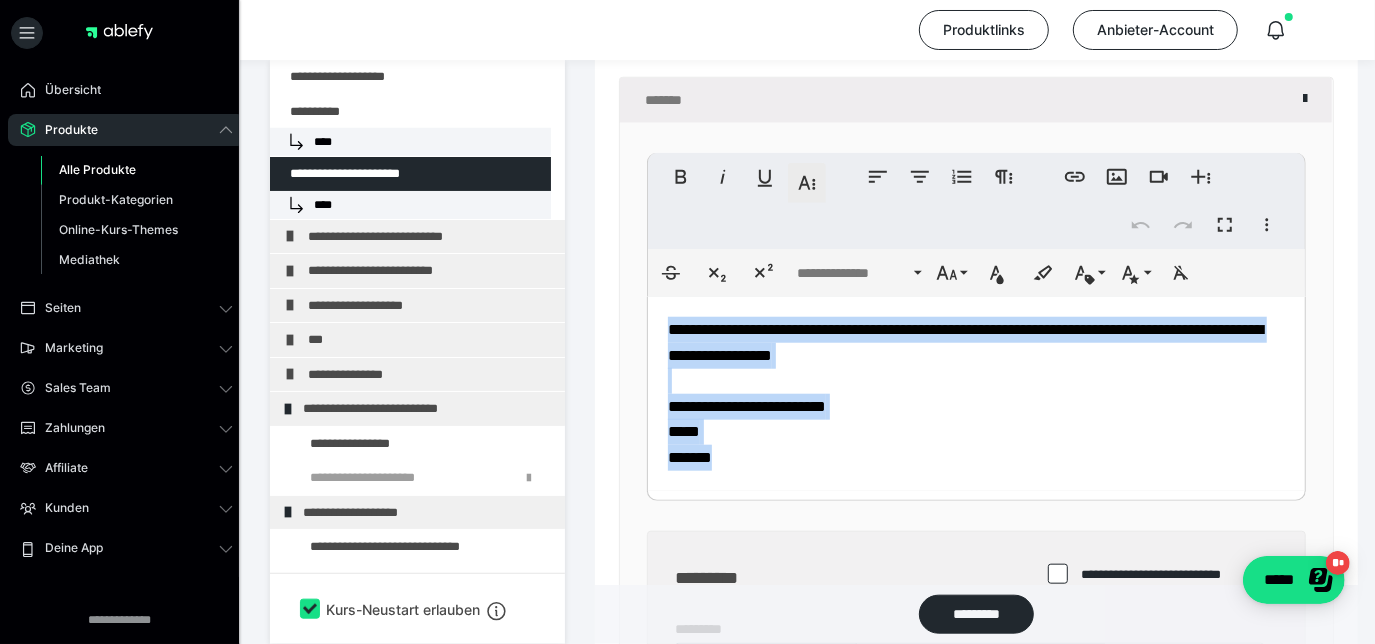 scroll, scrollTop: 1138, scrollLeft: 0, axis: vertical 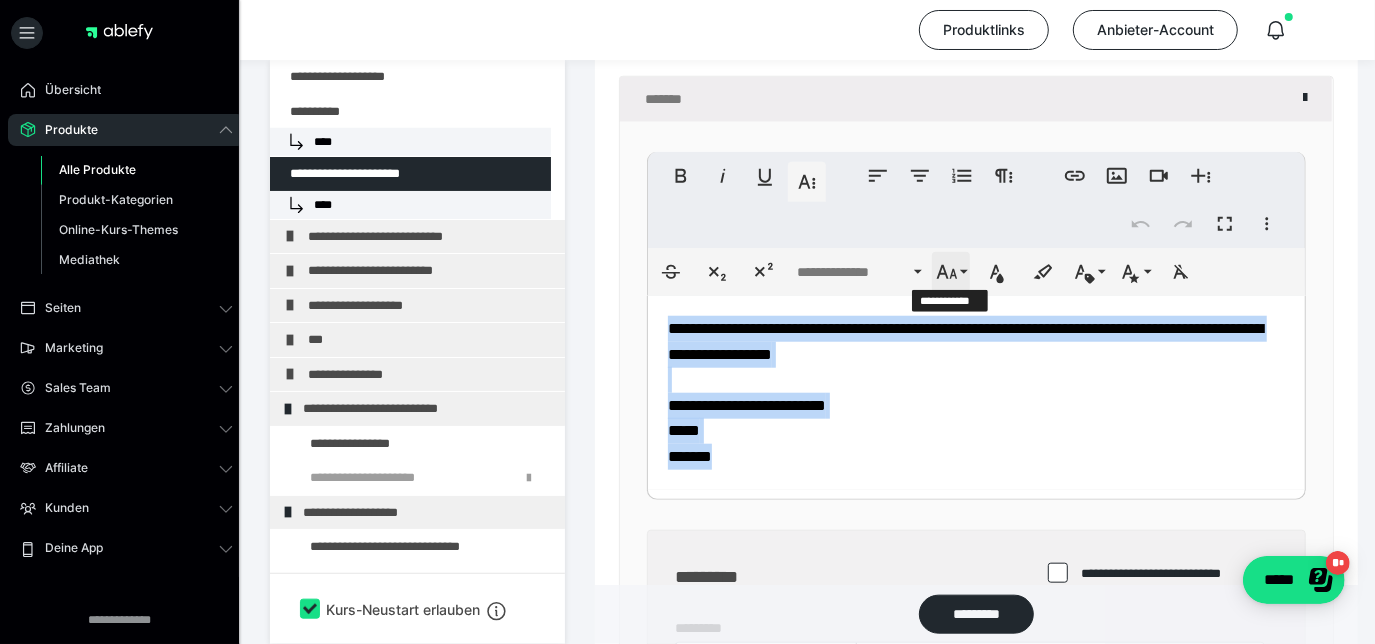 click 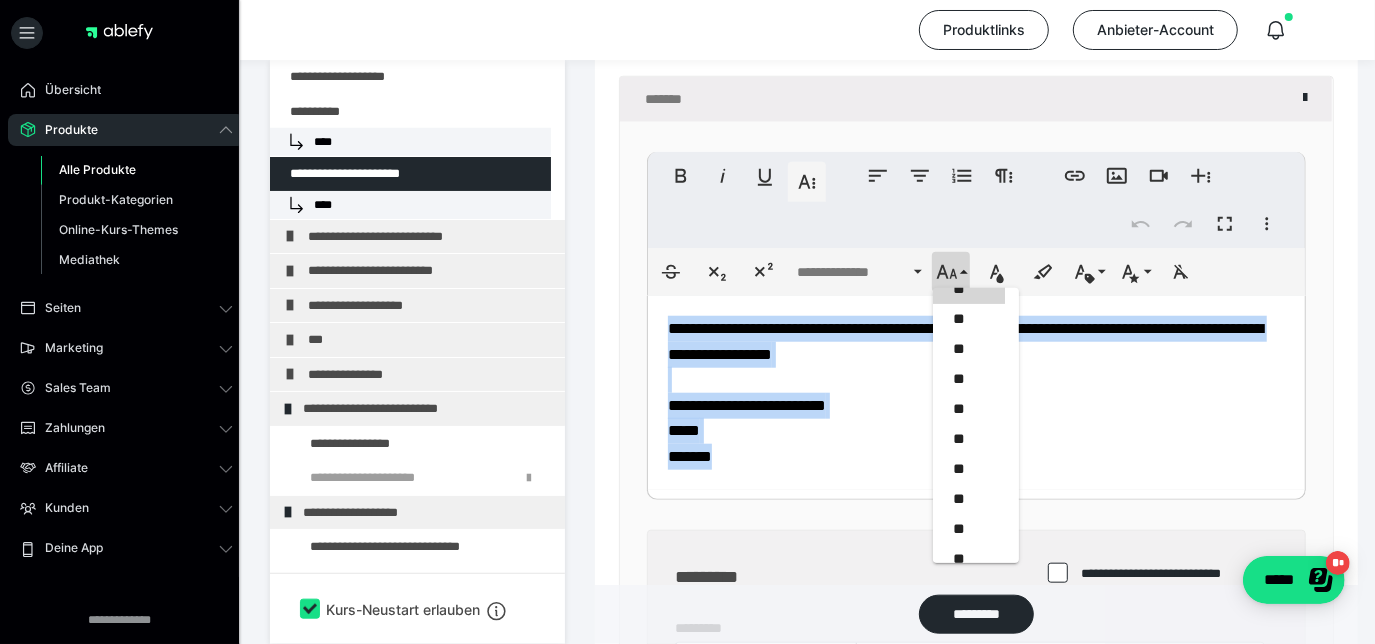 click on "**********" at bounding box center (976, 393) 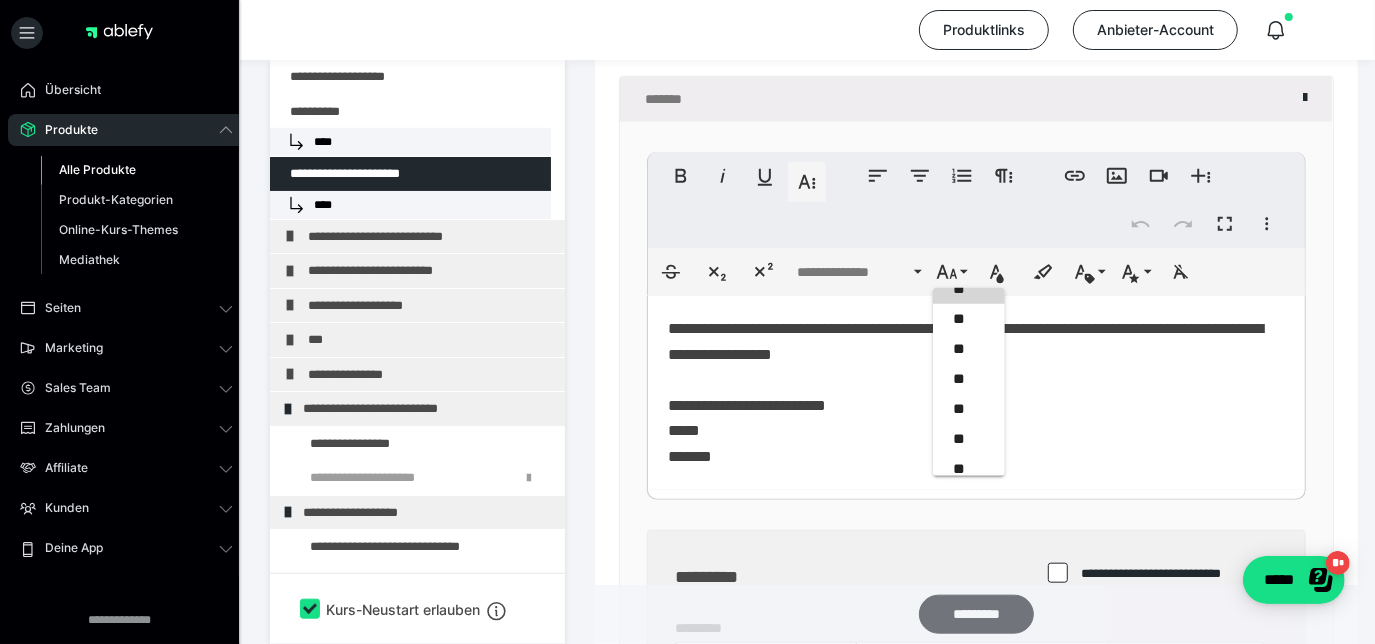 click on "*********" at bounding box center [976, 614] 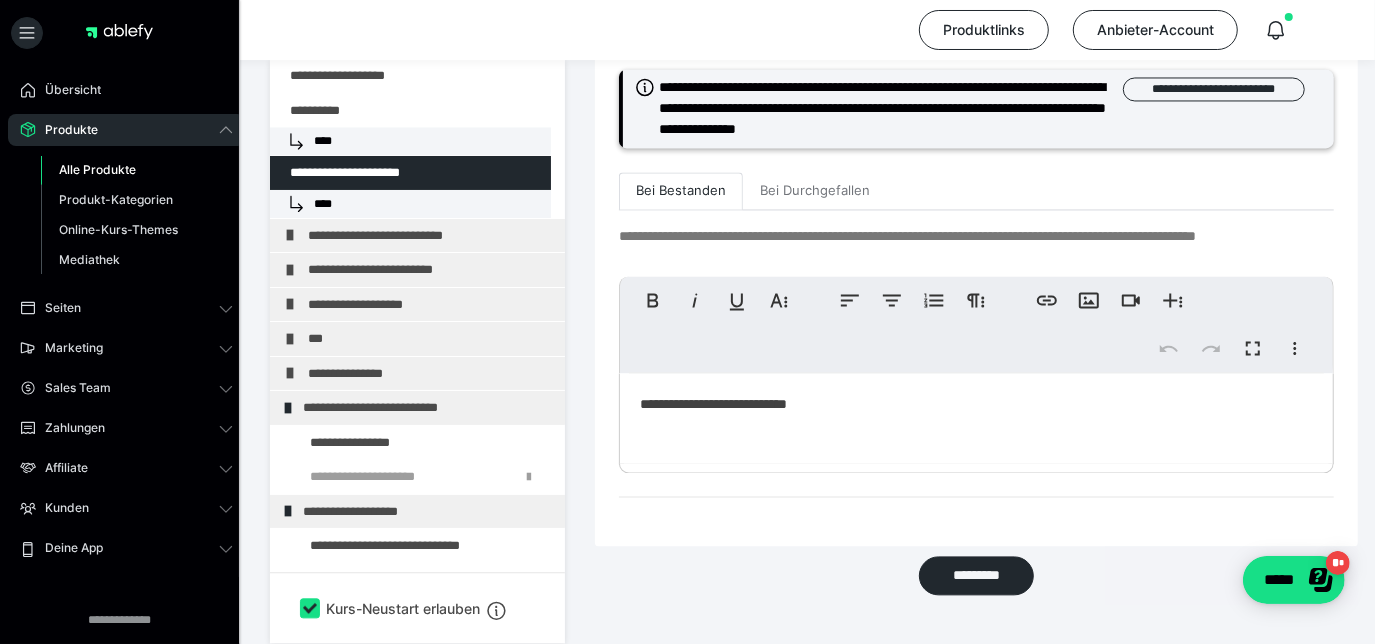 scroll, scrollTop: 2595, scrollLeft: 0, axis: vertical 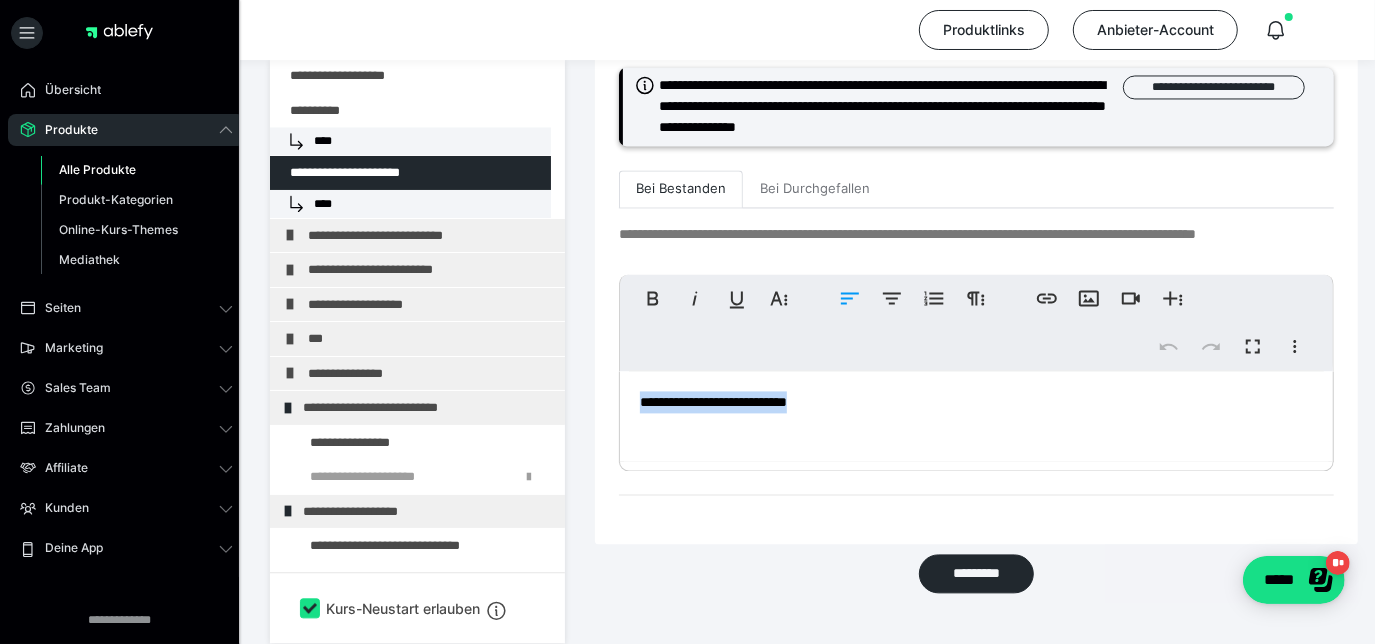 drag, startPoint x: 832, startPoint y: 404, endPoint x: 584, endPoint y: 368, distance: 250.59929 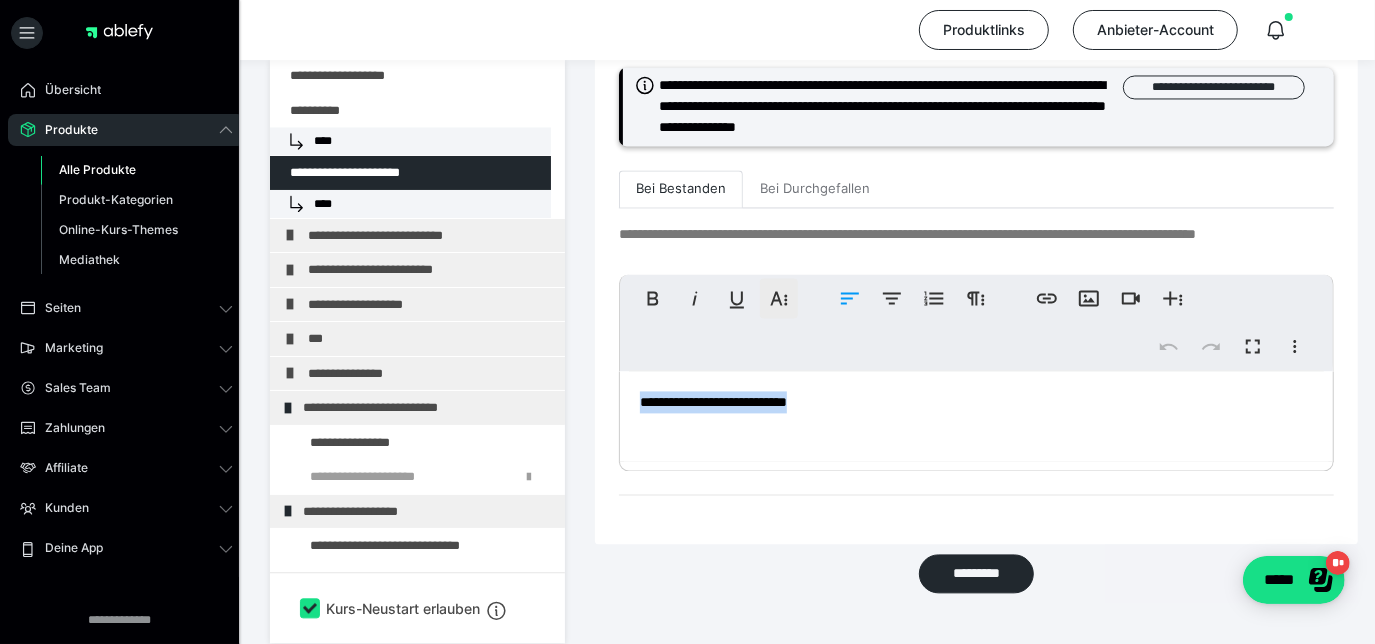 click 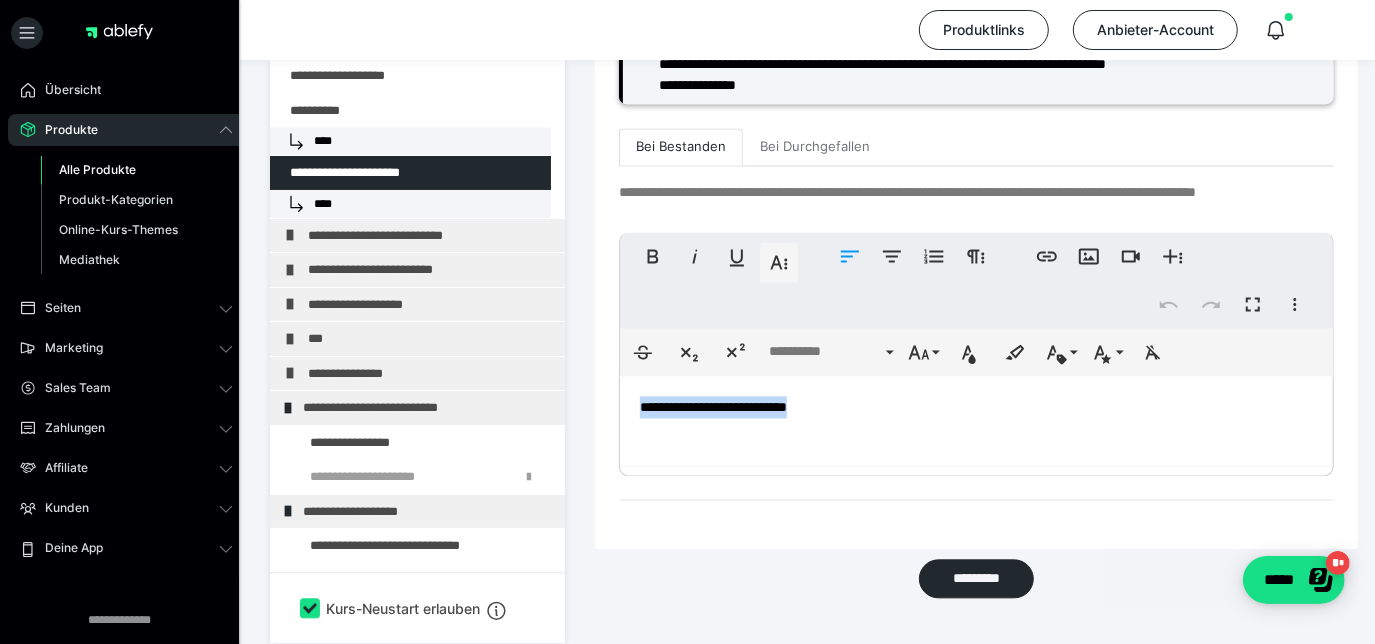 scroll, scrollTop: 2642, scrollLeft: 0, axis: vertical 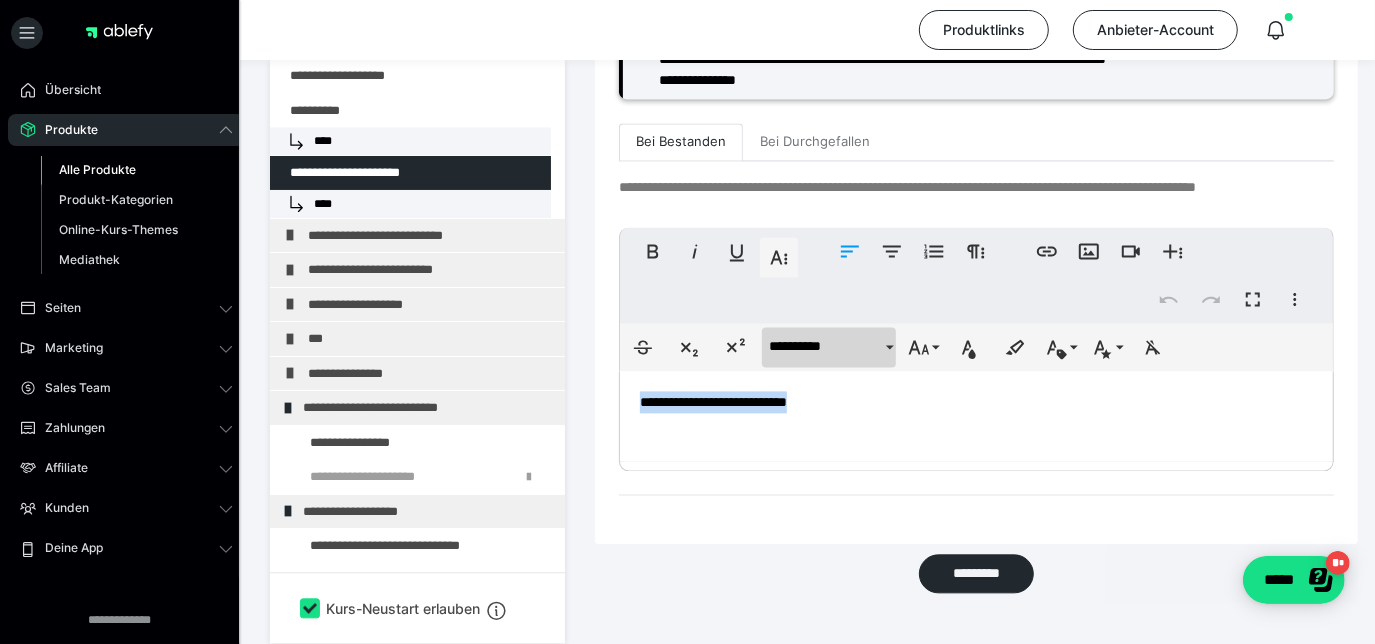click on "**********" at bounding box center [829, 347] 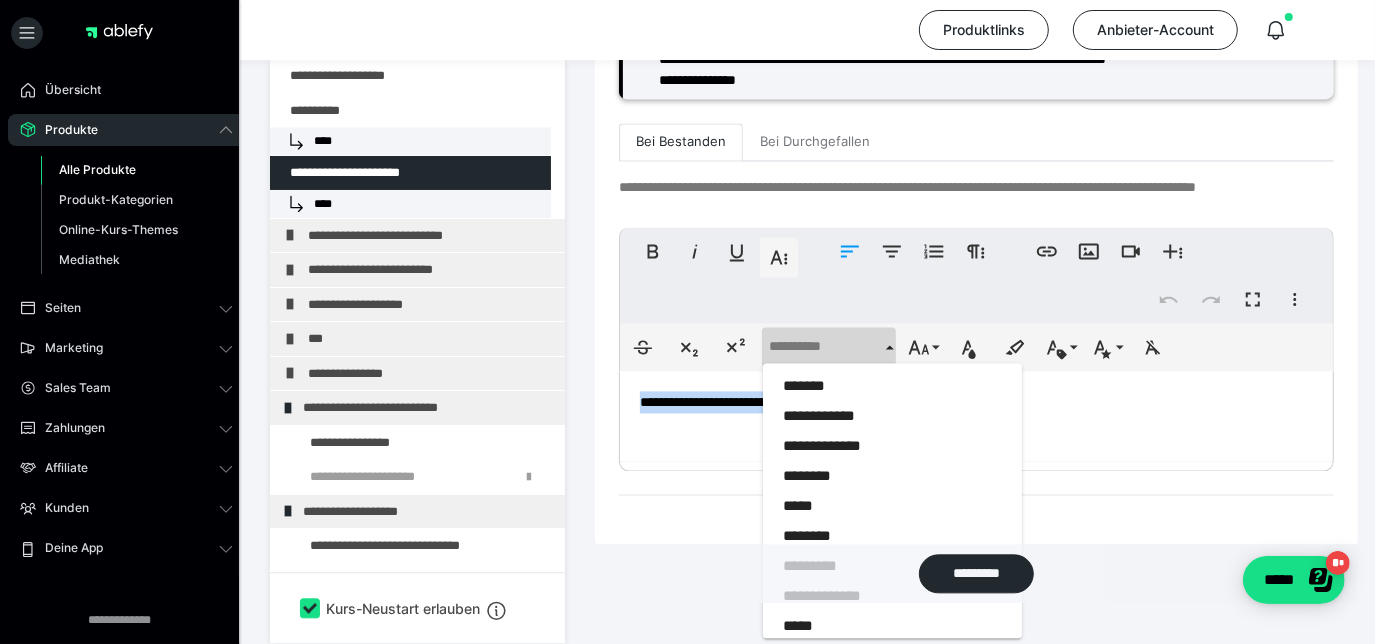 scroll, scrollTop: 2695, scrollLeft: 0, axis: vertical 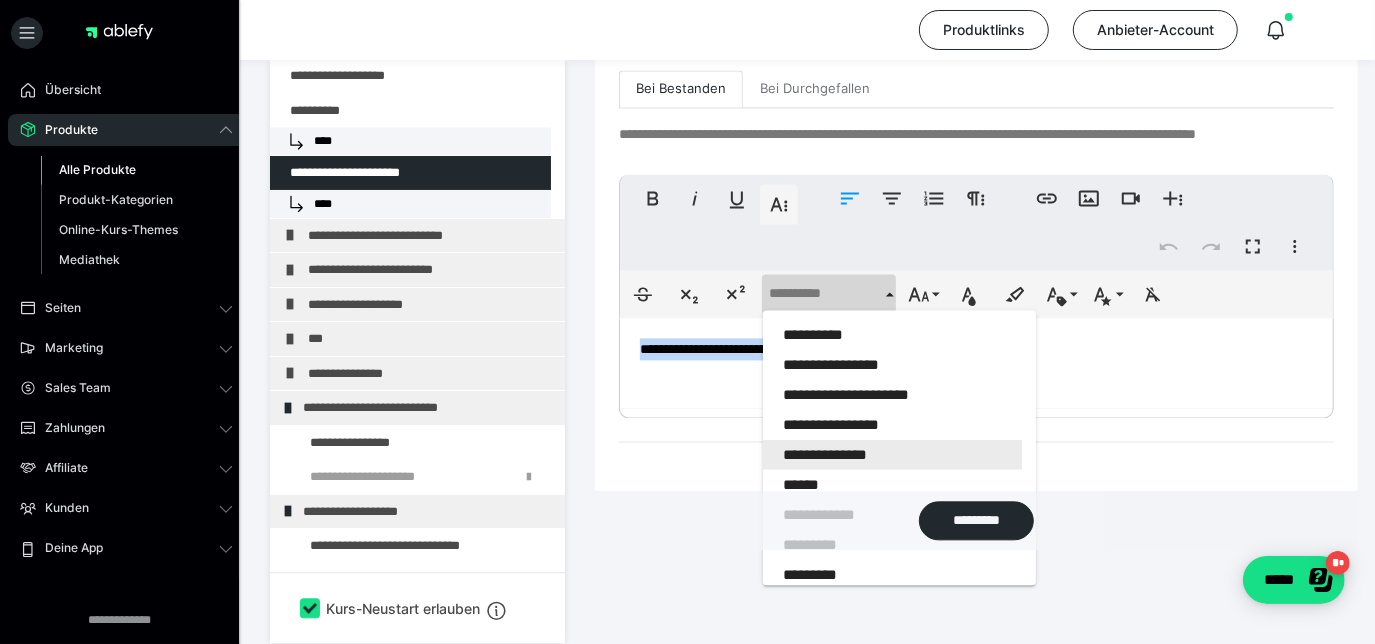 click on "**********" at bounding box center (893, 454) 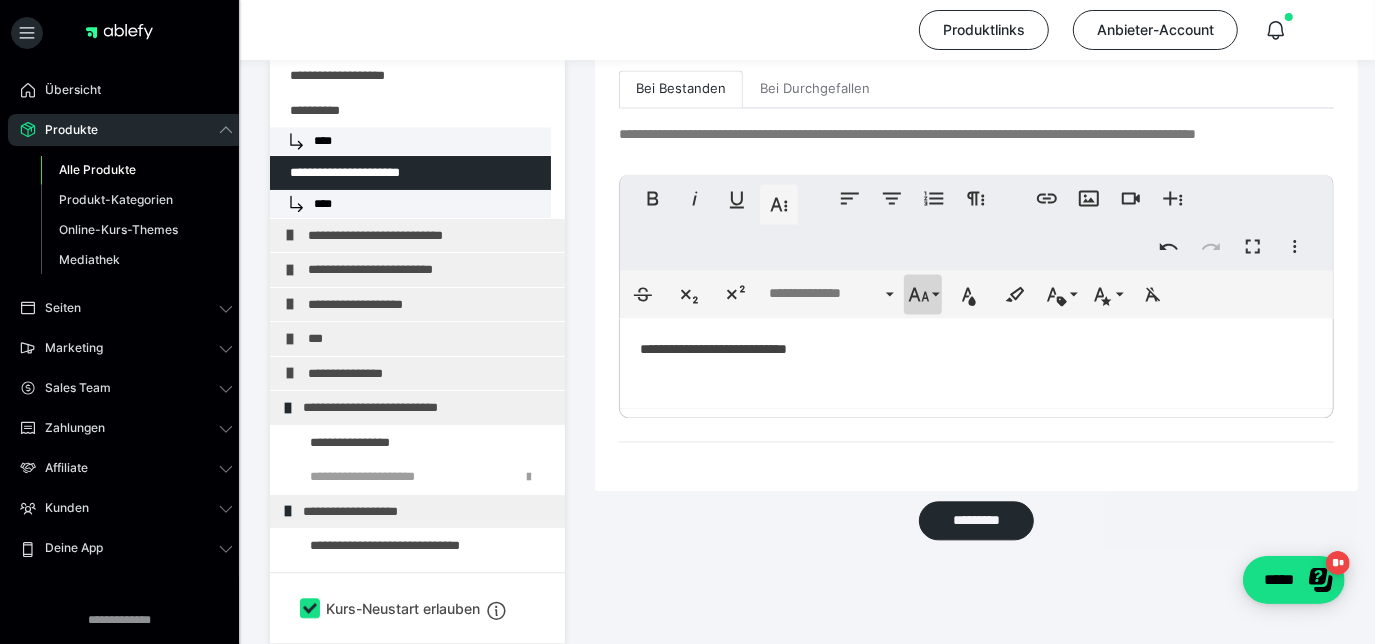 click 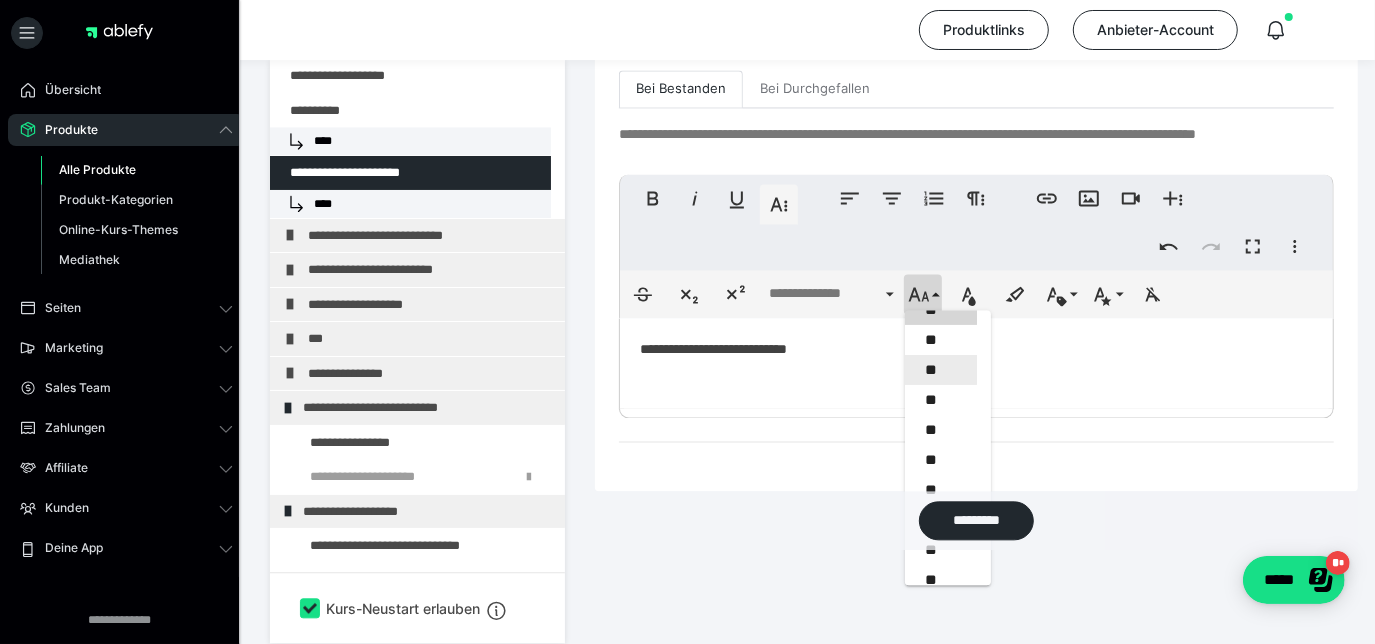 click on "**" at bounding box center (941, 370) 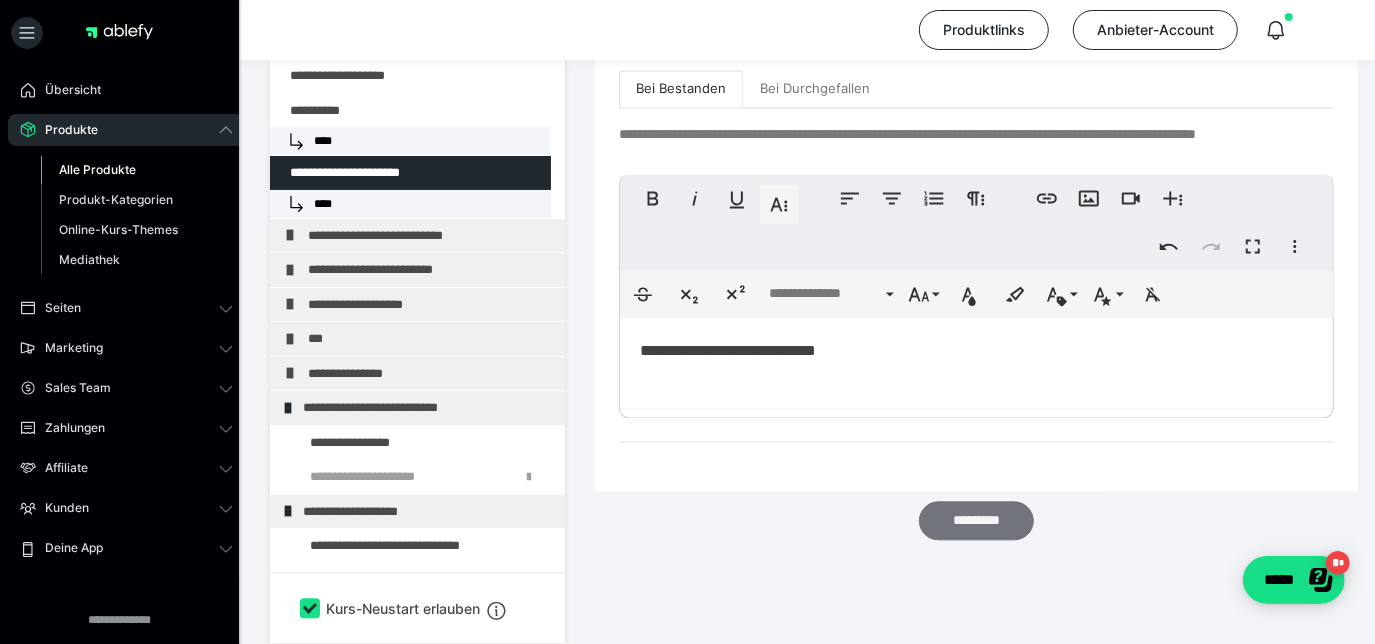 click on "*********" at bounding box center [976, 520] 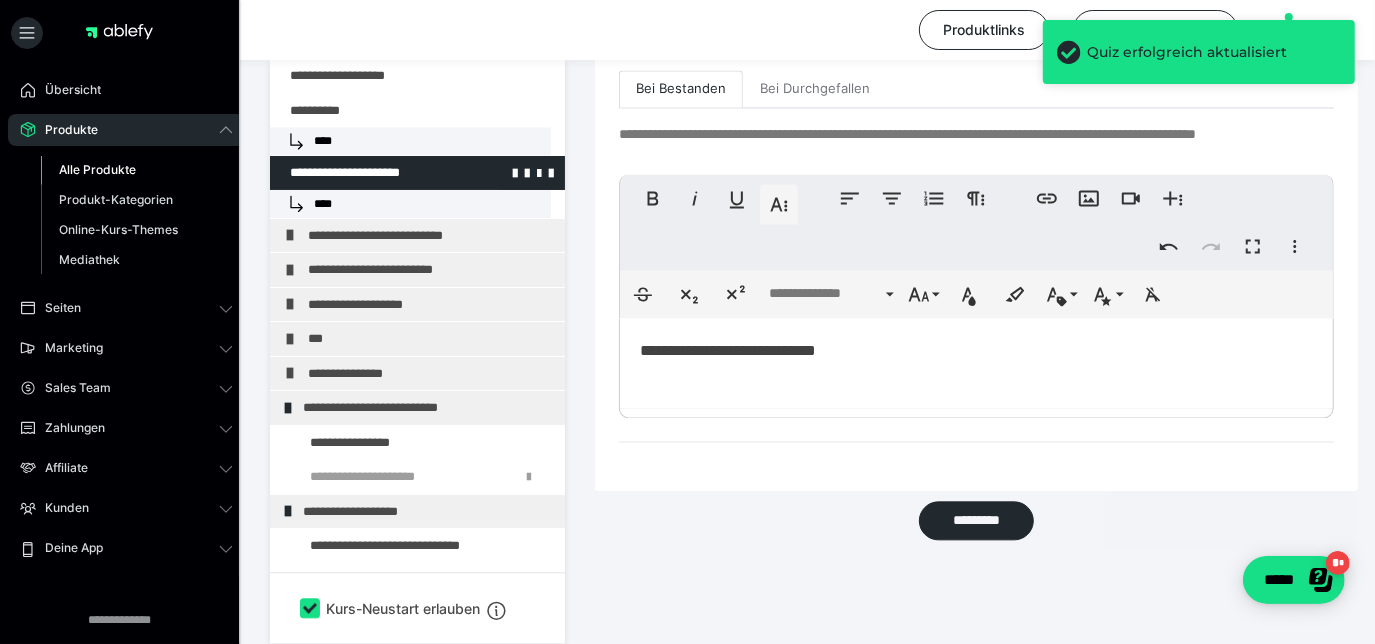 click on "****" at bounding box center (410, 205) 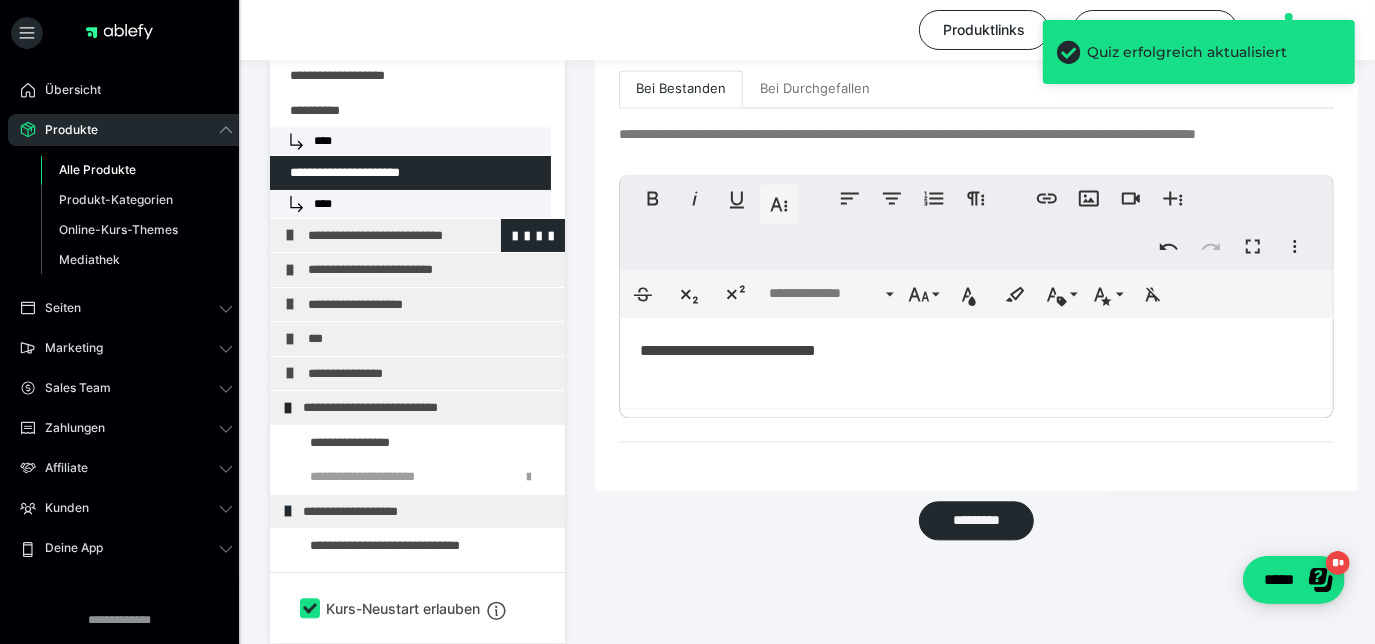 click on "**********" at bounding box center [424, 237] 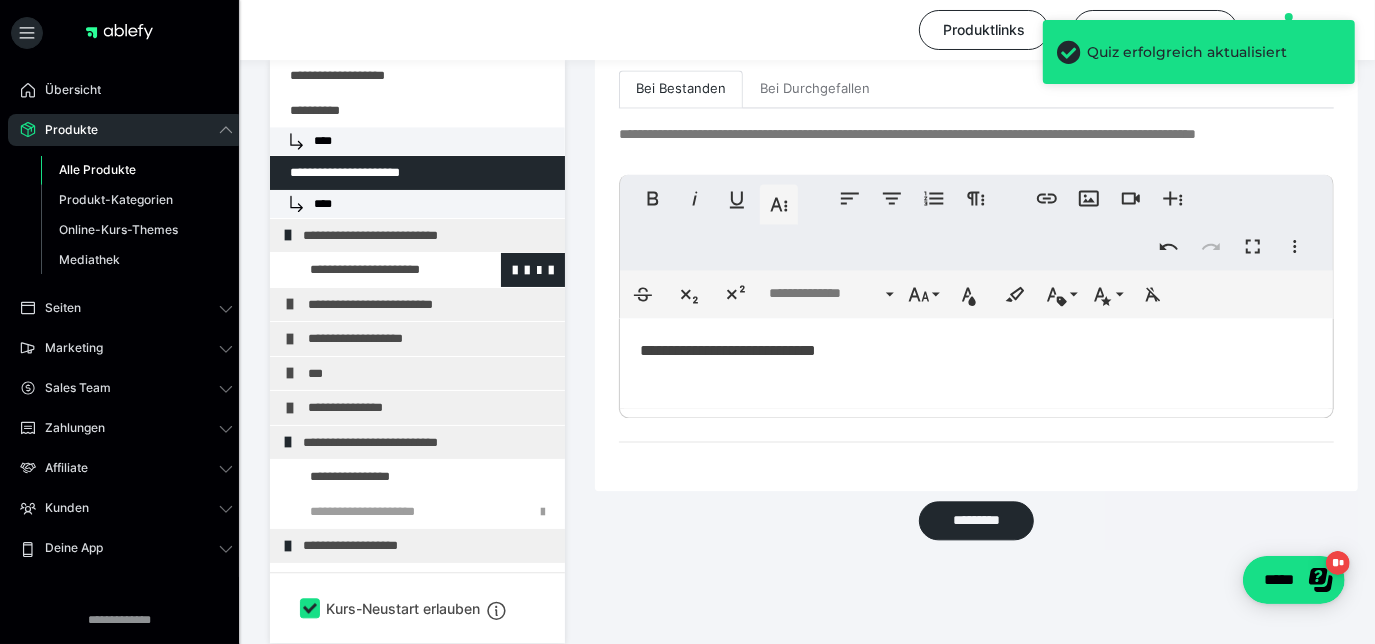 click at bounding box center [375, 271] 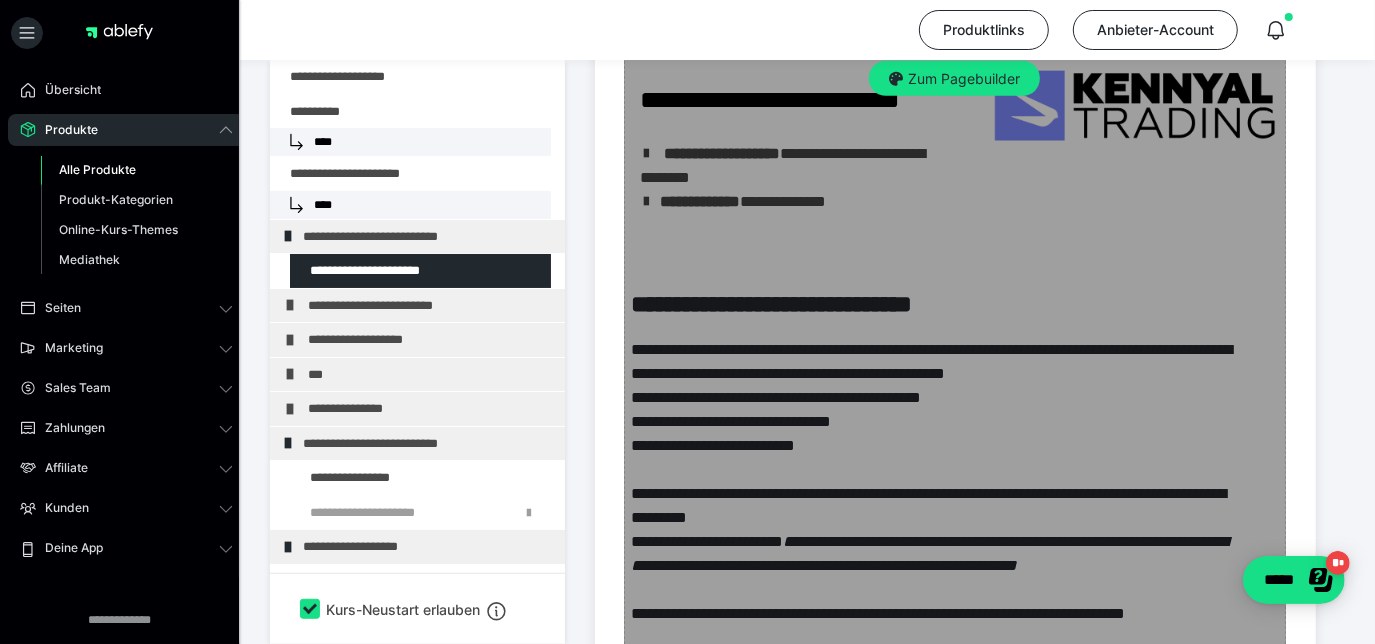 scroll, scrollTop: 581, scrollLeft: 0, axis: vertical 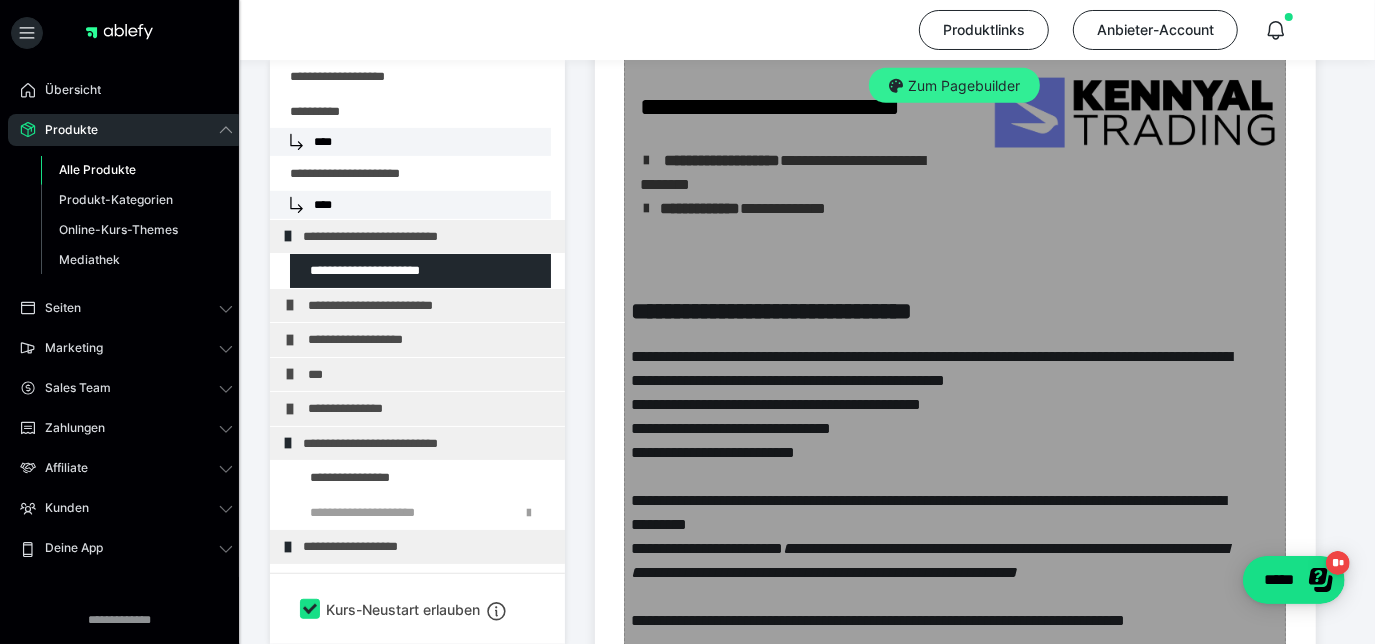 click on "Zum Pagebuilder" at bounding box center (954, 86) 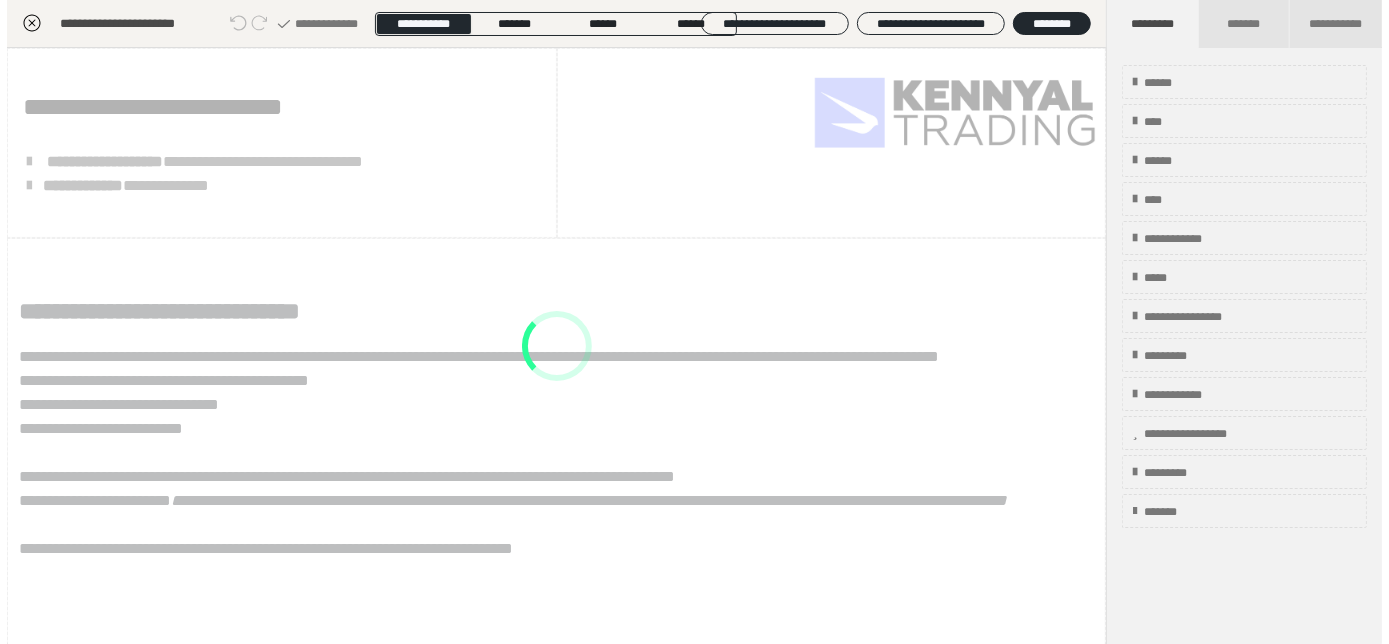 scroll, scrollTop: 289, scrollLeft: 0, axis: vertical 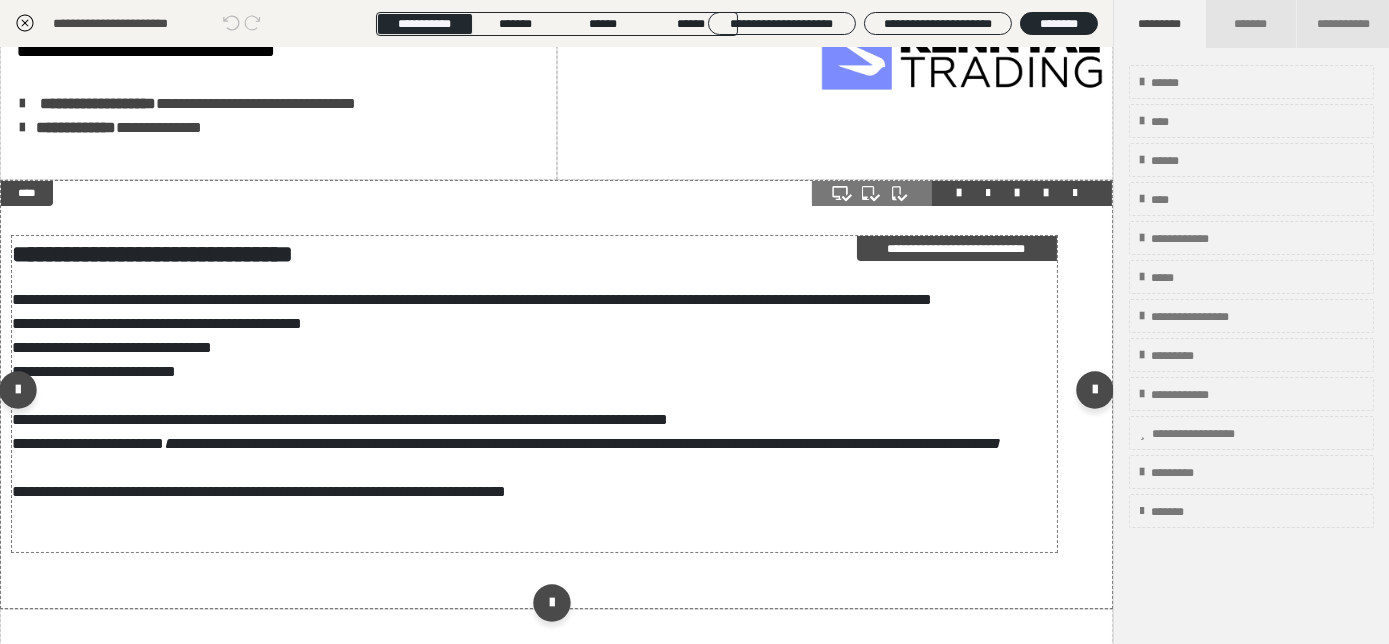 click on "**********" at bounding box center (528, 394) 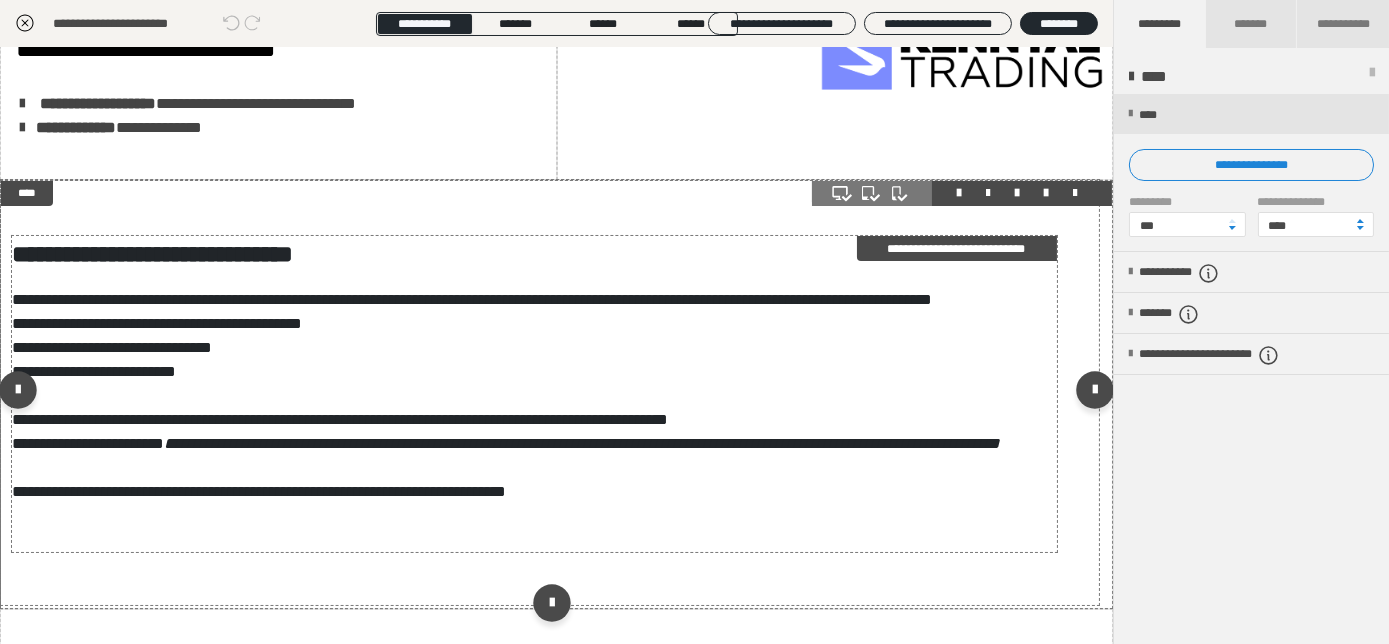 click on "**********" at bounding box center (528, 394) 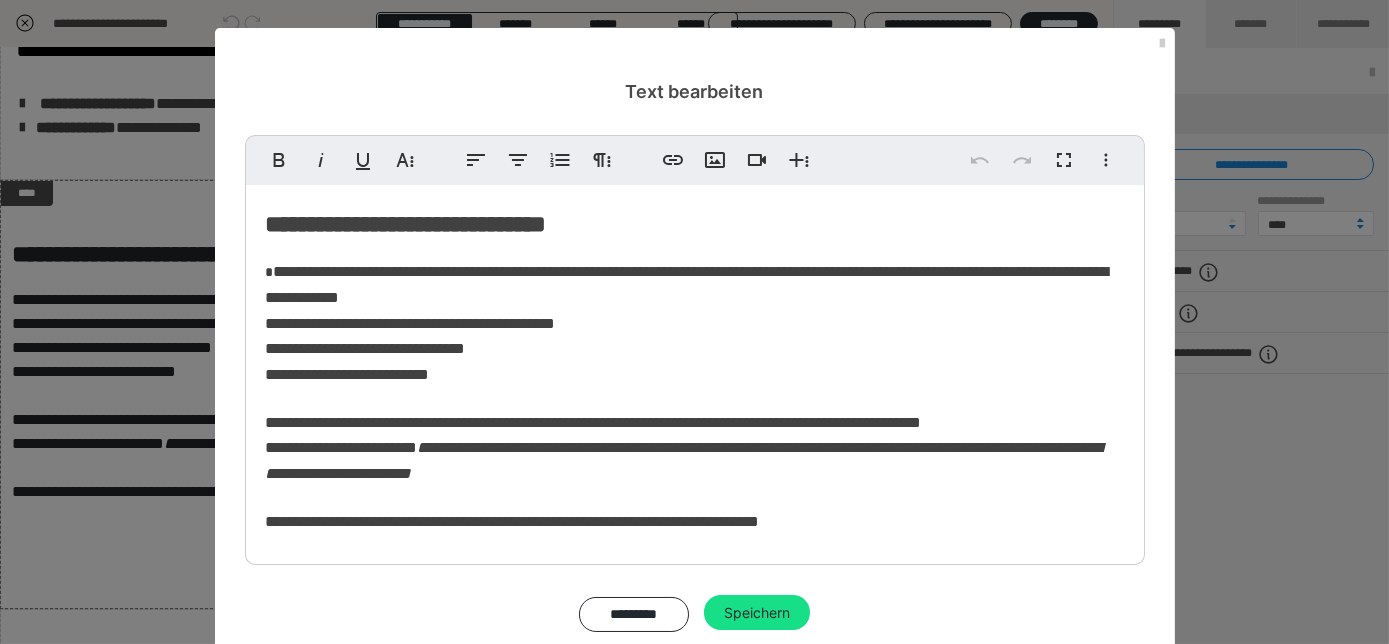 scroll, scrollTop: 43, scrollLeft: 0, axis: vertical 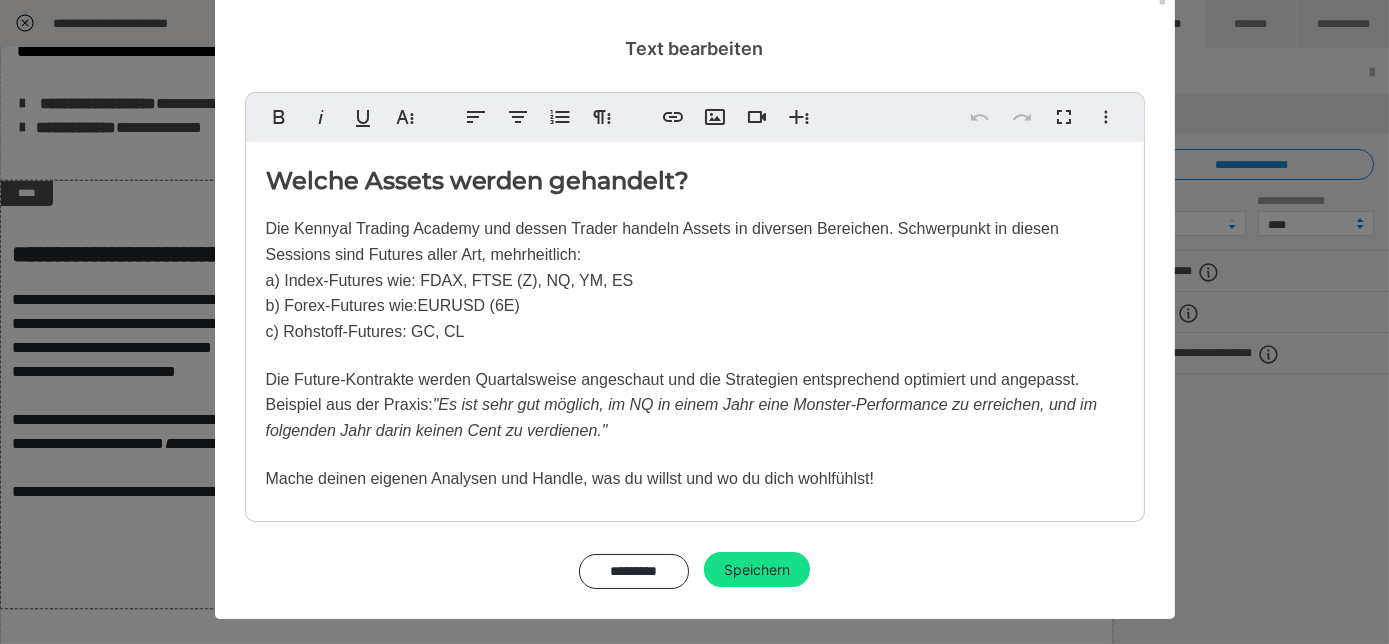 drag, startPoint x: 890, startPoint y: 474, endPoint x: 234, endPoint y: 132, distance: 739.79724 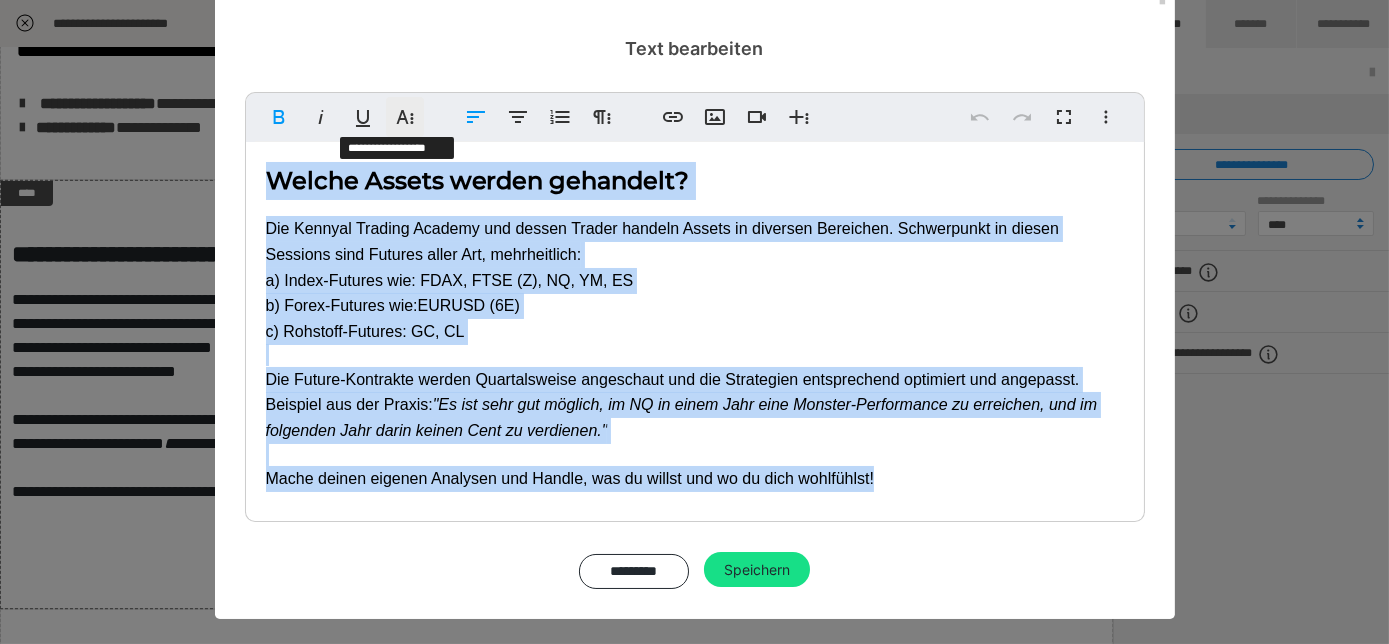 click 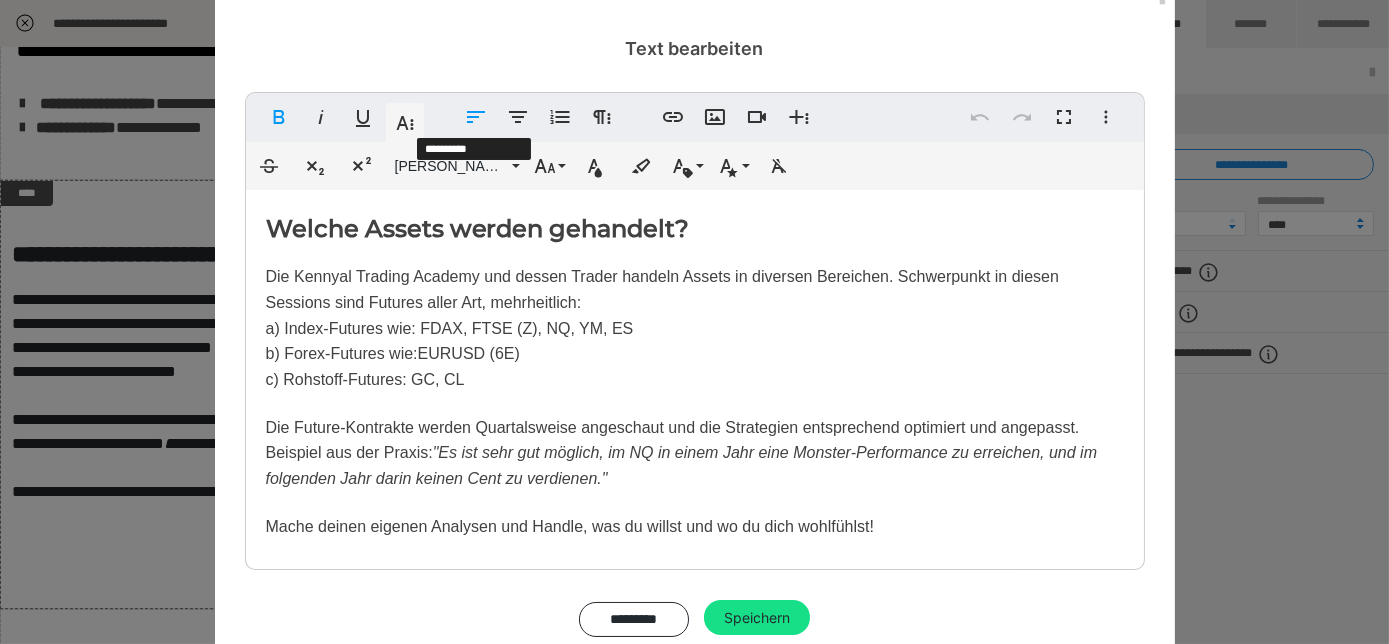 scroll, scrollTop: 91, scrollLeft: 0, axis: vertical 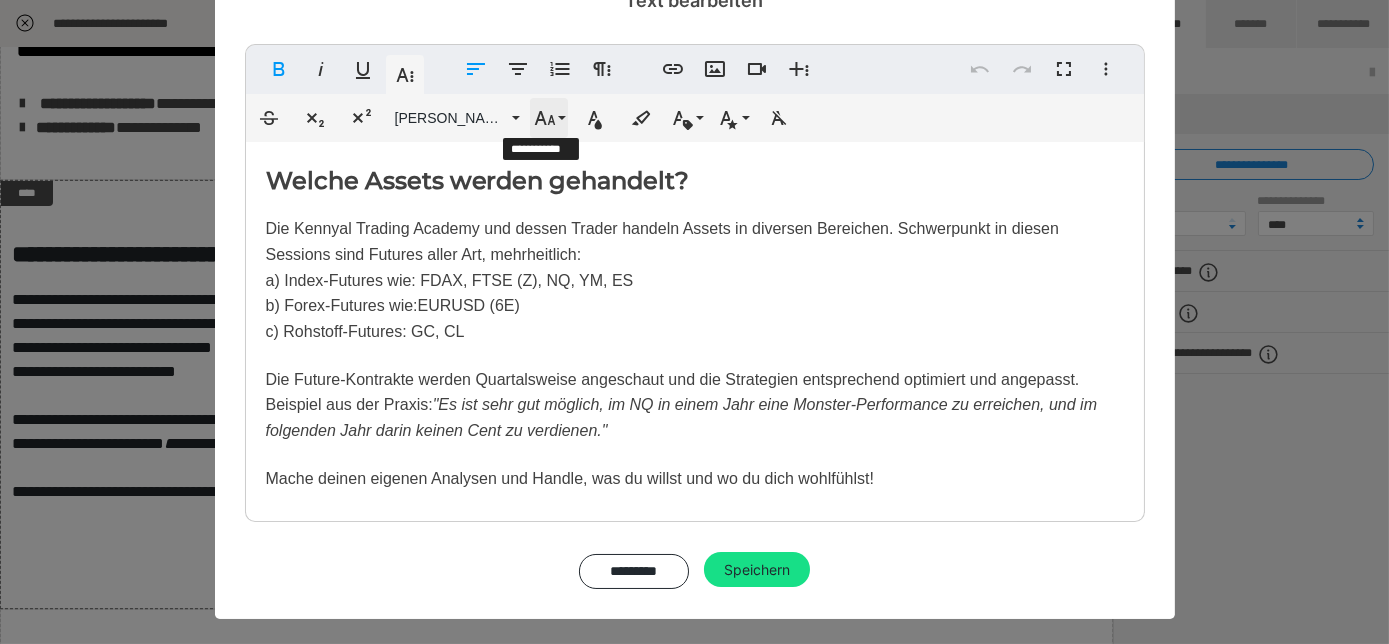 click 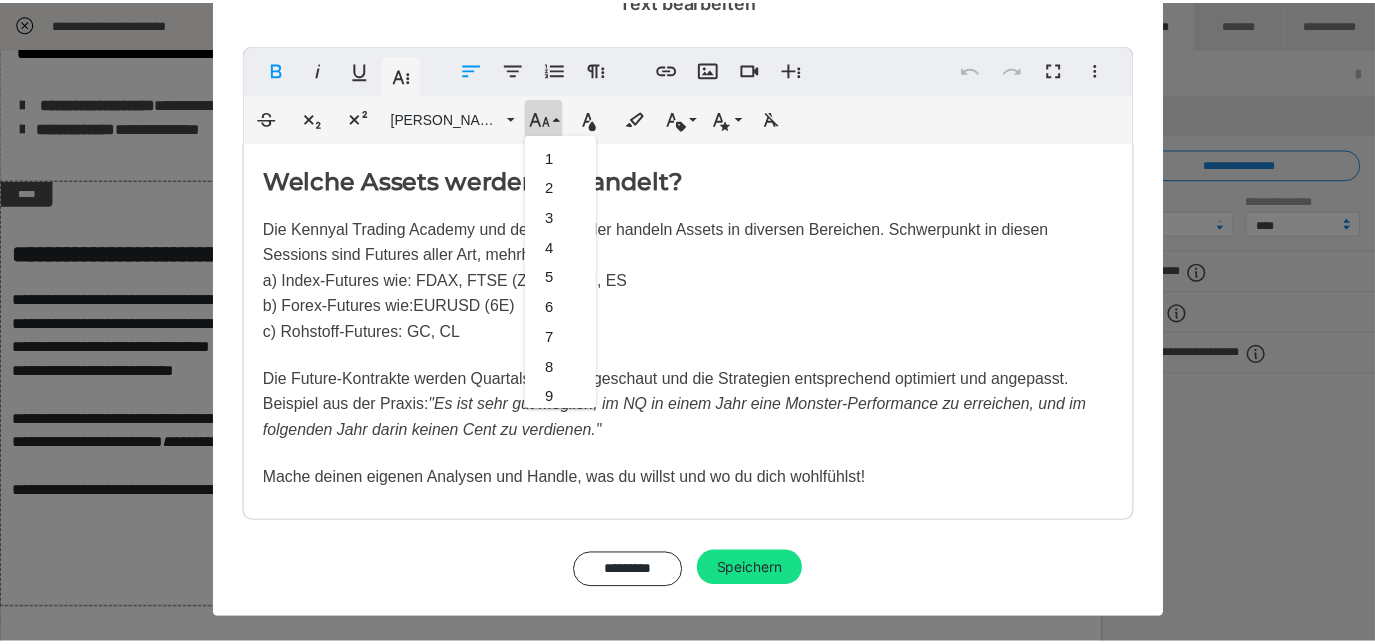 scroll, scrollTop: 712, scrollLeft: 0, axis: vertical 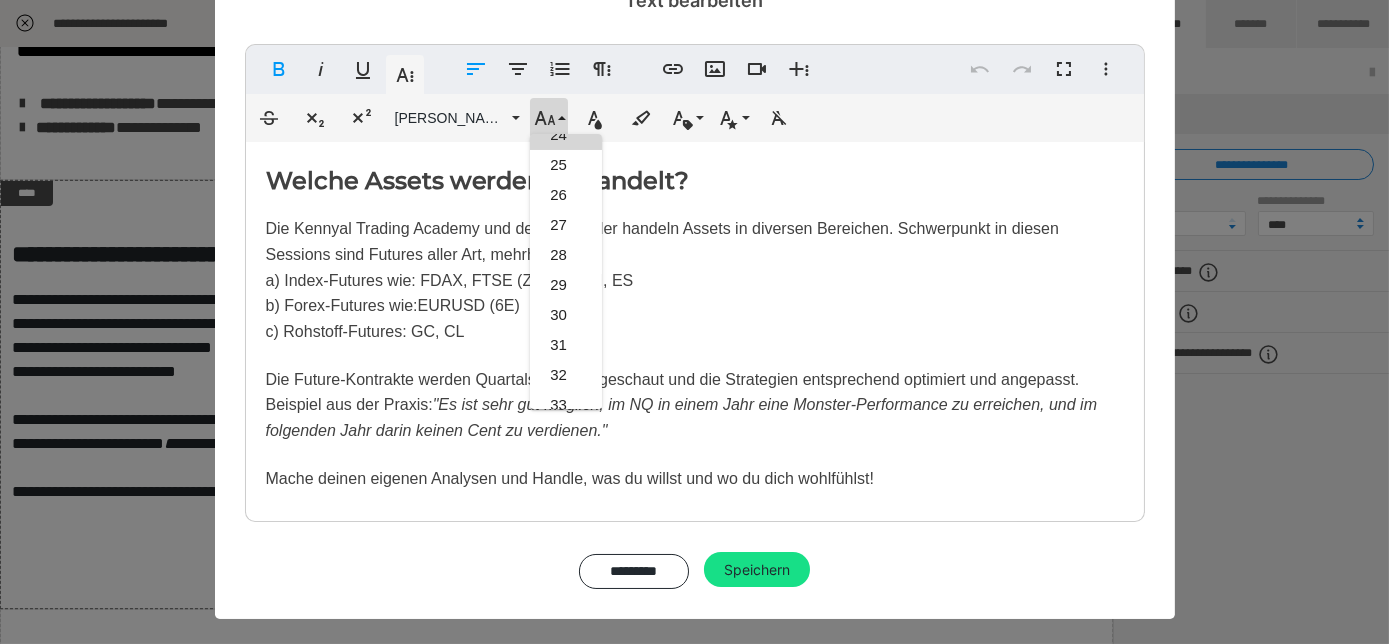 click on "Welche Assets werden gehandelt? ​ Die Kennyal Trading Academy und dessen Trader handeln Assets in diversen Bereichen. Schwerpunkt in diesen Sessions sind Futures aller Art, mehrheitlich: a) Index-Futures wie: FDAX, FTSE (Z), NQ, YM, ES b) Forex-Futures wie:  EURUSD (6E) c) Rohstoff-Futures: GC, CL Die Future-Kontrakte werden Quartalsweise angeschaut und die Strategien entsprechend optimiert und angepasst. Beispiel aus der Praxis:  "Es ist sehr gut möglich, im NQ in einem Jahr eine Monster-Performance zu erreichen, und im folgenden Jahr darin keinen Cent zu verdienen." Mache deinen eigenen Analysen und Handle, was du willst und wo du dich wohlfühlst!" at bounding box center (695, 327) 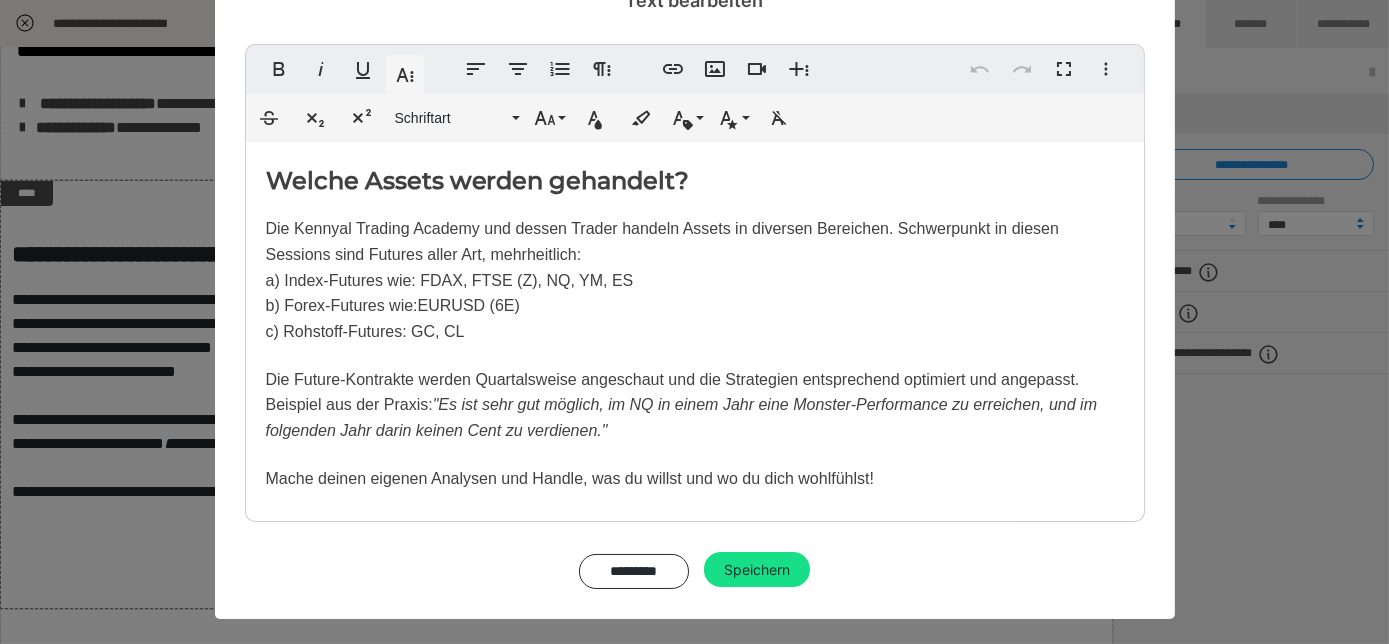click on "Welche Assets werden gehandelt? ​ Die Kennyal Trading Academy und dessen Trader handeln Assets in diversen Bereichen. Schwerpunkt in diesen Sessions sind Futures aller Art, mehrheitlich: a) Index-Futures wie: FDAX, FTSE (Z), NQ, YM, ES b) Forex-Futures wie:  EURUSD (6E) c) Rohstoff-Futures: GC, CL Die Future-Kontrakte werden Quartalsweise angeschaut und die Strategien entsprechend optimiert und angepasst. Beispiel aus der Praxis:  "Es ist sehr gut möglich, im NQ in einem Jahr eine Monster-Performance zu erreichen, und im folgenden Jahr darin keinen Cent zu verdienen." Mache deinen eigenen Analysen und Handle, was du willst und wo du dich wohlfühlst!" at bounding box center [695, 327] 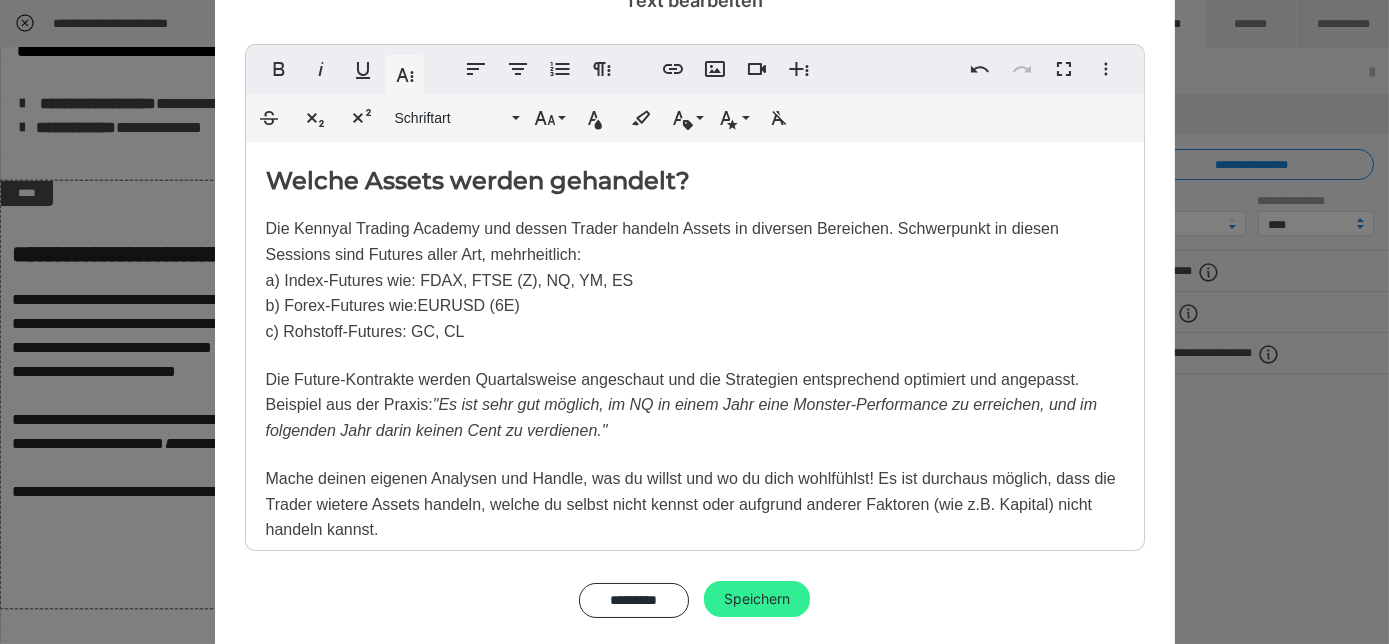 click on "Speichern" at bounding box center [757, 599] 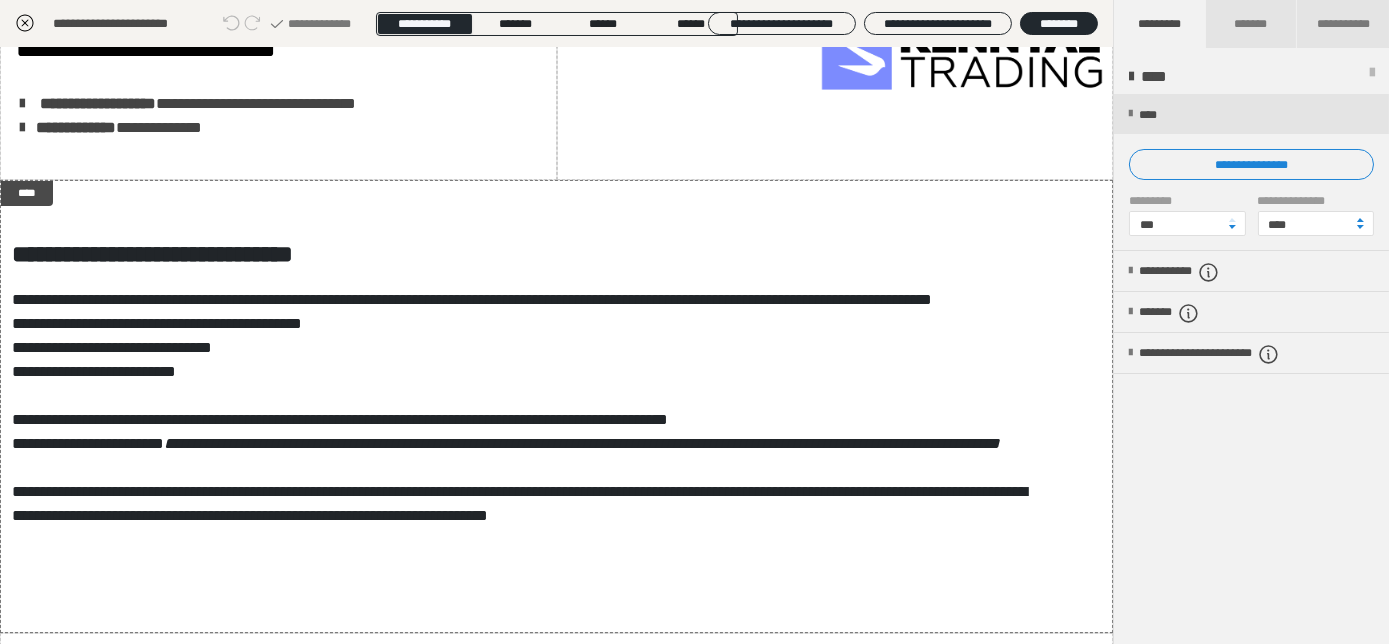 click 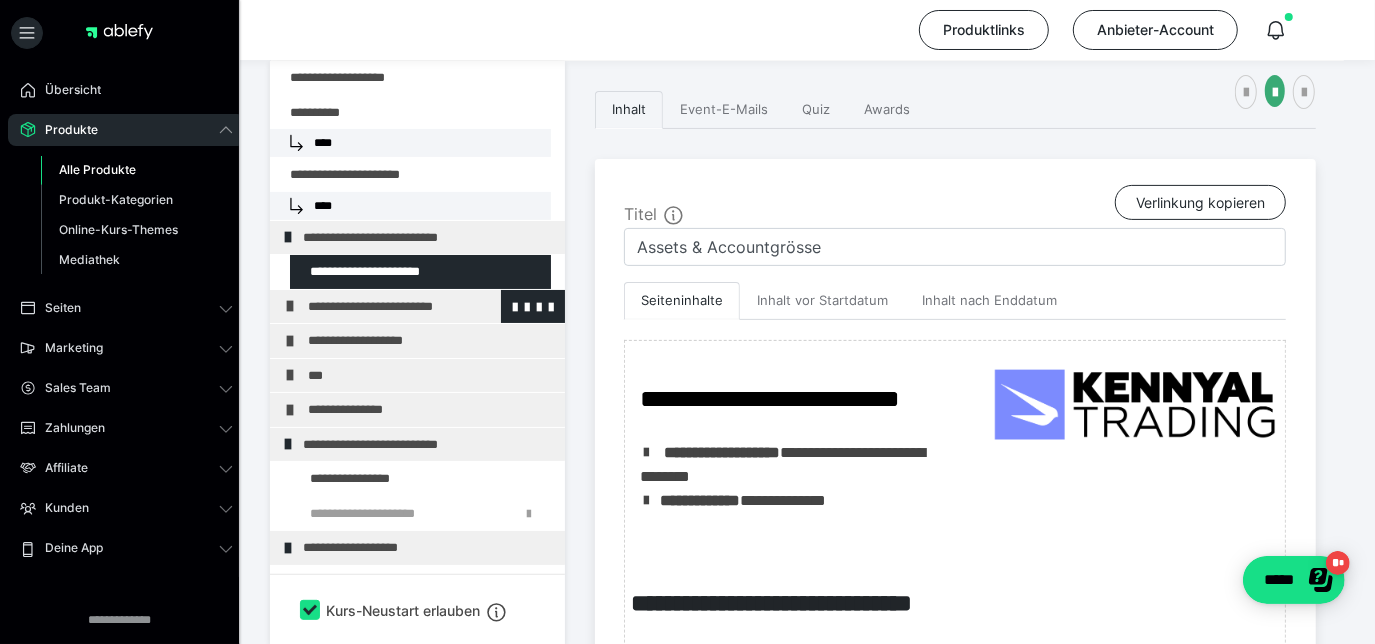 click on "**********" at bounding box center (424, 307) 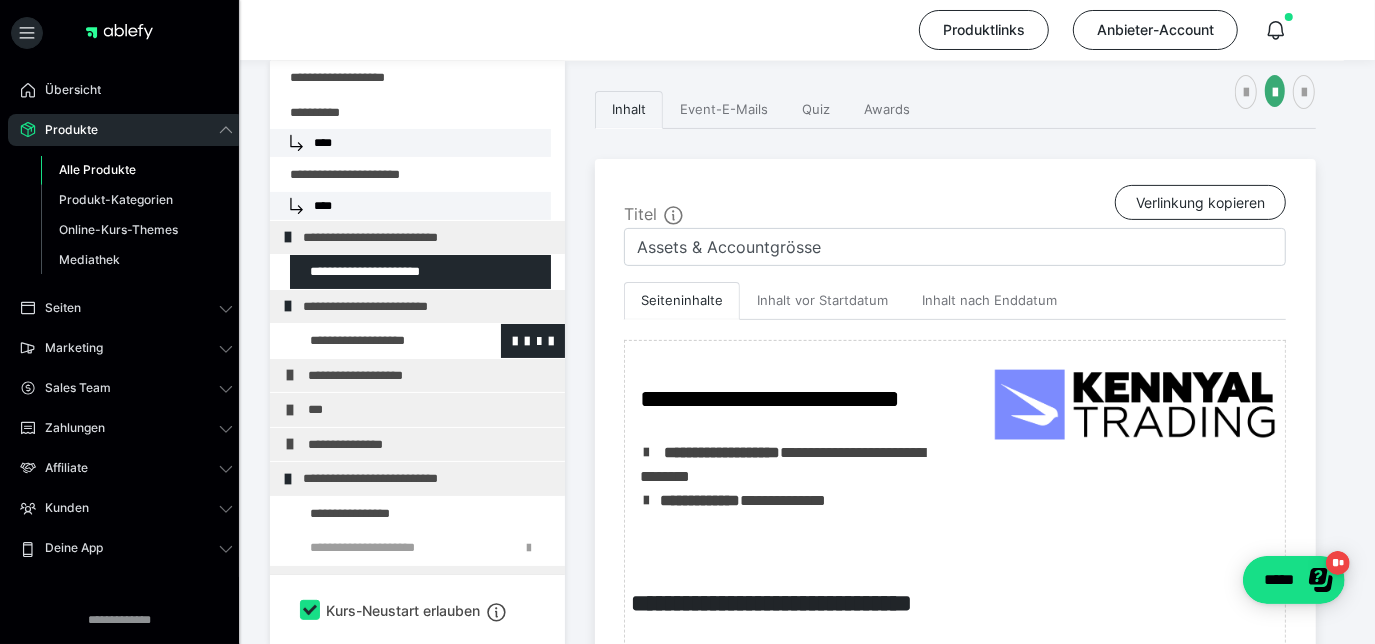click at bounding box center (375, 341) 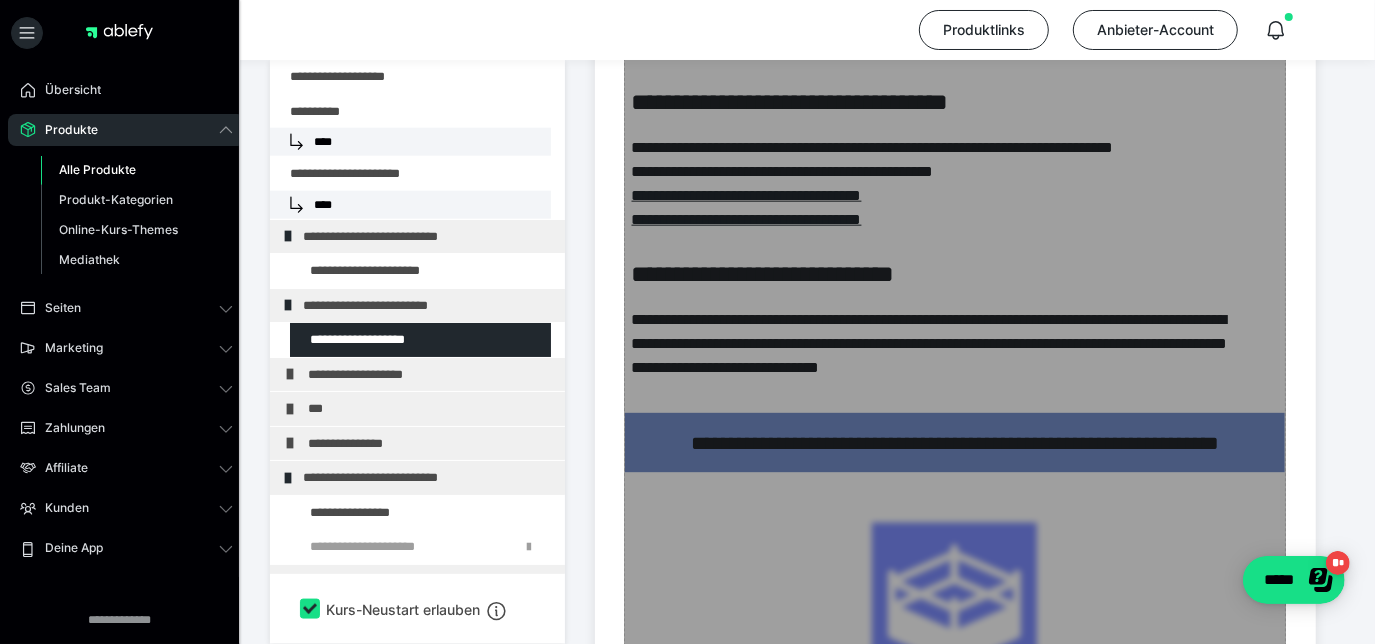 scroll, scrollTop: 1526, scrollLeft: 0, axis: vertical 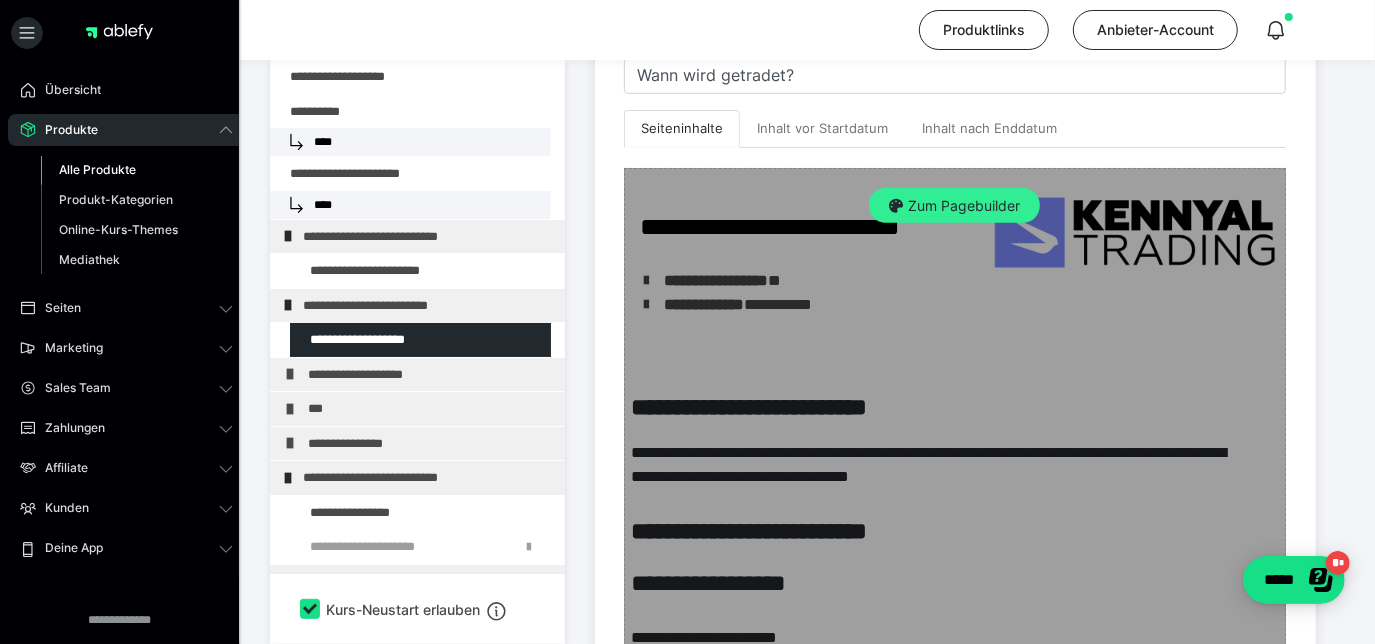 click on "Zum Pagebuilder" at bounding box center (954, 206) 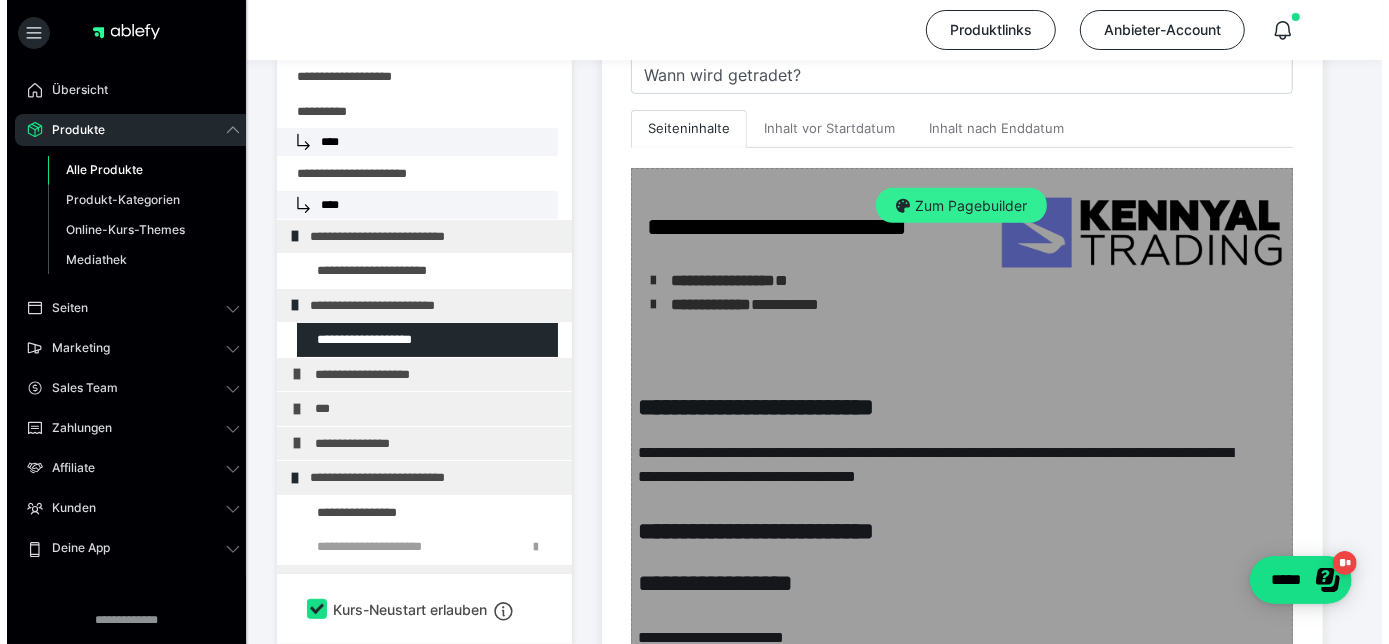 scroll, scrollTop: 289, scrollLeft: 0, axis: vertical 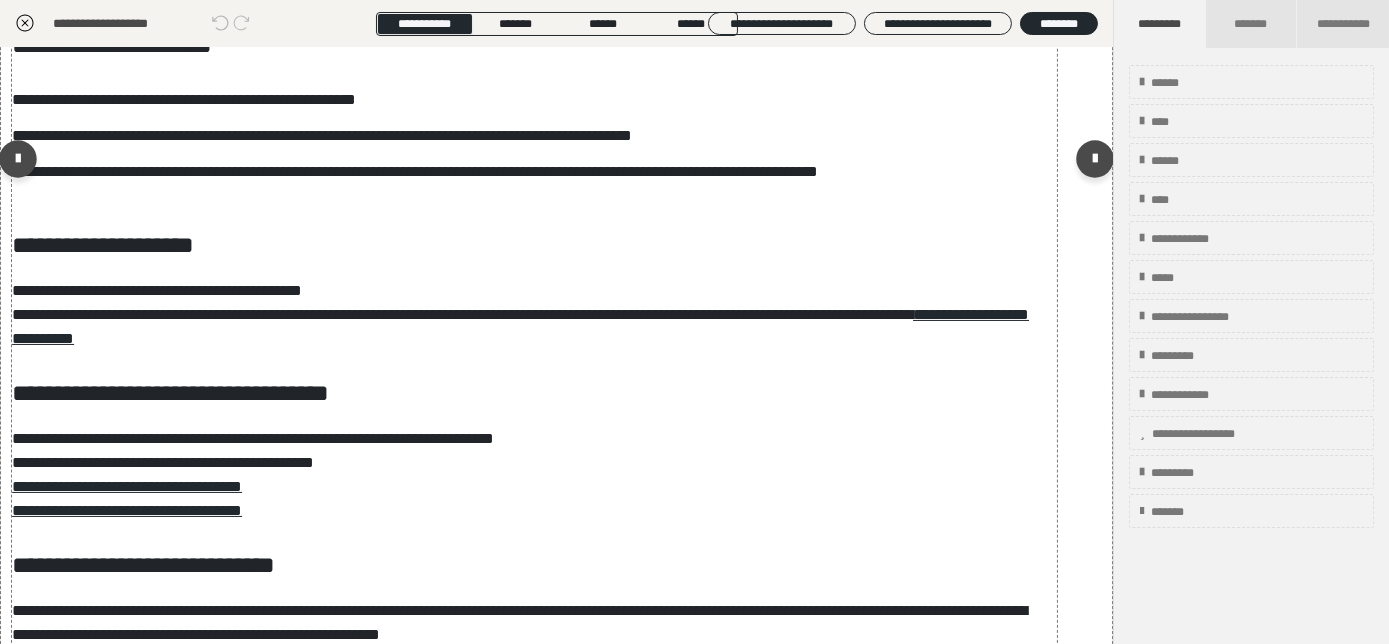 click on "**********" at bounding box center [534, 163] 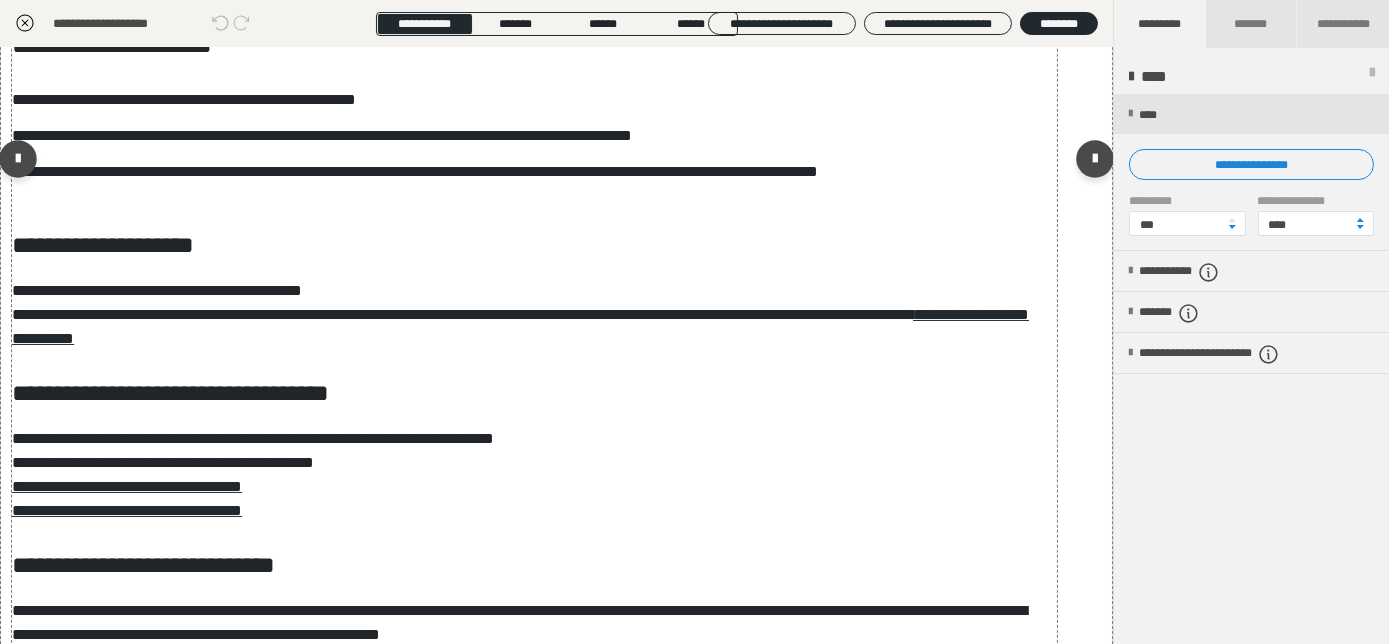 click on "**********" at bounding box center [534, 163] 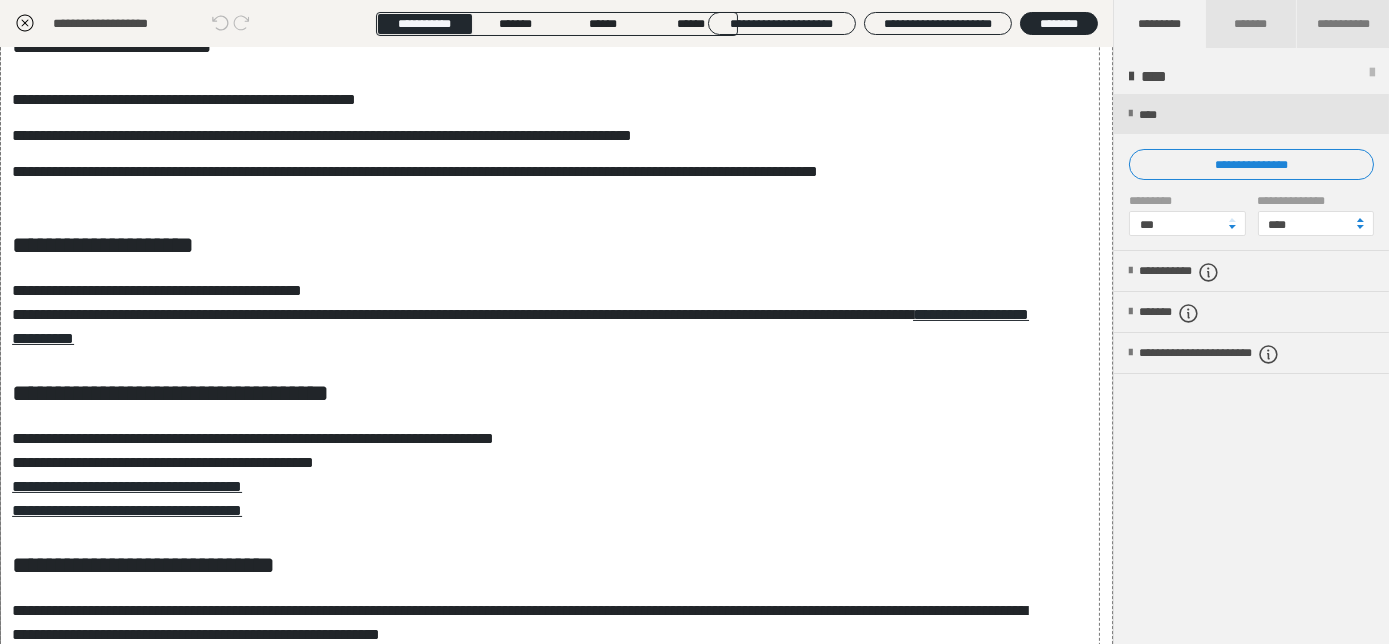 click on "**********" at bounding box center (695, 462) 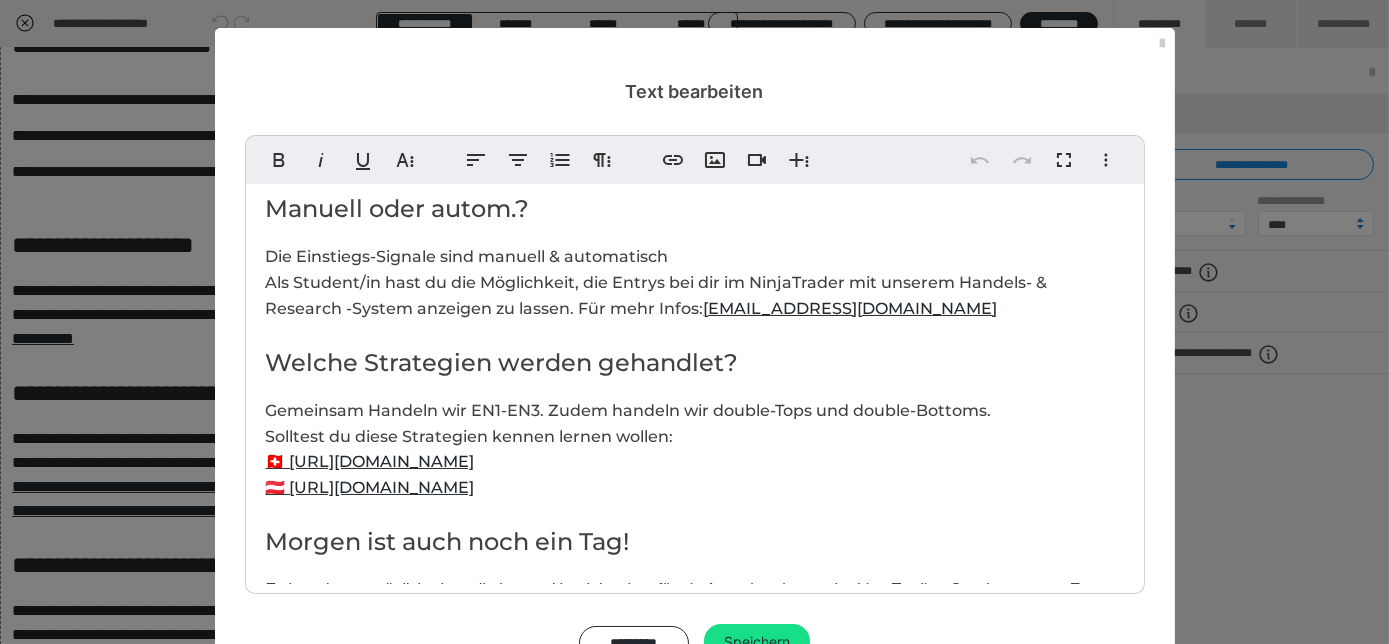 scroll, scrollTop: 690, scrollLeft: 0, axis: vertical 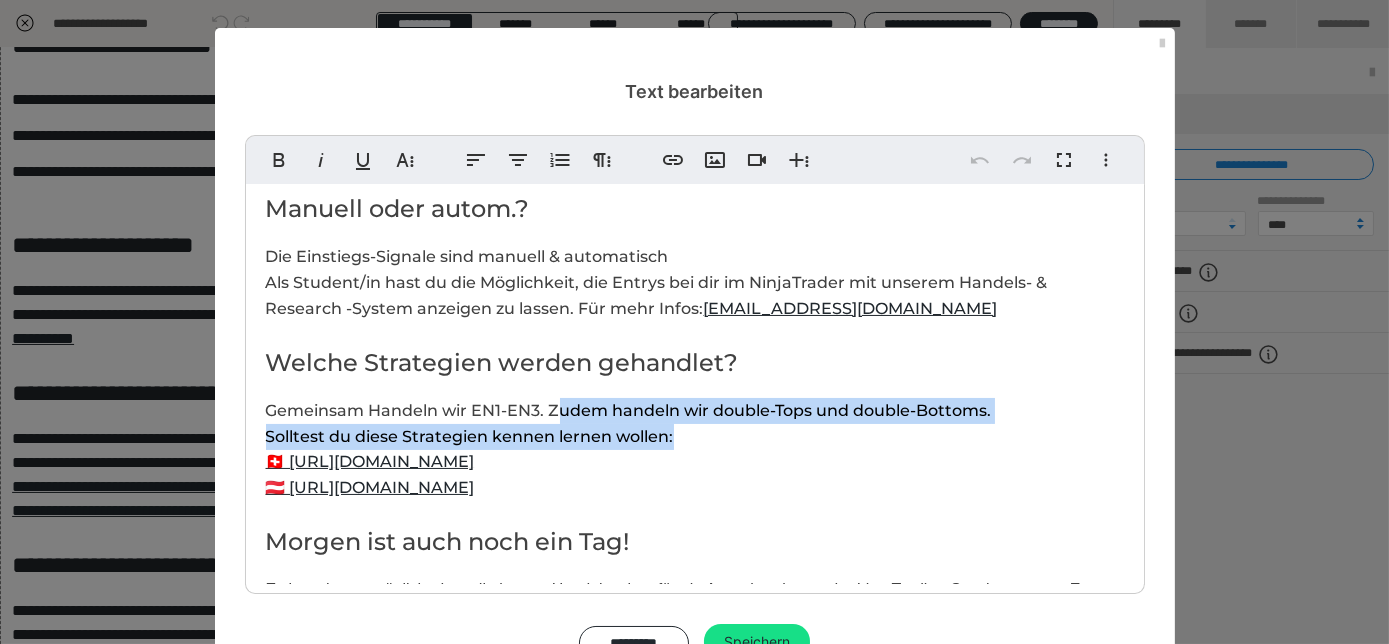 drag, startPoint x: 675, startPoint y: 437, endPoint x: 547, endPoint y: 402, distance: 132.69891 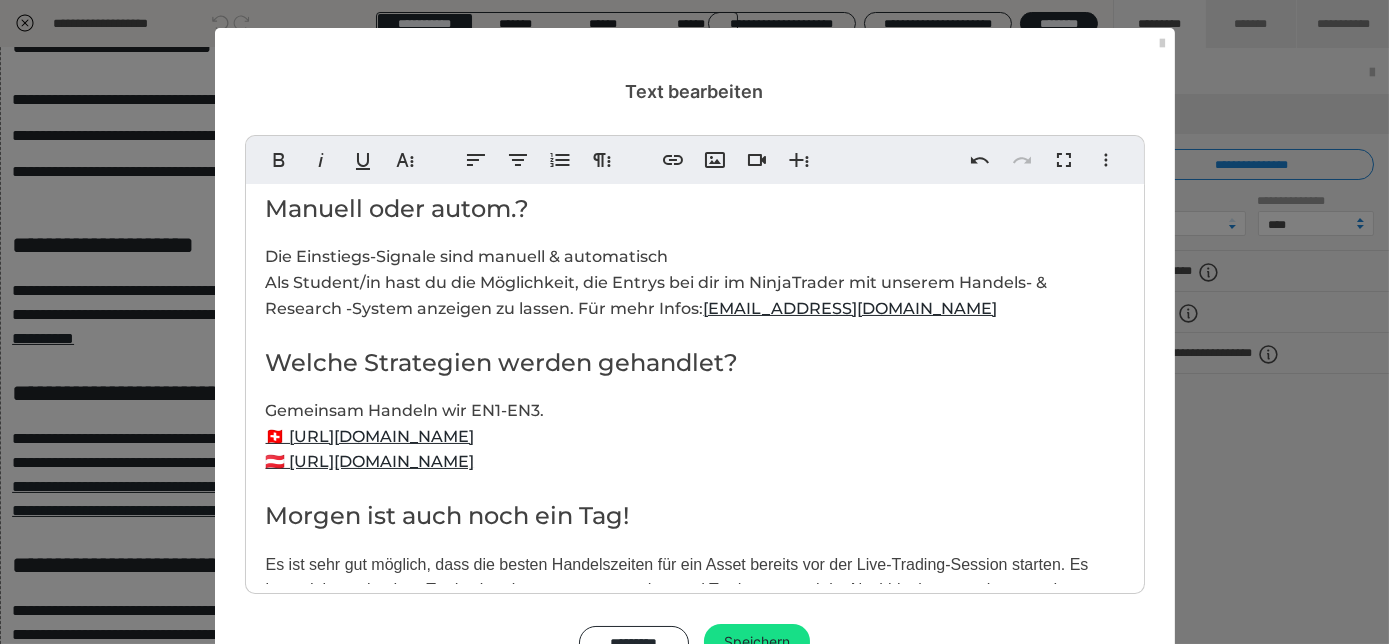 type 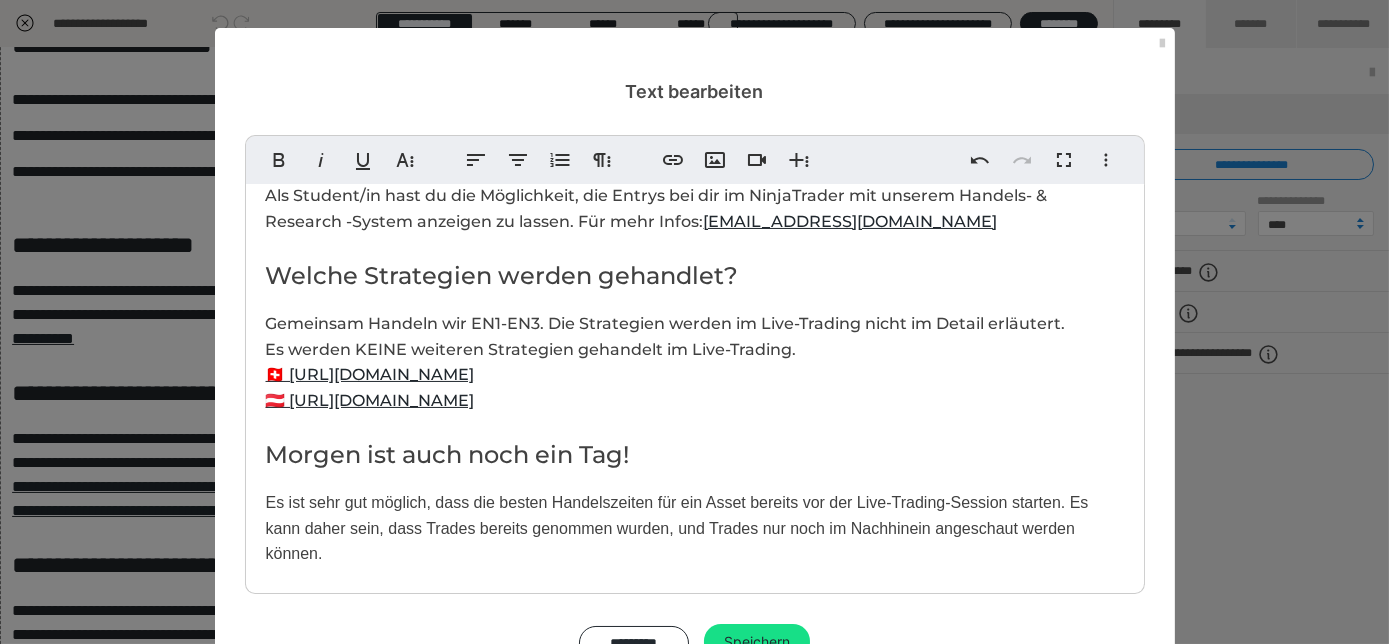 scroll, scrollTop: 779, scrollLeft: 0, axis: vertical 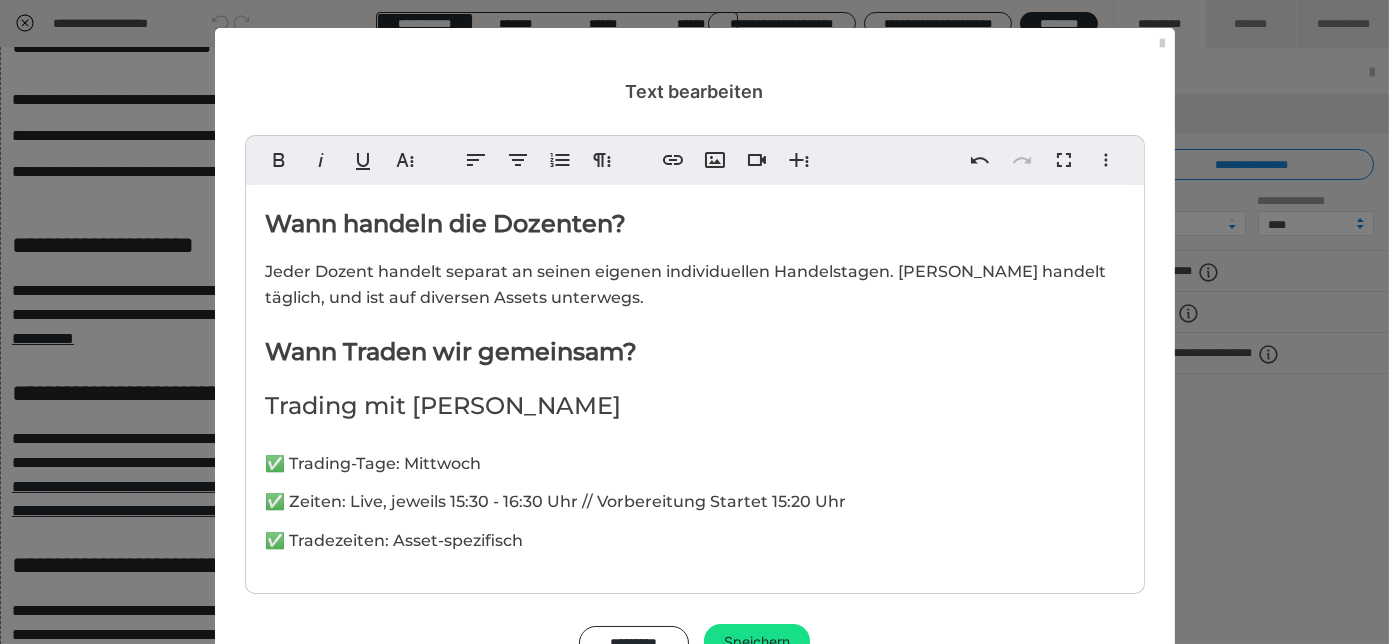 drag, startPoint x: 397, startPoint y: 552, endPoint x: 207, endPoint y: 39, distance: 547.0549 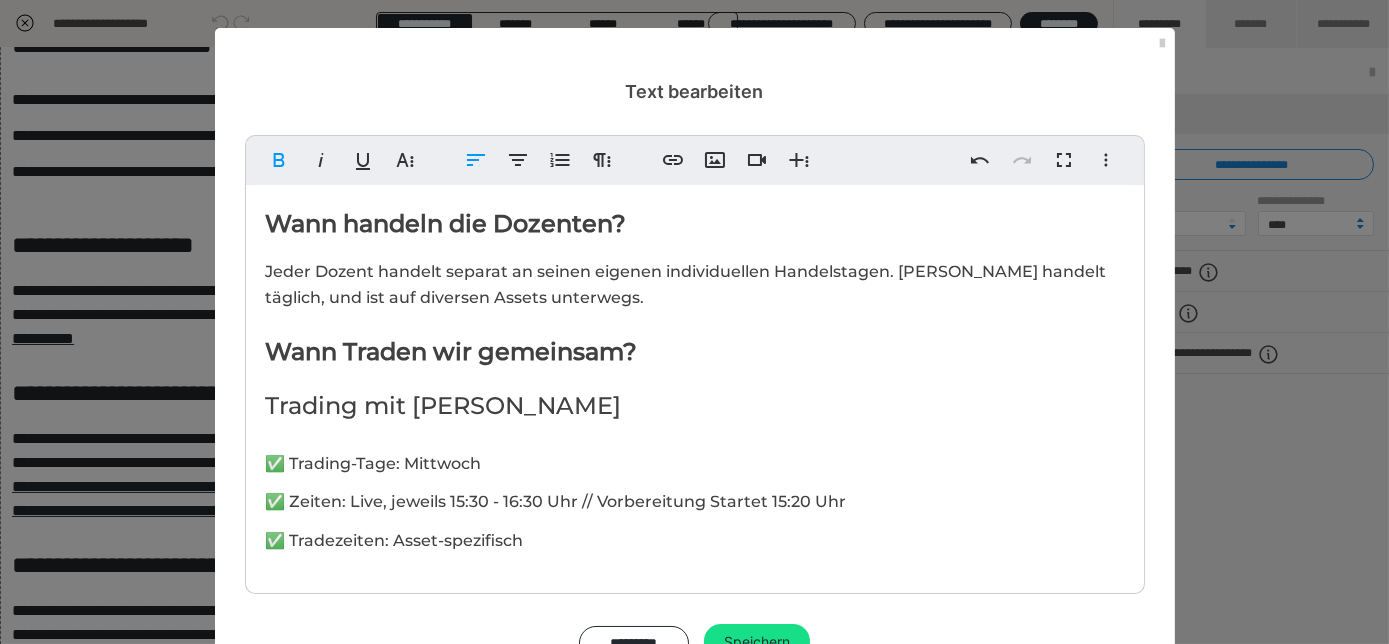click on "Wann handeln die Dozenten? Jeder Dozent handelt separat an seinen eigenen individuellen Handelstagen. Kenny handelt täglich, und ist auf diversen Assets unterwegs.  Wann Traden wir gemeinsam? Trading mit Kenny ✅ Trading-Tage: Mittwoch ✅ Zeiten: Live, jeweils 15:30 - 16:30 Uhr // Vorbereitung Startet 15:20 Uhr ✅ Tradezeiten: Asset-spezifisch Präsenzzeiten & Regeln ✅ Es ist dem Trader erlaubt, dann zu traden wenn er will. ✅ Ferien & Abwesenheiten: Diese werden grundsätzlich bis 1 Woche vor dem jeweiligen Datum kommuniziert. ✅ Der Monat Juli, sowie über Weihnachten, sowie alle gesetzlichen Feiertage in der Schweiz, sowie den USA und DE, wird nicht getradet. Manuell oder autom.? Die Einstiegs-Signale sind manuell & automatisch Als Student/in hast du die Möglichkeit, die Entrys bei dir im NinjaTrader mit unserem Handels- & Research -System anzeigen zu lassen. Für mehr Infos:  software@kennyal-informiert.ch Welche Strategien werden gehandlet? 🇨🇭 https://kennyal-trading.ch/start/" at bounding box center [695, 774] 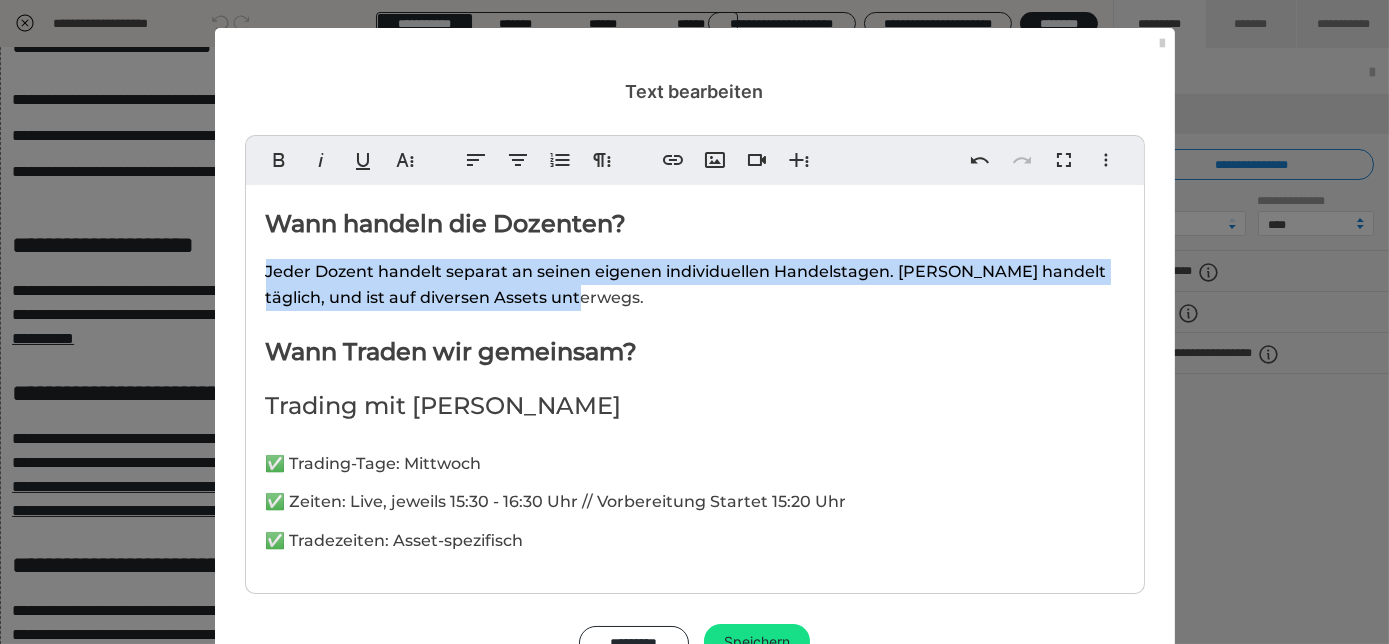 click on "Wann handeln die Dozenten? Jeder Dozent handelt separat an seinen eigenen individuellen Handelstagen. Kenny handelt täglich, und ist auf diversen Assets unterwegs.  Wann Traden wir gemeinsam? Trading mit Kenny ✅ Trading-Tage: Mittwoch ✅ Zeiten: Live, jeweils 15:30 - 16:30 Uhr // Vorbereitung Startet 15:20 Uhr ✅ Tradezeiten: Asset-spezifisch Präsenzzeiten & Regeln ✅ Es ist dem Trader erlaubt, dann zu traden wenn er will. ✅ Ferien & Abwesenheiten: Diese werden grundsätzlich bis 1 Woche vor dem jeweiligen Datum kommuniziert. ✅ Der Monat Juli, sowie über Weihnachten, sowie alle gesetzlichen Feiertage in der Schweiz, sowie den USA und DE, wird nicht getradet. Manuell oder autom.? Die Einstiegs-Signale sind manuell & automatisch Als Student/in hast du die Möglichkeit, die Entrys bei dir im NinjaTrader mit unserem Handels- & Research -System anzeigen zu lassen. Für mehr Infos:  software@kennyal-informiert.ch Welche Strategien werden gehandlet? 🇨🇭 https://kennyal-trading.ch/start/" at bounding box center (695, 774) 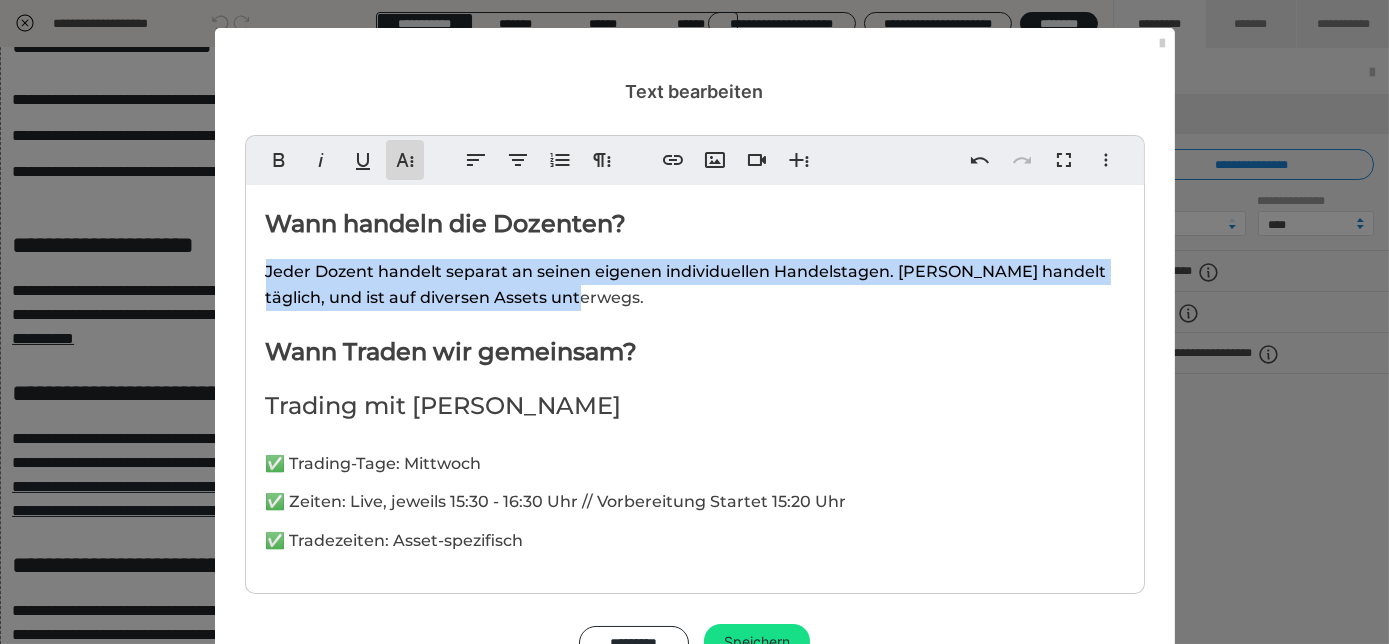 click 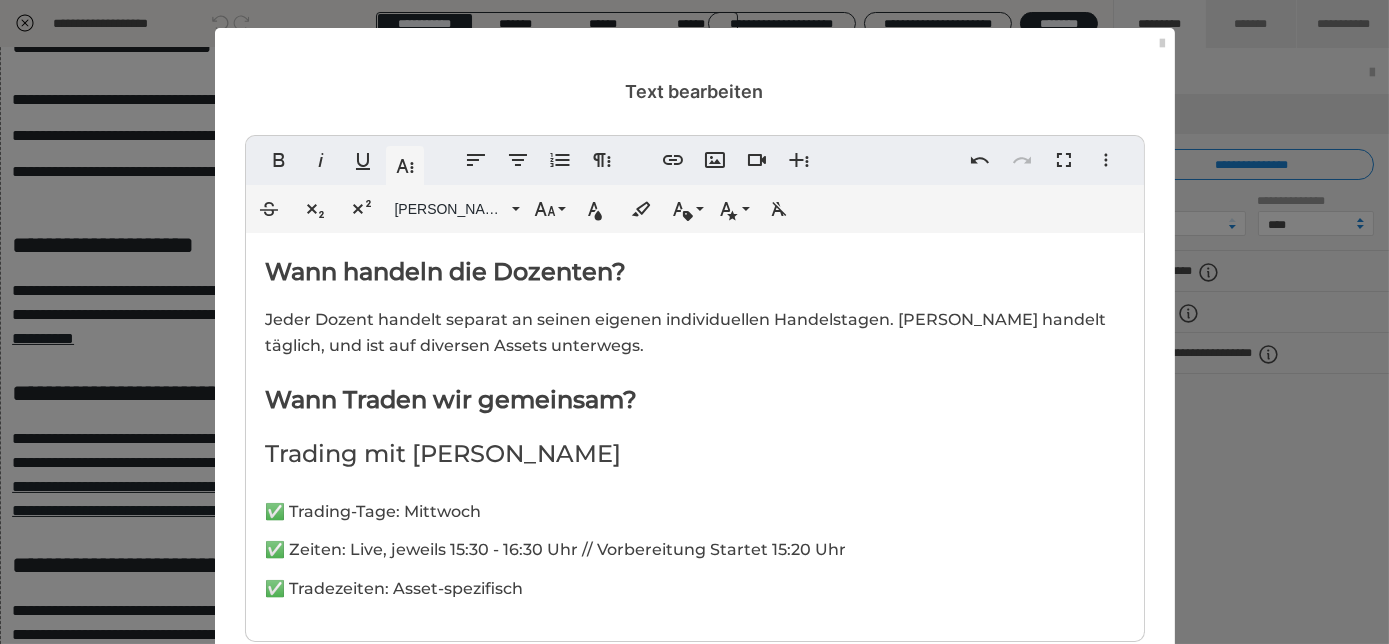 click 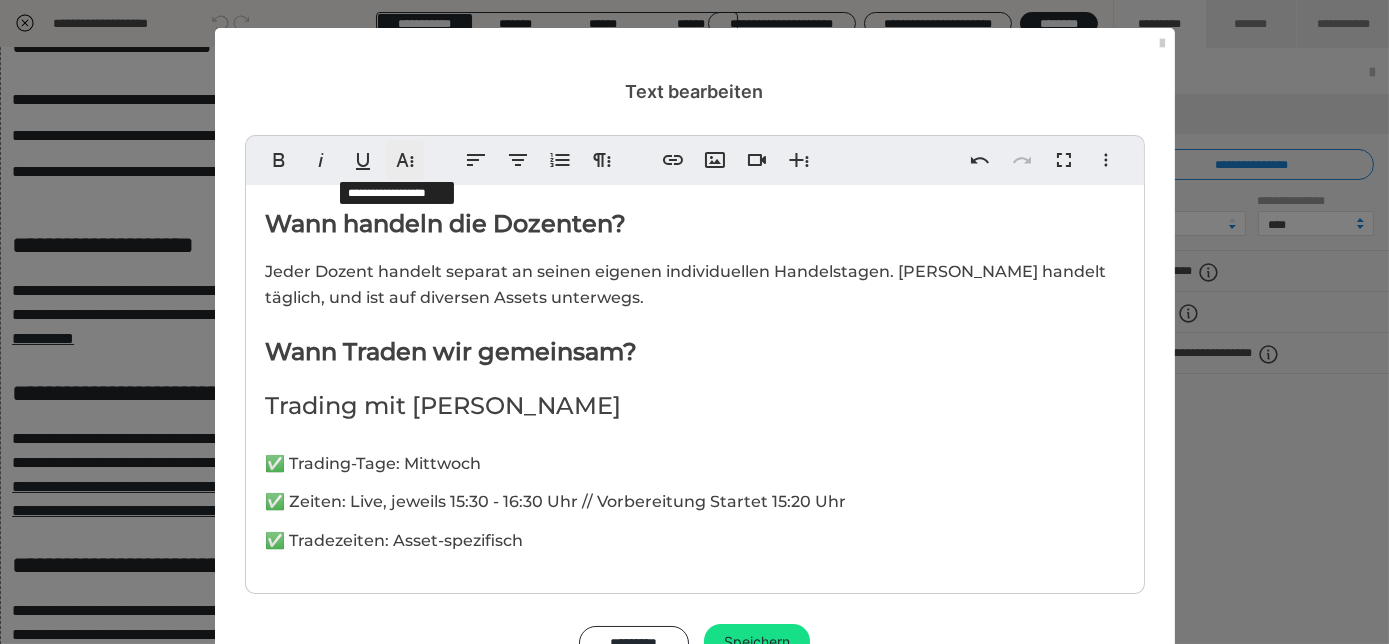 click 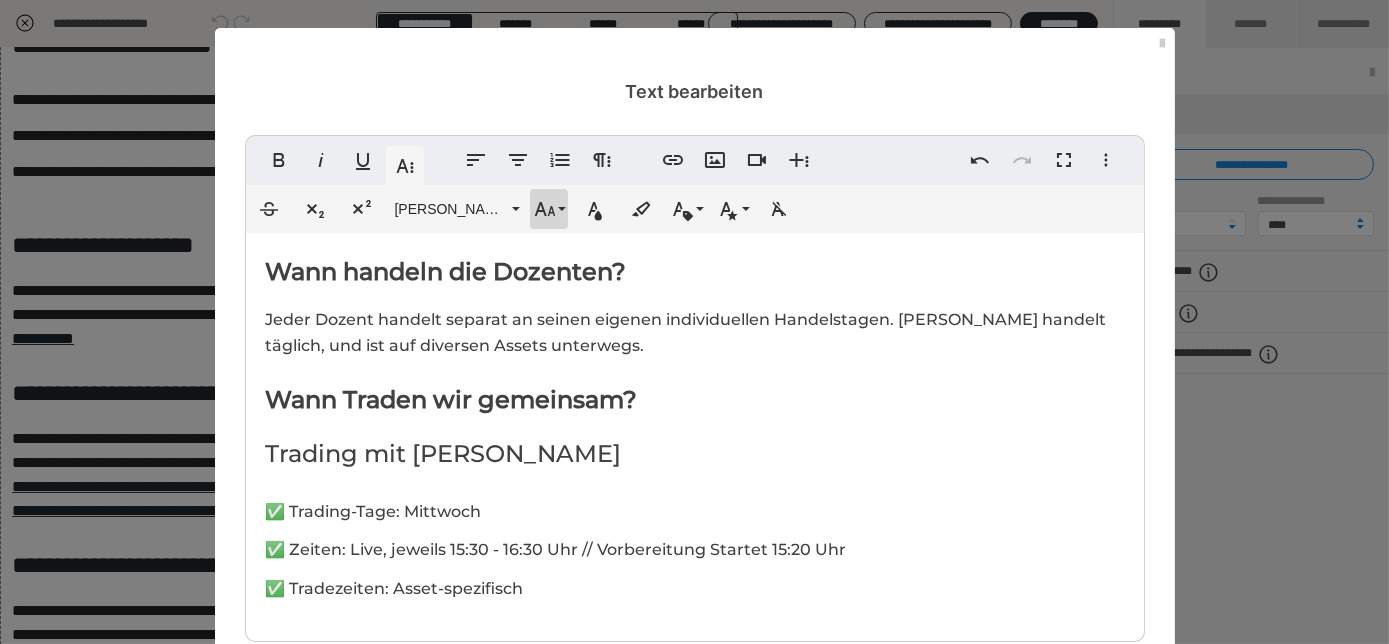click 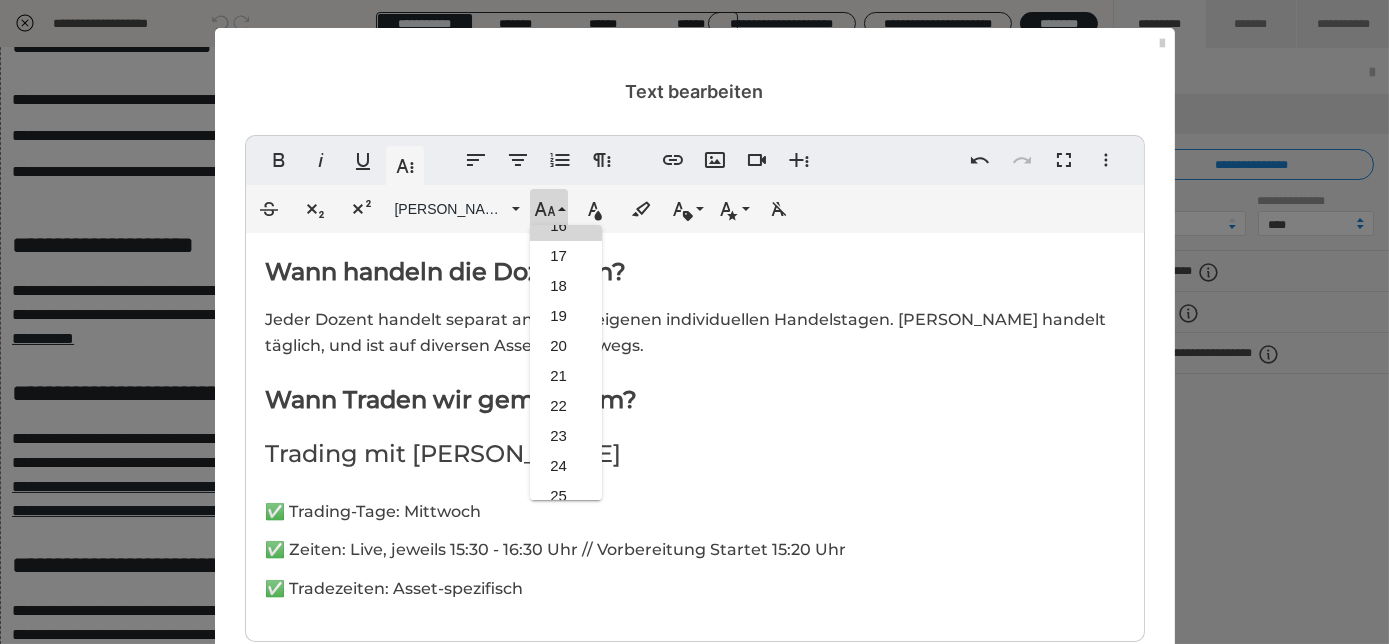 click on "Wann handeln die Dozenten? Jeder Dozent handelt separat an seinen eigenen individuellen Handelstagen. Kenny handelt täglich, und ist auf diversen Assets unterwegs.  Wann Traden wir gemeinsam? Trading mit Kenny ✅ Trading-Tage: Mittwoch ✅ Zeiten: Live, jeweils 15:30 - 16:30 Uhr // Vorbereitung Startet 15:20 Uhr ✅ Tradezeiten: Asset-spezifisch Präsenzzeiten & Regeln ✅ Es ist dem Trader erlaubt, dann zu traden wenn er will. ✅ Ferien & Abwesenheiten: Diese werden grundsätzlich bis 1 Woche vor dem jeweiligen Datum kommuniziert. ✅ Der Monat Juli, sowie über Weihnachten, sowie alle gesetzlichen Feiertage in der Schweiz, sowie den USA und DE, wird nicht getradet. Manuell oder autom.? Die Einstiegs-Signale sind manuell & automatisch Als Student/in hast du die Möglichkeit, die Entrys bei dir im NinjaTrader mit unserem Handels- & Research -System anzeigen zu lassen. Für mehr Infos:  software@kennyal-informiert.ch Welche Strategien werden gehandlet? 🇨🇭 https://kennyal-trading.ch/start/" at bounding box center [695, 822] 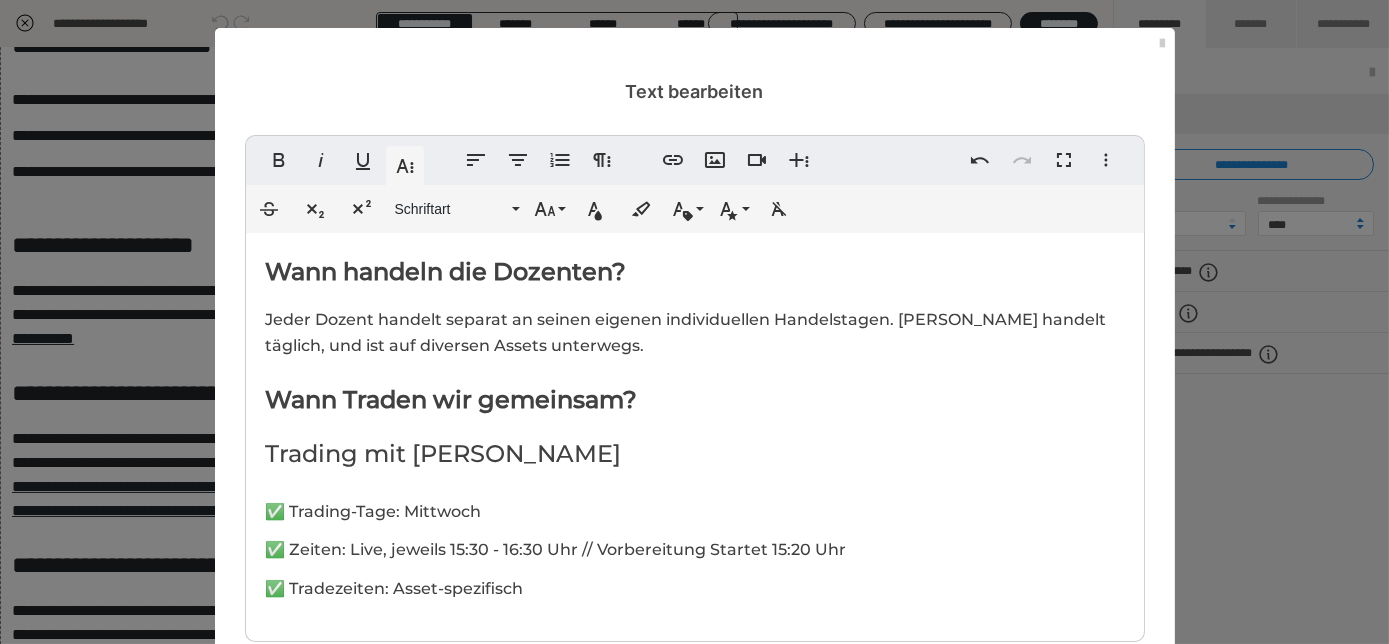 scroll, scrollTop: 779, scrollLeft: 0, axis: vertical 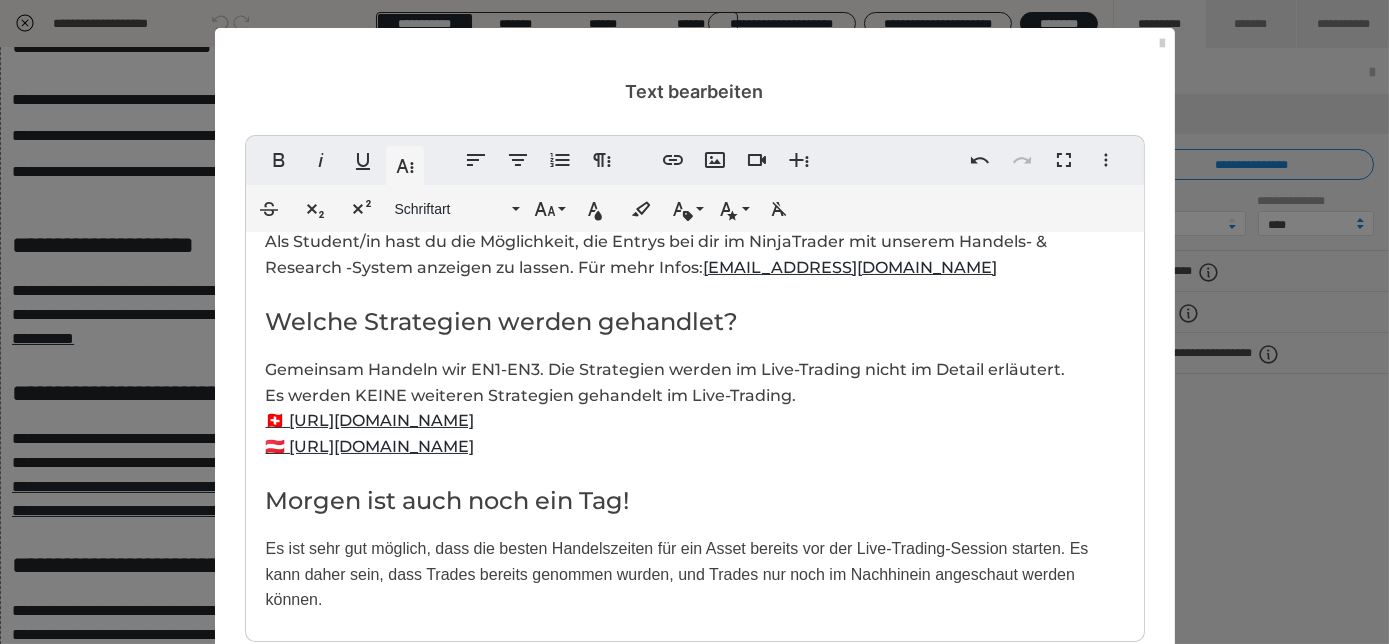 drag, startPoint x: 354, startPoint y: 621, endPoint x: 245, endPoint y: 514, distance: 152.74161 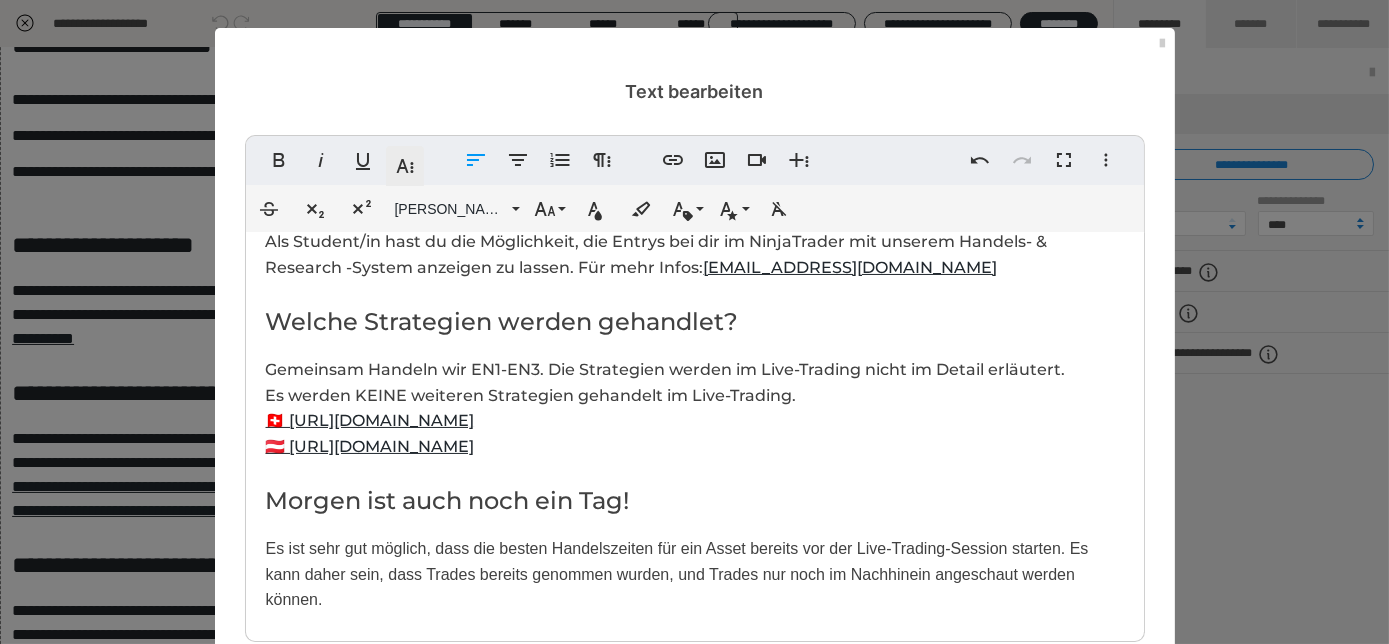 click 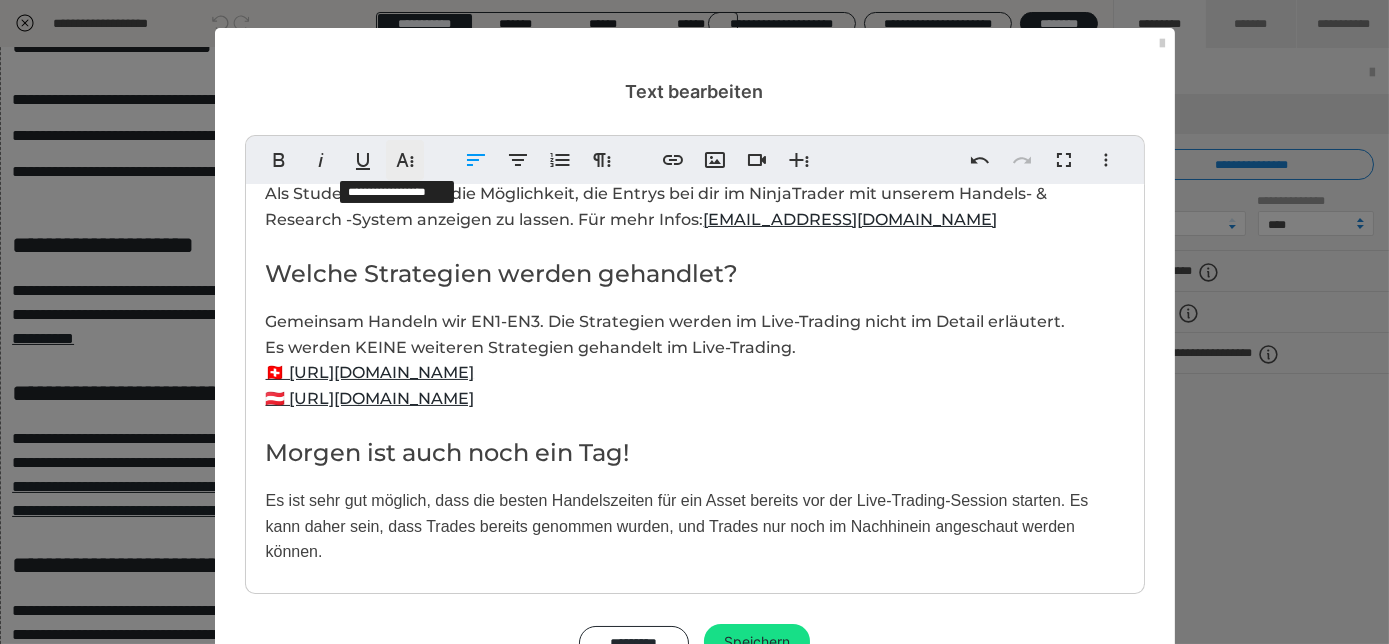 click 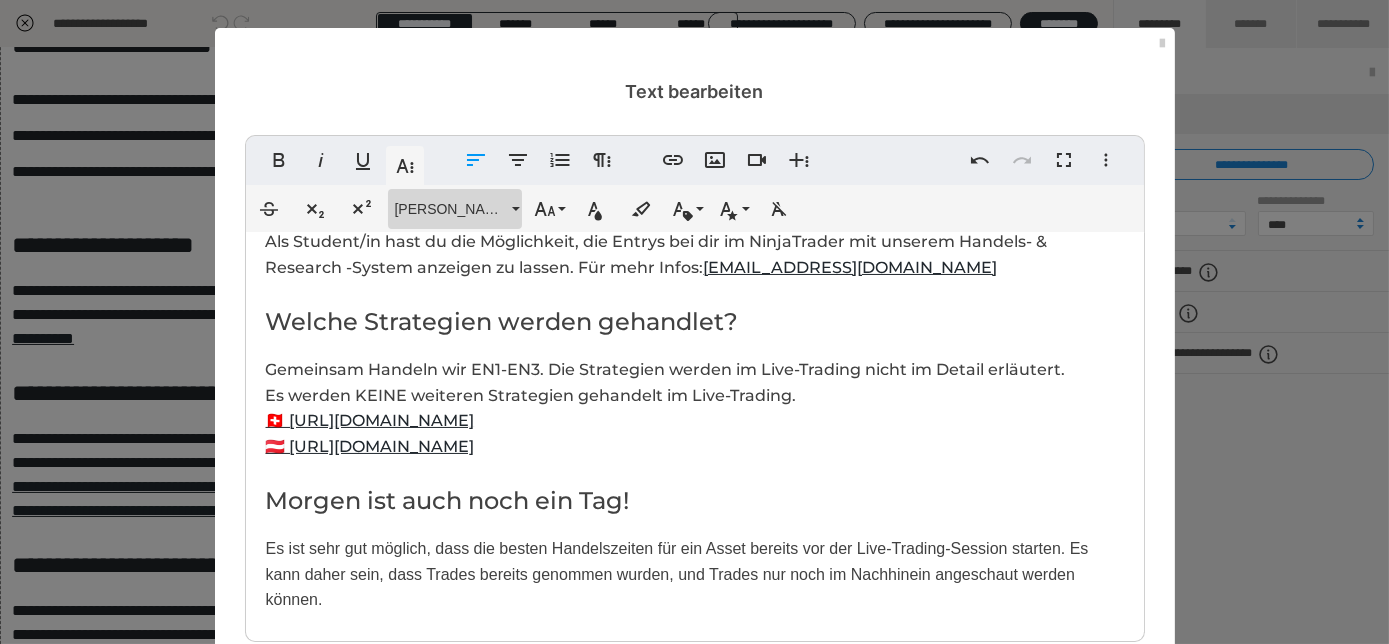 click on "Montserrat Med" at bounding box center [451, 209] 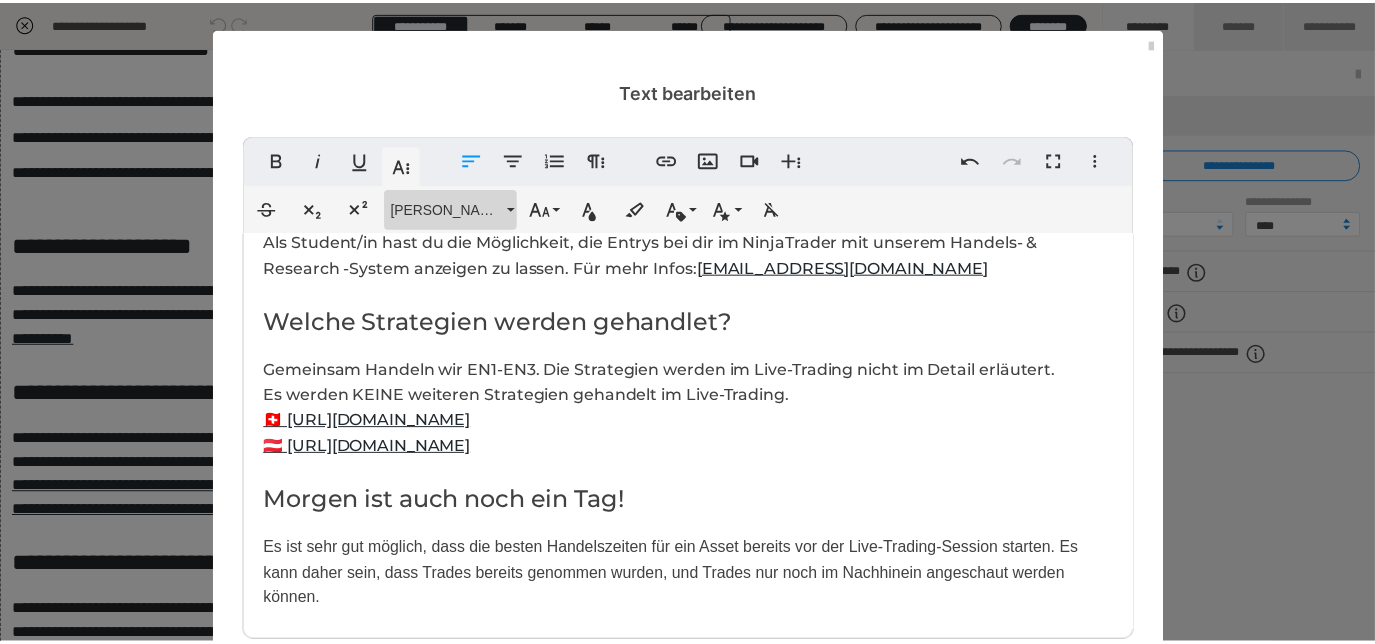 scroll, scrollTop: 2093, scrollLeft: 0, axis: vertical 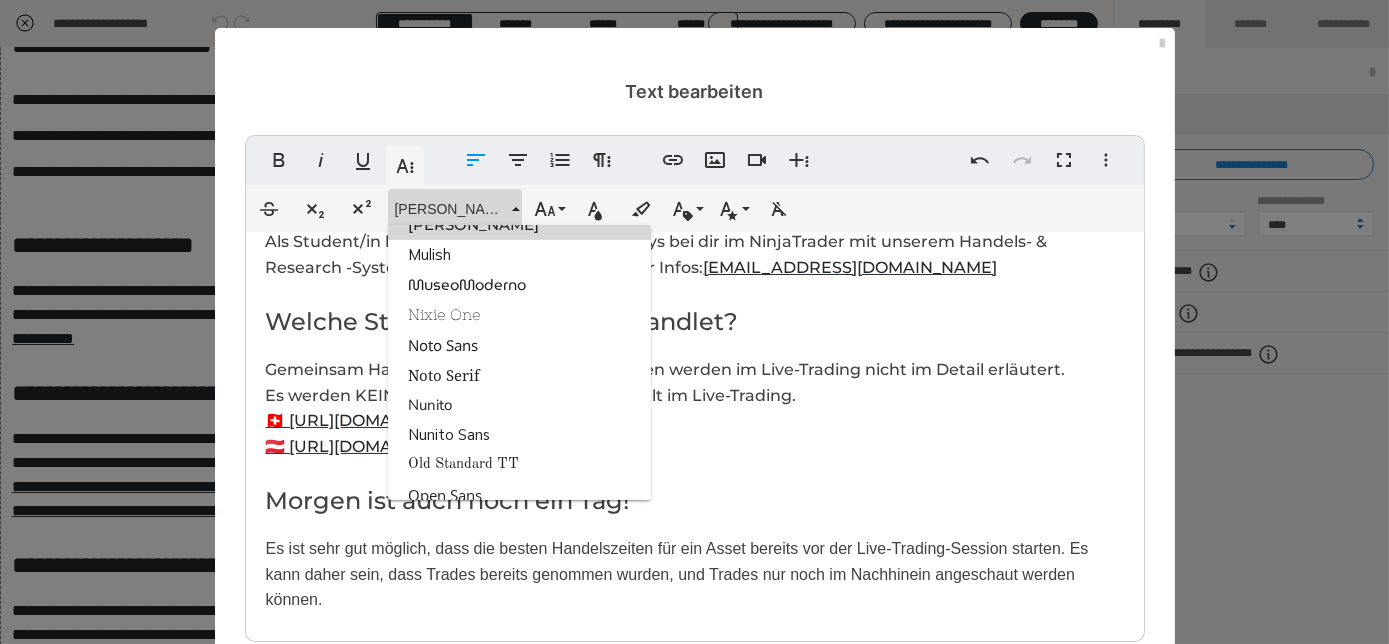 drag, startPoint x: 475, startPoint y: 206, endPoint x: 461, endPoint y: 230, distance: 27.784887 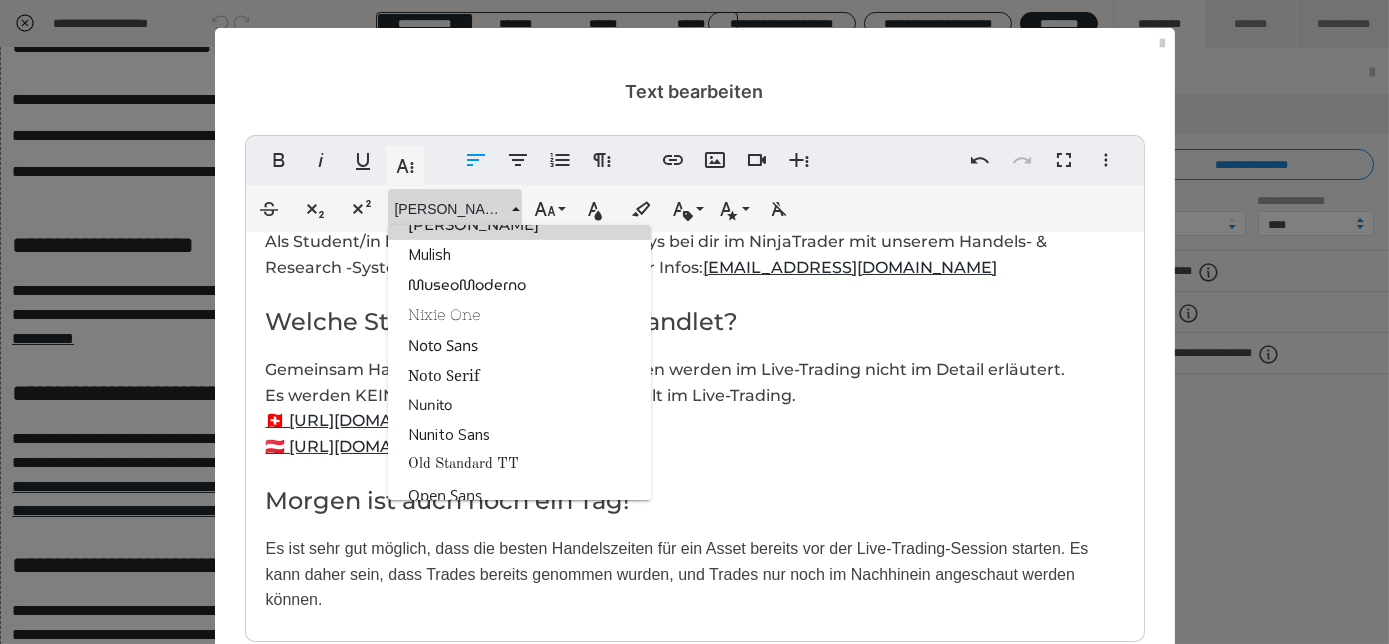 click on "Wann handeln die Dozenten? Jeder Dozent handelt separat an seinen eigenen individuellen Handelstagen. Kenny handelt täglich, und ist auf diversen Assets unterwegs.  Wann Traden wir gemeinsam? Trading mit Kenny ✅ Trading-Tage: Mittwoch ✅ Zeiten: Live, jeweils 15:30 - 16:30 Uhr // Vorbereitung Startet 15:20 Uhr ✅ Tradezeiten: Asset-spezifisch Präsenzzeiten & Regeln ✅ Es ist dem Trader erlaubt, dann zu traden wenn er will. ✅ Ferien & Abwesenheiten: Diese werden grundsätzlich bis 1 Woche vor dem jeweiligen Datum kommuniziert. ✅ Der Monat Juli, sowie über Weihnachten, sowie alle gesetzlichen Feiertage in der Schweiz, sowie den USA und DE, wird nicht getradet. Manuell oder autom.? Die Einstiegs-Signale sind manuell & automatisch Als Student/in hast du die Möglichkeit, die Entrys bei dir im NinjaTrader mit unserem Handels- & Research -System anzeigen zu lassen. Für mehr Infos:  software@kennyal-informiert.ch Welche Strategien werden gehandlet? 🇨🇭 https://kennyal-trading.ch/start/" at bounding box center (695, 43) 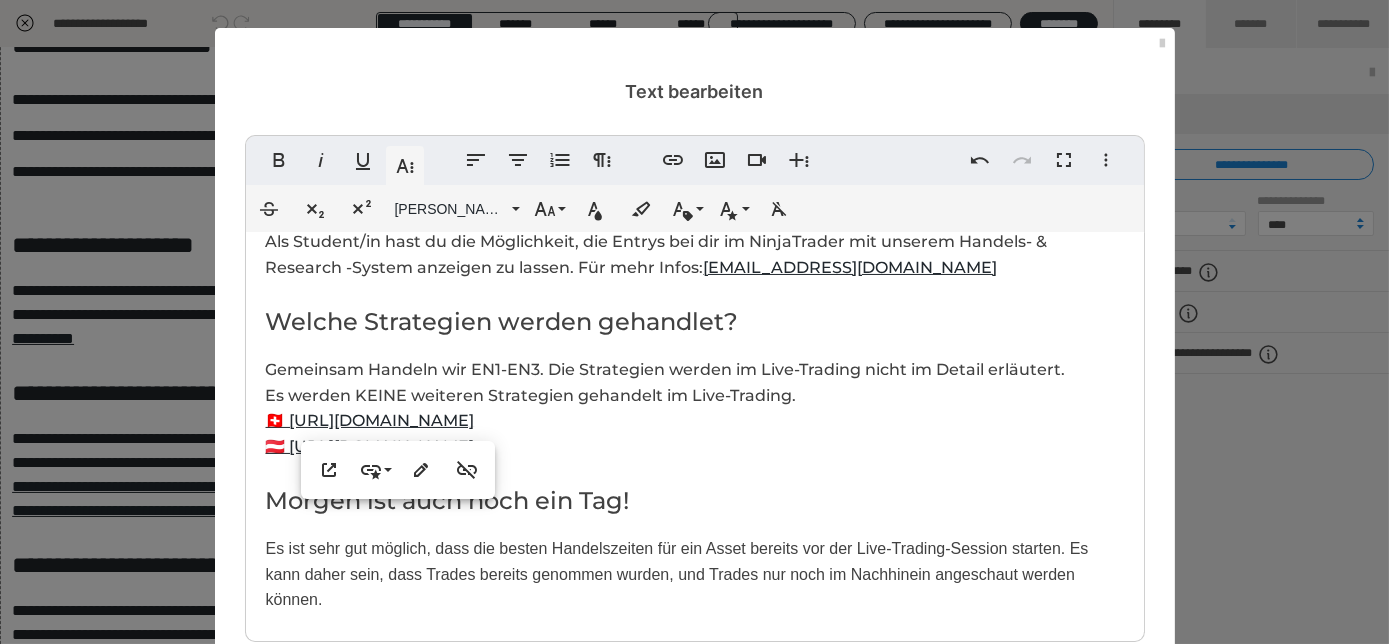 click on "Wann handeln die Dozenten? Jeder Dozent handelt separat an seinen eigenen individuellen Handelstagen. Kenny handelt täglich, und ist auf diversen Assets unterwegs.  Wann Traden wir gemeinsam? Trading mit Kenny ✅ Trading-Tage: Mittwoch ✅ Zeiten: Live, jeweils 15:30 - 16:30 Uhr // Vorbereitung Startet 15:20 Uhr ✅ Tradezeiten: Asset-spezifisch Präsenzzeiten & Regeln ✅ Es ist dem Trader erlaubt, dann zu traden wenn er will. ✅ Ferien & Abwesenheiten: Diese werden grundsätzlich bis 1 Woche vor dem jeweiligen Datum kommuniziert. ✅ Der Monat Juli, sowie über Weihnachten, sowie alle gesetzlichen Feiertage in der Schweiz, sowie den USA und DE, wird nicht getradet. Manuell oder autom.? Die Einstiegs-Signale sind manuell & automatisch Als Student/in hast du die Möglichkeit, die Entrys bei dir im NinjaTrader mit unserem Handels- & Research -System anzeigen zu lassen. Für mehr Infos:  software@kennyal-informiert.ch Welche Strategien werden gehandlet? 🇨🇭 https://kennyal-trading.ch/start/" at bounding box center (695, 43) 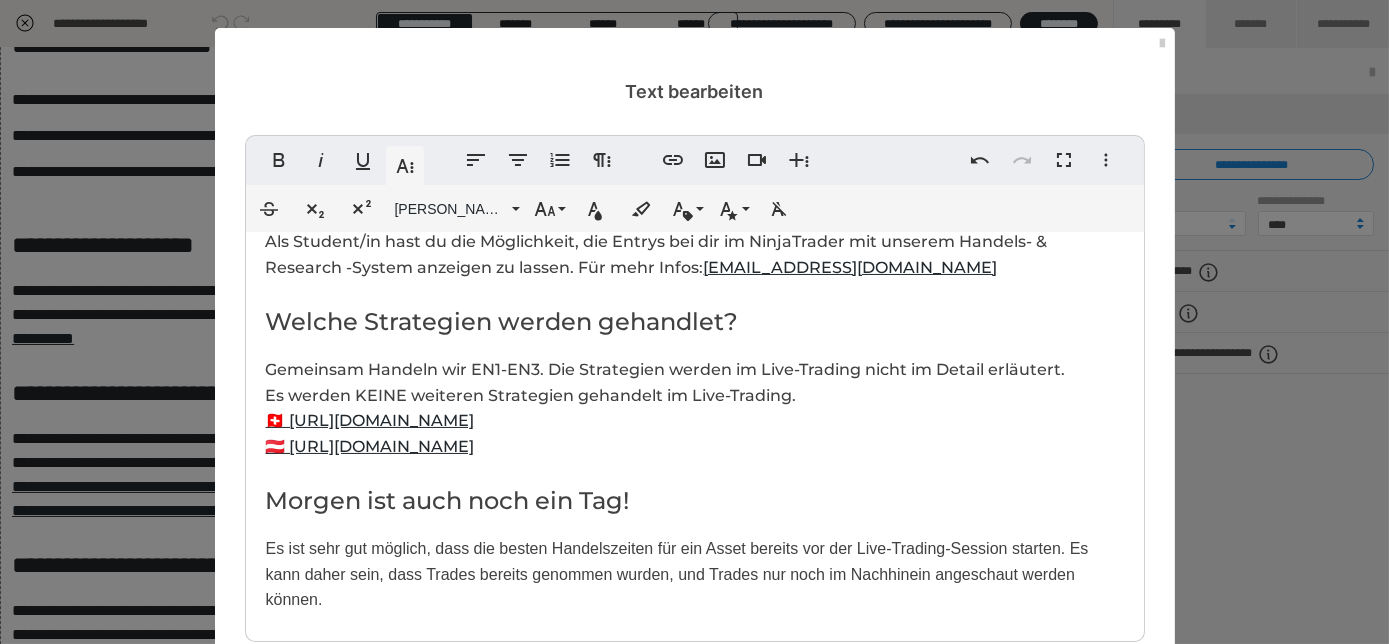 click on "Speichern" at bounding box center [757, 690] 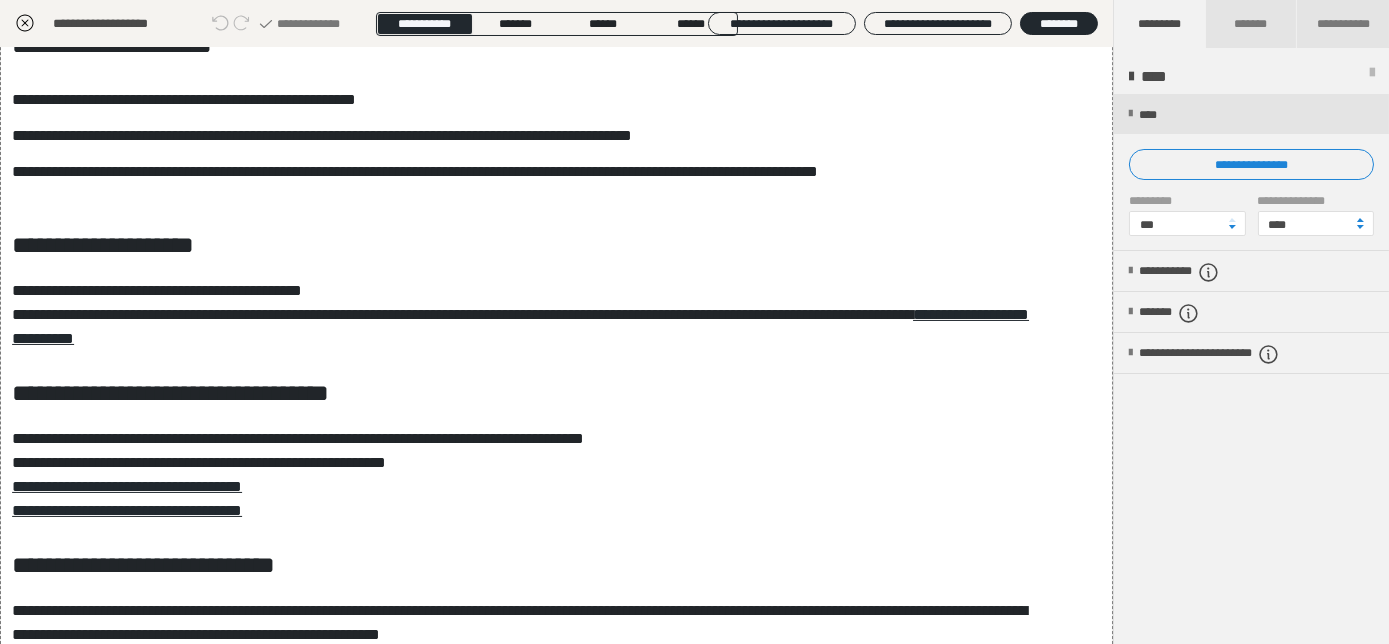 click 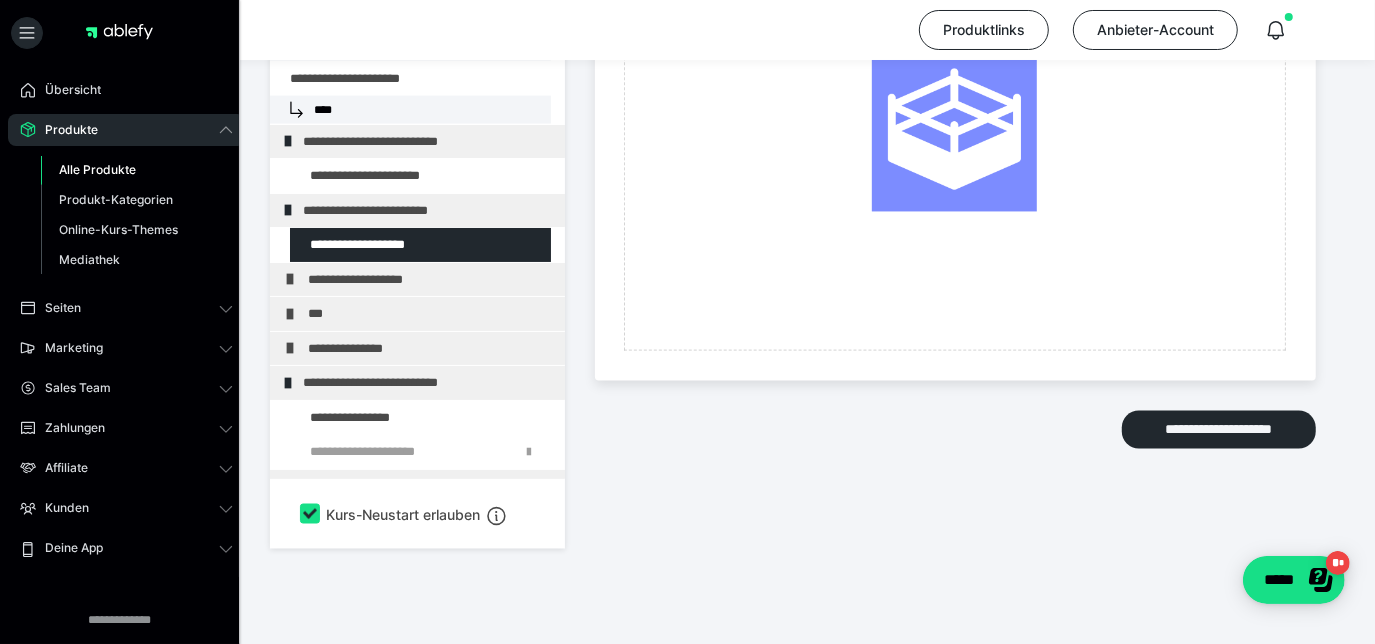 scroll, scrollTop: 2002, scrollLeft: 0, axis: vertical 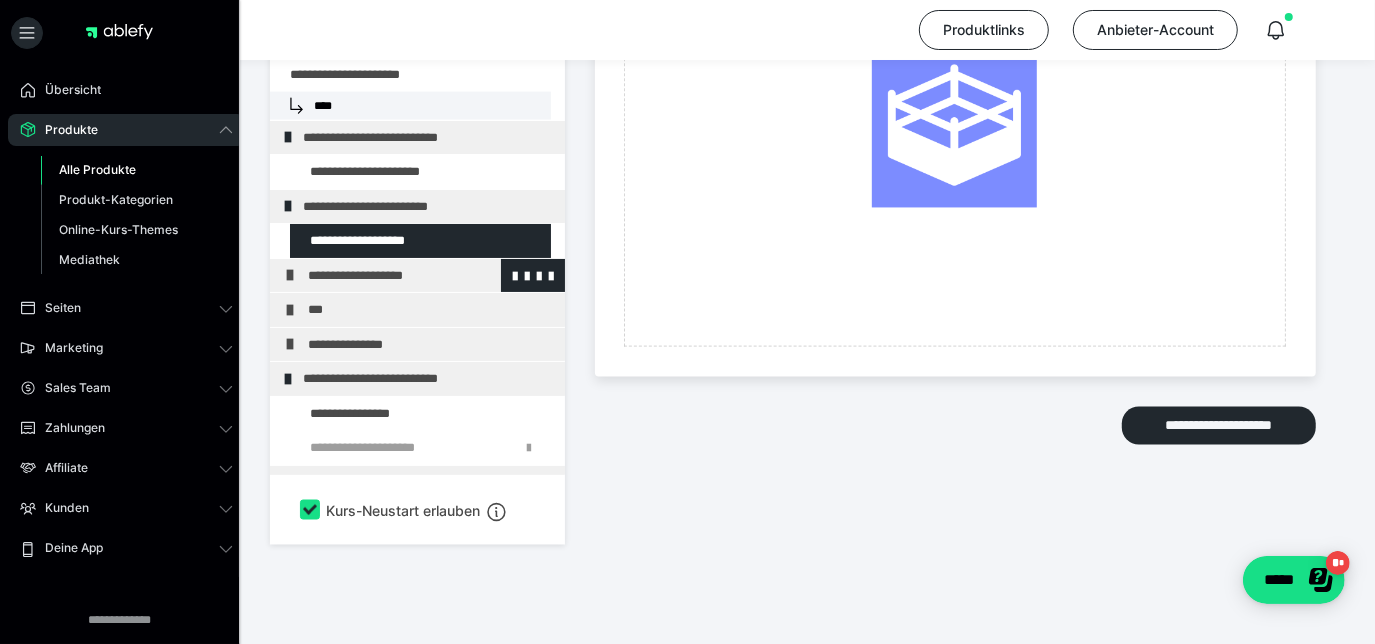 click on "**********" at bounding box center (424, 275) 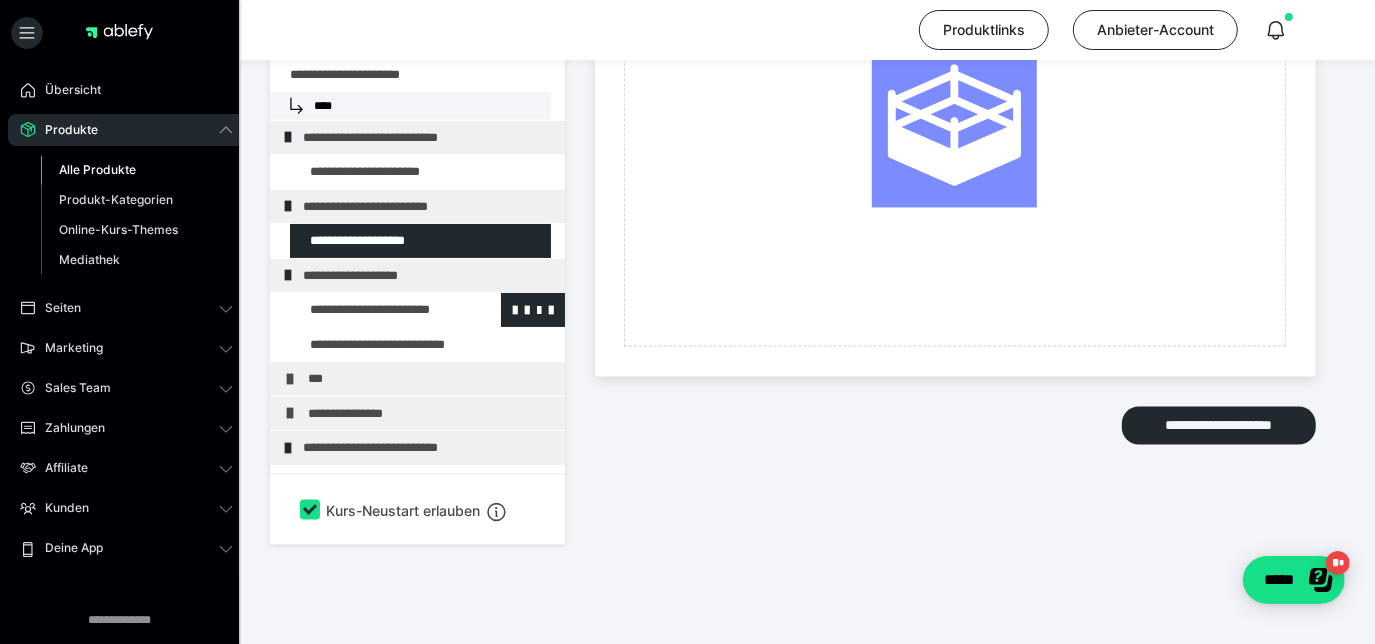 click at bounding box center [375, 310] 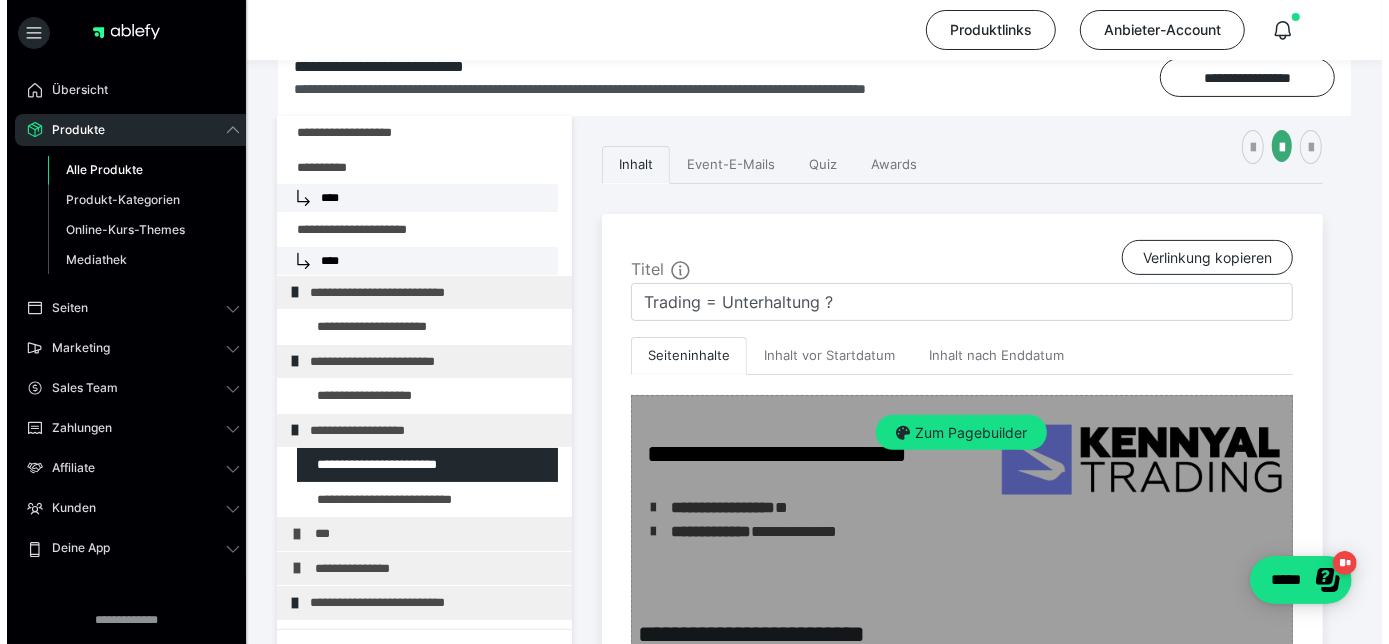 scroll, scrollTop: 230, scrollLeft: 0, axis: vertical 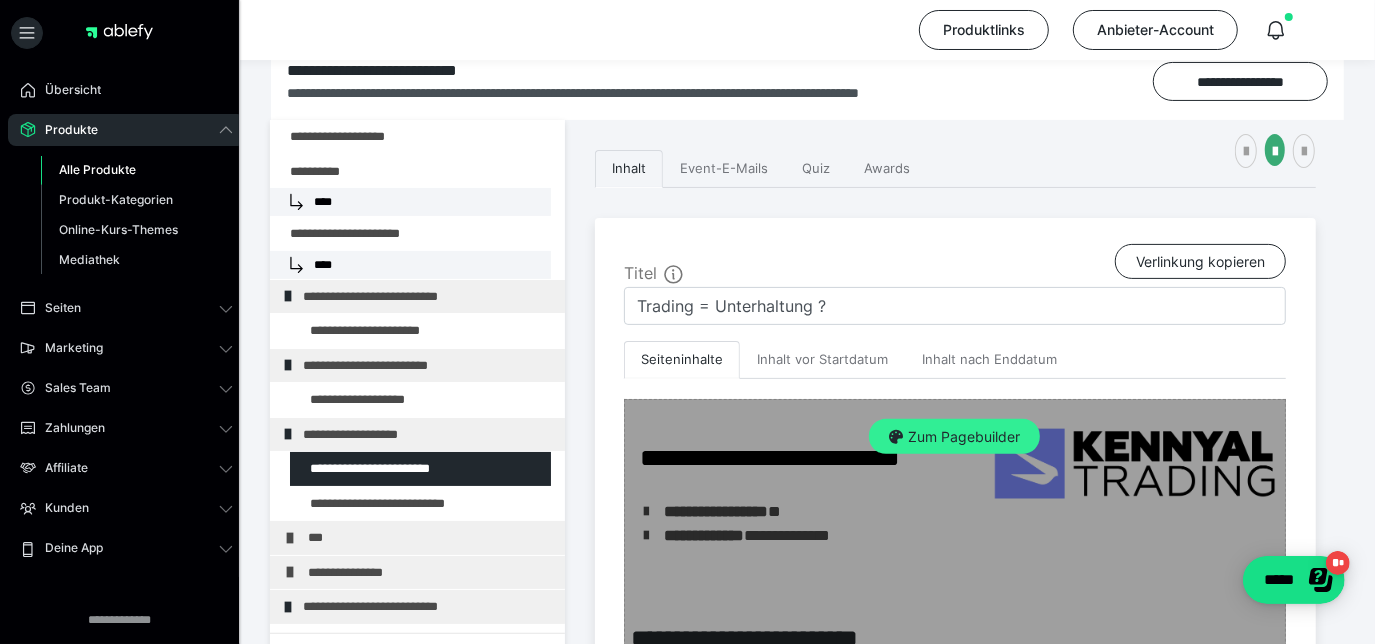 click on "Zum Pagebuilder" at bounding box center [954, 437] 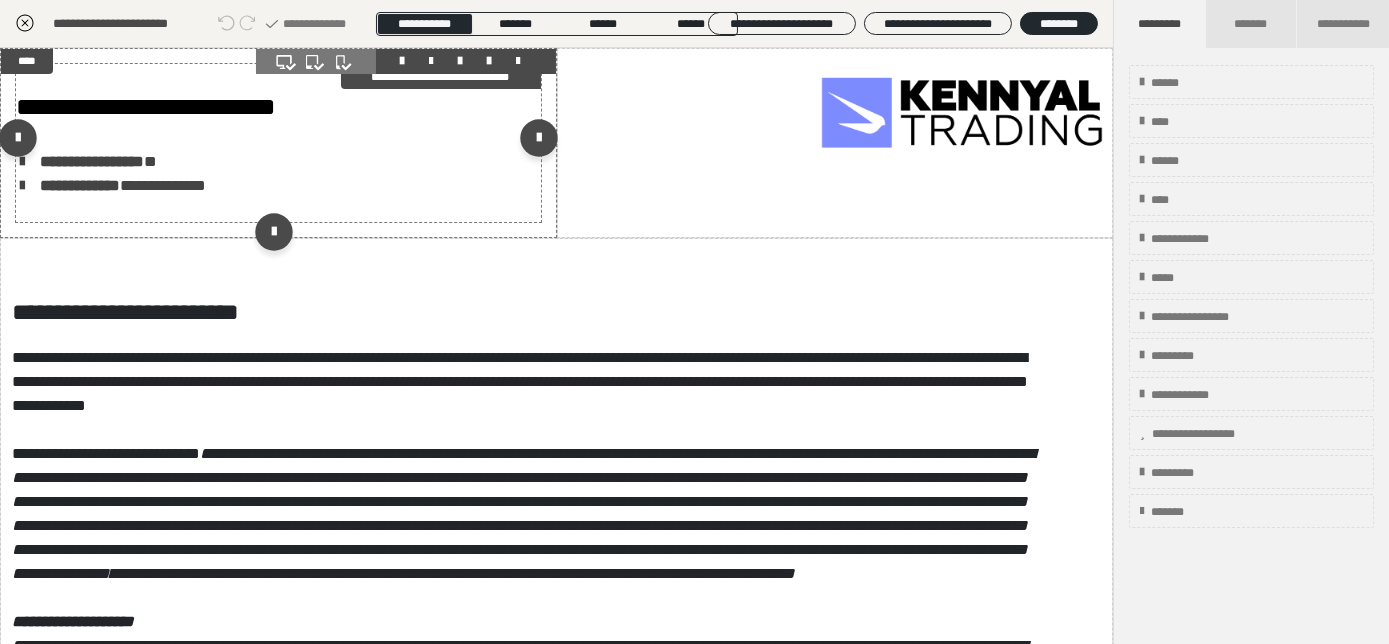 click on "**********" at bounding box center [278, 143] 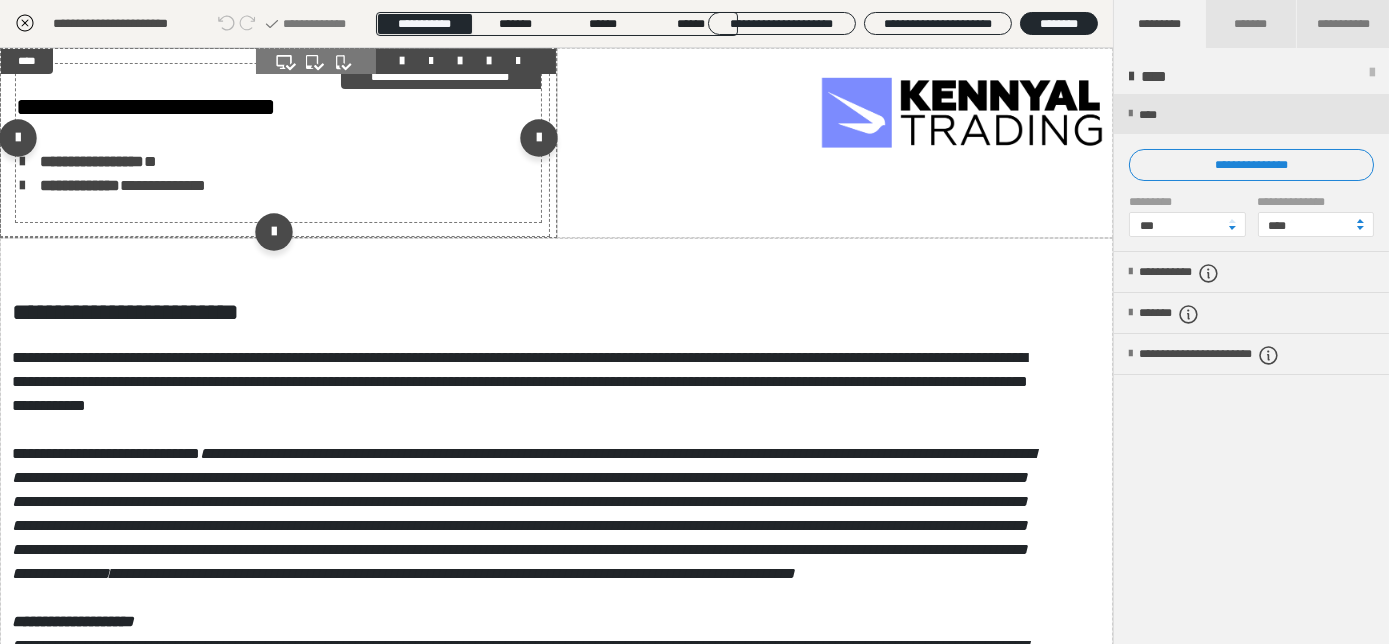 click on "**********" at bounding box center (278, 143) 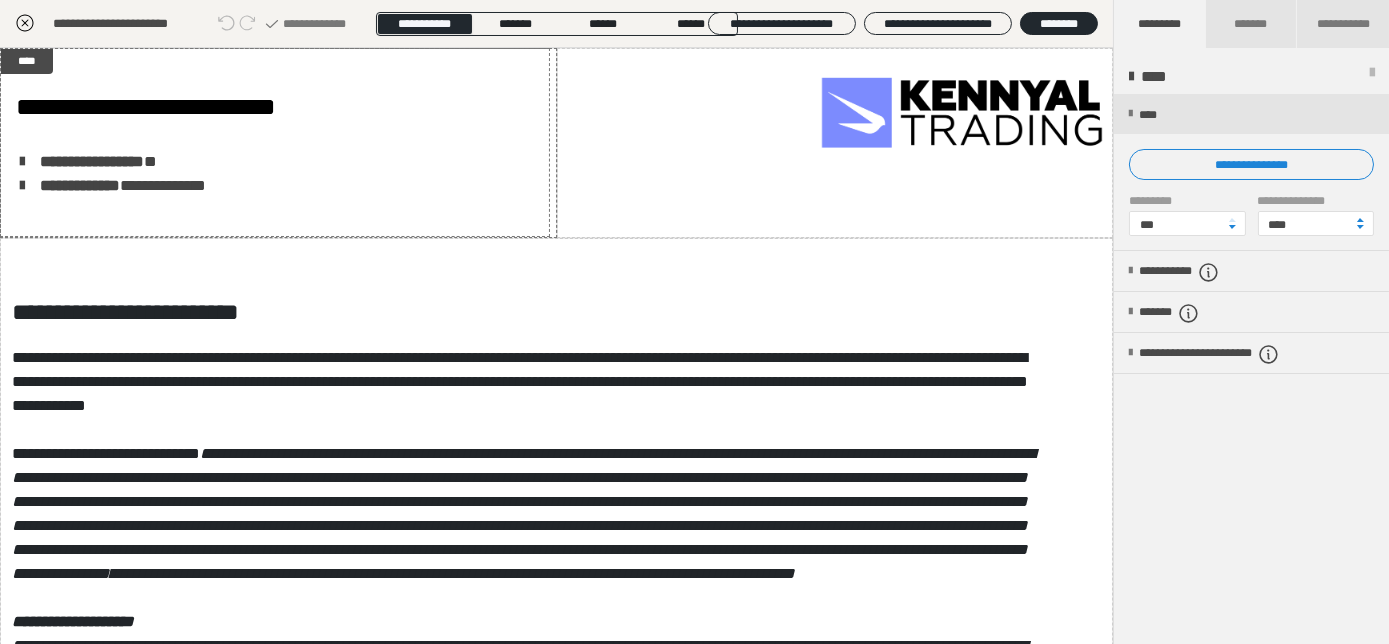 click on "**********" at bounding box center [396, 196] 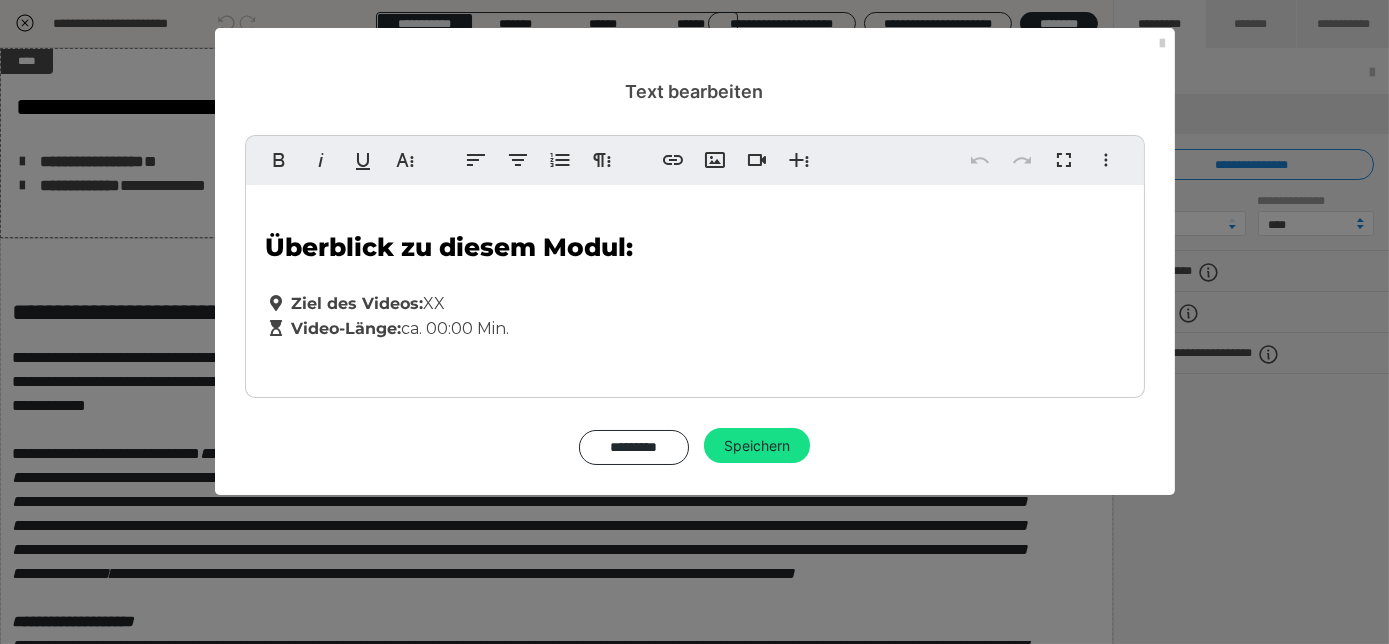 click on "**********" at bounding box center [342, 160] 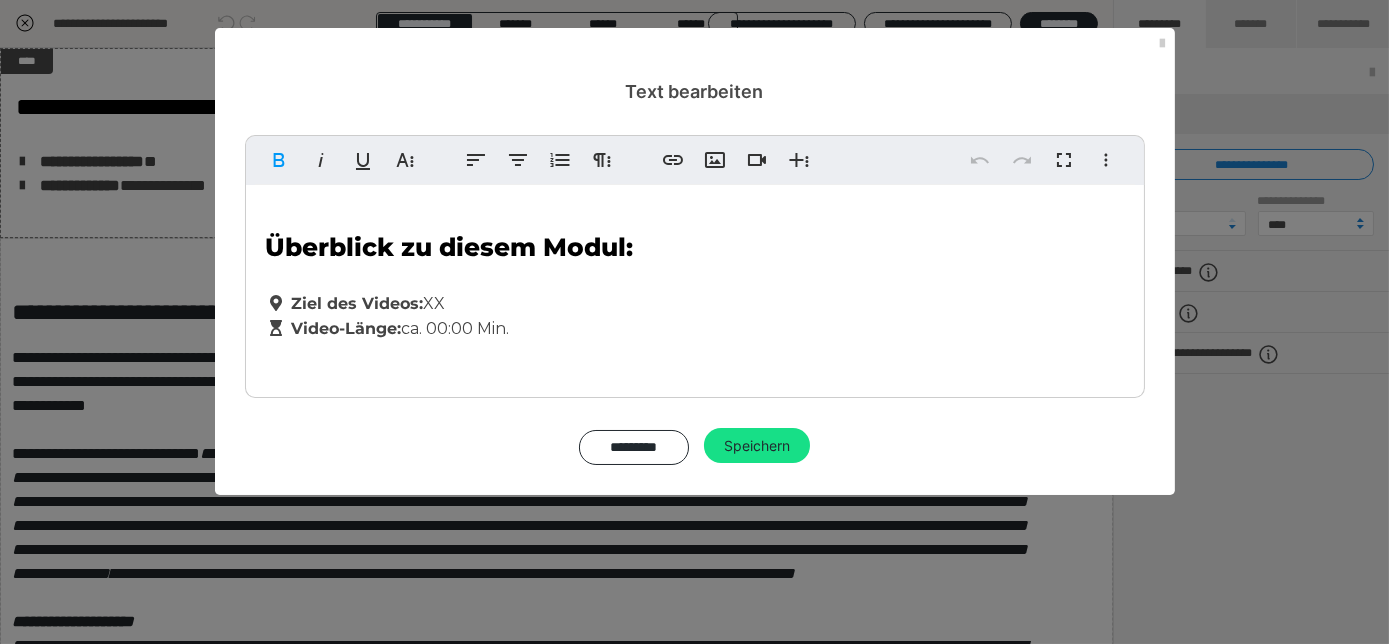 click on "Ziel des Videos:" at bounding box center (358, 303) 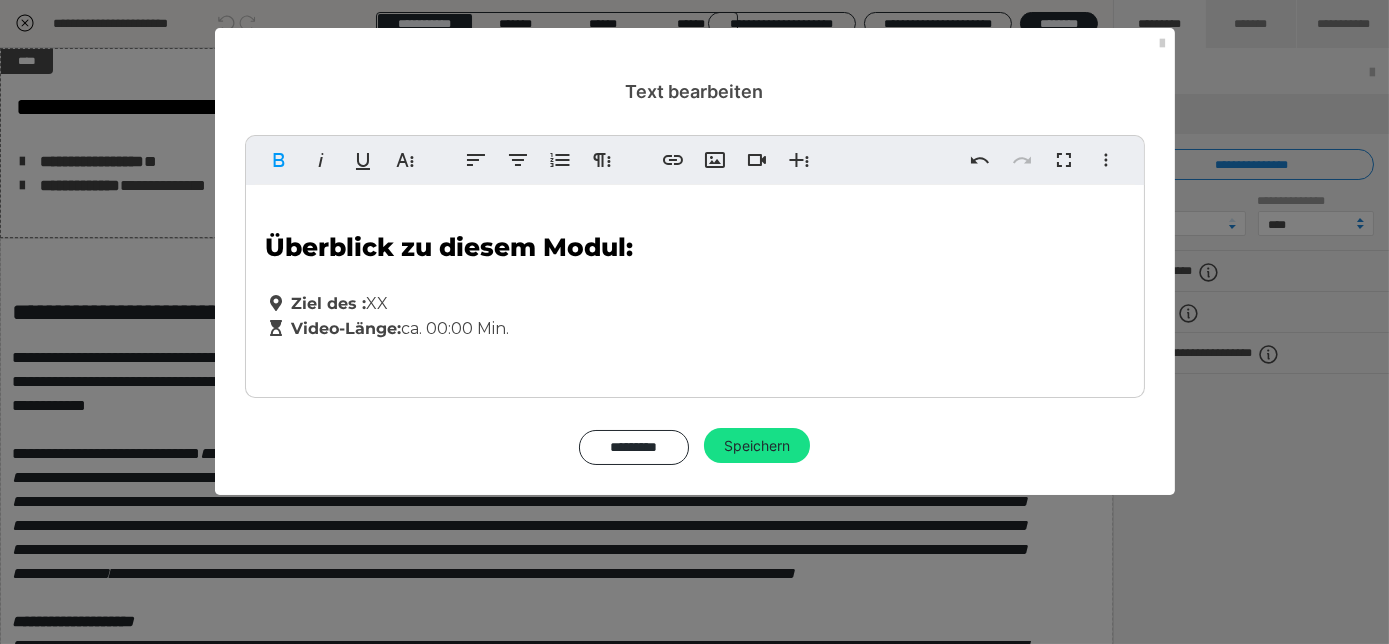 type 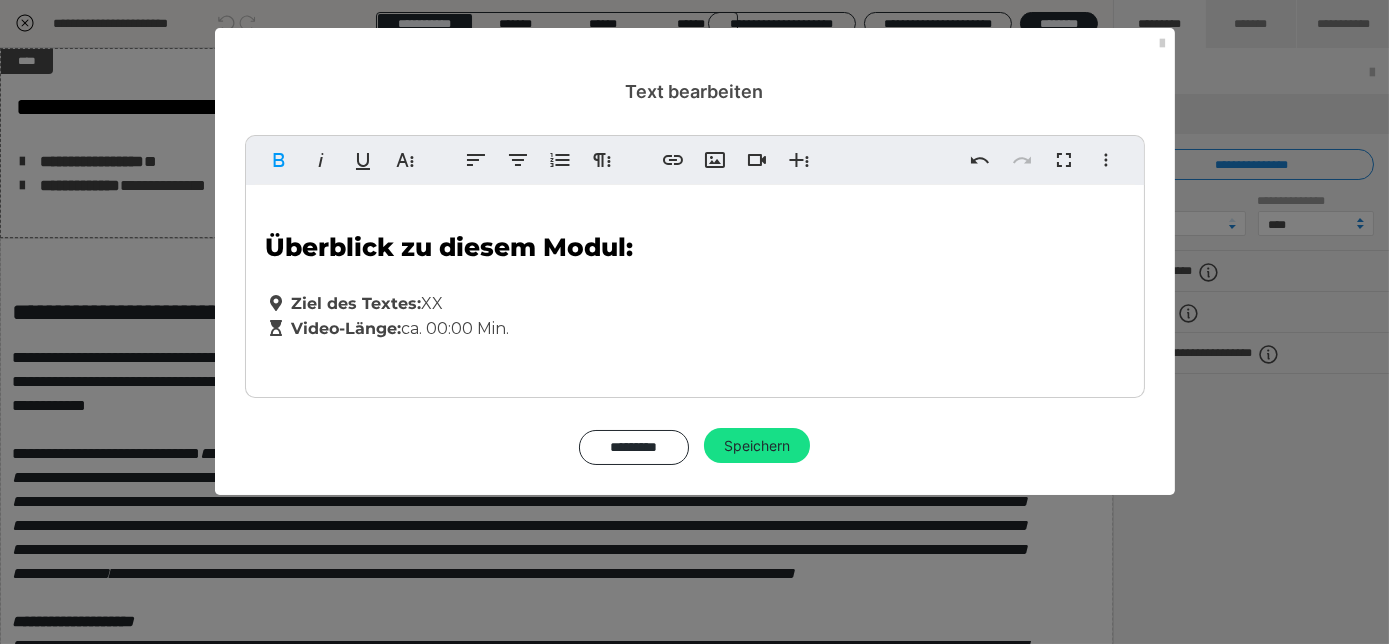 click on "Überblick zu diesem Modul:        Ziel des Textes:  XX       Video-Länge:  ca. 00:00 Min." at bounding box center (695, 286) 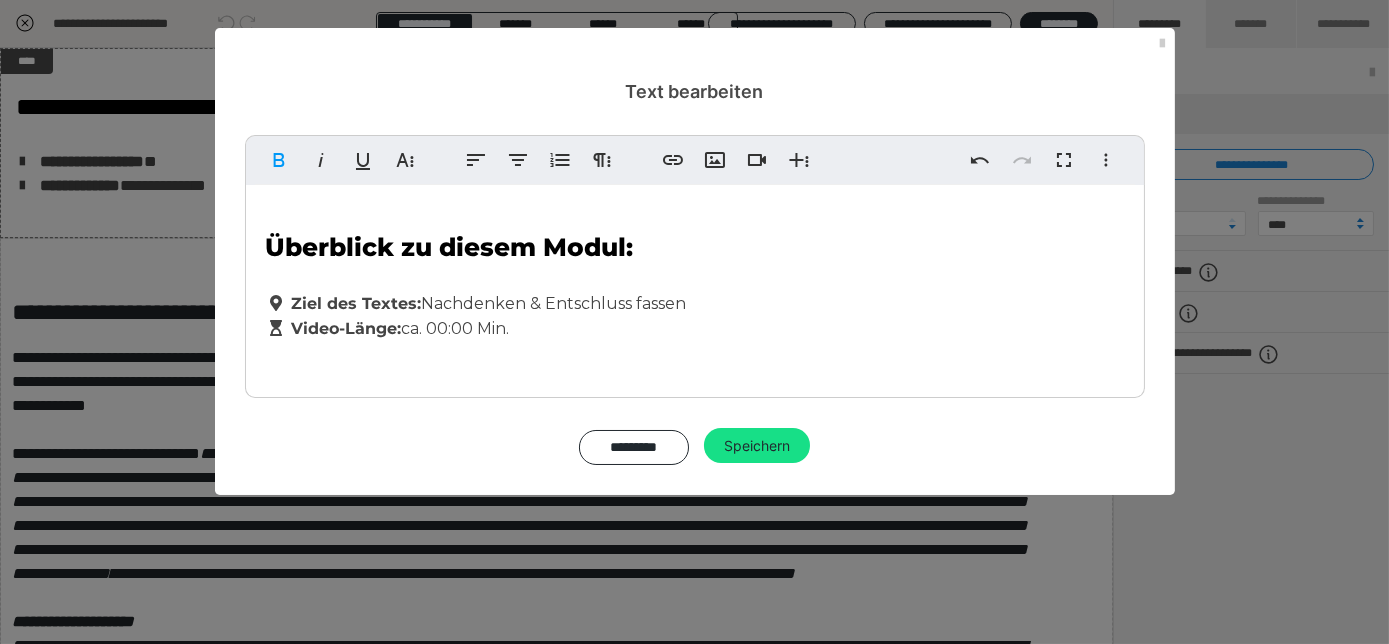 click on "Video-Länge:" at bounding box center (334, 328) 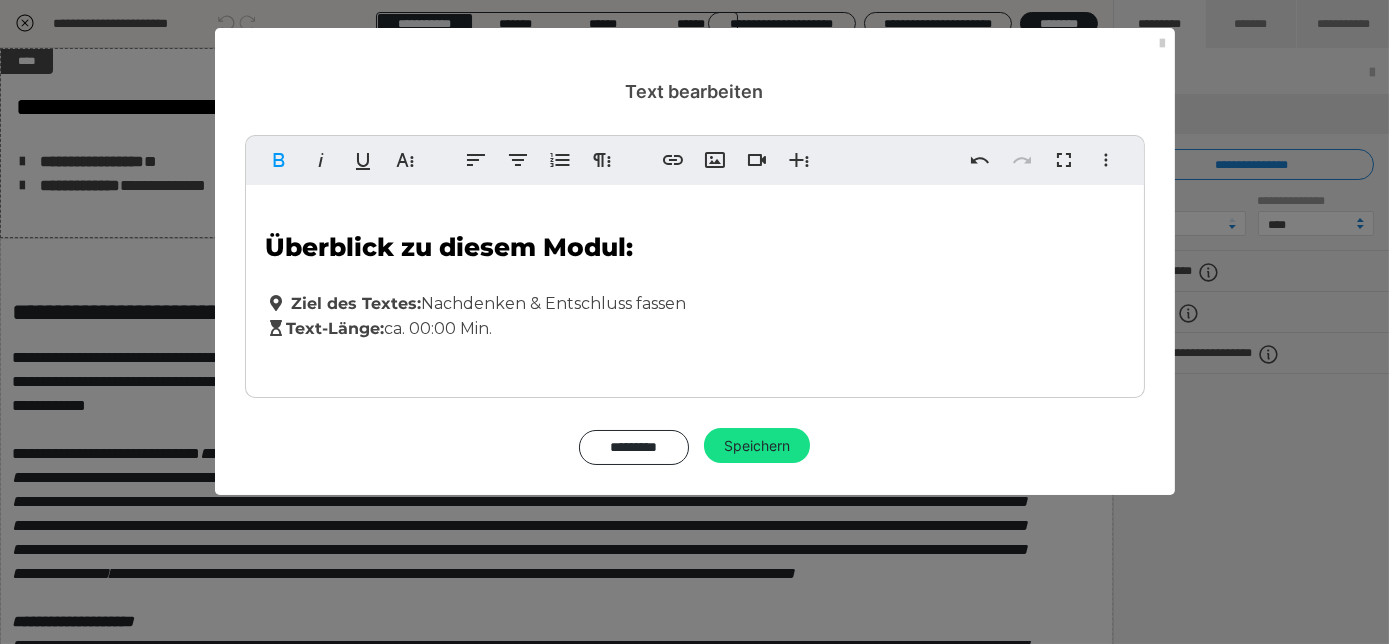 click on "Text-Länge :  ca. 00:00 Min." at bounding box center [379, 328] 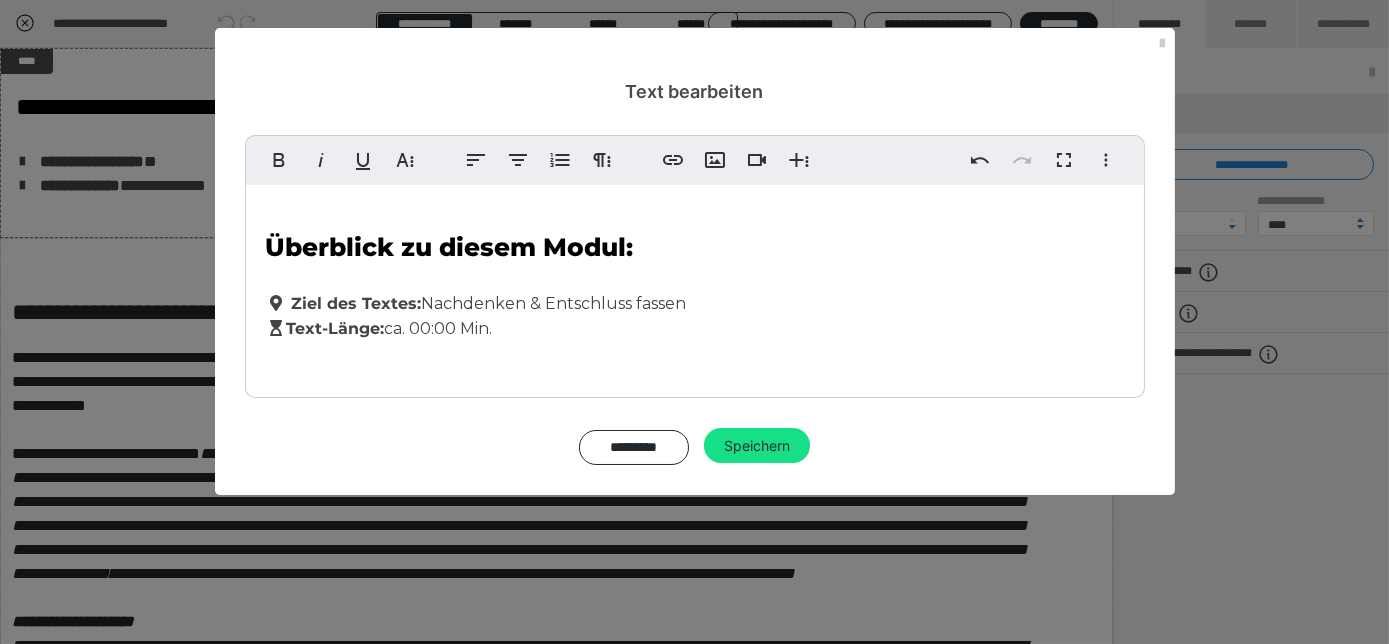 click on "Text-Länge :  ca. 00:00 Min." at bounding box center [379, 328] 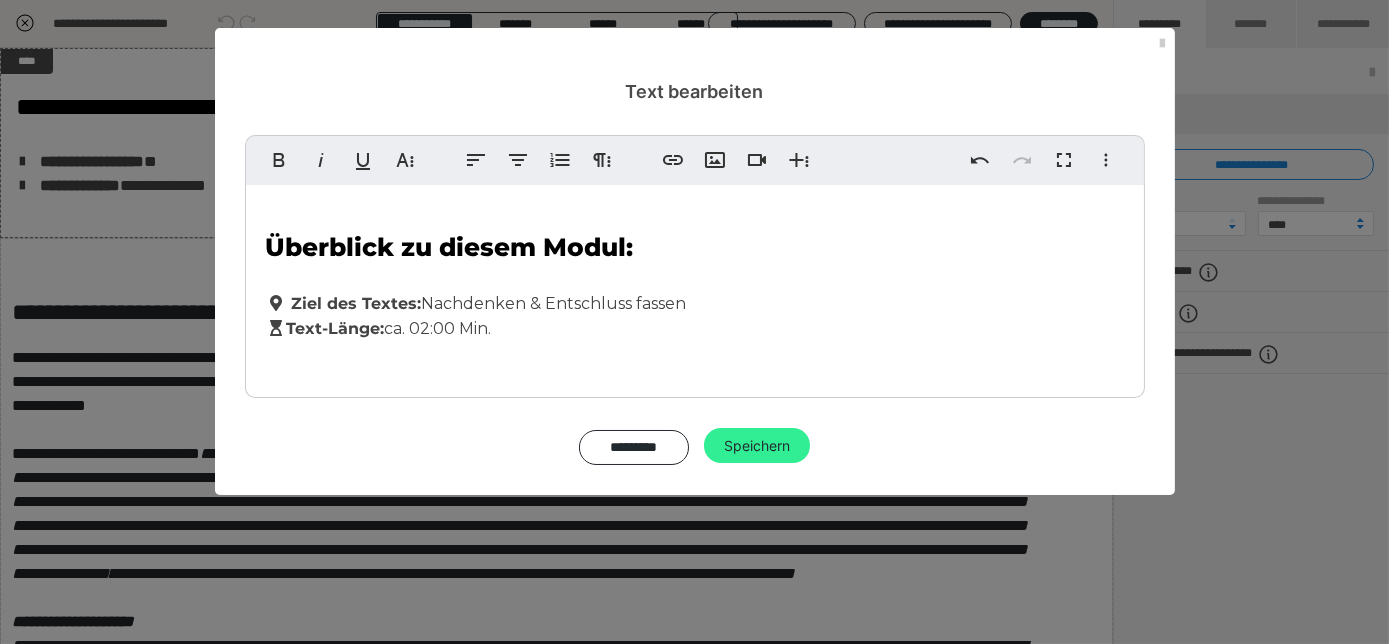 click on "Speichern" at bounding box center [757, 446] 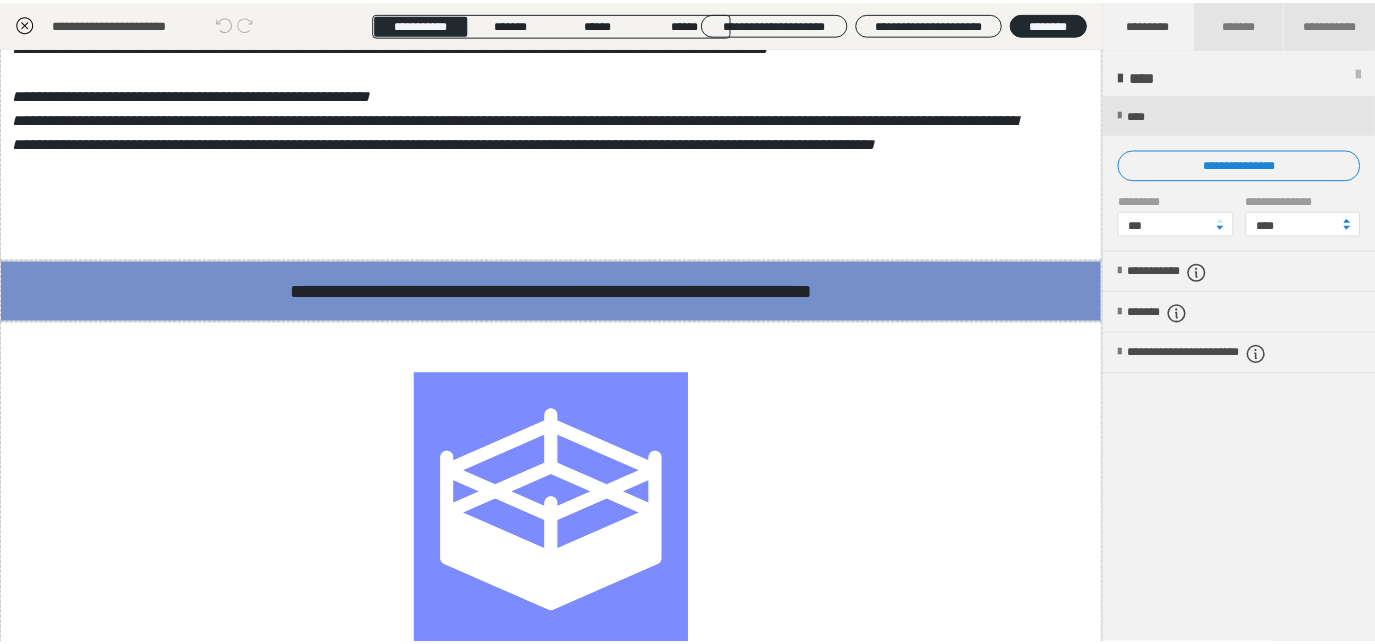 scroll, scrollTop: 933, scrollLeft: 0, axis: vertical 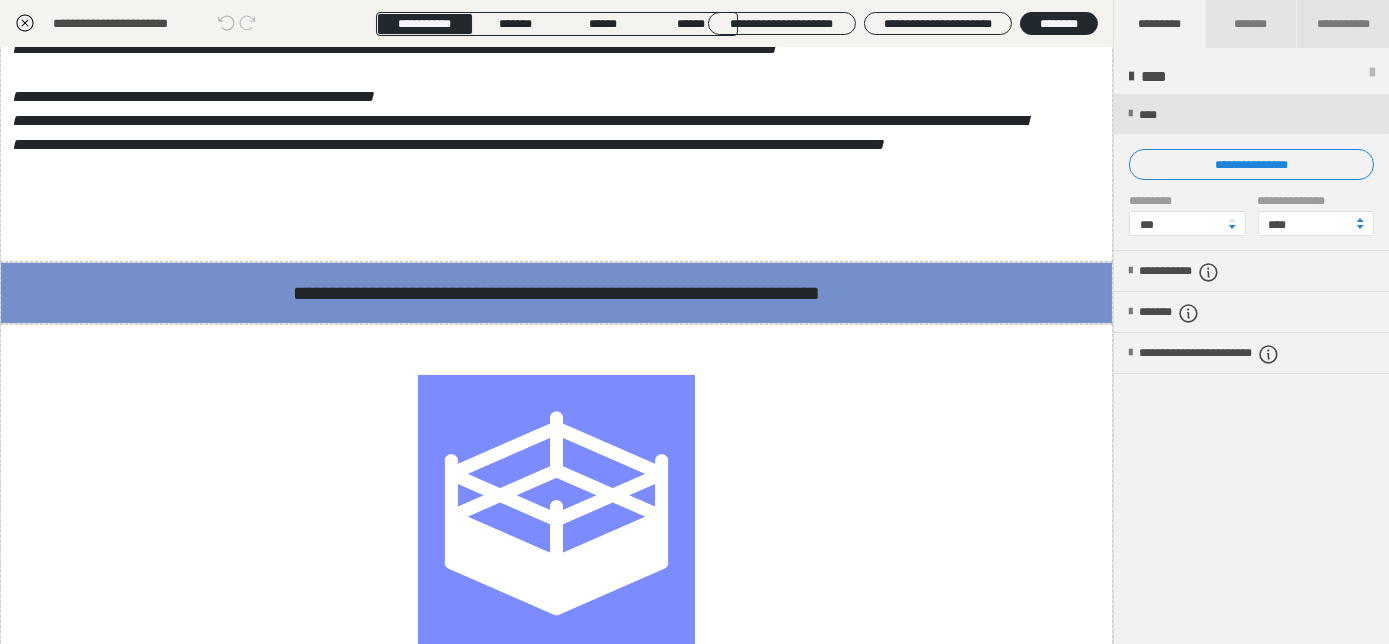 click 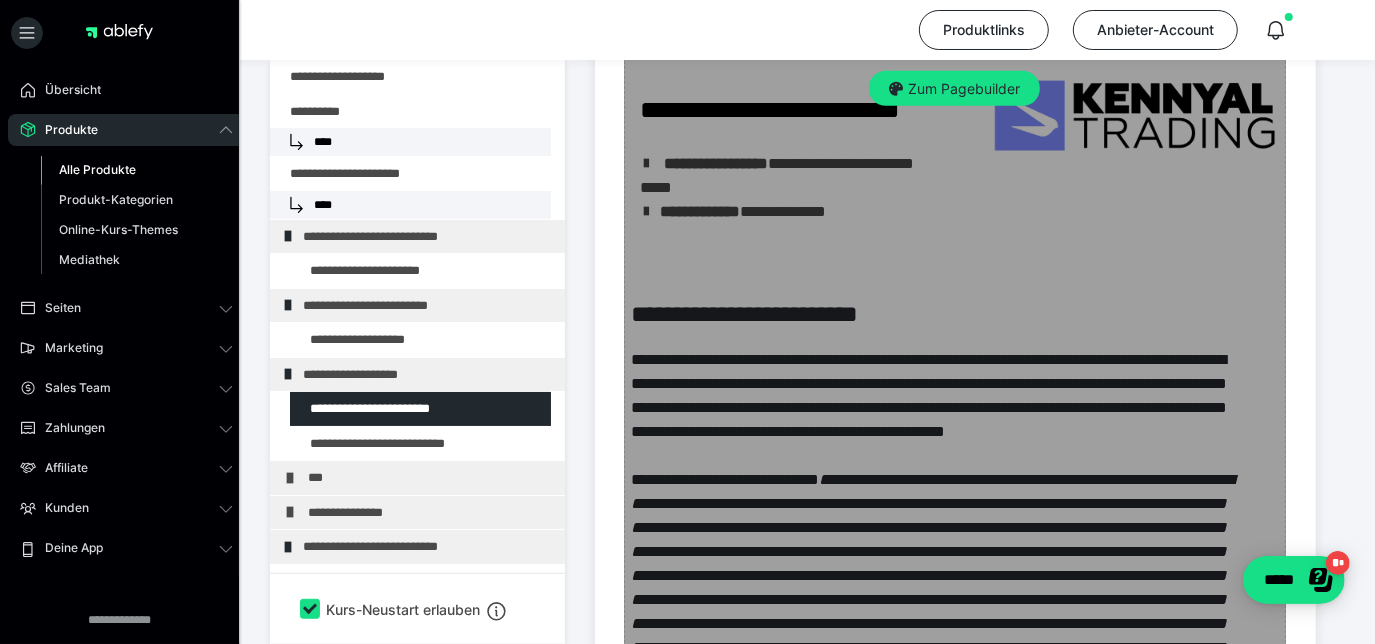 scroll, scrollTop: 589, scrollLeft: 0, axis: vertical 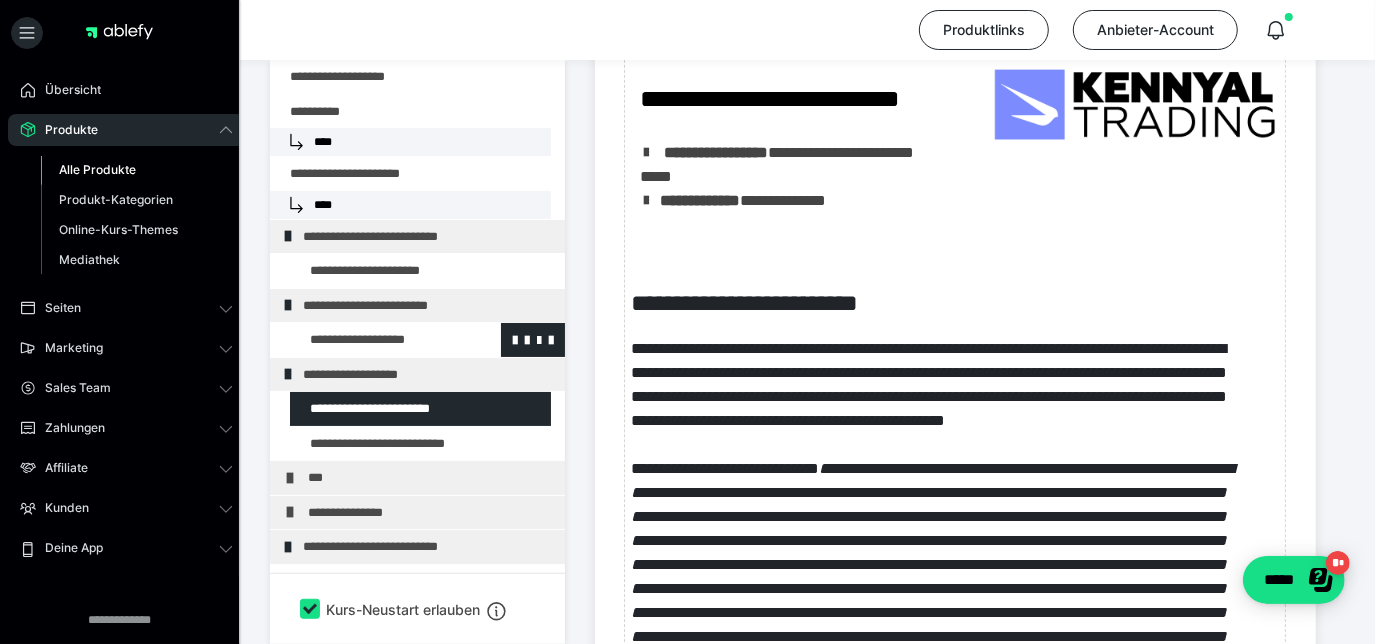click at bounding box center [375, 340] 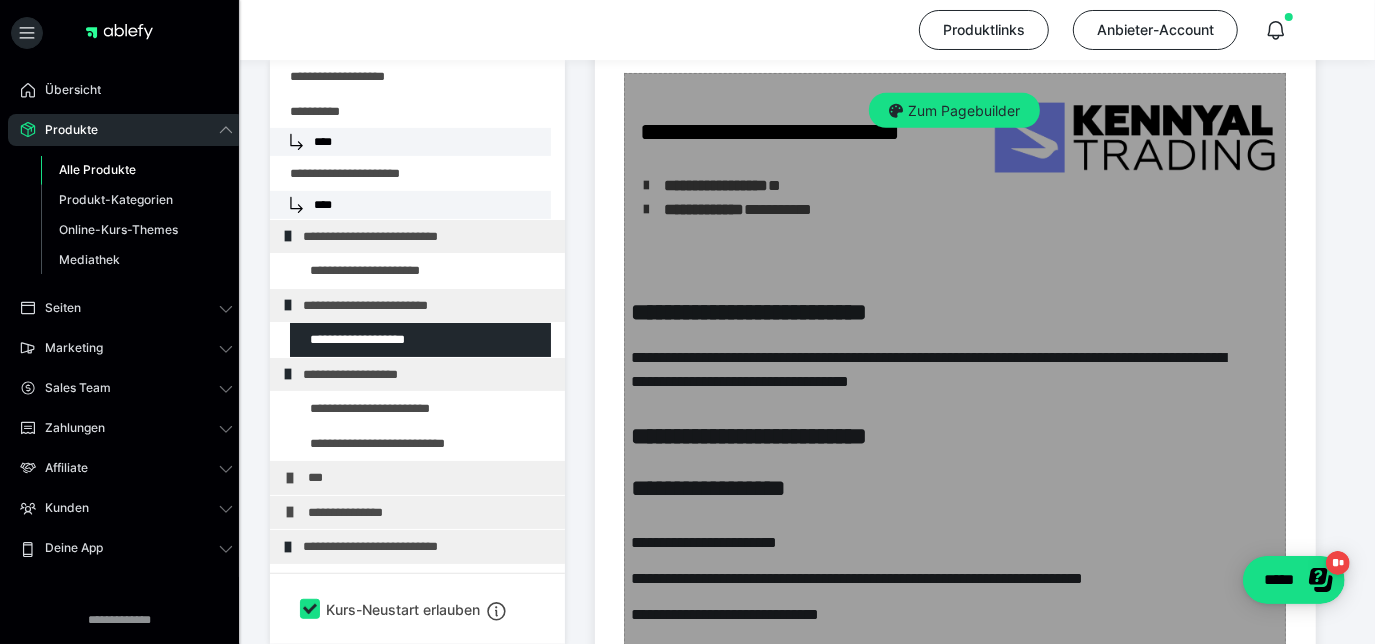 scroll, scrollTop: 554, scrollLeft: 0, axis: vertical 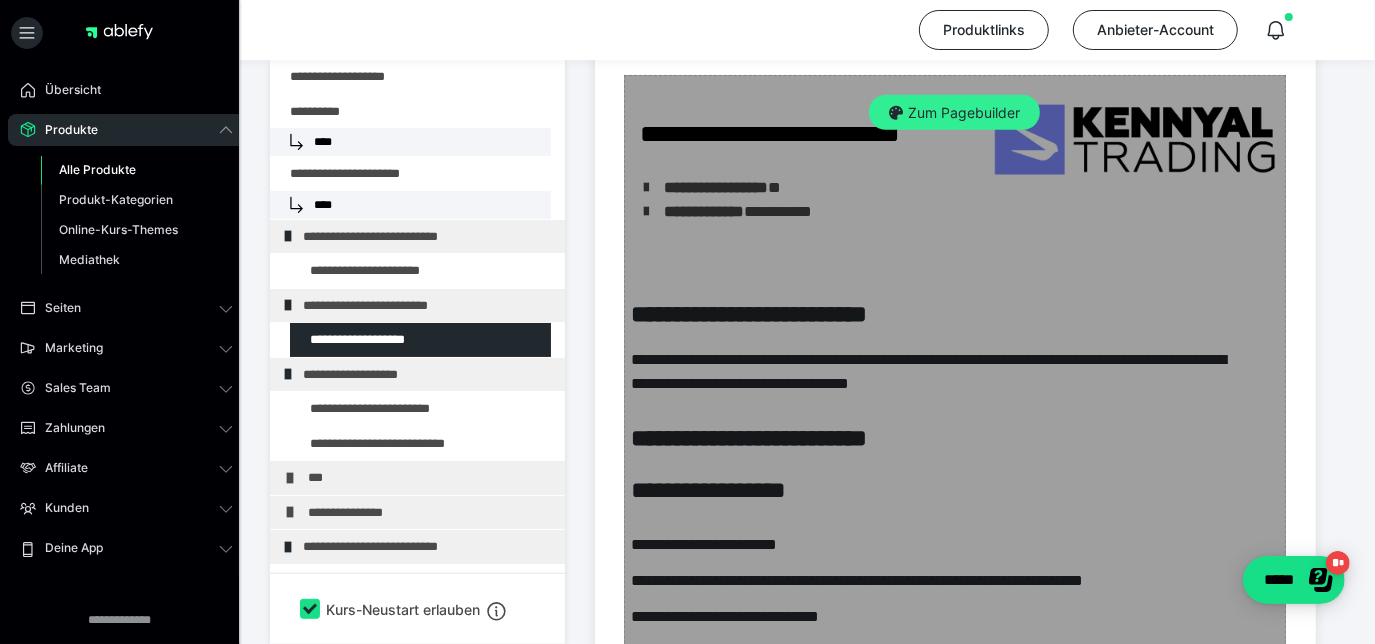 click on "Zum Pagebuilder" at bounding box center (954, 113) 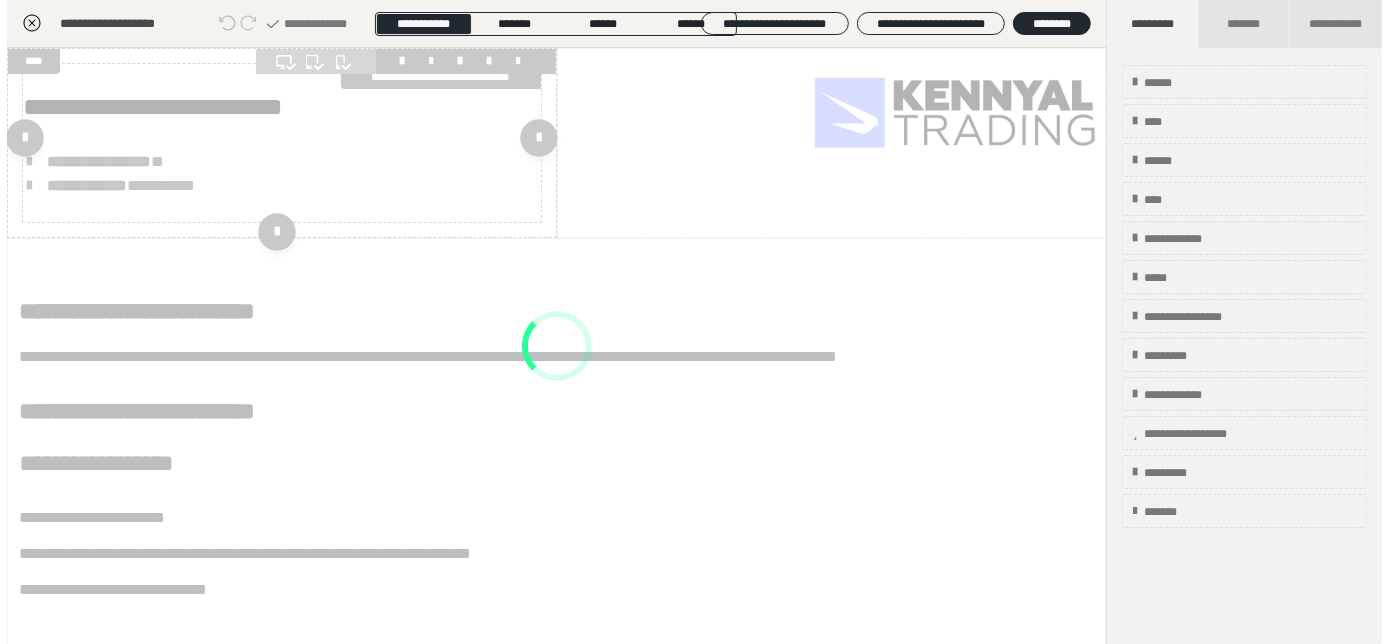 scroll, scrollTop: 289, scrollLeft: 0, axis: vertical 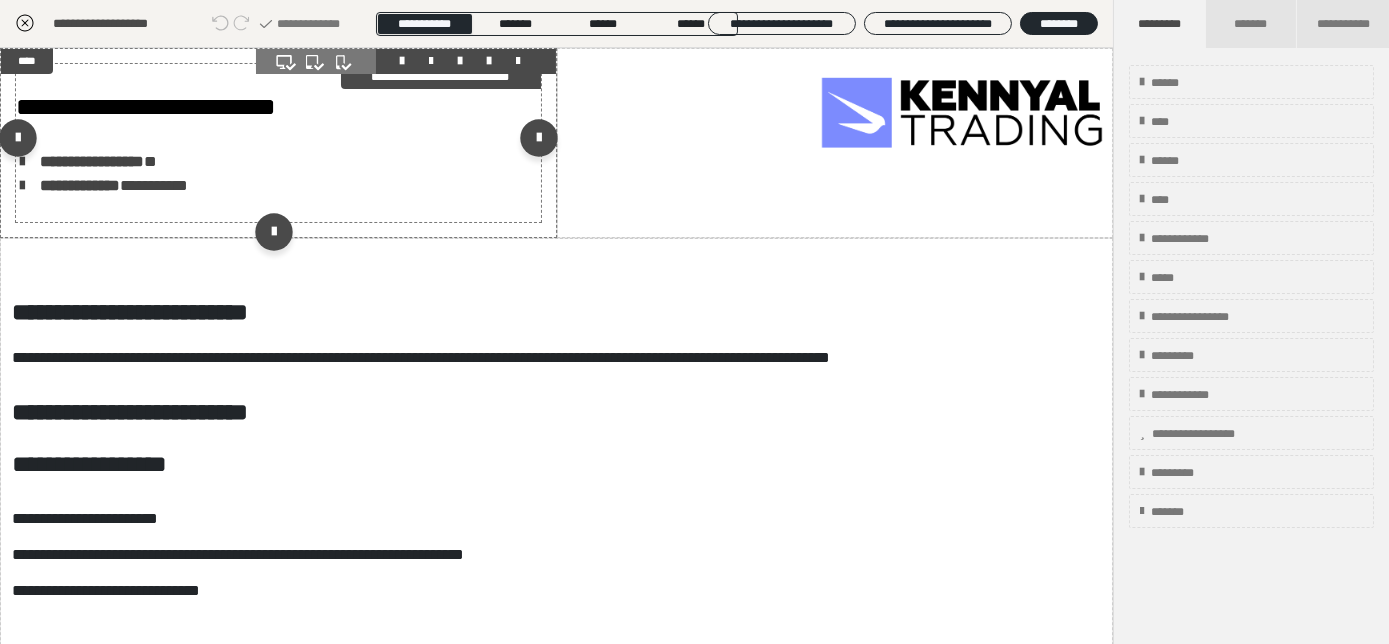 click on "**********" at bounding box center [92, 161] 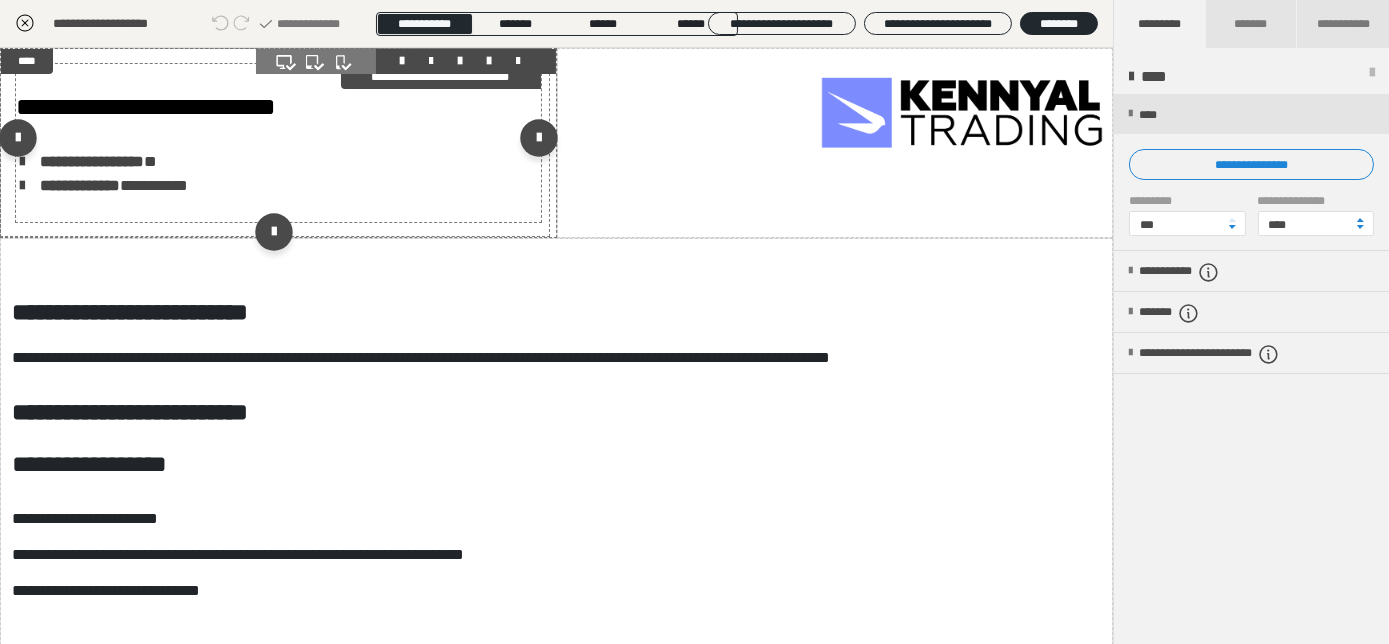 click on "**********" at bounding box center (92, 161) 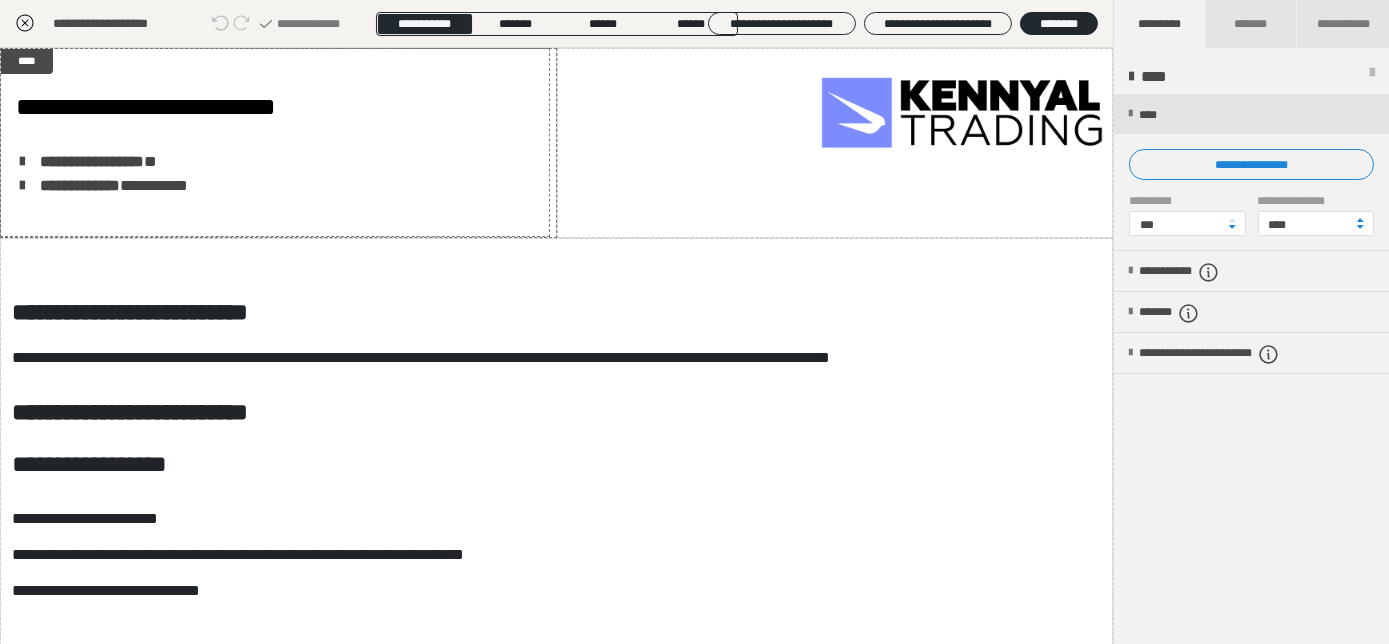 click on "**********" at bounding box center [396, 196] 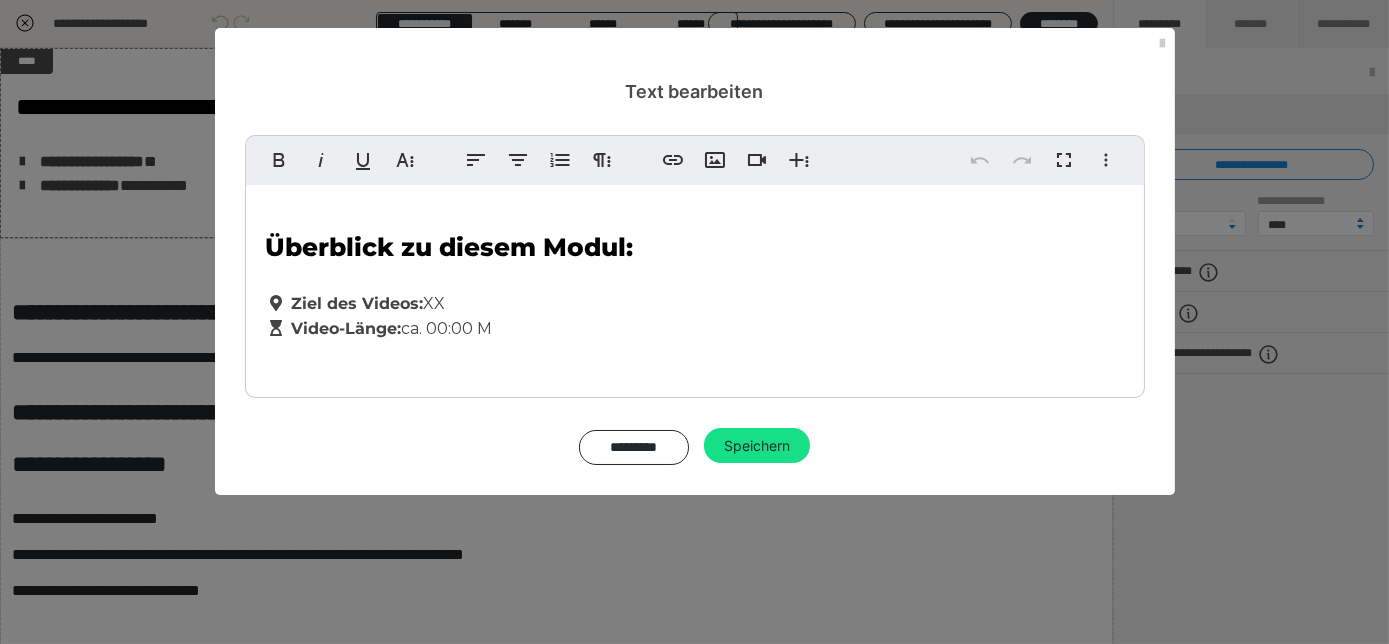 click on "Ziel des Videos:" at bounding box center [358, 303] 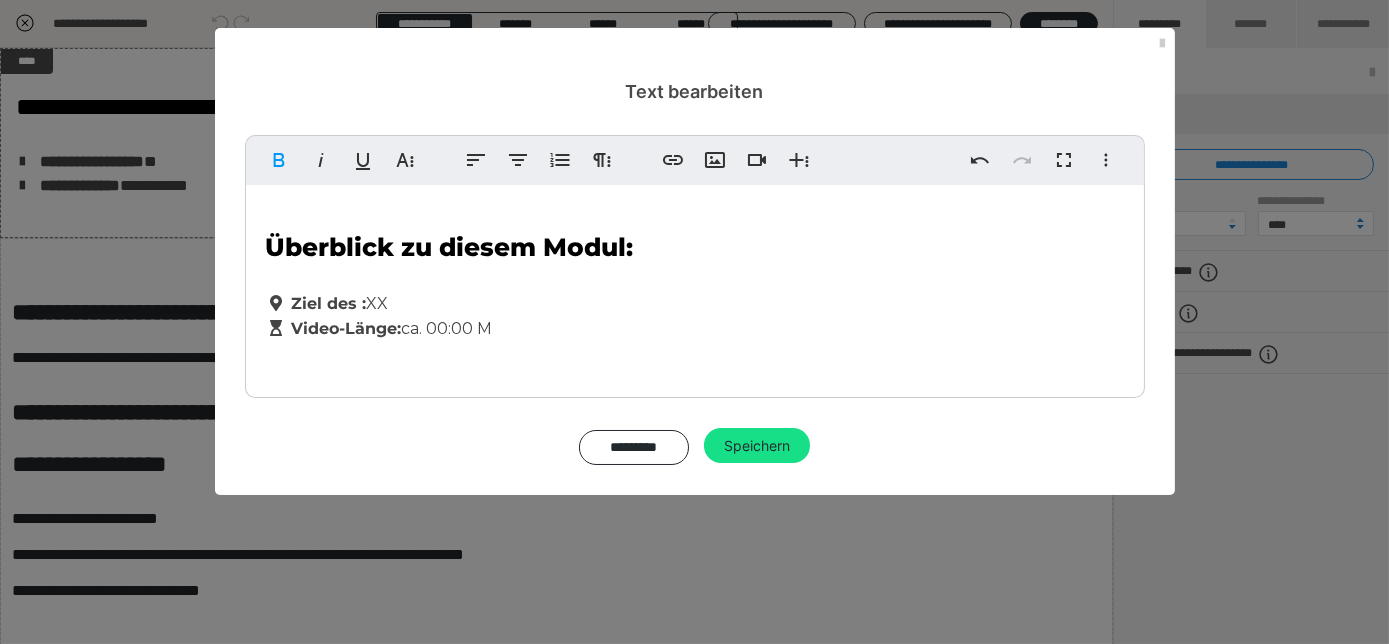 type 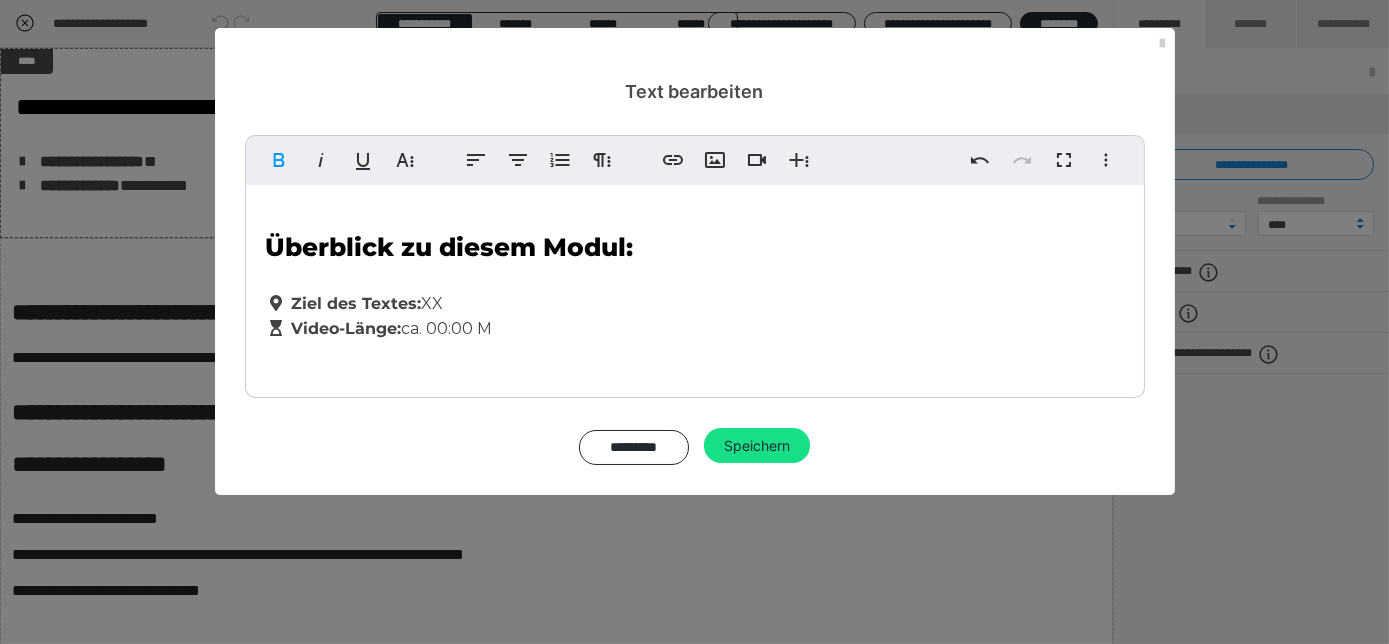 click on "Überblick zu diesem Modul:        Ziel des Textes:  XX       Video-Länge:  ca. 00:00 M" at bounding box center (695, 286) 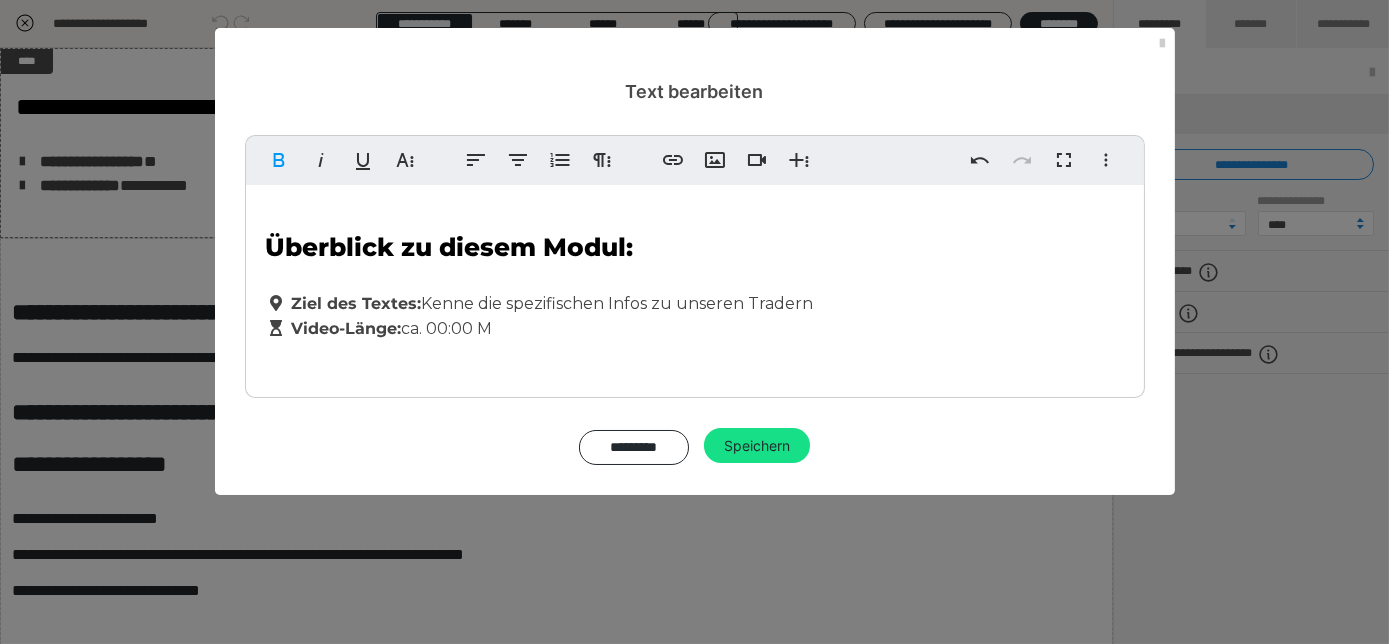 click on "Video-Länge:" at bounding box center [334, 328] 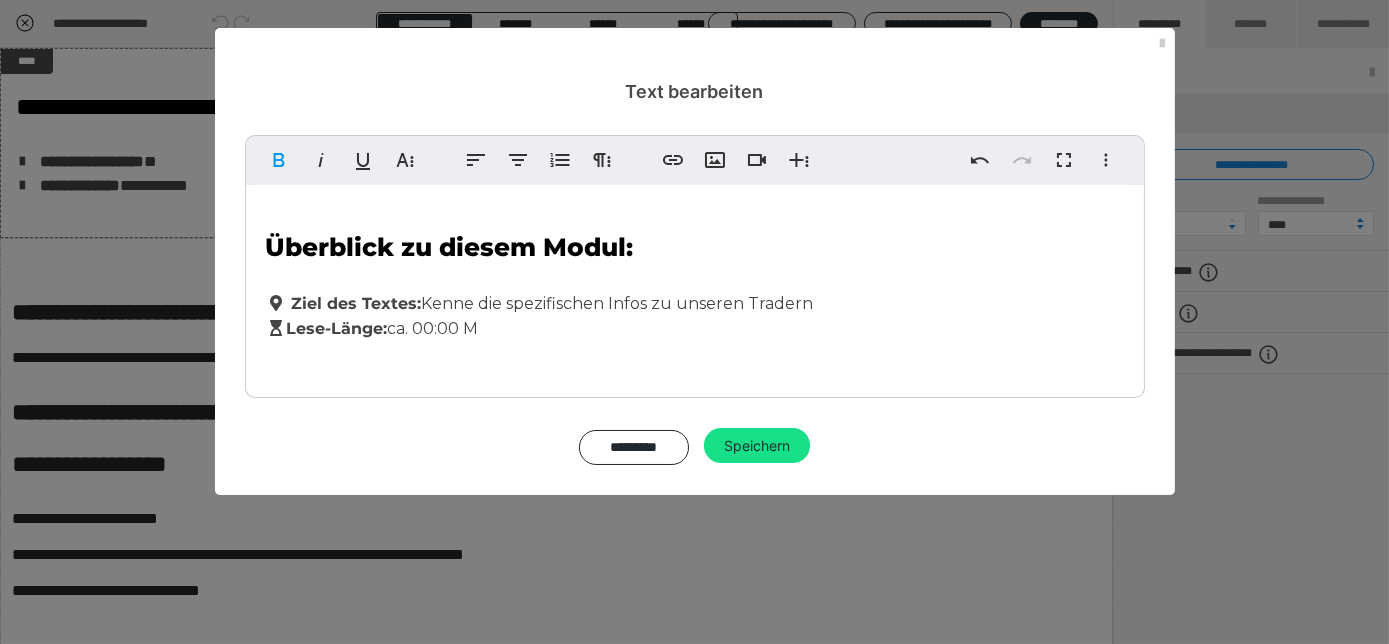 click on "Lese- Länge:  ca. 00:00 M" at bounding box center (372, 328) 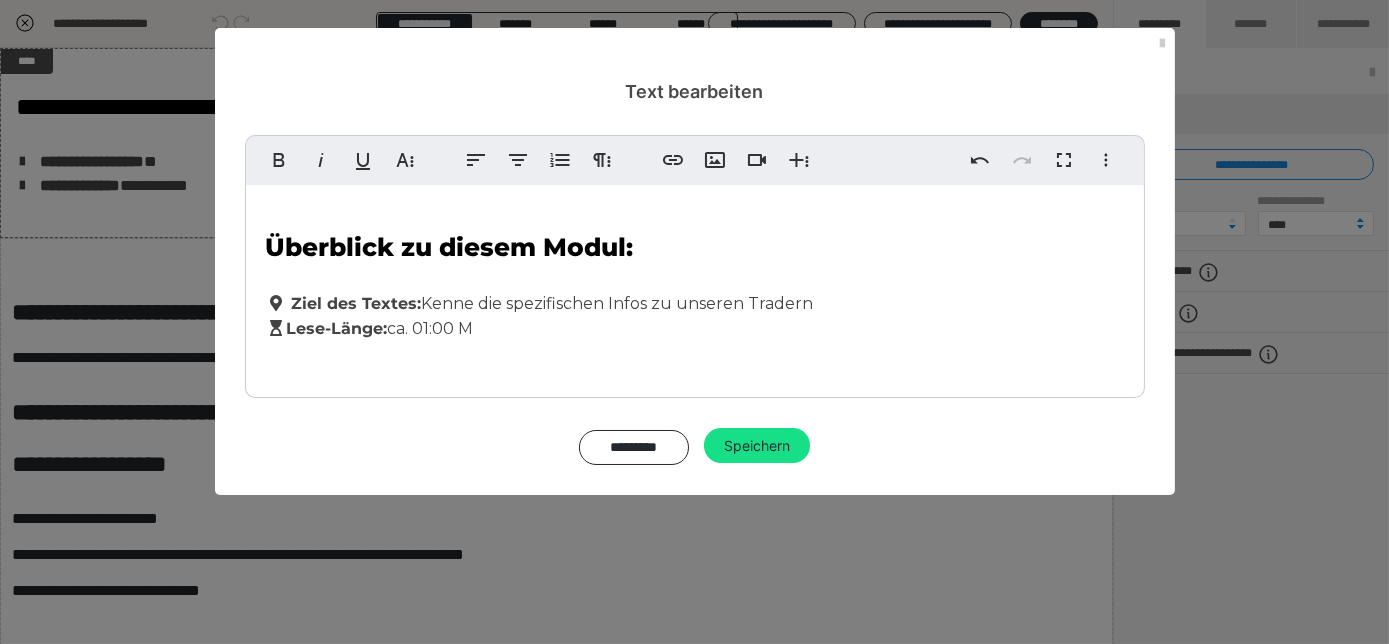 click on "Lese- Länge:  ca. 01:00 M" at bounding box center [370, 328] 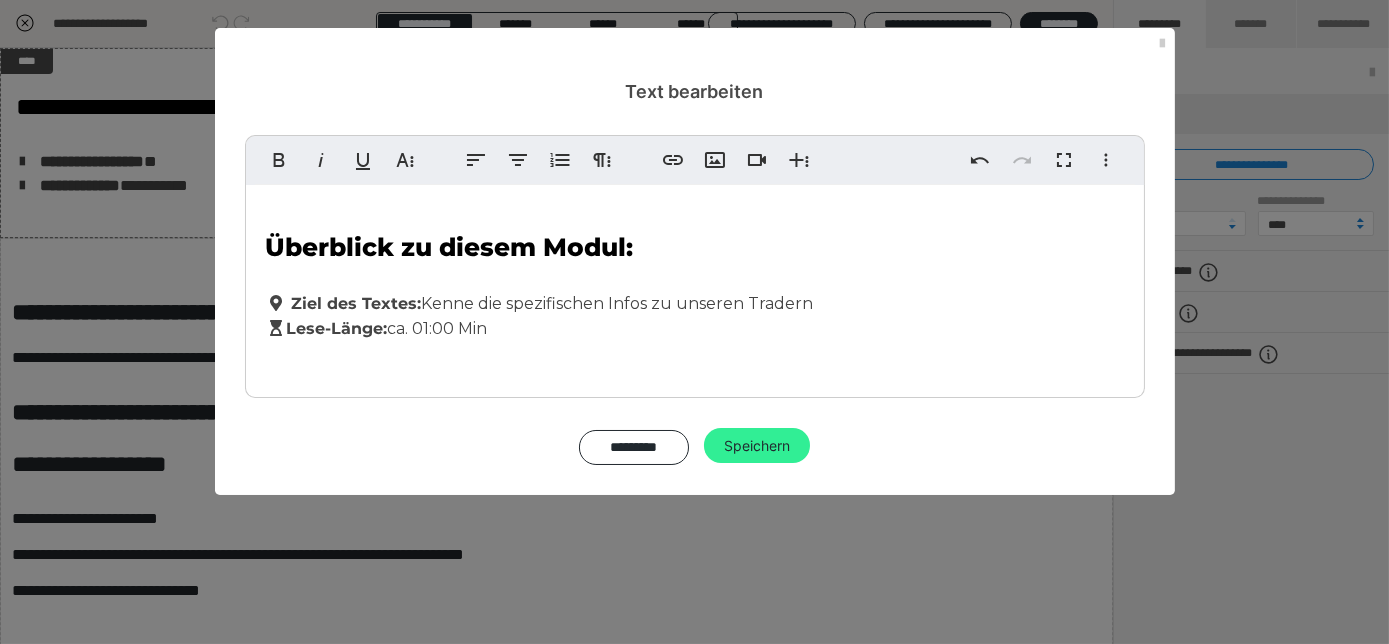 click on "Speichern" at bounding box center (757, 446) 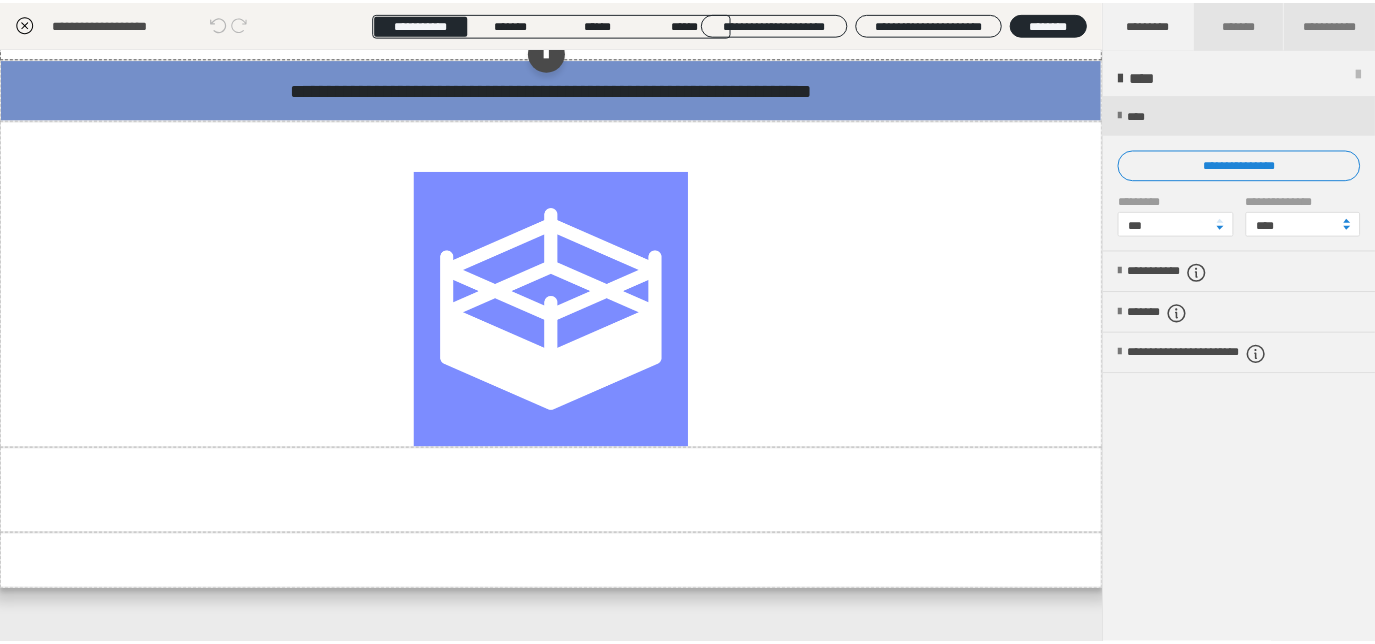 scroll, scrollTop: 1368, scrollLeft: 0, axis: vertical 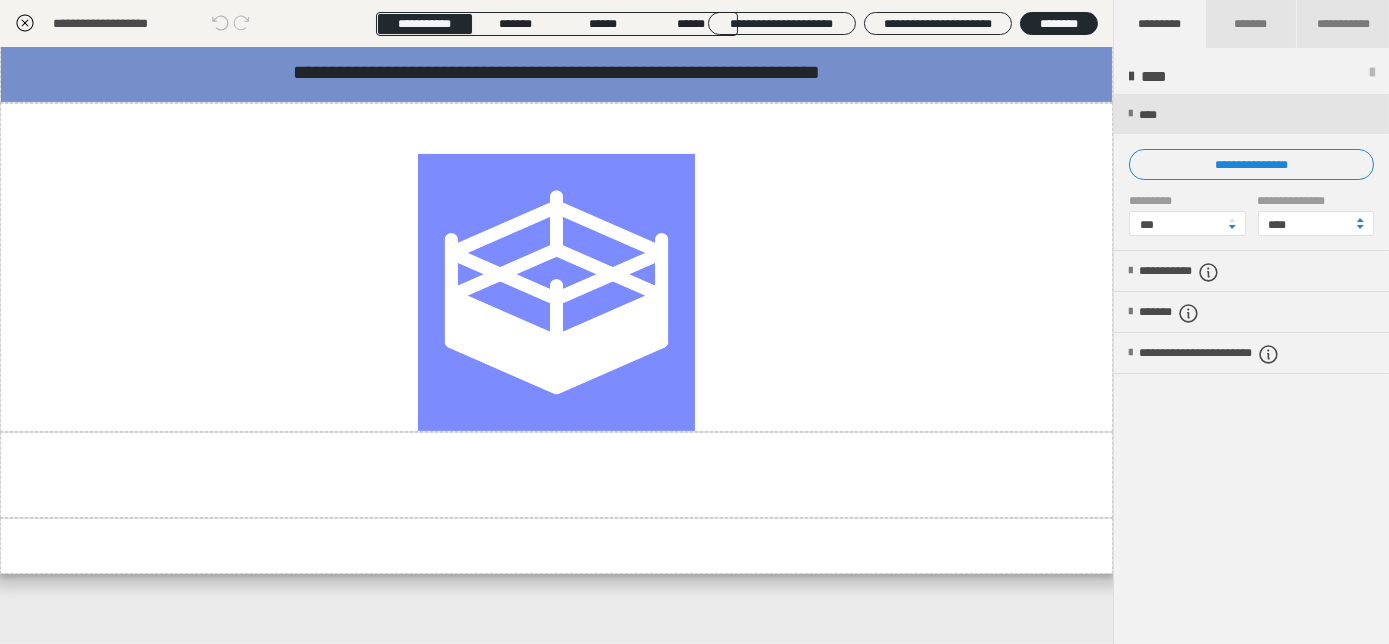 click 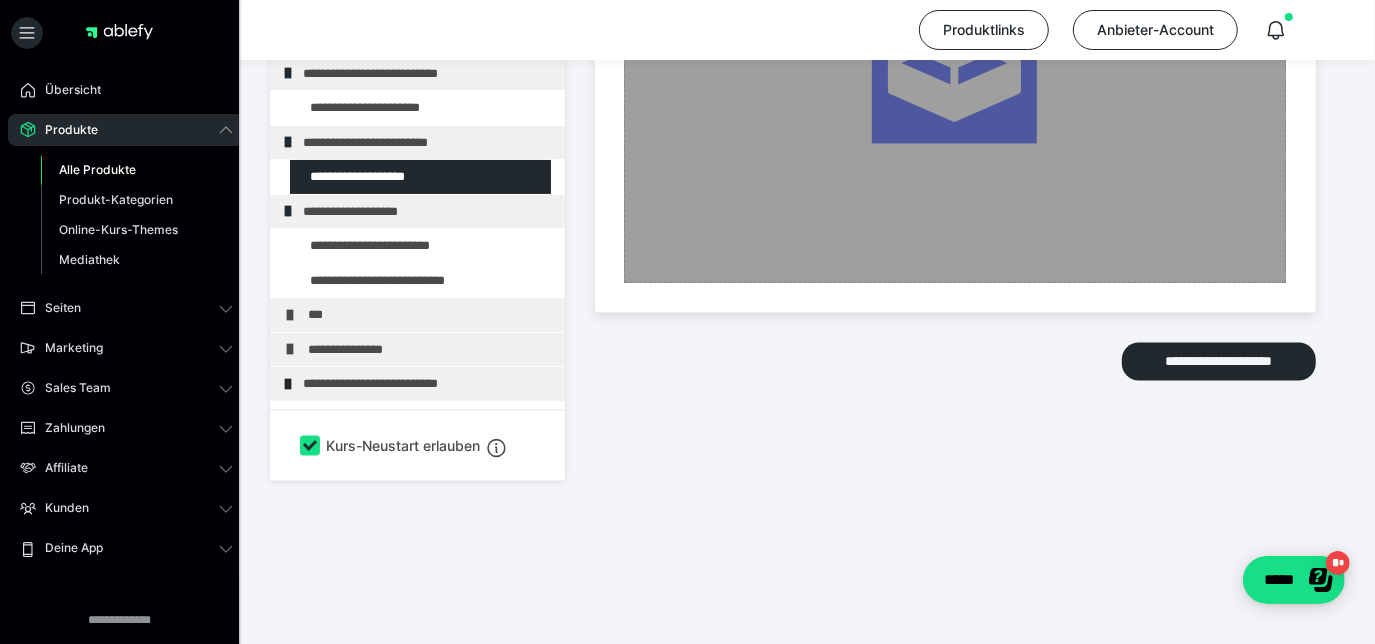 scroll, scrollTop: 2146, scrollLeft: 0, axis: vertical 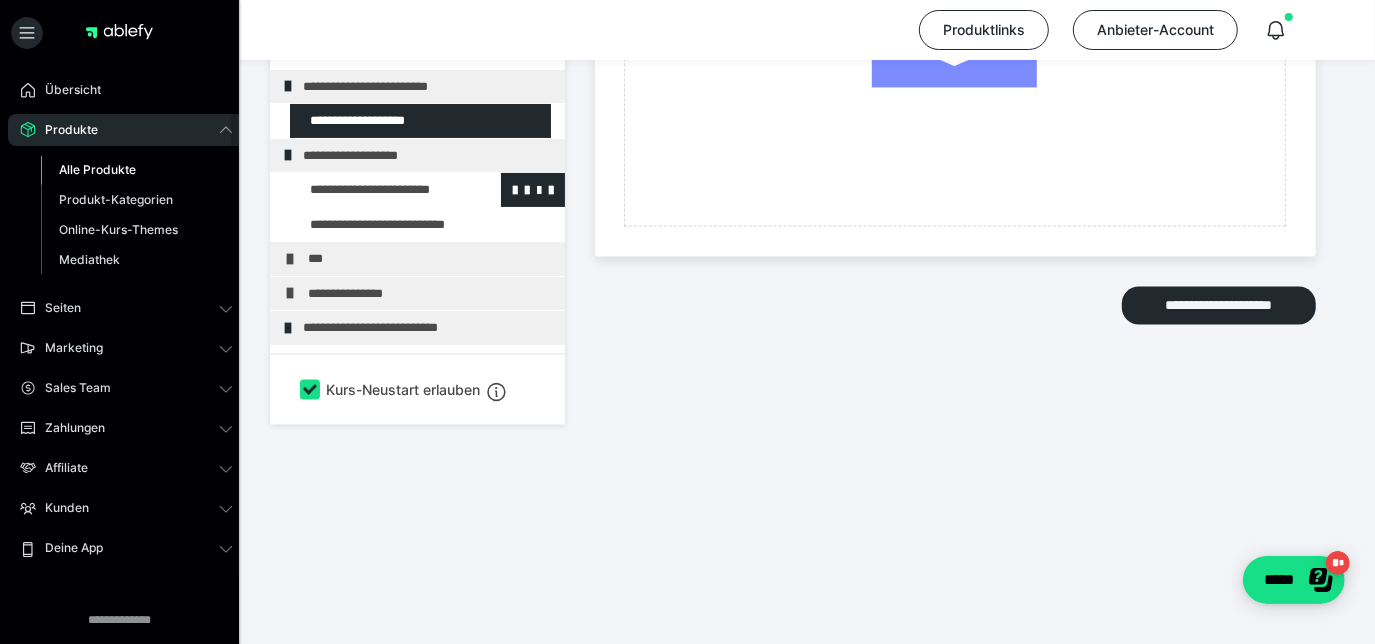 click at bounding box center (375, 190) 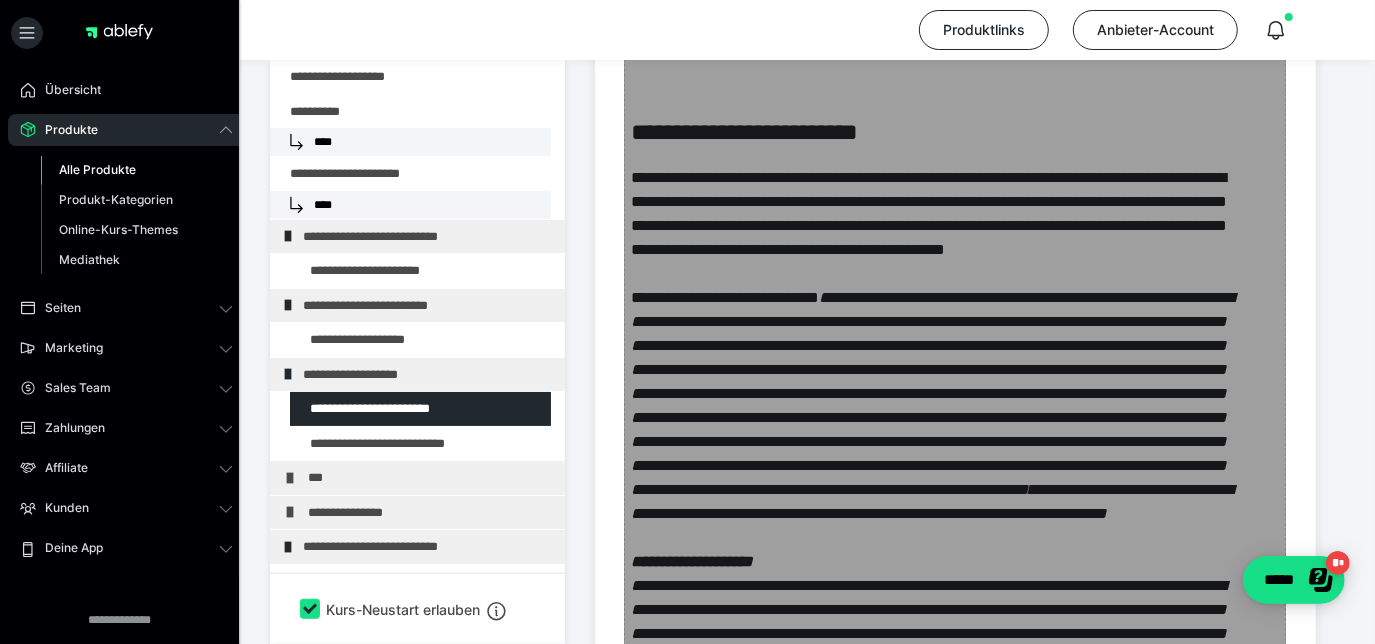 scroll, scrollTop: 560, scrollLeft: 0, axis: vertical 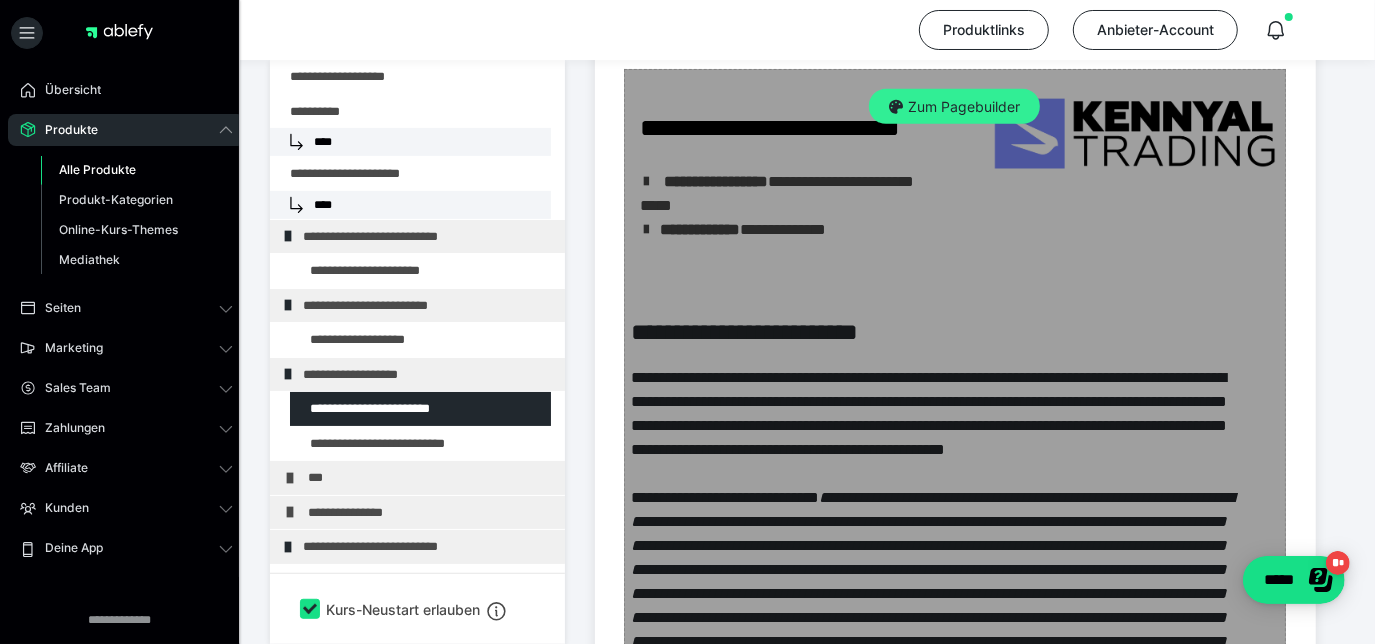 click on "Zum Pagebuilder" at bounding box center (954, 107) 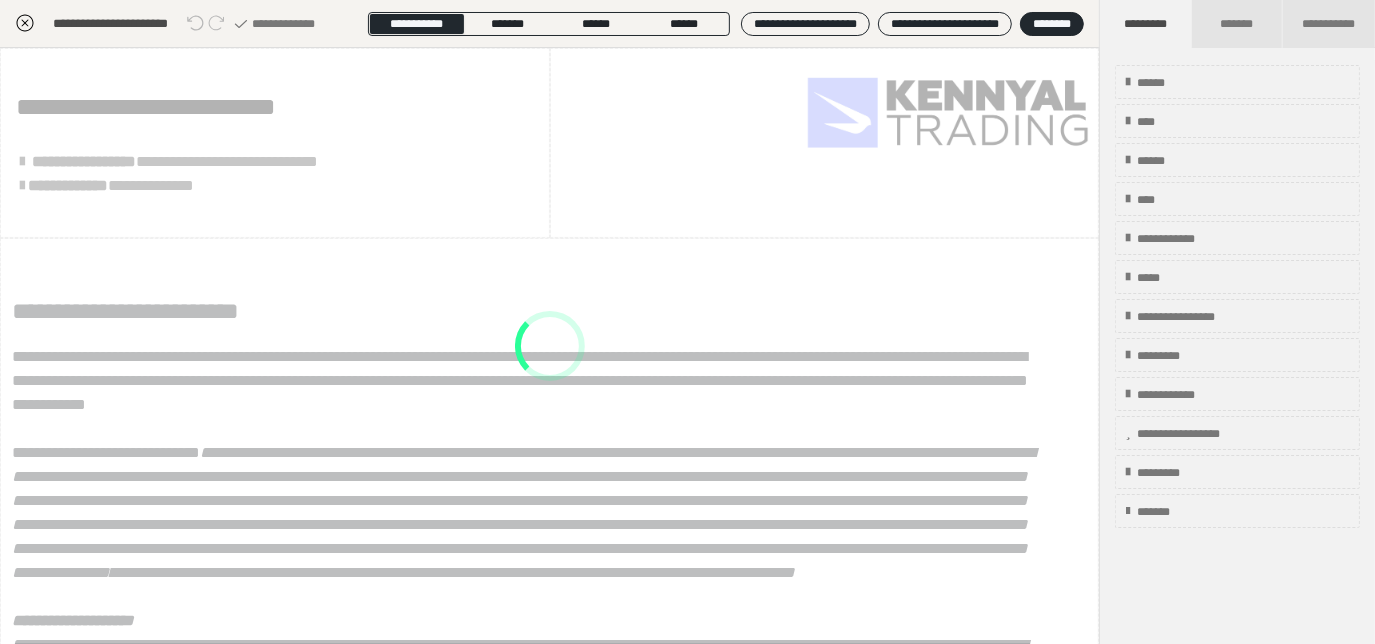 scroll, scrollTop: 289, scrollLeft: 0, axis: vertical 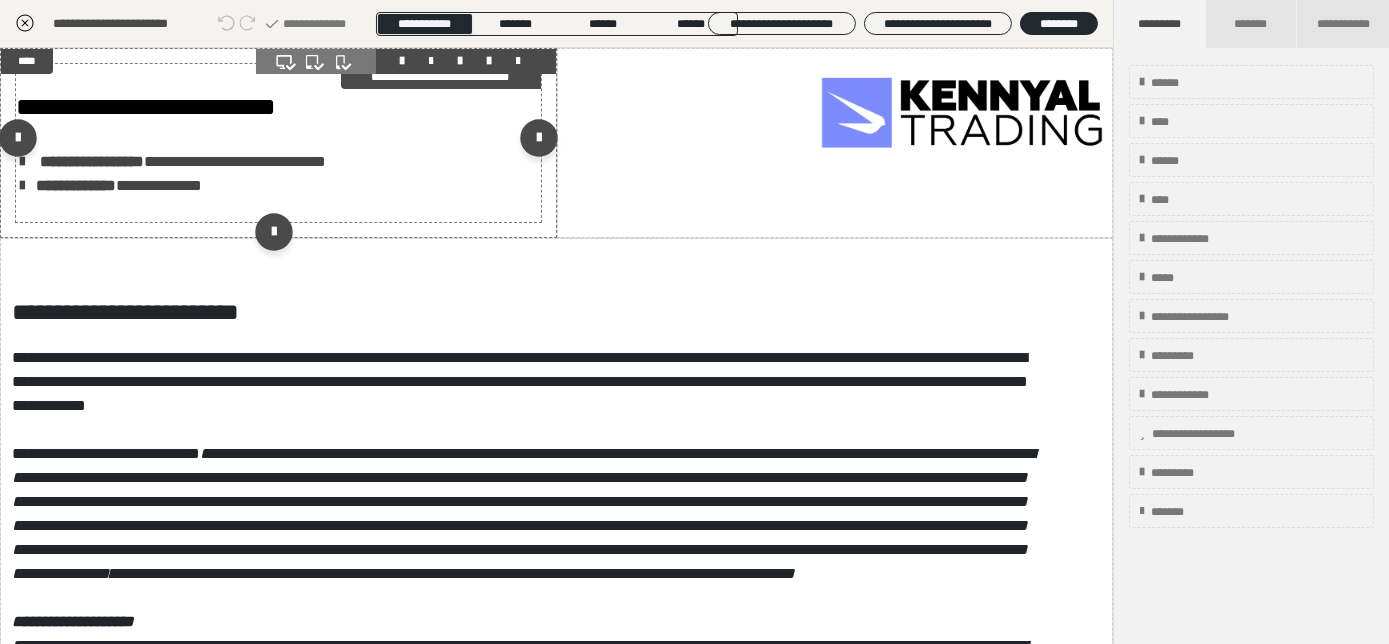 click on "**********" at bounding box center [59, 185] 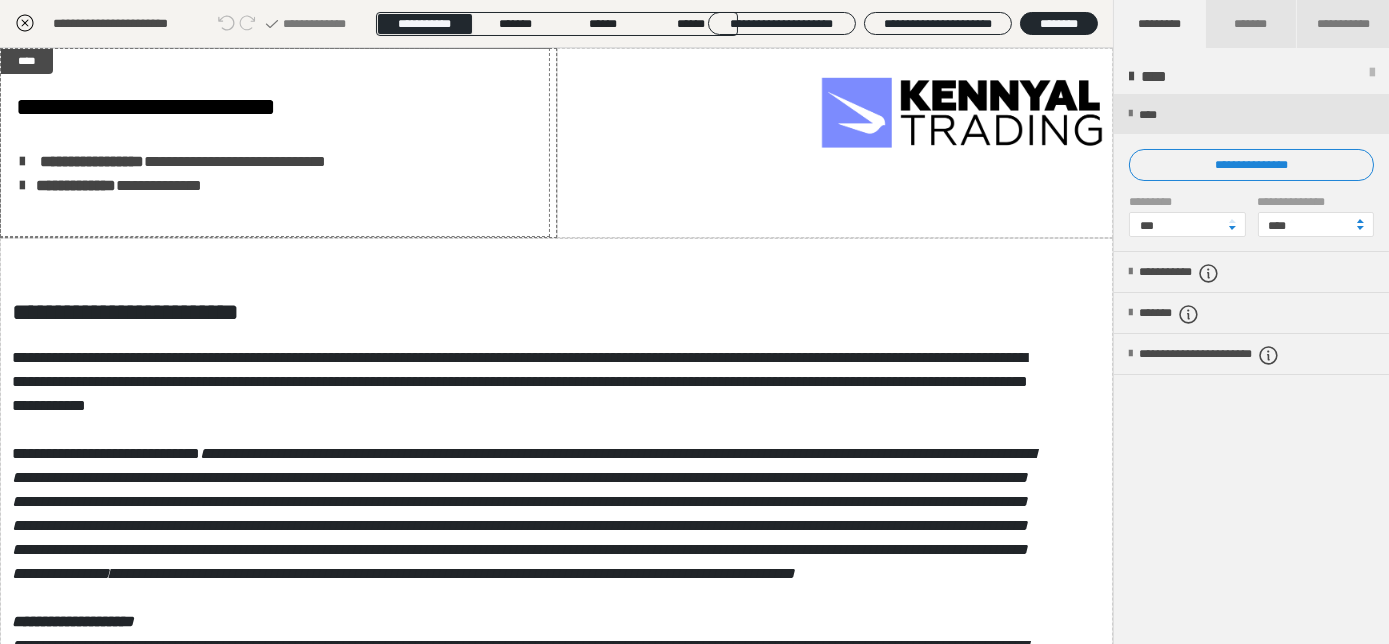 click on "**********" at bounding box center (694, 322) 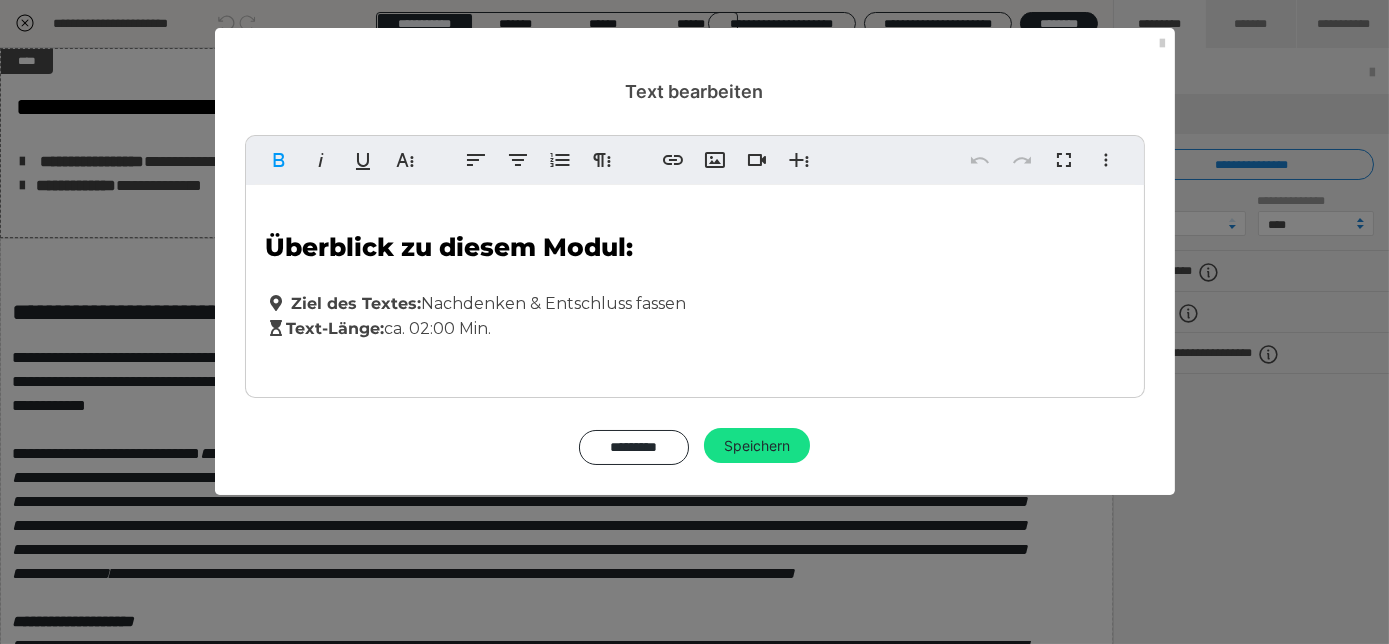 click on "Text-Länge" at bounding box center (323, 328) 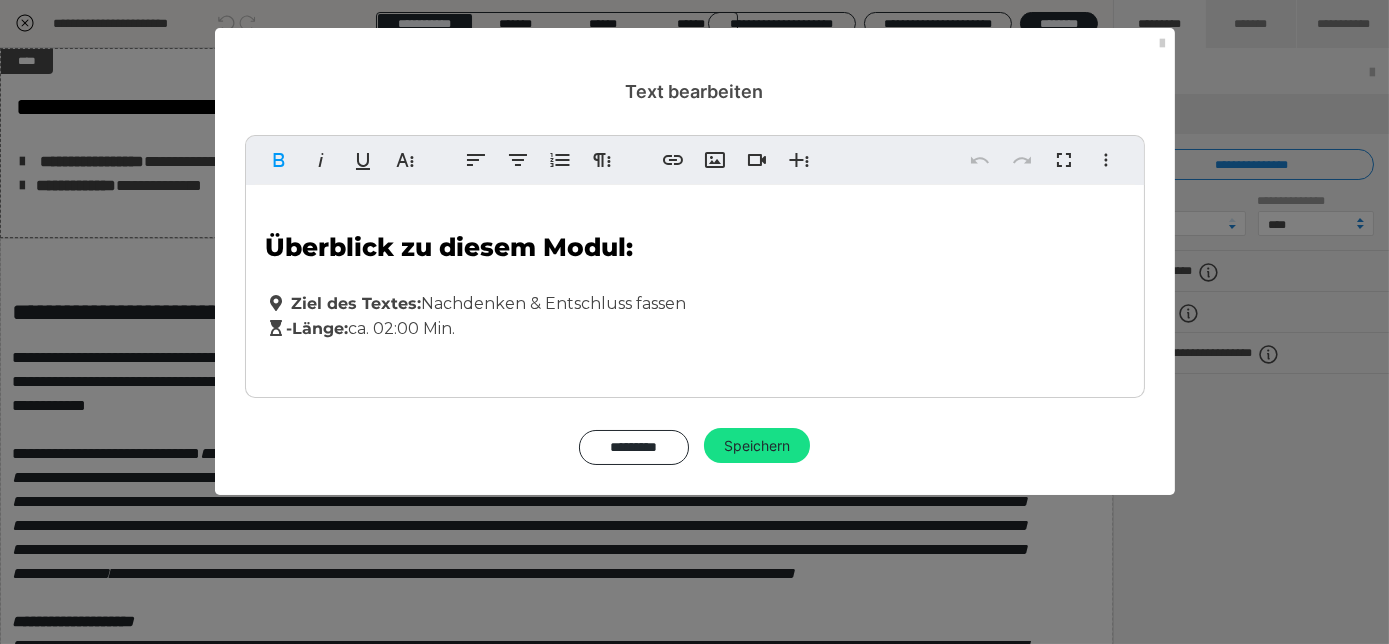 type 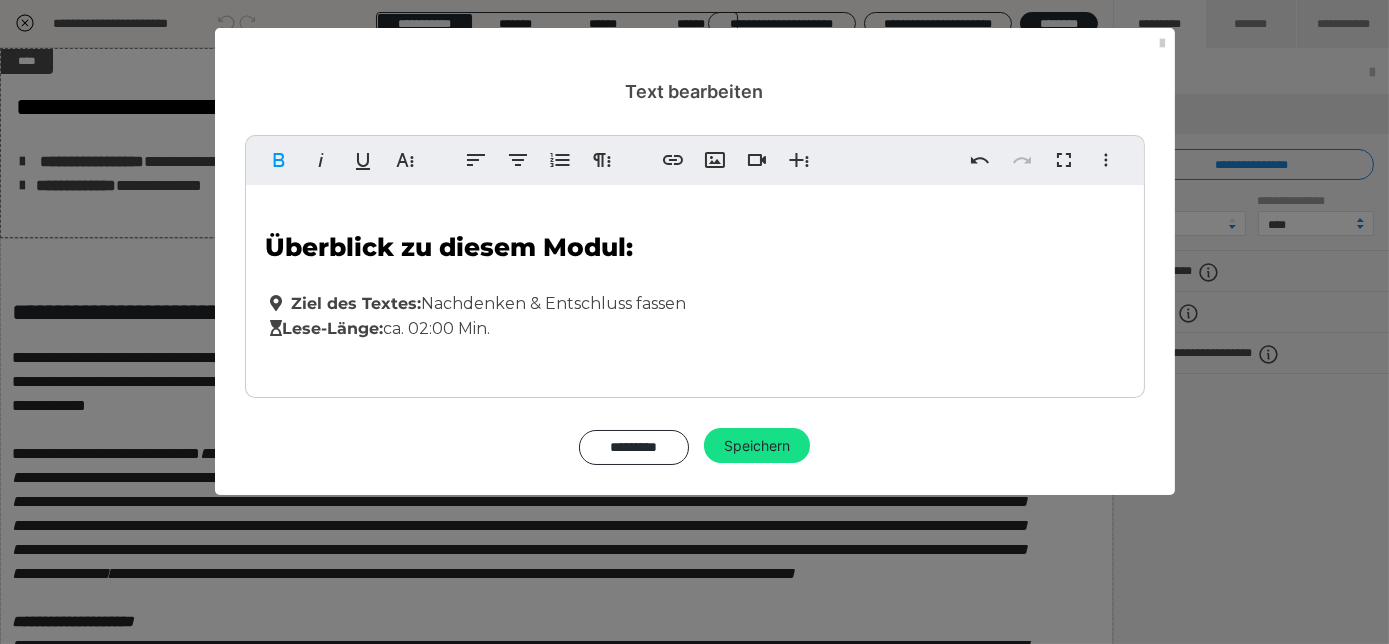 click on "Lese-Länge" at bounding box center [323, 328] 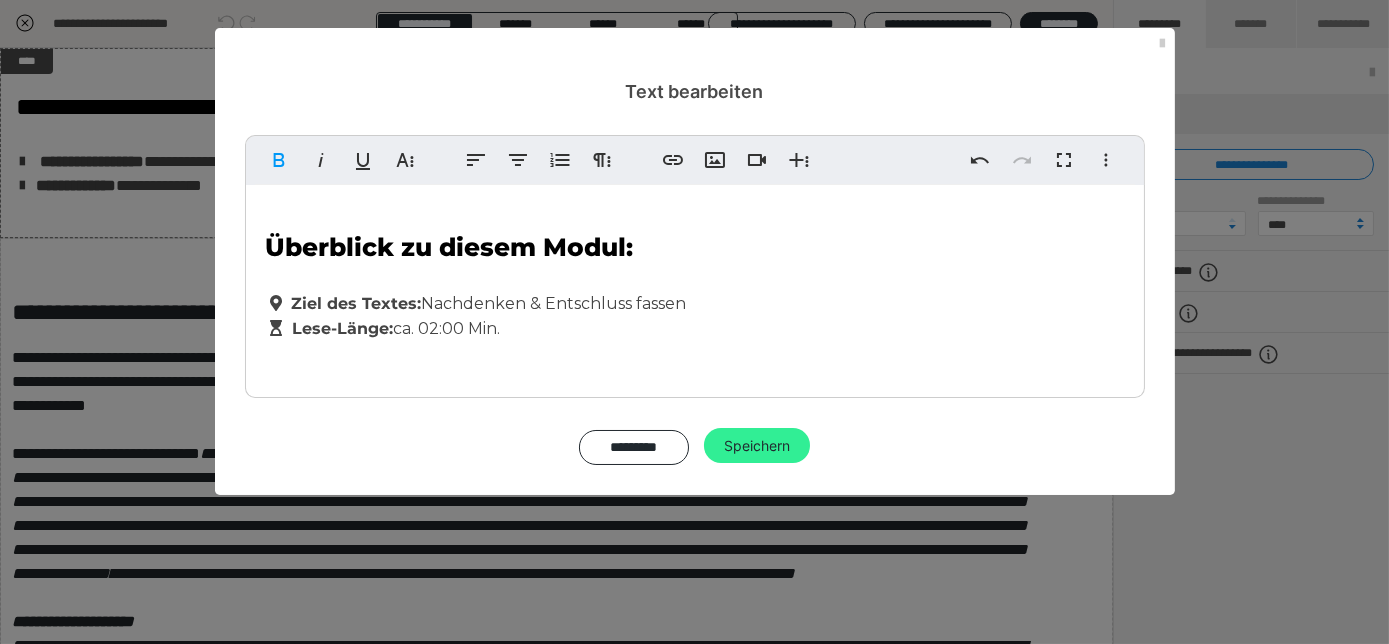 click on "Speichern" at bounding box center [757, 446] 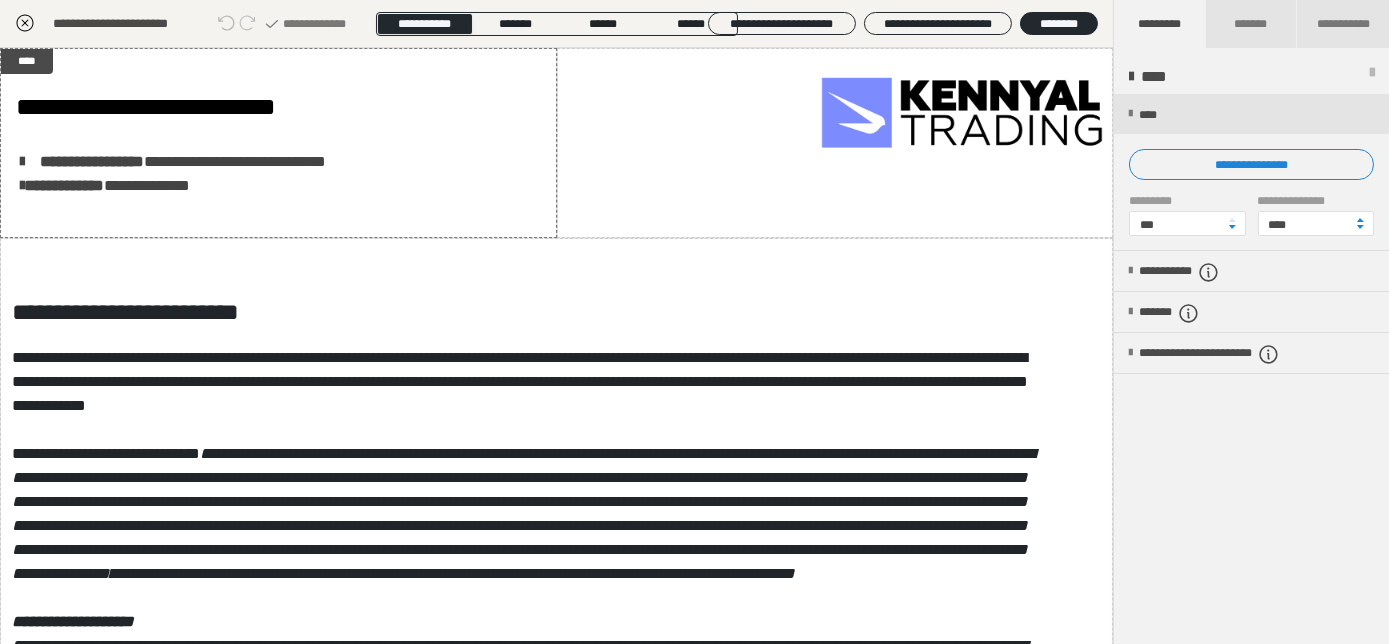 click 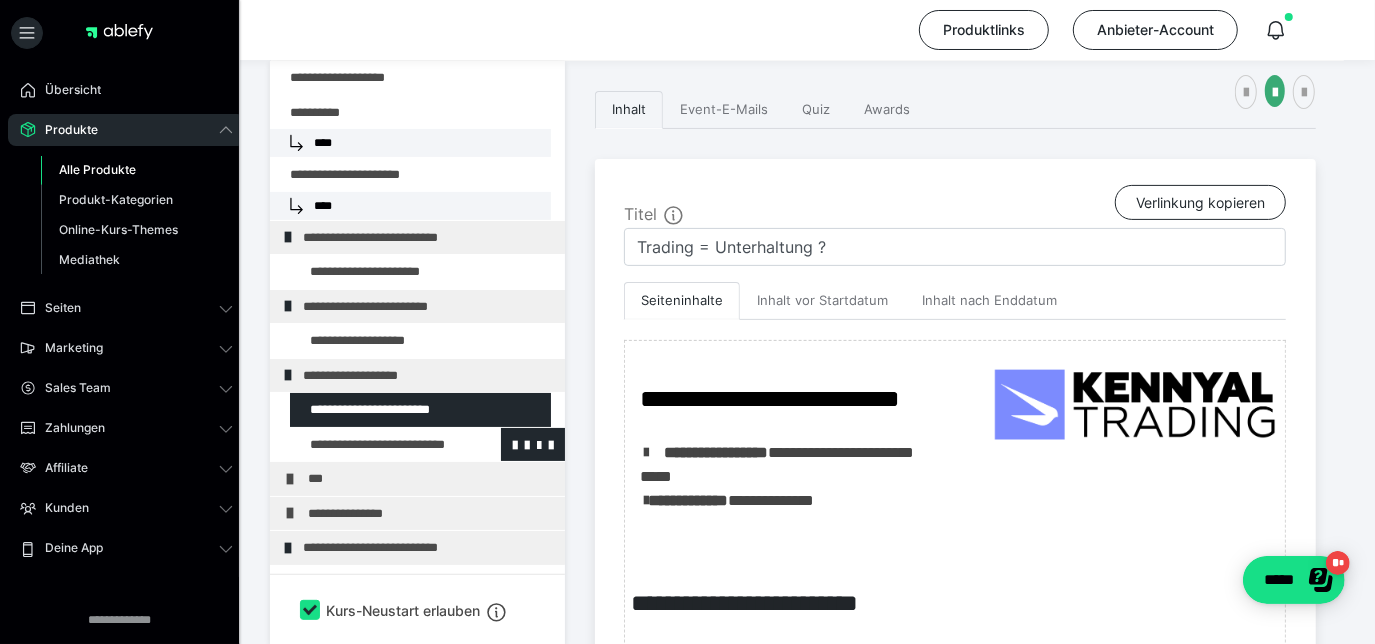 click at bounding box center (375, 445) 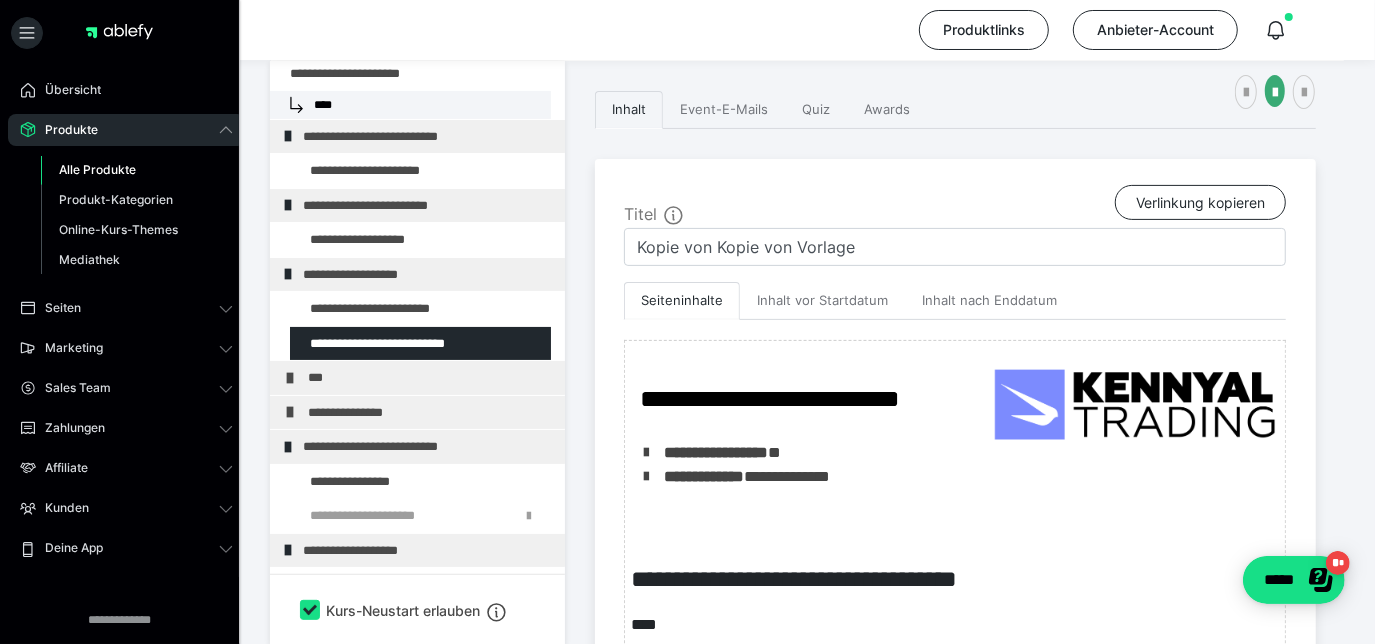 scroll, scrollTop: 234, scrollLeft: 0, axis: vertical 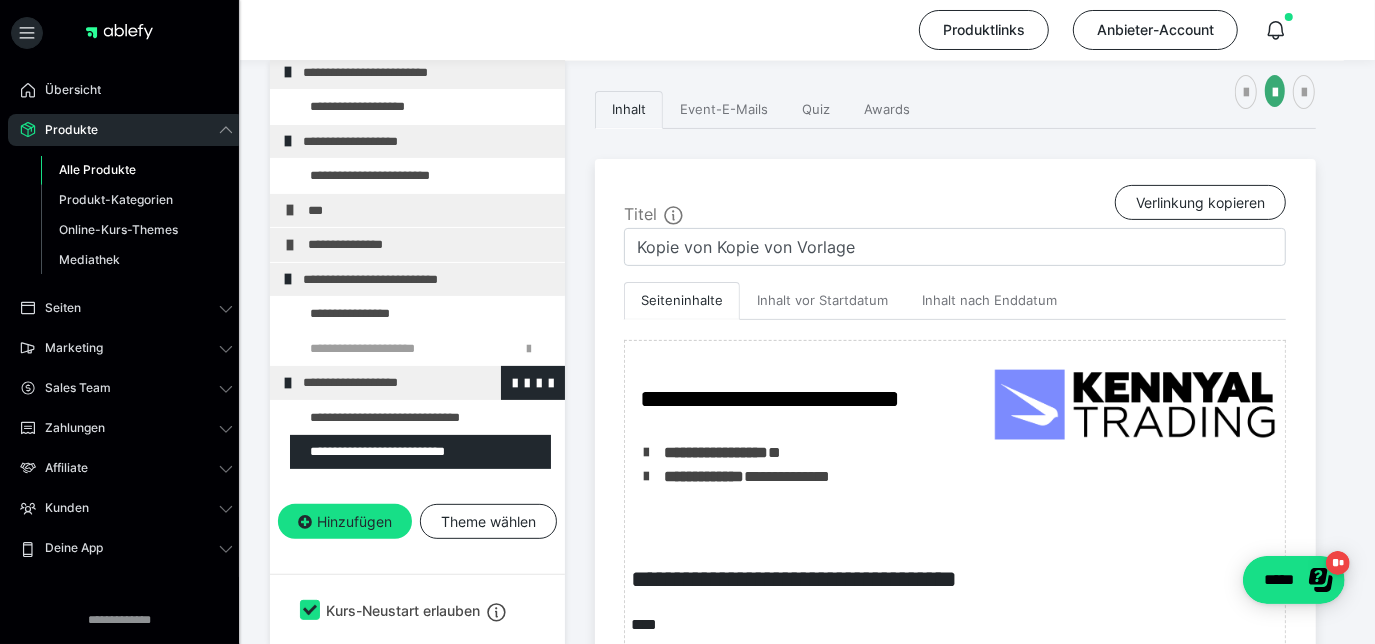 click at bounding box center [288, 383] 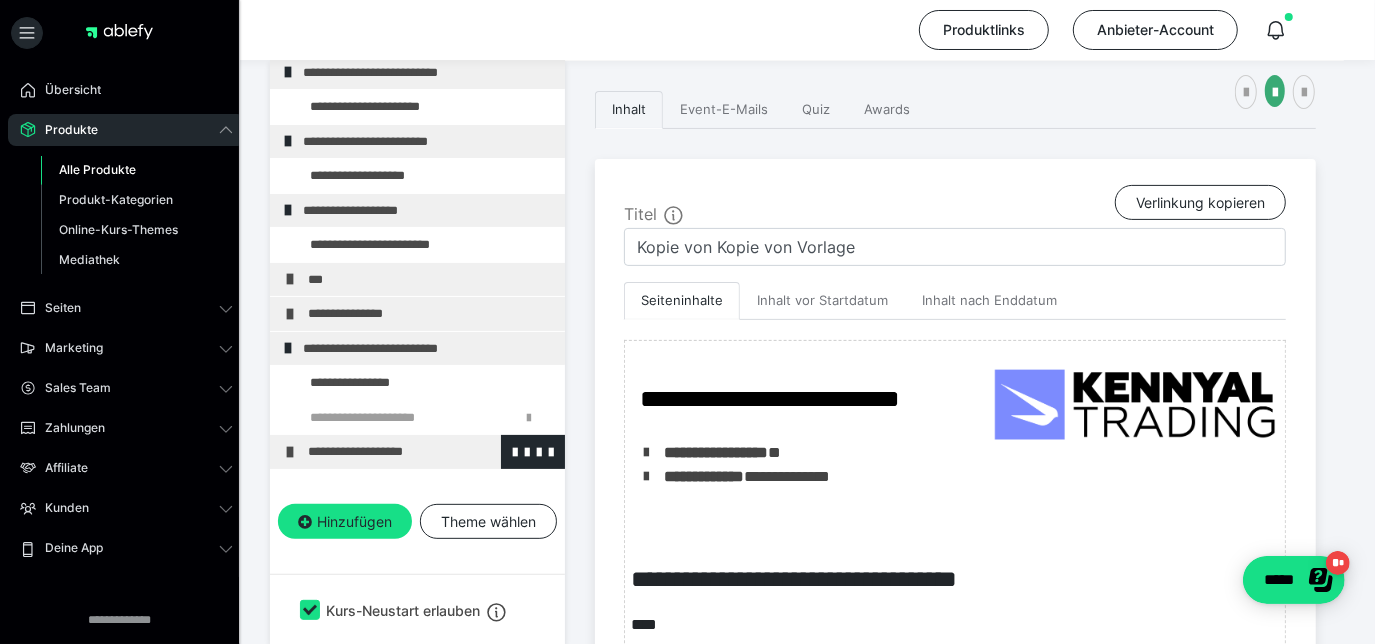 click at bounding box center [290, 452] 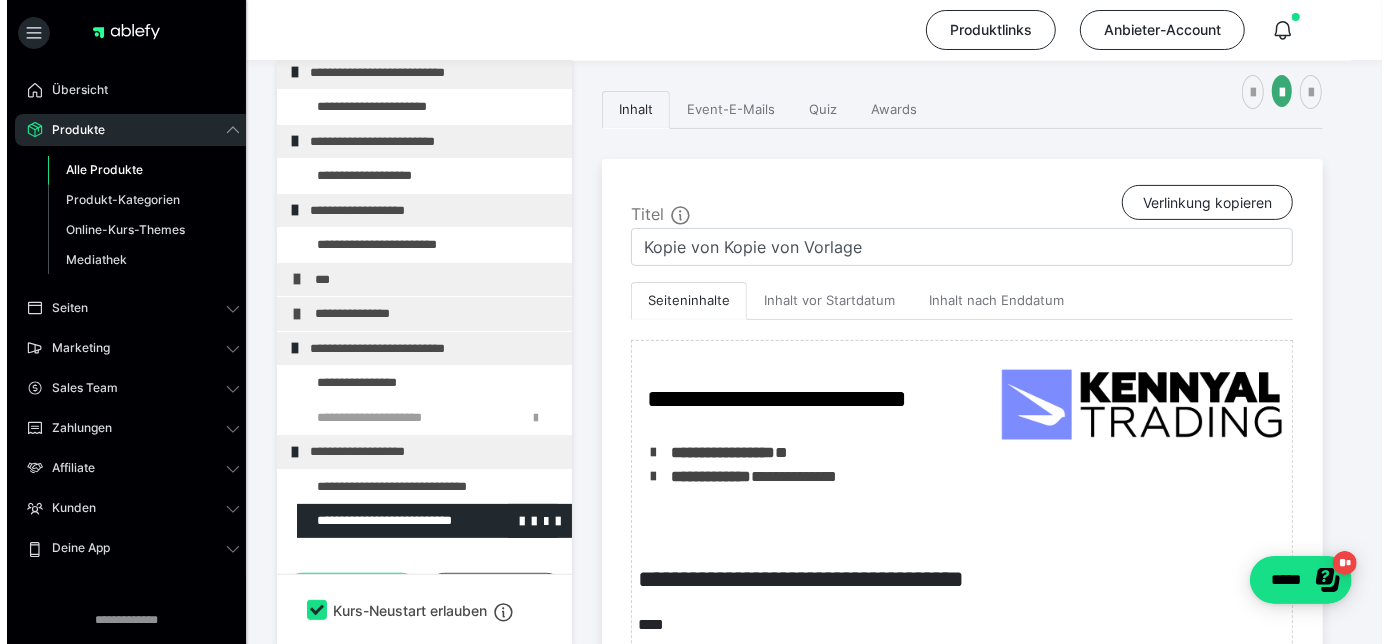 scroll, scrollTop: 234, scrollLeft: 0, axis: vertical 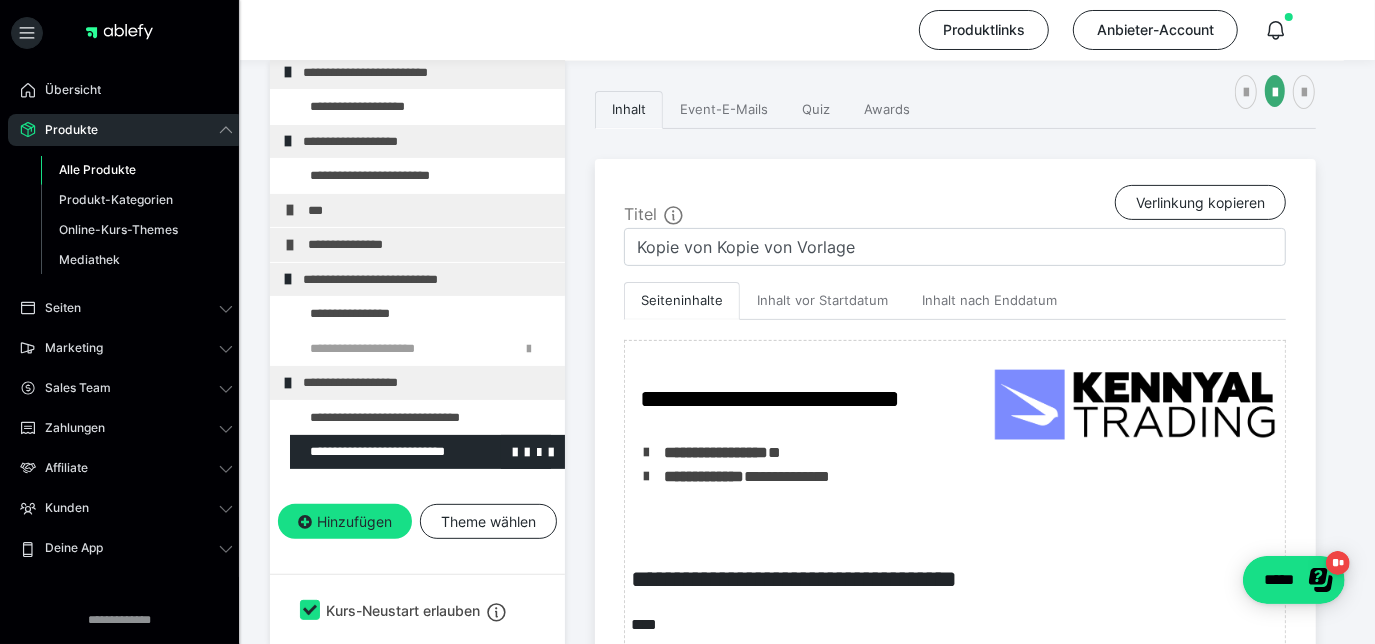 click at bounding box center (375, 452) 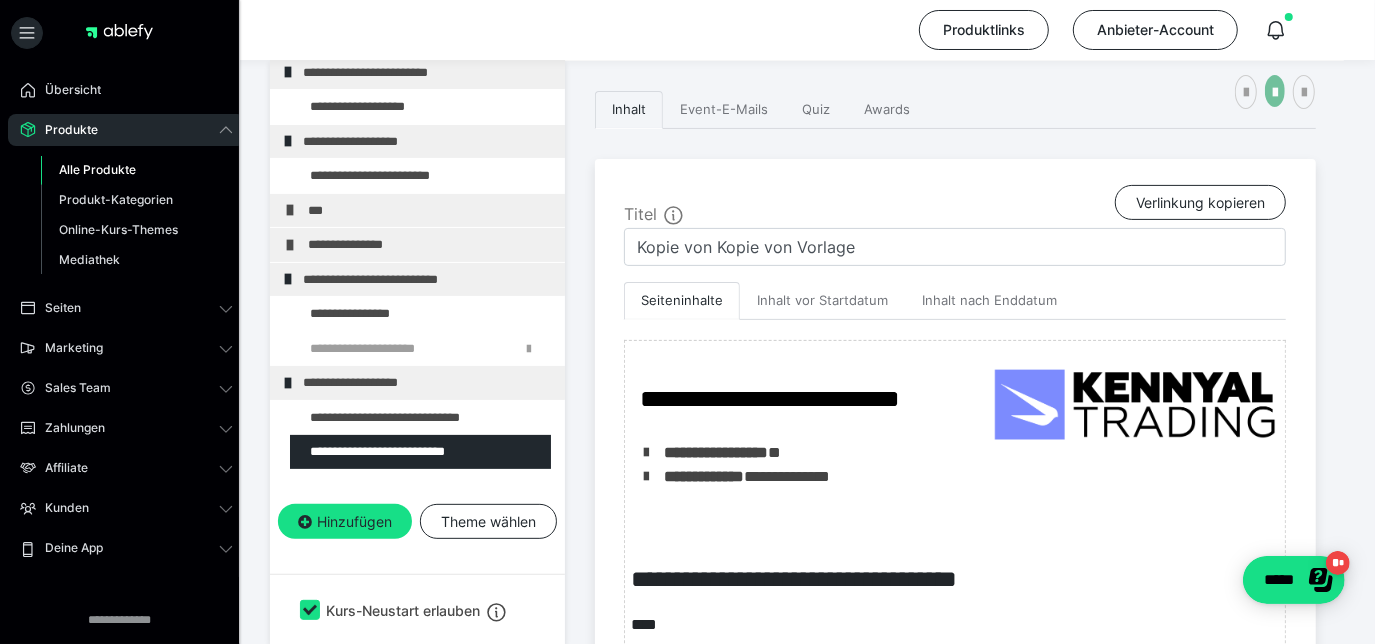 click at bounding box center [1275, 91] 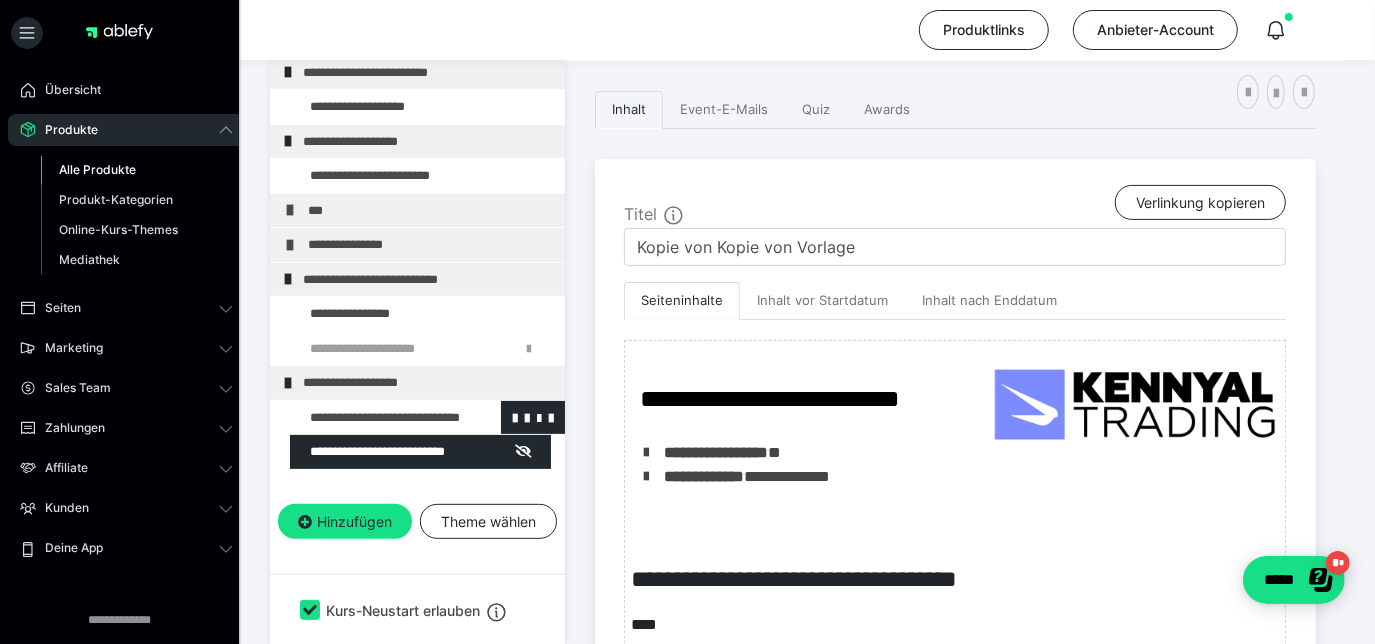 click at bounding box center [375, 418] 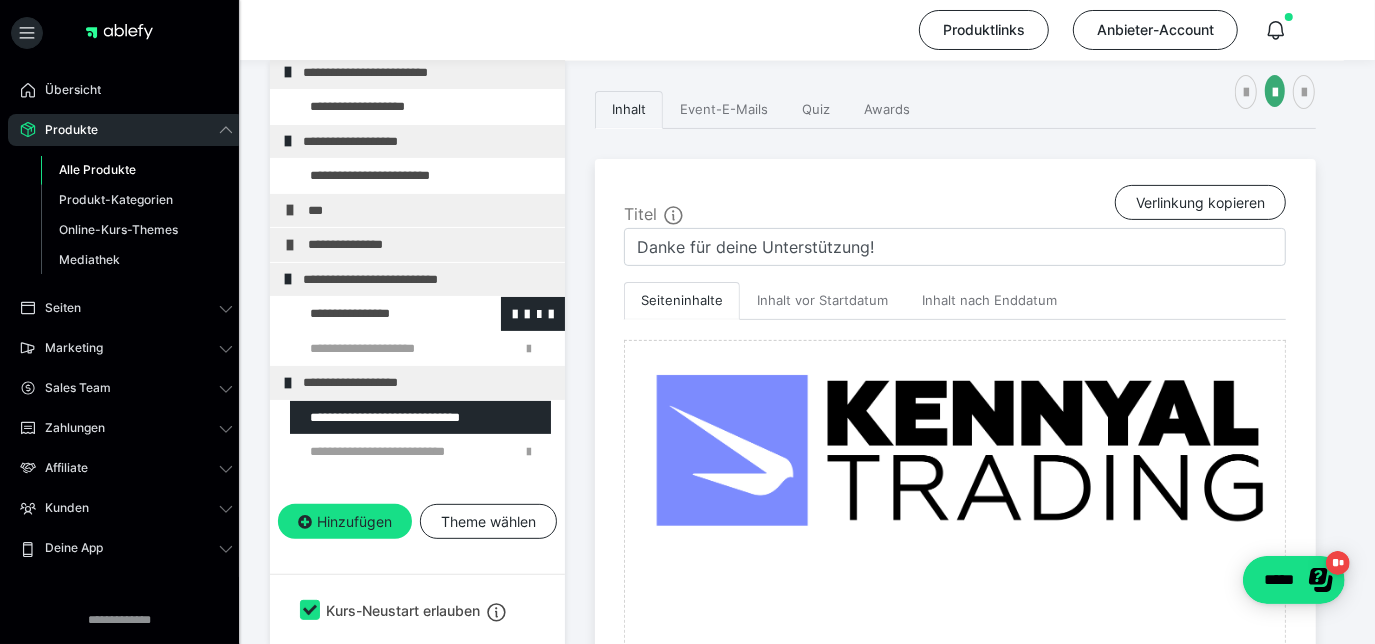 click at bounding box center [375, 314] 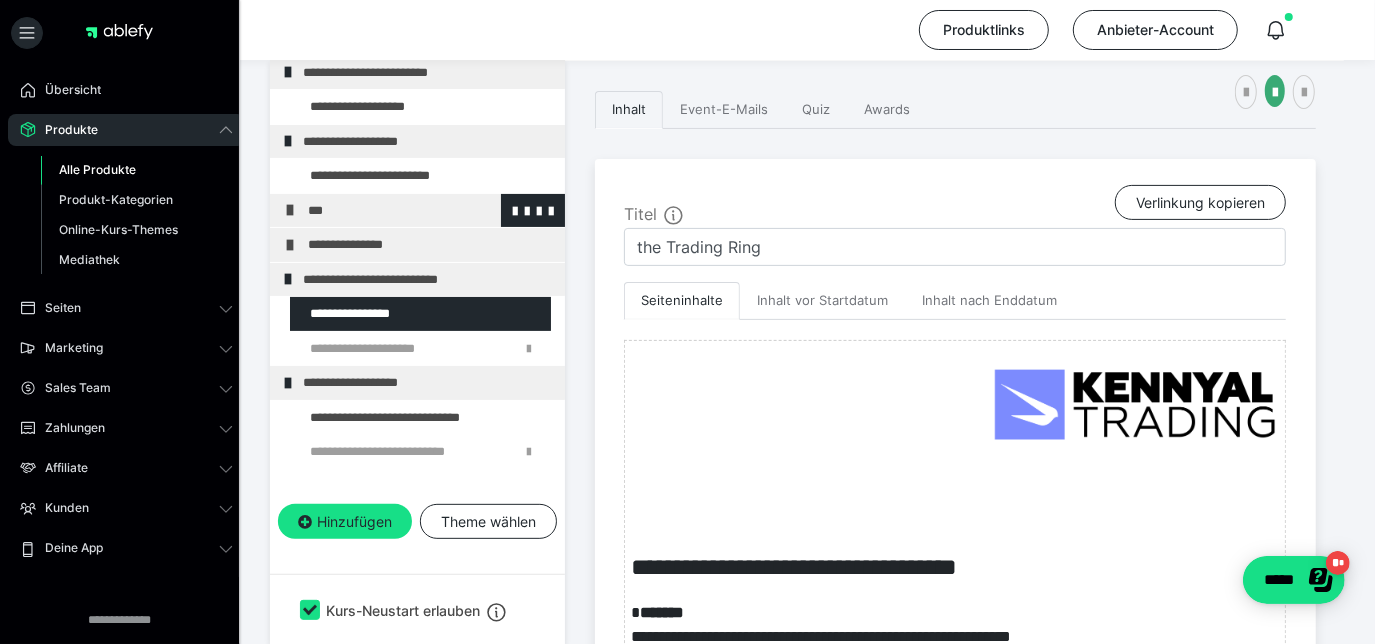 click at bounding box center [290, 210] 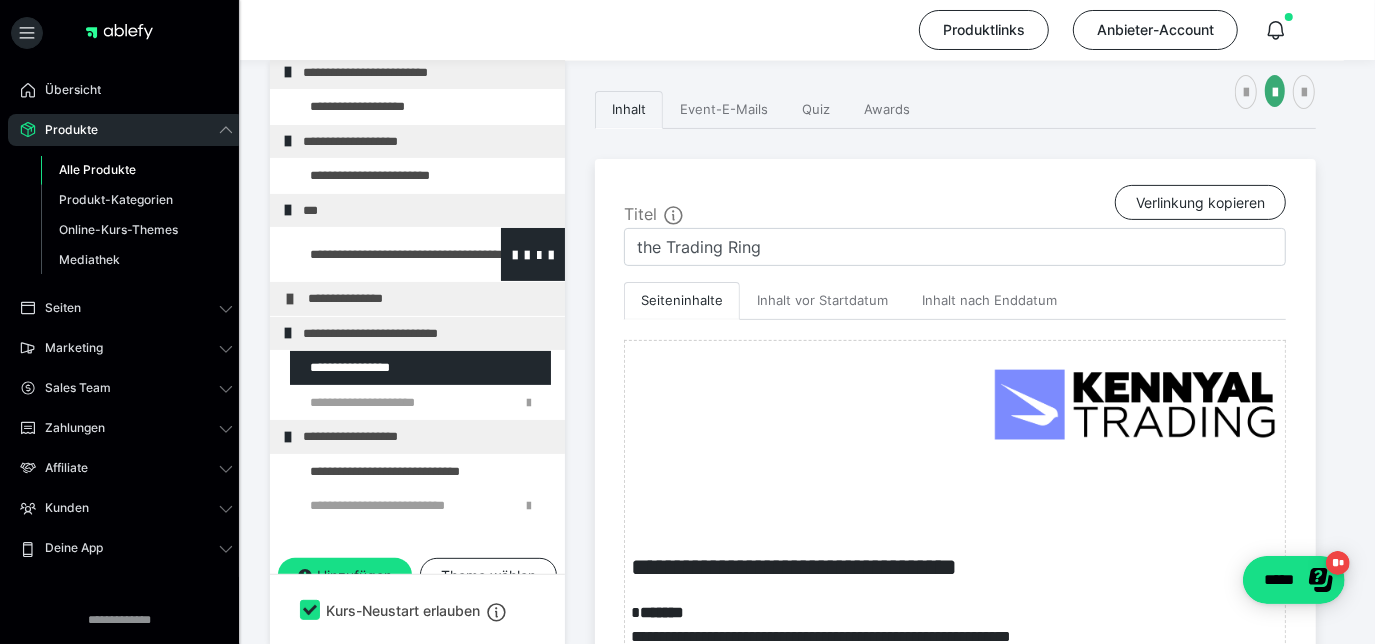 click at bounding box center (375, 254) 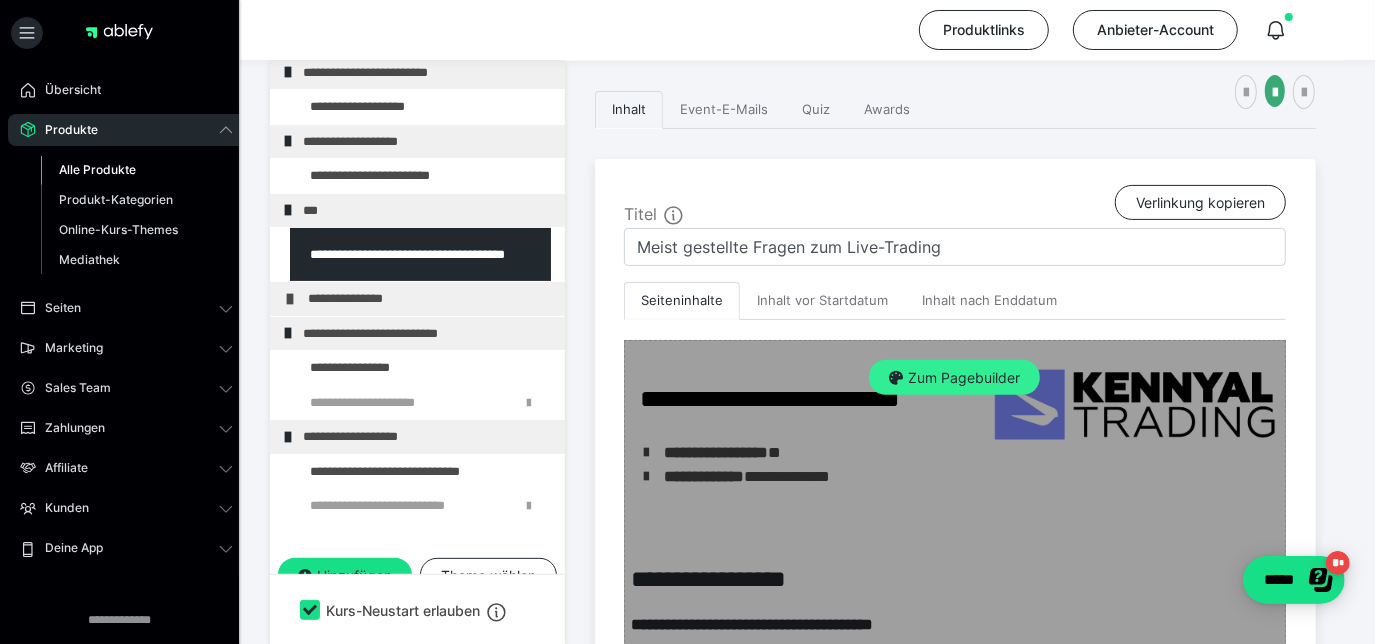 click on "Zum Pagebuilder" at bounding box center (954, 378) 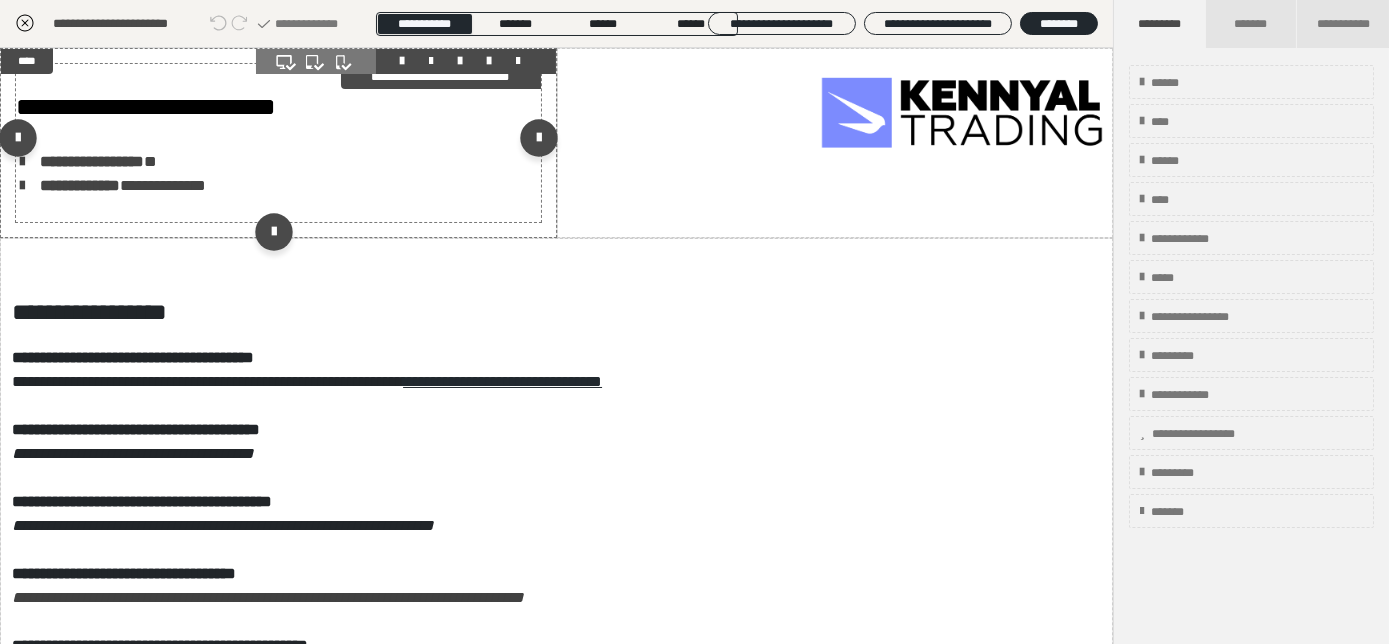 click on "**********" at bounding box center [278, 143] 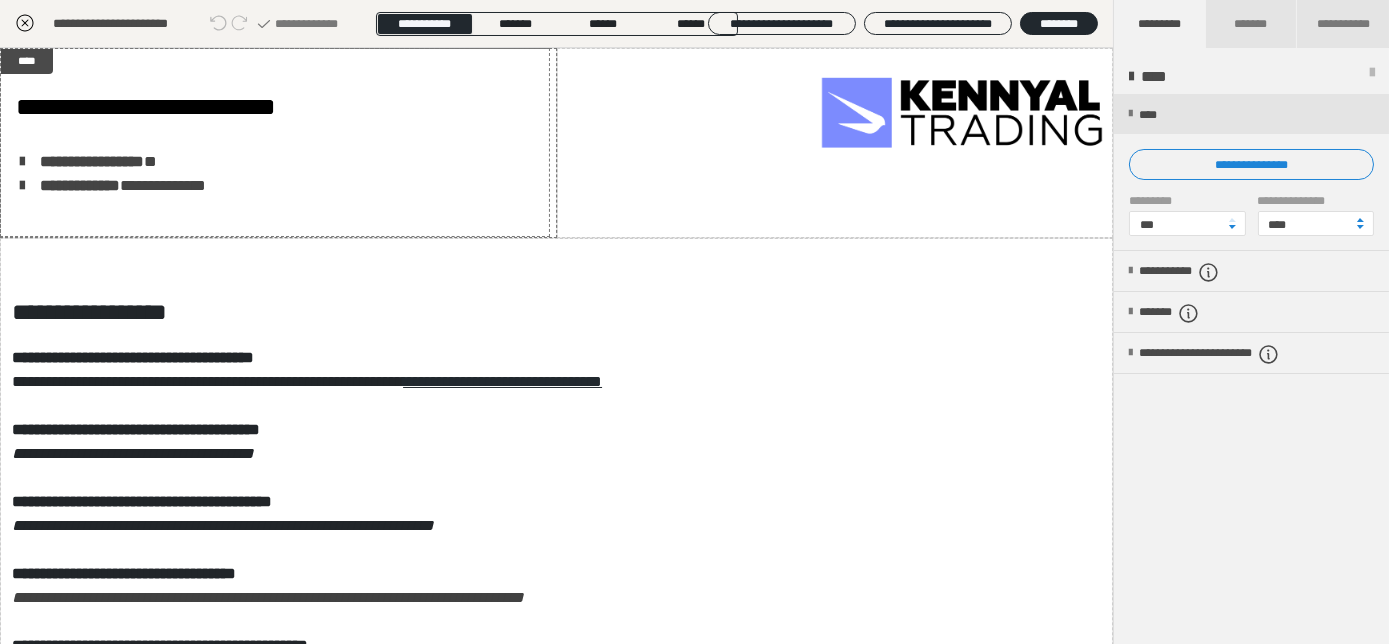click on "**********" at bounding box center [694, 322] 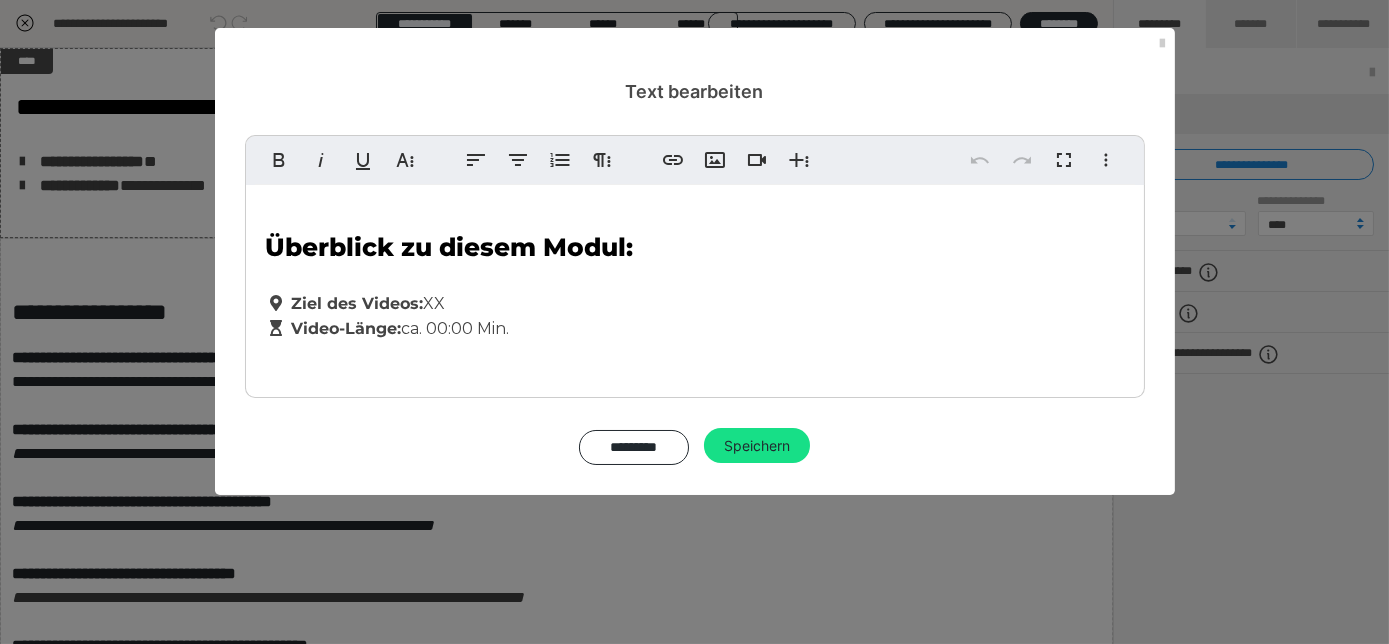 click on "Ziel des Videos:" at bounding box center [358, 303] 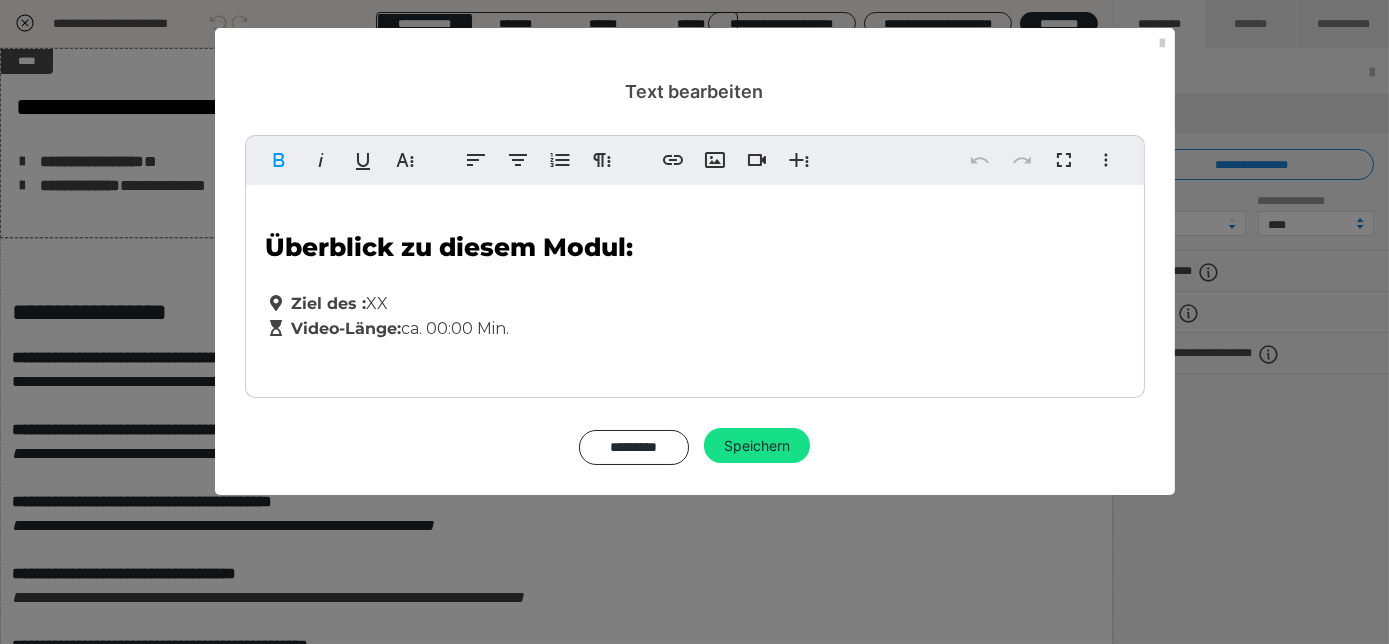 type 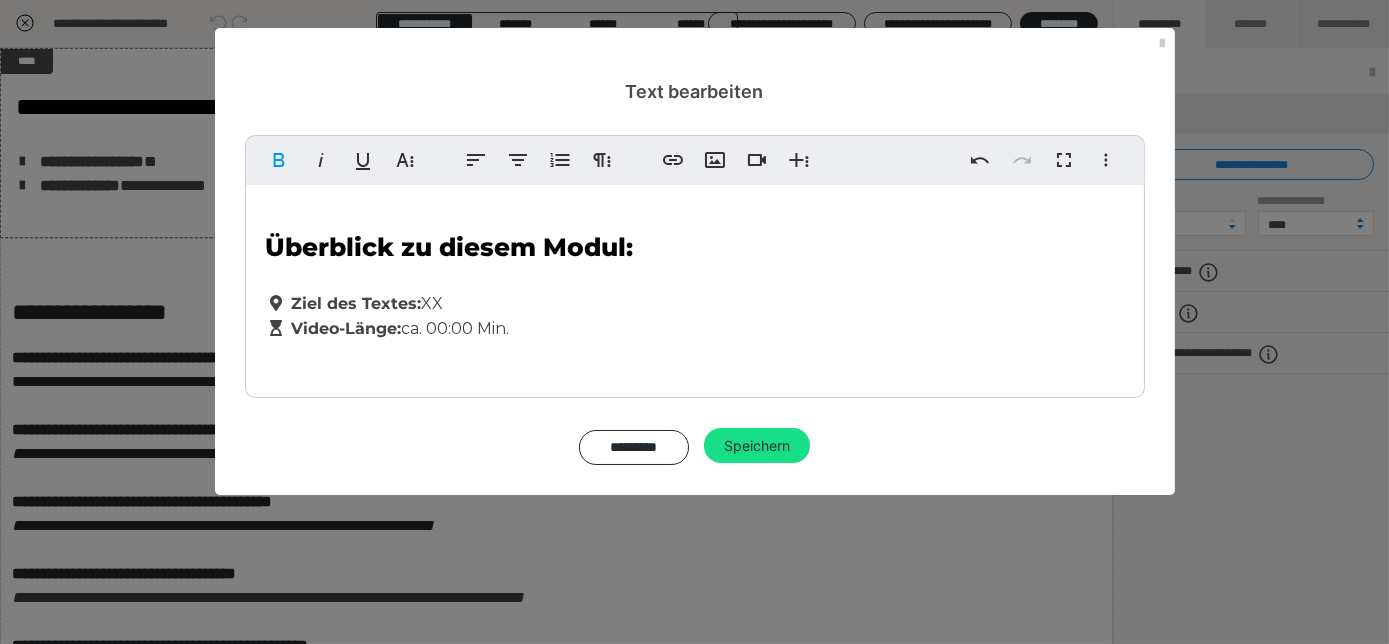 click on "Überblick zu diesem Modul:        Ziel des Textes:  XX       Video-Länge:  ca. 00:00 Min." at bounding box center (695, 286) 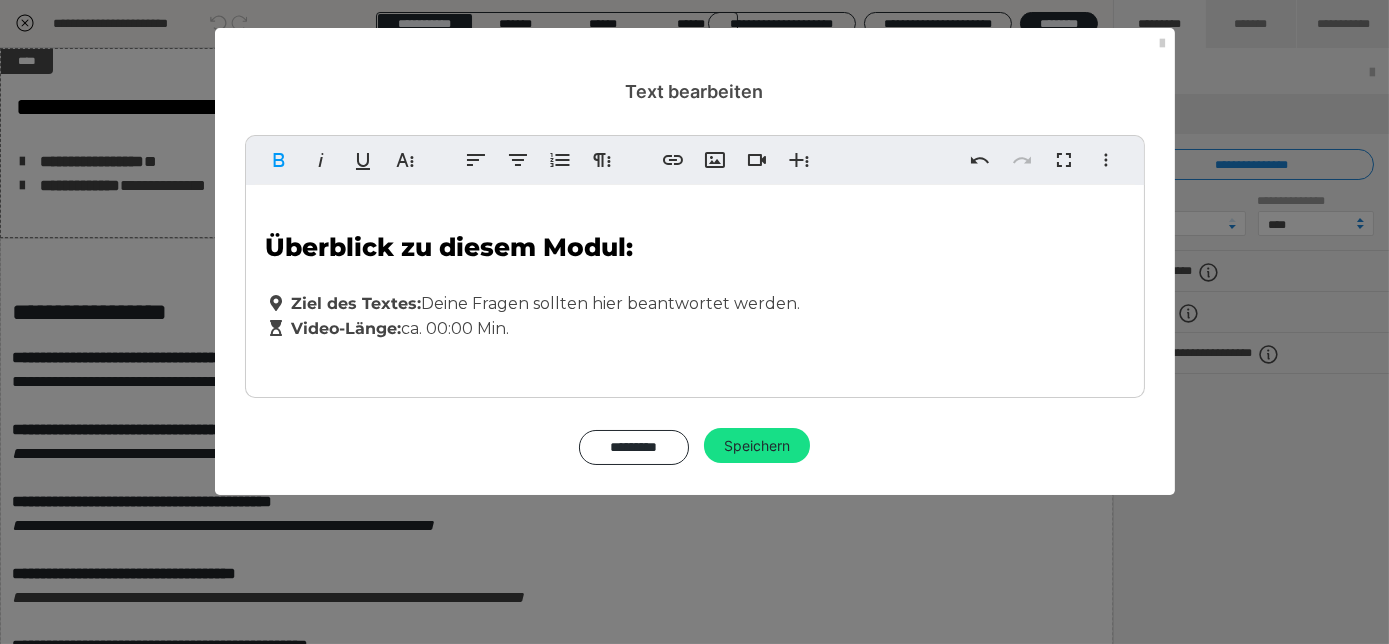 click on "Video-Länge:  ca. 00:00 Min." at bounding box center (388, 328) 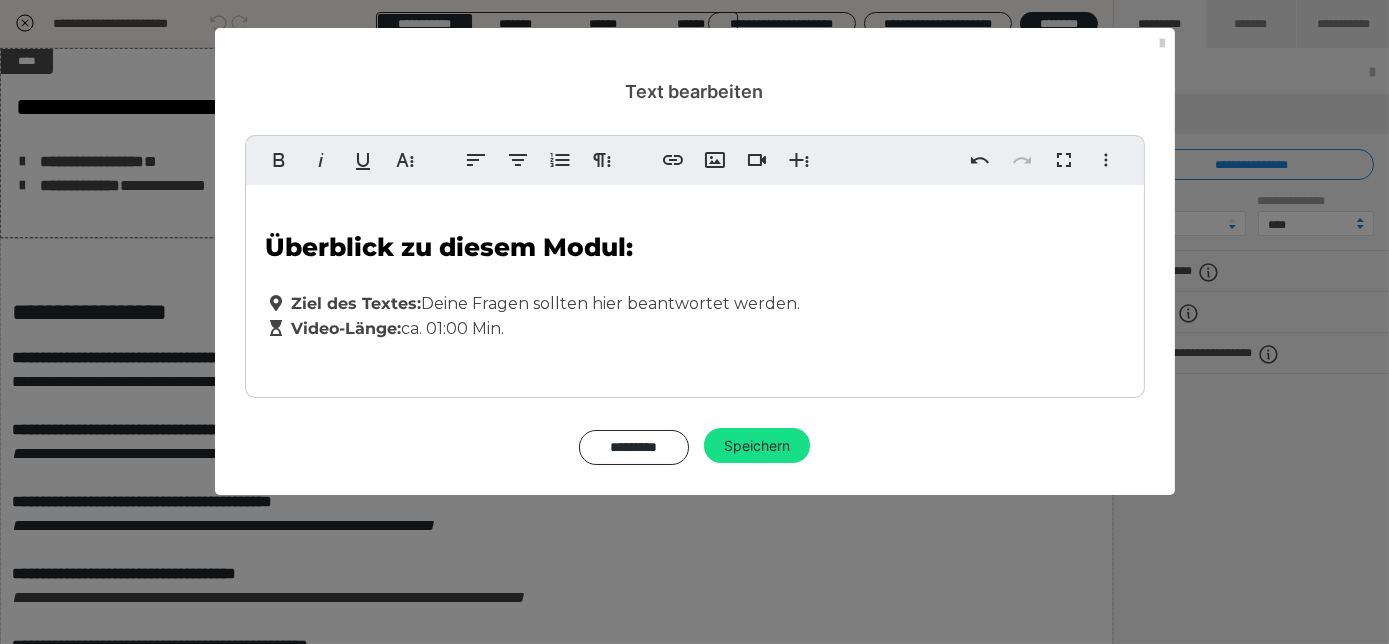 click on "Video-Länge:" at bounding box center (334, 328) 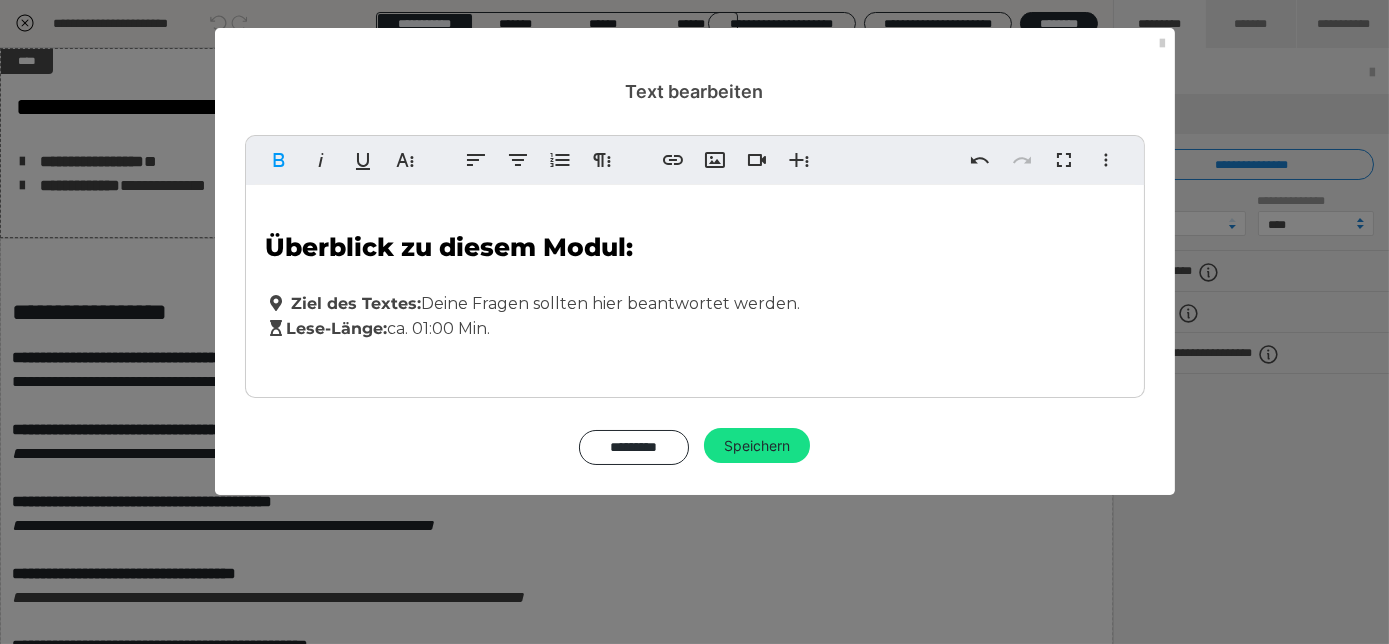 click on "Deine Fragen sollten hier beantwortet werden." at bounding box center [611, 303] 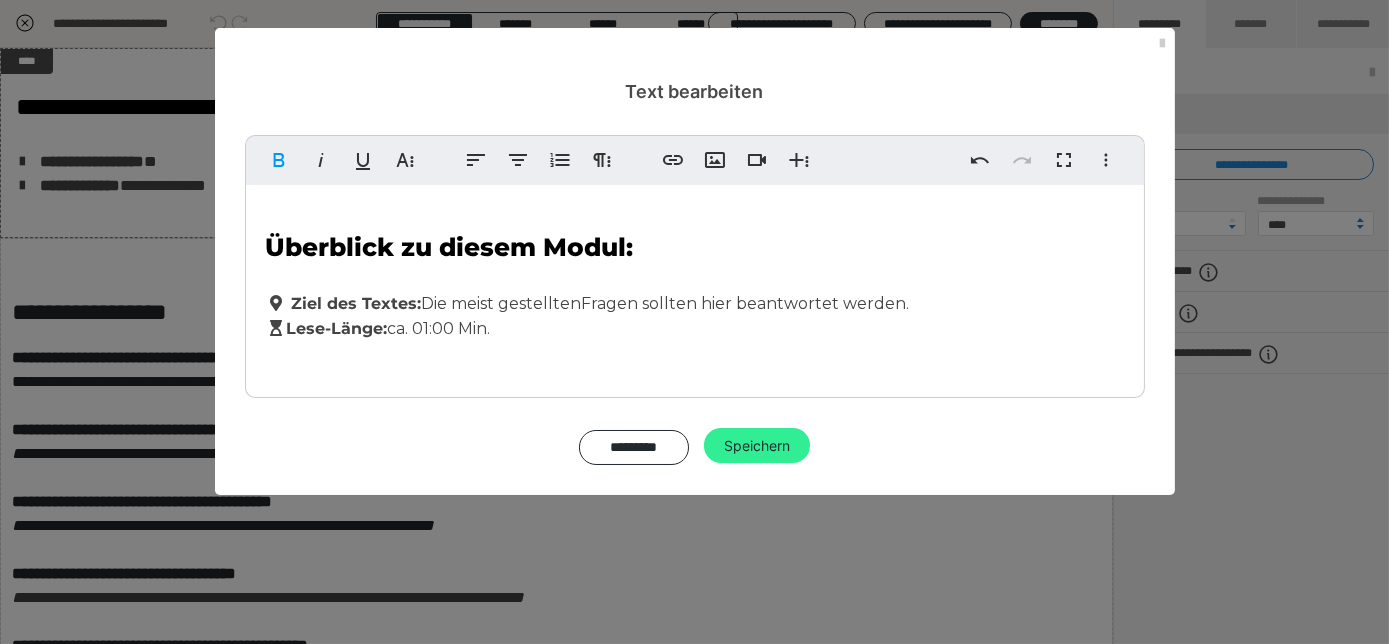 click on "Speichern" at bounding box center (757, 446) 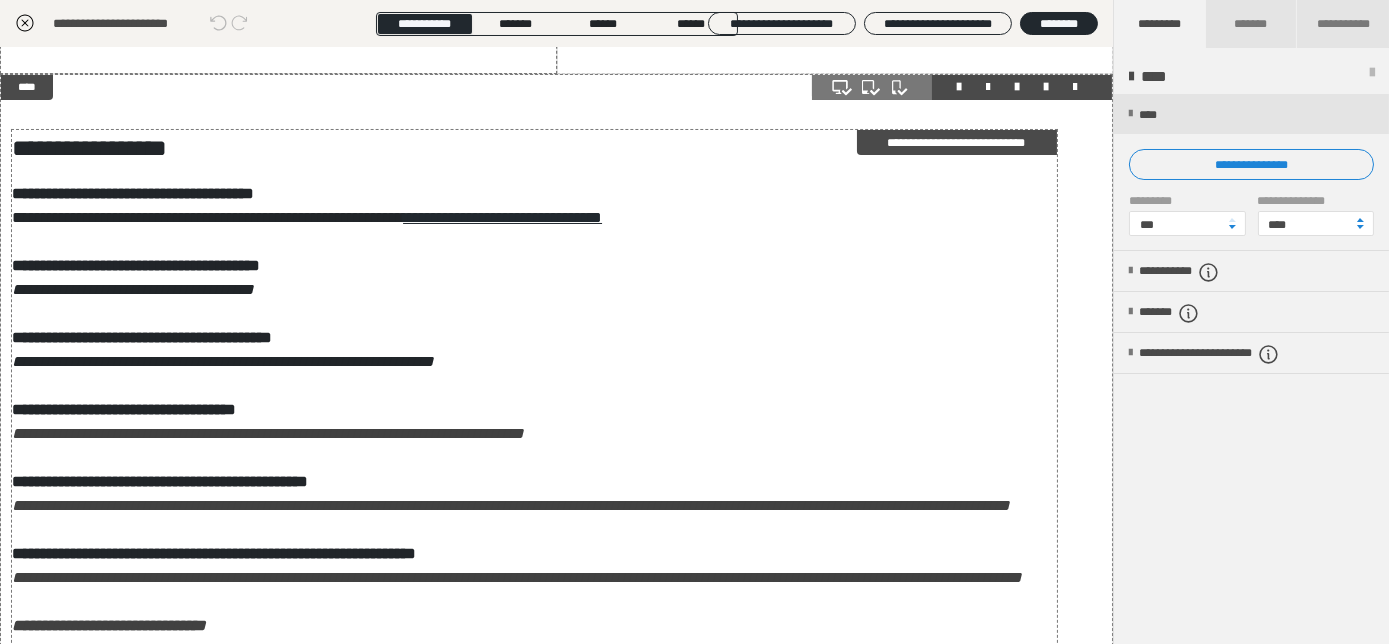 scroll, scrollTop: 162, scrollLeft: 0, axis: vertical 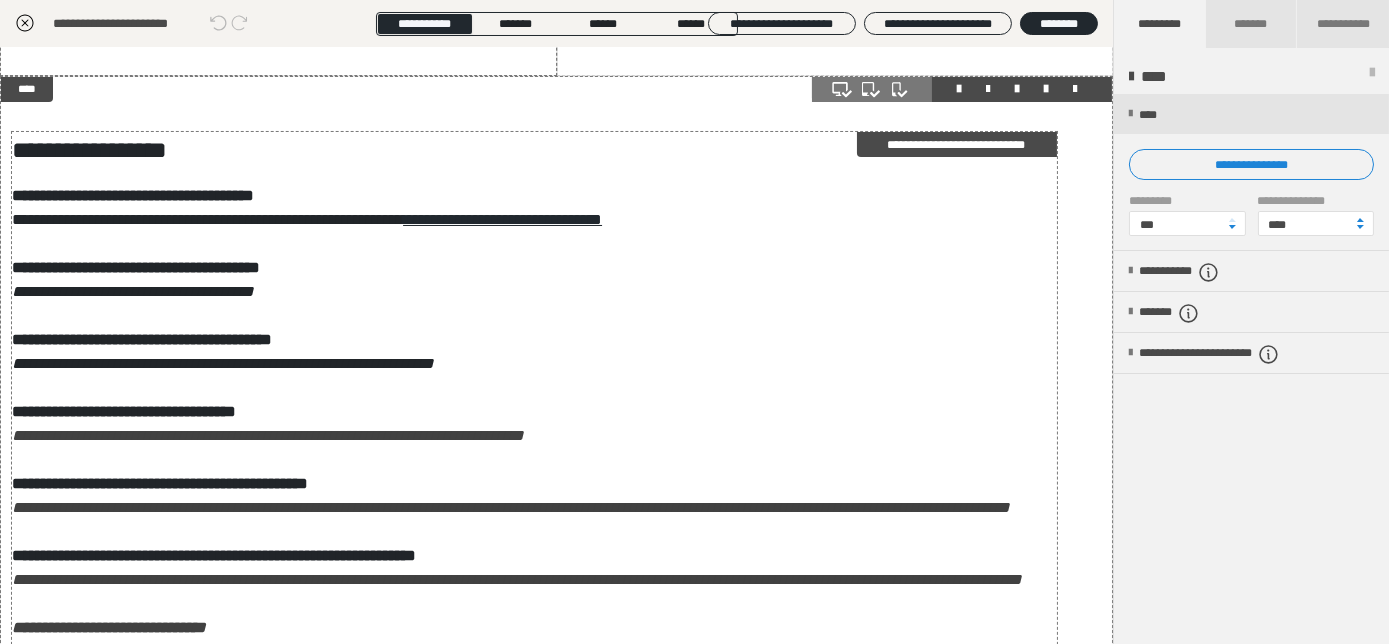 click on "**********" at bounding box center (528, 686) 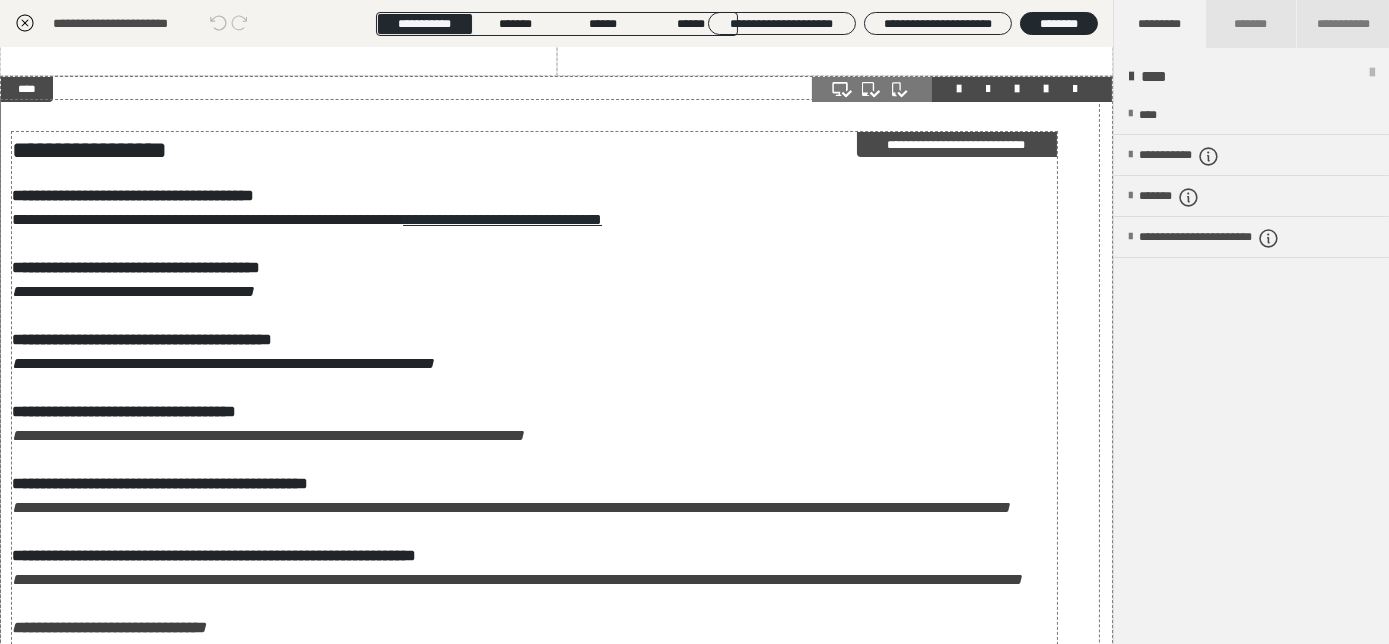 click on "**********" at bounding box center [528, 686] 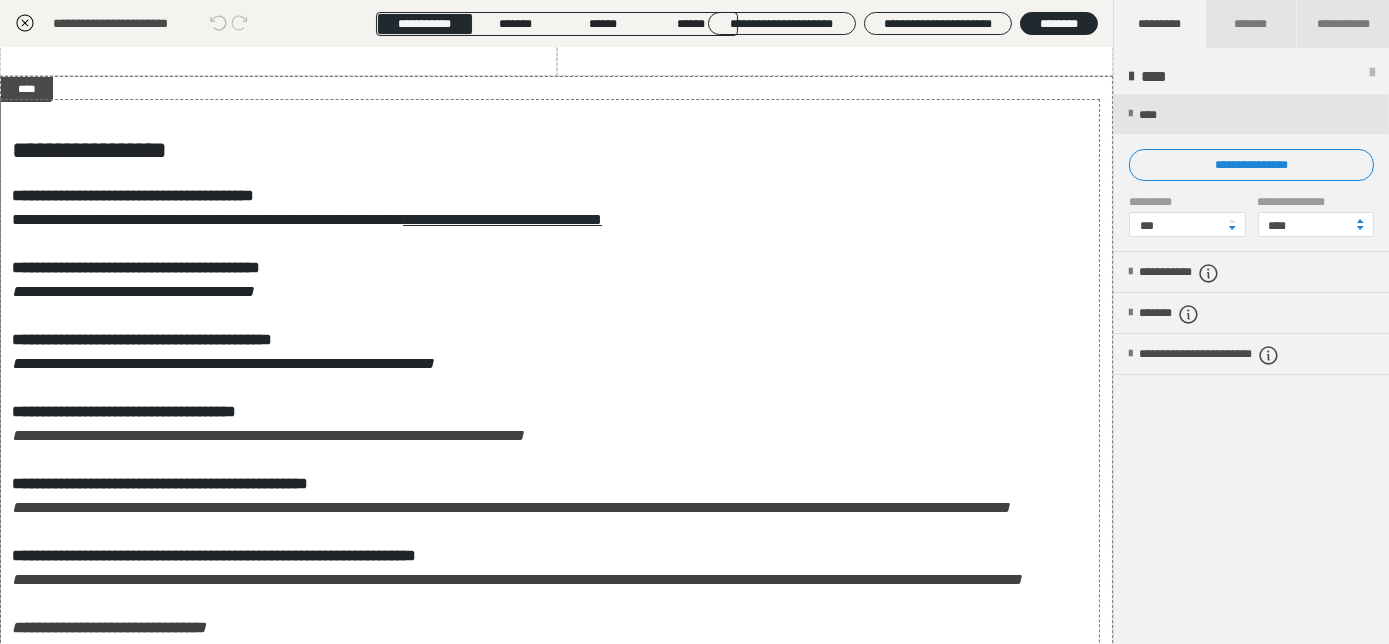 click on "**********" at bounding box center [694, 322] 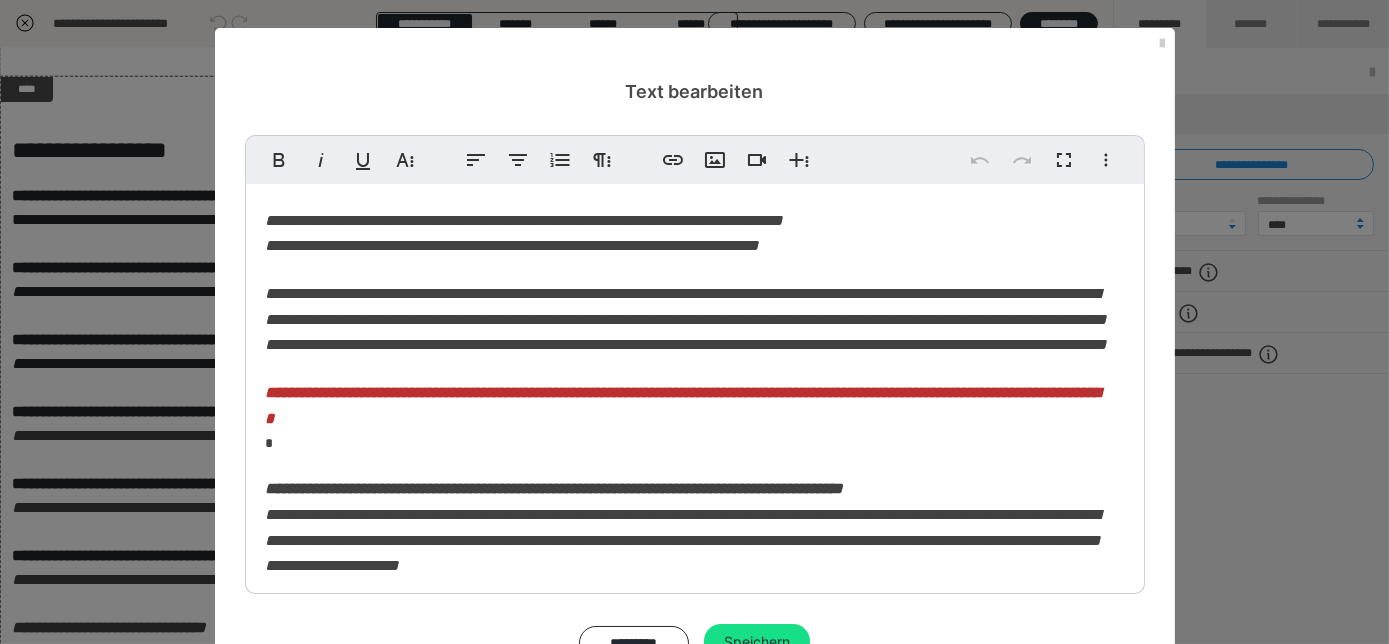 scroll, scrollTop: 782, scrollLeft: 0, axis: vertical 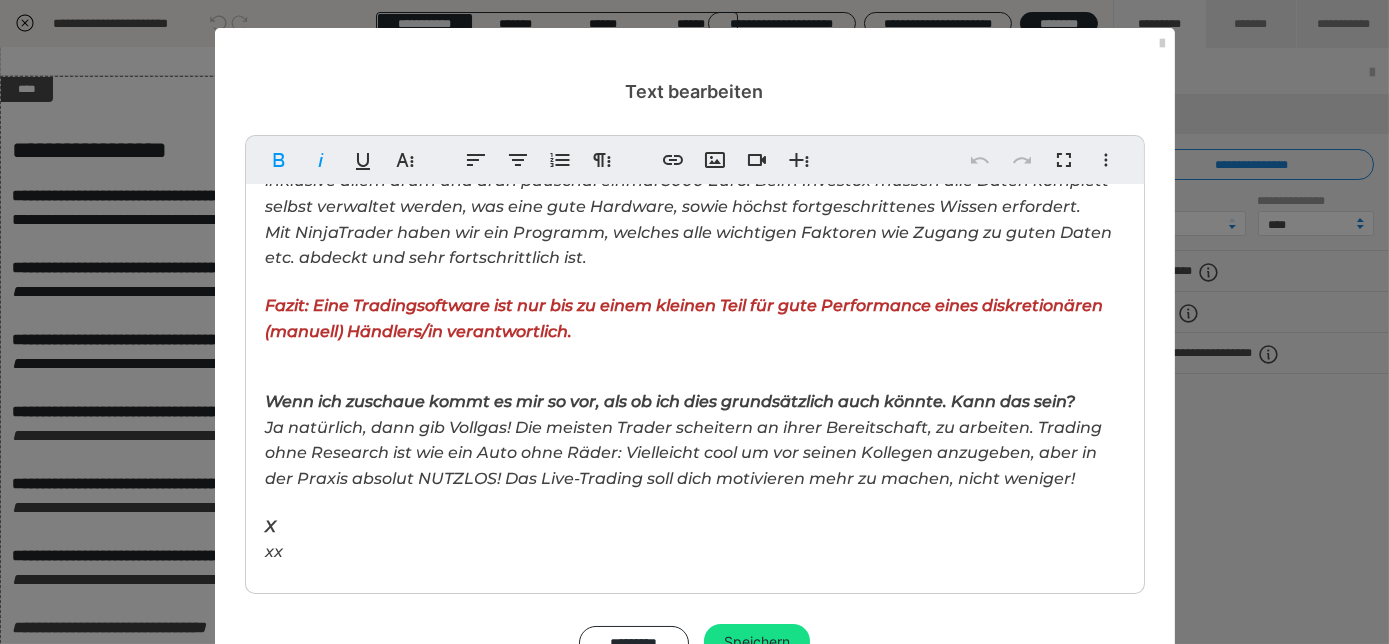 click on "Hier alle Fragen: Ich möchte in die Academy, wie geht das? Natürlich! Buche dir hier dein kostenloses Erstgespräch mit uns!  https://kennyal-trading.ch/start/ Ist dieses Geld, was gehandelt wird echt?  Absolut, wir handeln nur Echtgeldkonten. Wird es in Zukunft mehr Live-Trading geben? Dies ist nicht ausgeschlossen und hängt von unseren Tradern selbst ab. Kommen jeden Tag gleich viele Trades? Nein! Wir lassen den Markt das Tempo vorgeben und agieren aufgrund seiner Bewegungen. Wird immer getradet, wenn wir Live-Session haben? Natürlich! Trading bedeutet grundsätzlich einmal, anwesend zu sein. Ob wir dort dann Signale aufgrund unserer Strategien haben, kann ein Trader niemals beeinflussen.0 Gibt es die Möglichkeit, alle Signale der ganzen Woche zu erhalten? Nein! Wir sind grundsätzlich gegen reines Copy-Trading, den genau dies würde durch solche Produkte gefördert werden. Lerne dies selbst und lasse dich nicht unterhalten!  Welche Softwares werden benutzt? ​ X xx" at bounding box center (695, -6) 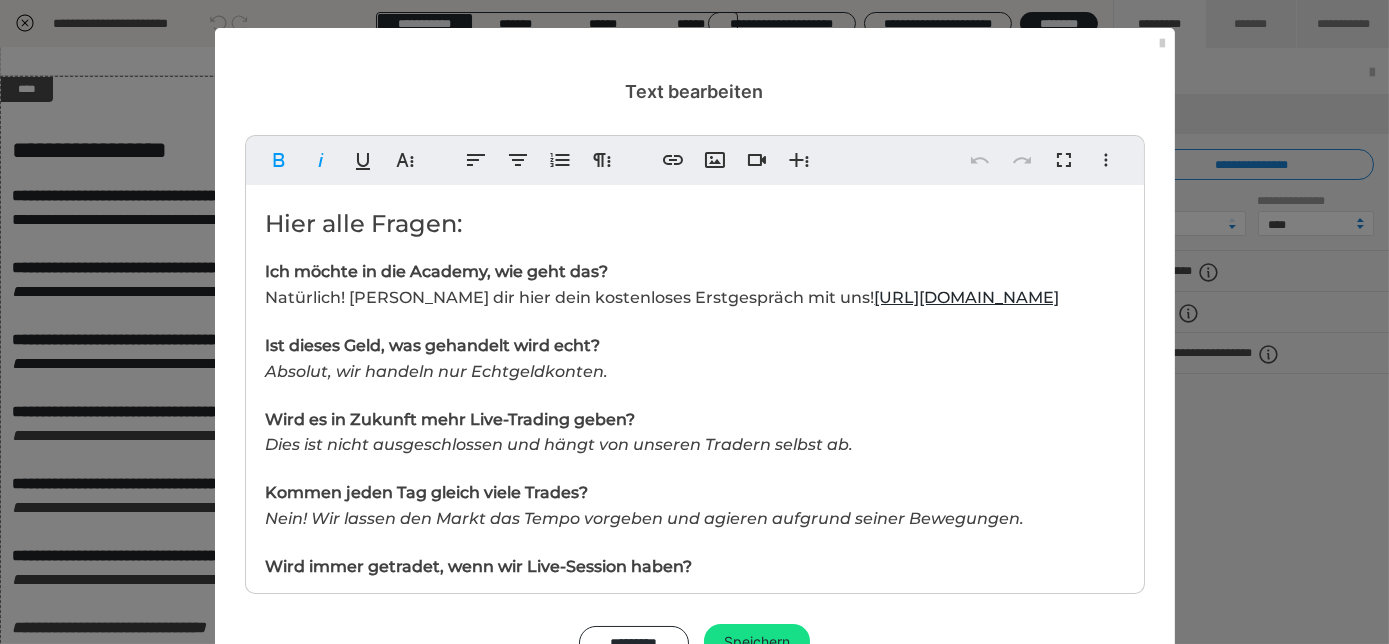 click on "Hier alle Fragen: Ich möchte in die Academy, wie geht das? Natürlich! Buche dir hier dein kostenloses Erstgespräch mit uns!  https://kennyal-trading.ch/start/ Ist dieses Geld, was gehandelt wird echt?  Absolut, wir handeln nur Echtgeldkonten. Wird es in Zukunft mehr Live-Trading geben? Dies ist nicht ausgeschlossen und hängt von unseren Tradern selbst ab. Kommen jeden Tag gleich viele Trades? Nein! Wir lassen den Markt das Tempo vorgeben und agieren aufgrund seiner Bewegungen. Wird immer getradet, wenn wir Live-Session haben? Natürlich! Trading bedeutet grundsätzlich einmal, anwesend zu sein. Ob wir dort dann Signale aufgrund unserer Strategien haben, kann ein Trader niemals beeinflussen.0 Gibt es die Möglichkeit, alle Signale der ganzen Woche zu erhalten? Nein! Wir sind grundsätzlich gegen reines Copy-Trading, den genau dies würde durch solche Produkte gefördert werden. Lerne dies selbst und lasse dich nicht unterhalten!  Welche Softwares werden benutzt? ​ X xx" at bounding box center (695, 776) 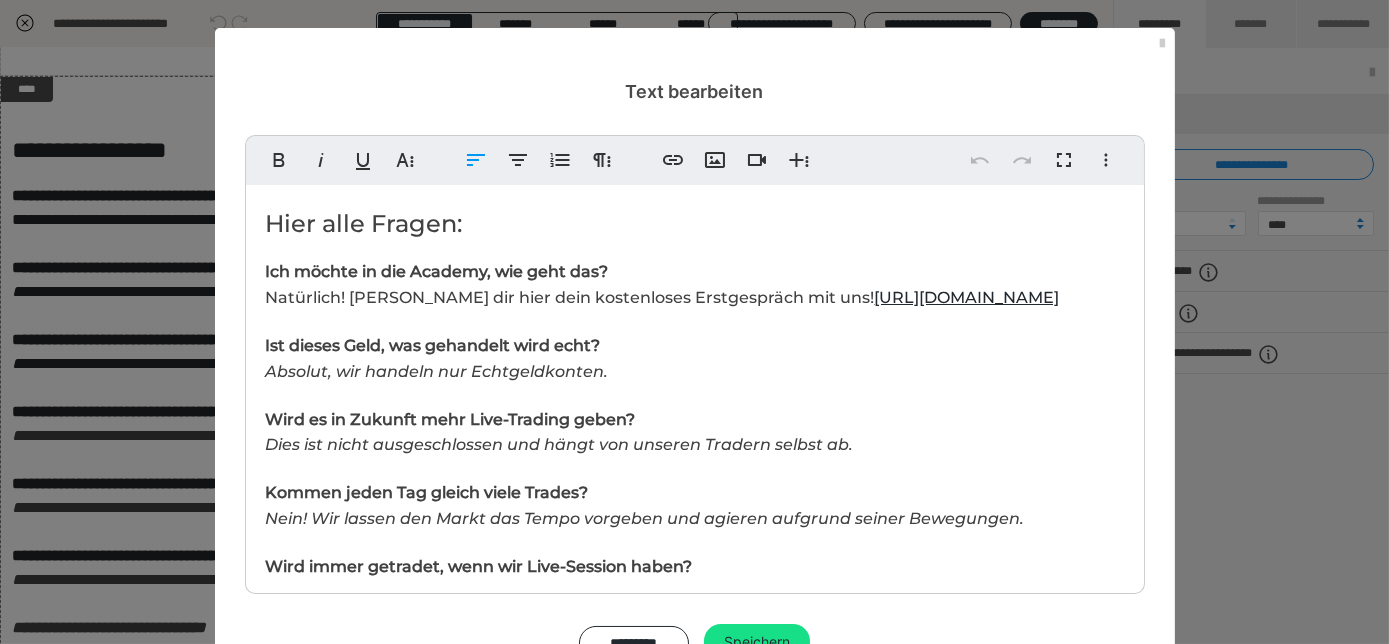 scroll, scrollTop: 709, scrollLeft: 0, axis: vertical 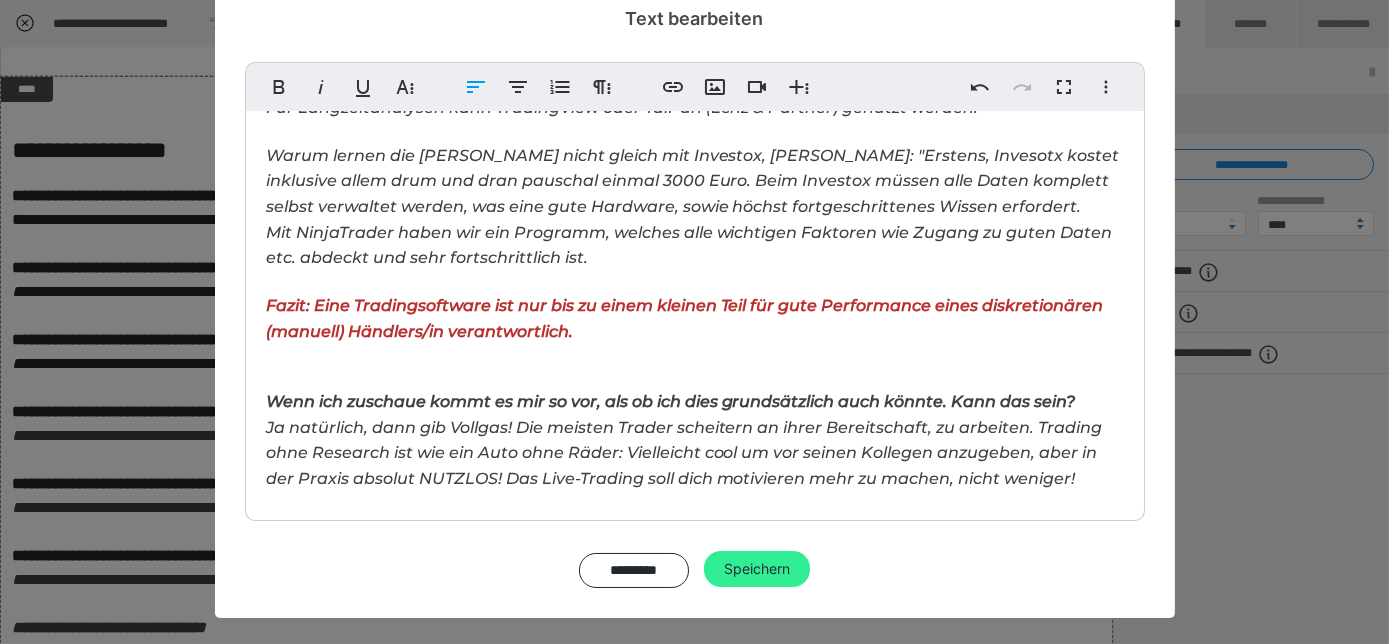 click on "Speichern" at bounding box center (757, 569) 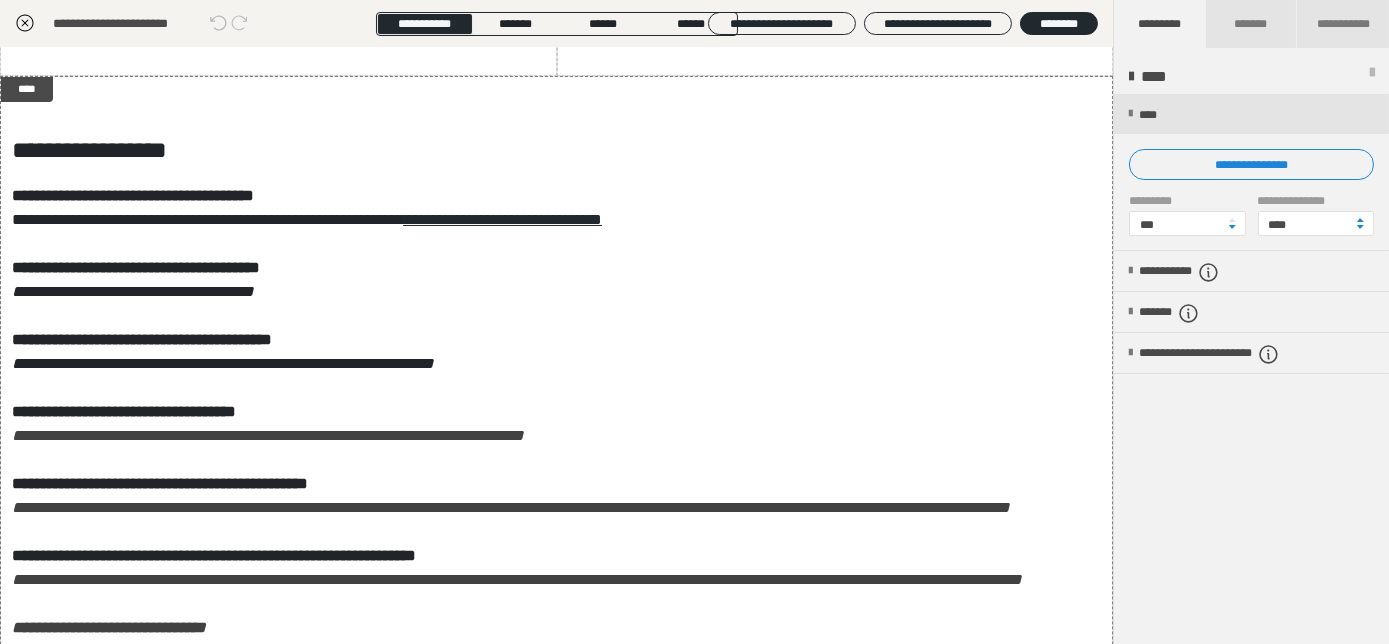 click 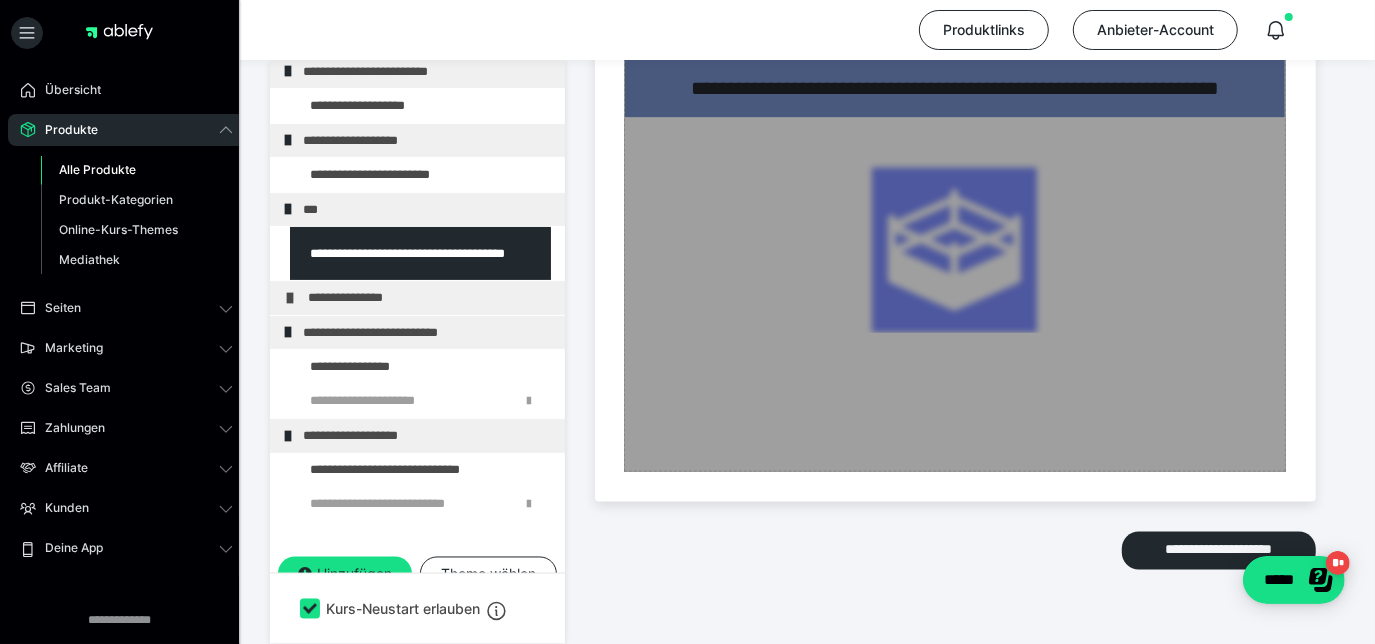 scroll, scrollTop: 2125, scrollLeft: 0, axis: vertical 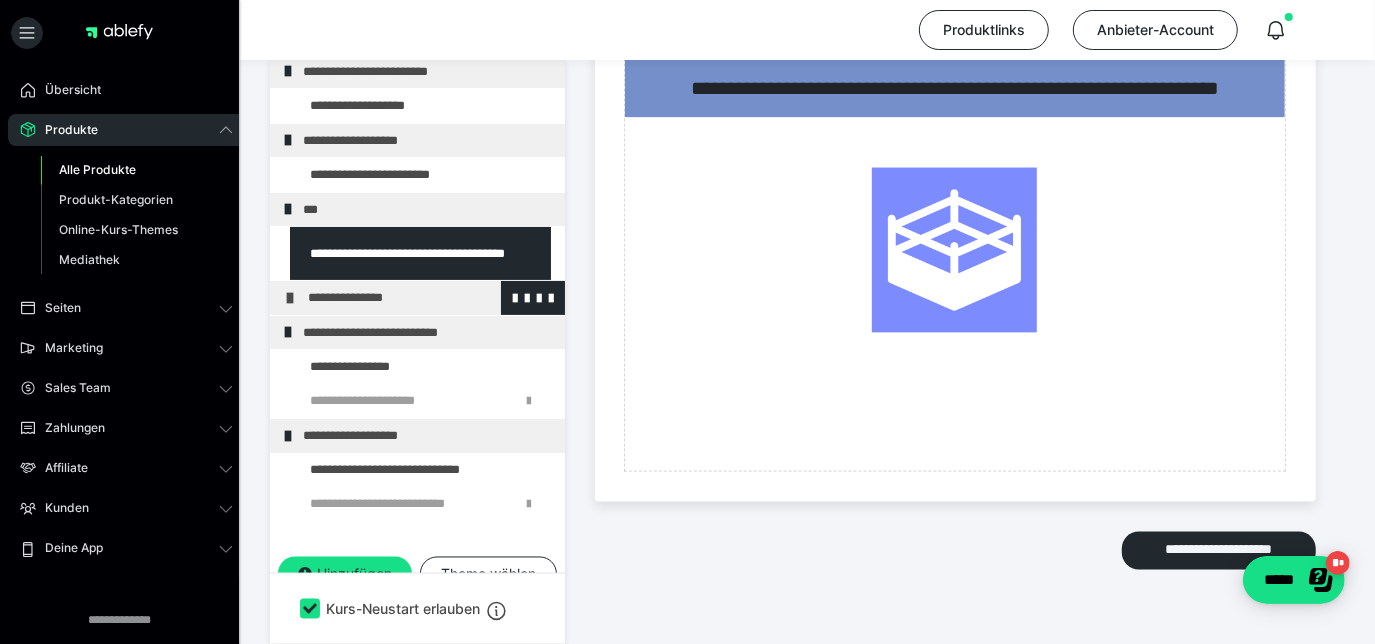 click on "**********" at bounding box center (424, 298) 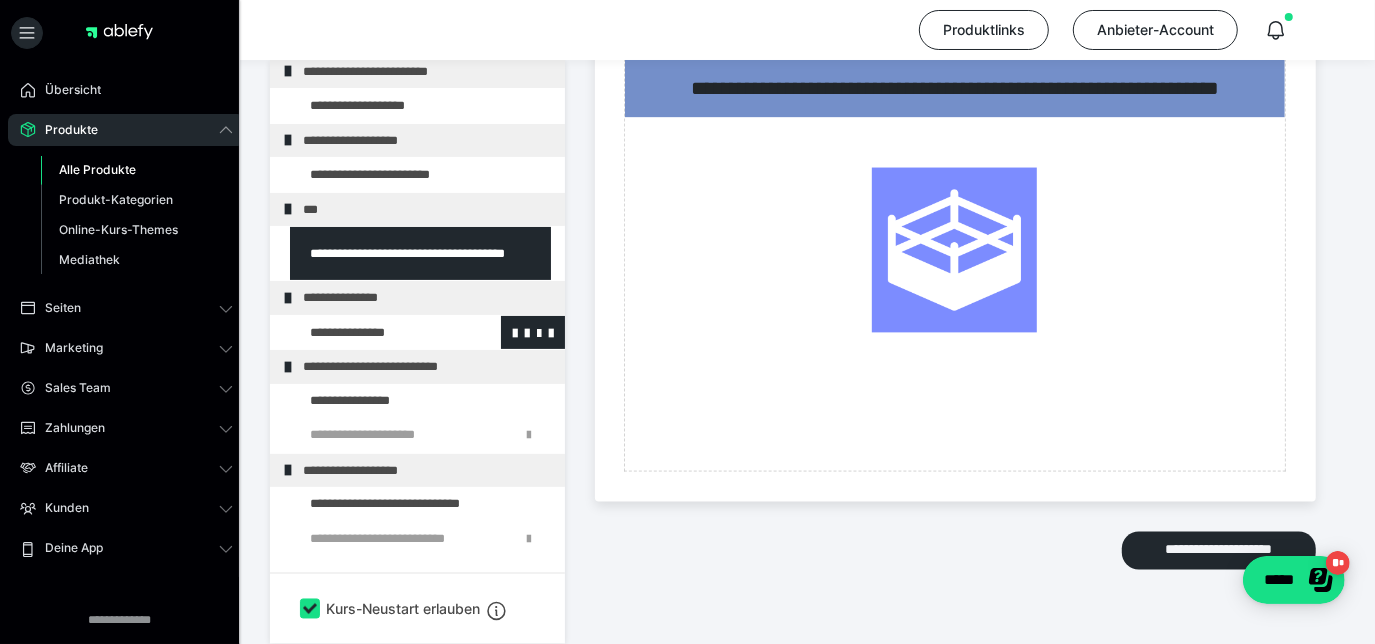 click at bounding box center (375, 333) 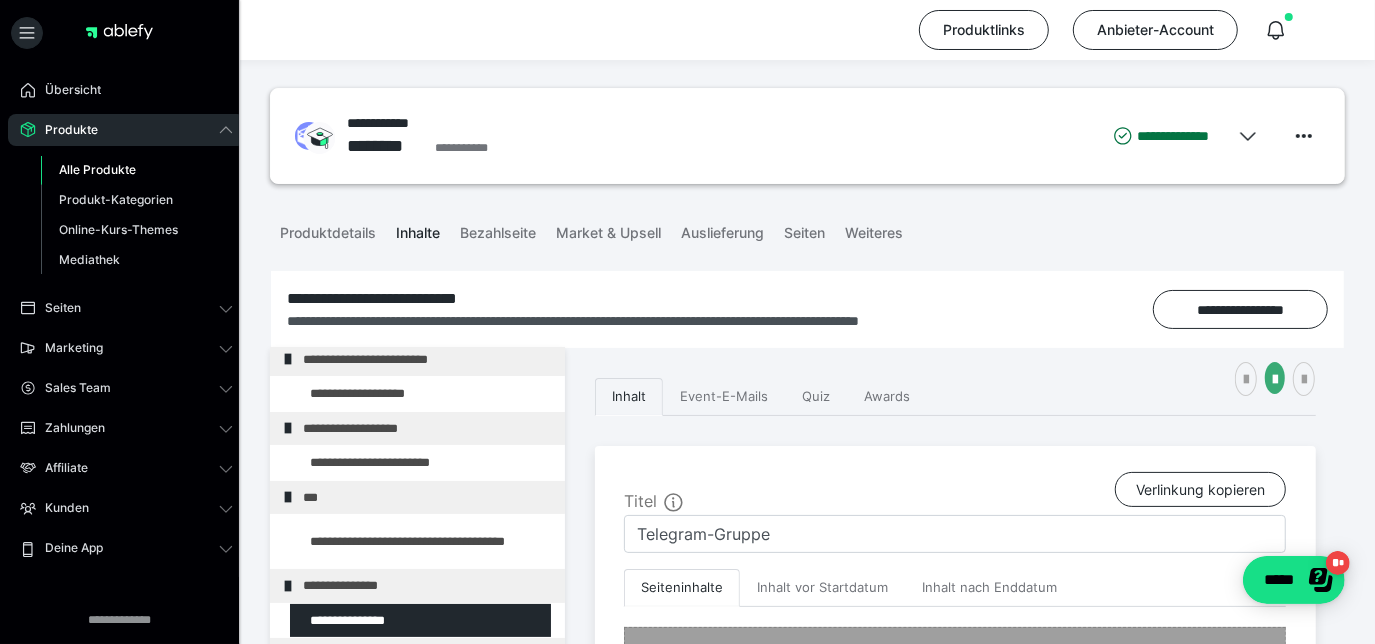 scroll, scrollTop: 0, scrollLeft: 0, axis: both 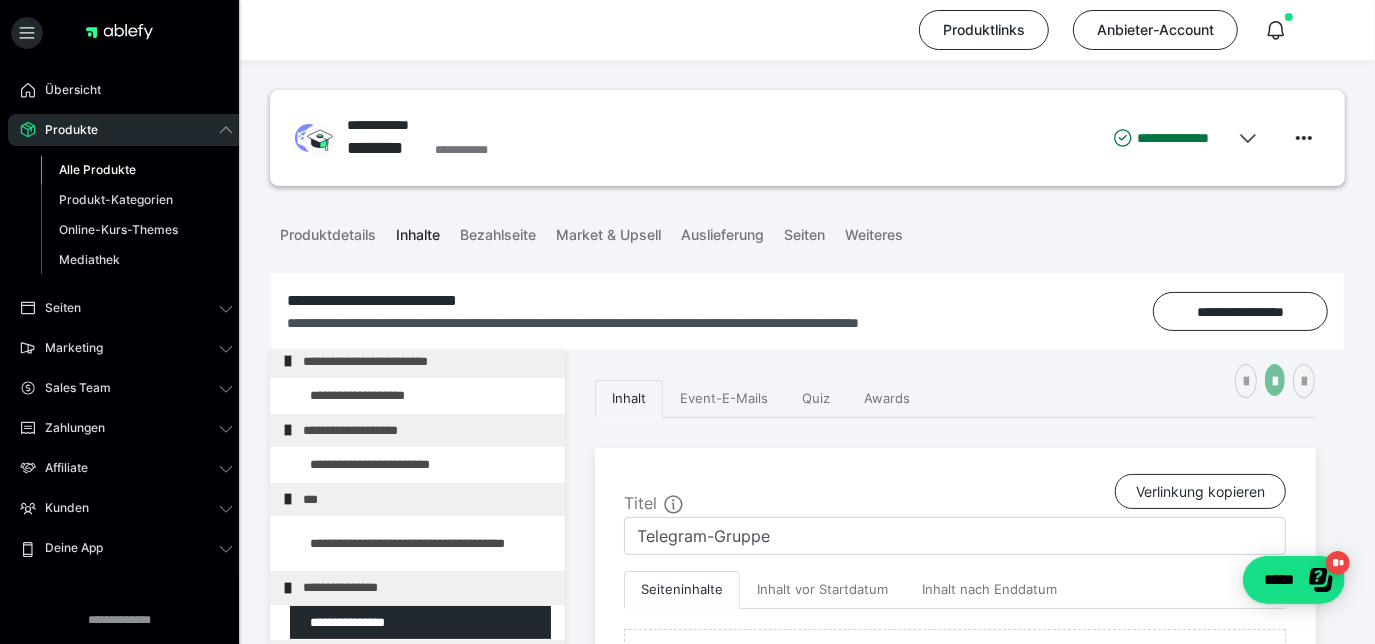 click at bounding box center [1275, 382] 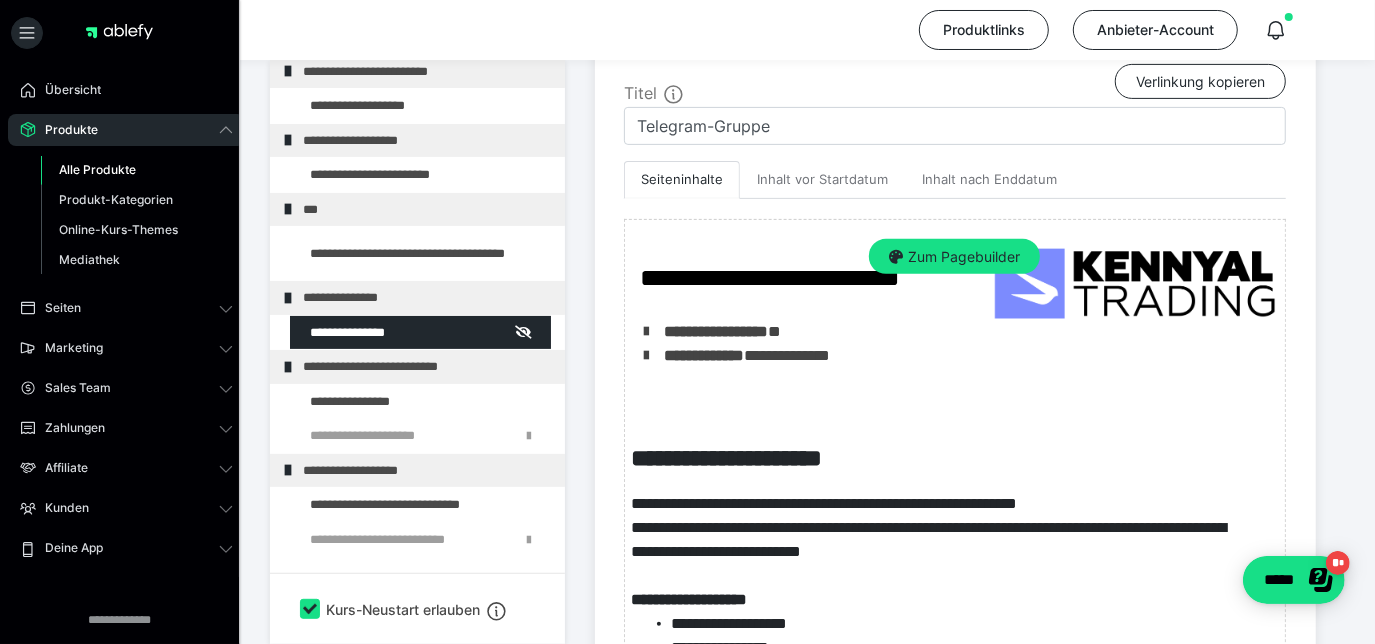 scroll, scrollTop: 549, scrollLeft: 0, axis: vertical 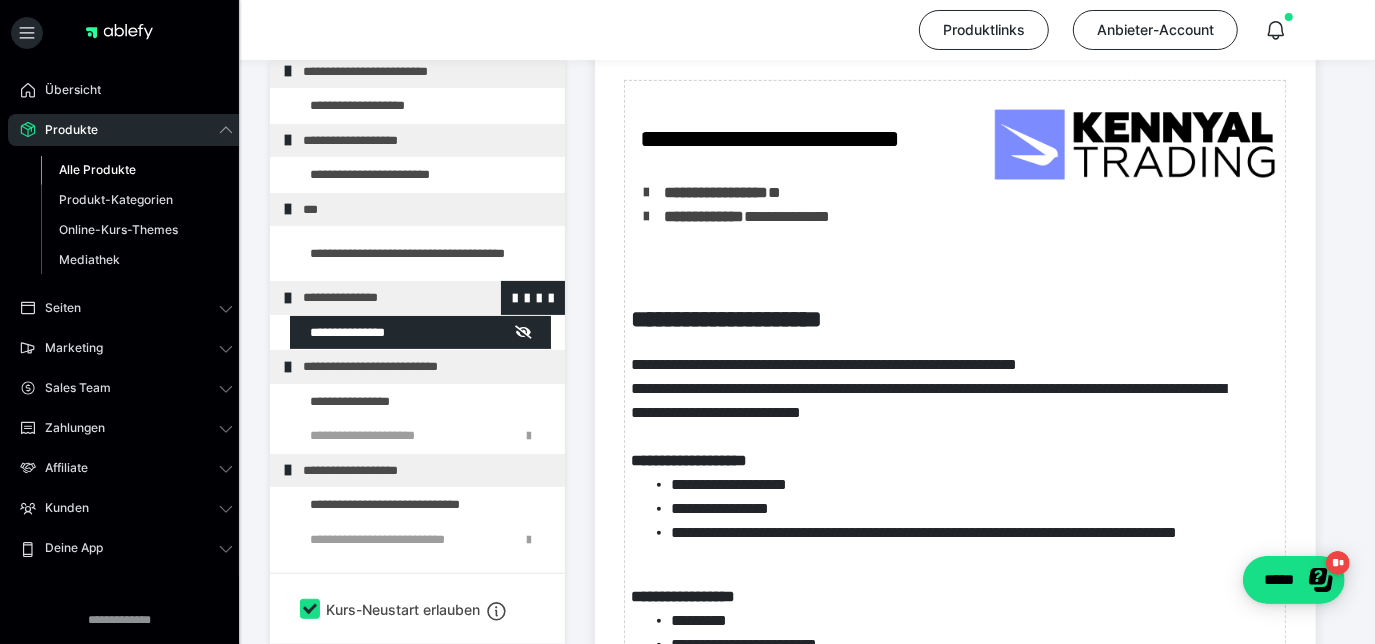 click on "**********" at bounding box center [419, 298] 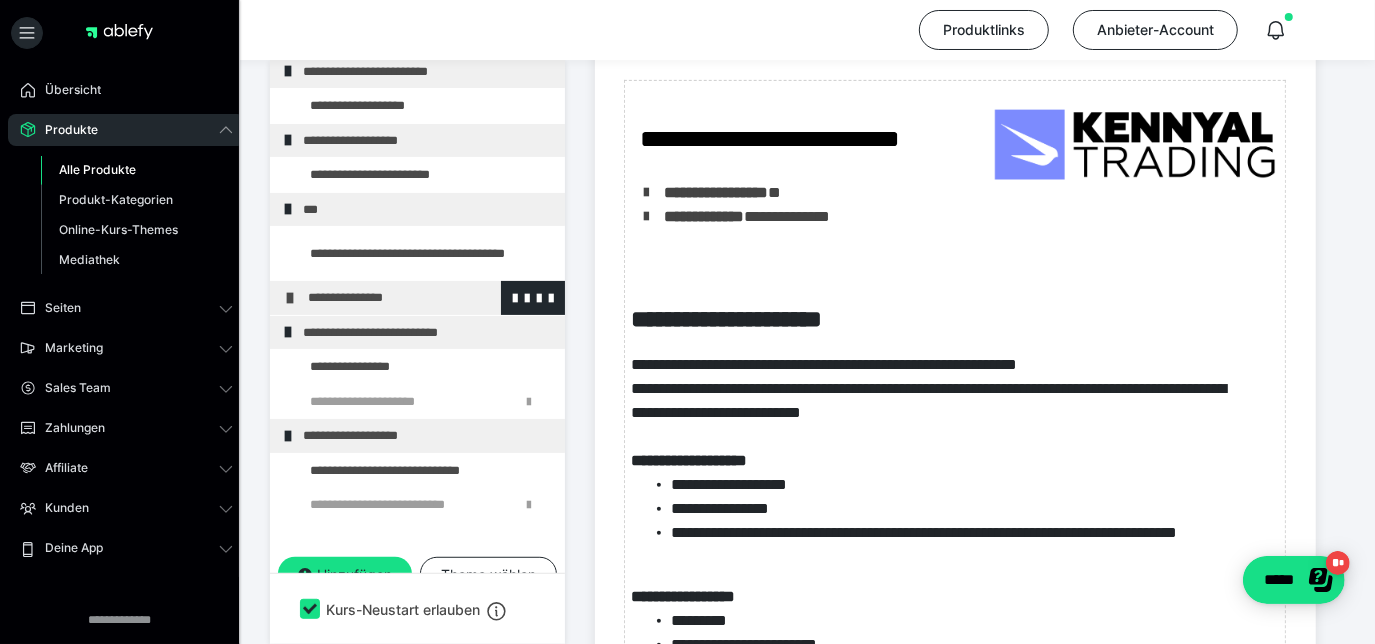 click on "**********" at bounding box center [424, 298] 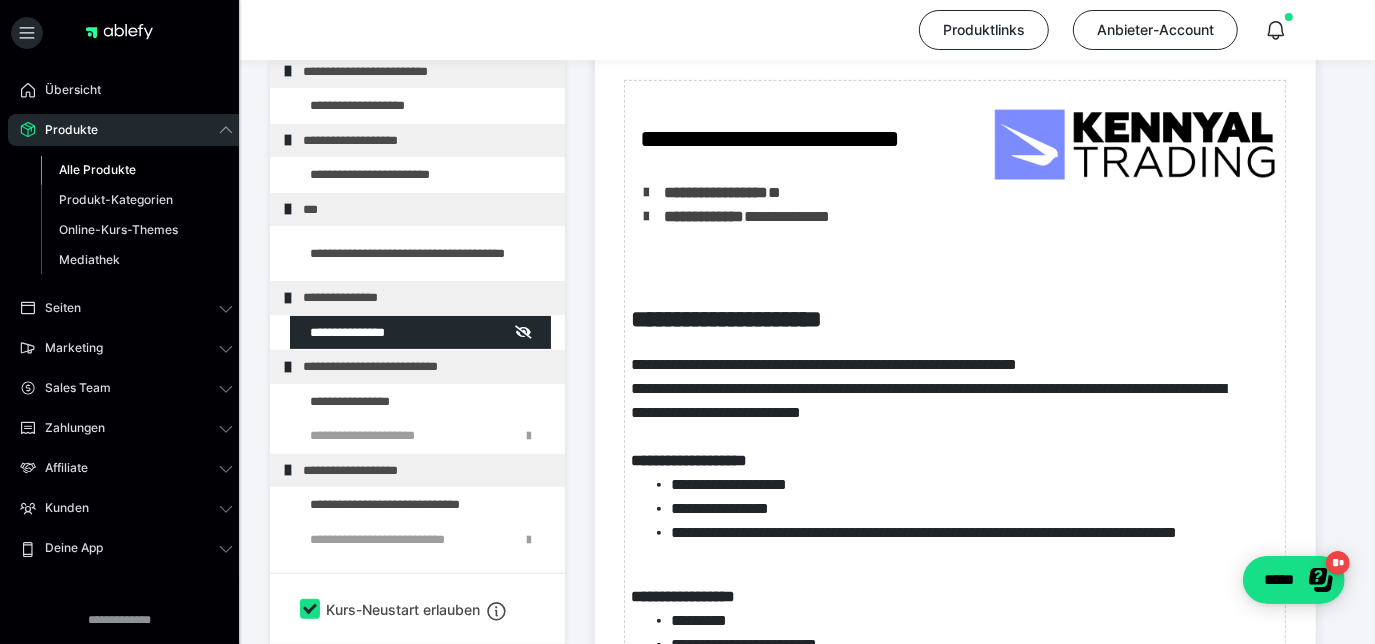 click on "**********" at bounding box center (419, 298) 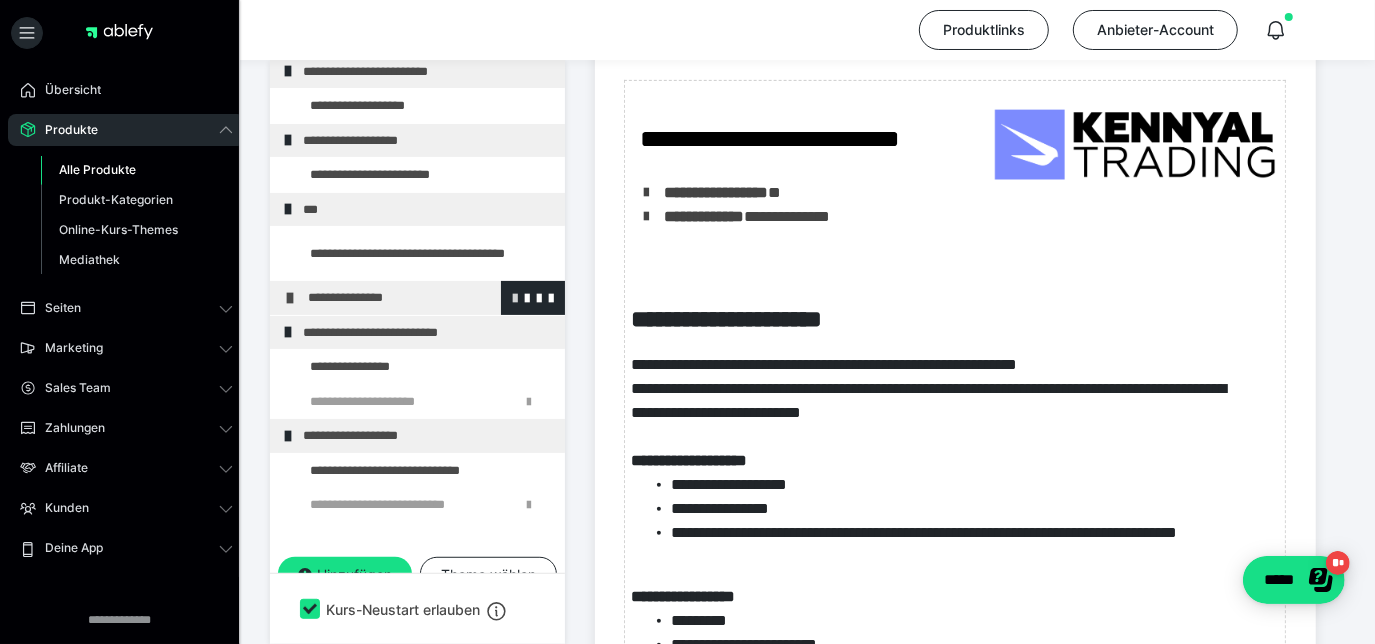 click at bounding box center (515, 297) 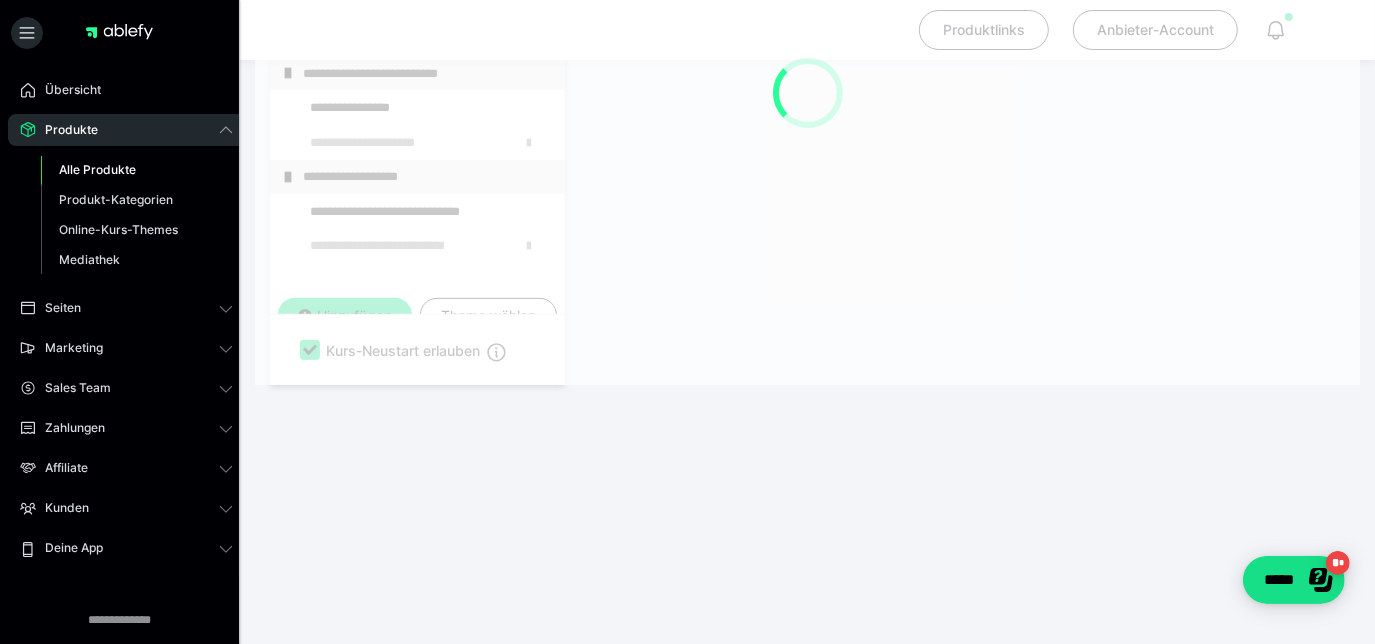 scroll, scrollTop: 289, scrollLeft: 0, axis: vertical 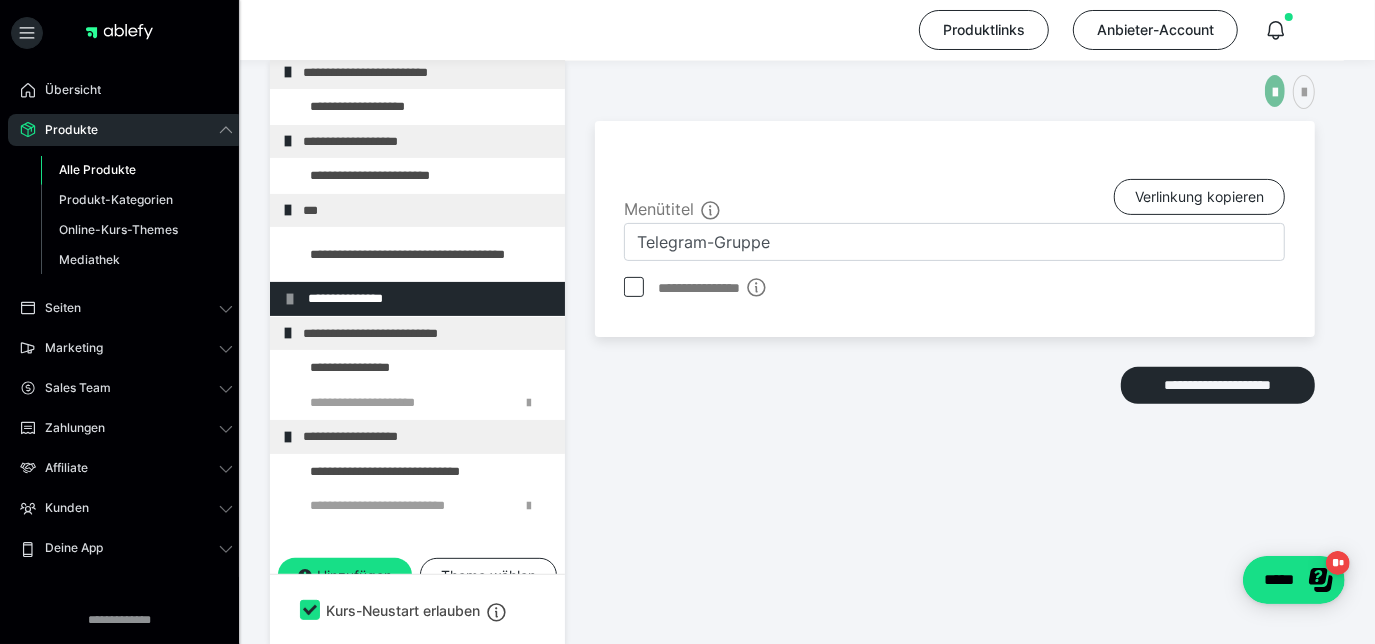 click at bounding box center (1275, 93) 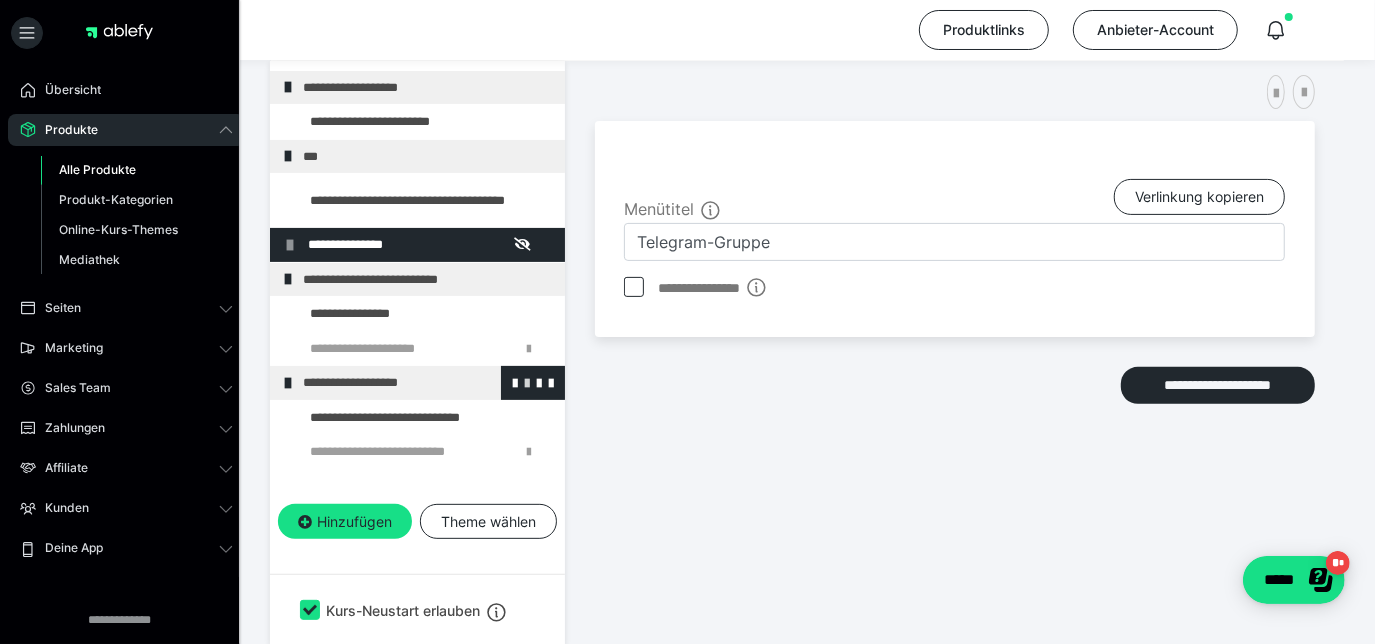 scroll, scrollTop: 287, scrollLeft: 0, axis: vertical 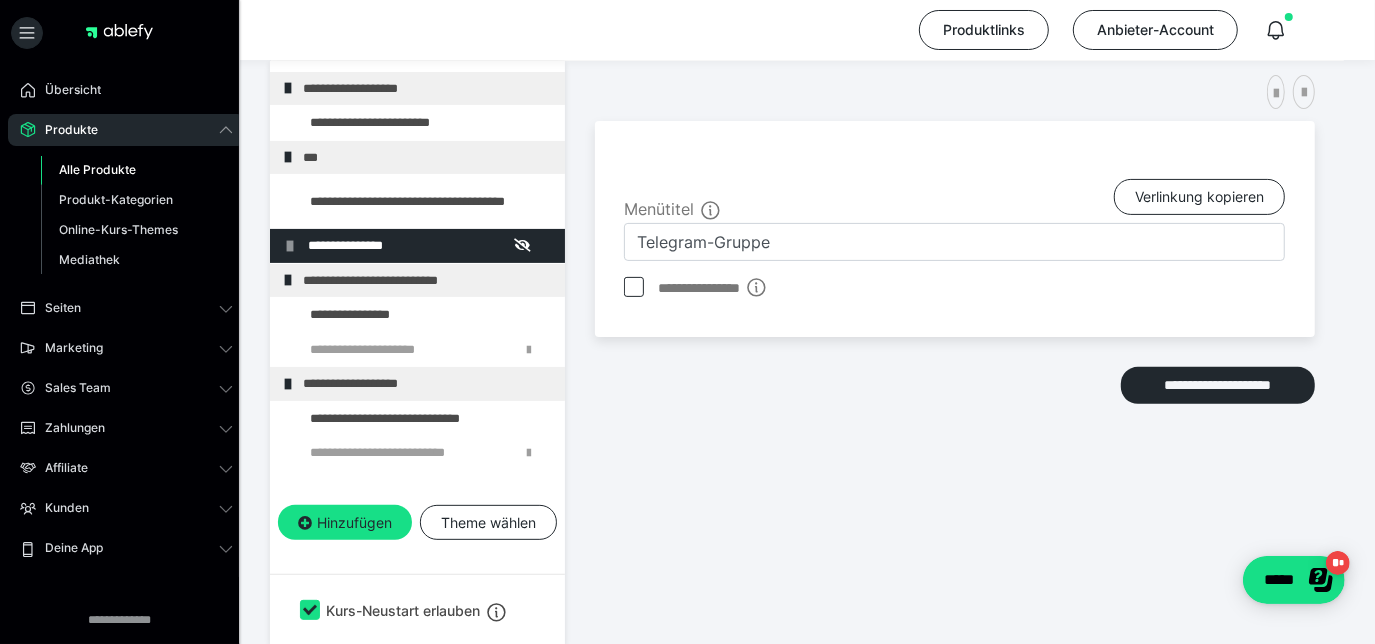 click on "Alle Produkte" at bounding box center [97, 169] 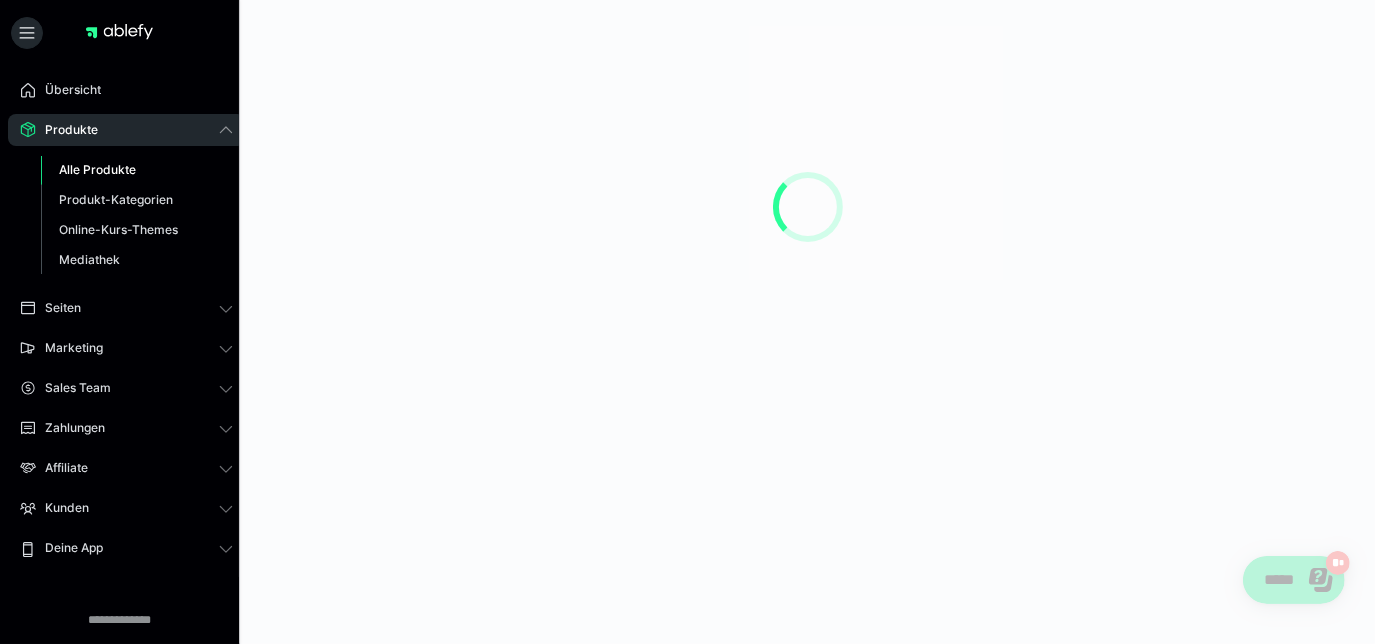 scroll, scrollTop: 0, scrollLeft: 0, axis: both 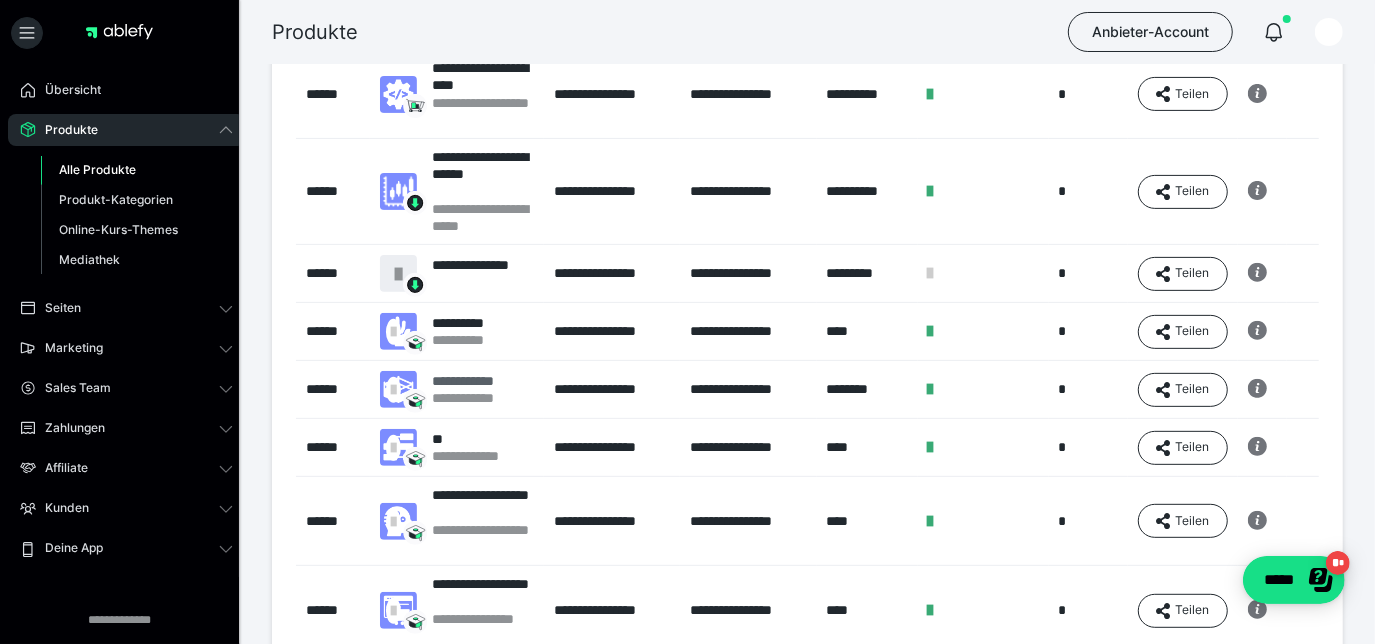 click on "**********" at bounding box center [474, 398] 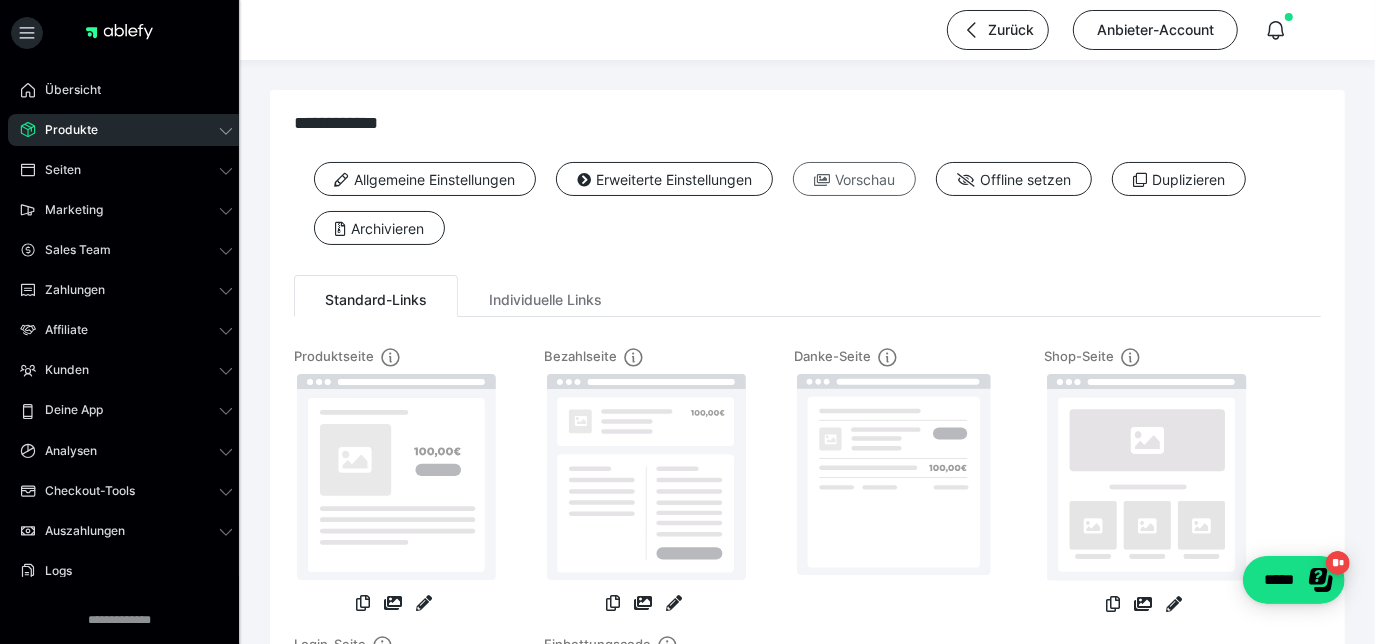 click on "Vorschau" at bounding box center (854, 179) 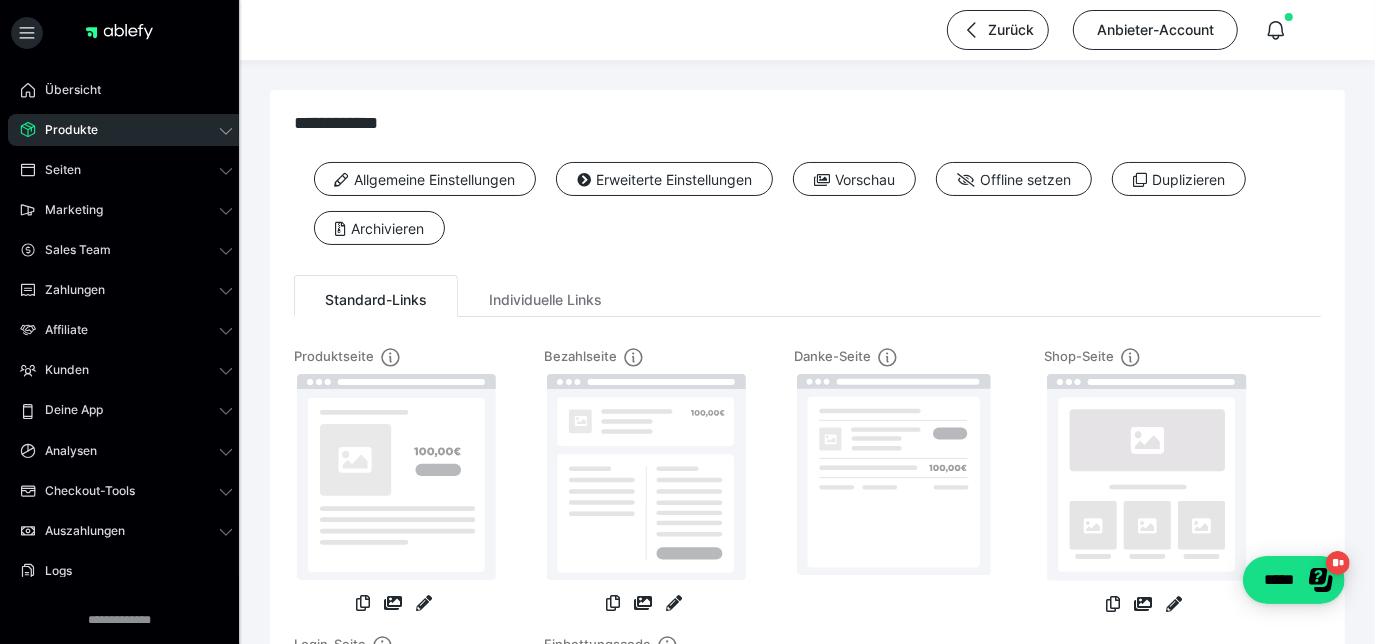 click on "Produkte" at bounding box center (64, 130) 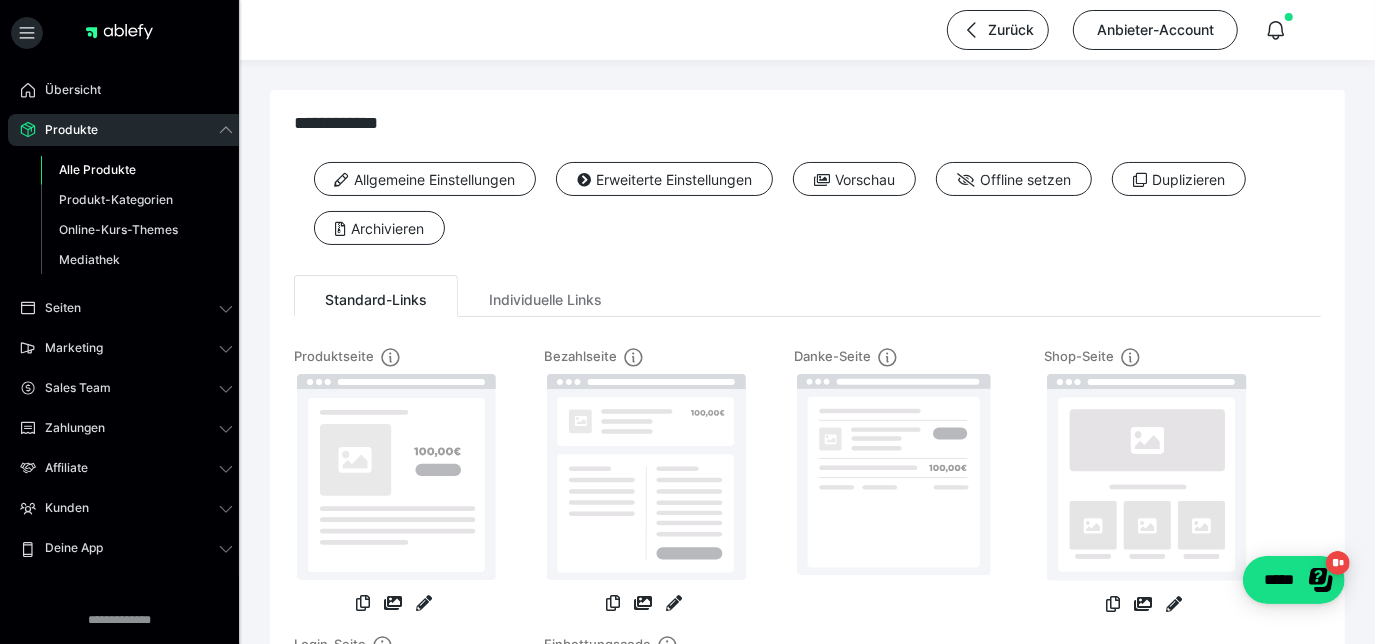 click on "Alle Produkte" at bounding box center (97, 169) 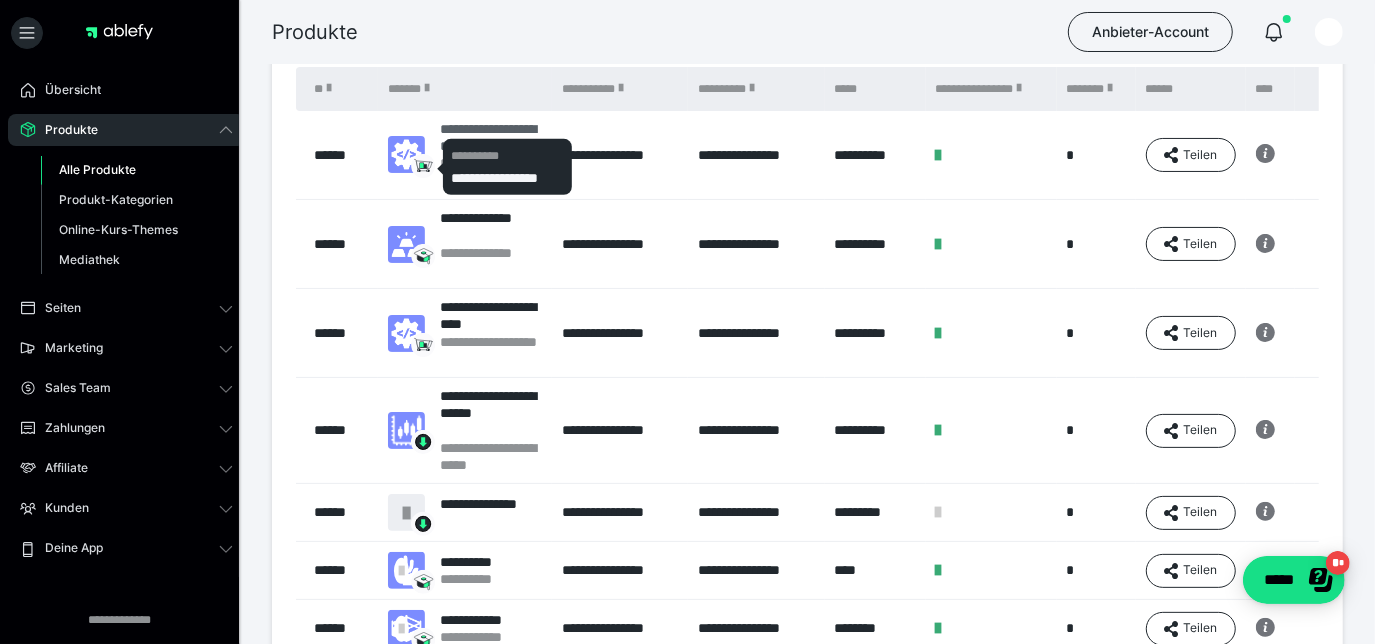 scroll, scrollTop: 147, scrollLeft: 0, axis: vertical 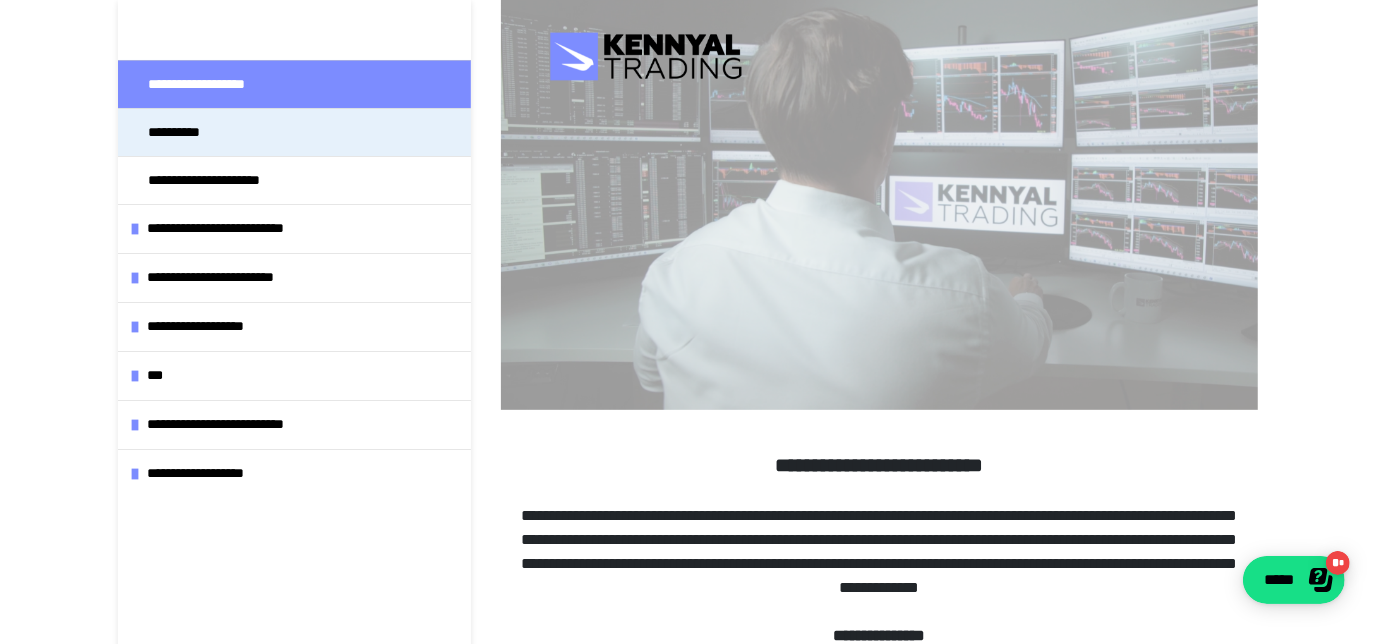 drag, startPoint x: 184, startPoint y: 125, endPoint x: 155, endPoint y: 125, distance: 29 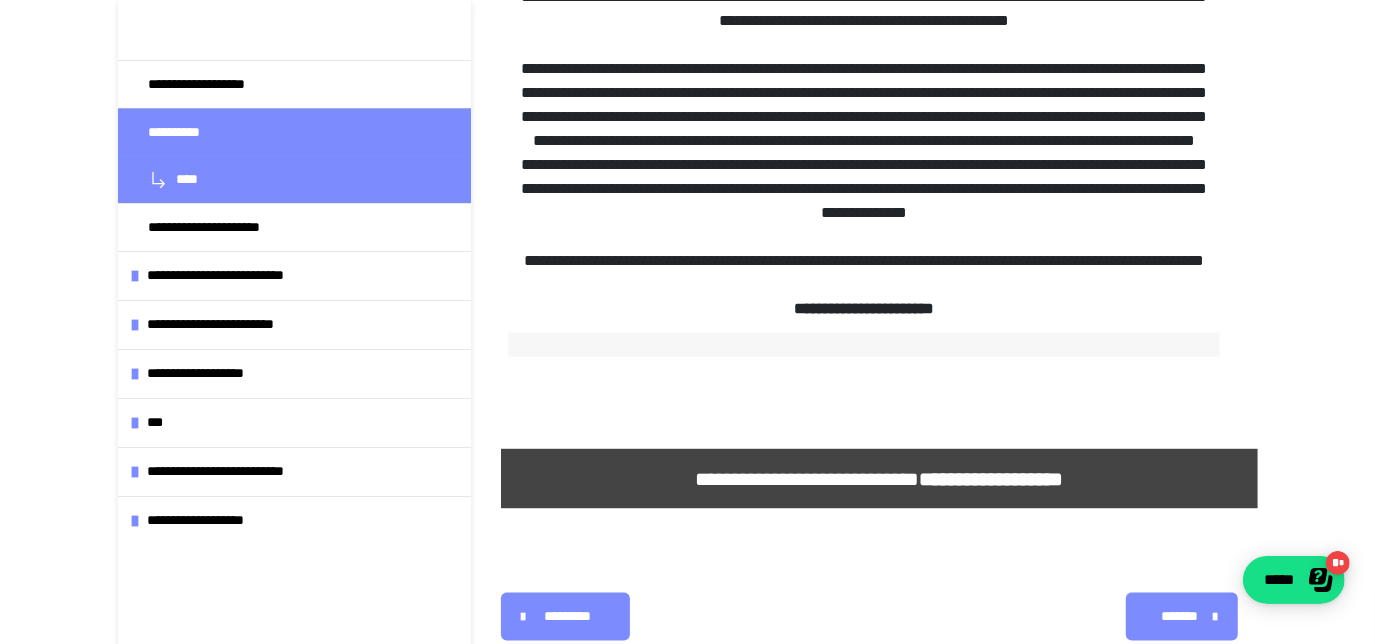 scroll, scrollTop: 1688, scrollLeft: 0, axis: vertical 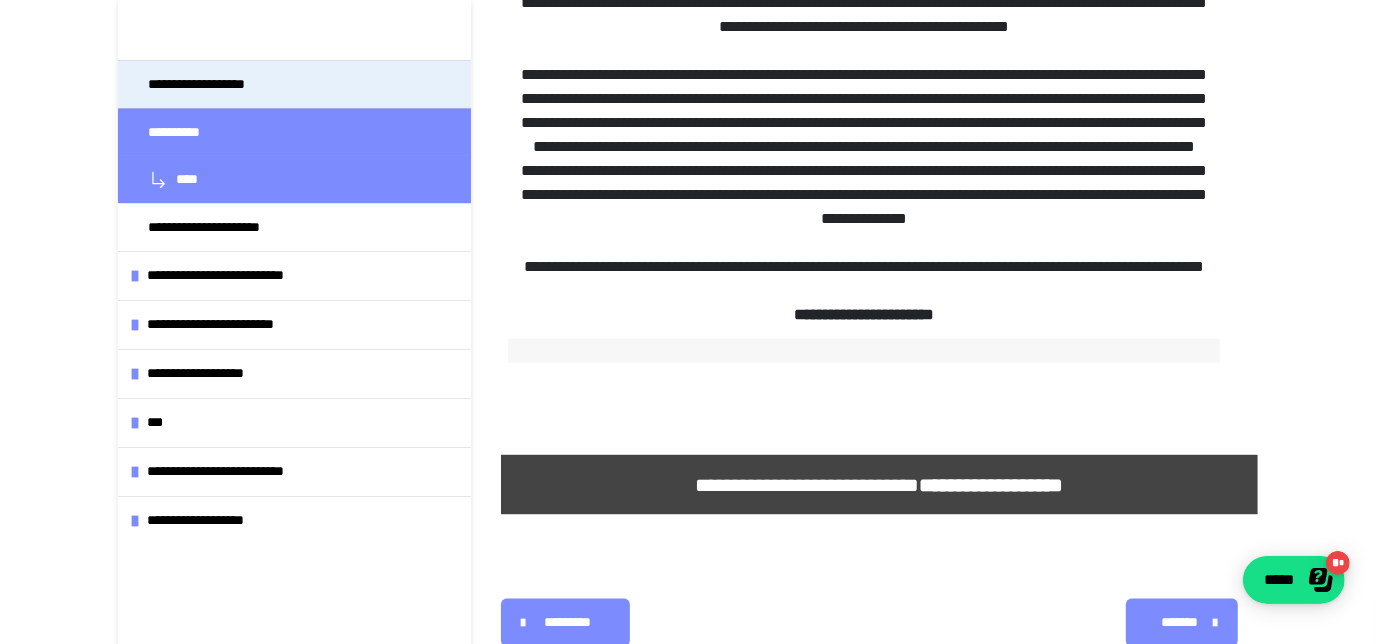 click on "**********" at bounding box center [225, 84] 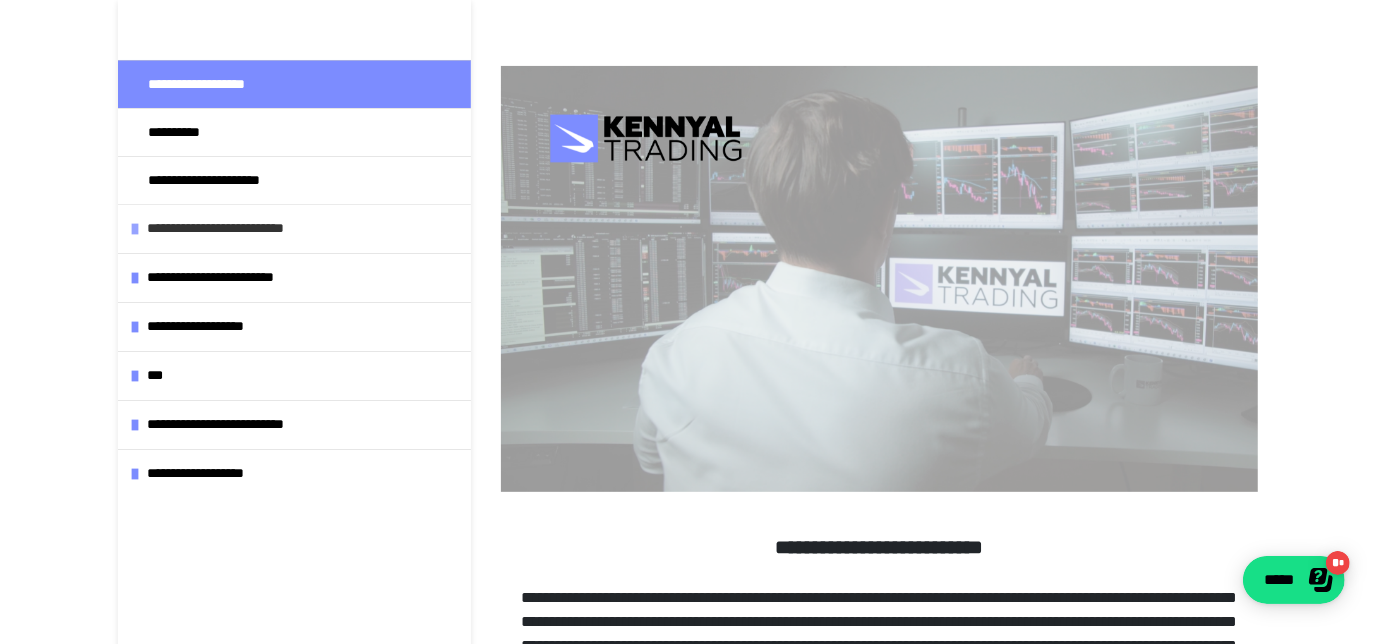 click on "**********" at bounding box center [304, 228] 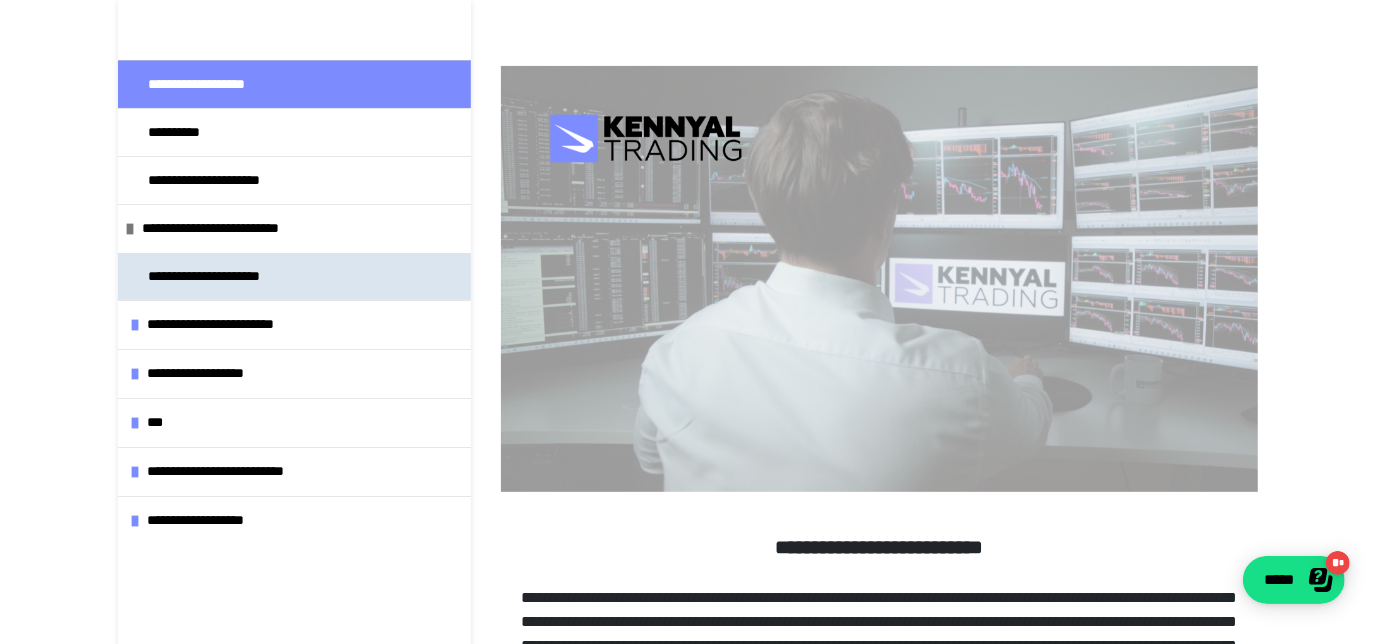 click on "**********" at bounding box center [232, 276] 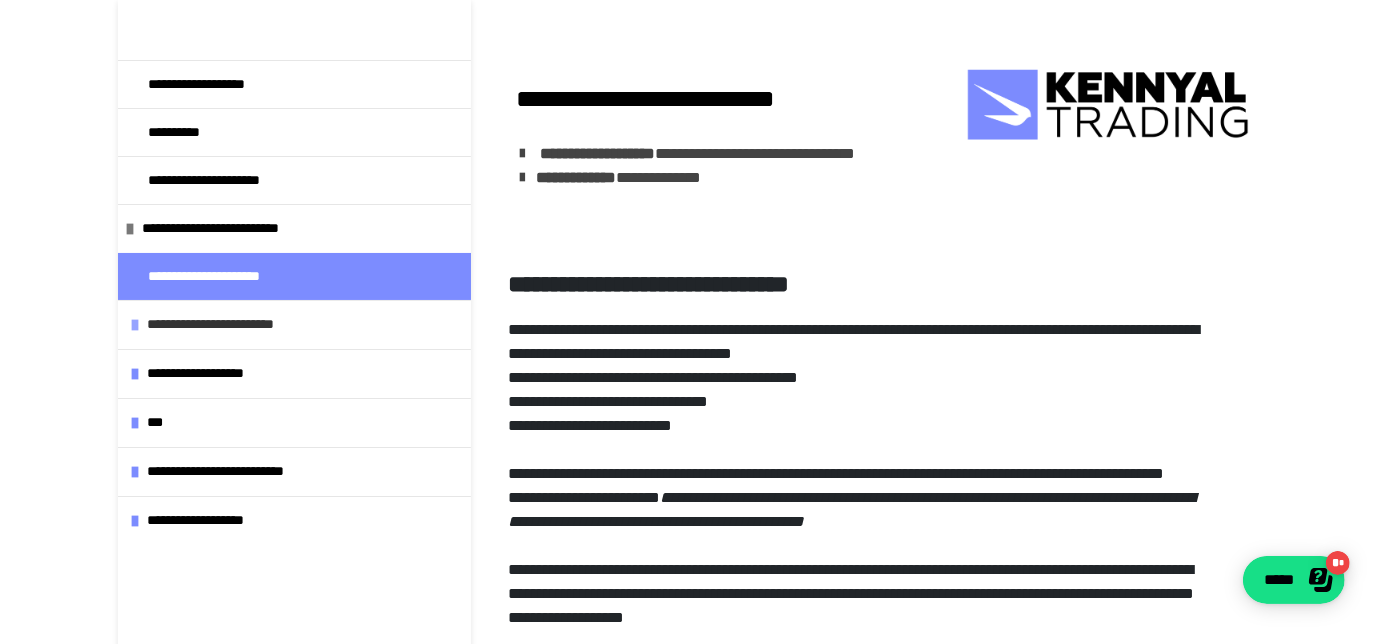 click on "**********" at bounding box center [304, 324] 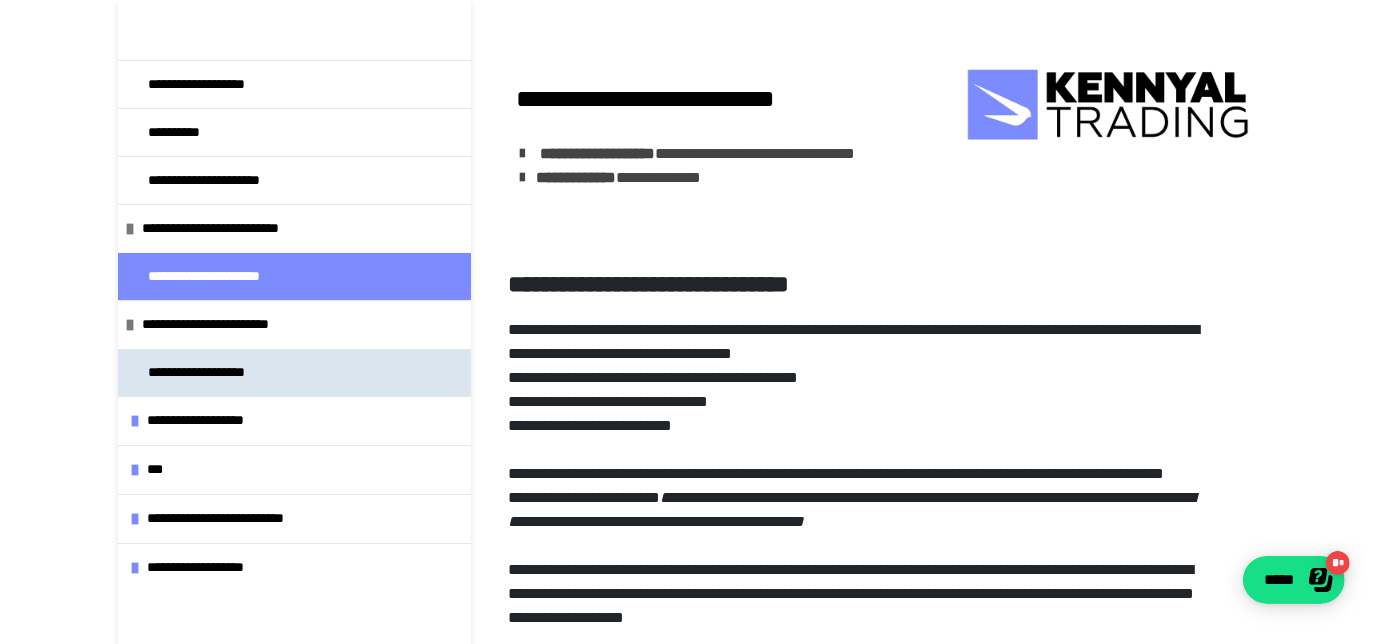 click on "**********" at bounding box center [223, 372] 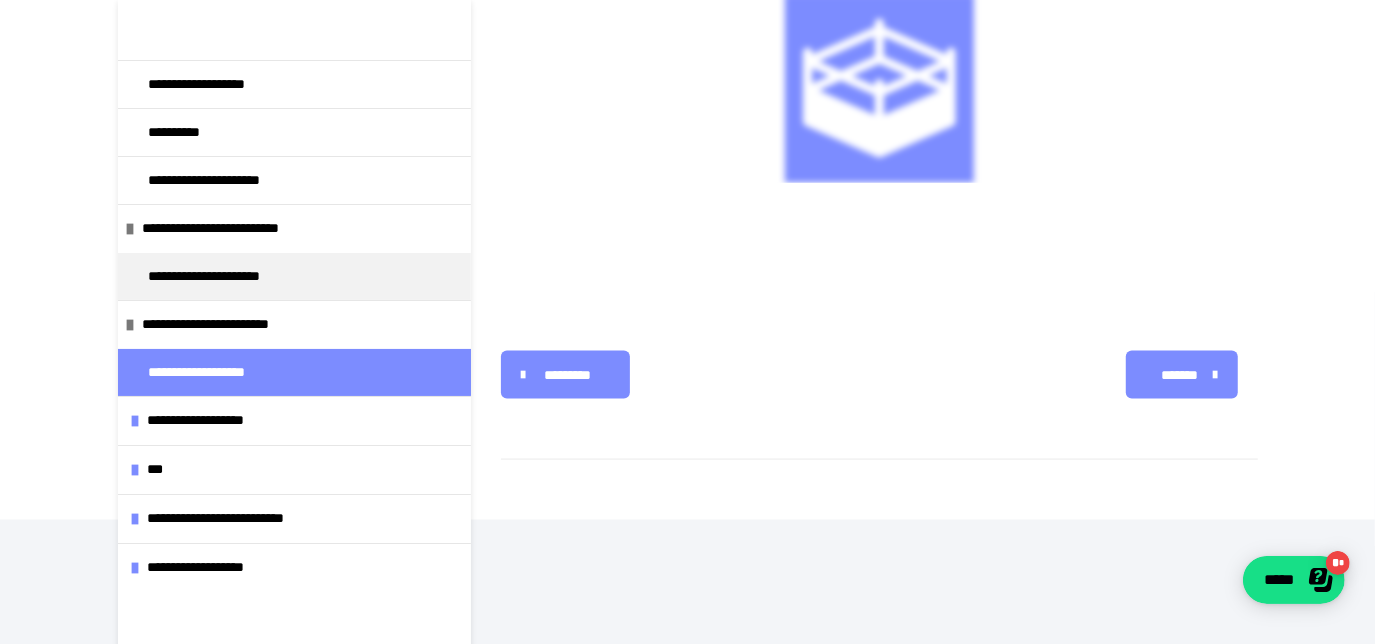 scroll, scrollTop: 1749, scrollLeft: 0, axis: vertical 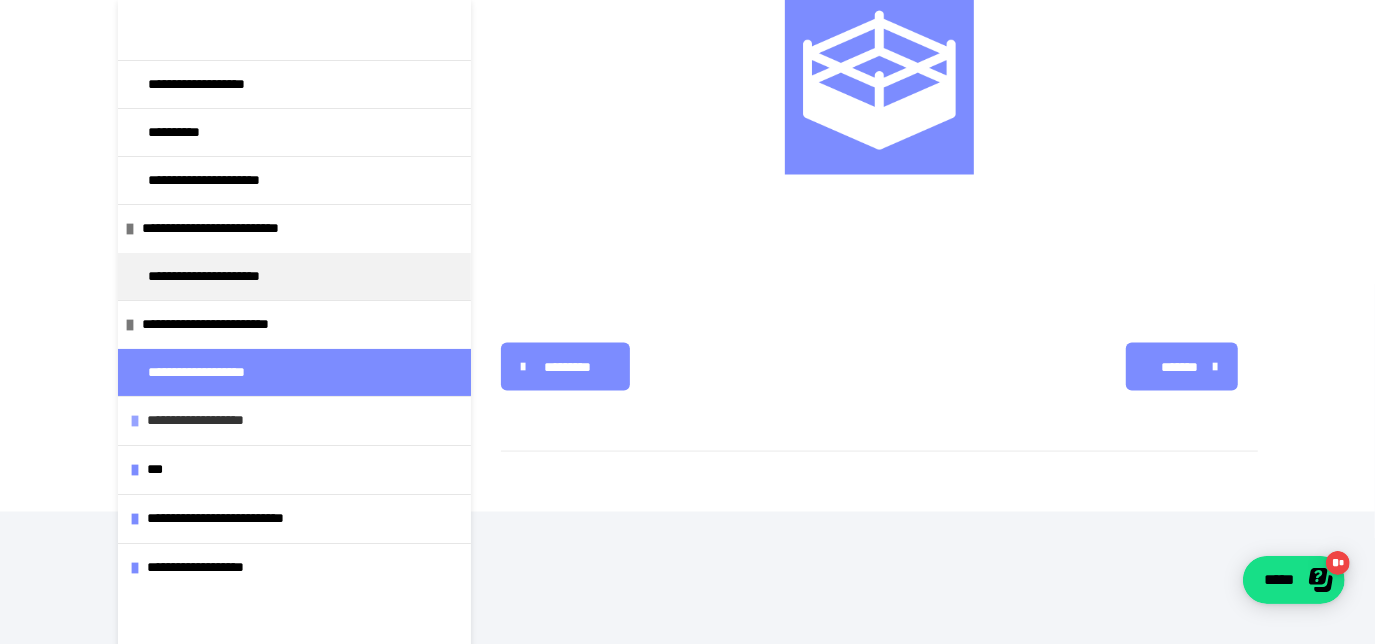 click on "**********" at bounding box center (304, 420) 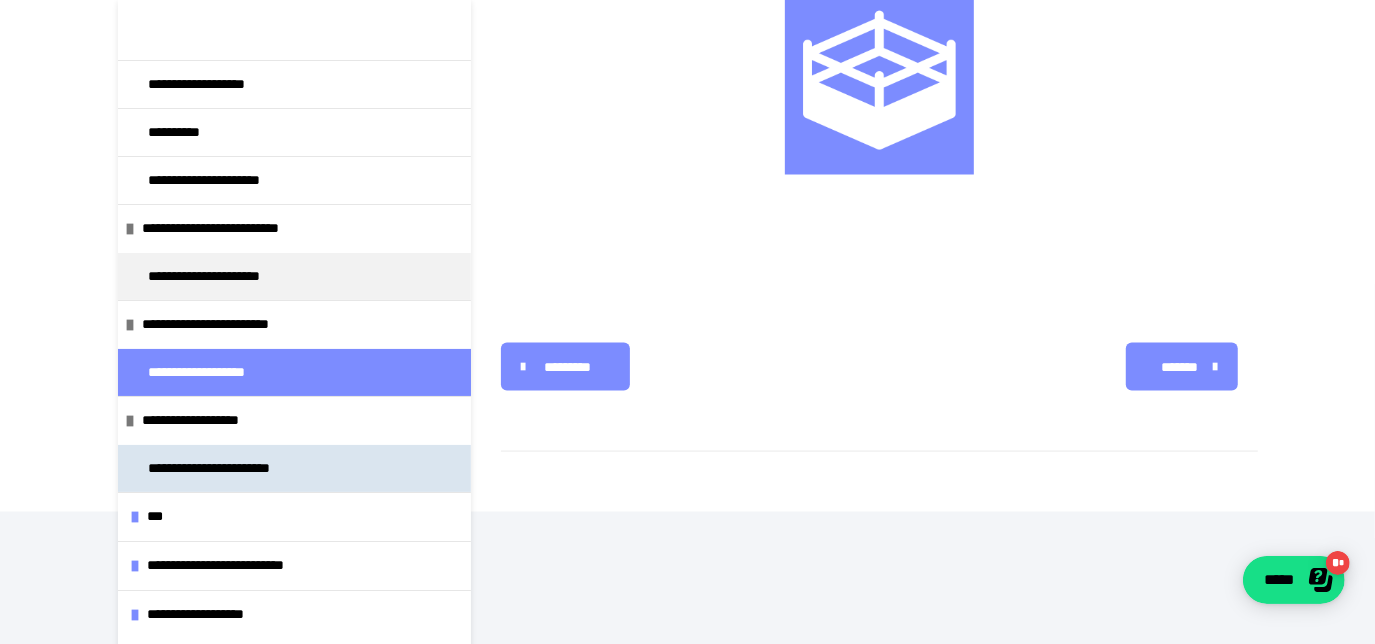 click on "**********" at bounding box center [237, 468] 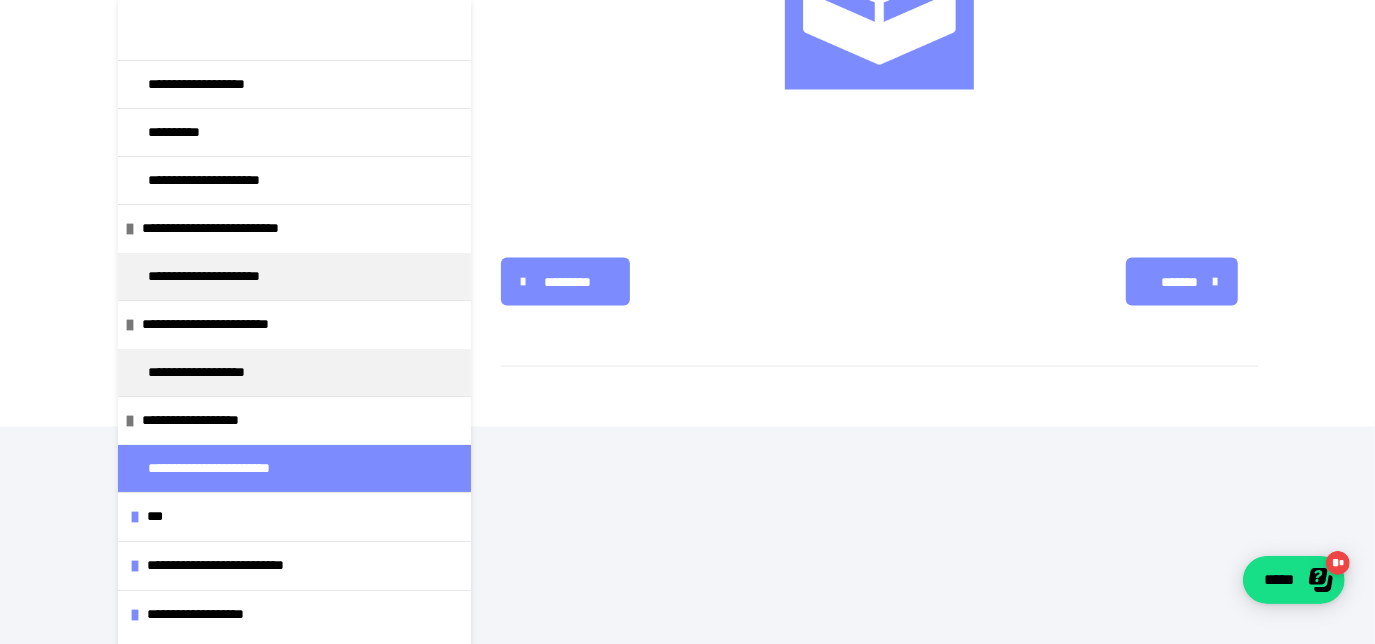 scroll, scrollTop: 2029, scrollLeft: 0, axis: vertical 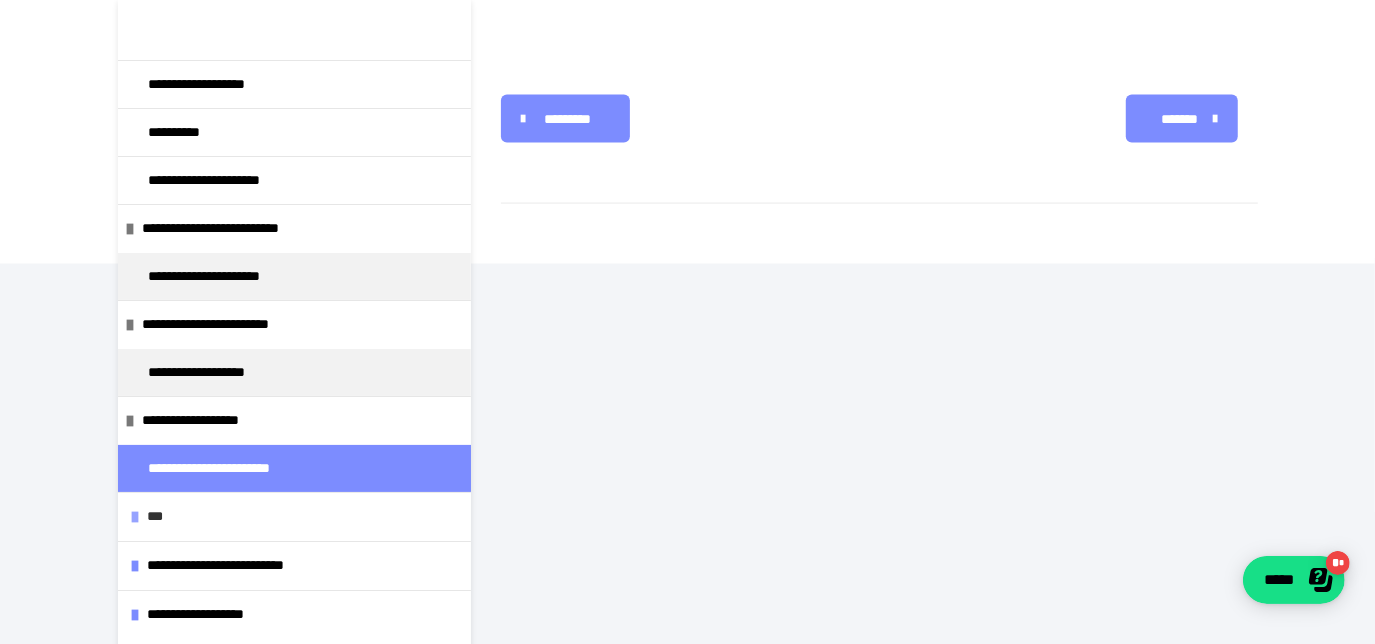 click on "***" at bounding box center (304, 516) 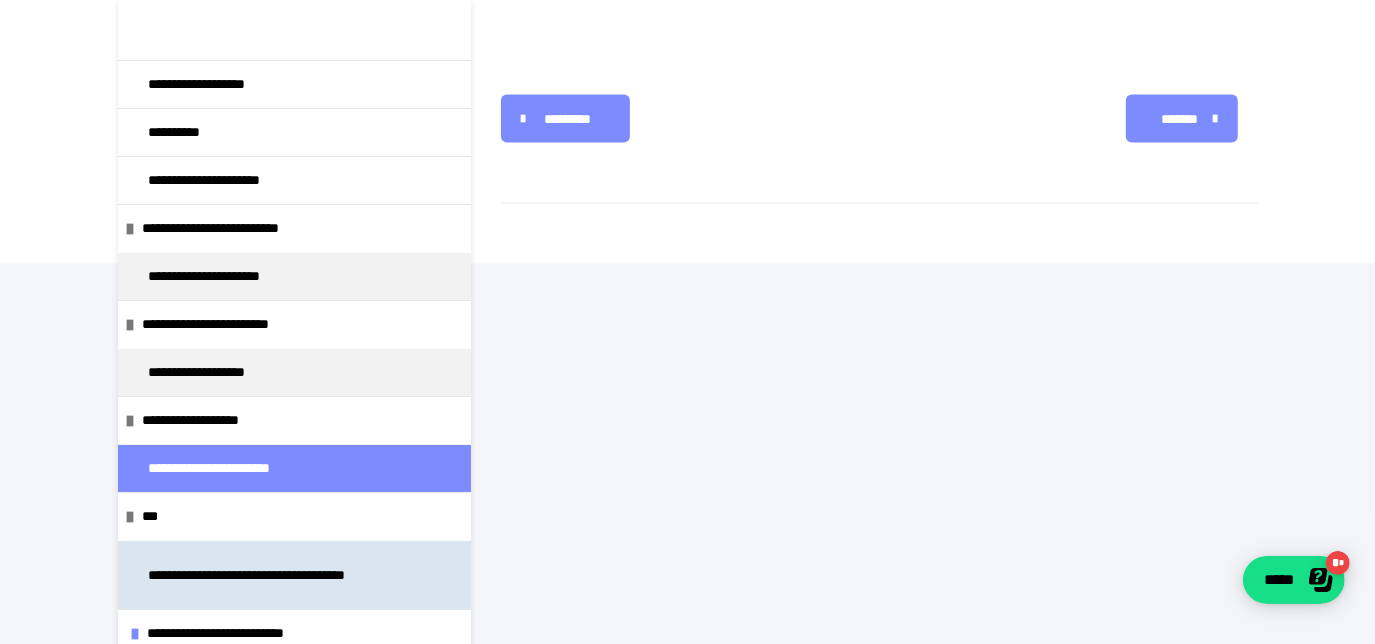 drag, startPoint x: 176, startPoint y: 586, endPoint x: 166, endPoint y: 582, distance: 10.770329 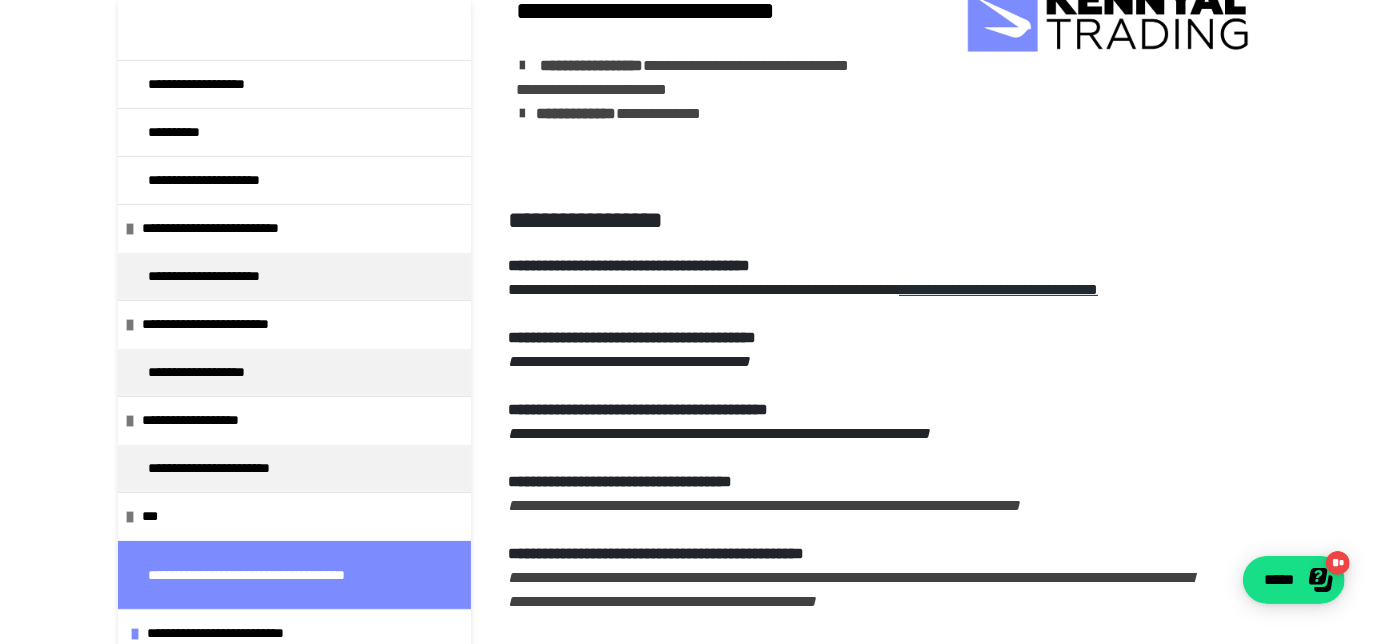 scroll, scrollTop: 0, scrollLeft: 0, axis: both 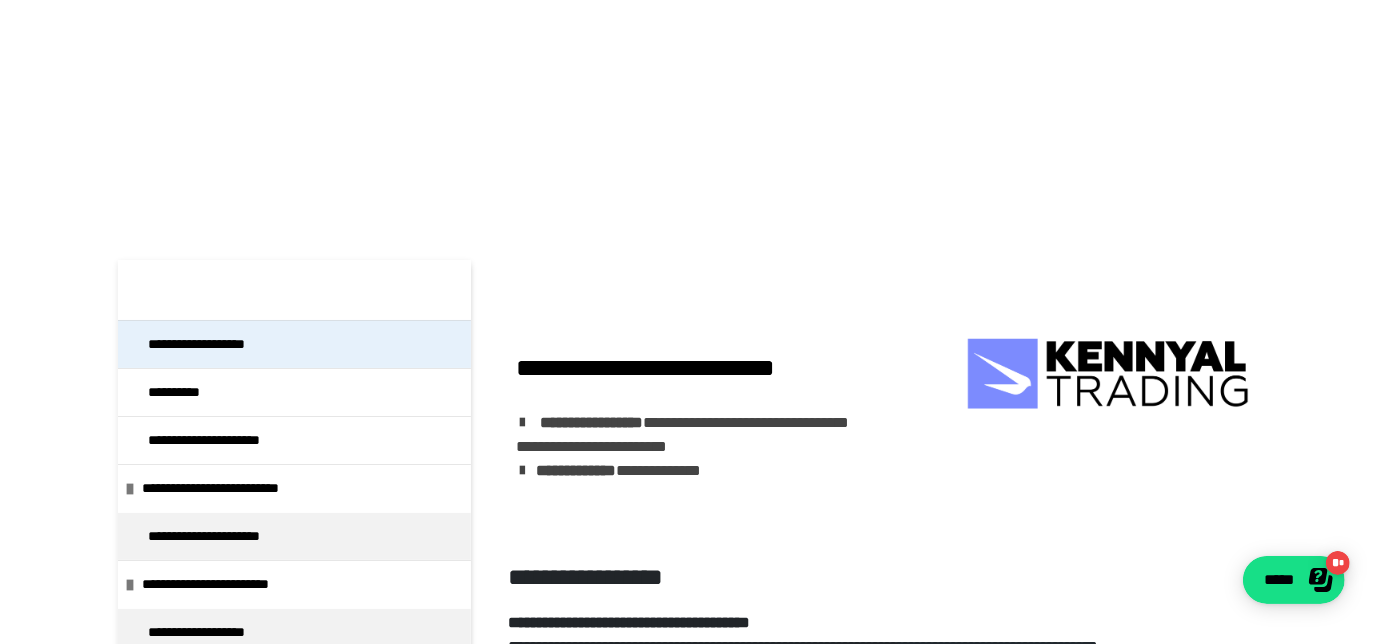 click on "**********" at bounding box center [225, 344] 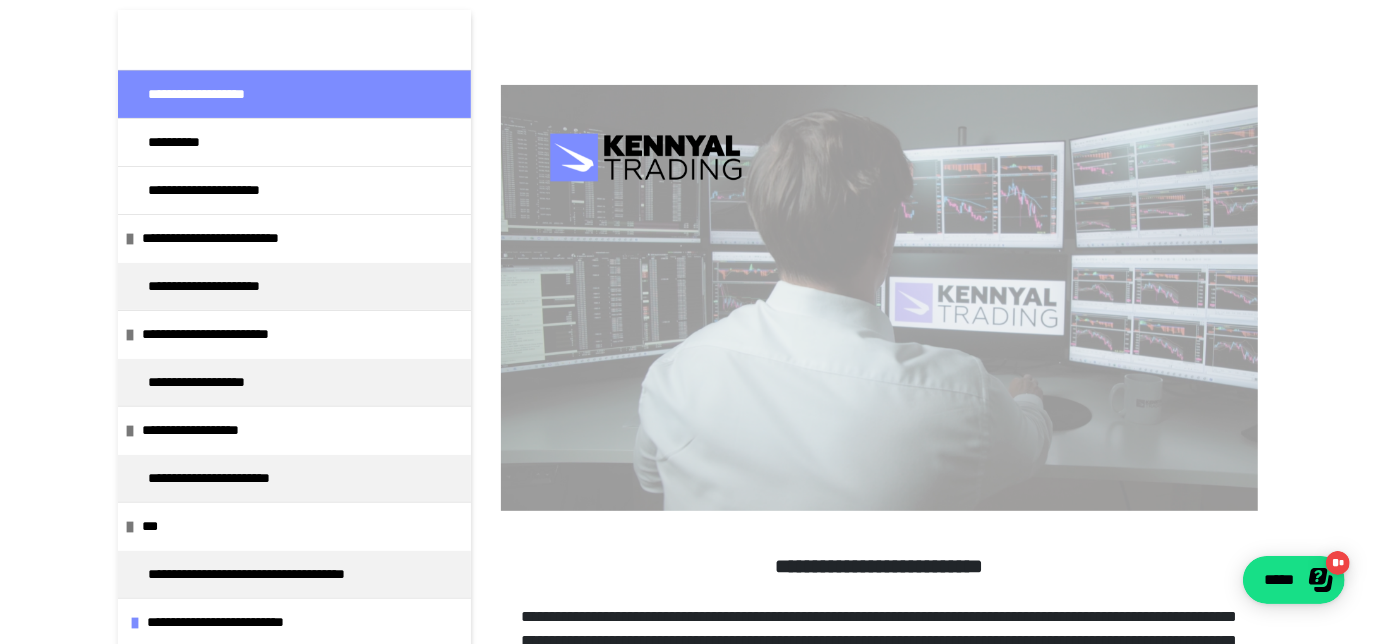 scroll, scrollTop: 260, scrollLeft: 0, axis: vertical 